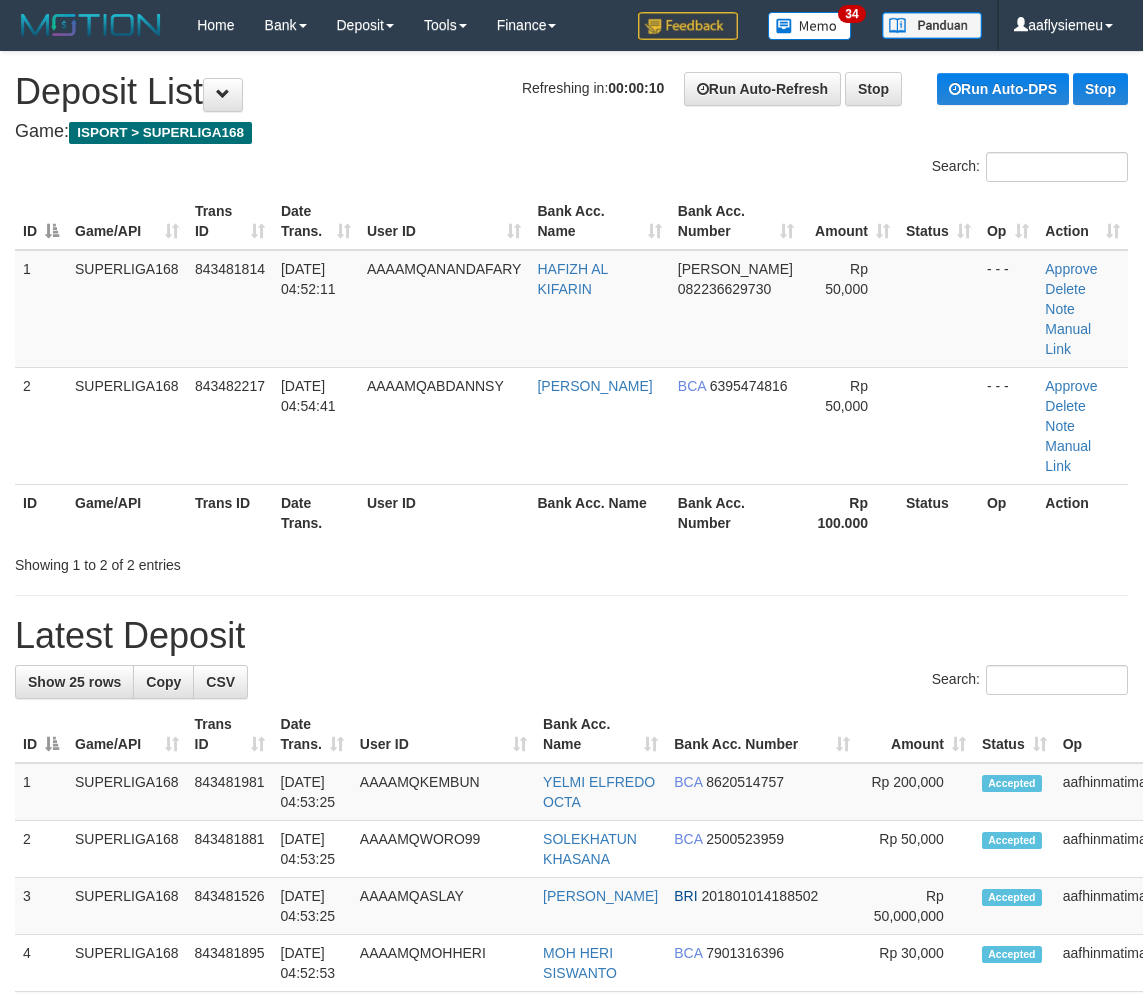 scroll, scrollTop: 0, scrollLeft: 0, axis: both 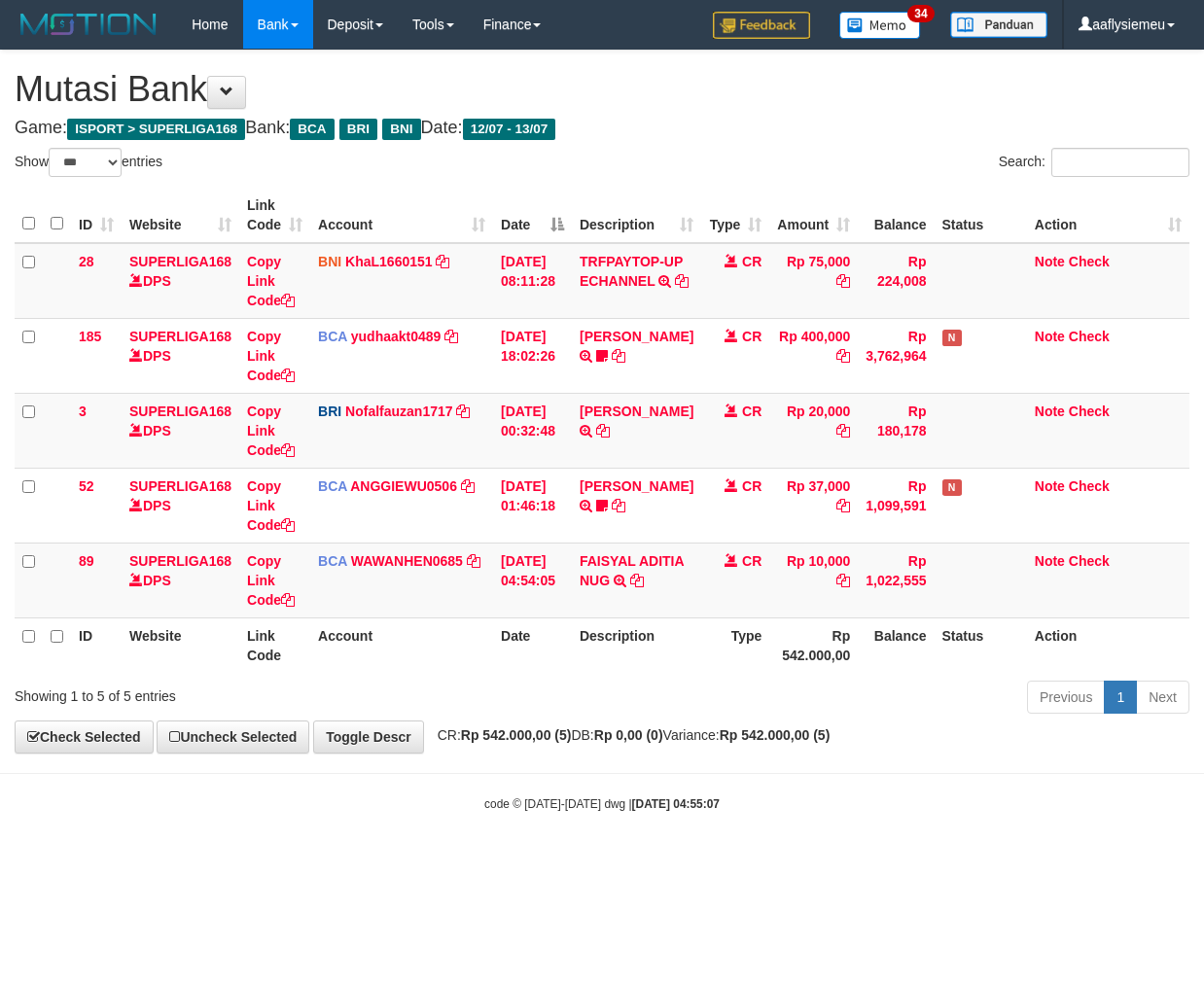select on "***" 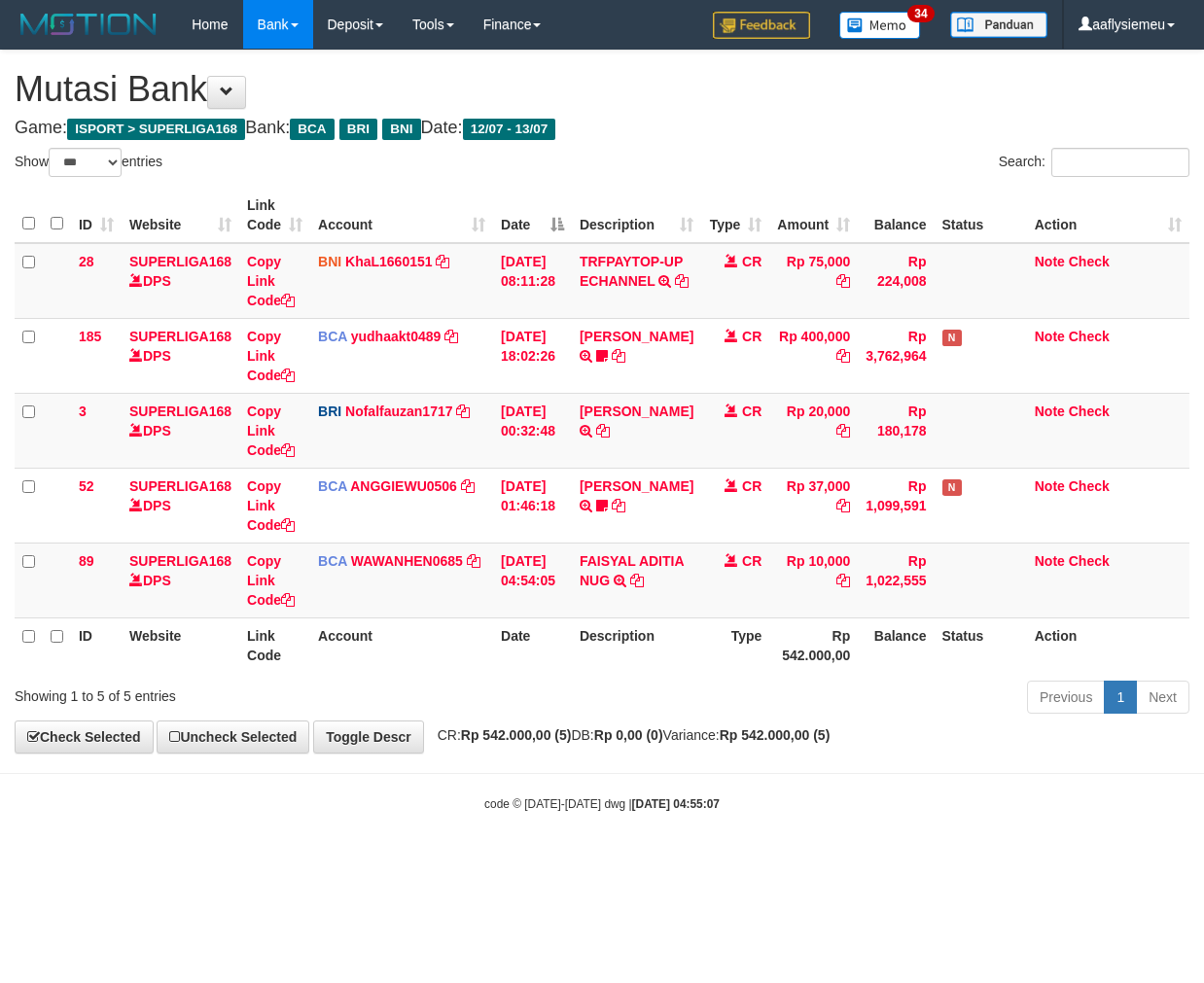 scroll, scrollTop: 0, scrollLeft: 0, axis: both 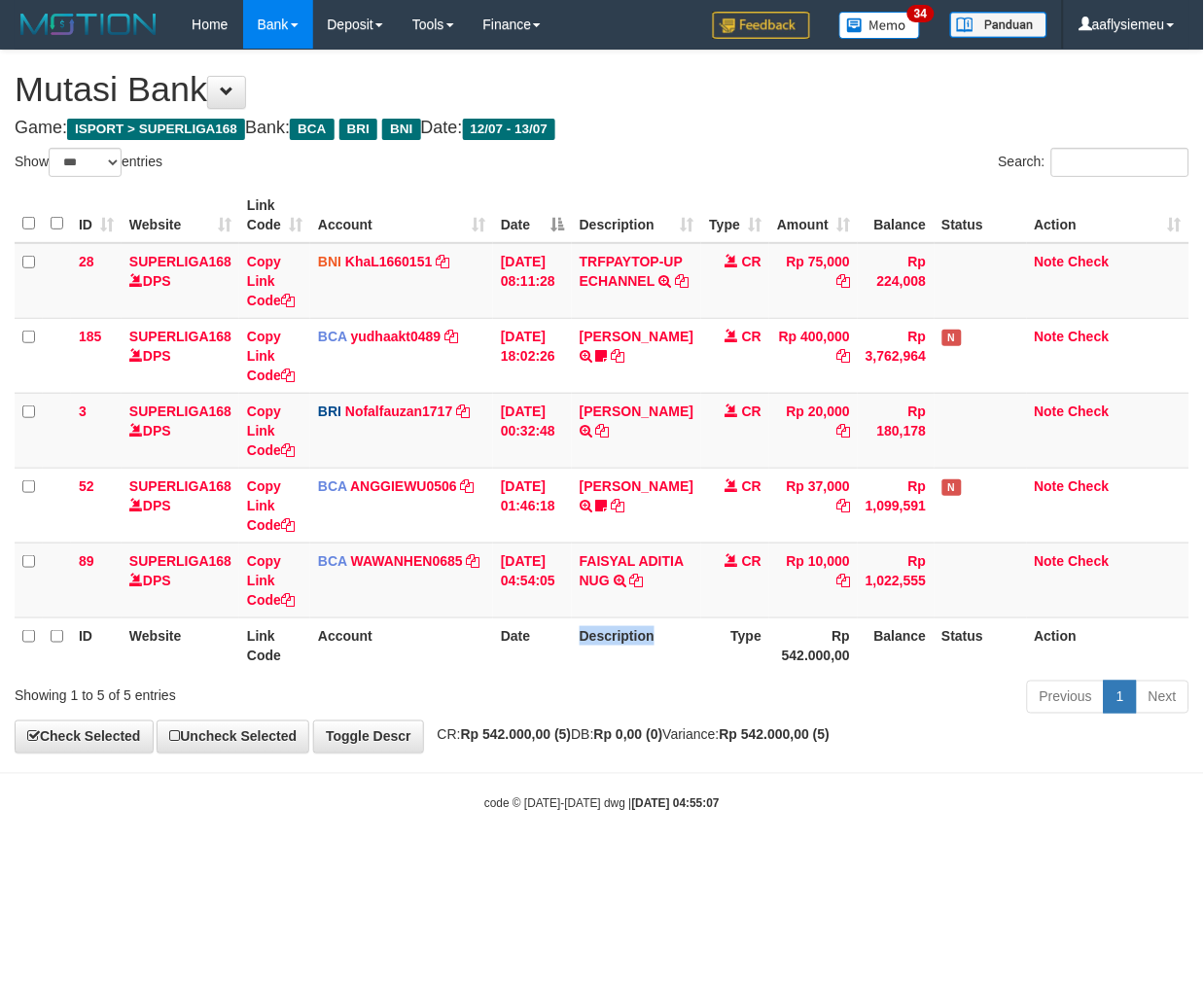click on "Description" at bounding box center [636, 645] 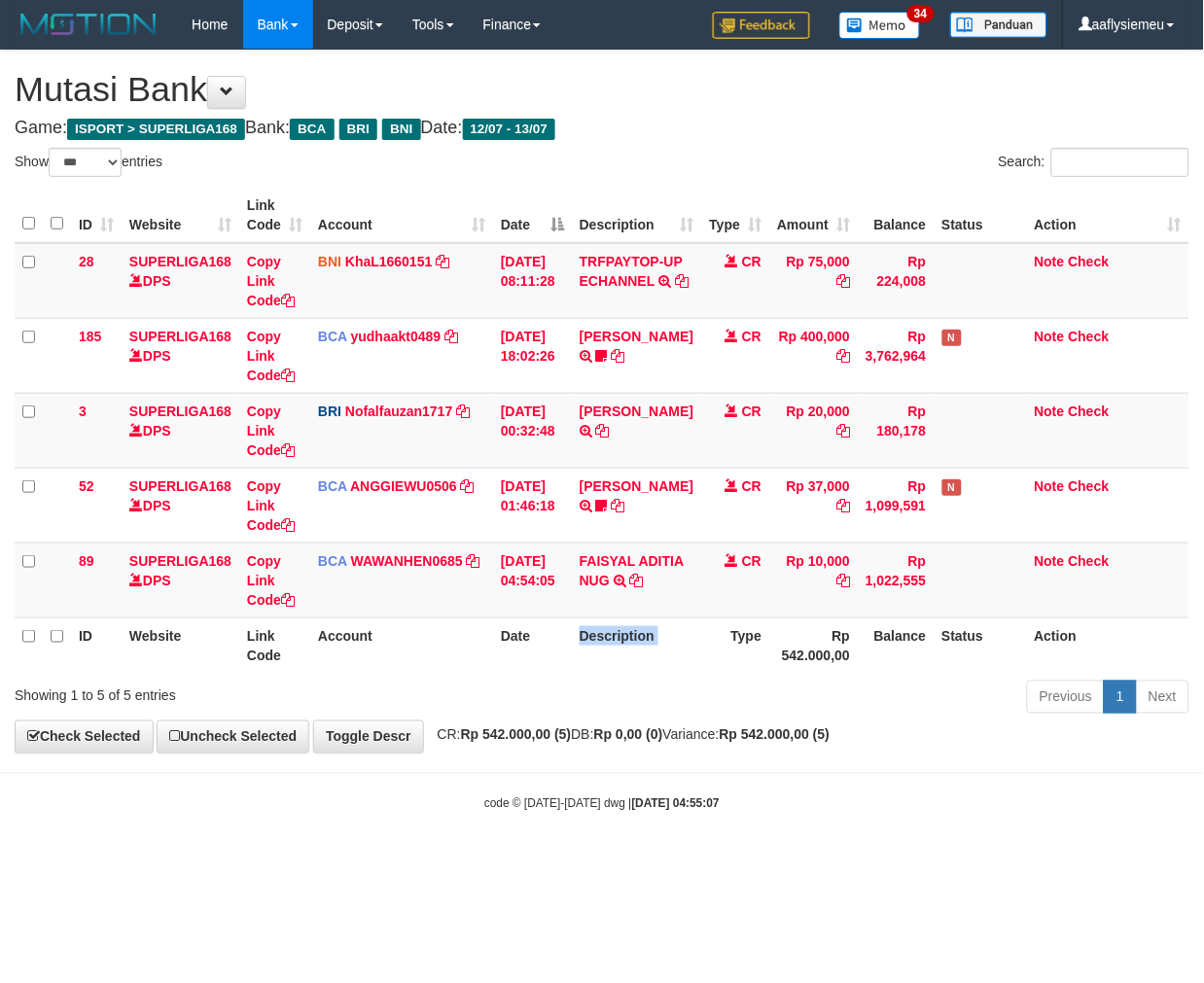 click on "Description" at bounding box center (636, 645) 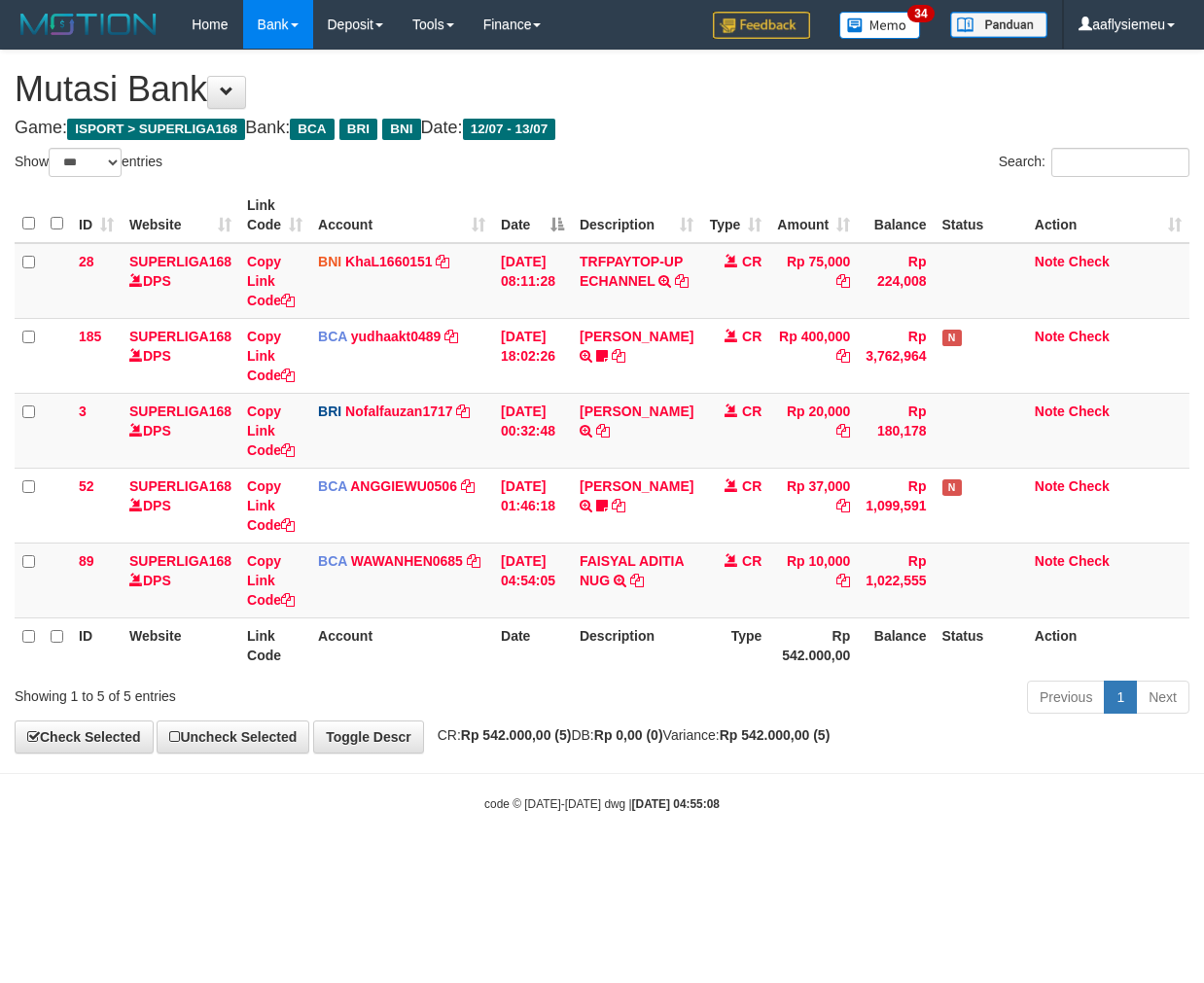 select on "***" 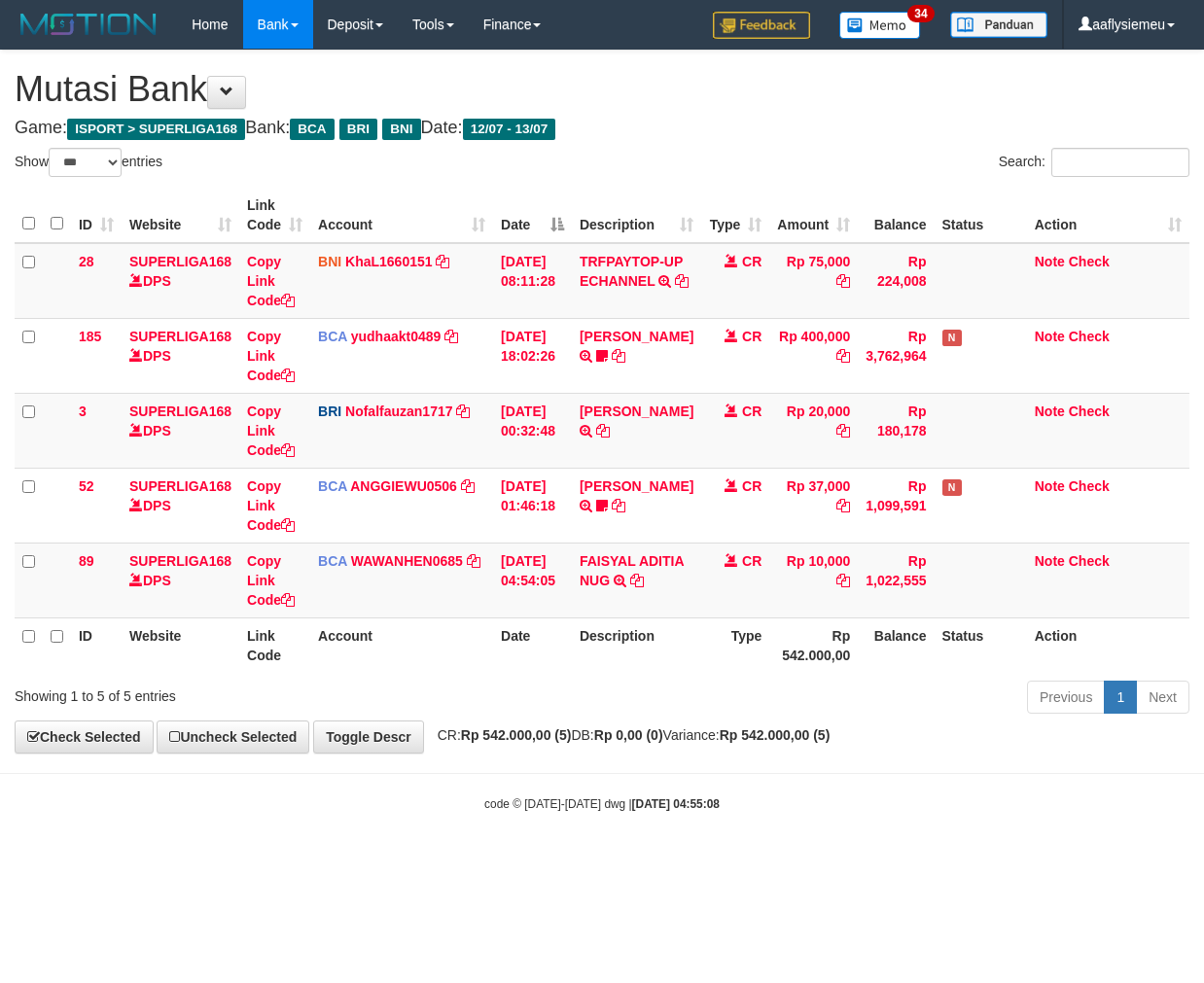 scroll, scrollTop: 0, scrollLeft: 0, axis: both 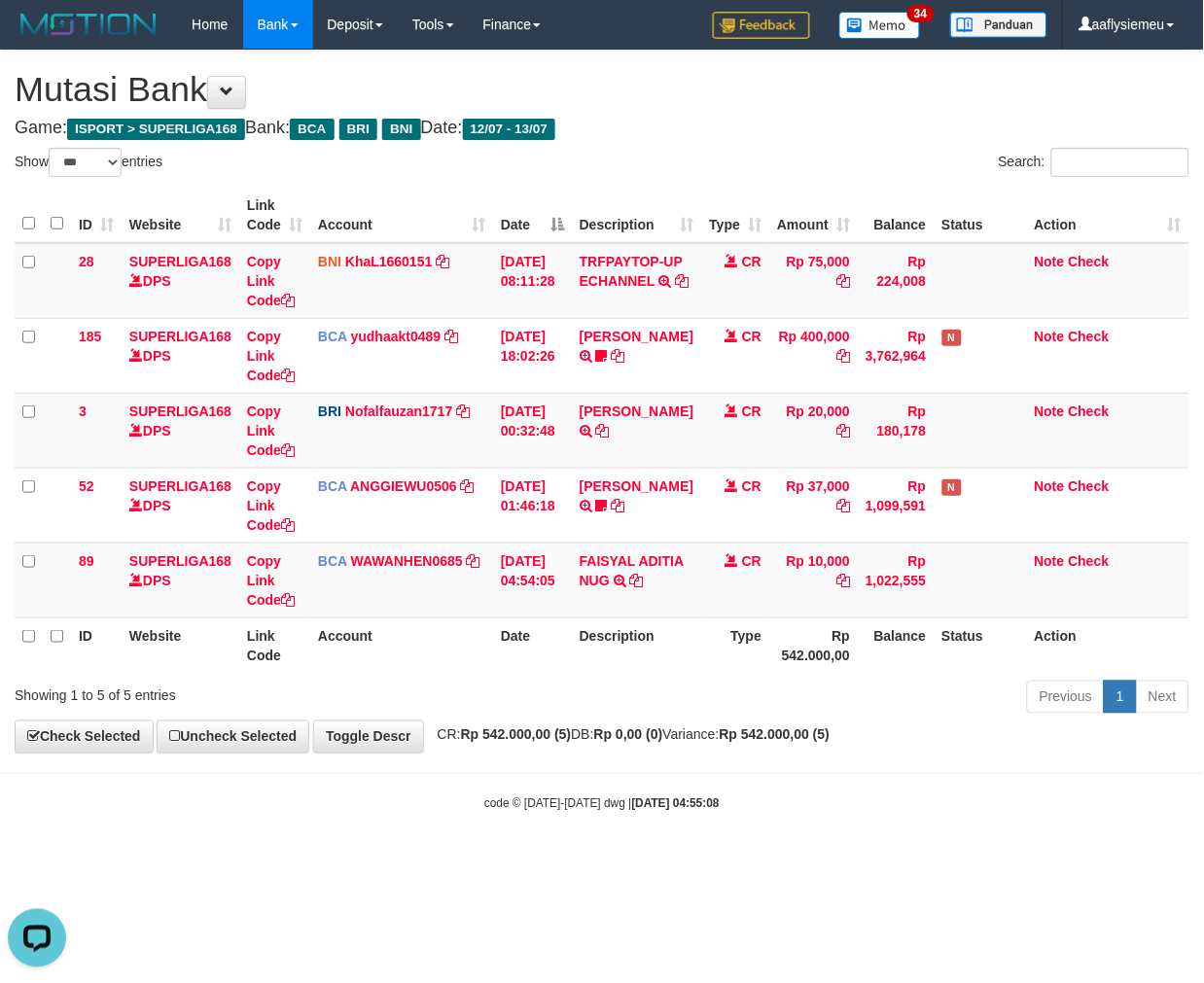 drag, startPoint x: 824, startPoint y: 731, endPoint x: 1130, endPoint y: 666, distance: 312.82743 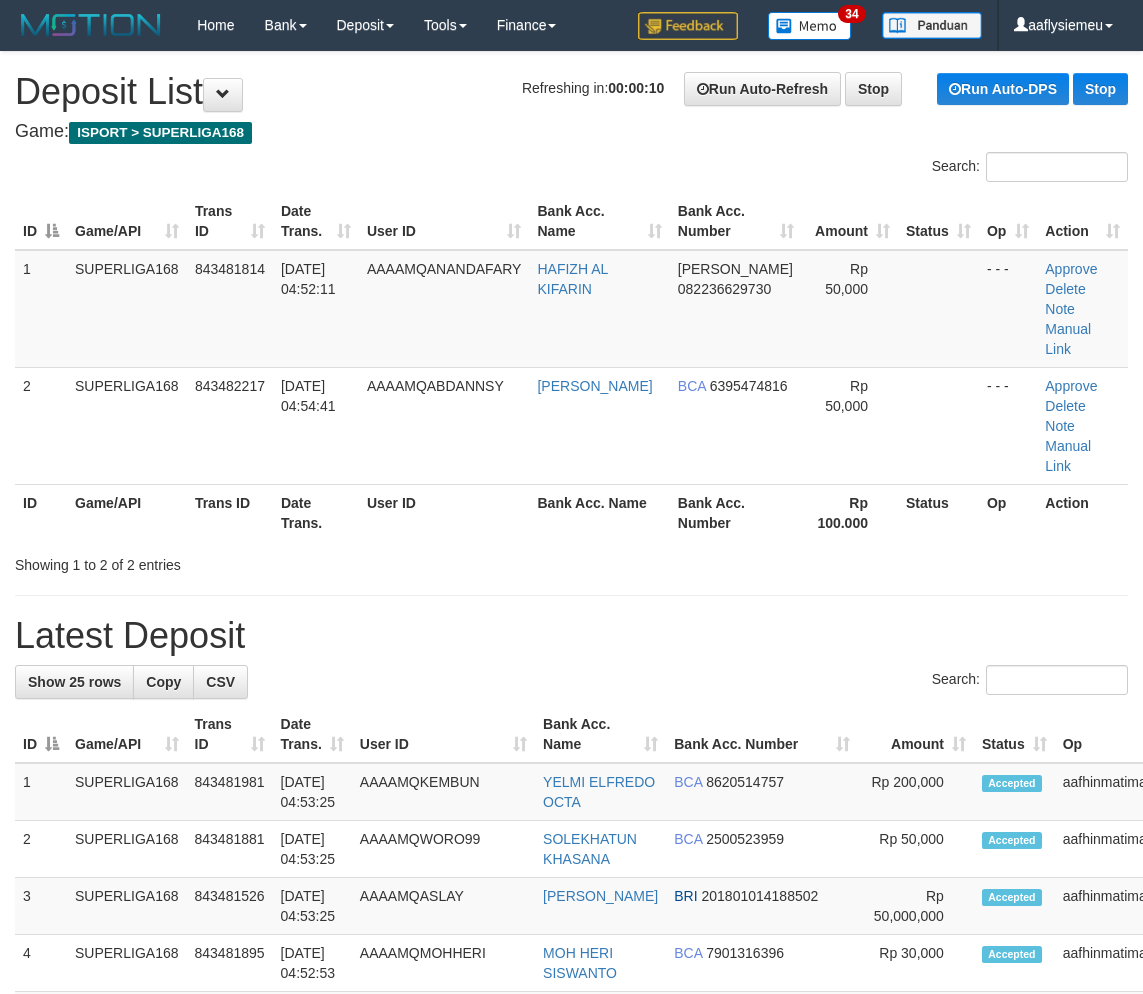 scroll, scrollTop: 0, scrollLeft: 0, axis: both 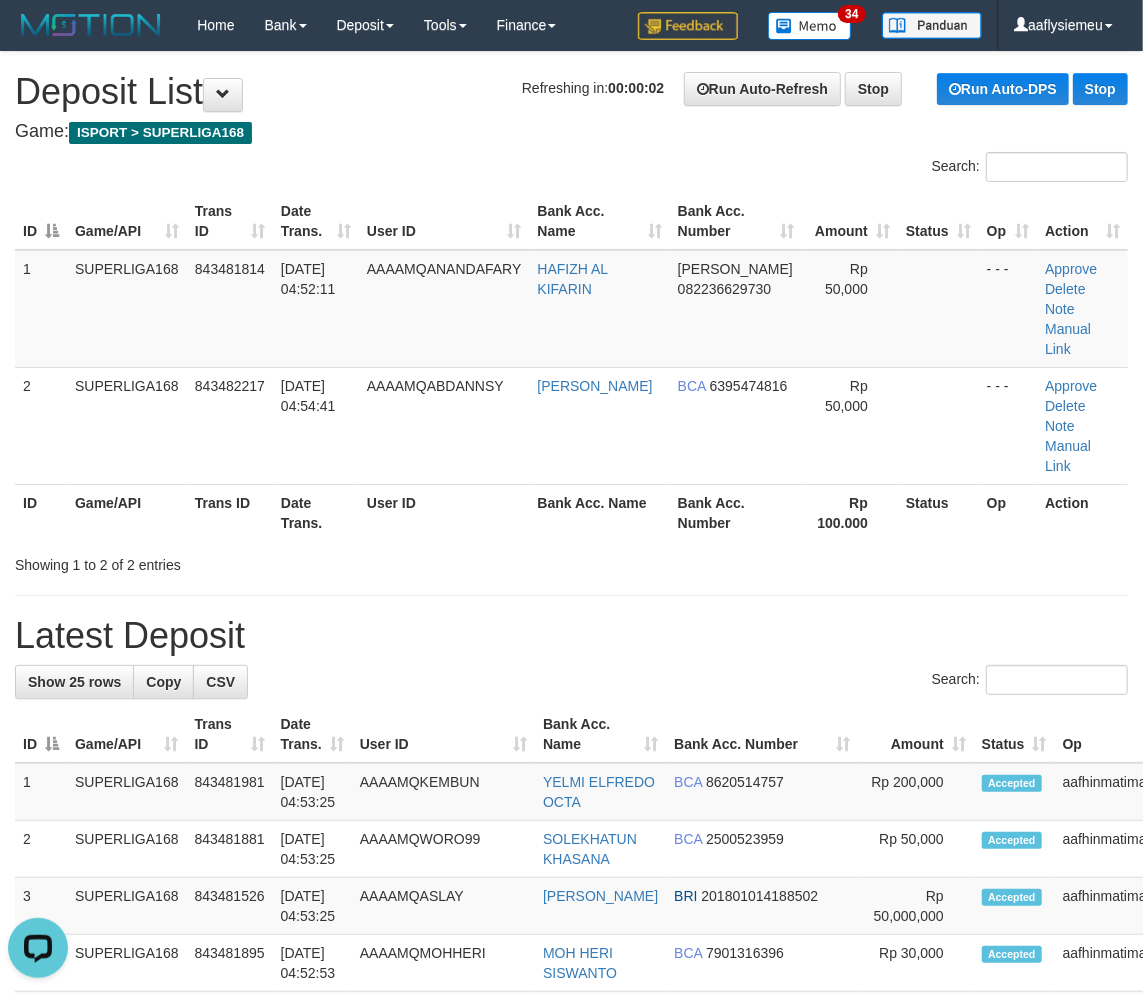 drag, startPoint x: 381, startPoint y: 474, endPoint x: 11, endPoint y: 575, distance: 383.53748 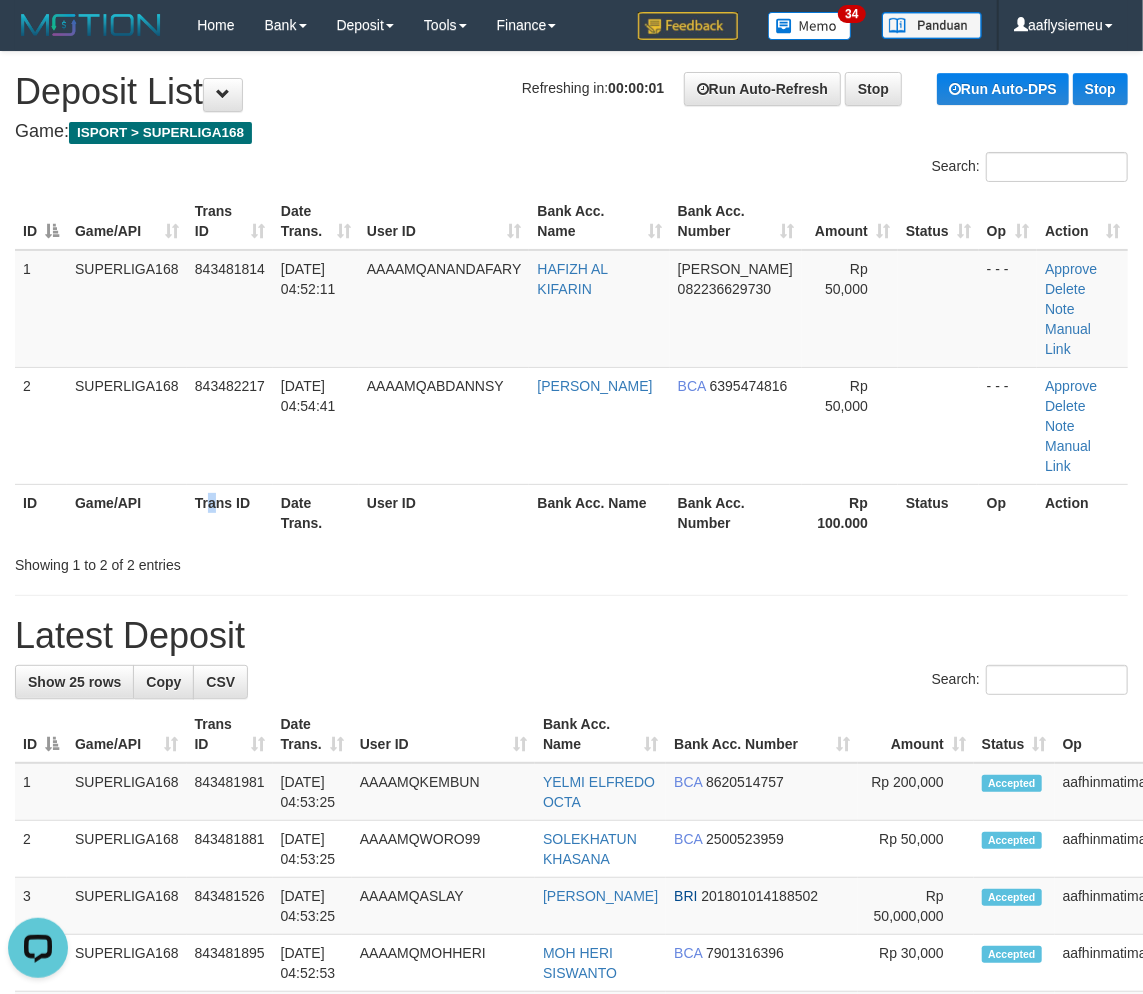 drag, startPoint x: 190, startPoint y: 507, endPoint x: 6, endPoint y: 584, distance: 199.46178 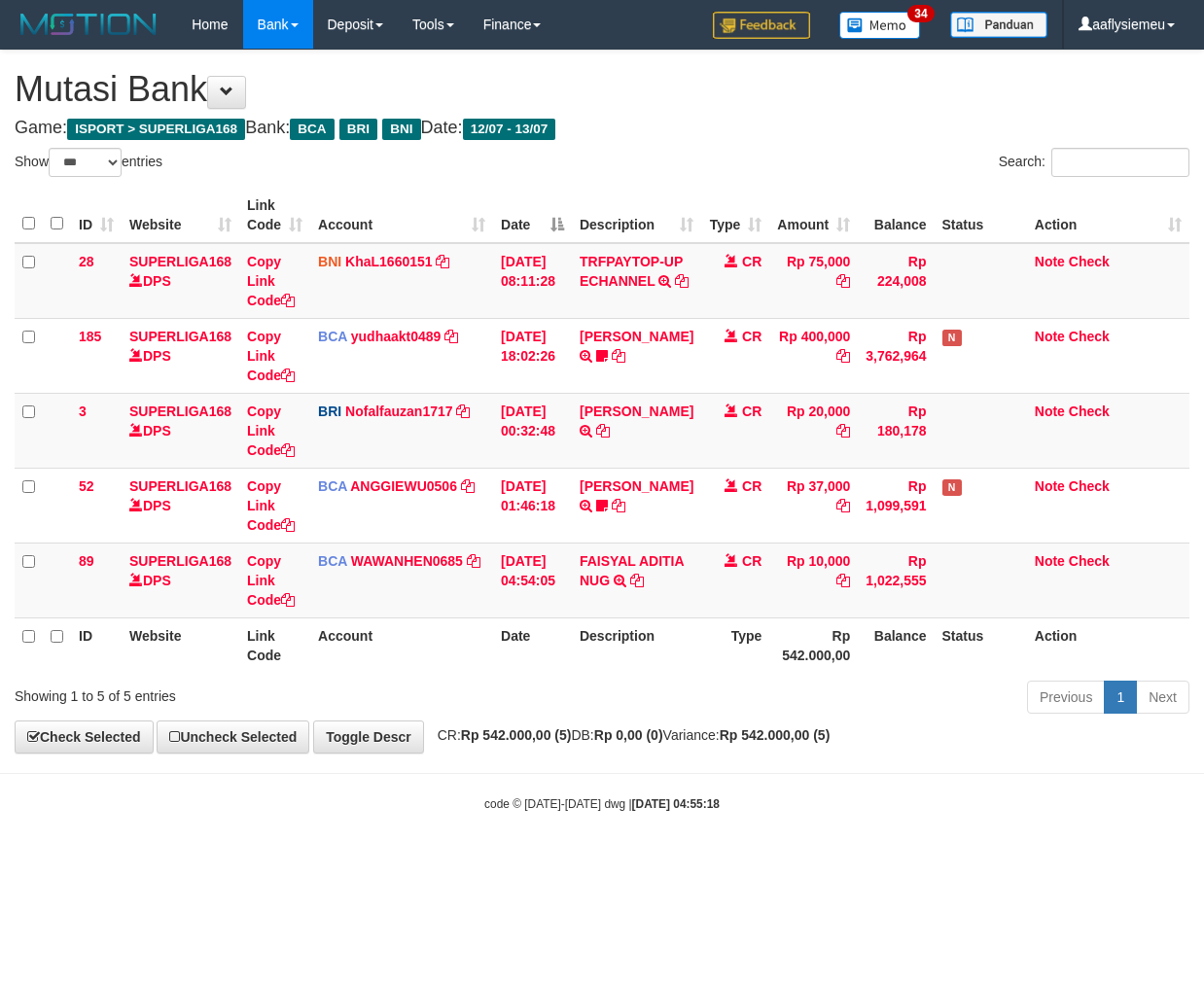 select on "***" 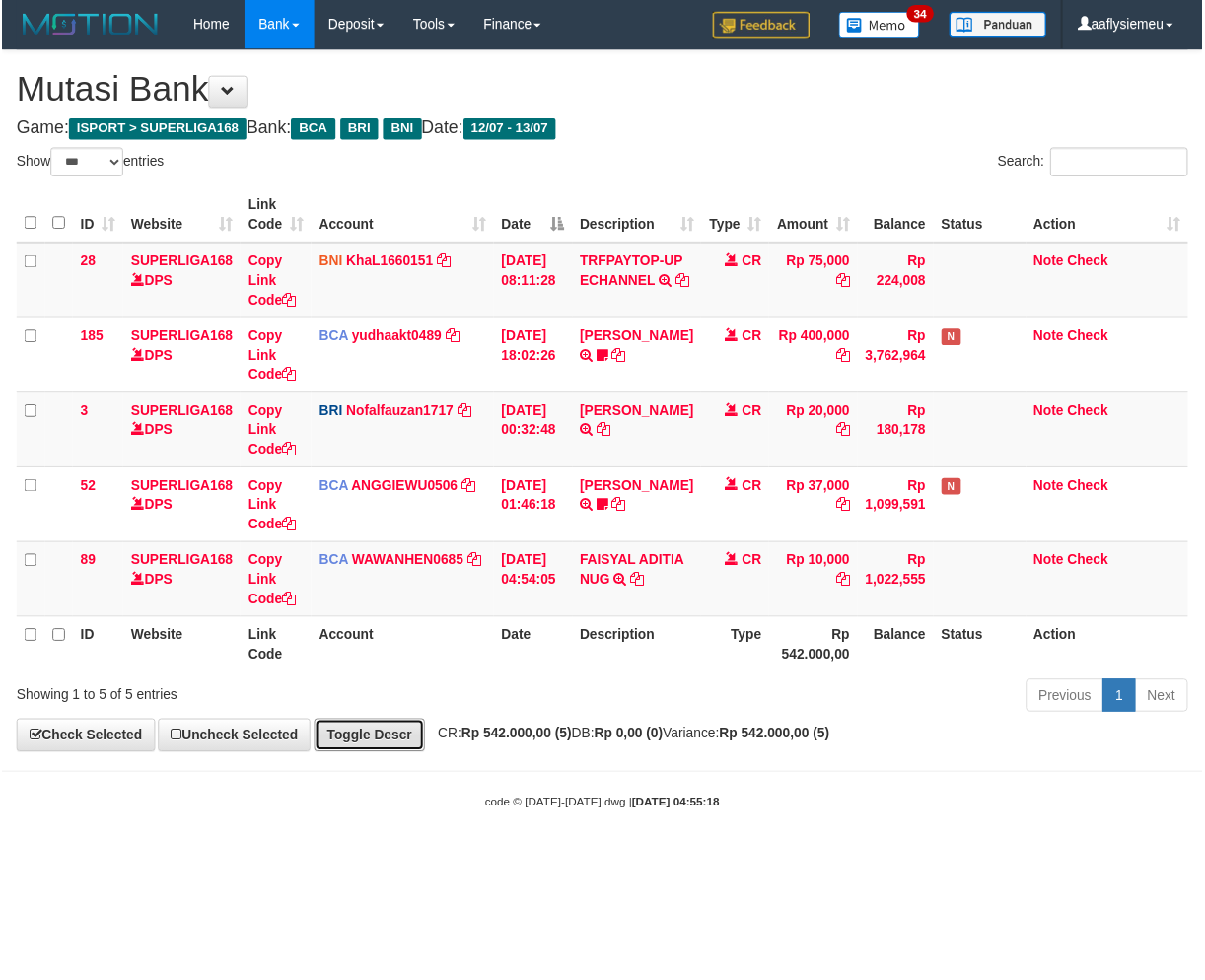 scroll, scrollTop: 0, scrollLeft: 0, axis: both 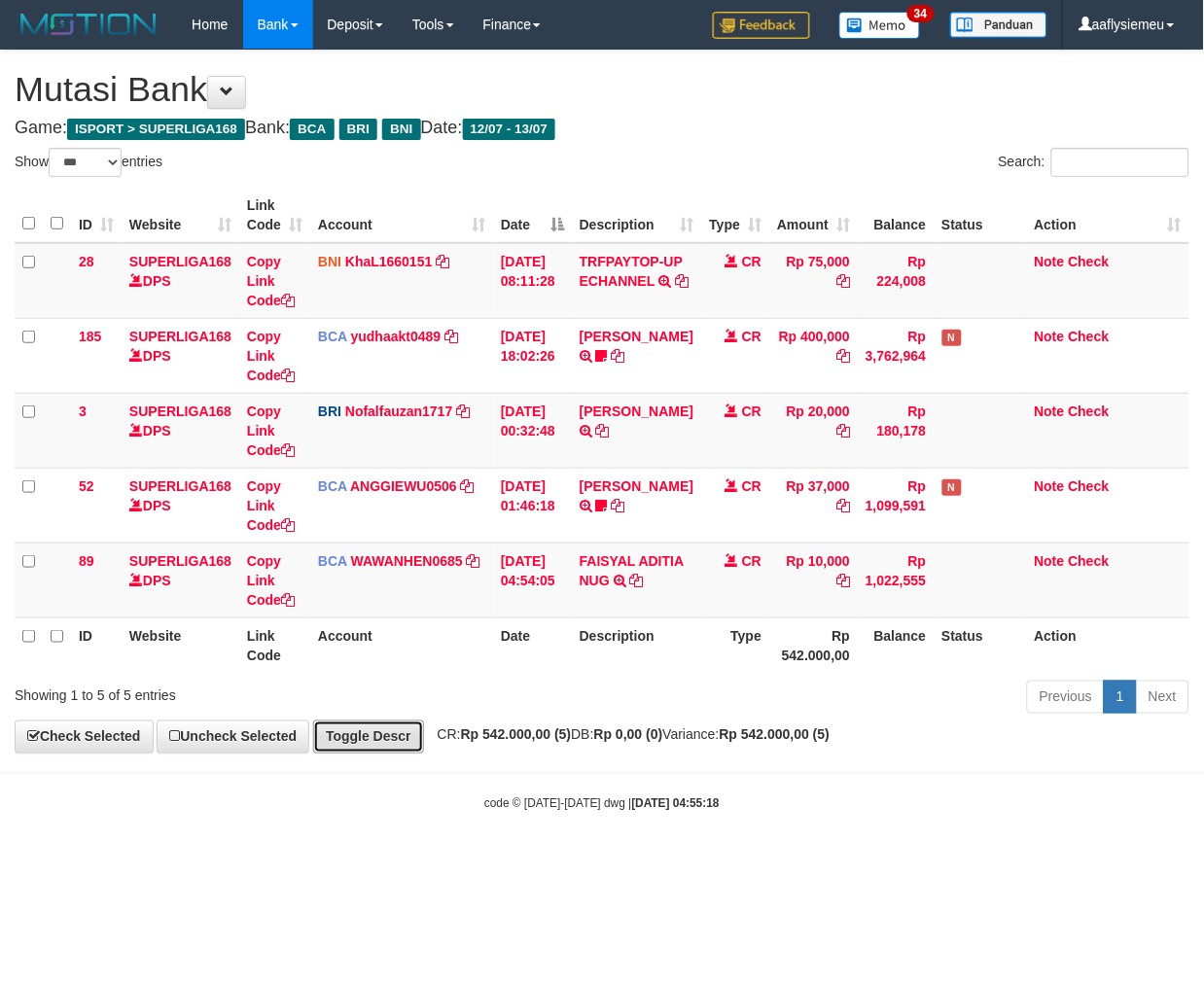 click on "Toggle Descr" at bounding box center (369, 737) 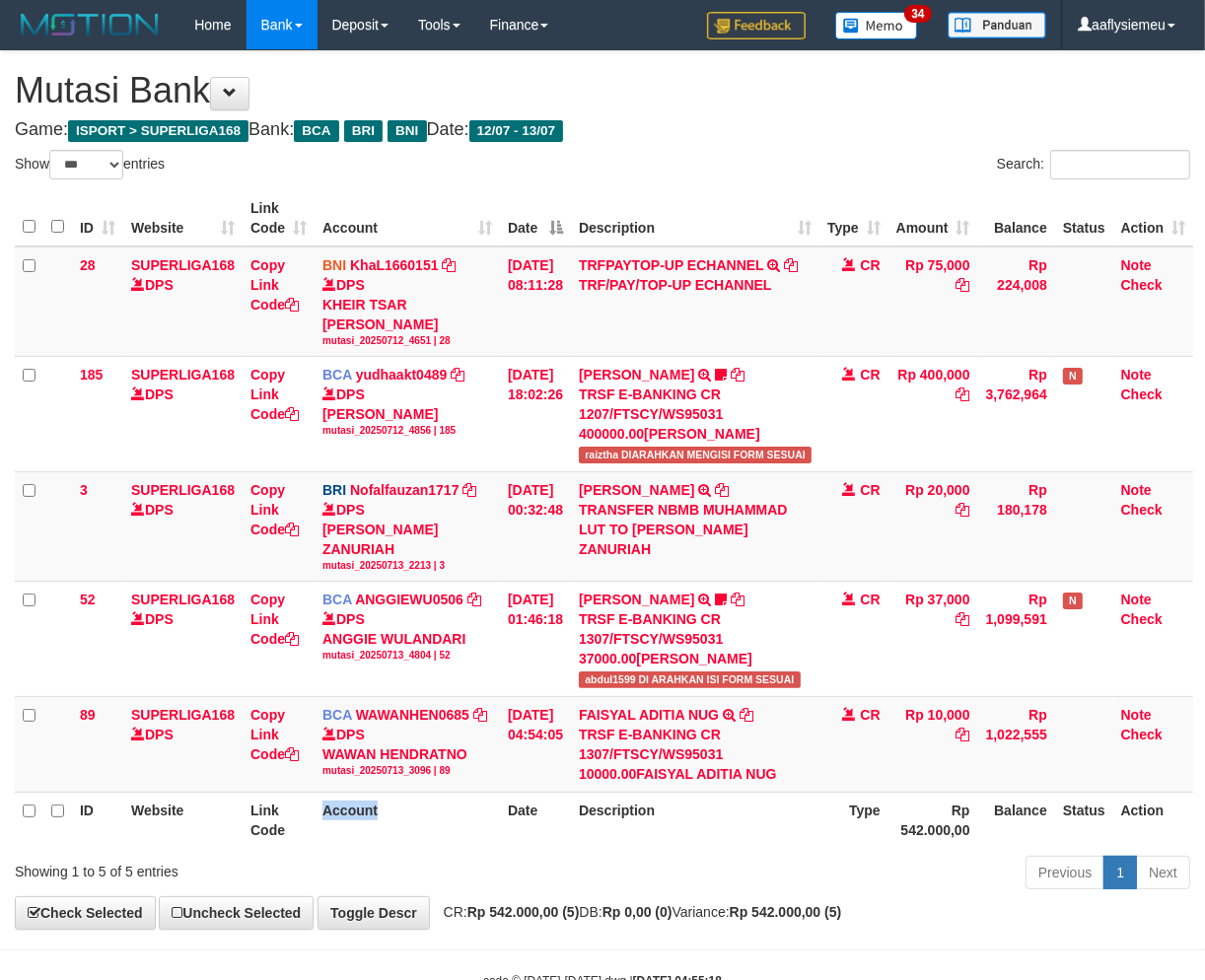 click on "Account" at bounding box center (407, 820) 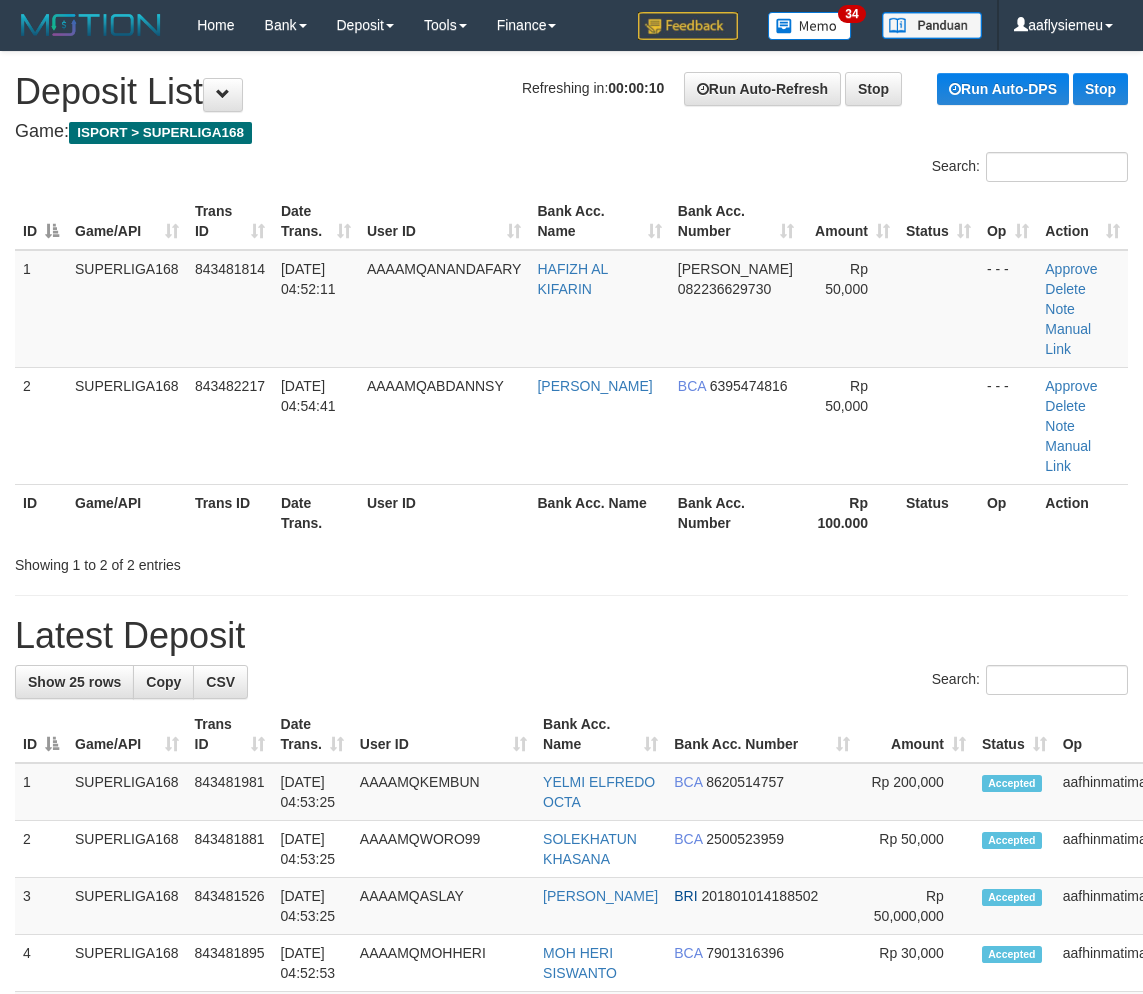 scroll, scrollTop: 0, scrollLeft: 0, axis: both 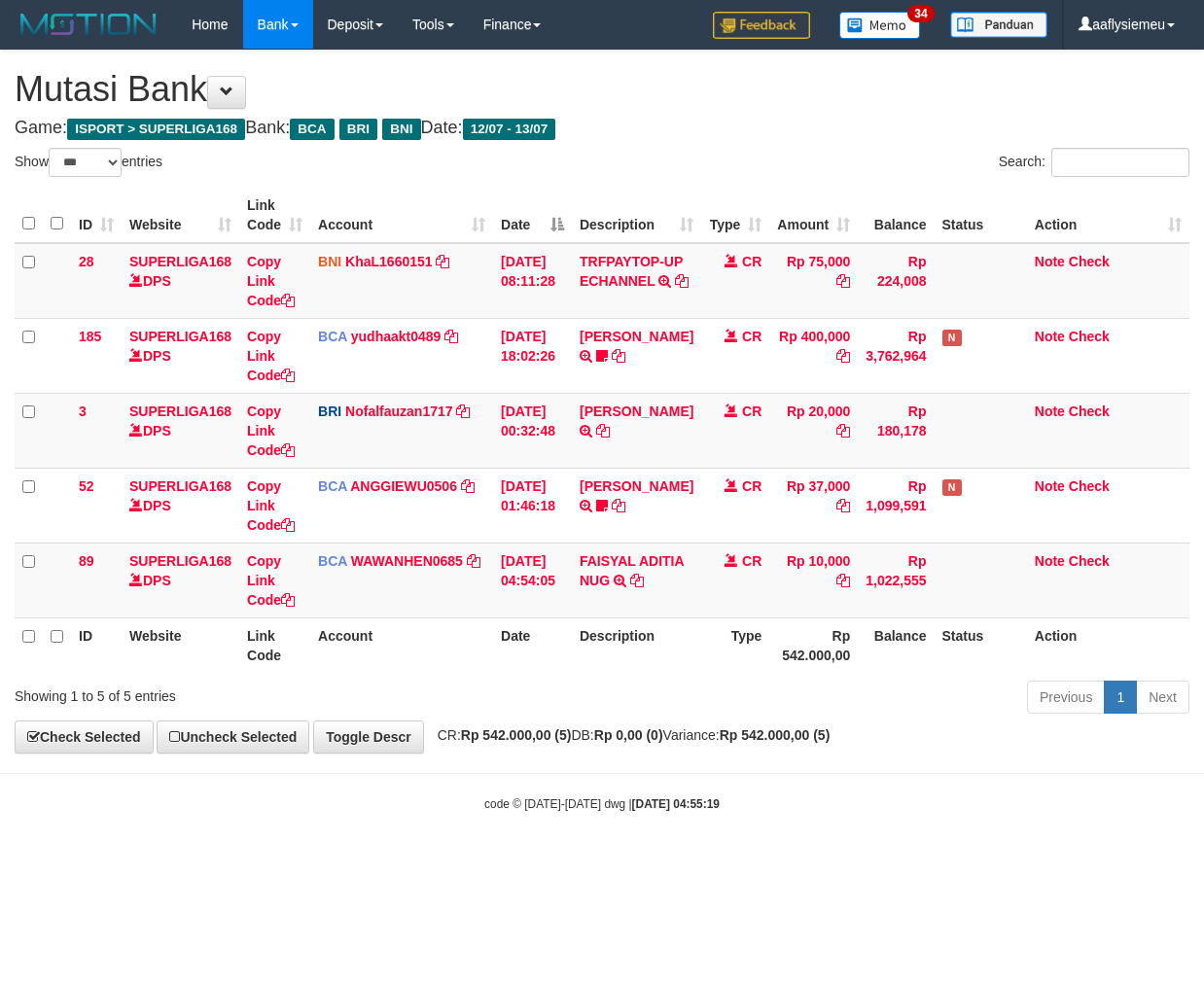 select on "***" 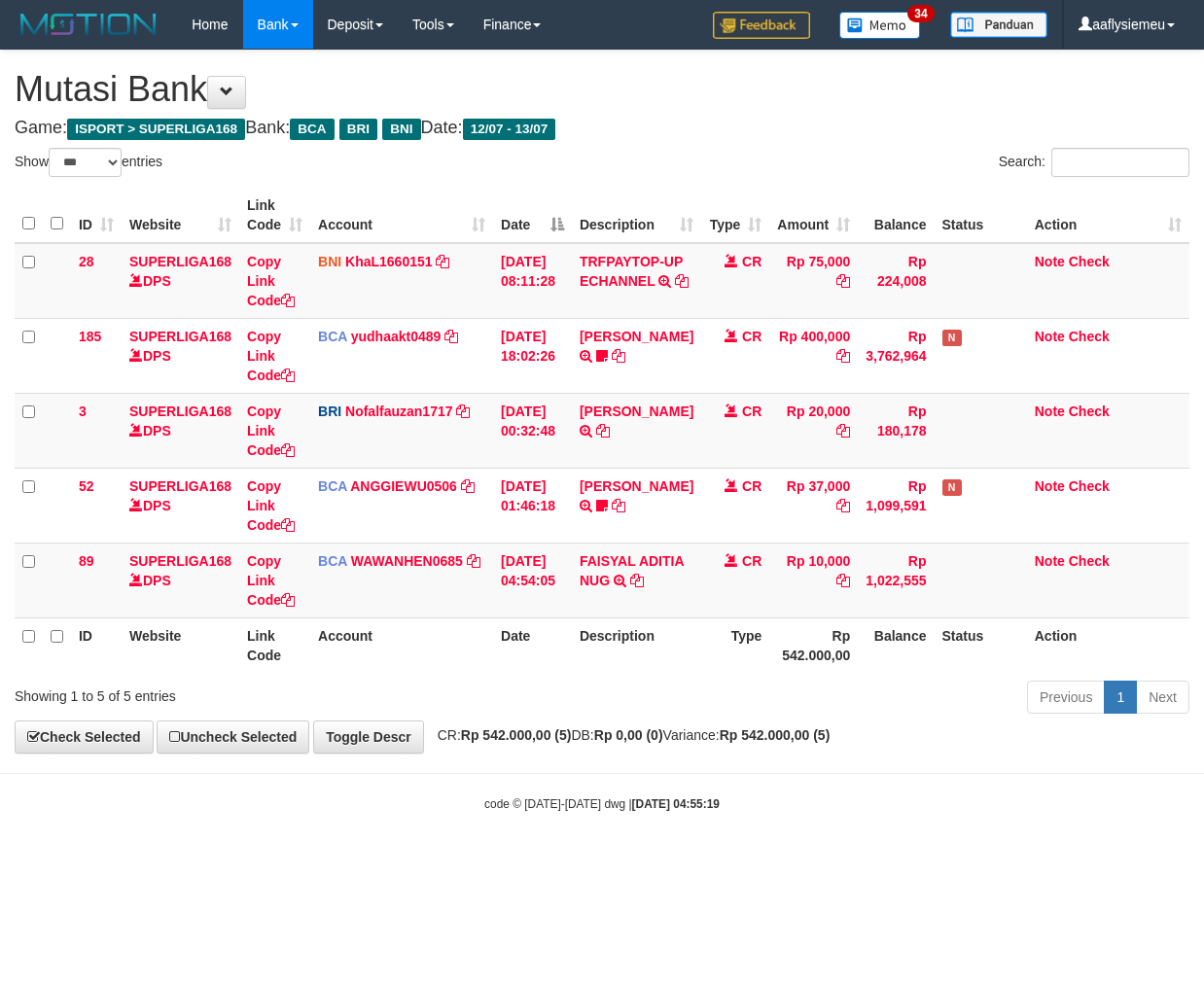scroll, scrollTop: 0, scrollLeft: 0, axis: both 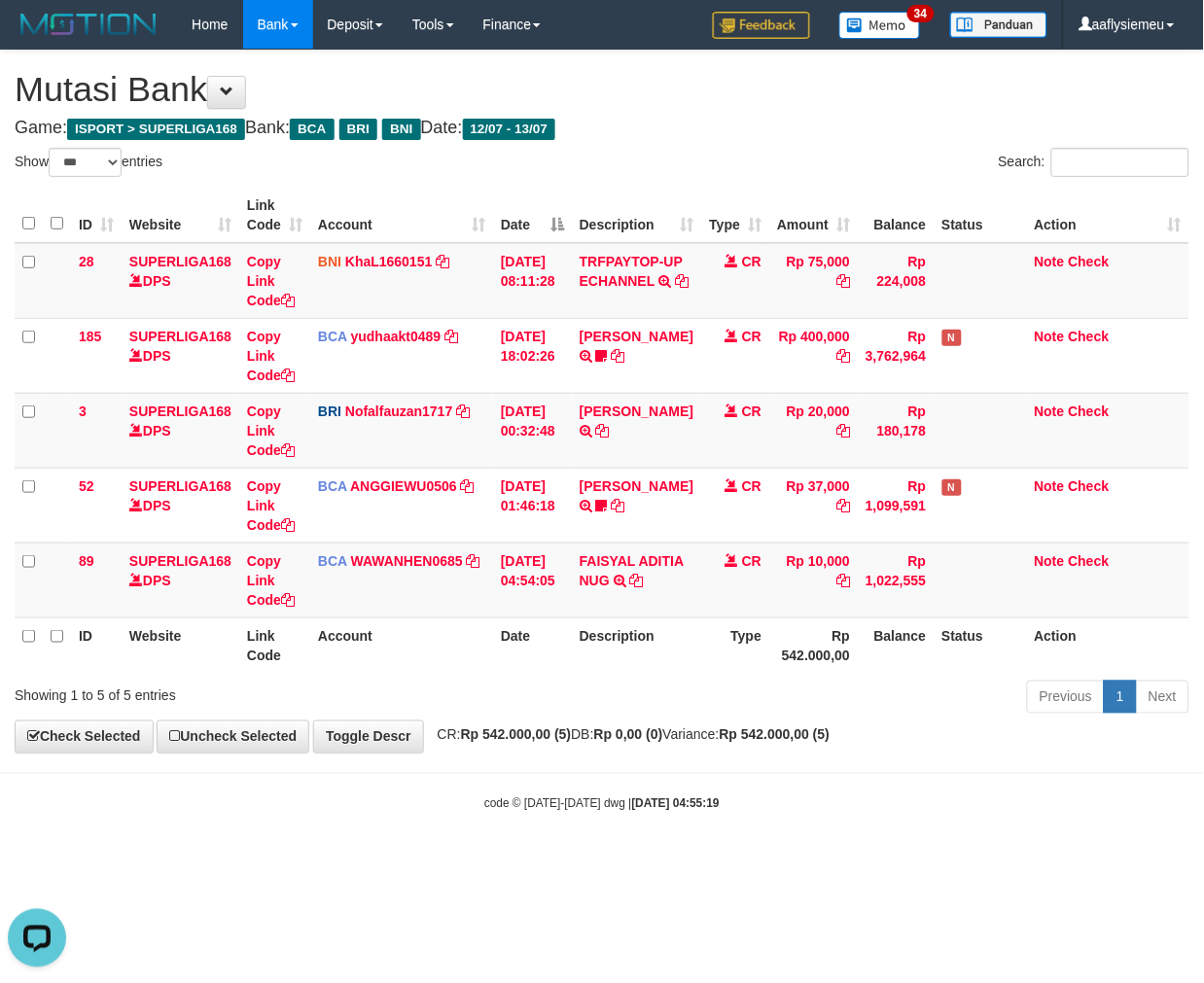 click on "Mutasi Bank" at bounding box center (602, 89) 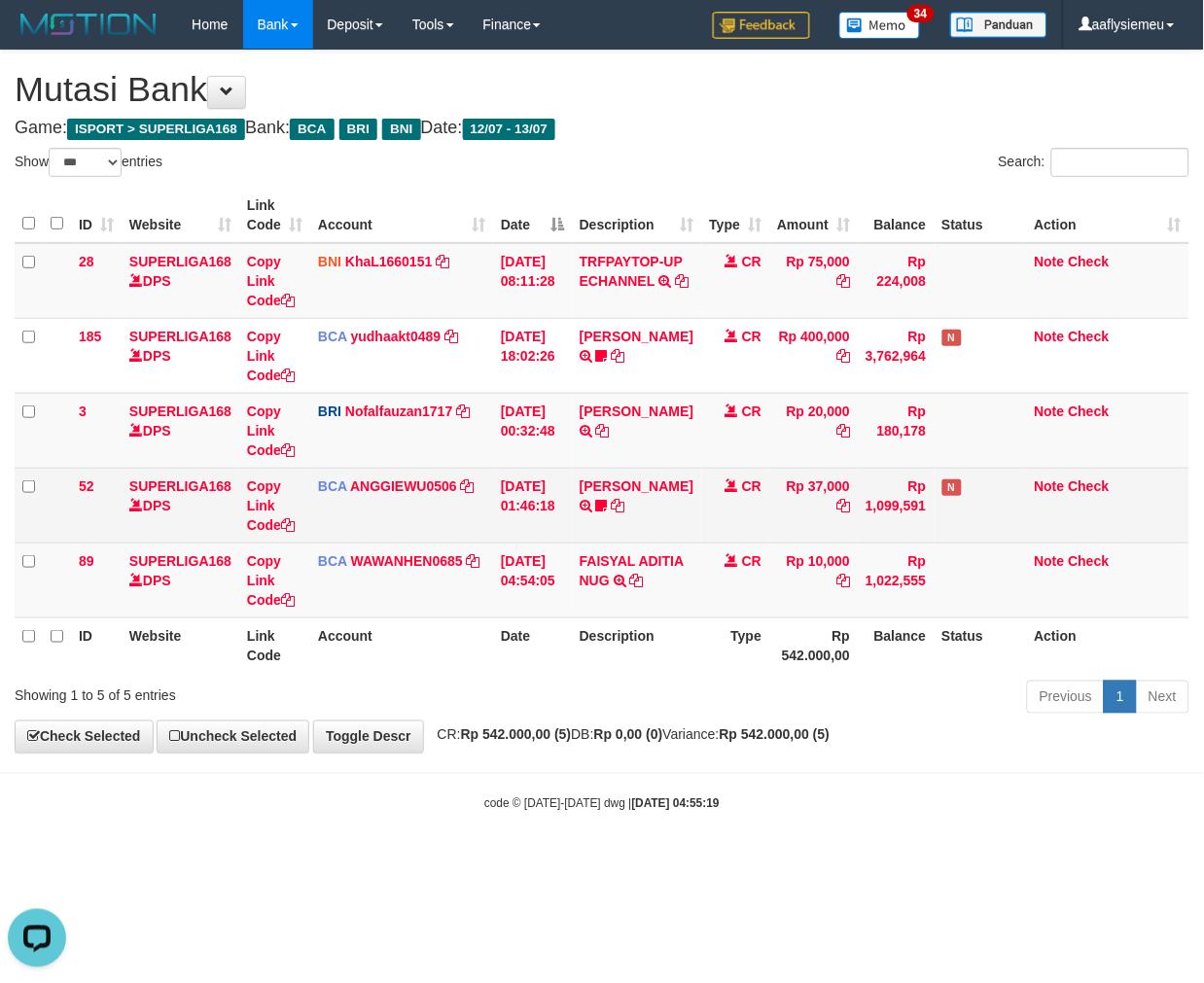 drag, startPoint x: 630, startPoint y: 513, endPoint x: 674, endPoint y: 513, distance: 44 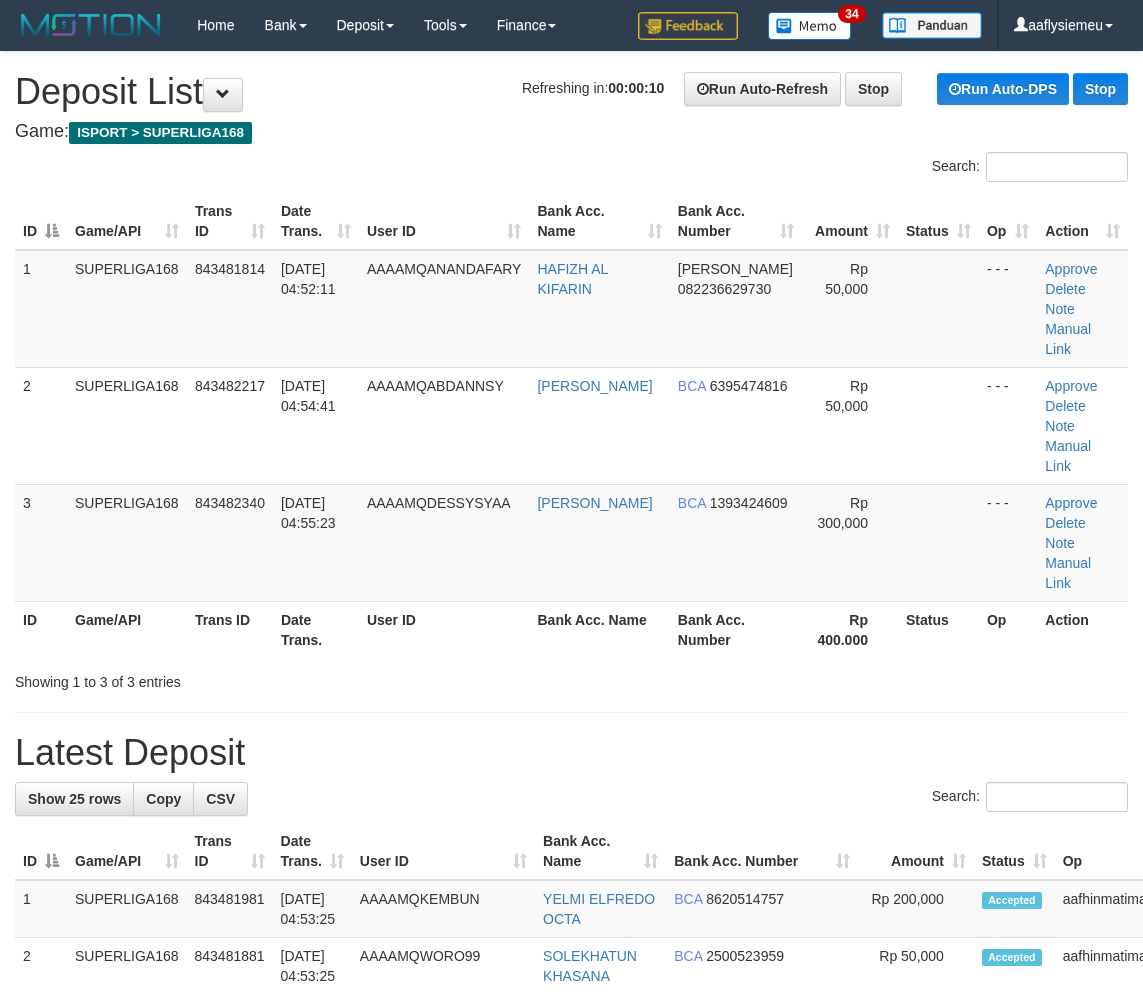 scroll, scrollTop: 0, scrollLeft: 0, axis: both 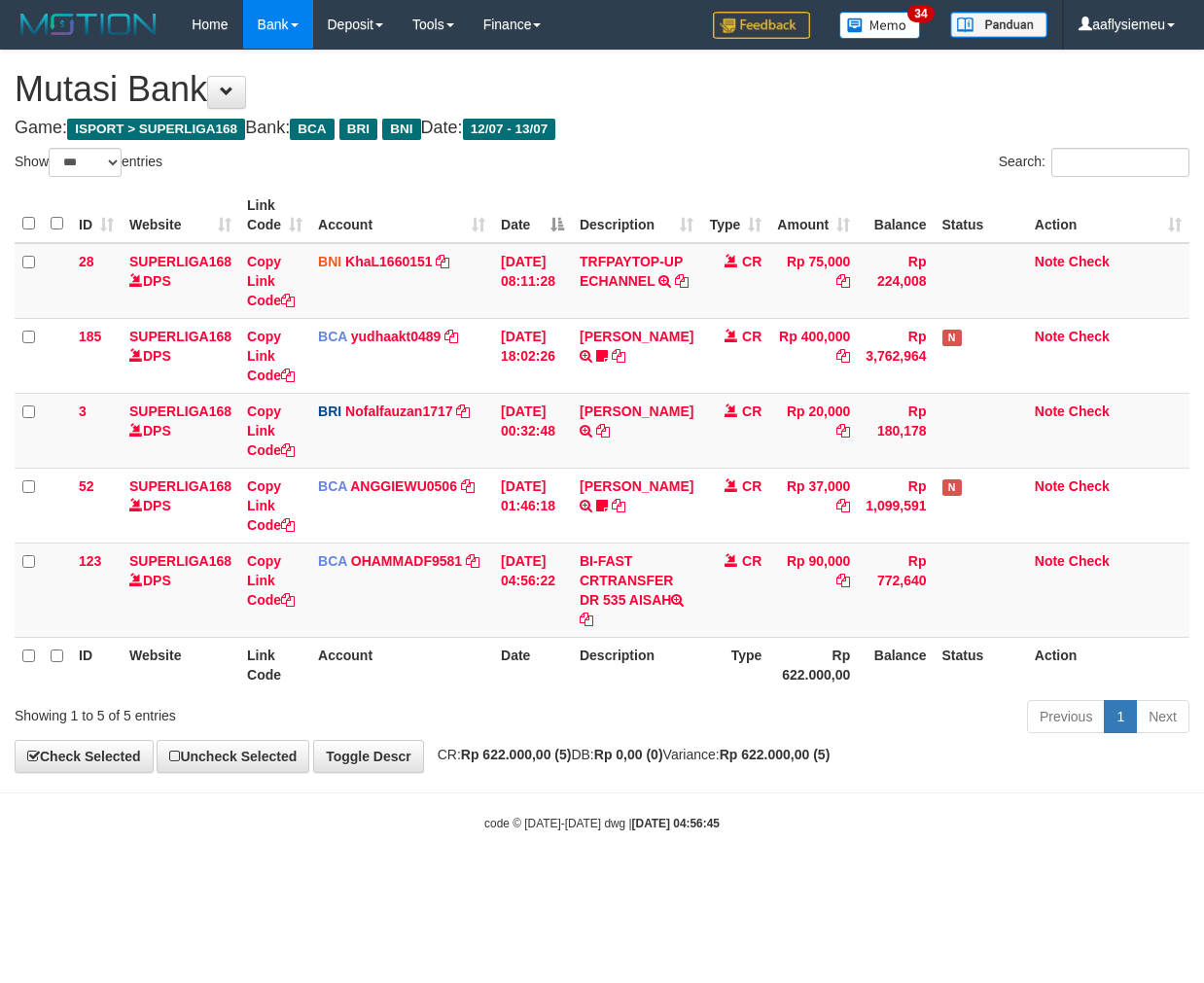 select on "***" 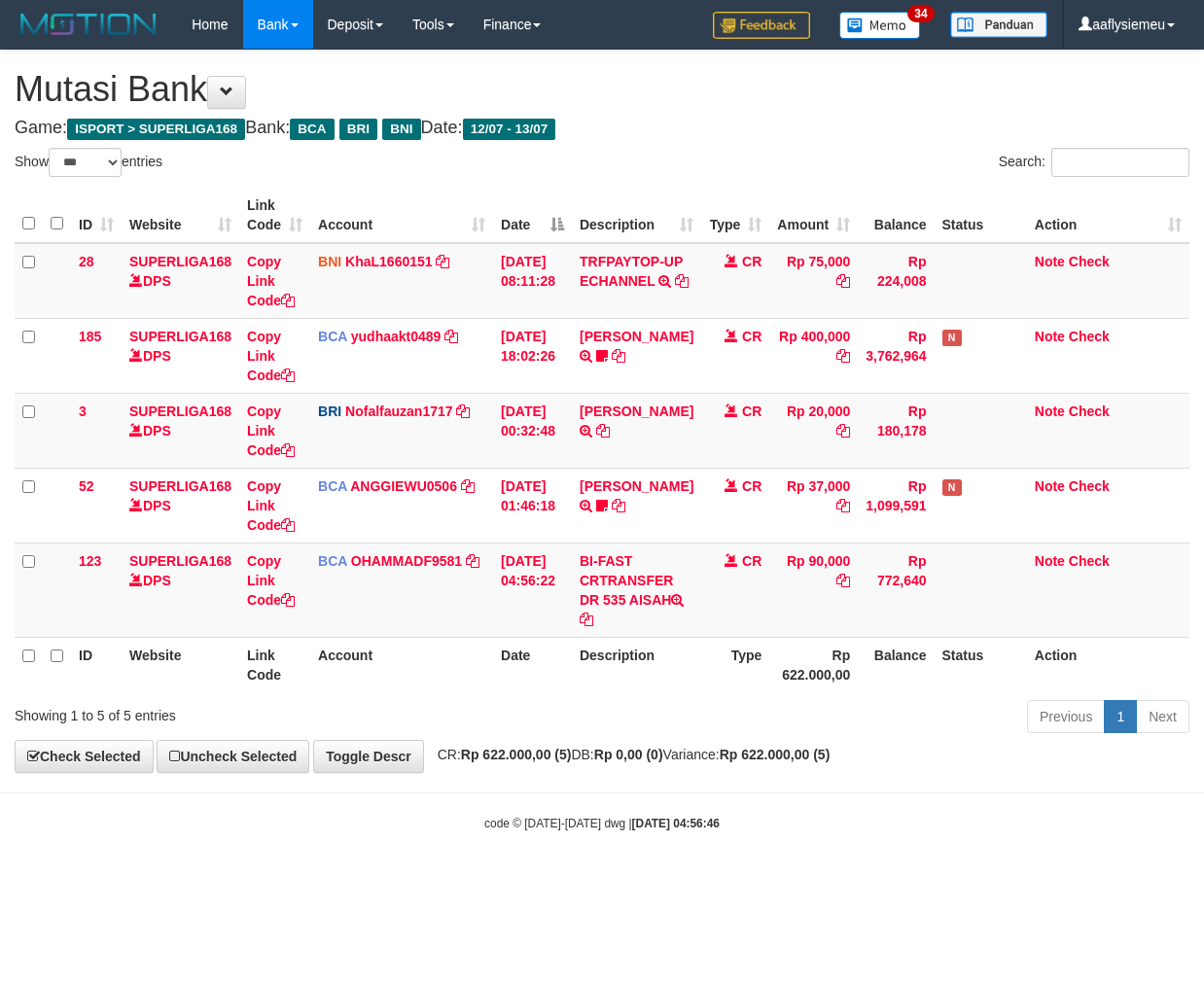 select on "***" 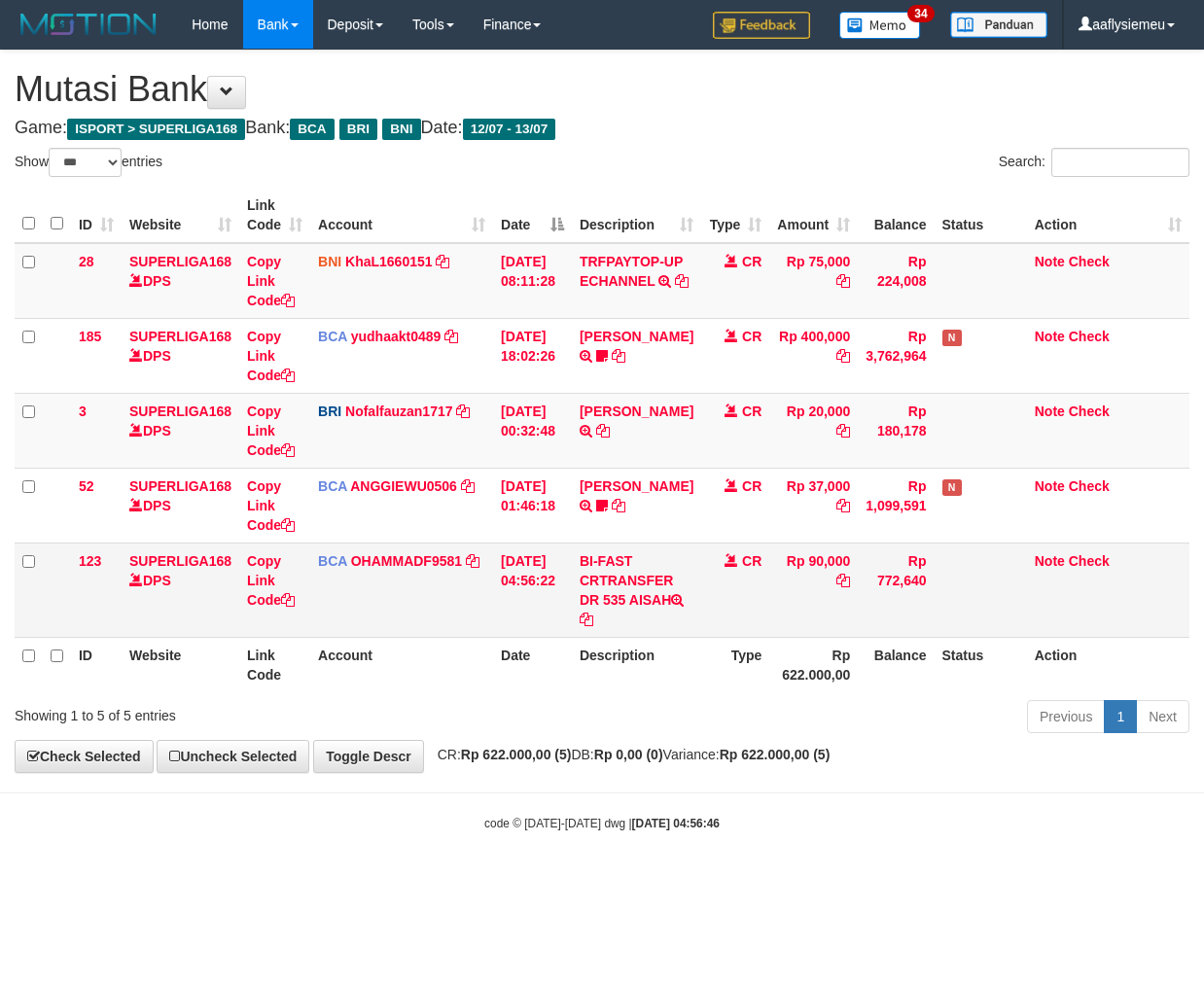 scroll, scrollTop: 0, scrollLeft: 0, axis: both 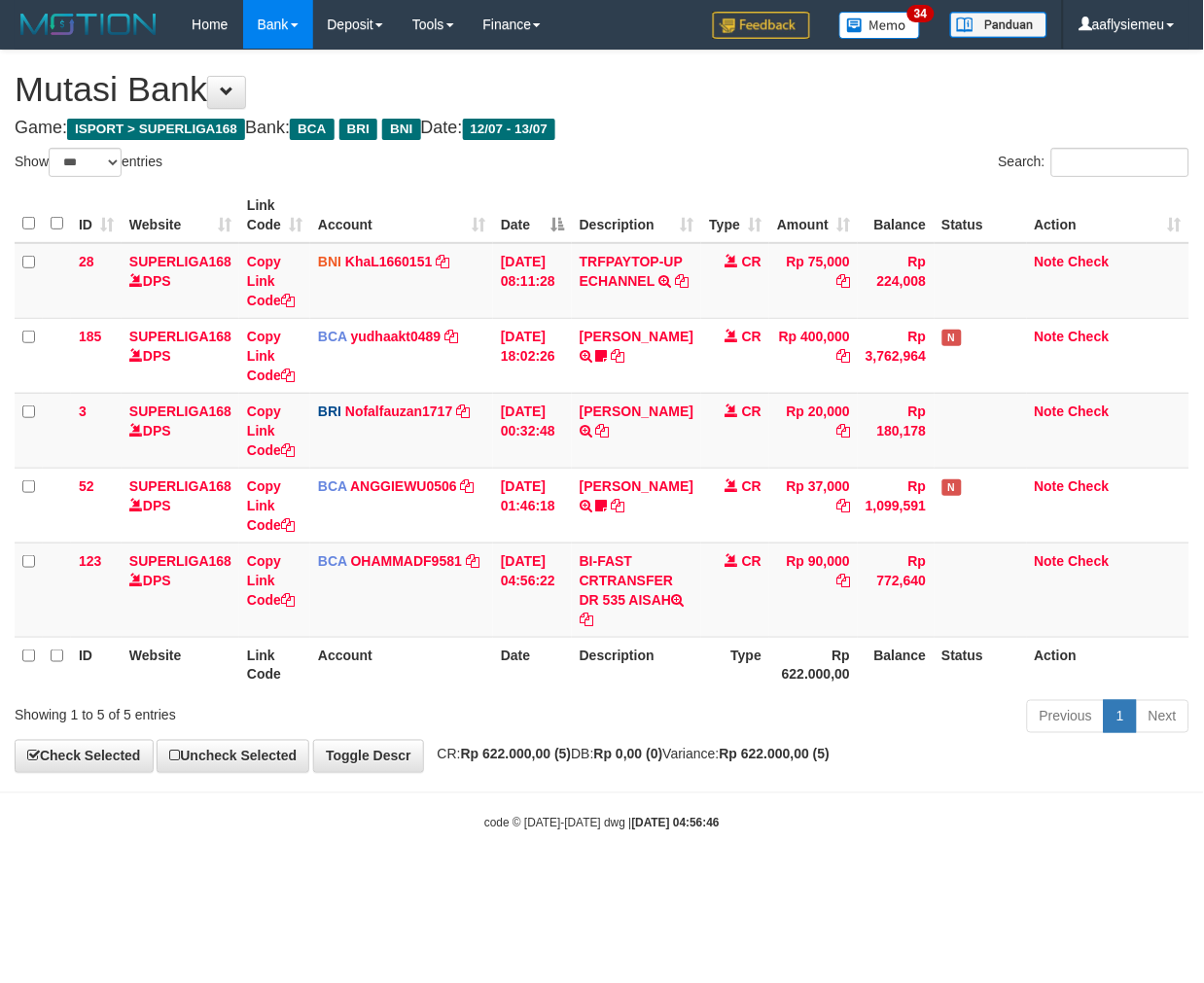 click on "Description" at bounding box center [636, 664] 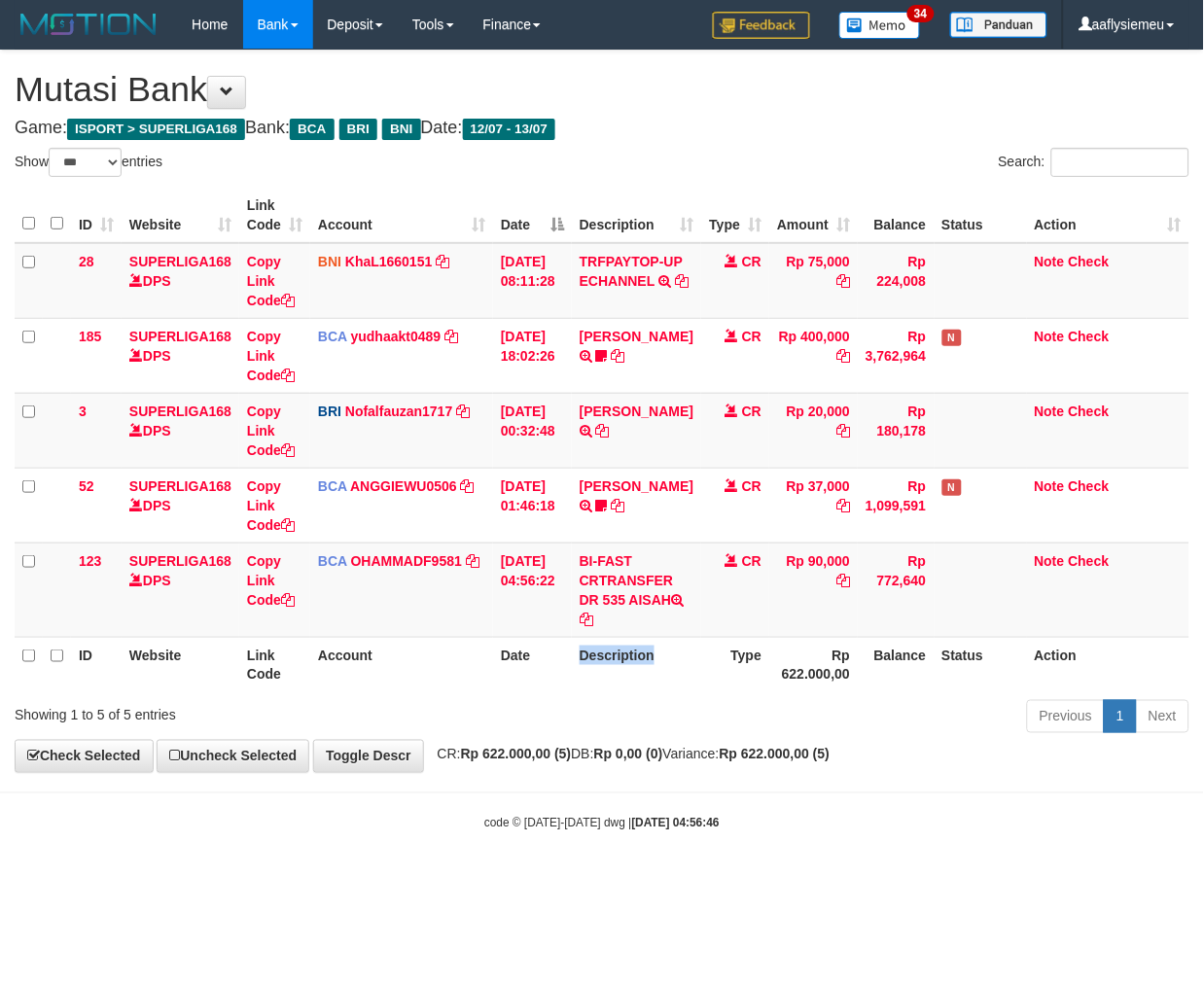 click on "Description" at bounding box center [636, 664] 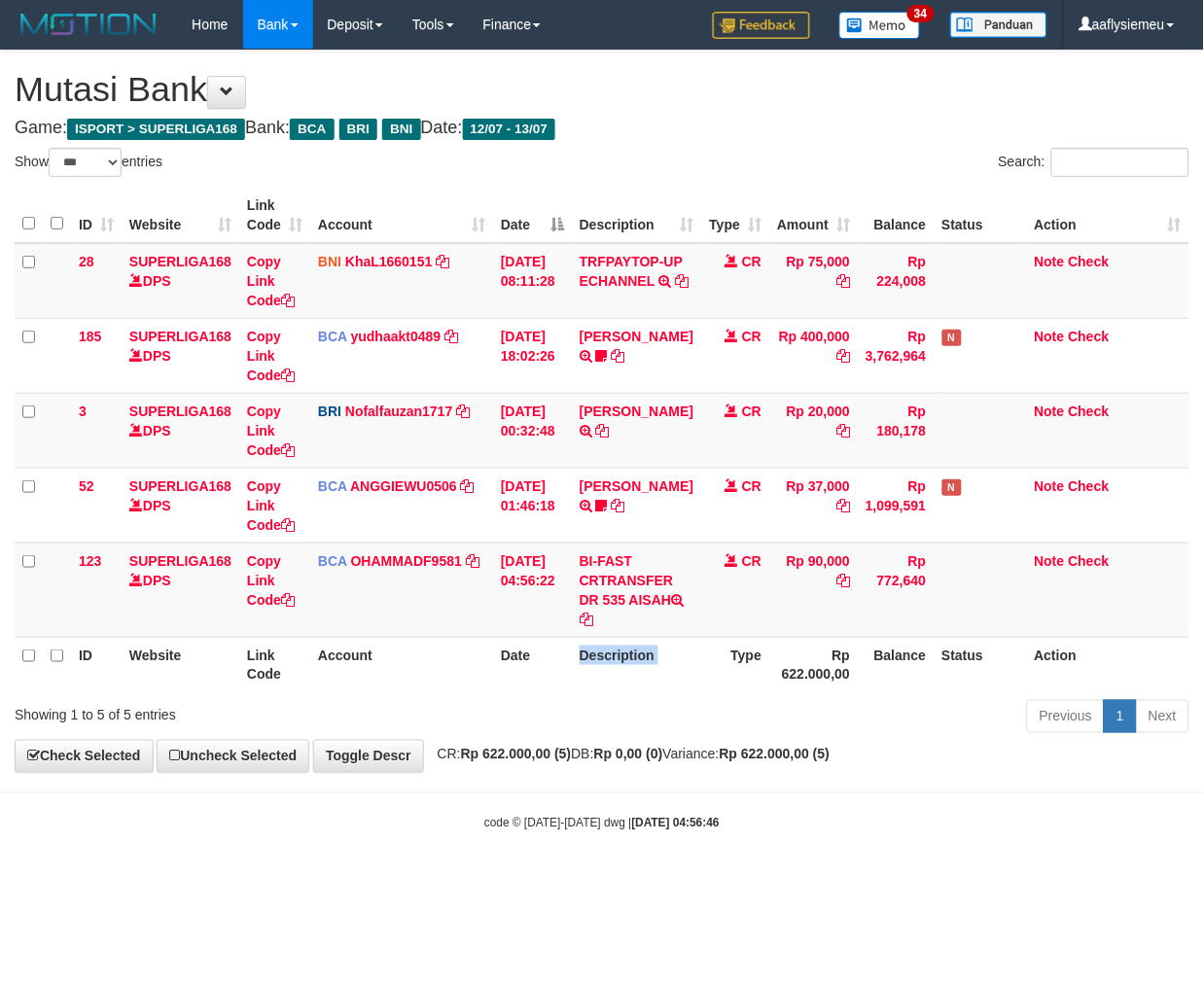 click on "Description" at bounding box center [636, 664] 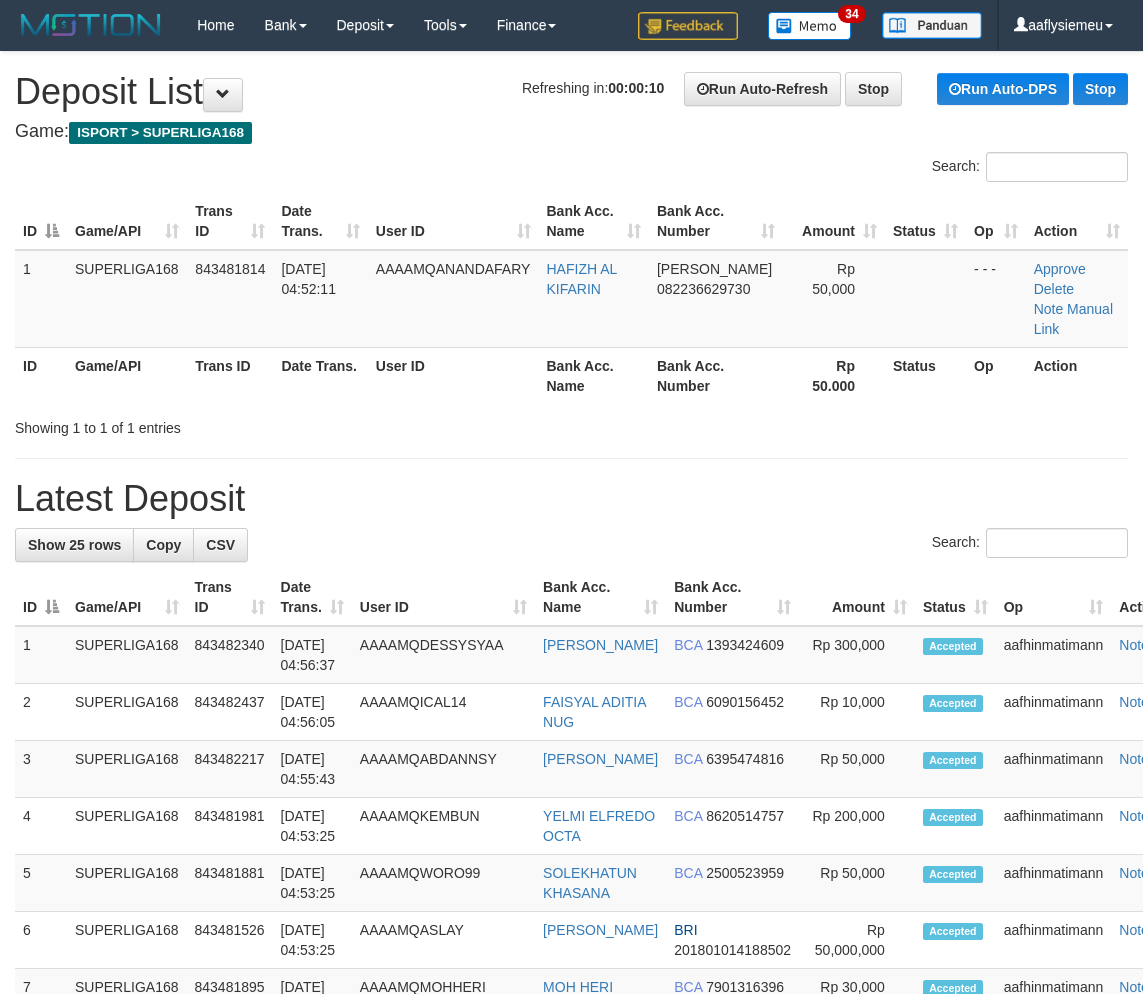 scroll, scrollTop: 0, scrollLeft: 0, axis: both 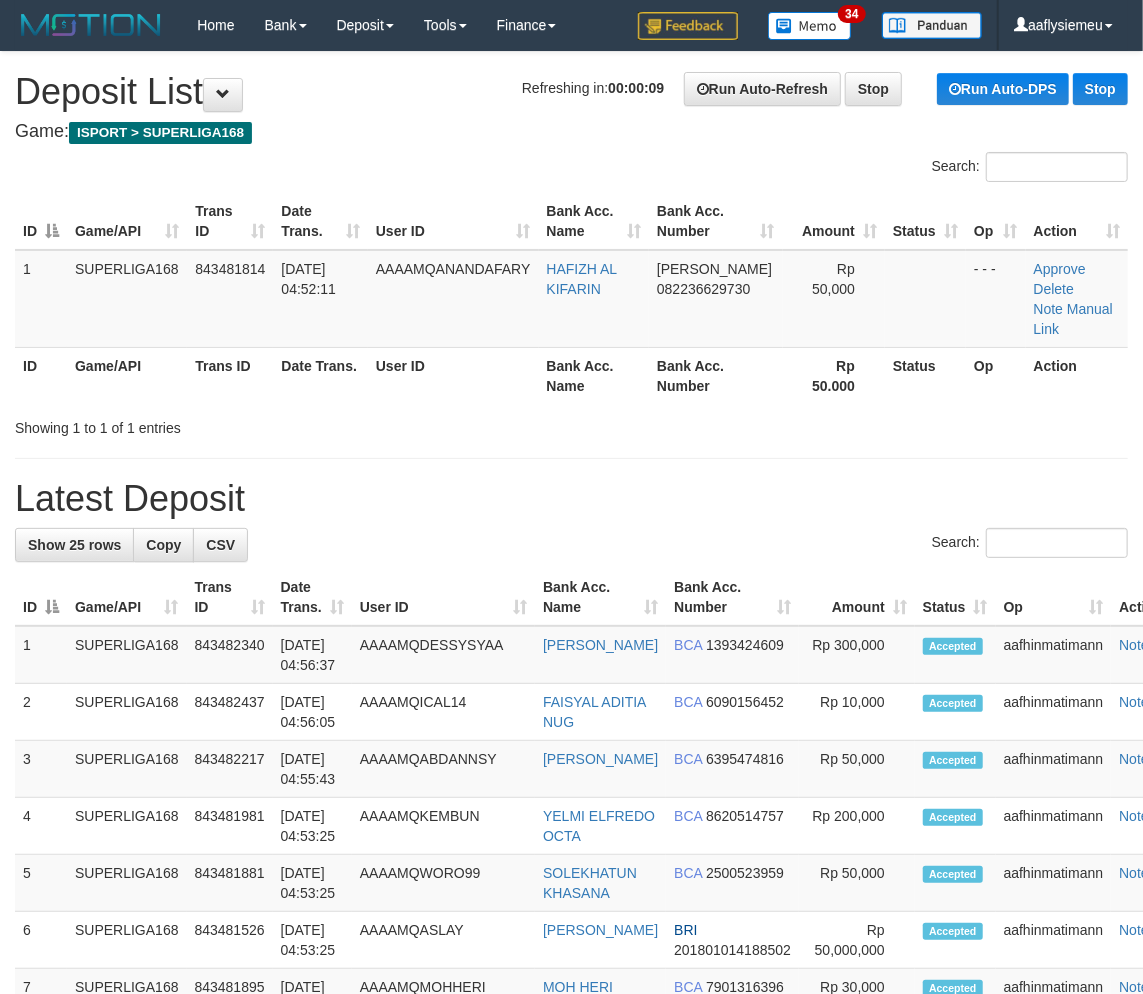 click on "**********" at bounding box center (571, 1128) 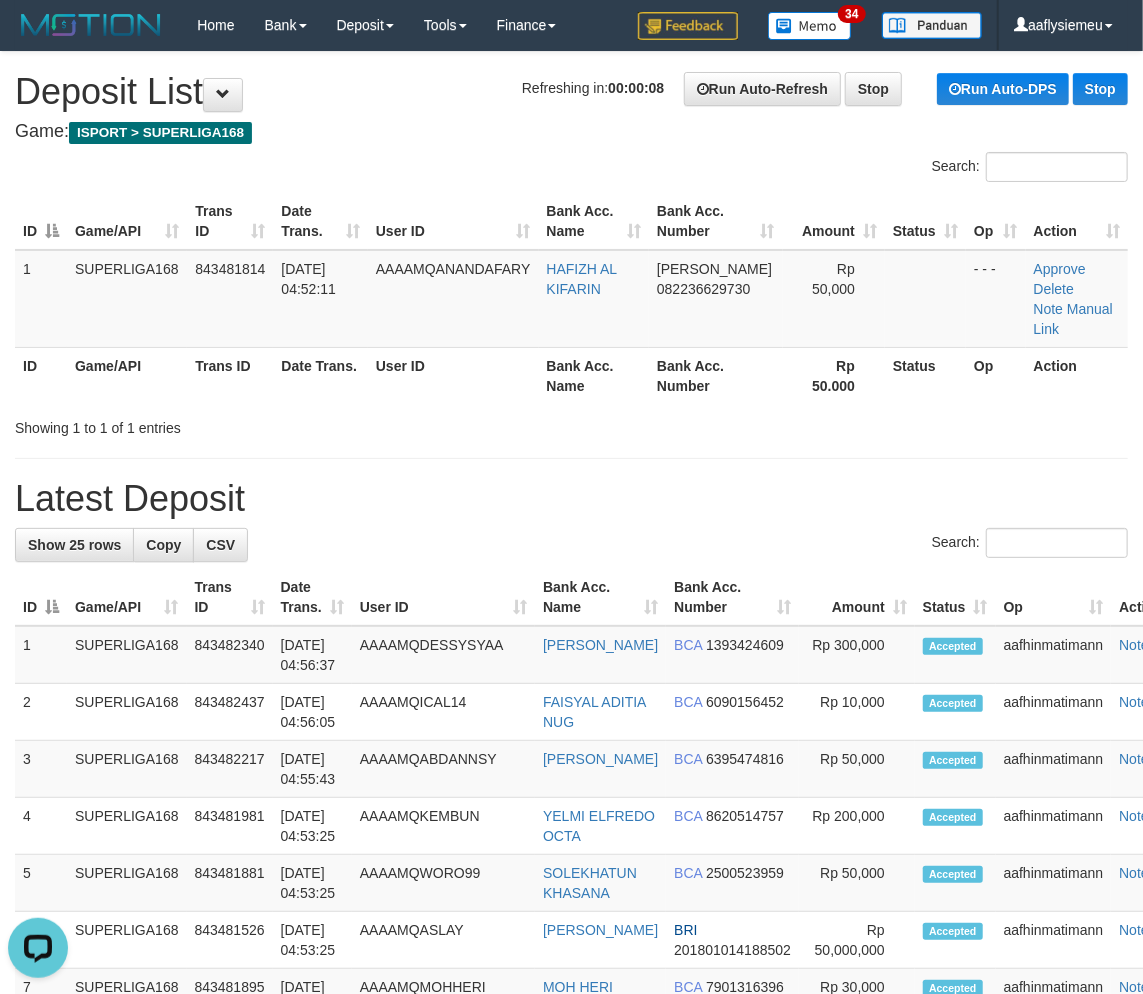 scroll, scrollTop: 0, scrollLeft: 0, axis: both 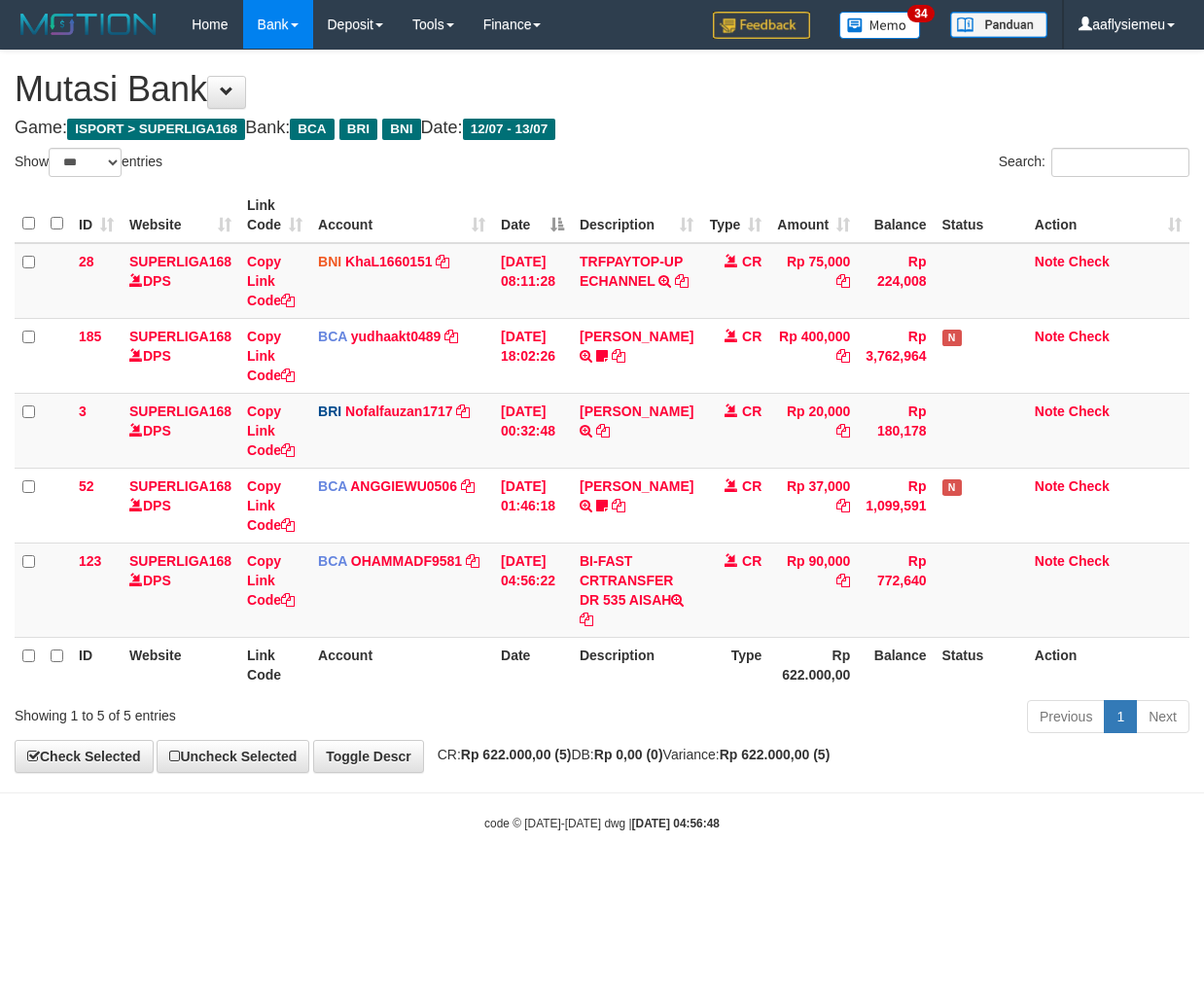 select on "***" 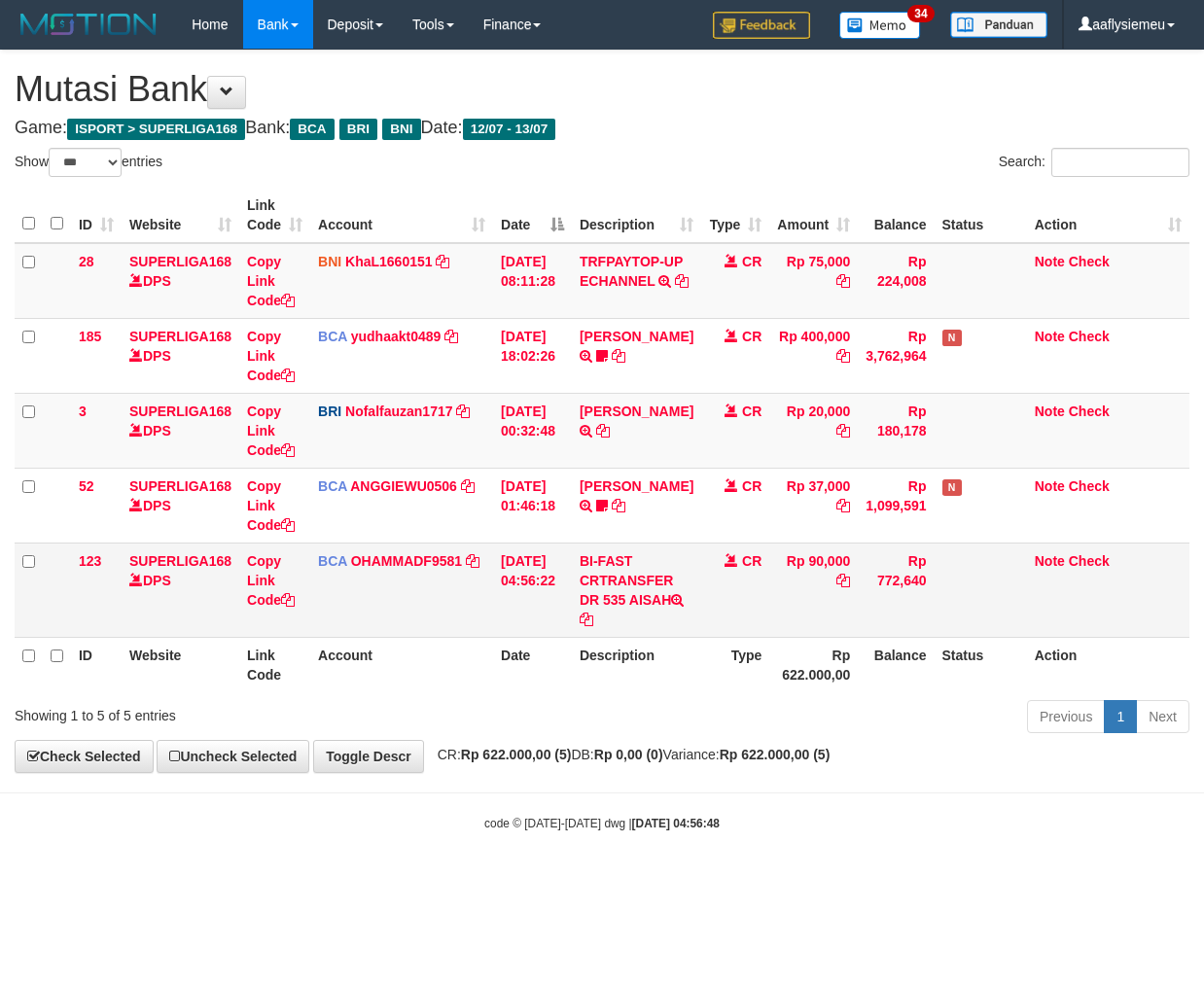 scroll, scrollTop: 0, scrollLeft: 0, axis: both 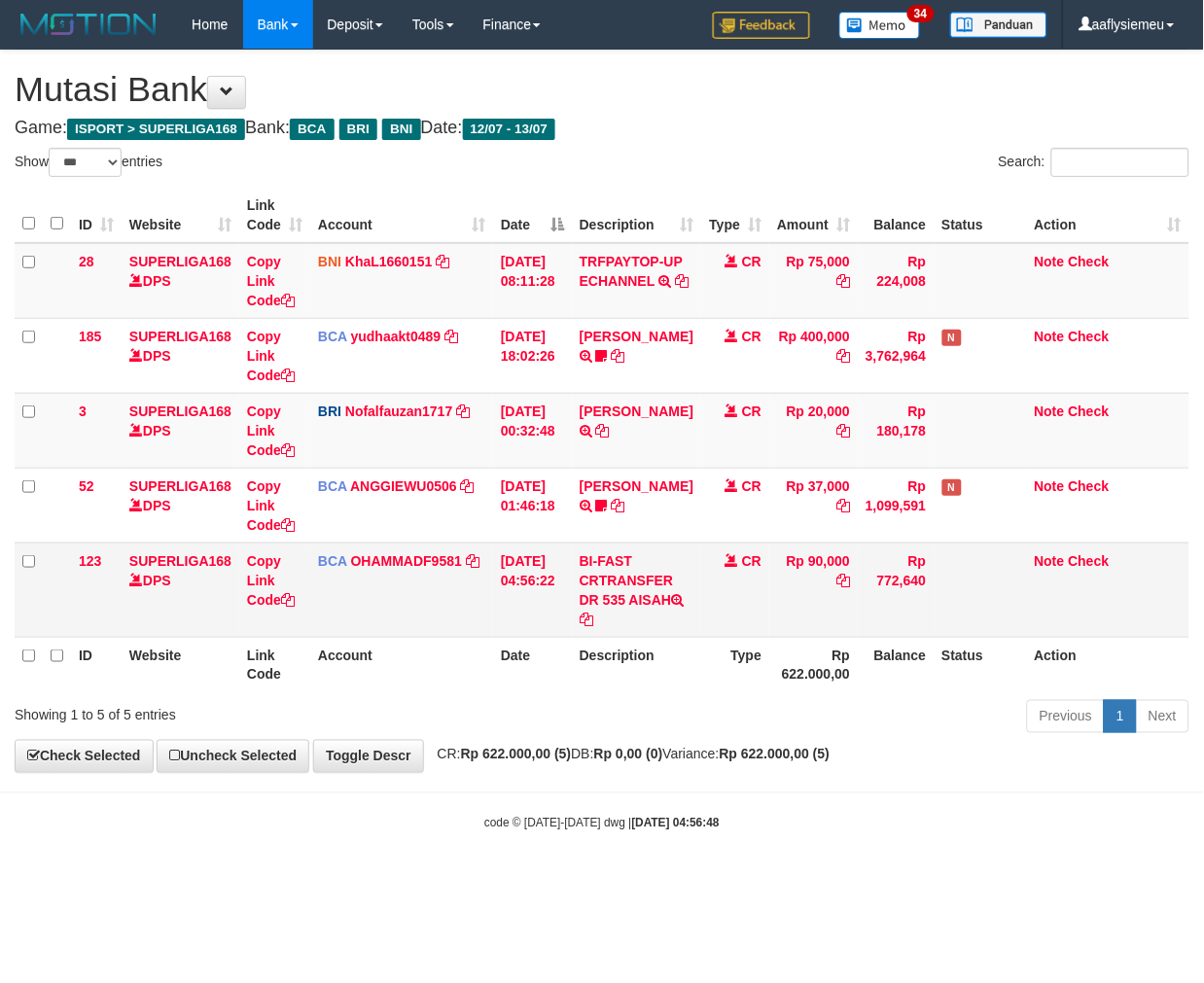 click on "Rp 622.000,00" at bounding box center [813, 664] 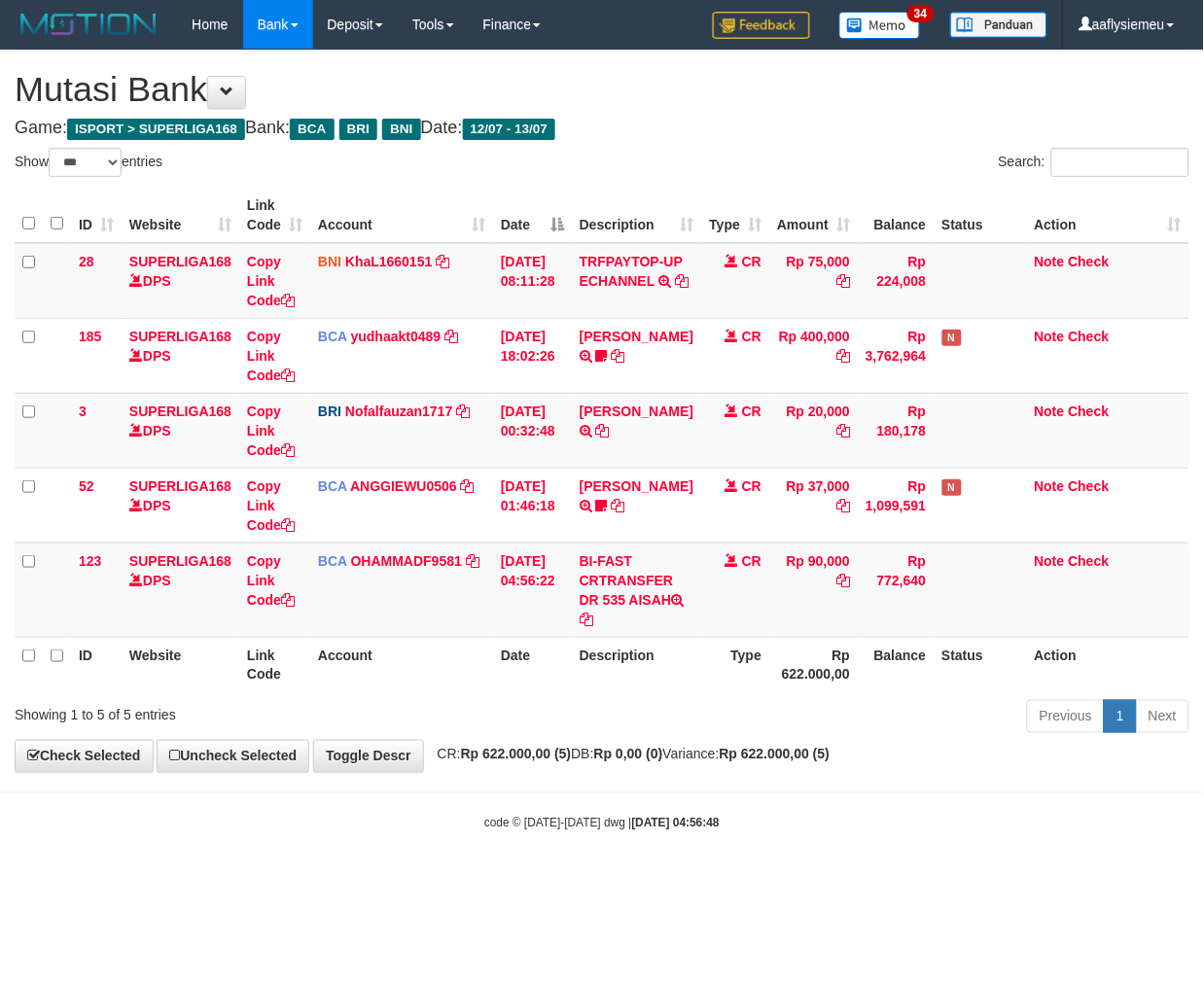 click on "Description" at bounding box center [636, 664] 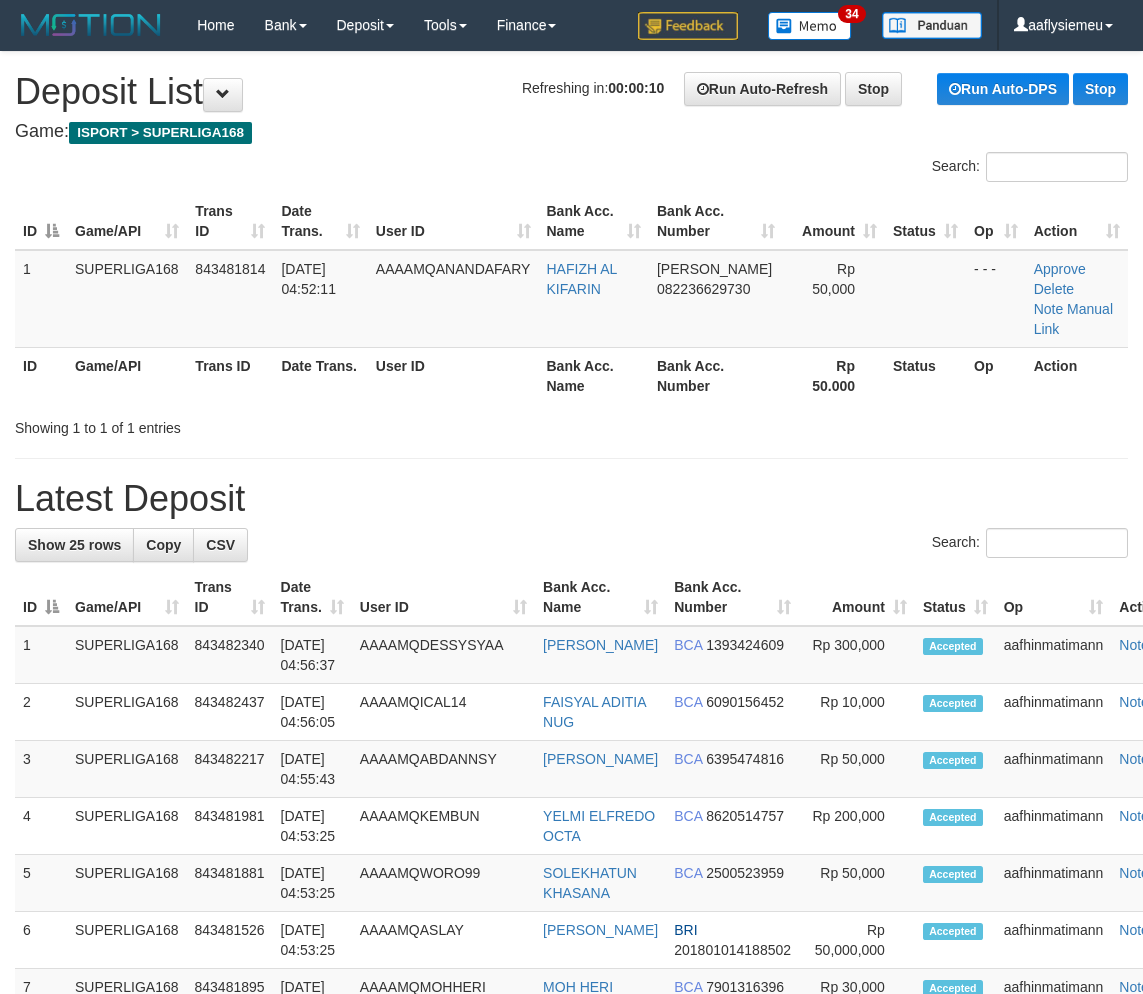 scroll, scrollTop: 0, scrollLeft: 0, axis: both 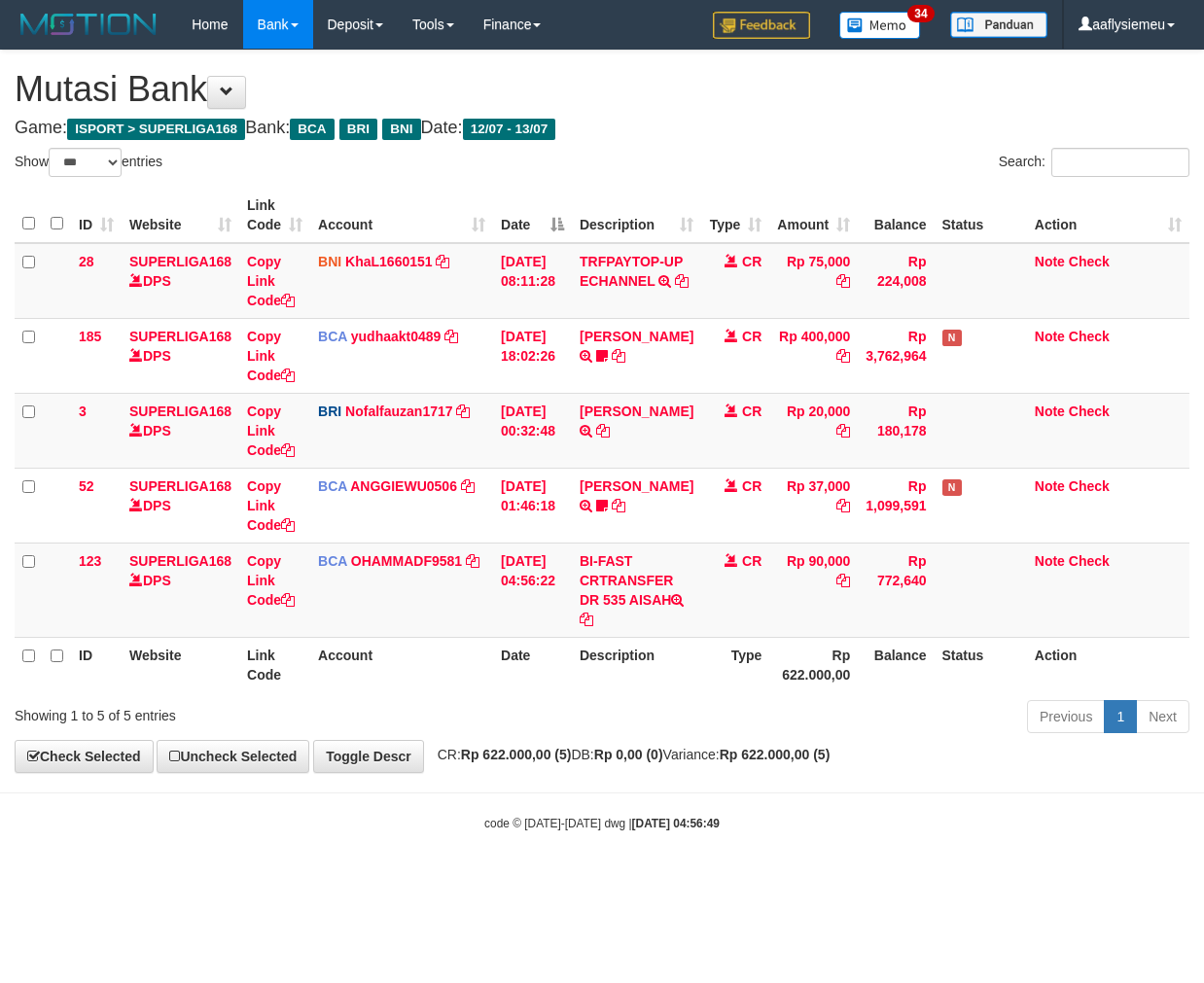 select on "***" 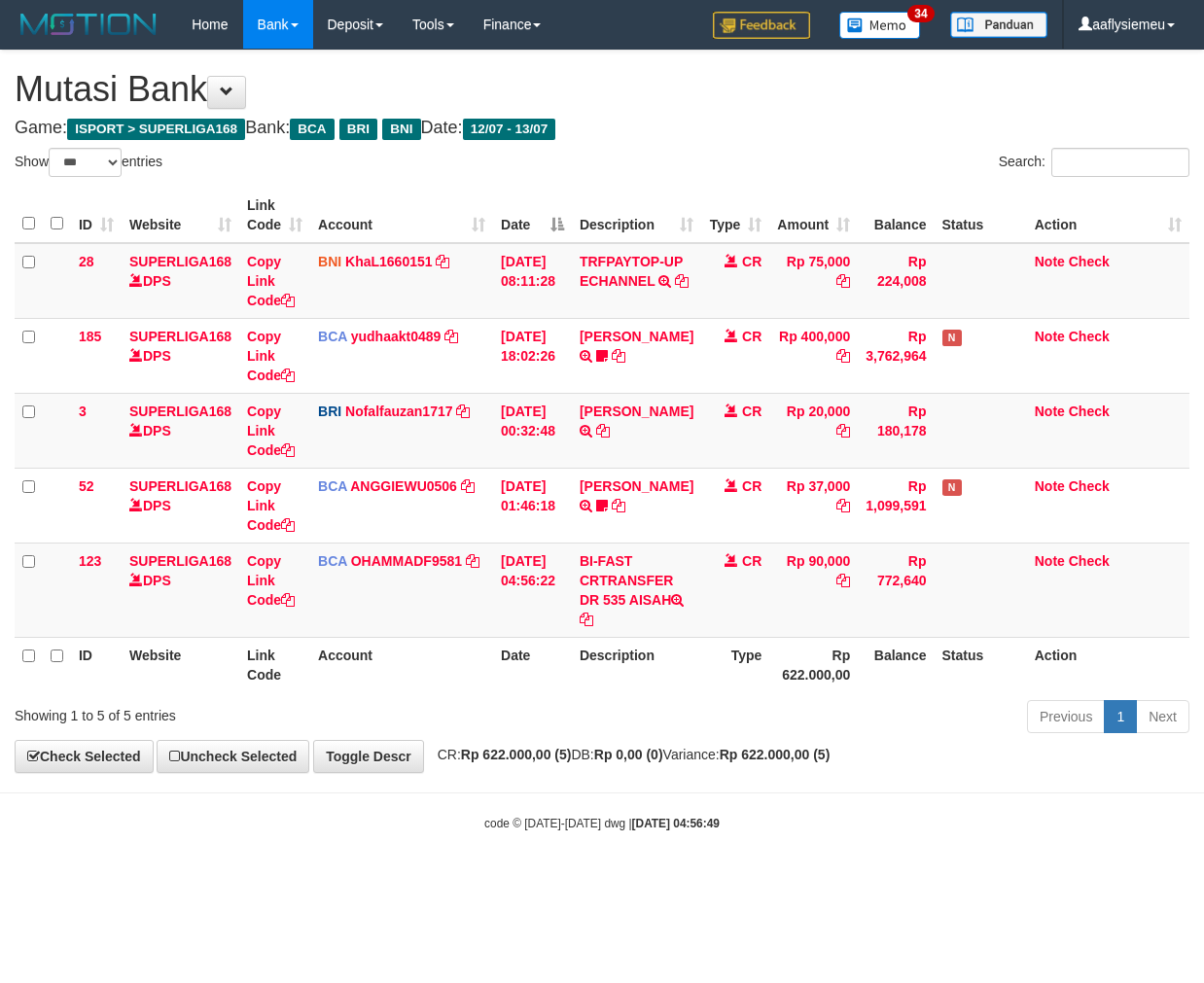 scroll, scrollTop: 0, scrollLeft: 0, axis: both 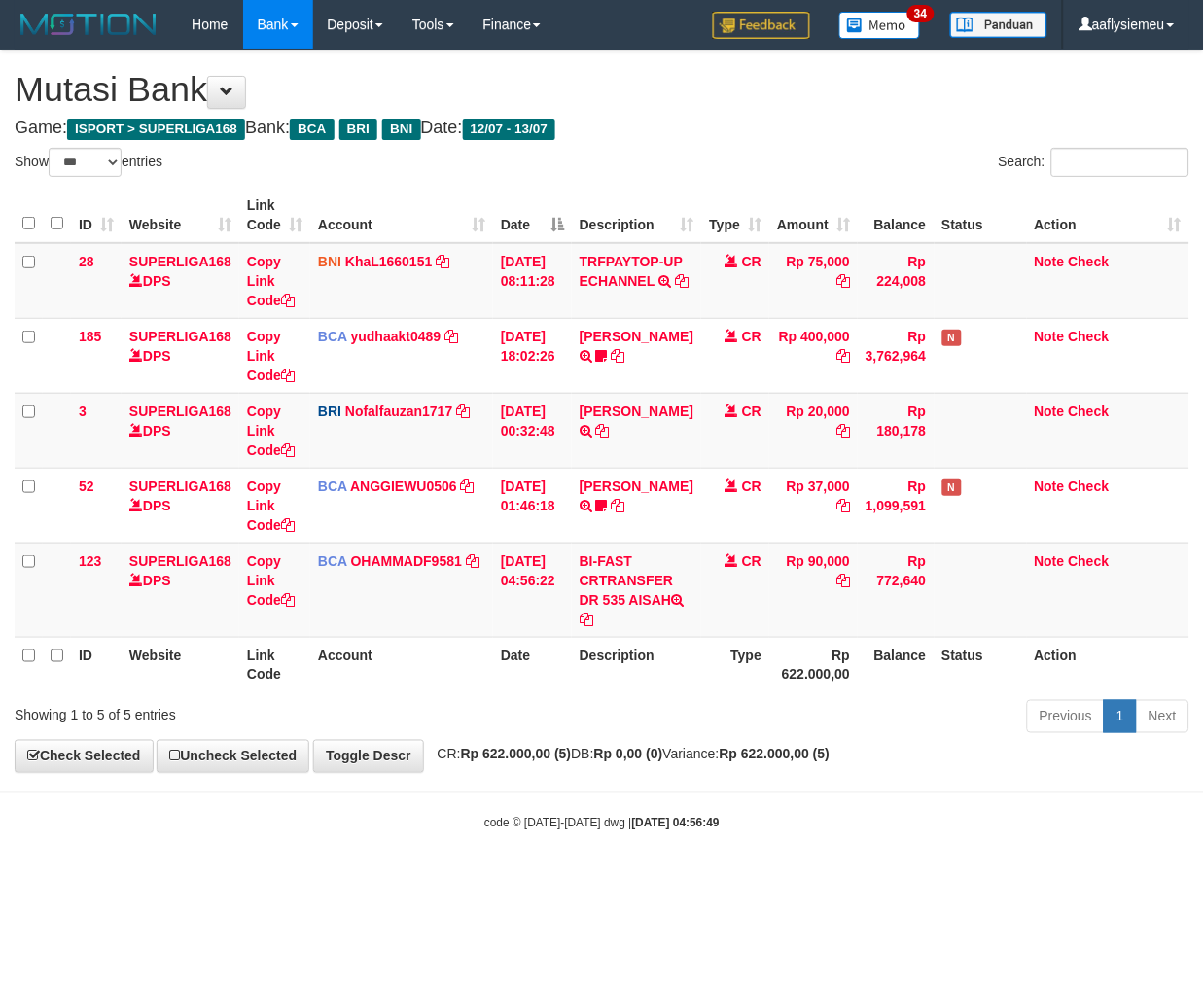 drag, startPoint x: 273, startPoint y: 726, endPoint x: 288, endPoint y: 731, distance: 15.811388 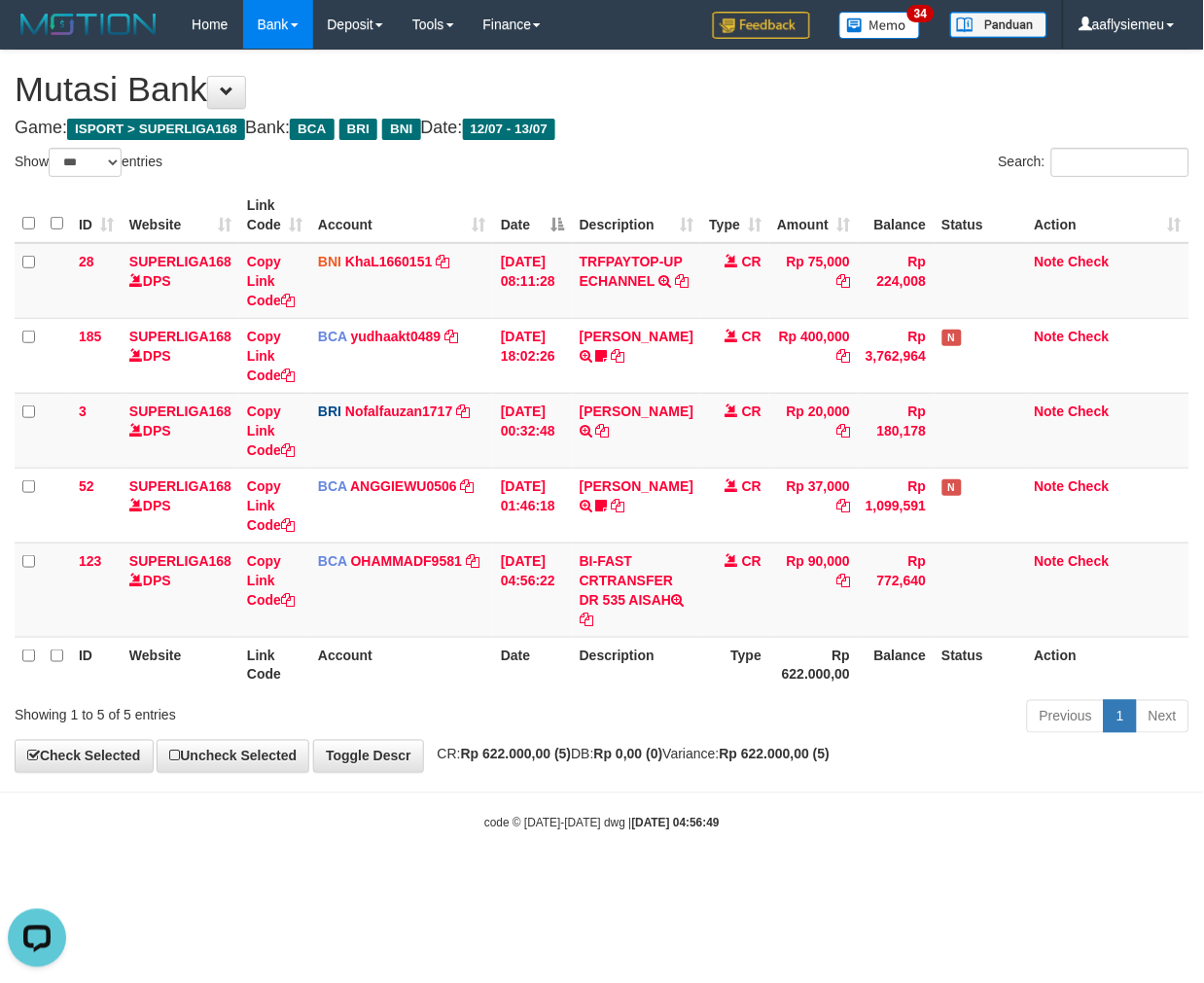 scroll, scrollTop: 0, scrollLeft: 0, axis: both 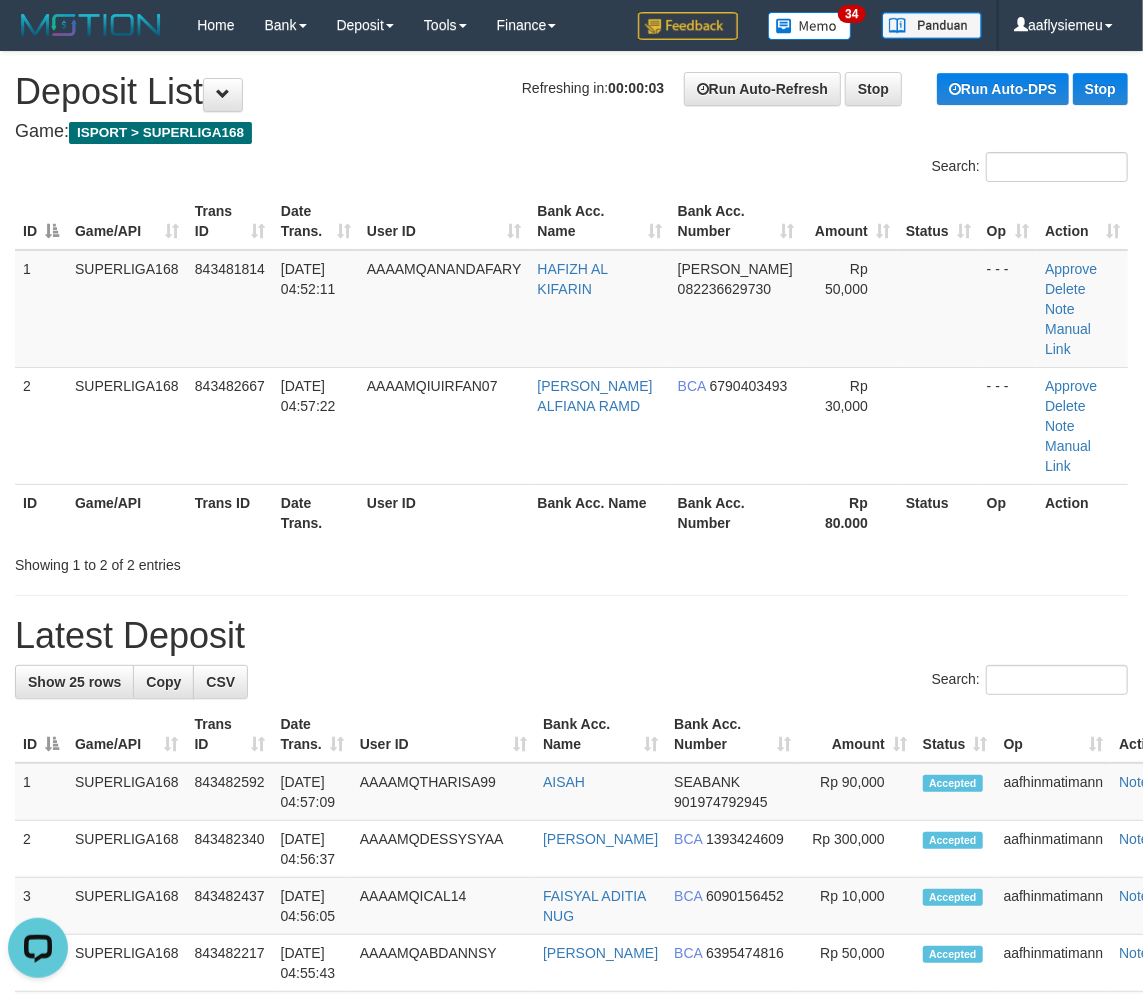 click on "ID Game/API Trans ID Date Trans. User ID Bank Acc. Name Bank Acc. Number Rp 80.000 Status Op Action" at bounding box center (571, 512) 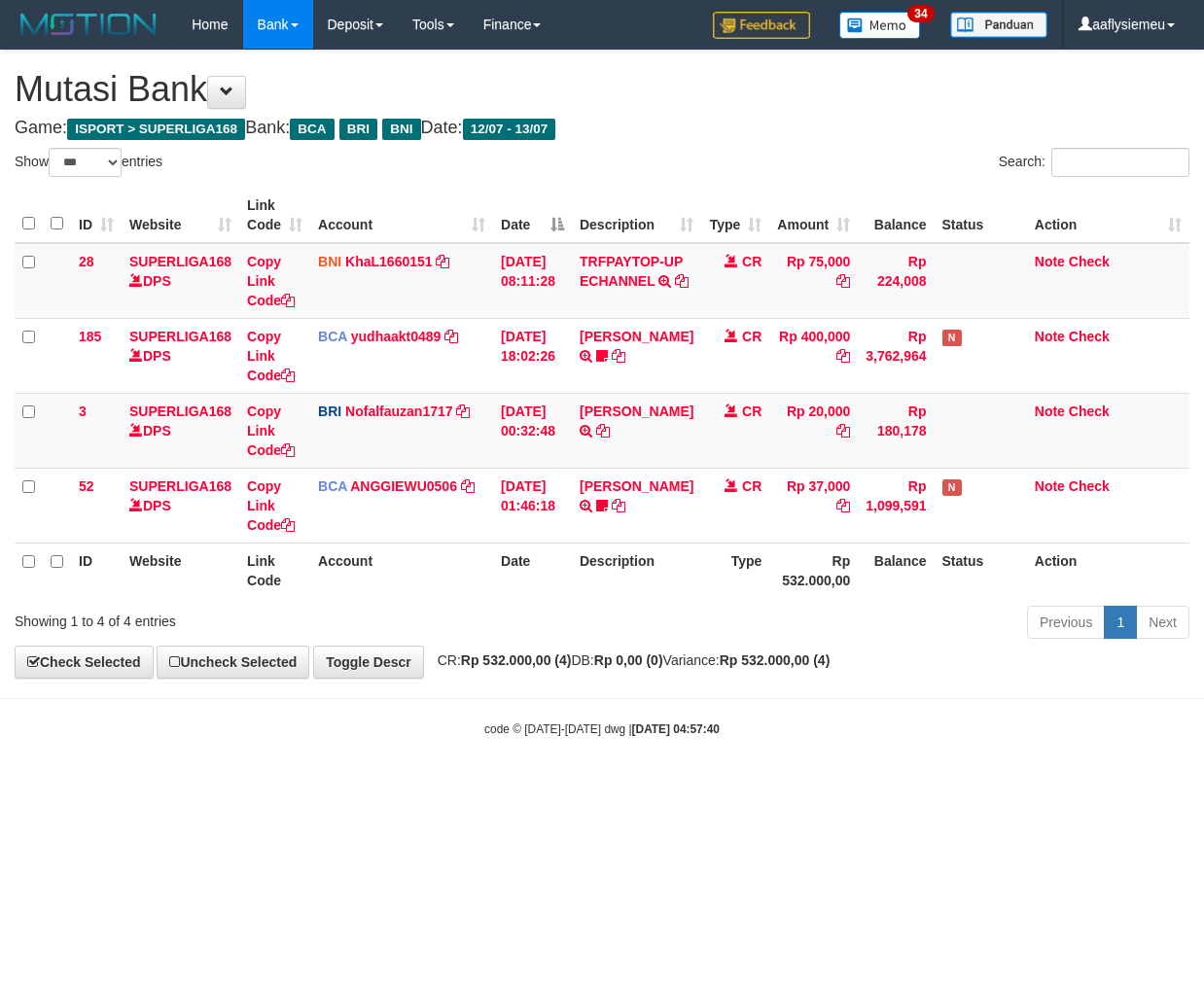 select on "***" 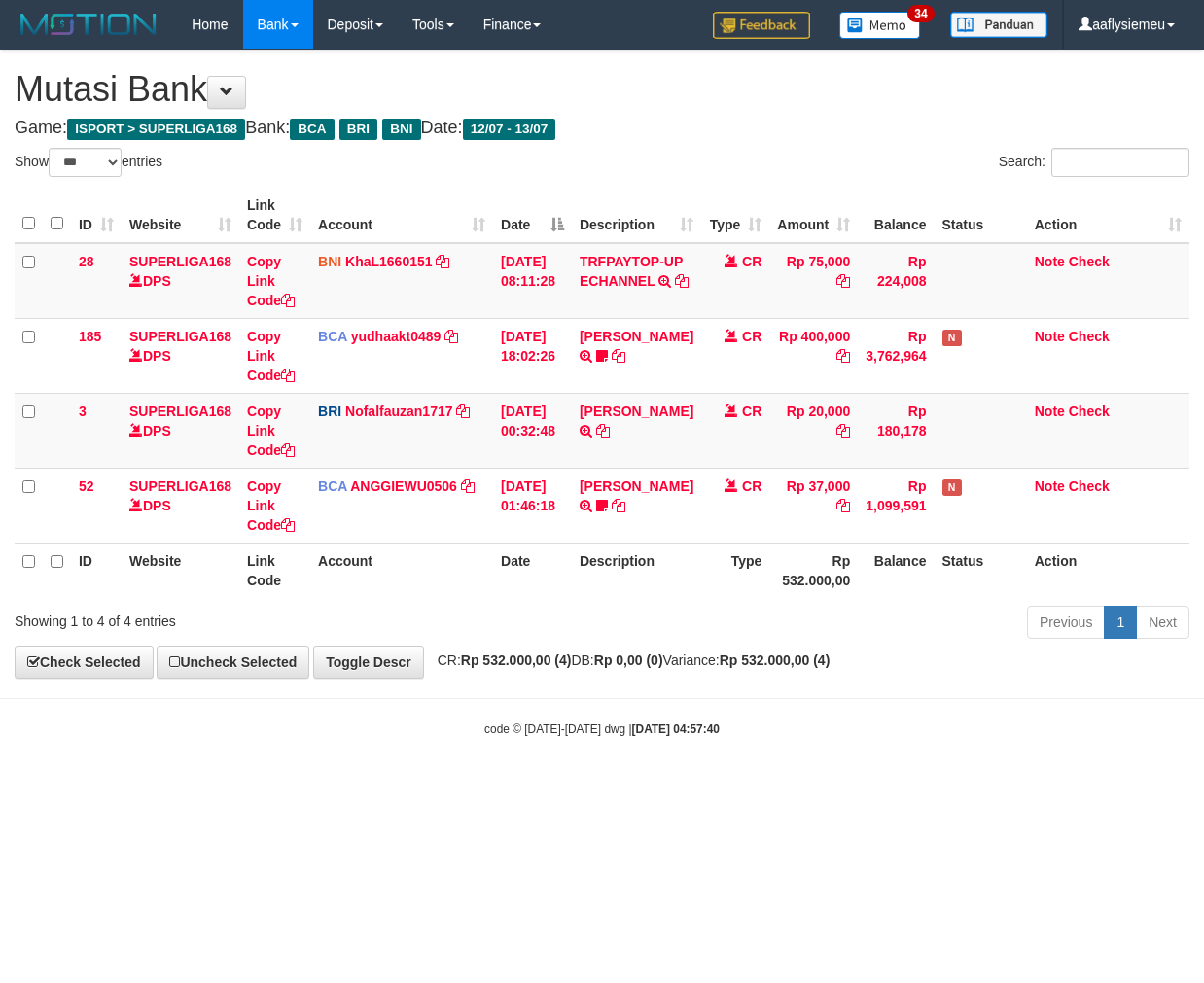 scroll, scrollTop: 0, scrollLeft: 0, axis: both 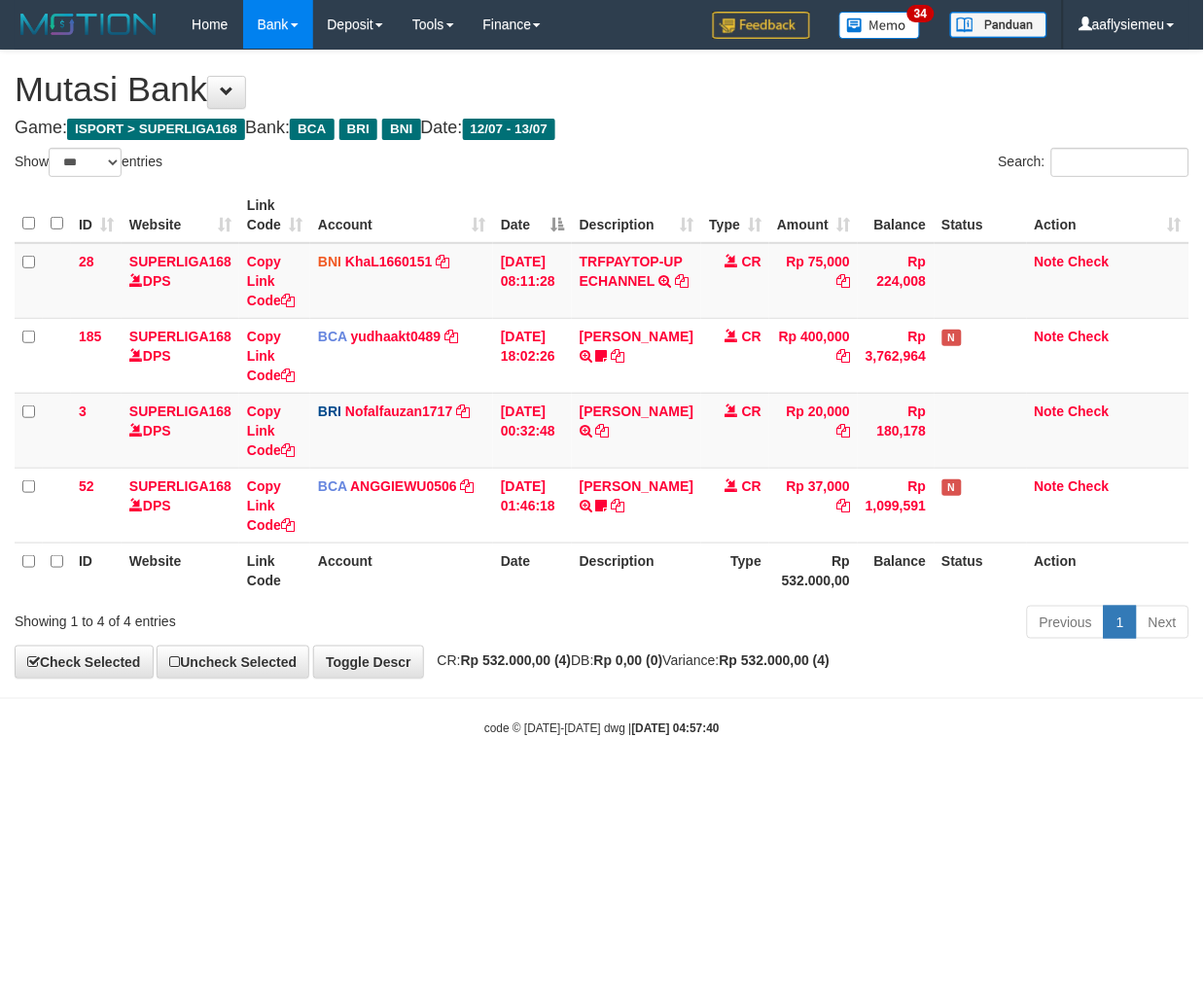click on "Toggle navigation
Home
Bank
Account List
Load
By Website
Group
[ISPORT]													SUPERLIGA168
By Load Group (DPS)
34" at bounding box center (602, 393) 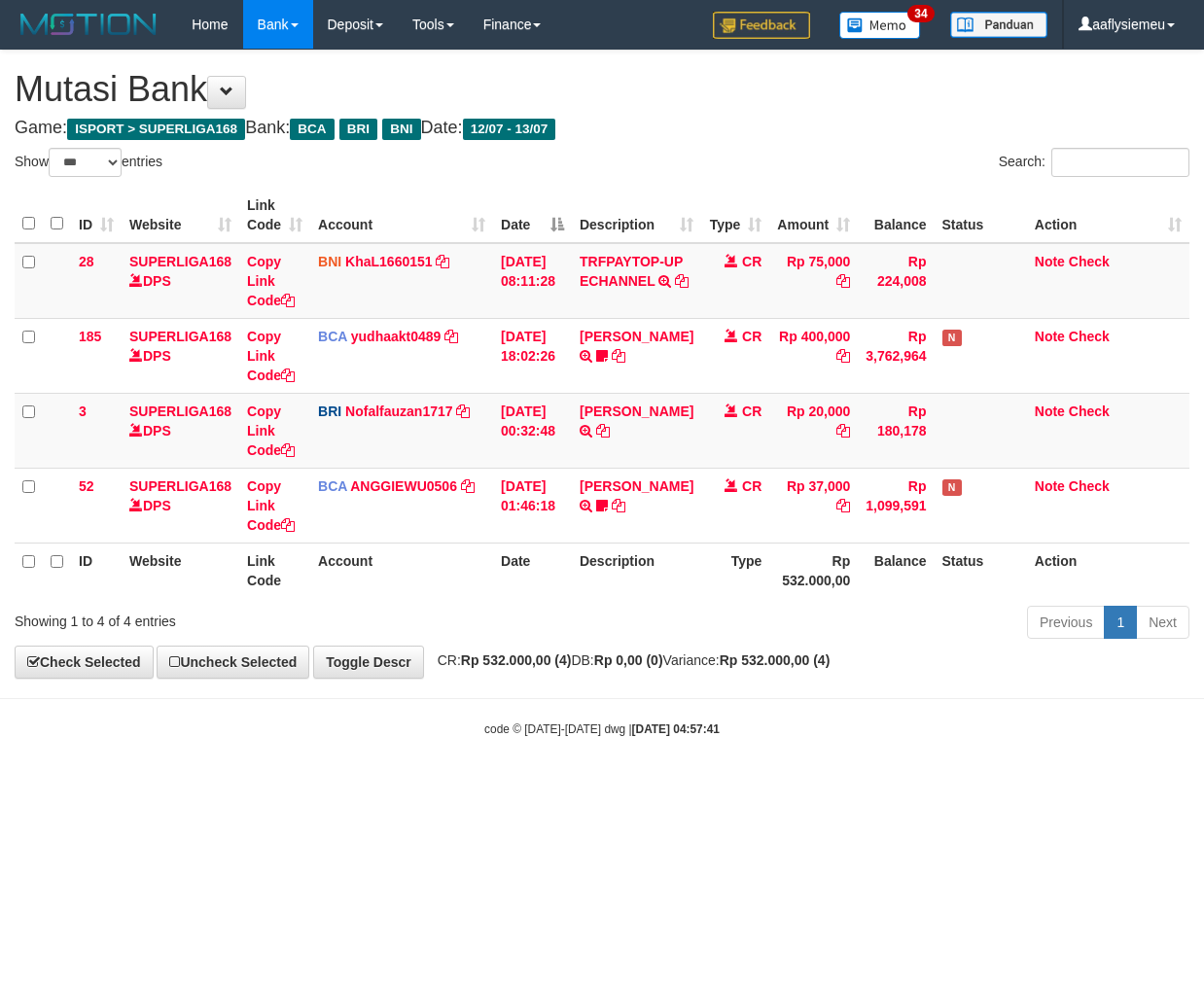 select on "***" 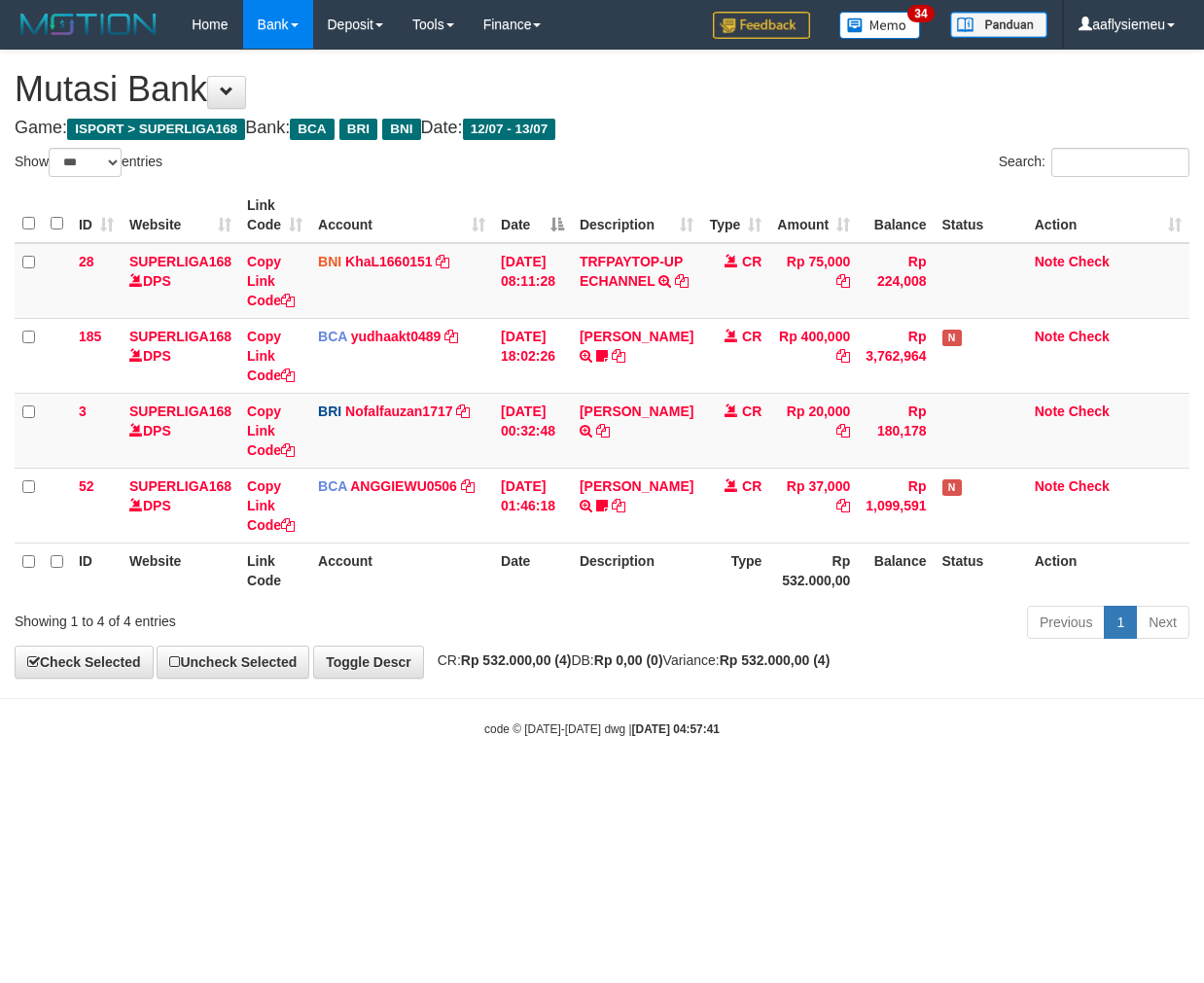 scroll, scrollTop: 0, scrollLeft: 0, axis: both 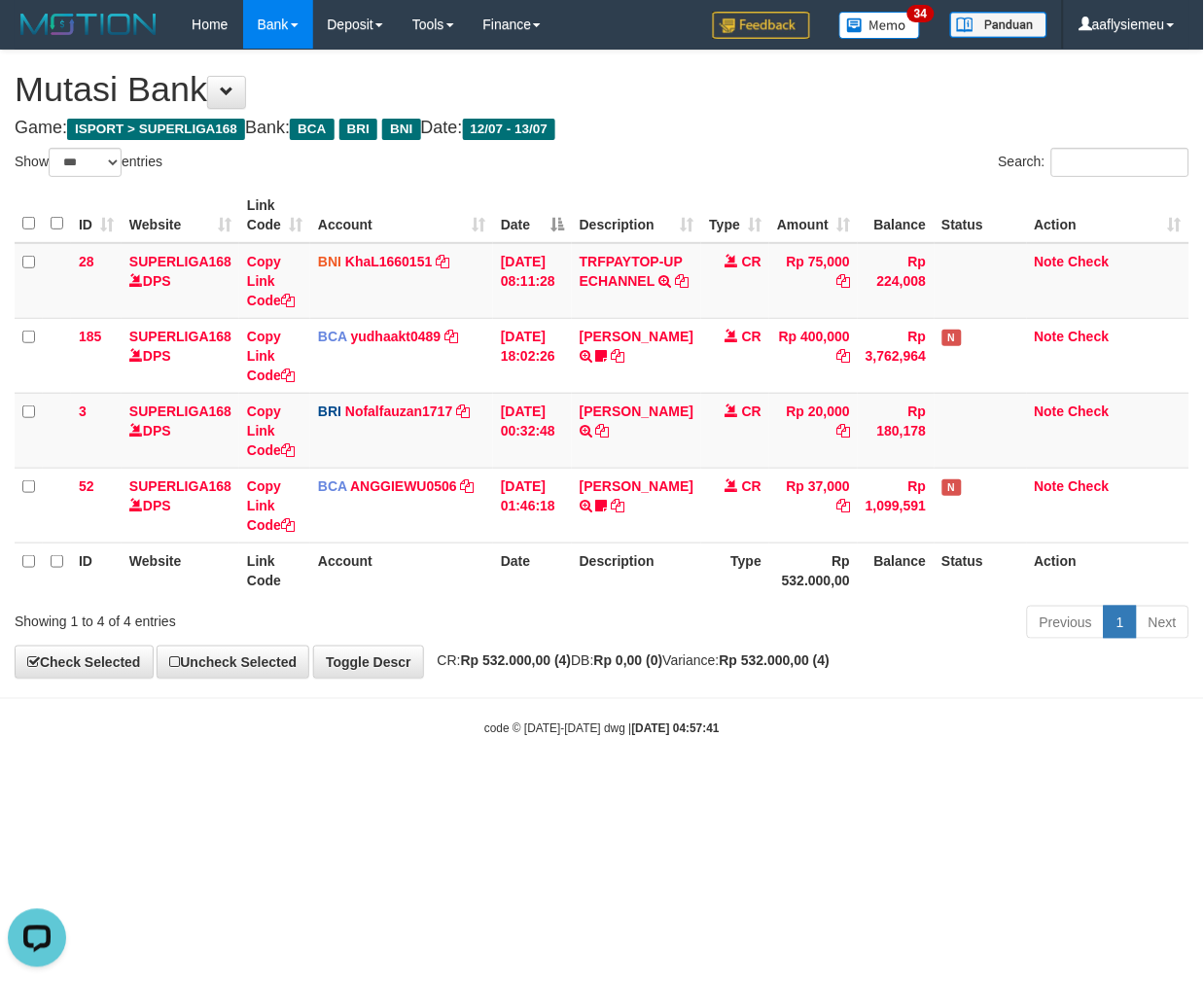 click on "**********" at bounding box center [602, 364] 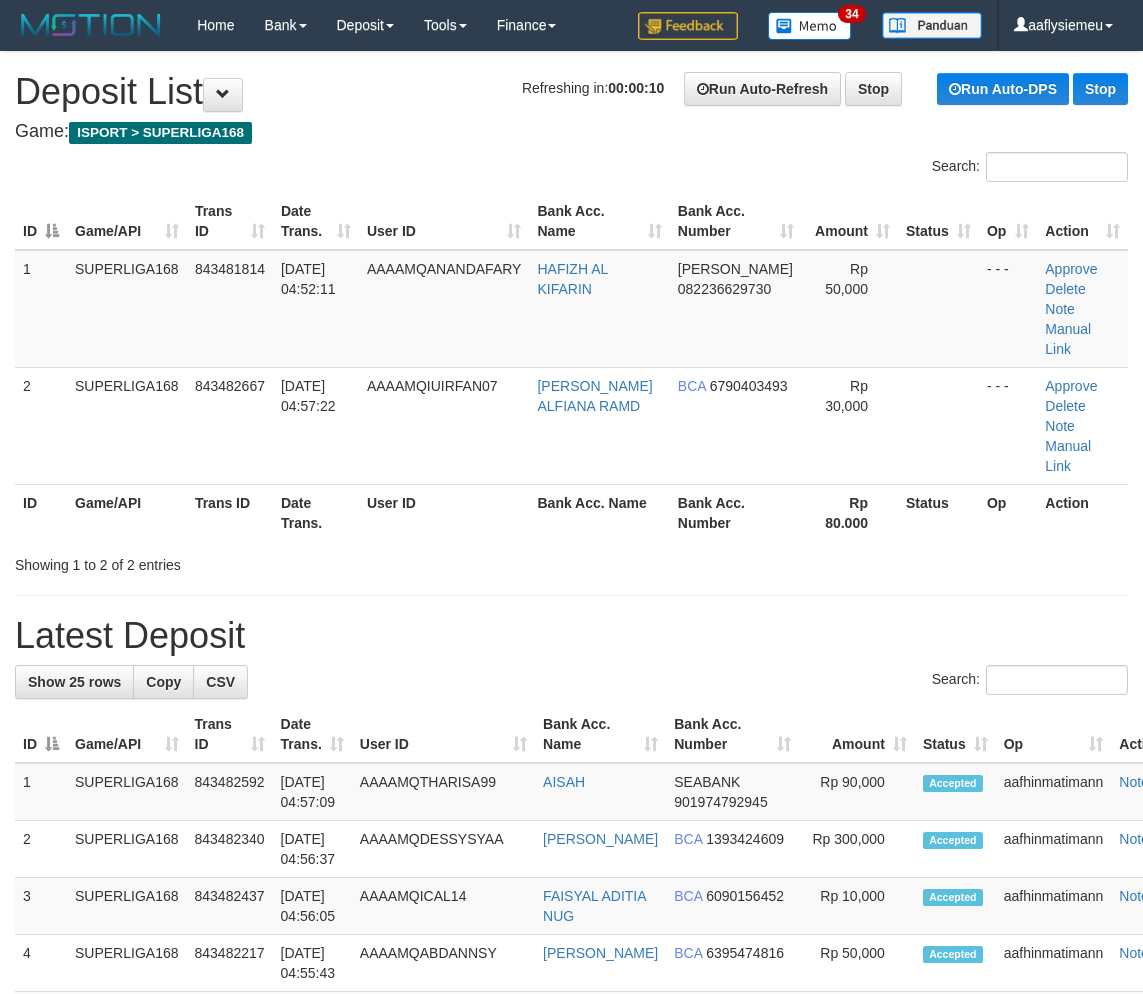 scroll, scrollTop: 0, scrollLeft: 0, axis: both 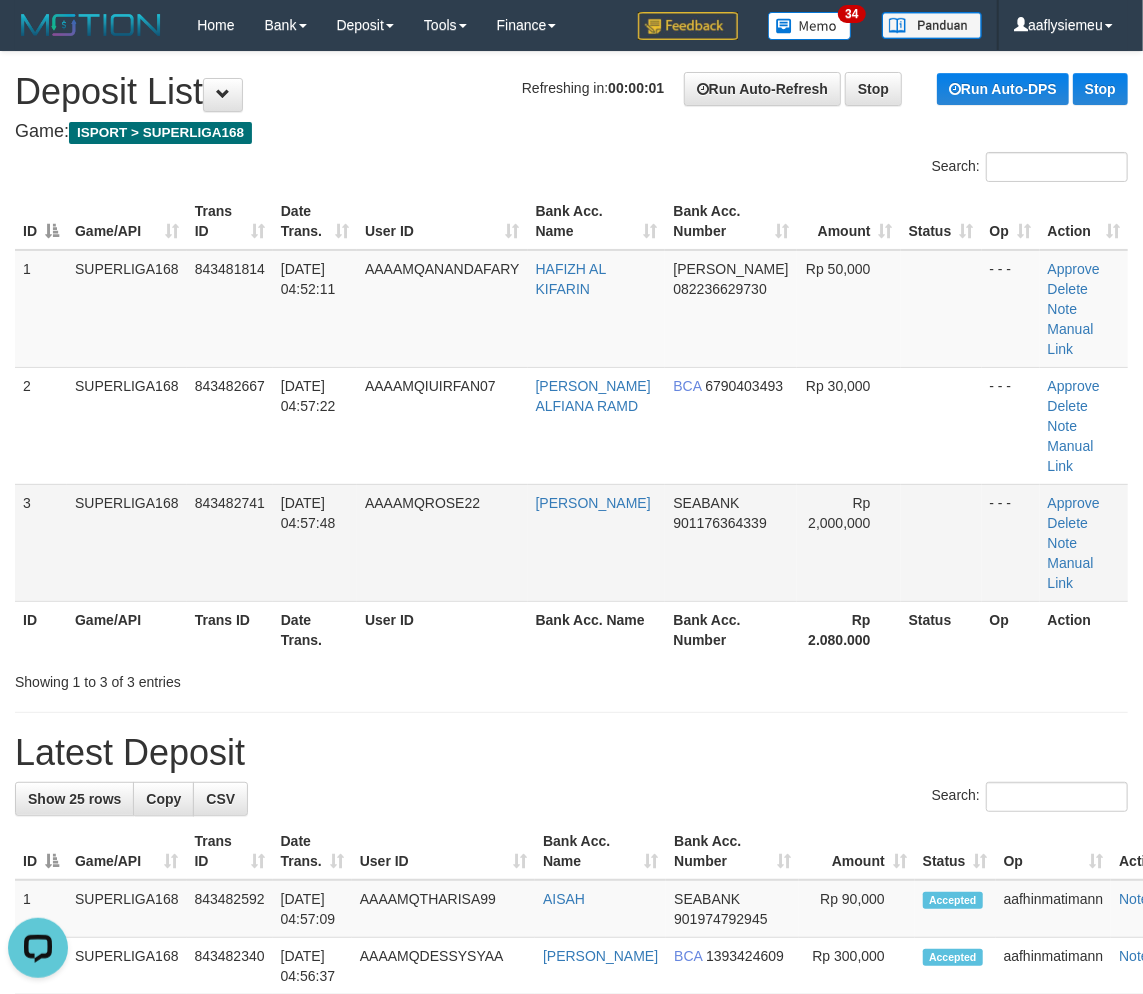 drag, startPoint x: 151, startPoint y: 462, endPoint x: 0, endPoint y: 538, distance: 169.04733 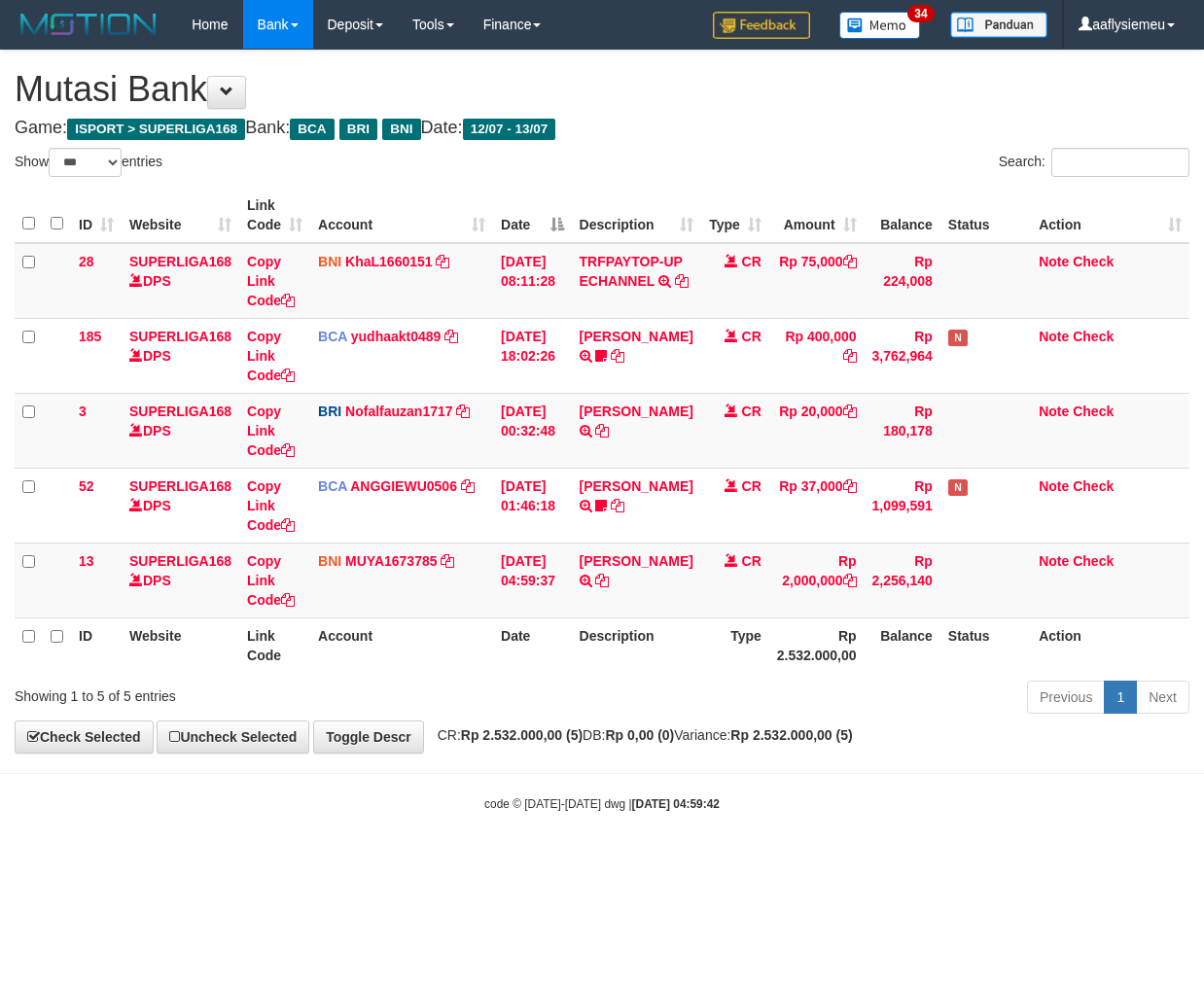 select on "***" 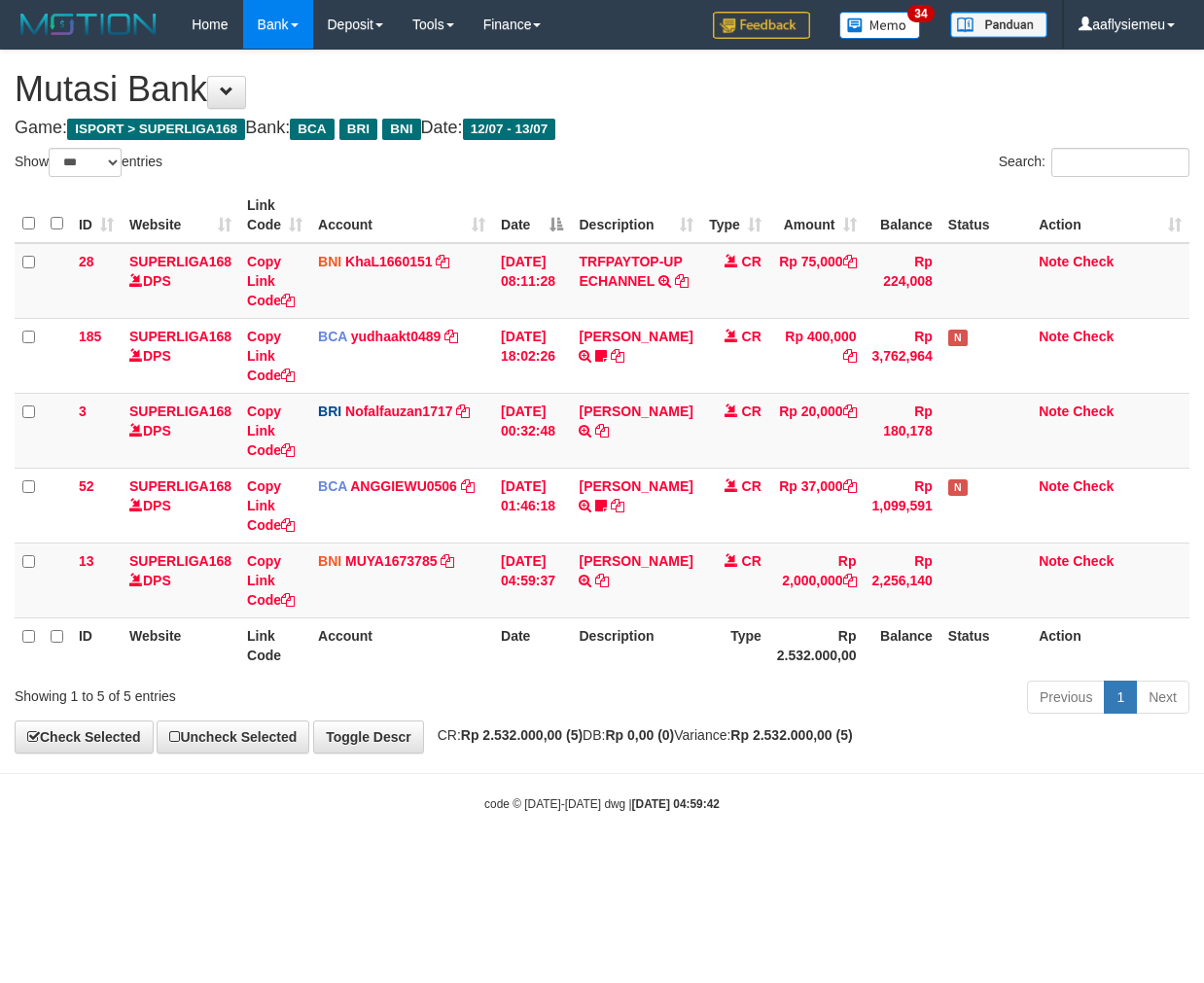 scroll, scrollTop: 0, scrollLeft: 0, axis: both 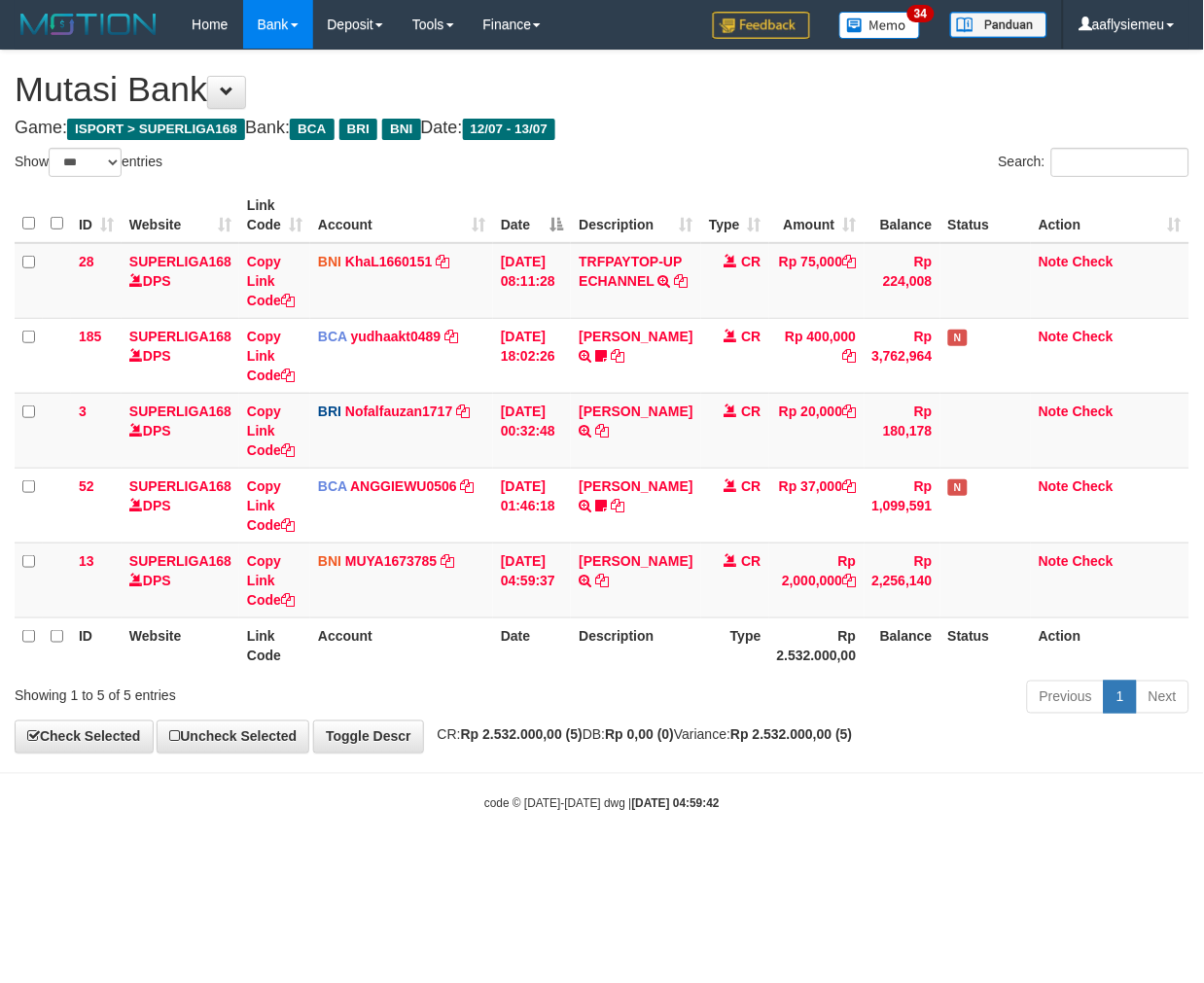 click on "Description" at bounding box center [635, 645] 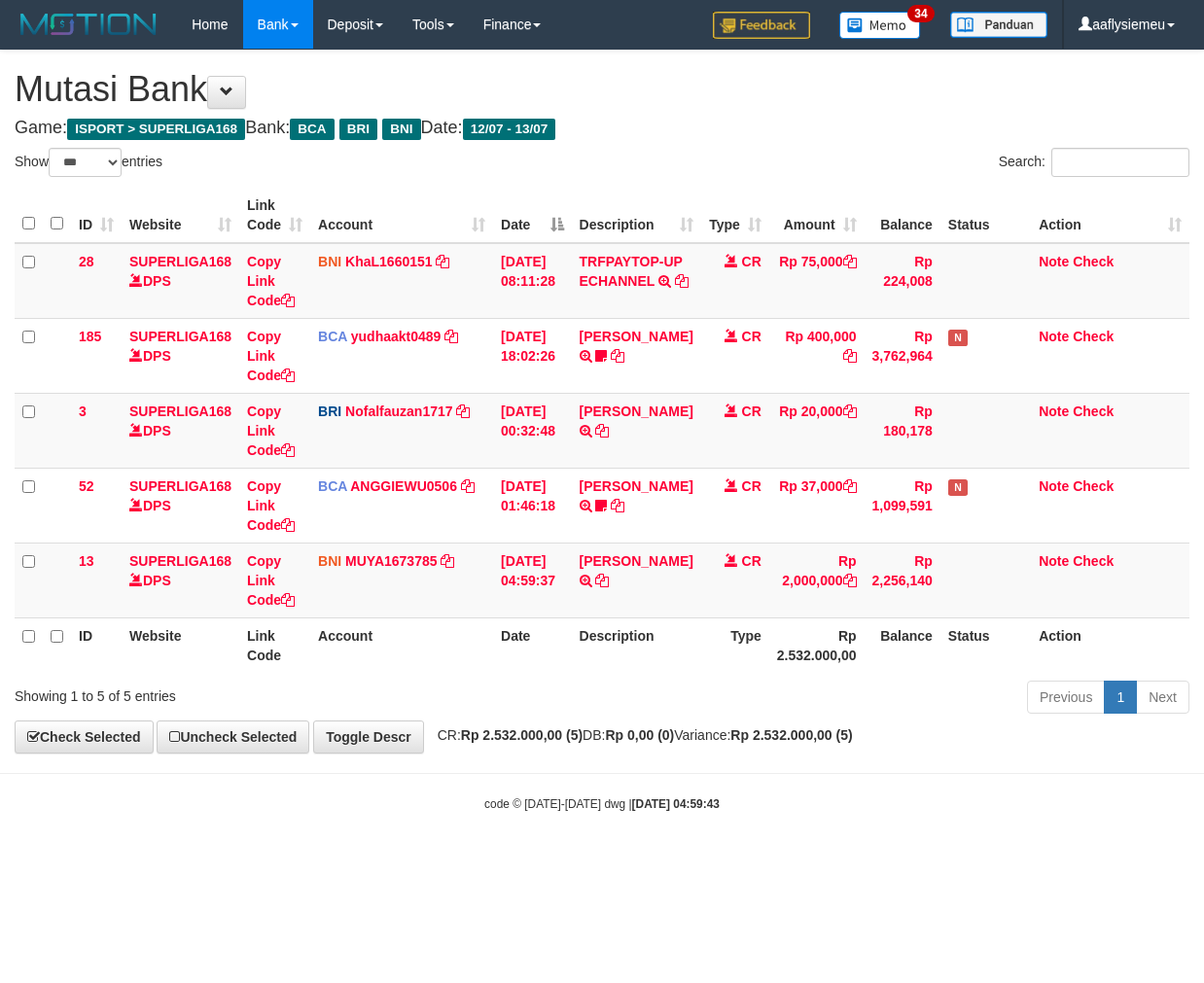 select on "***" 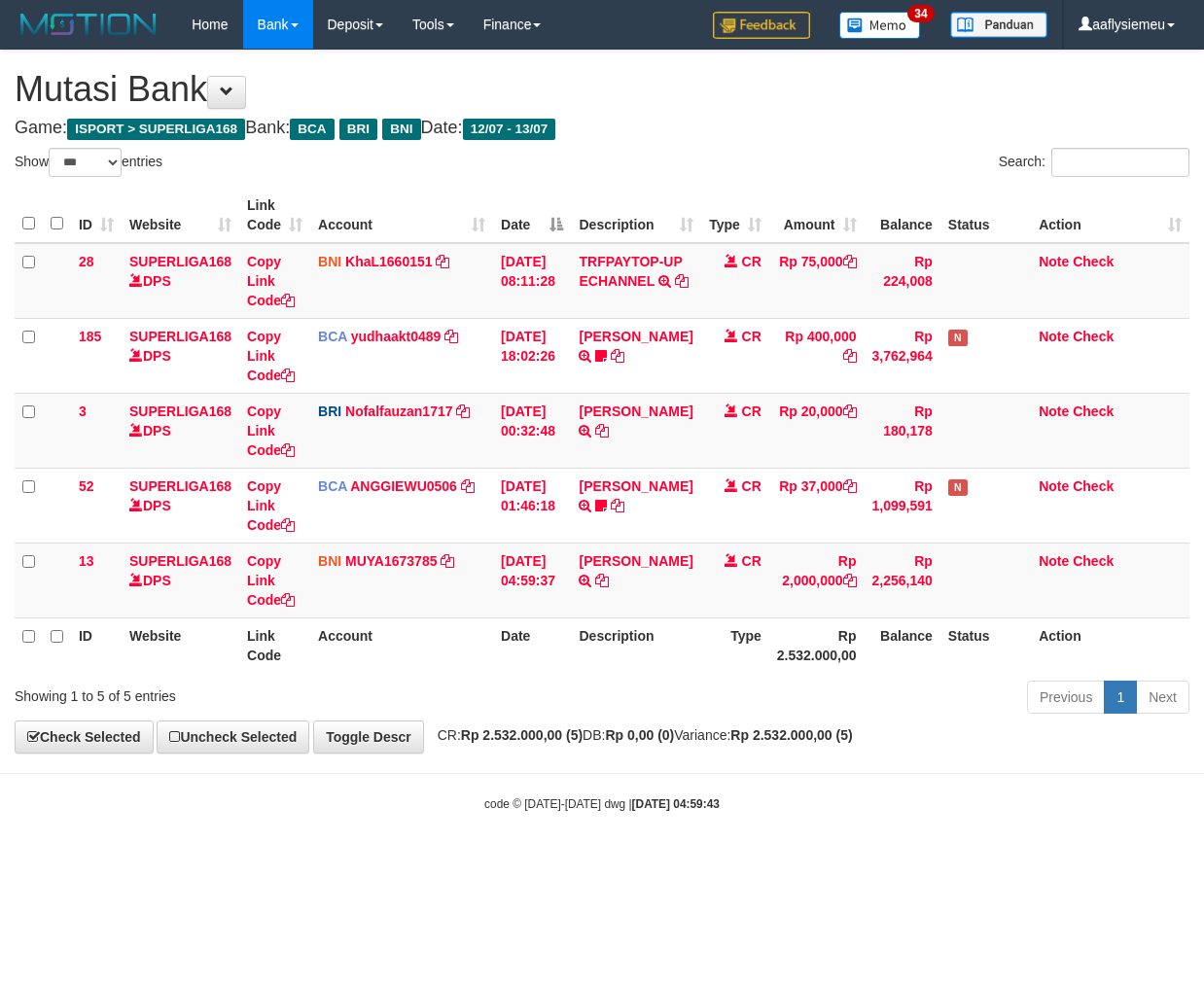 scroll, scrollTop: 0, scrollLeft: 0, axis: both 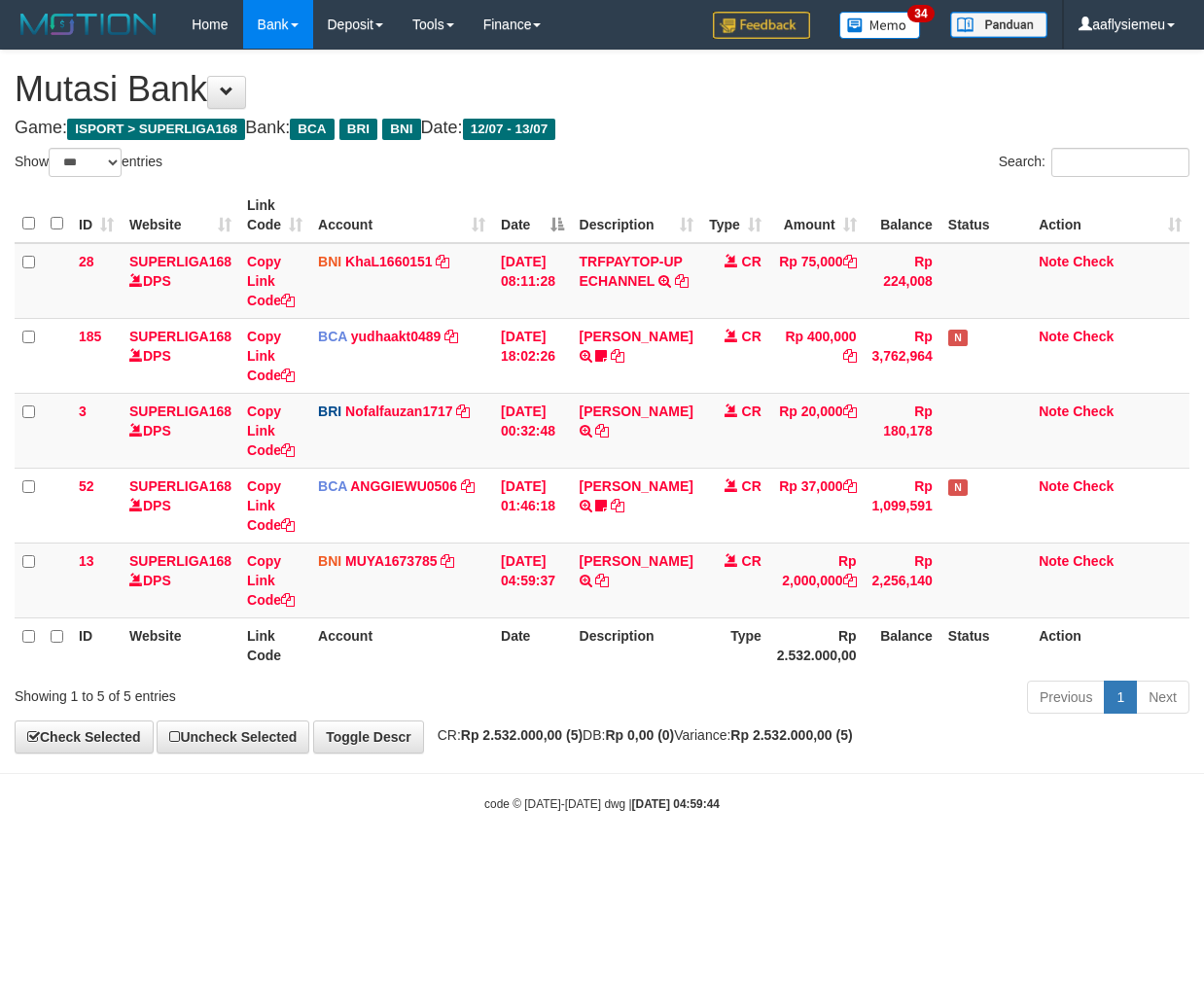 select on "***" 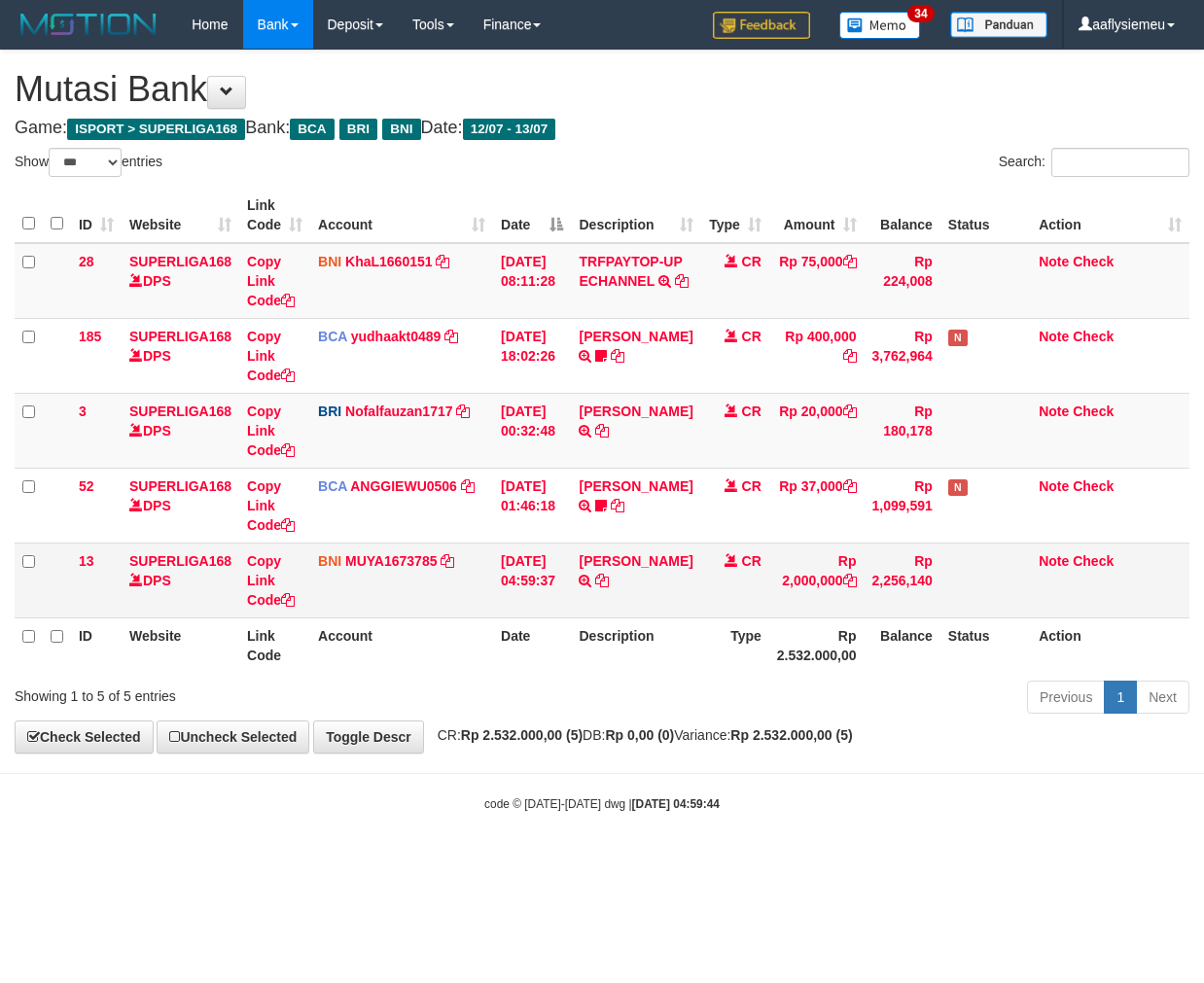 scroll, scrollTop: 0, scrollLeft: 0, axis: both 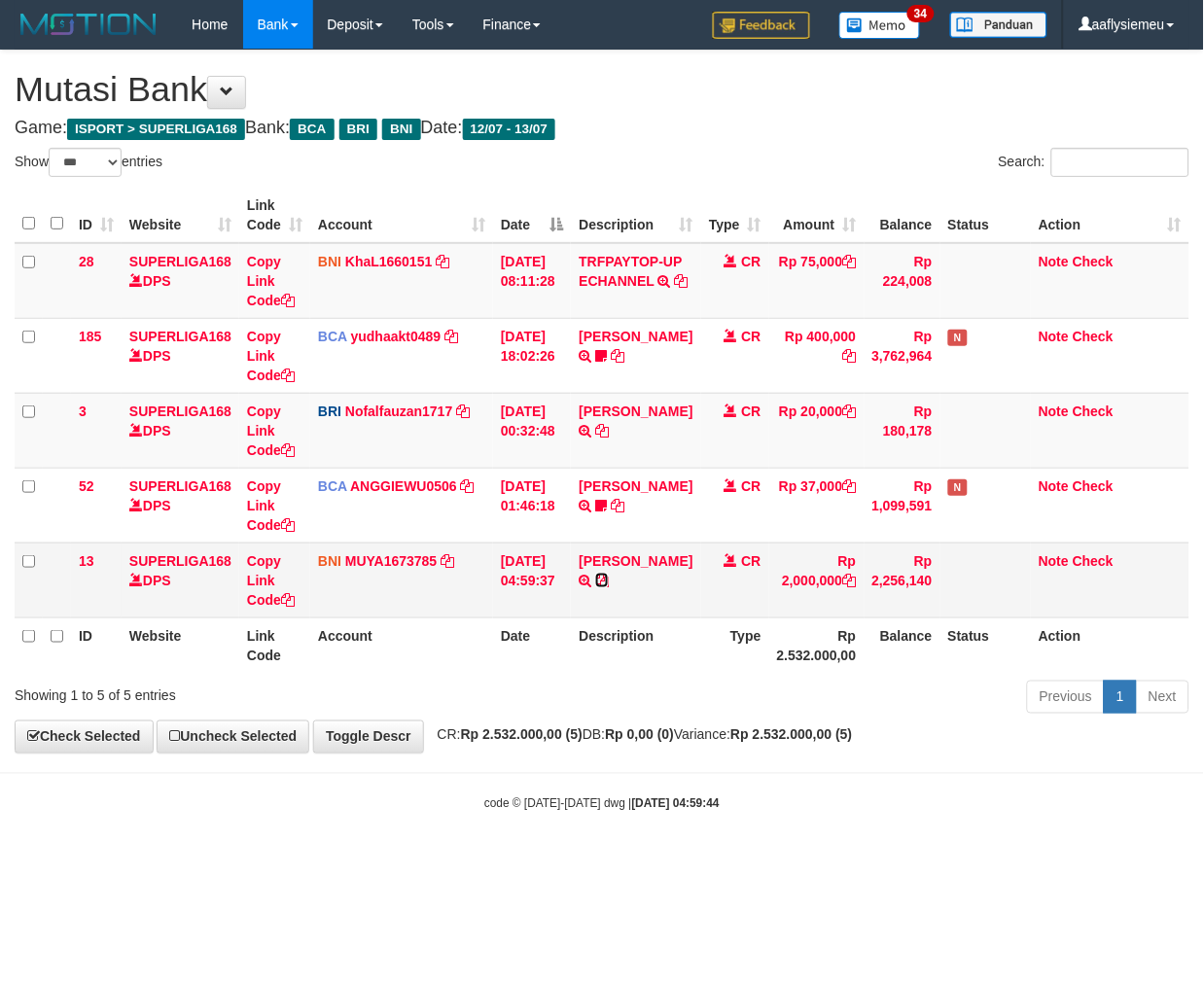 click at bounding box center (602, 580) 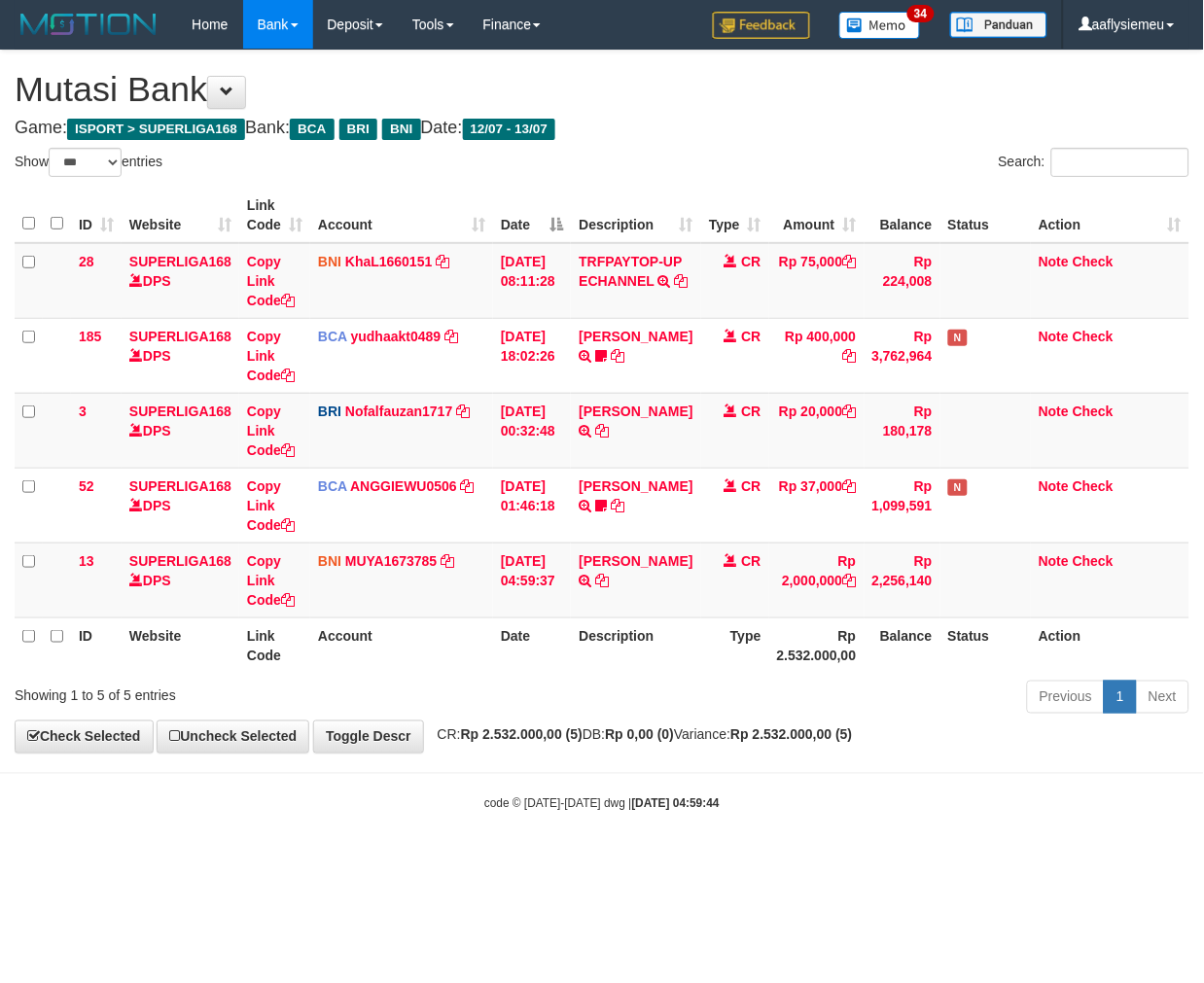 drag, startPoint x: 1058, startPoint y: 658, endPoint x: 1203, endPoint y: 626, distance: 148.48906 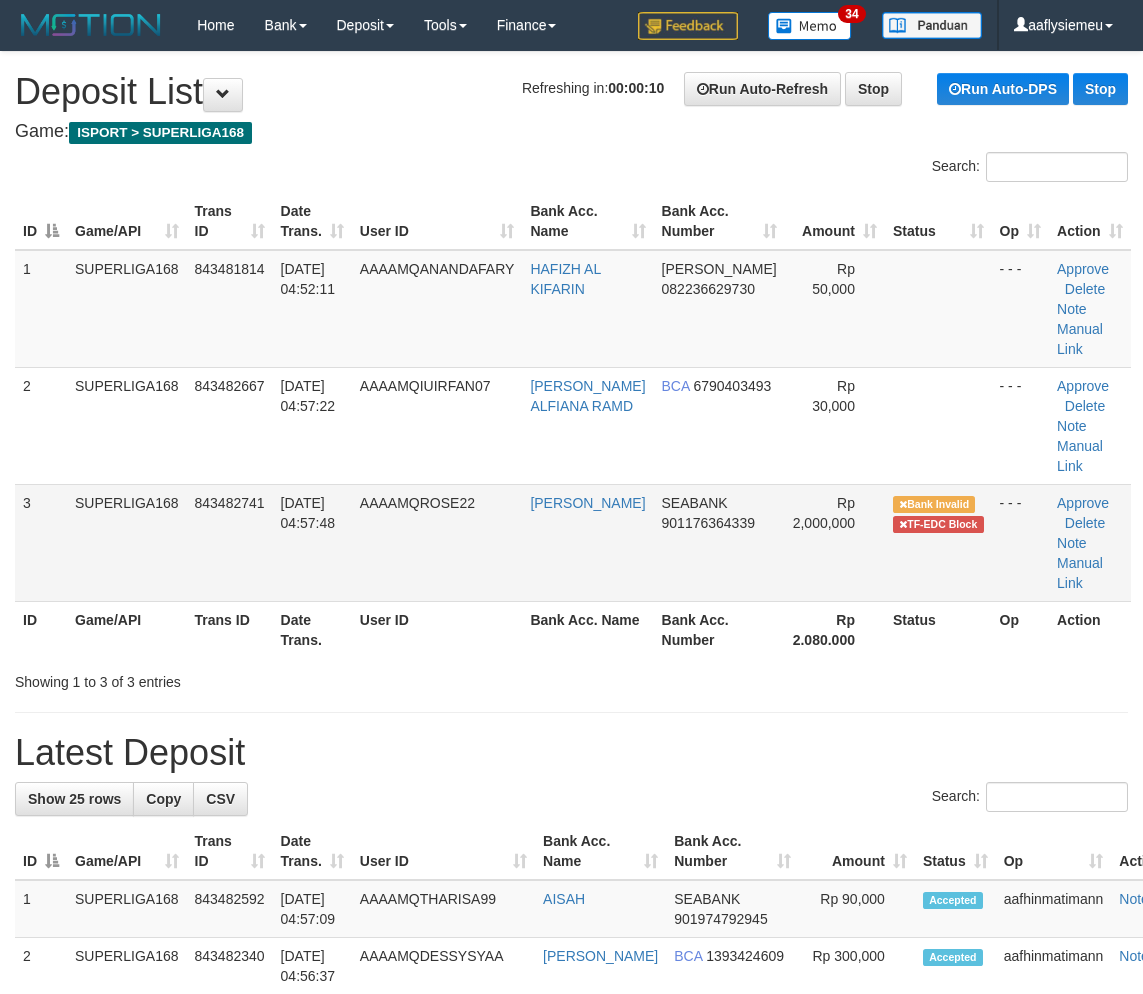 scroll, scrollTop: 0, scrollLeft: 0, axis: both 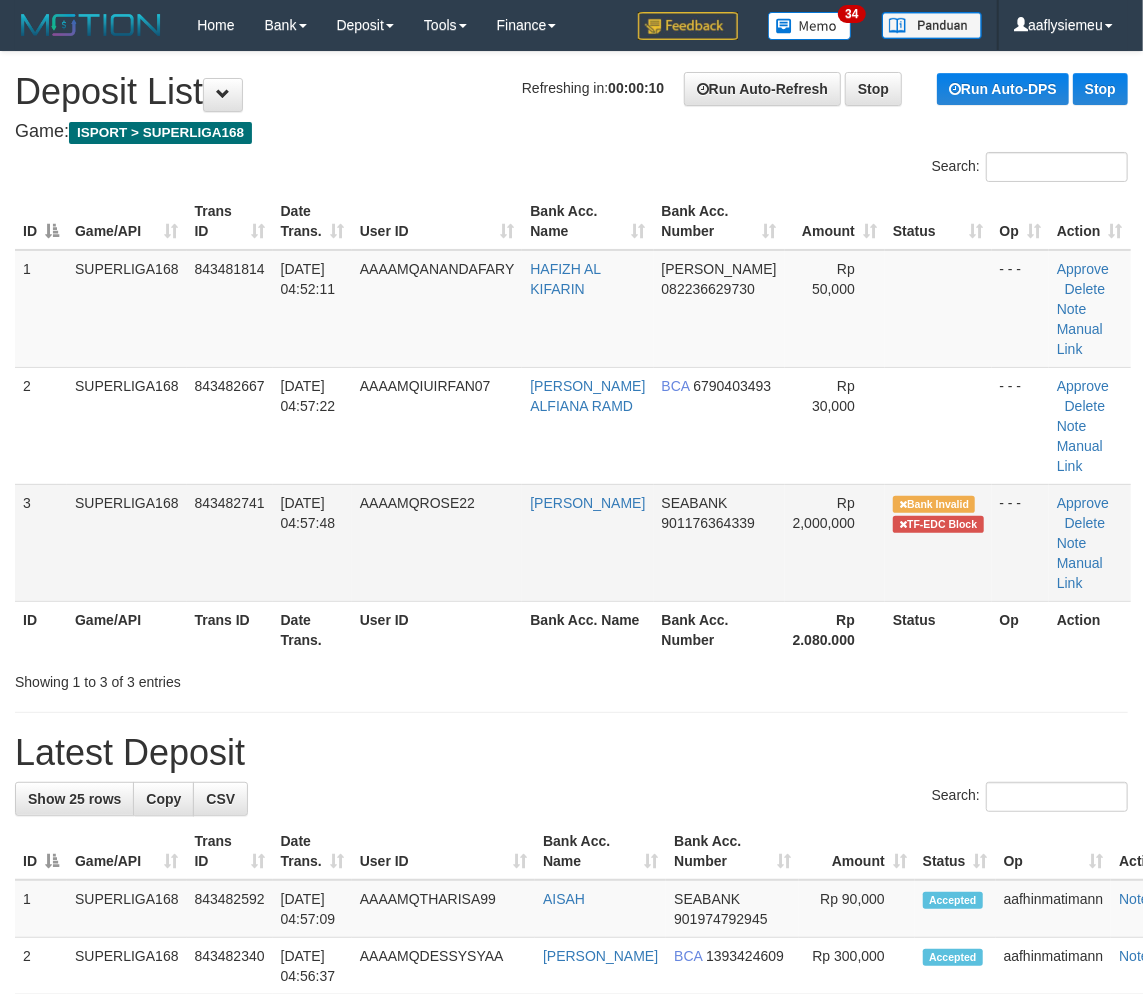 click on "1
SUPERLIGA168
843481814
13/07/2025 04:52:11
AAAAMQANANDAFARY
HAFIZH AL KIFARIN
DANA
082236629730
Rp 50,000
- - -
Approve
Delete
Note
Manual Link
2
SUPERLIGA168
843482667
13/07/2025 04:57:22
AAAAMQIUIRFAN07
IRFAN ALFIANA RAMD
BCA
6790403493
Rp 30,000
- - -
Approve" at bounding box center [573, 426] 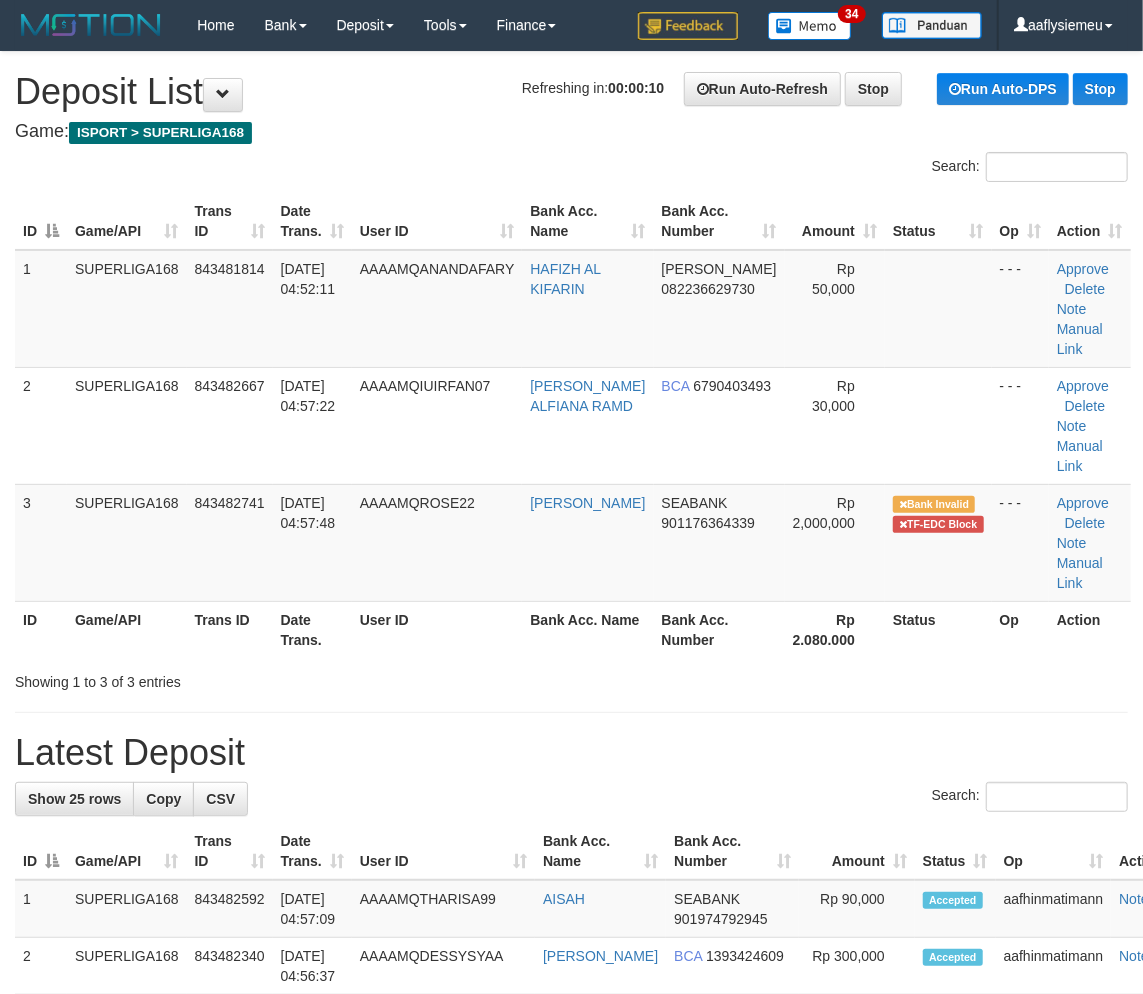 drag, startPoint x: 146, startPoint y: 553, endPoint x: 4, endPoint y: 584, distance: 145.34442 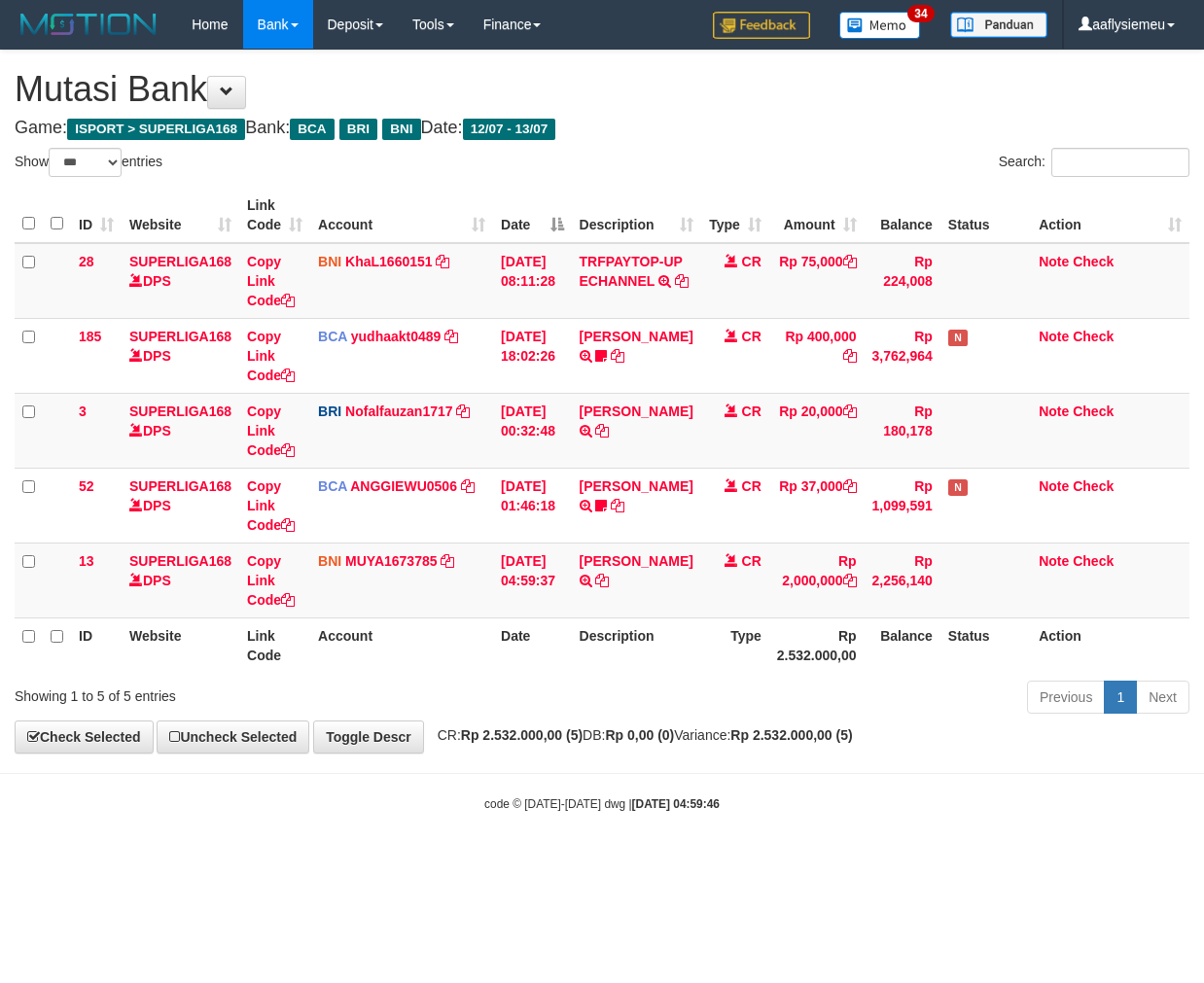 select on "***" 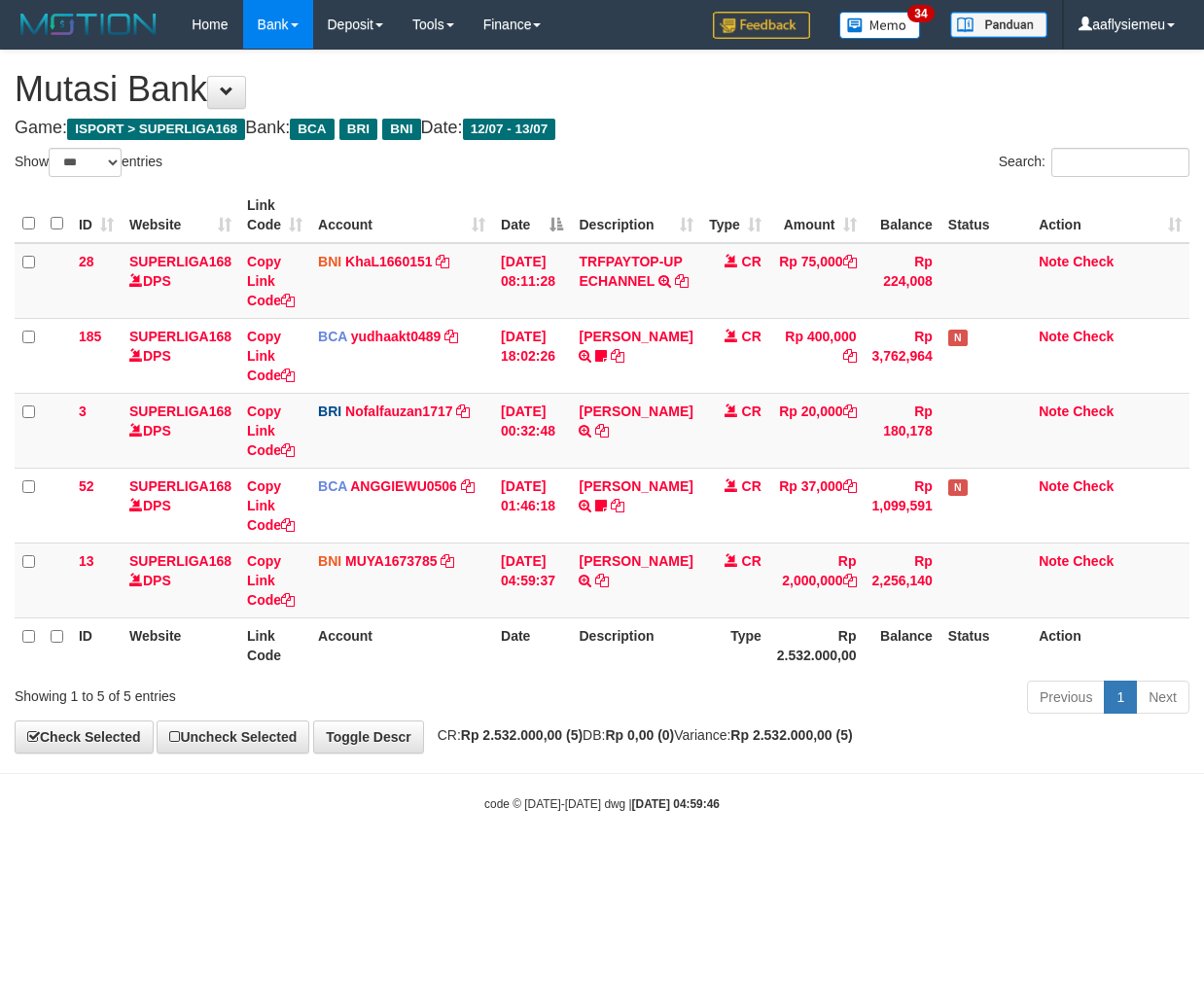 scroll, scrollTop: 0, scrollLeft: 0, axis: both 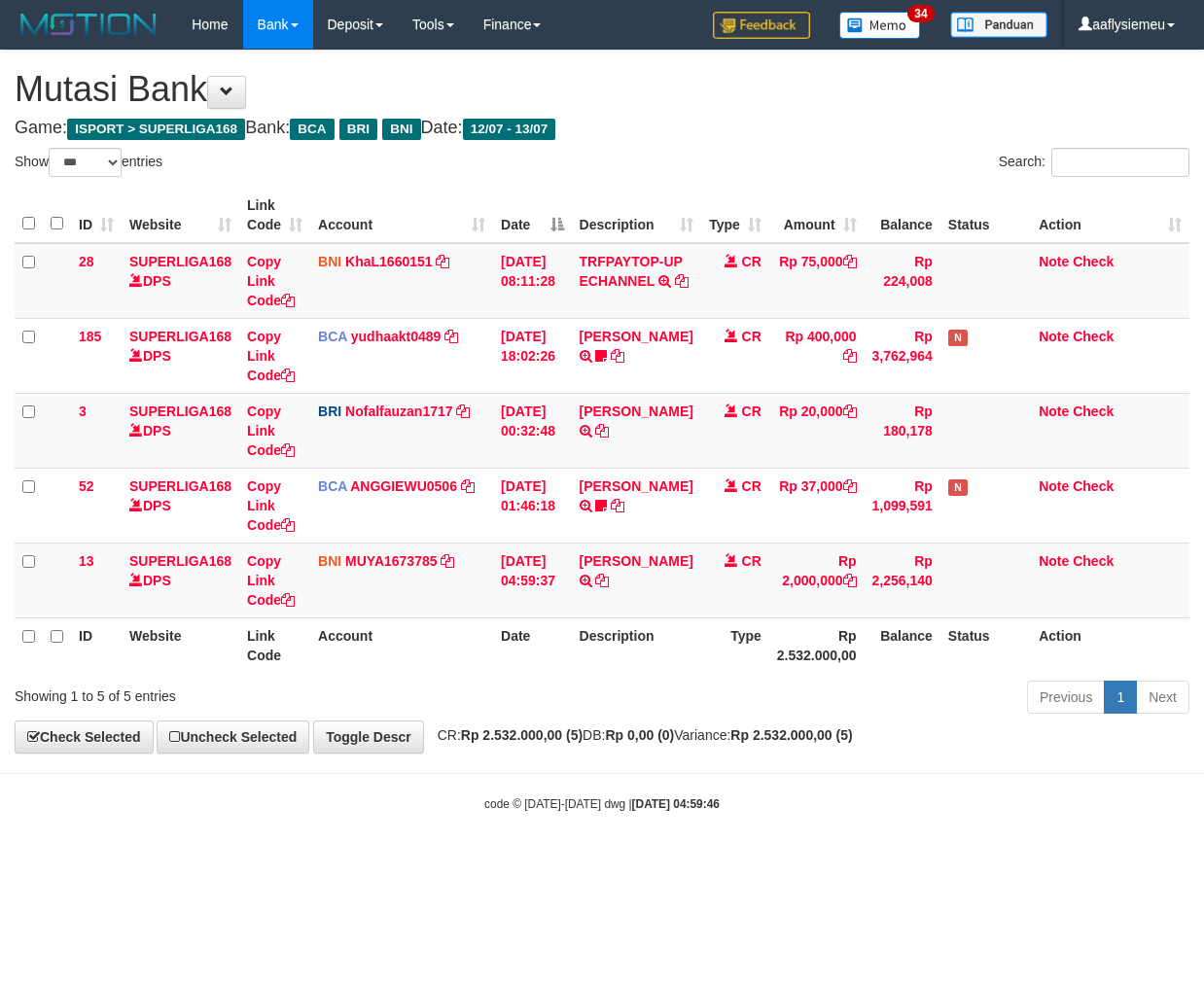 select on "***" 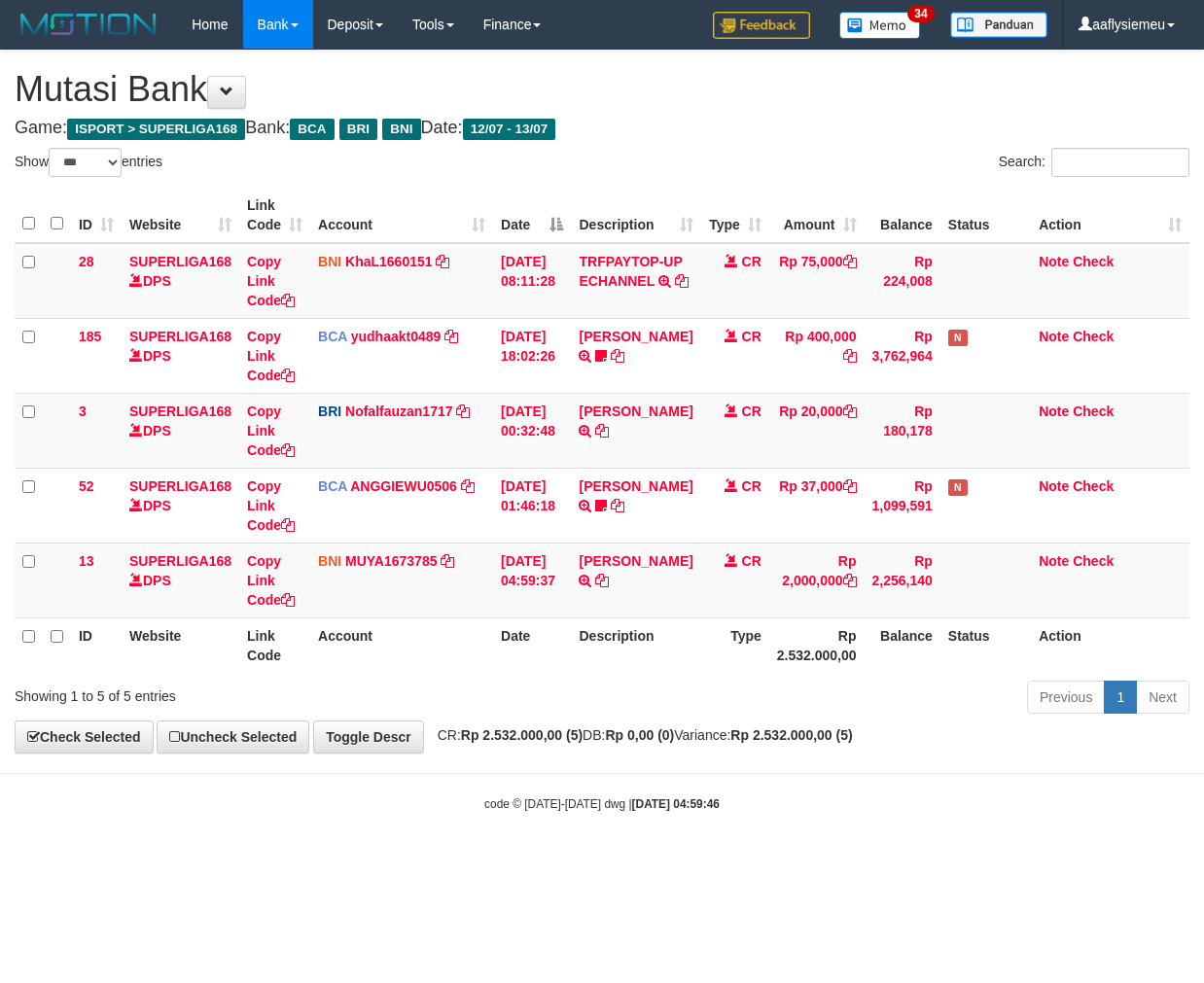 scroll, scrollTop: 0, scrollLeft: 0, axis: both 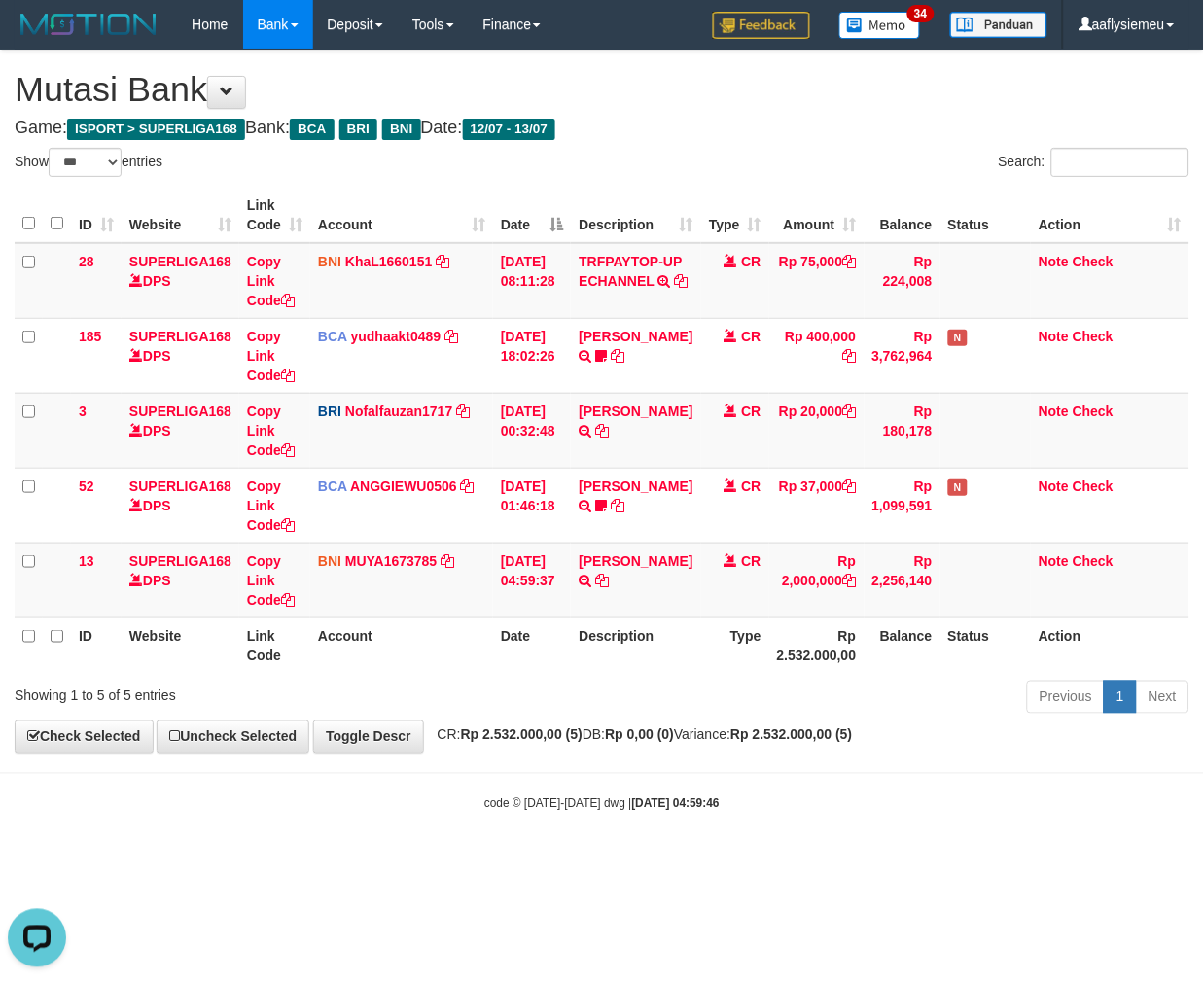 click on "Search:" at bounding box center (903, 164) 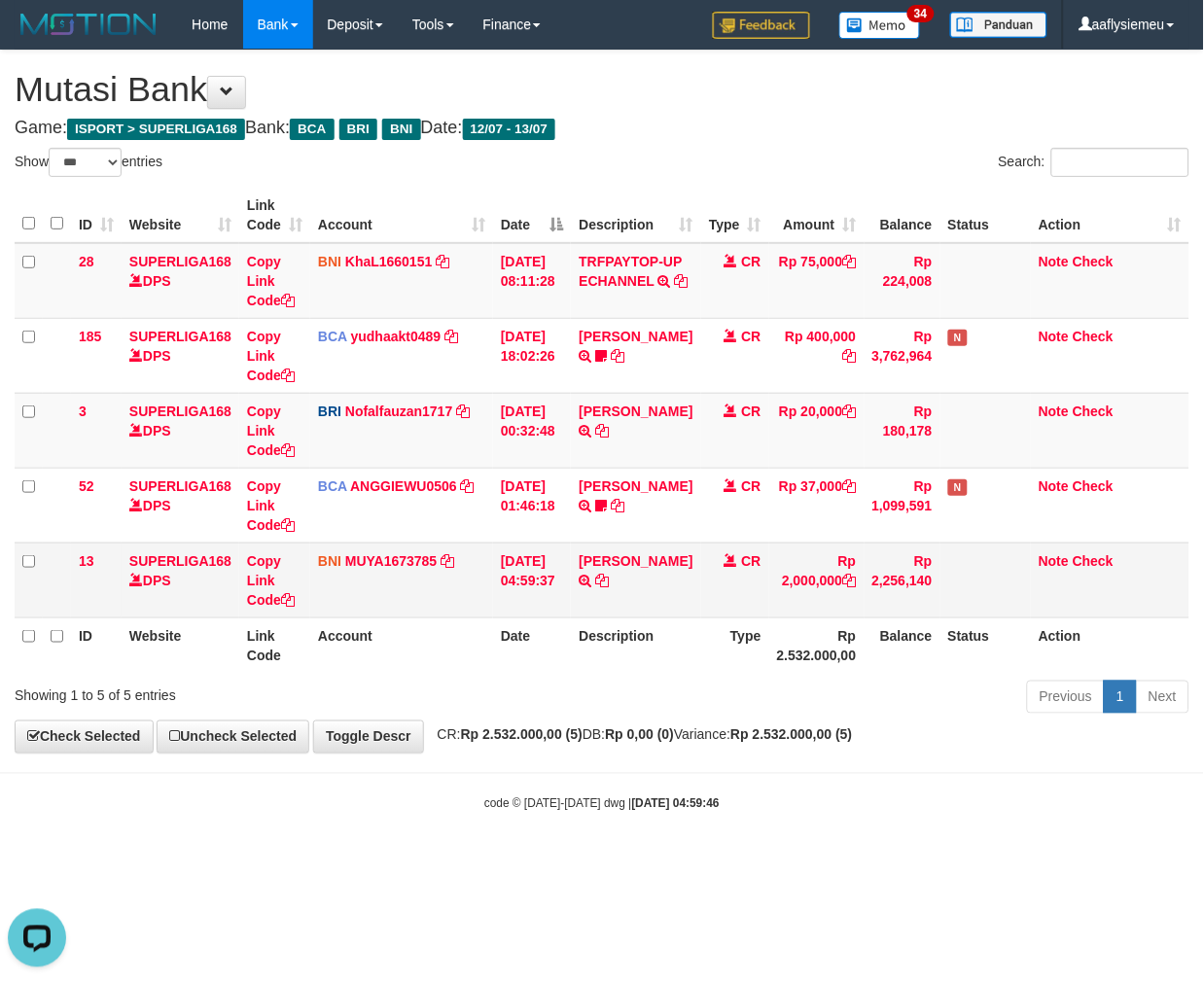 drag, startPoint x: 704, startPoint y: 570, endPoint x: 766, endPoint y: 571, distance: 62.00806 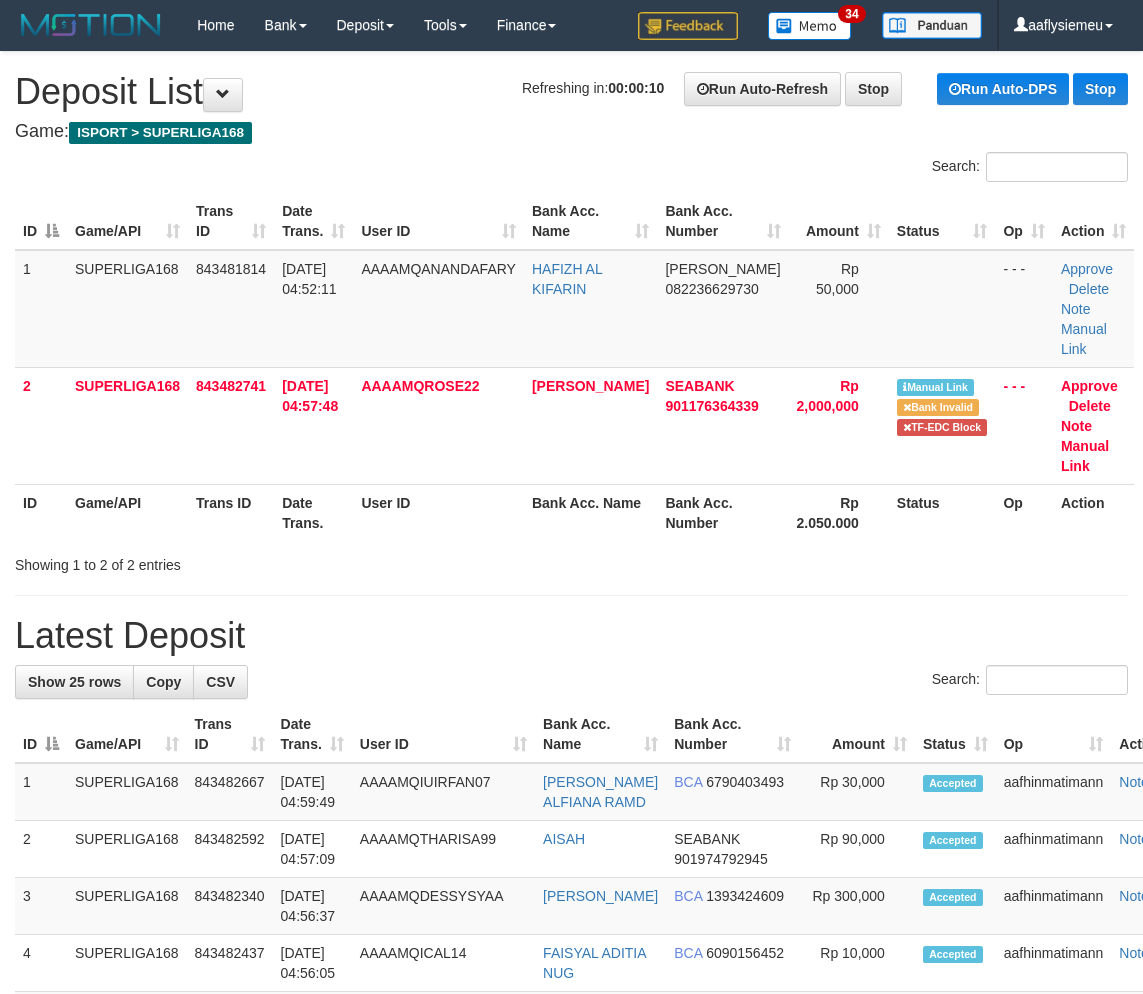 scroll, scrollTop: 0, scrollLeft: 0, axis: both 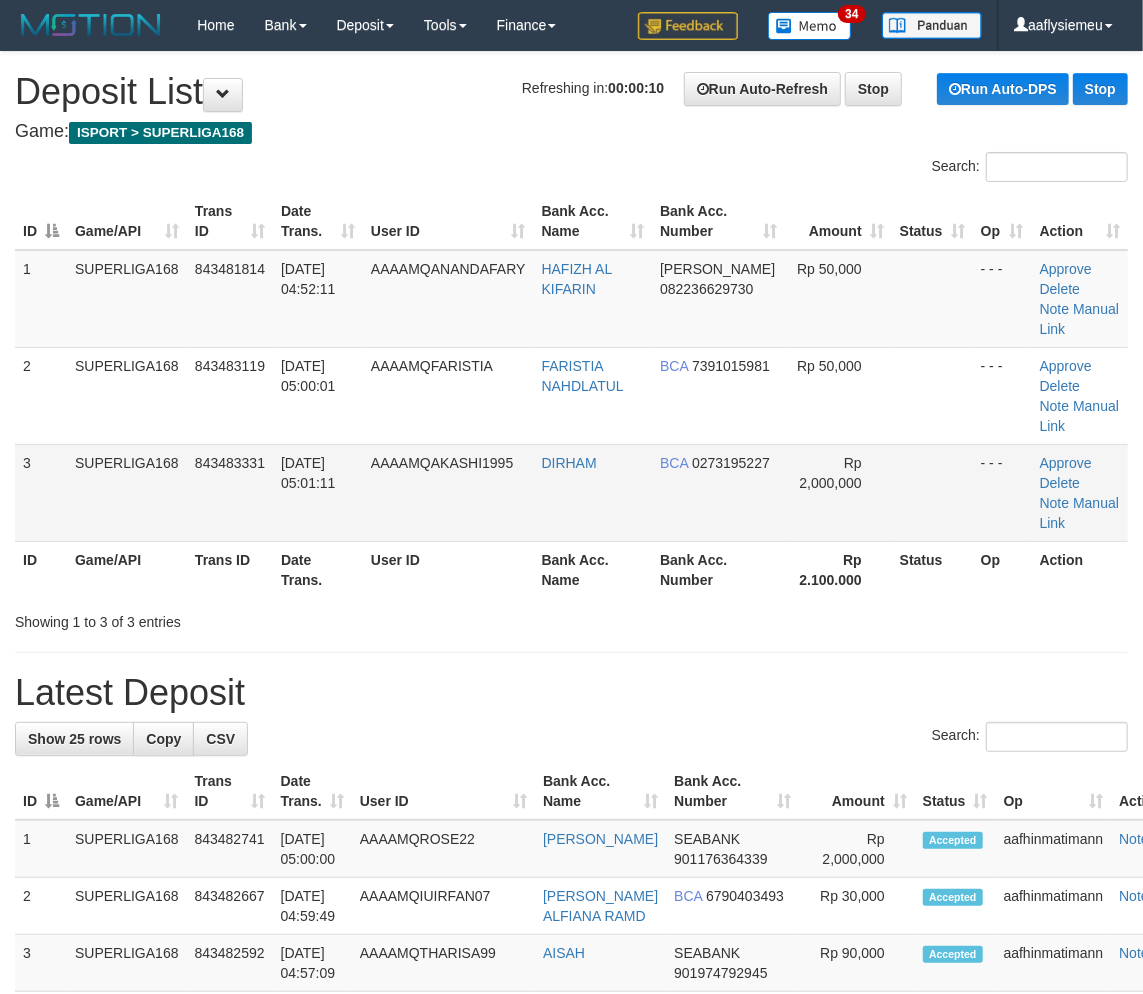 click on "SUPERLIGA168" at bounding box center (127, 492) 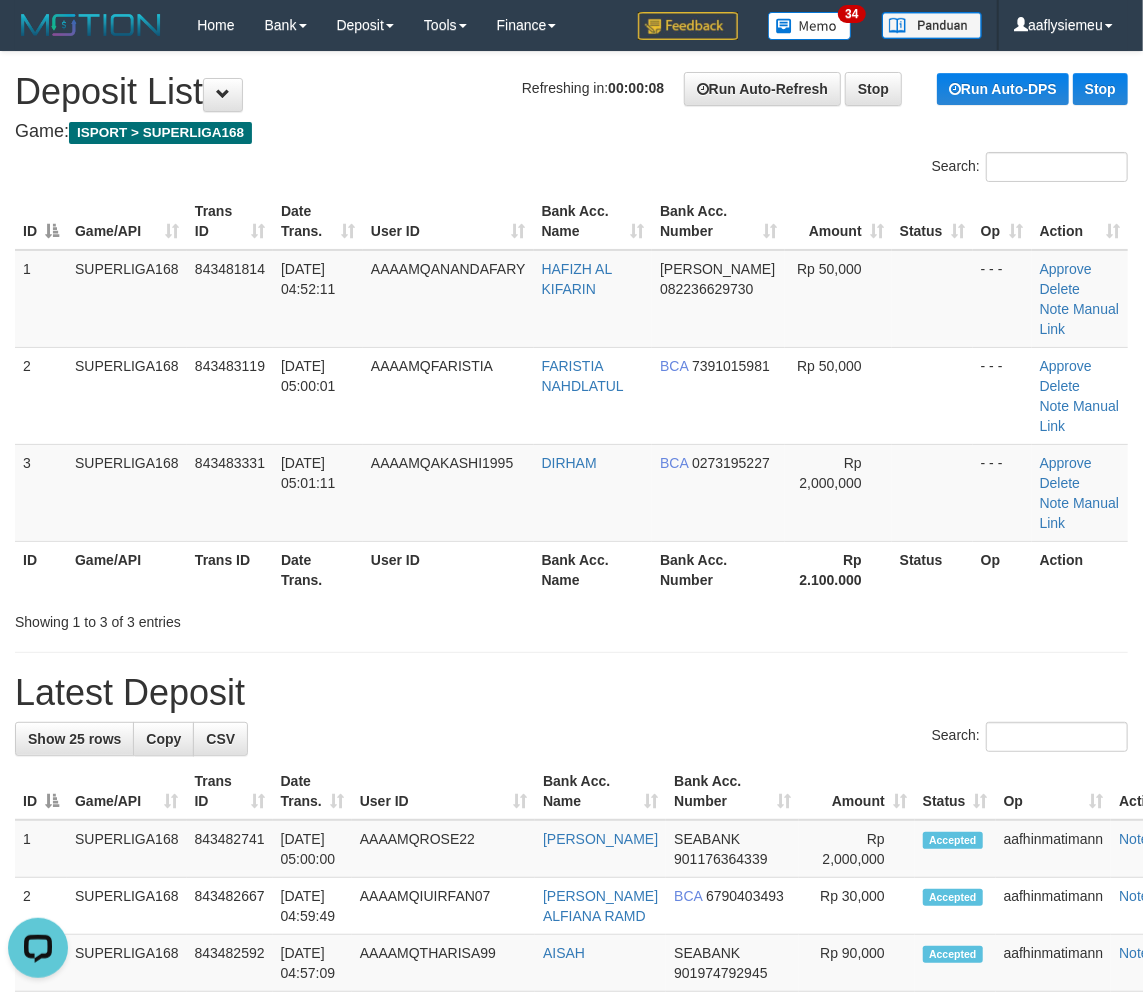 scroll, scrollTop: 0, scrollLeft: 0, axis: both 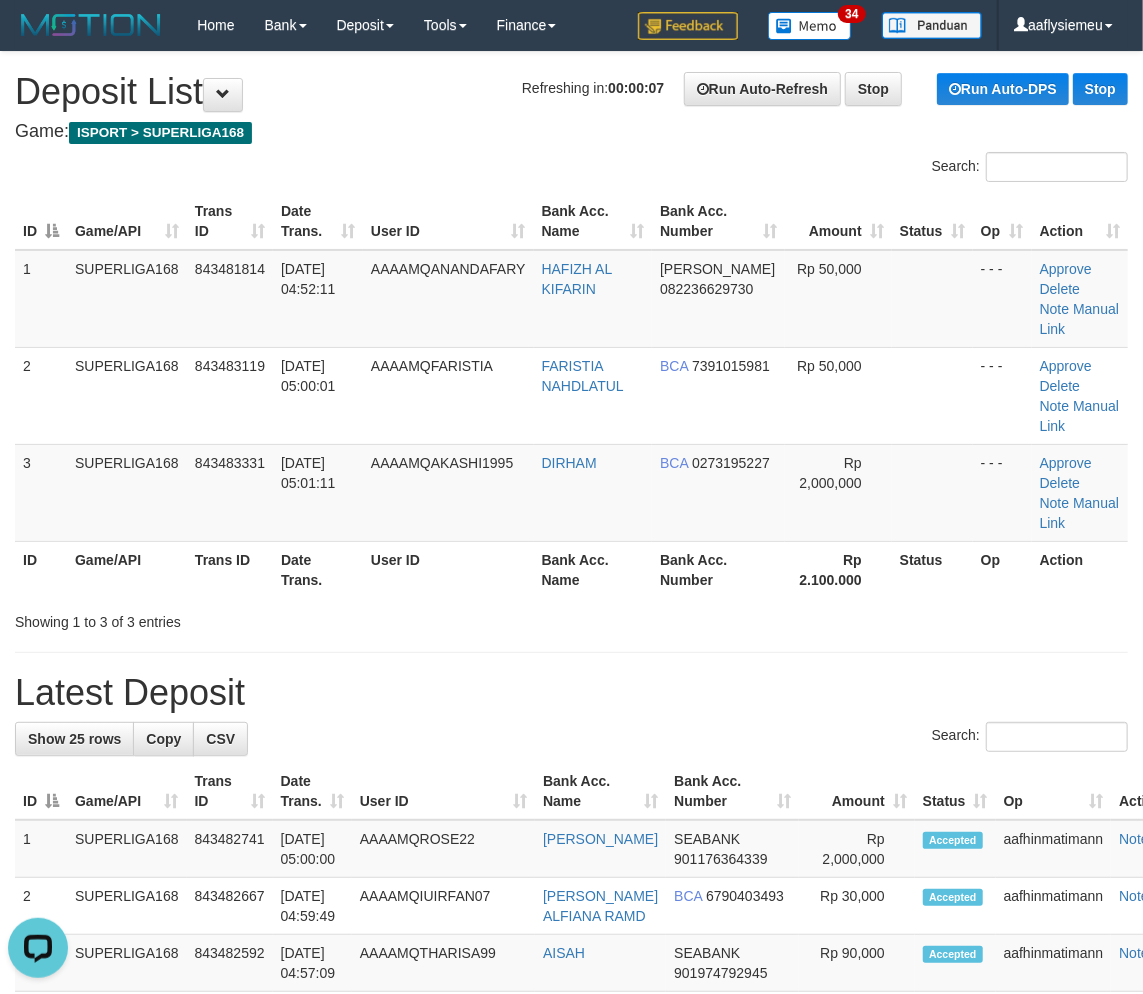 click on "3" at bounding box center [41, 492] 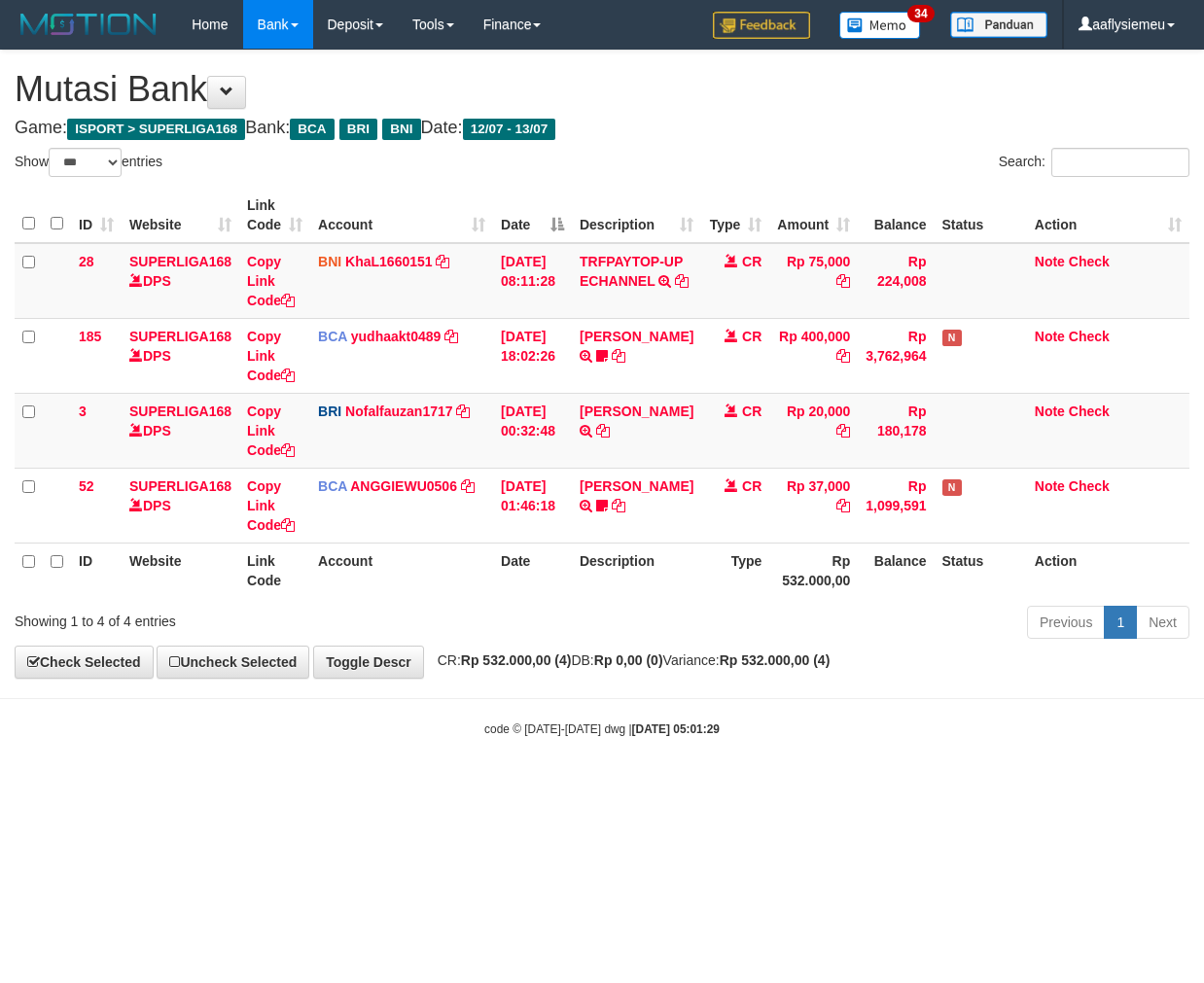 select on "***" 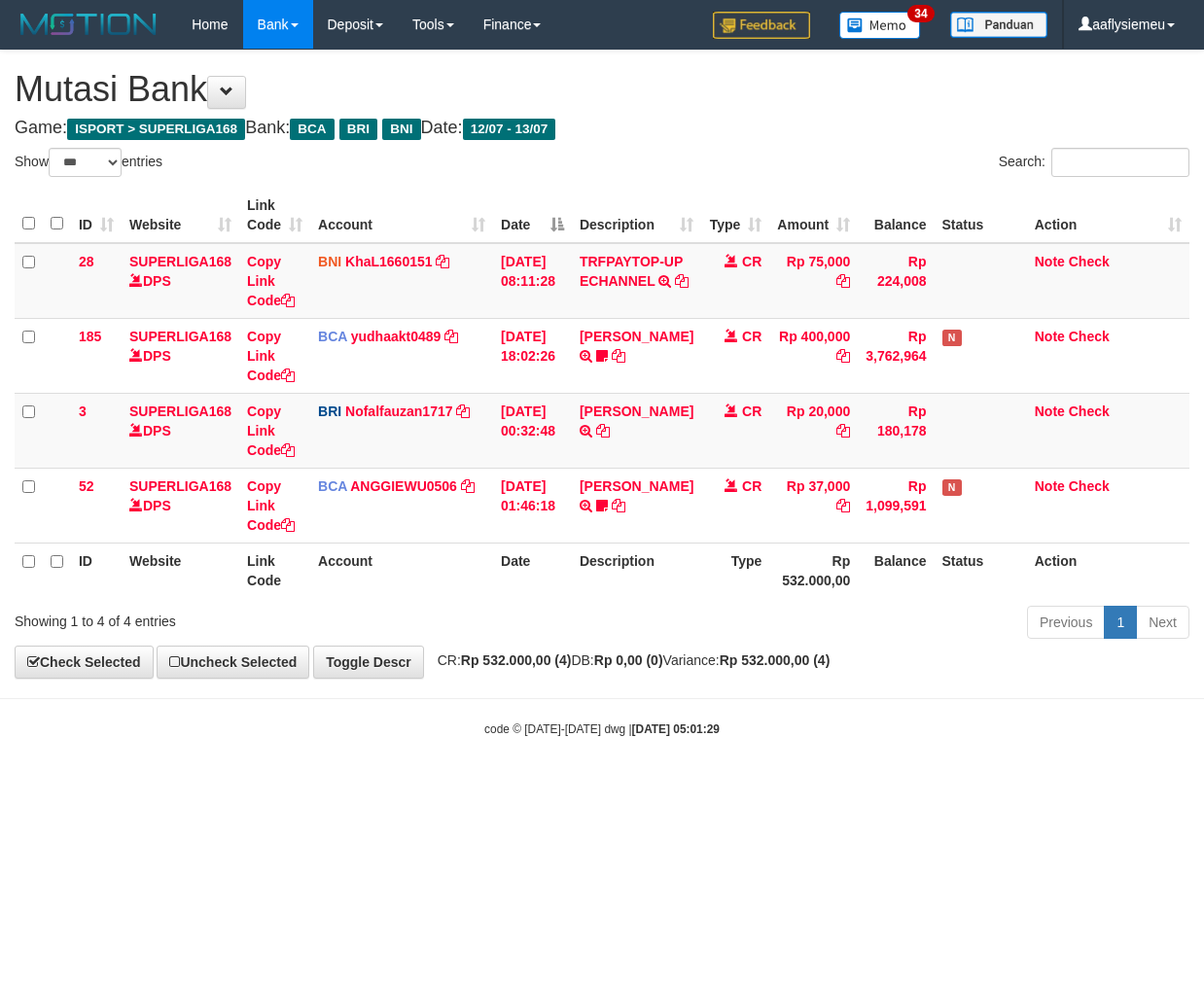 scroll, scrollTop: 0, scrollLeft: 0, axis: both 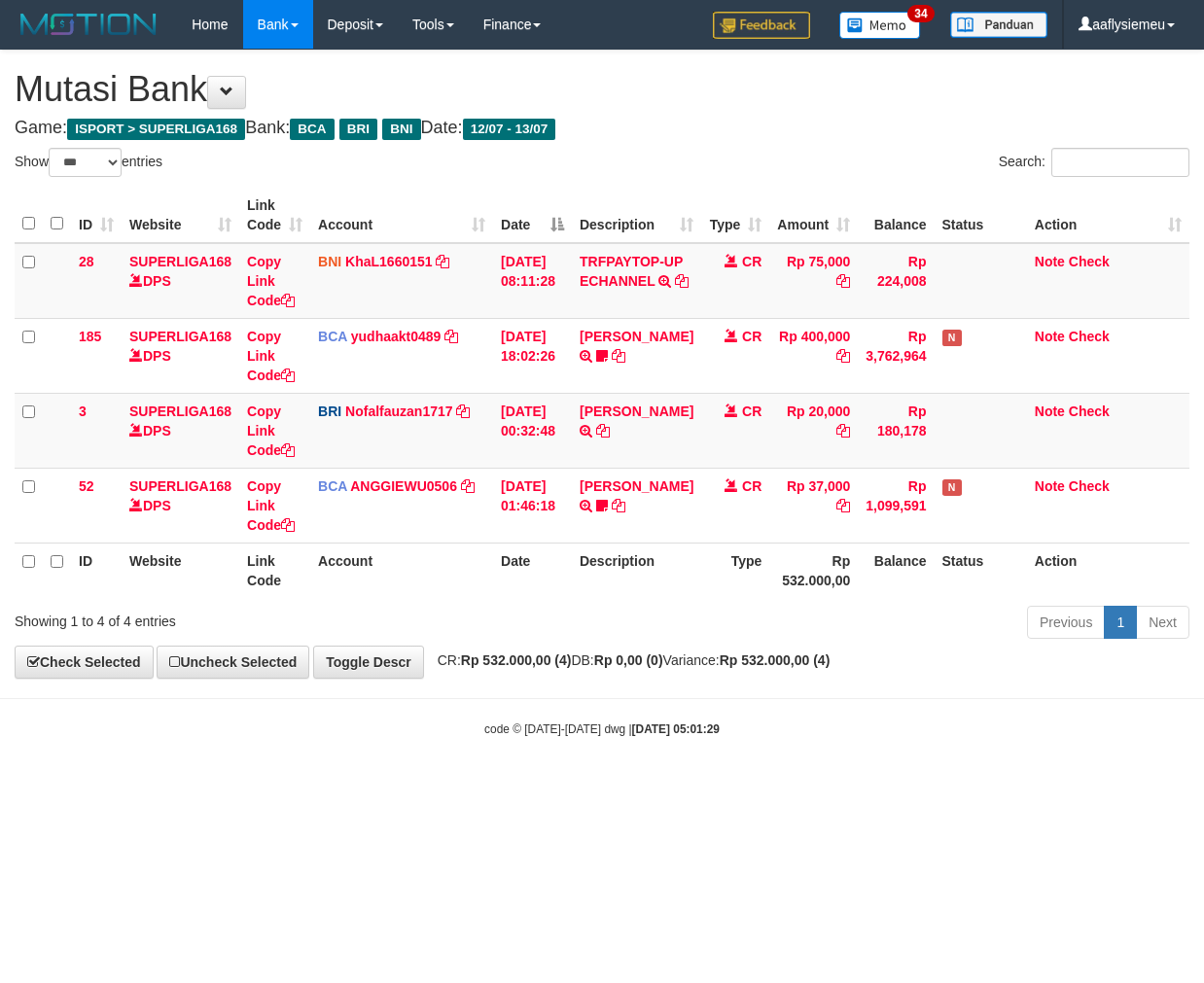 select on "***" 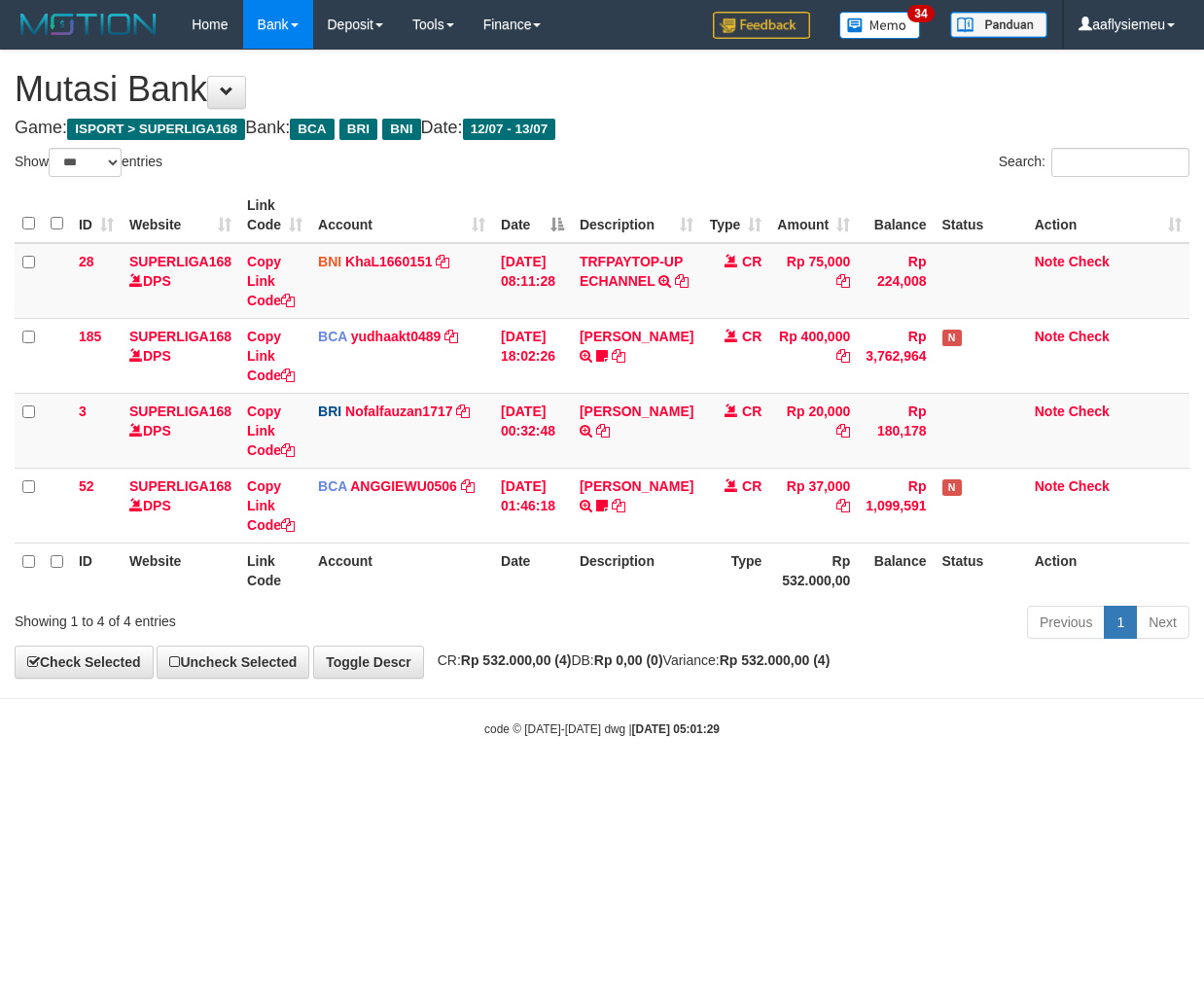 scroll, scrollTop: 0, scrollLeft: 0, axis: both 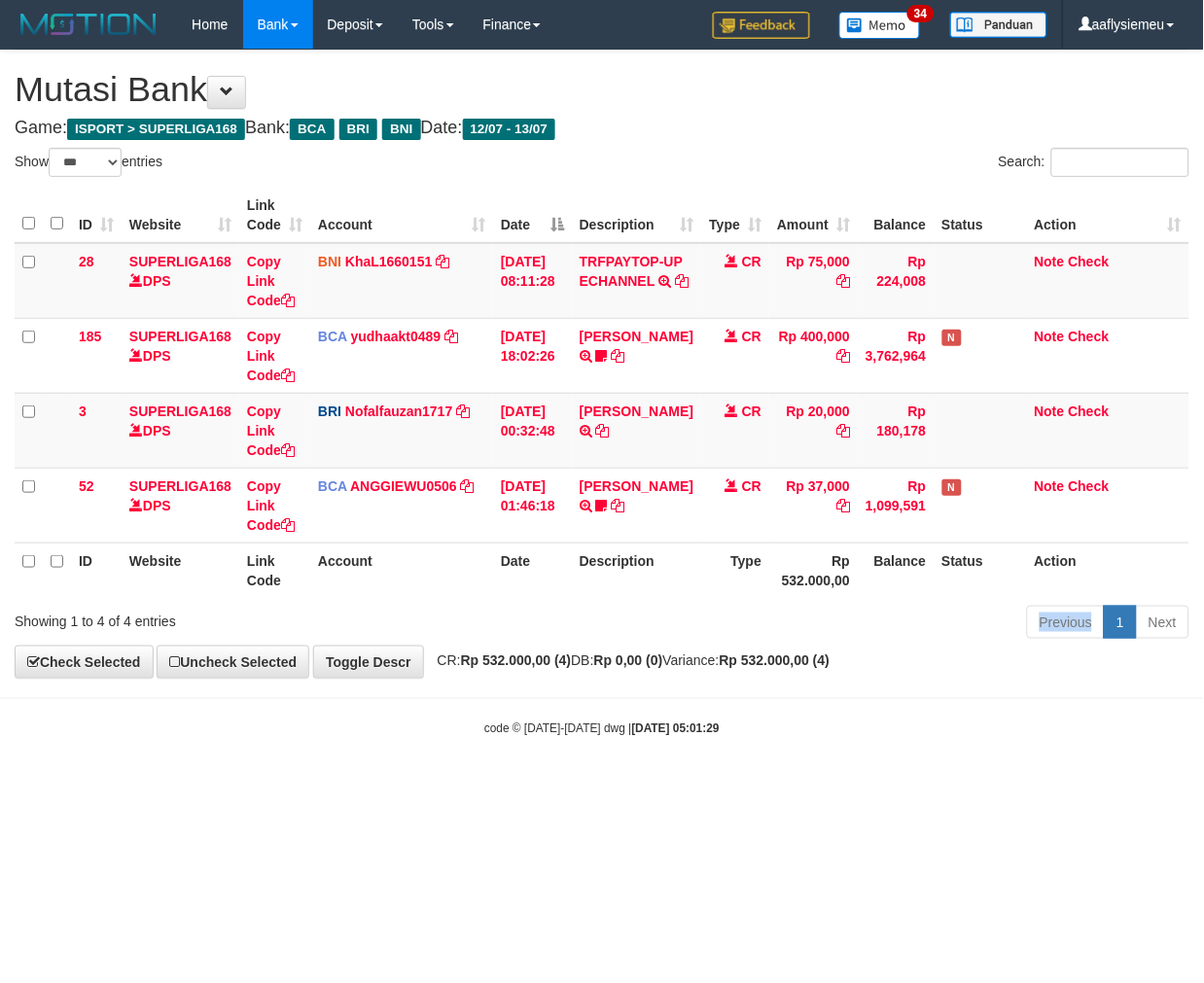 click on "Previous 1 Next" at bounding box center (853, 624) 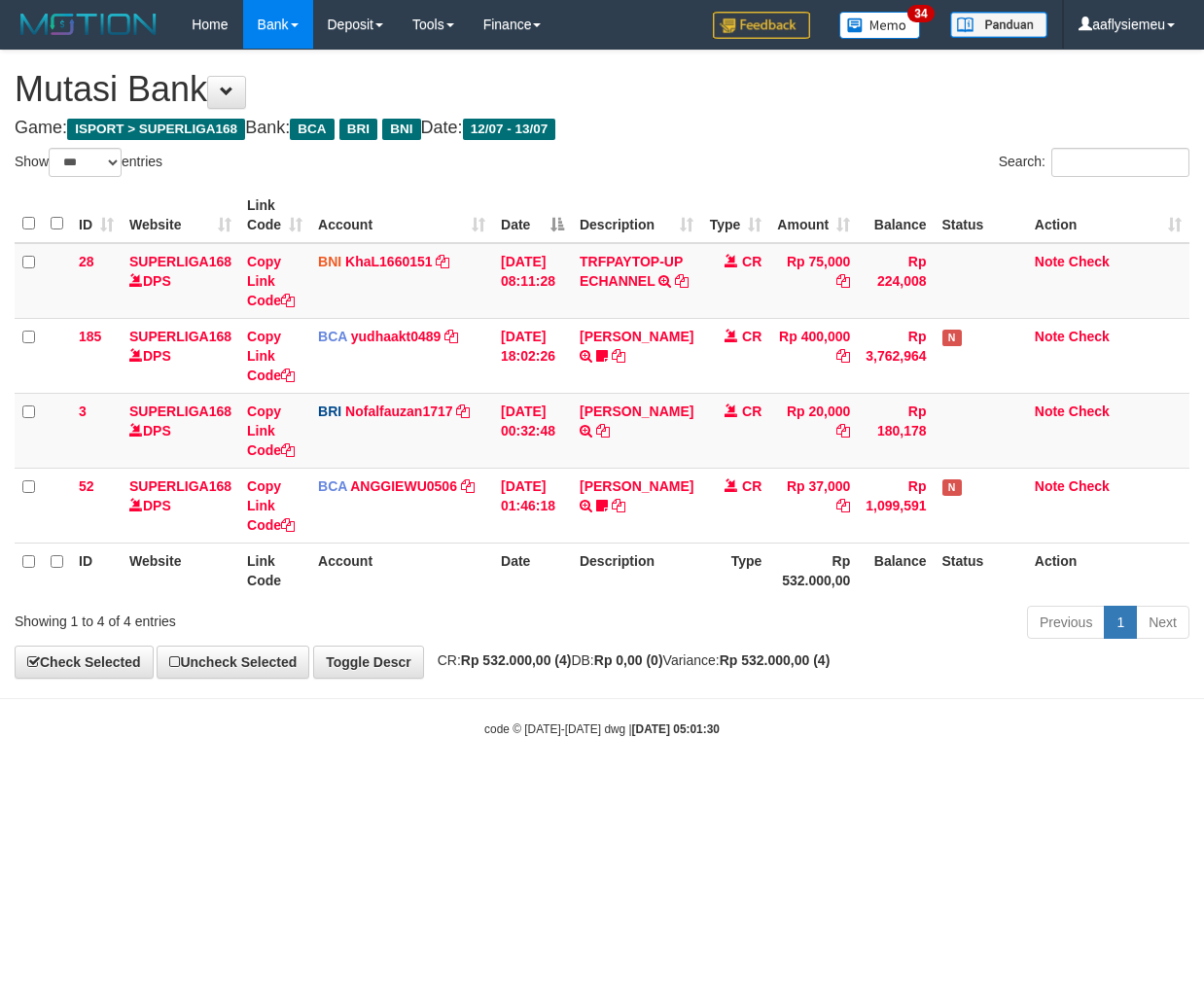 select on "***" 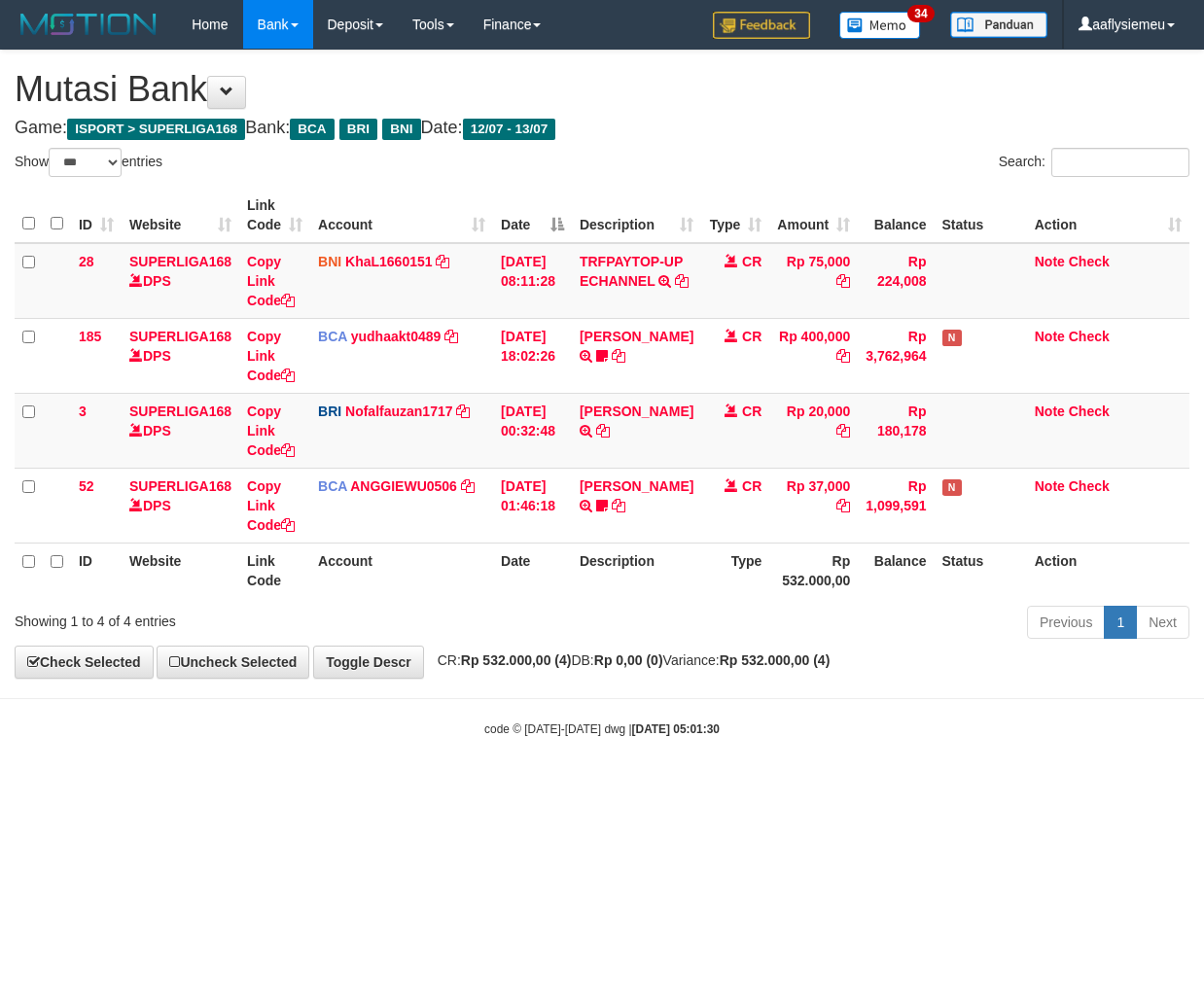 scroll, scrollTop: 0, scrollLeft: 0, axis: both 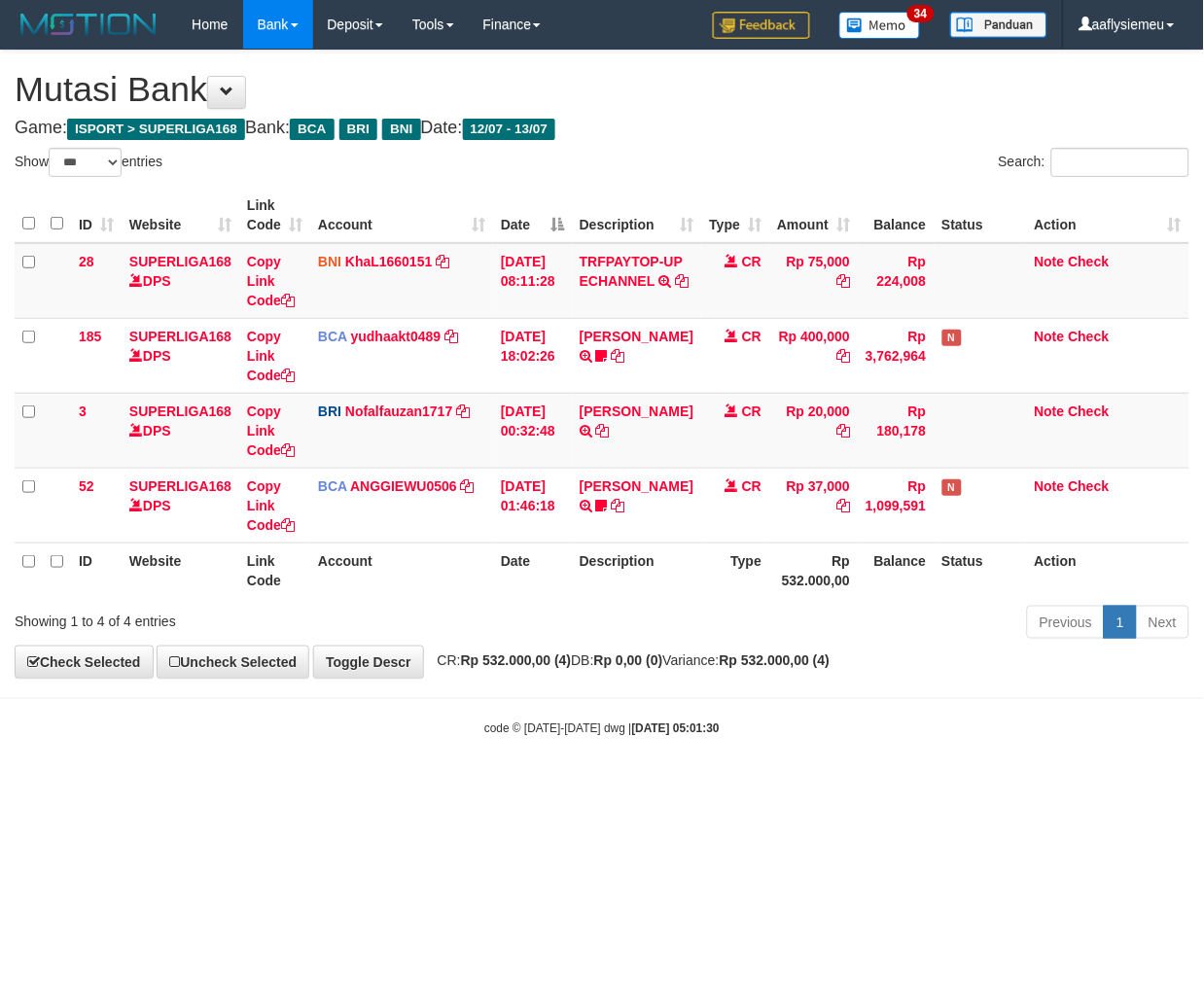click on "Status" at bounding box center [980, 570] 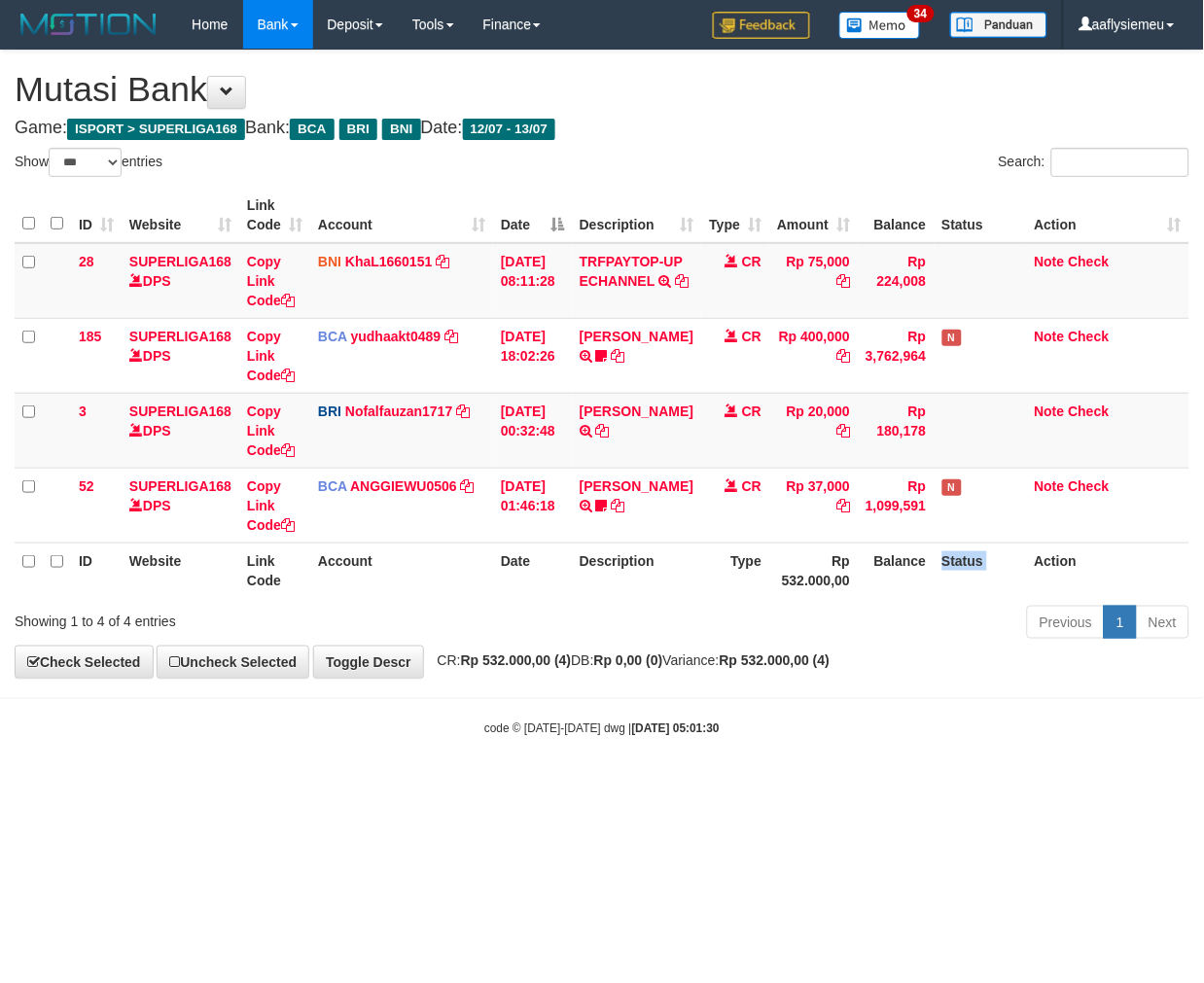 click on "Status" at bounding box center (980, 570) 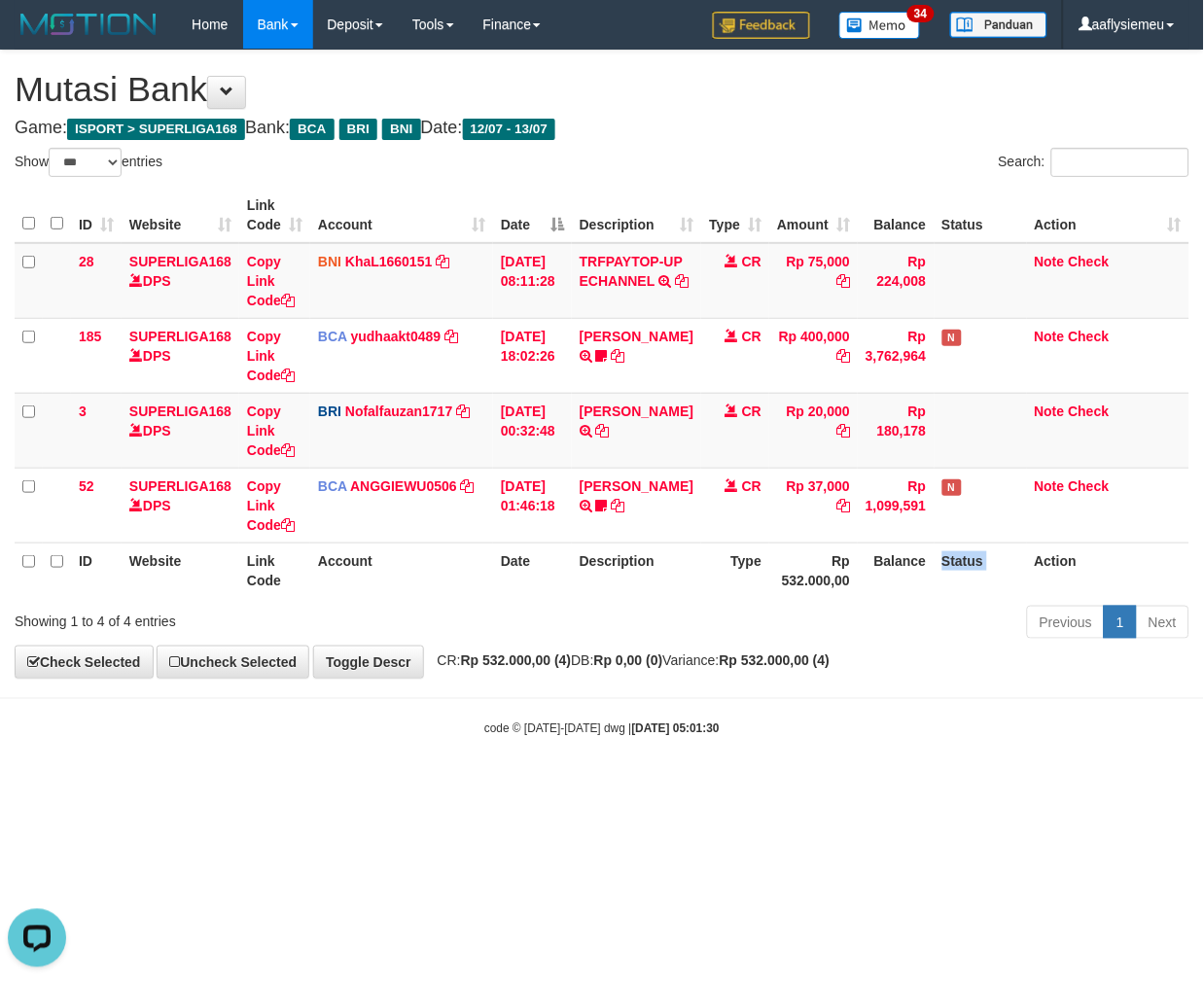 scroll, scrollTop: 0, scrollLeft: 0, axis: both 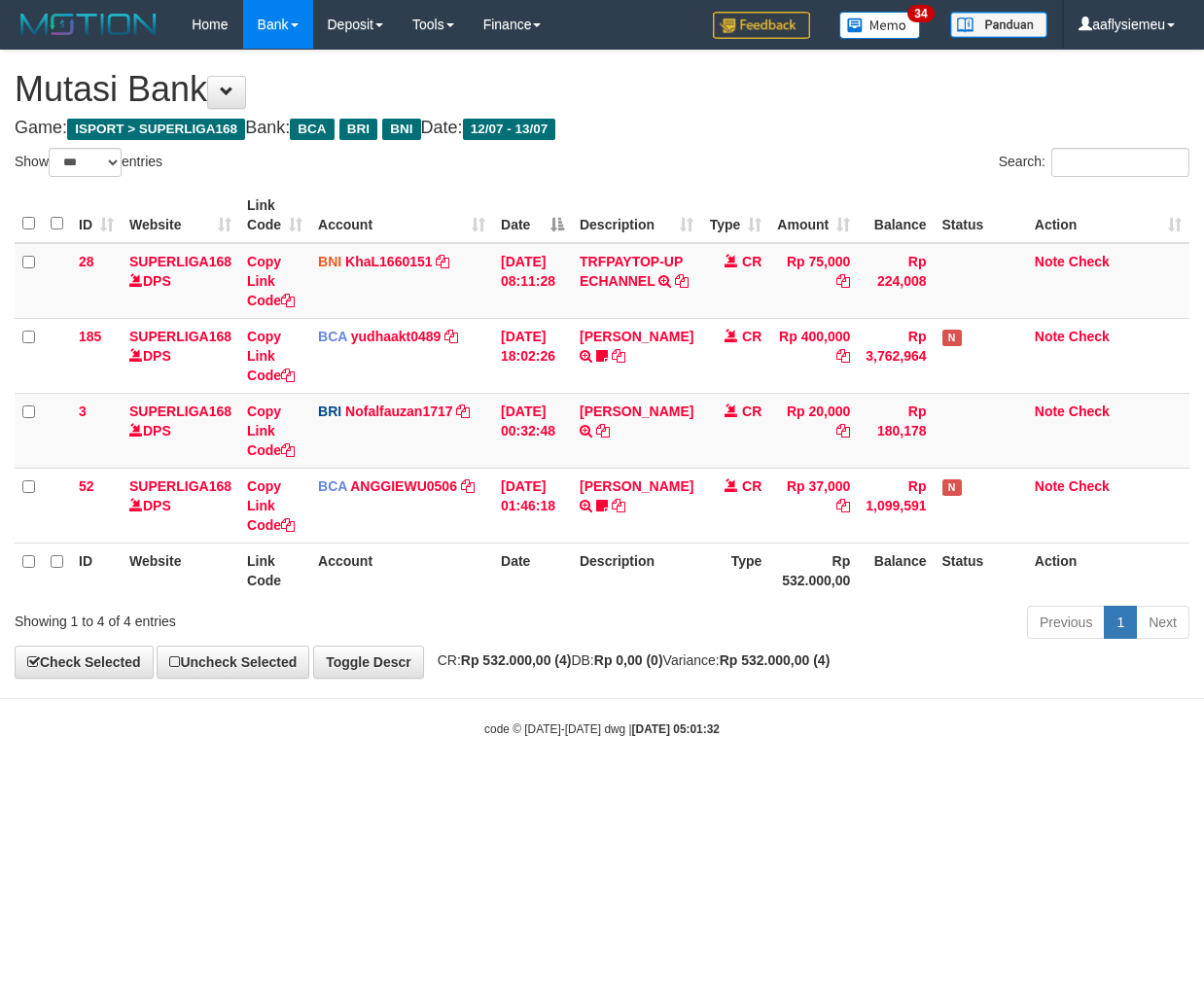 select on "***" 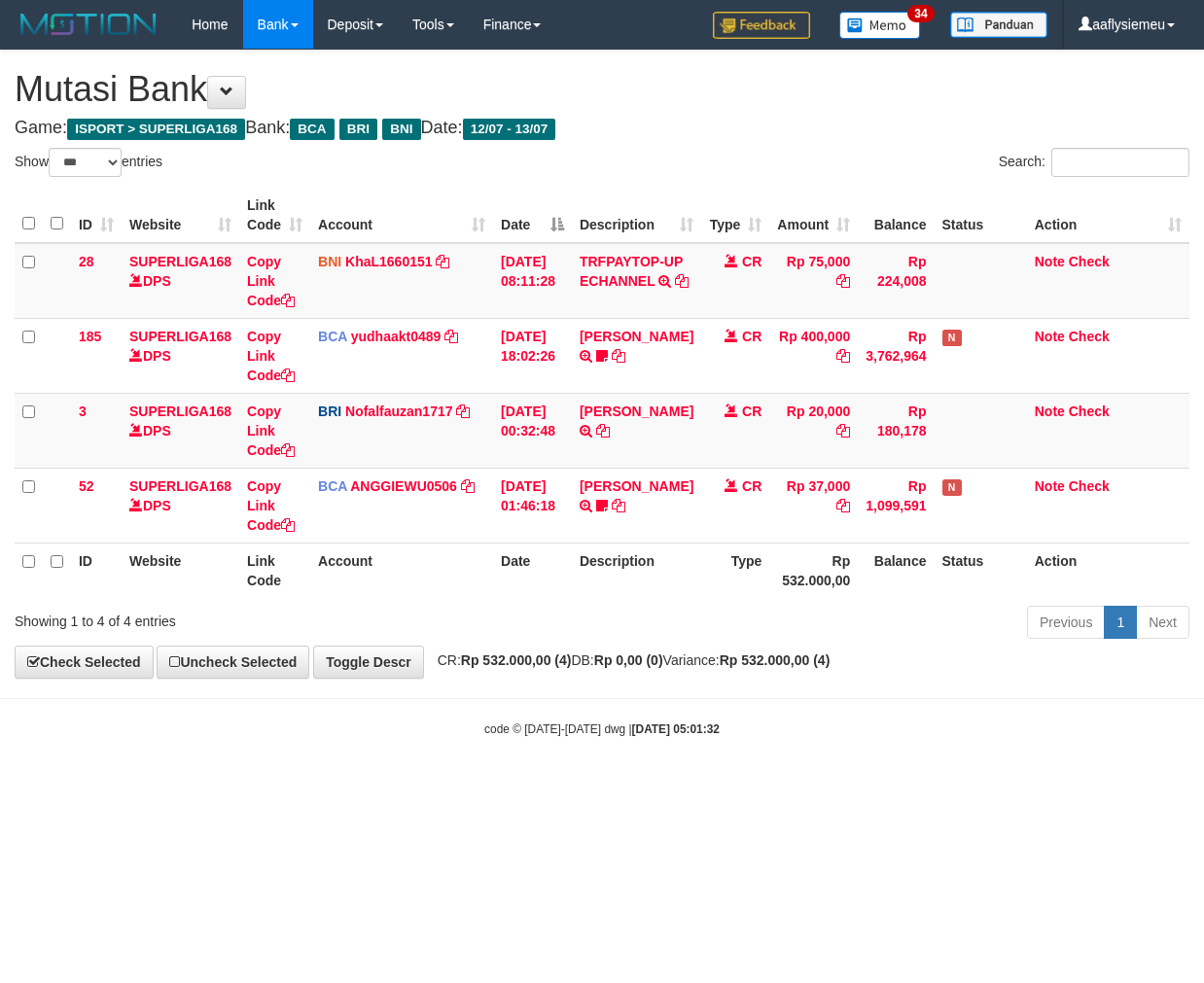 scroll, scrollTop: 0, scrollLeft: 0, axis: both 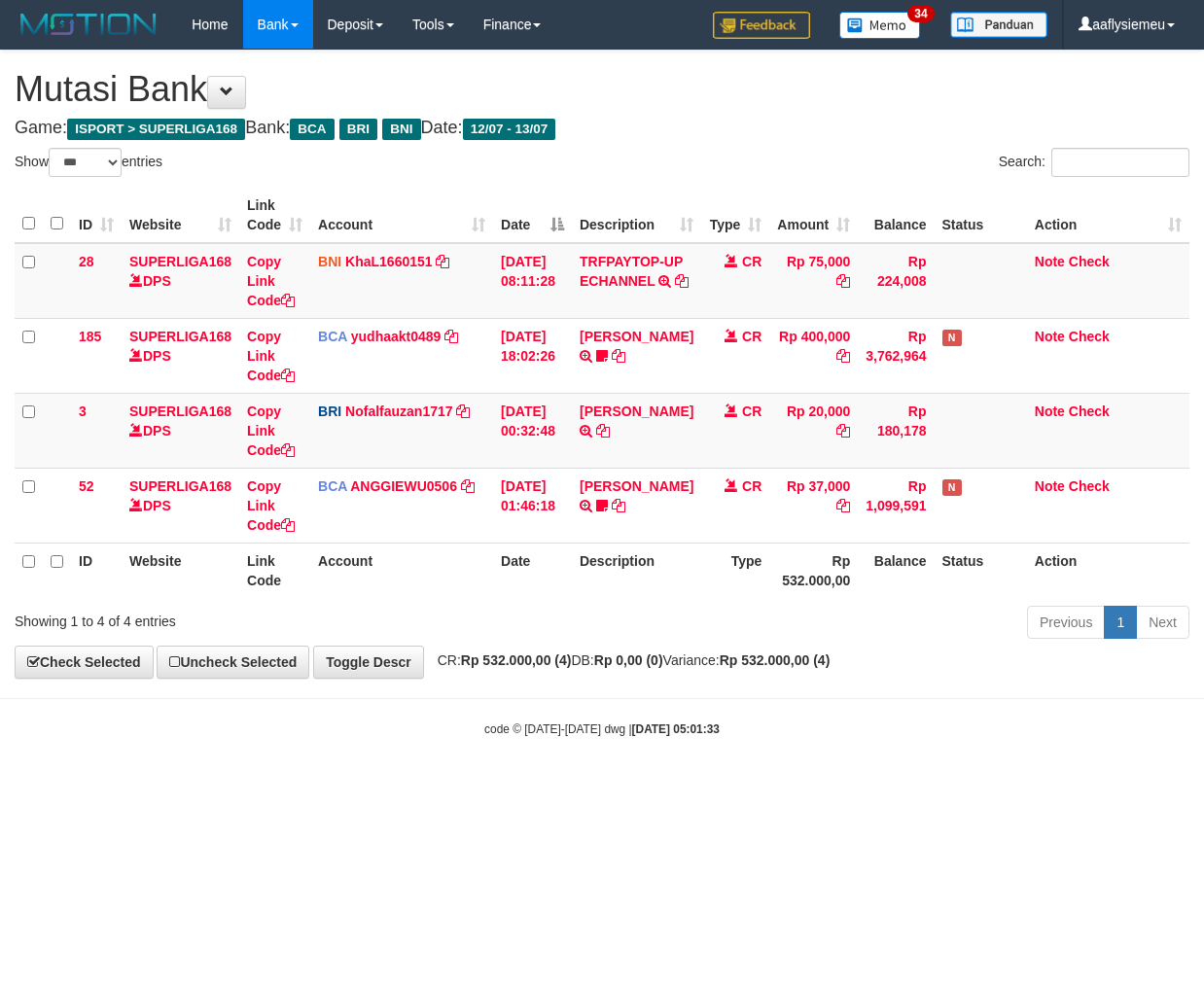 select on "***" 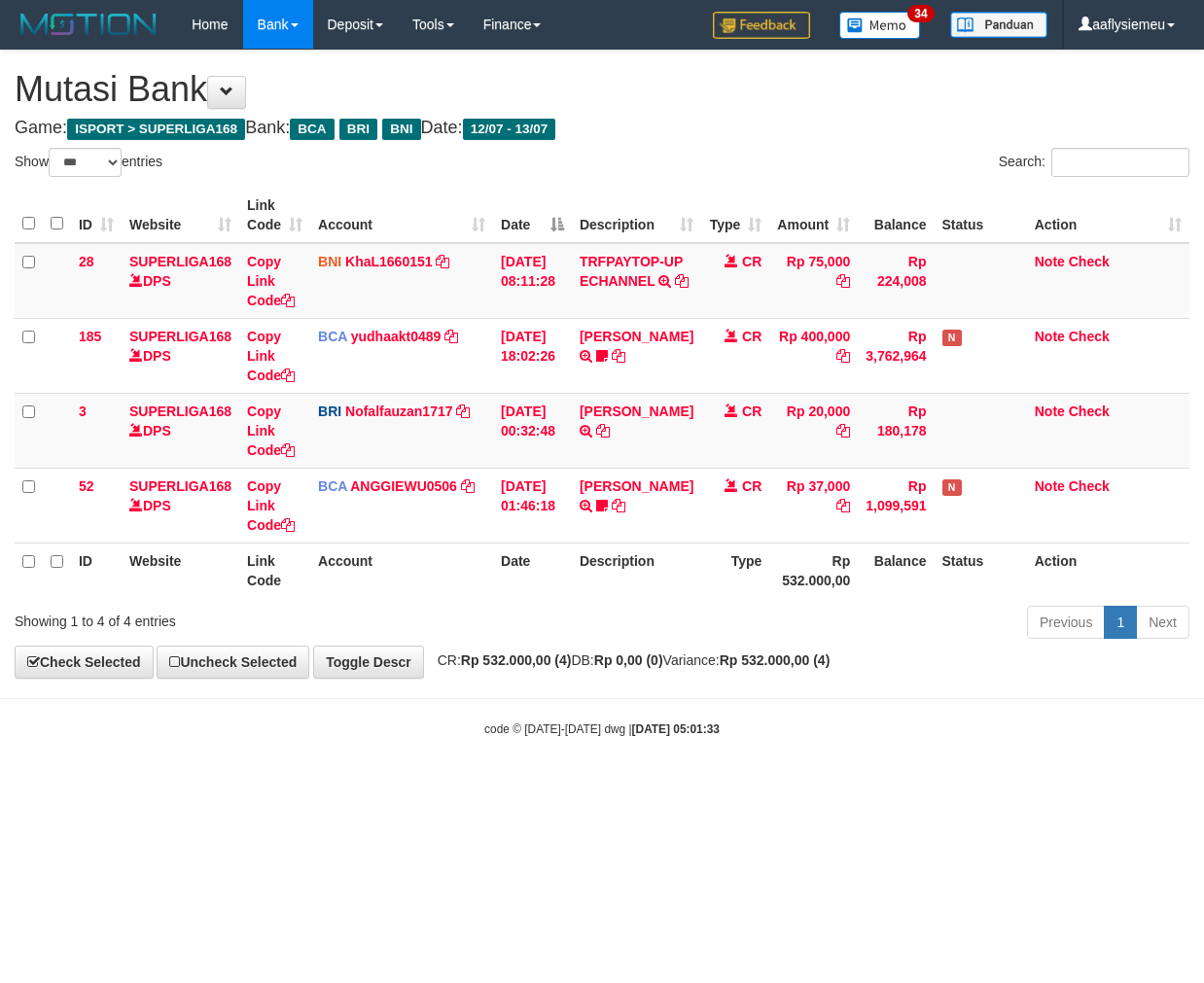 scroll, scrollTop: 0, scrollLeft: 0, axis: both 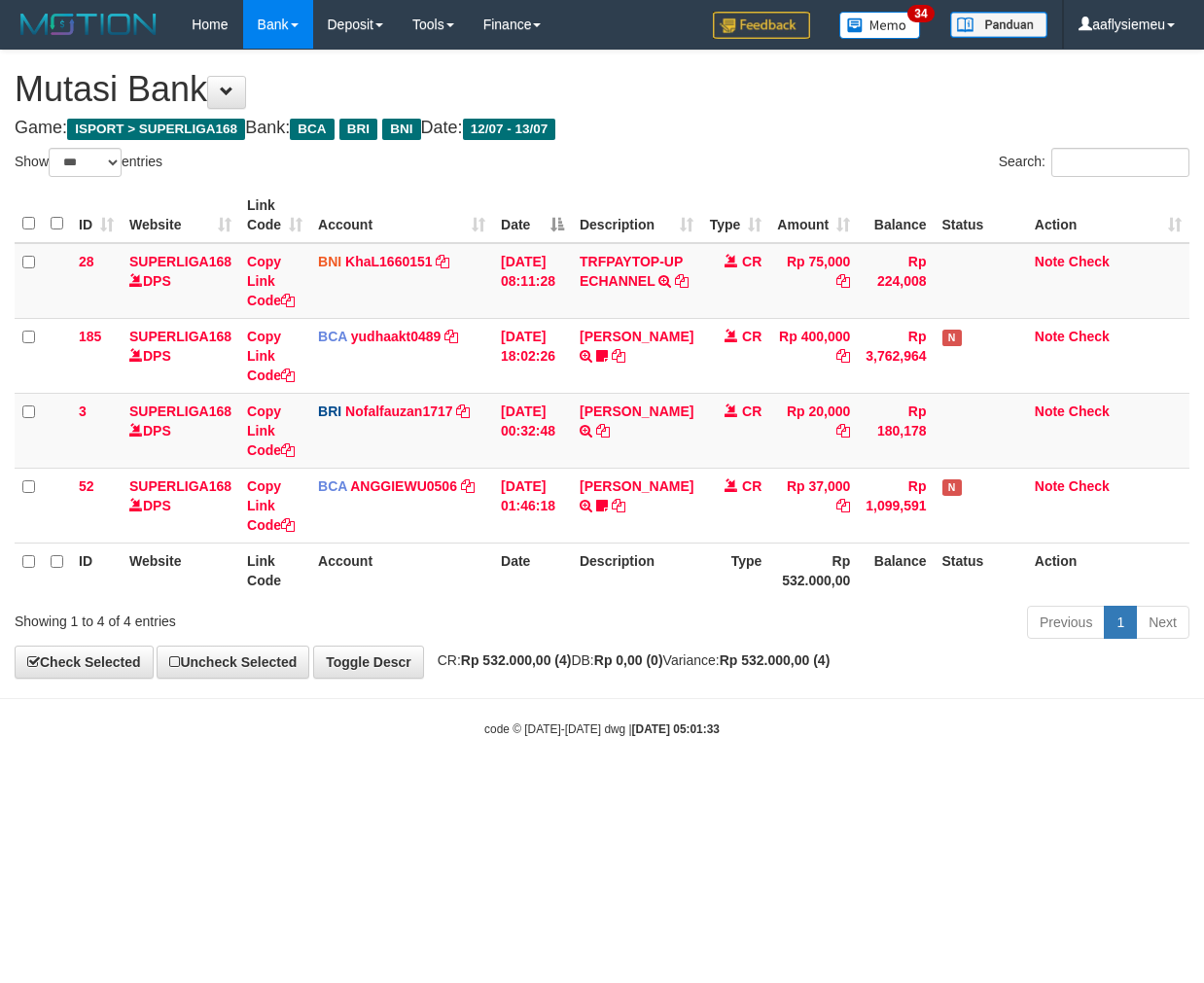 select on "***" 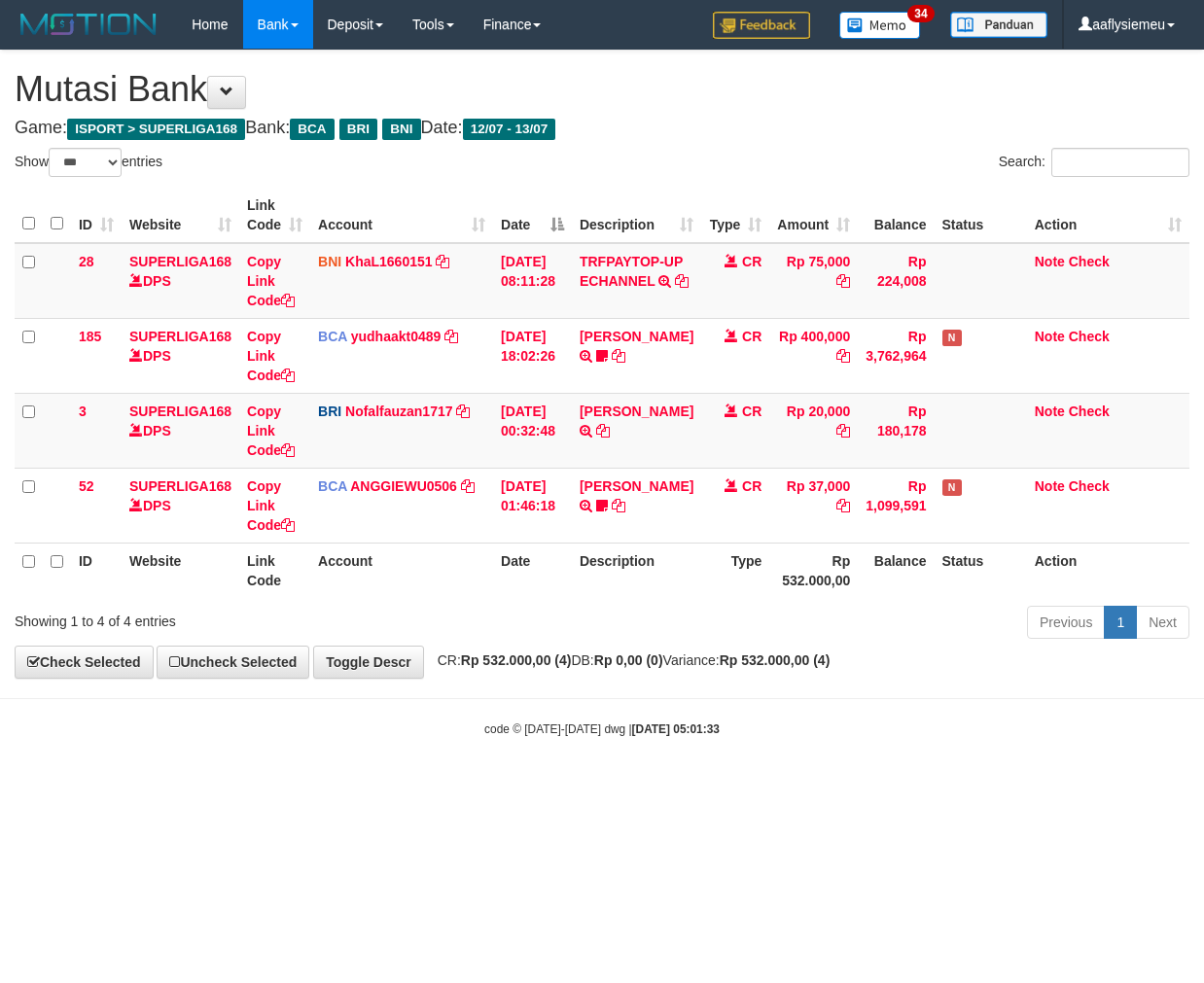 scroll, scrollTop: 0, scrollLeft: 0, axis: both 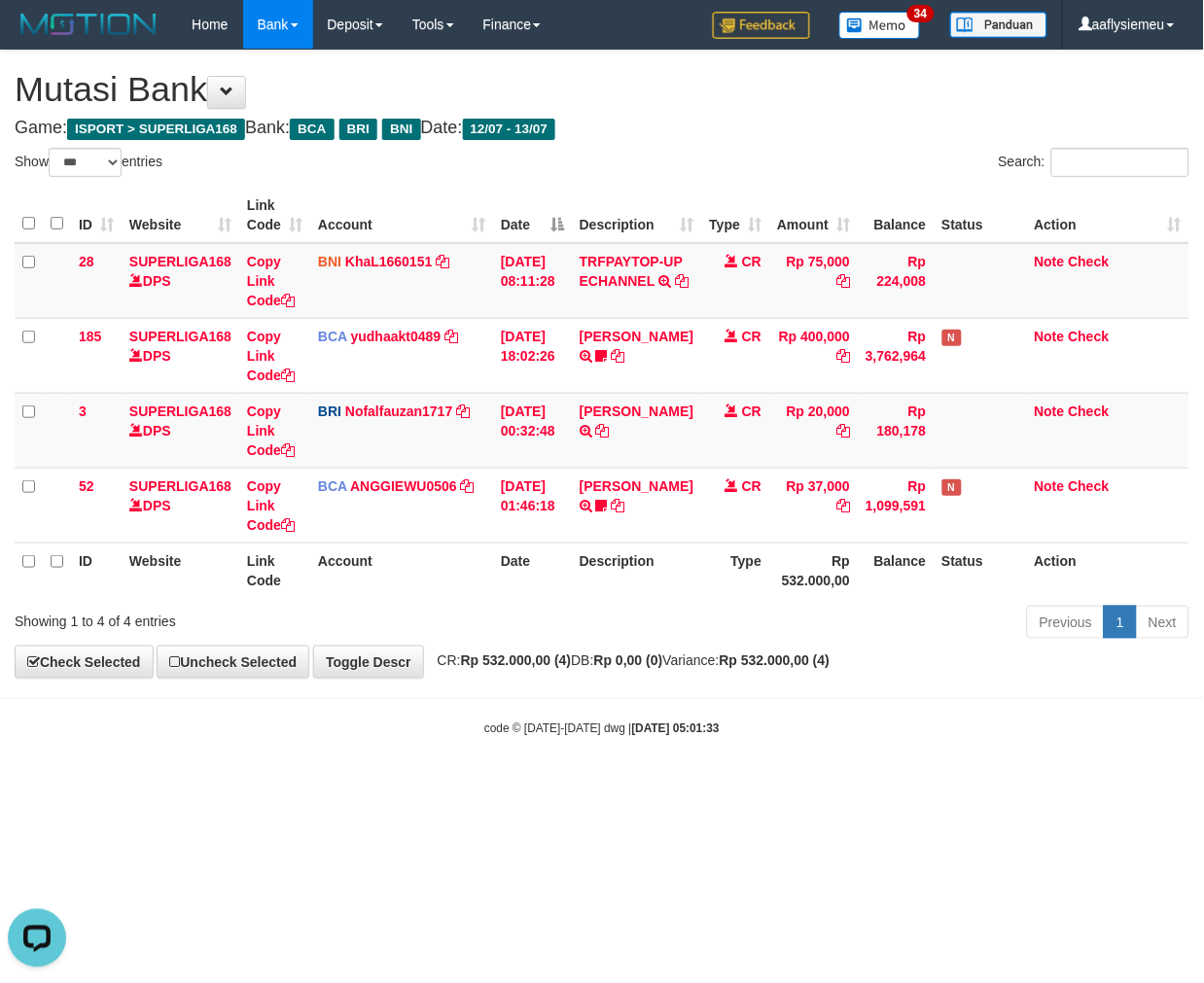 click on "**********" at bounding box center (602, 364) 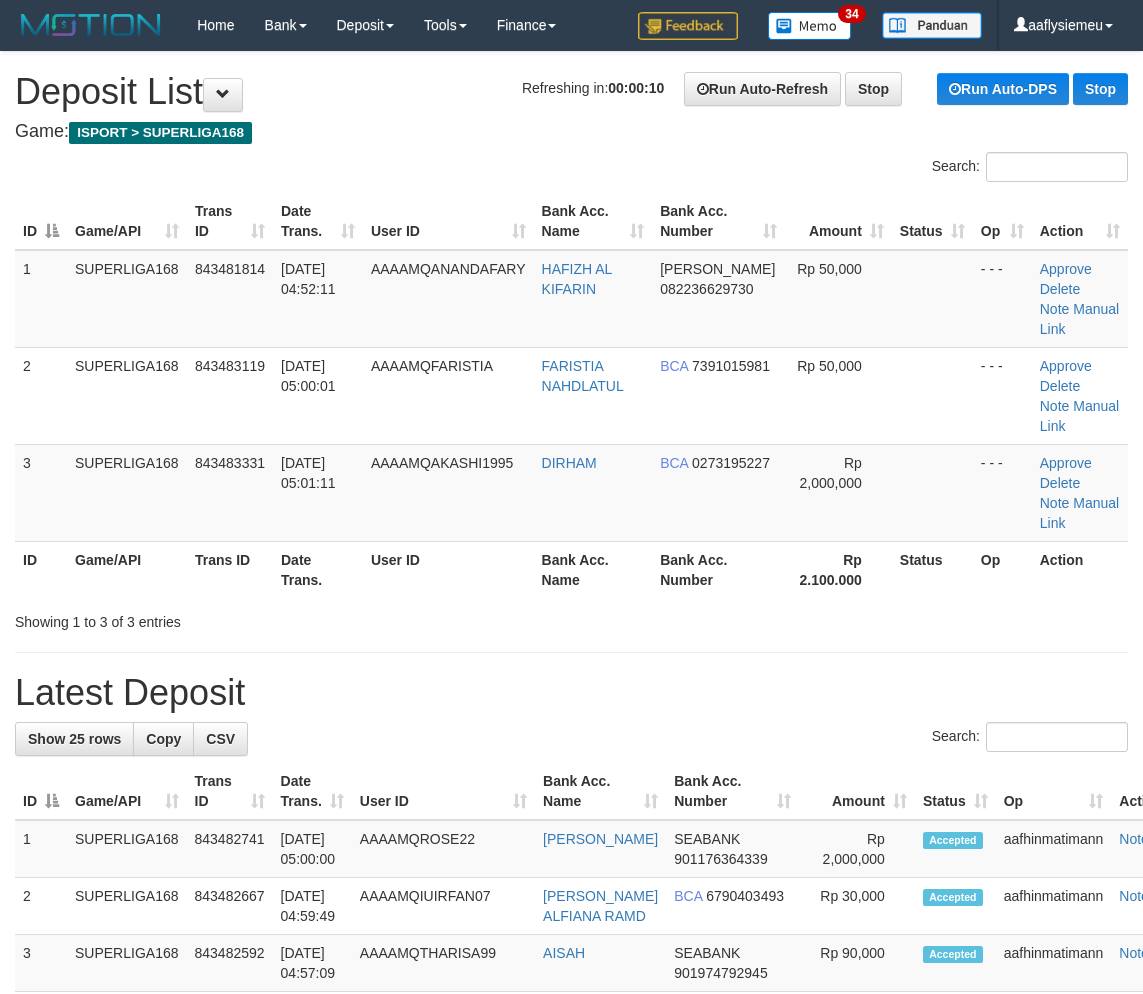 scroll, scrollTop: 0, scrollLeft: 0, axis: both 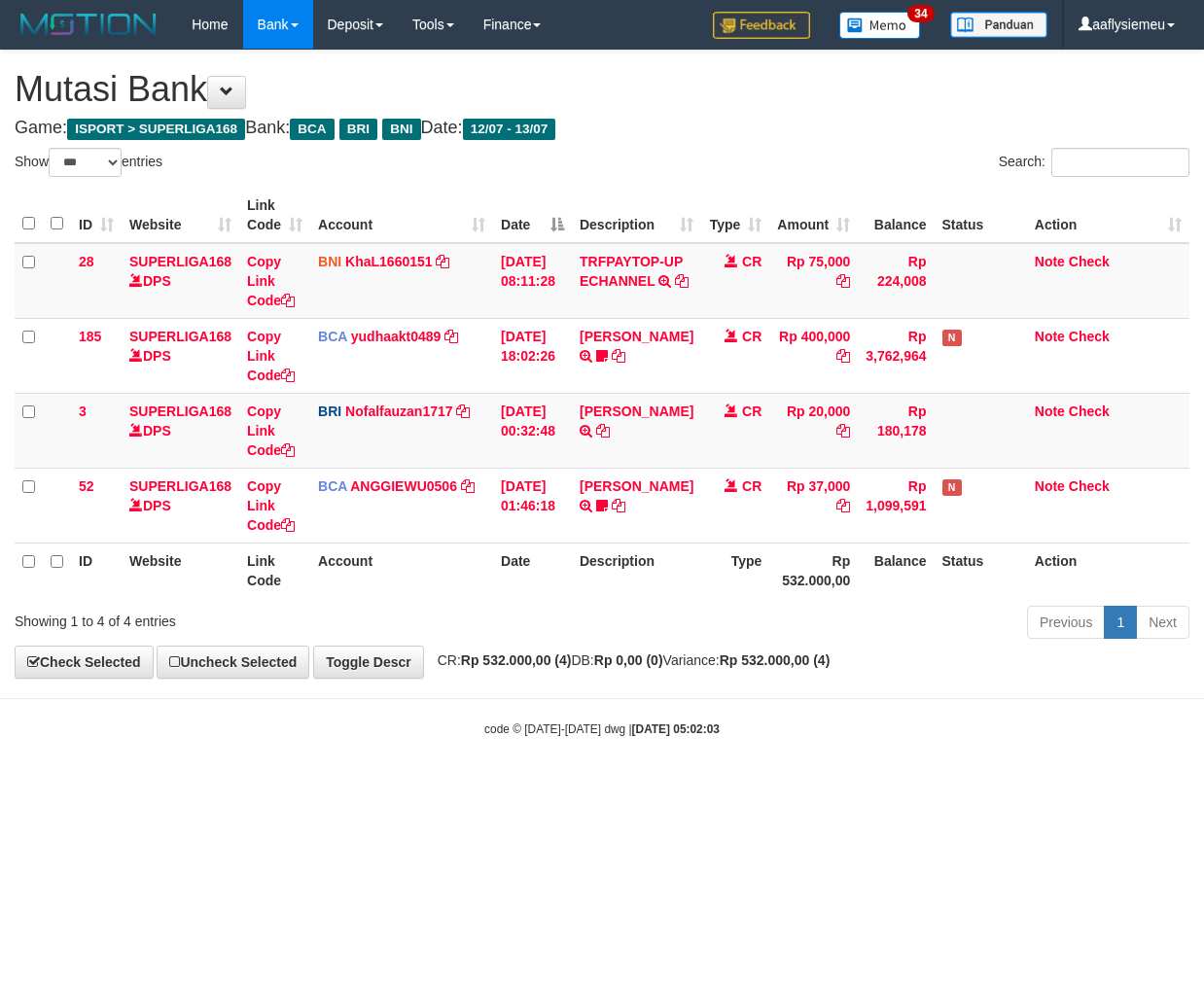 select on "***" 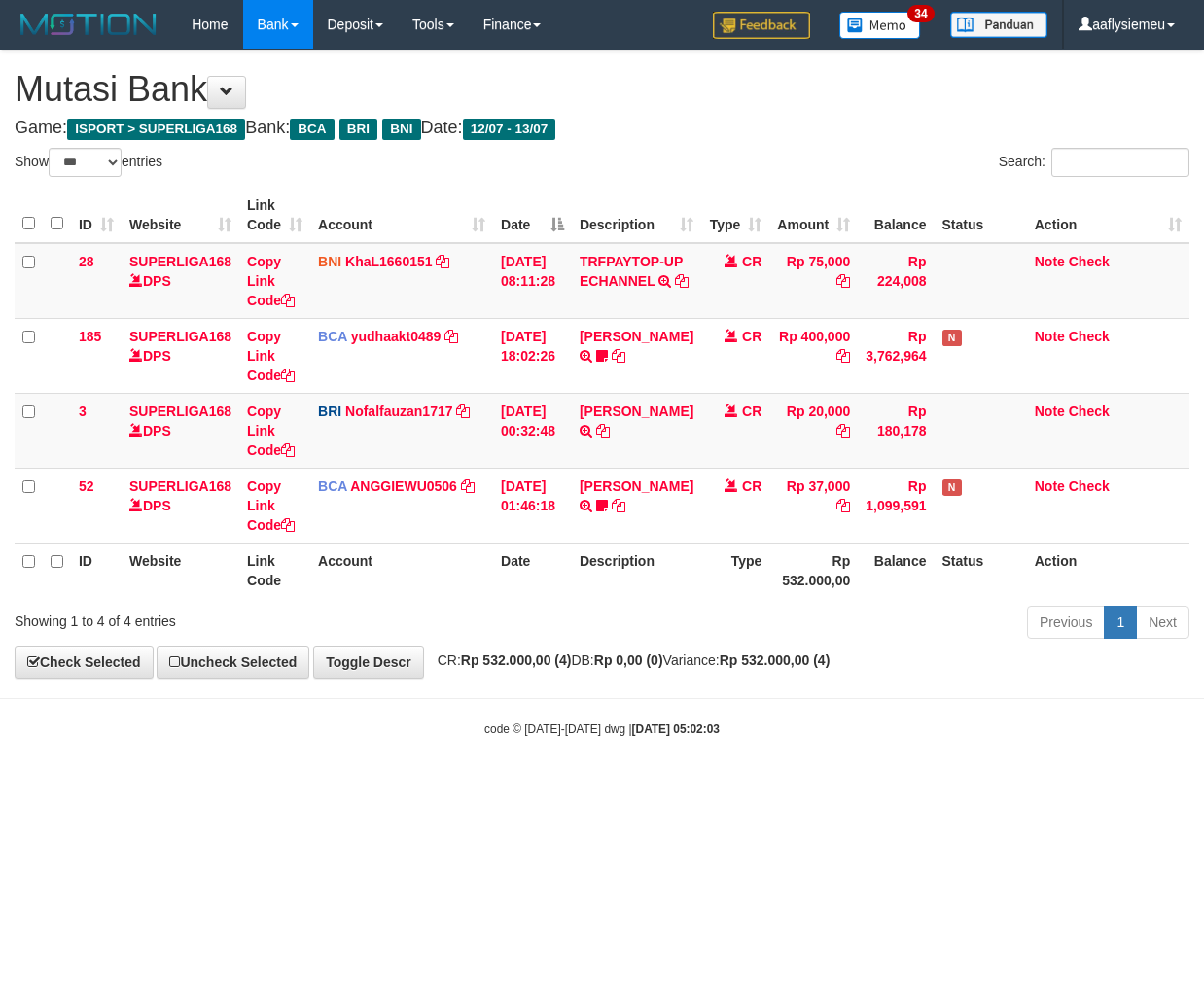 scroll, scrollTop: 0, scrollLeft: 0, axis: both 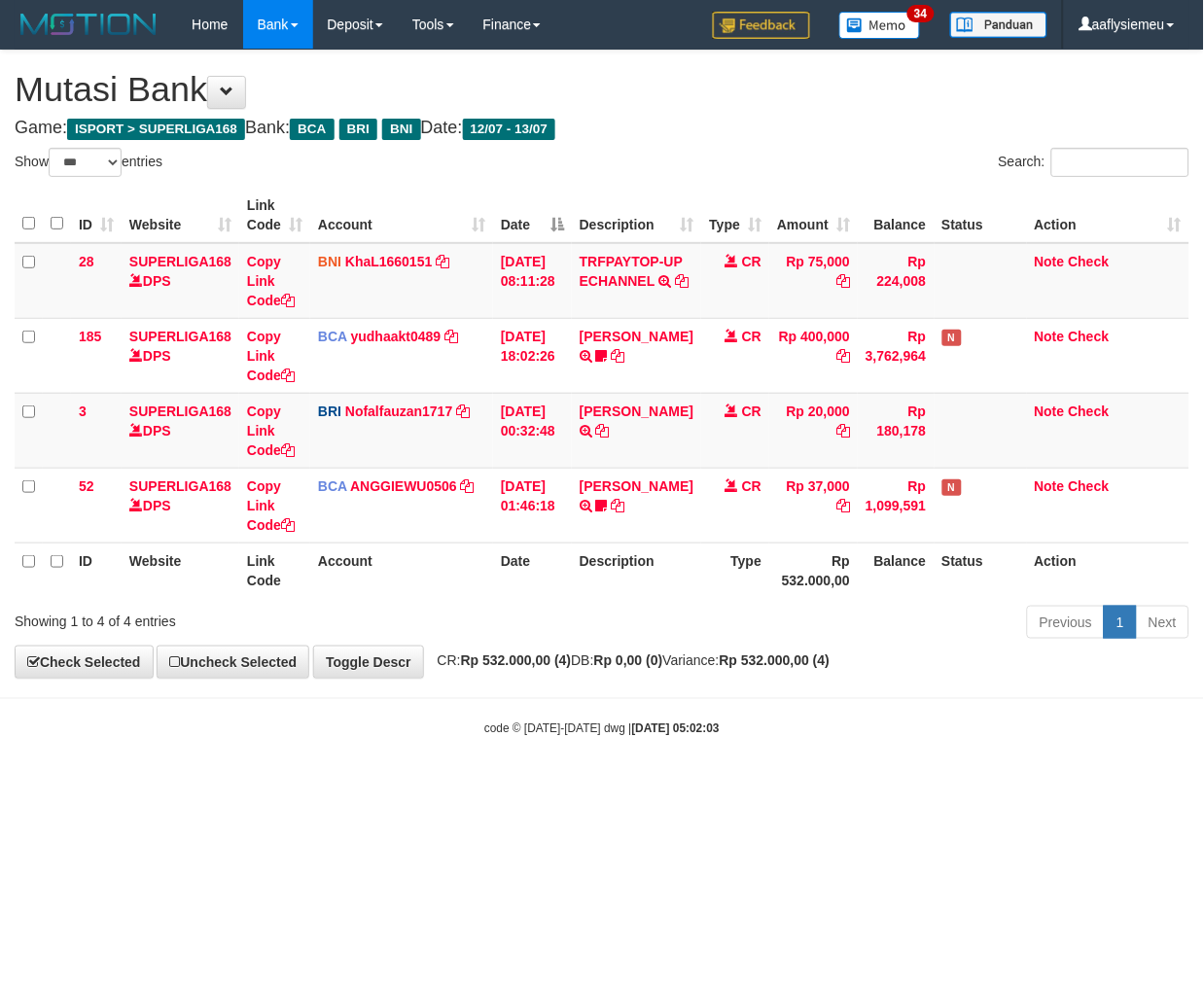click on "**********" at bounding box center (602, 364) 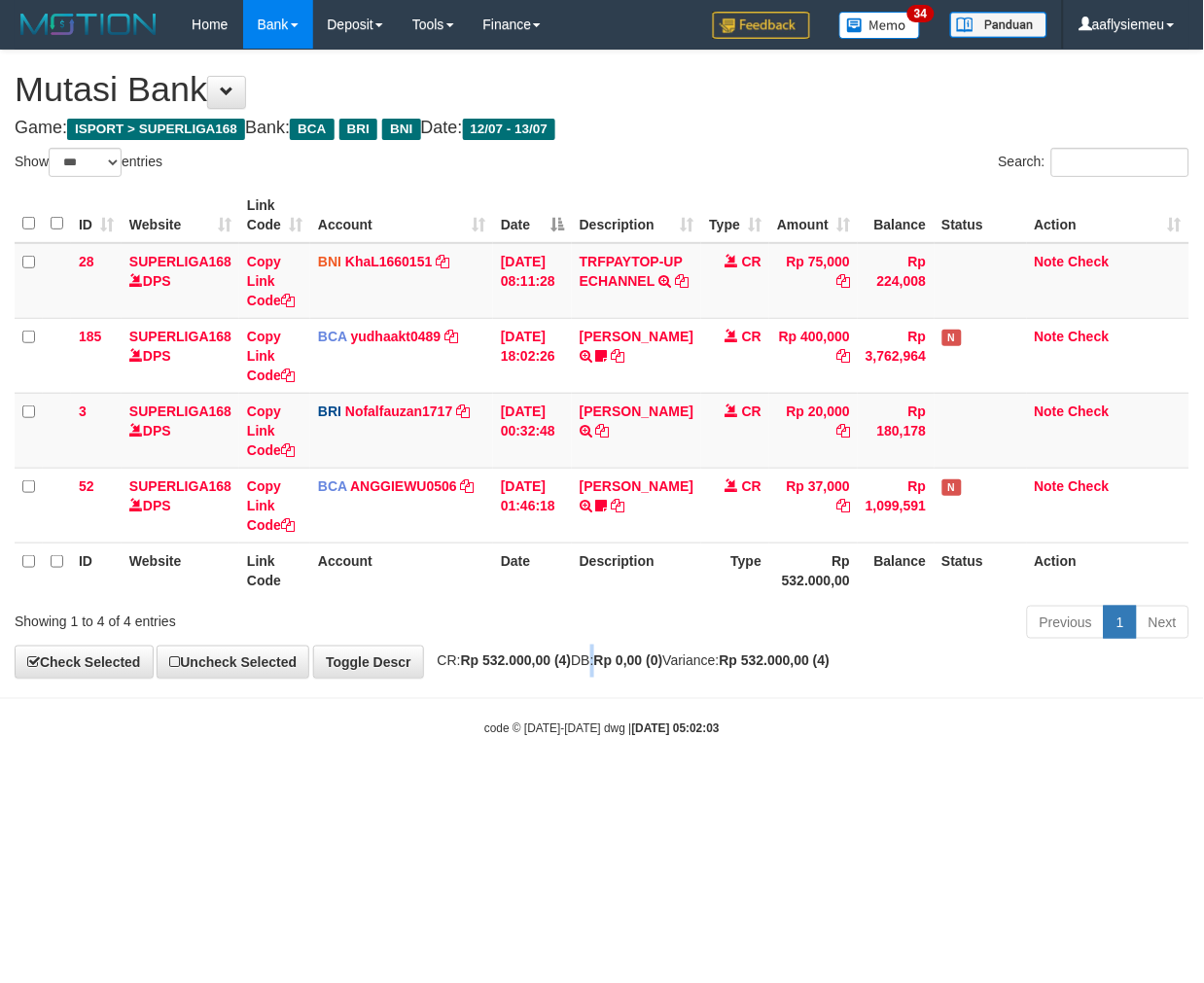 drag, startPoint x: 591, startPoint y: 674, endPoint x: 726, endPoint y: 663, distance: 135.44741 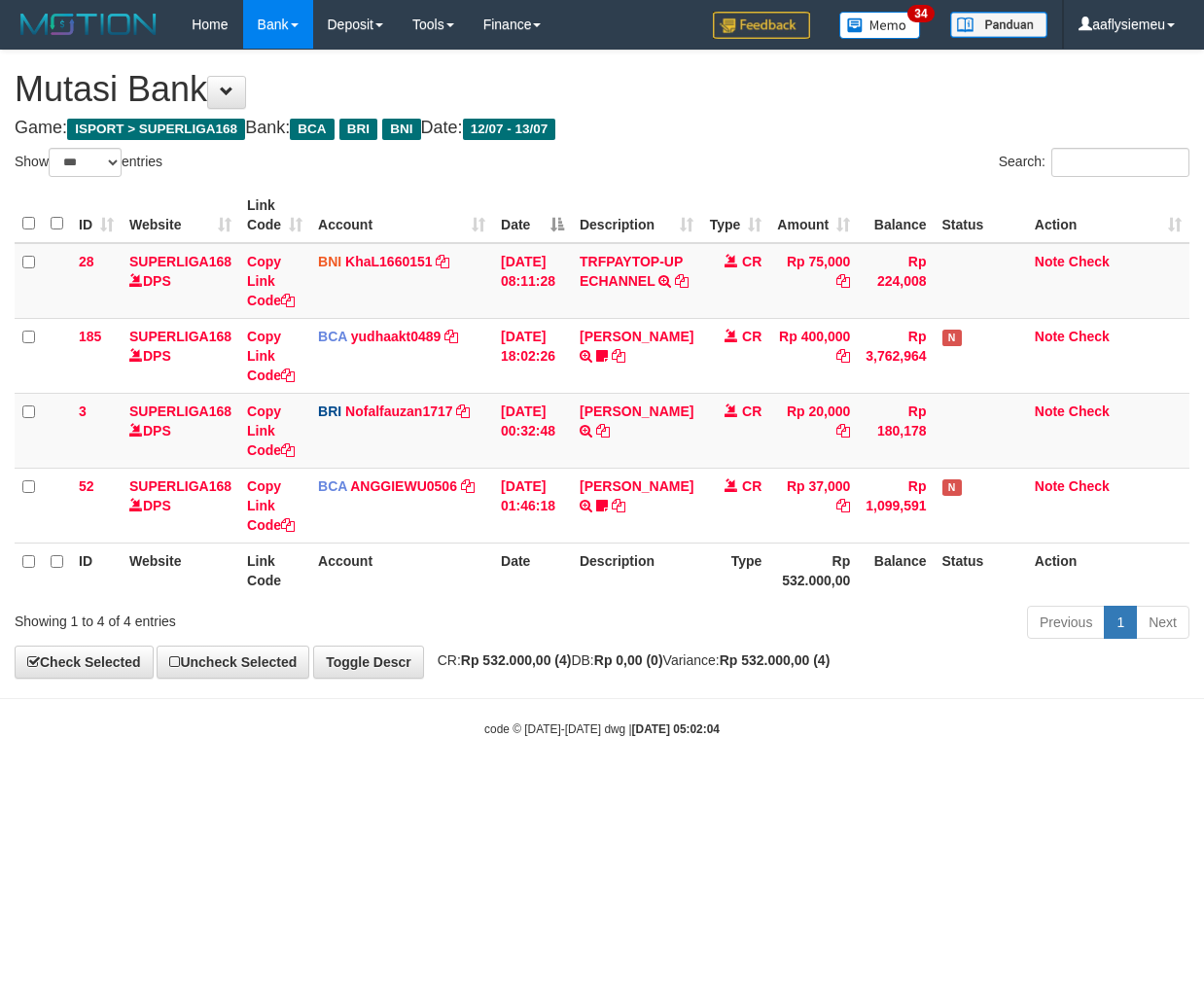select on "***" 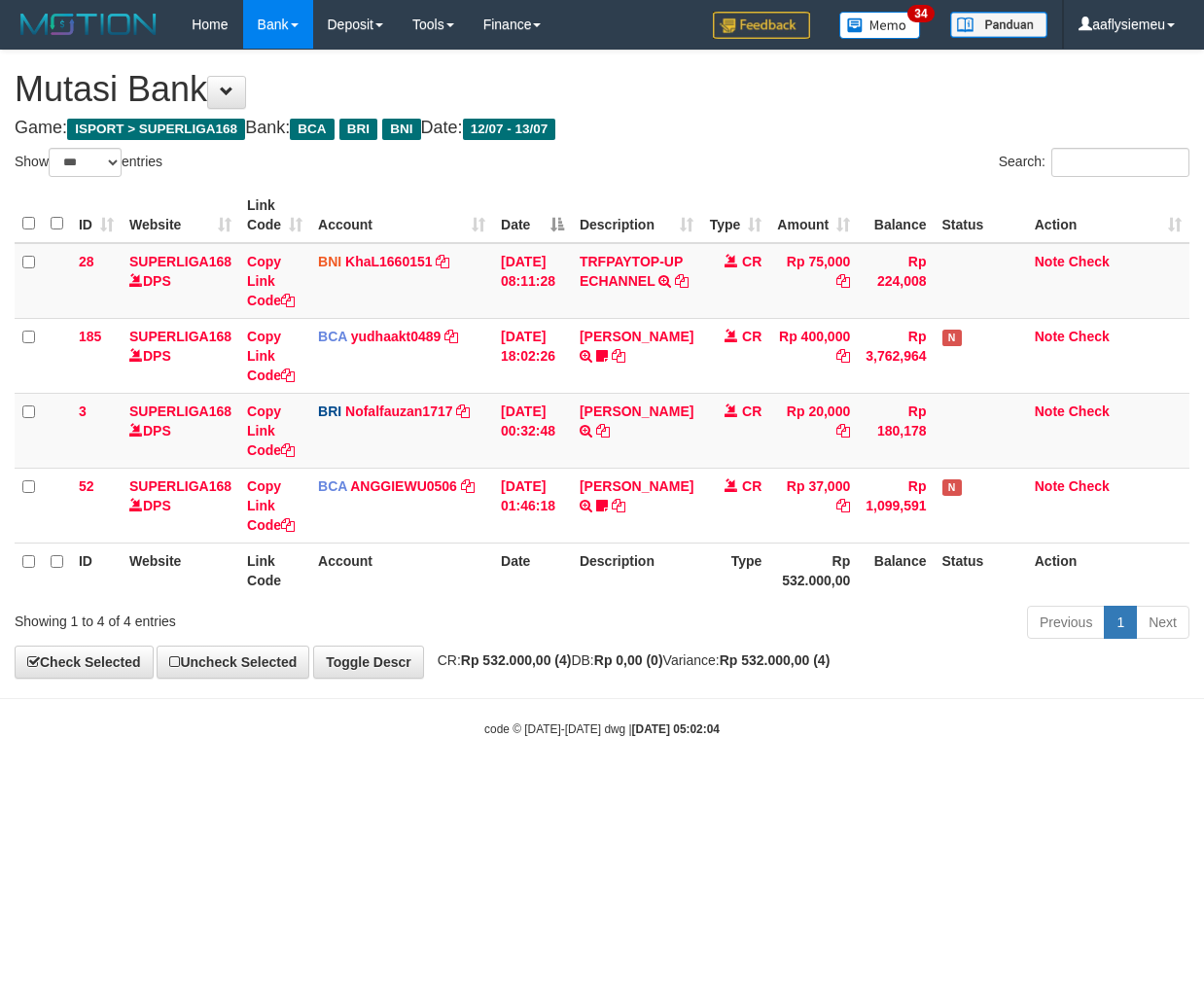 scroll, scrollTop: 0, scrollLeft: 0, axis: both 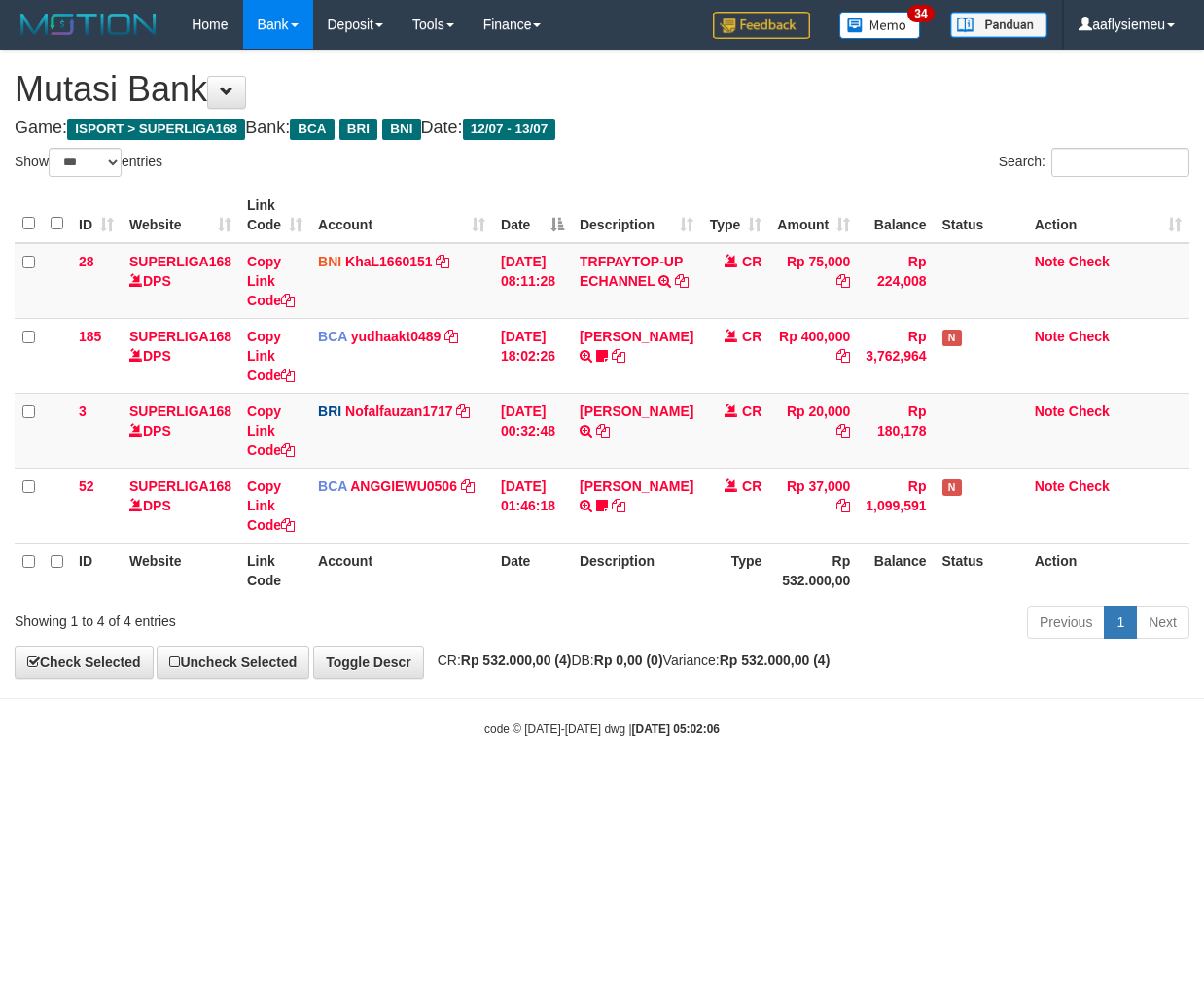 select on "***" 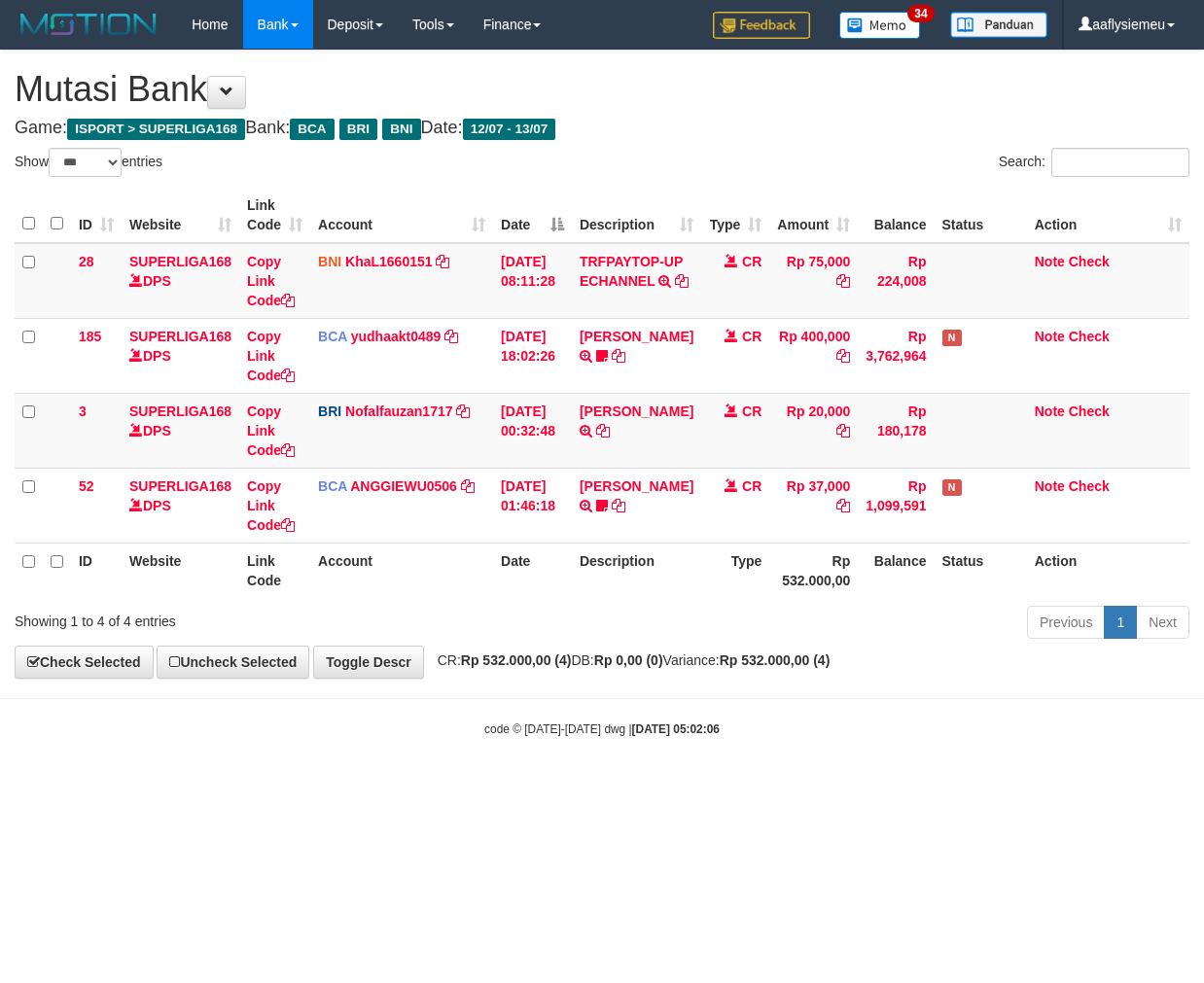 scroll, scrollTop: 0, scrollLeft: 0, axis: both 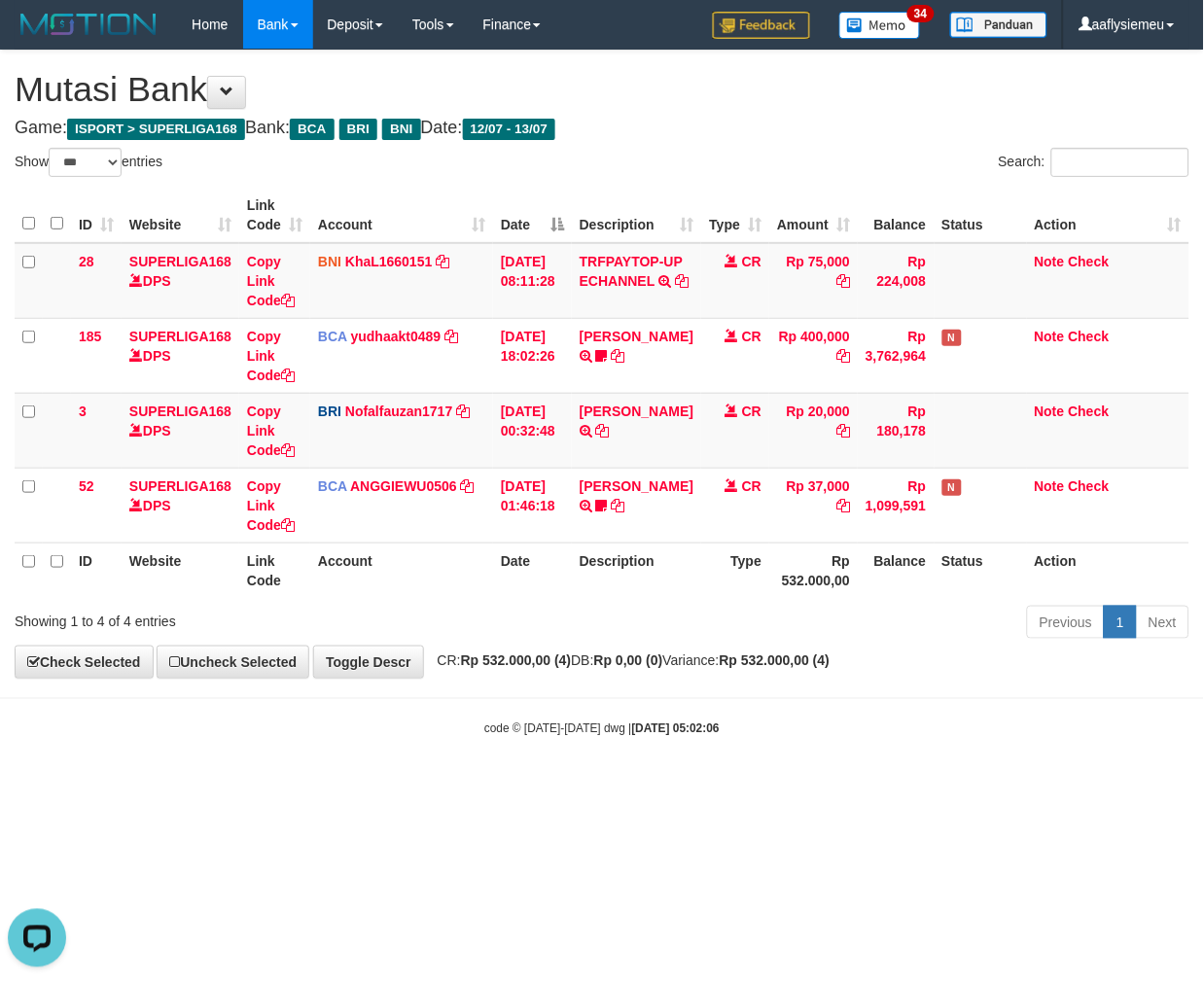 click on "Game:   ISPORT > SUPERLIGA168    		Bank:   BCA   BRI   BNI    		Date:  12/07 - 13/07" at bounding box center [602, 128] 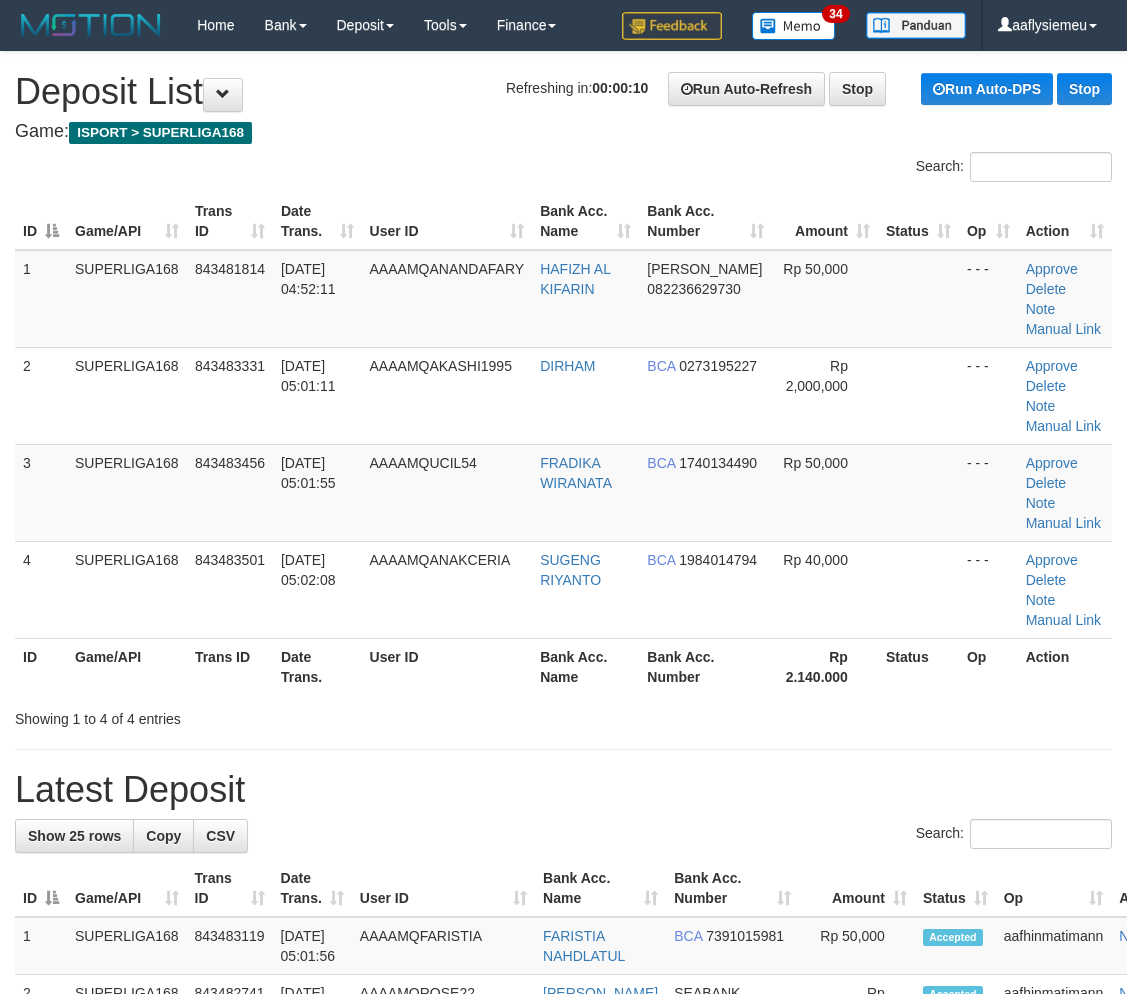 scroll, scrollTop: 0, scrollLeft: 0, axis: both 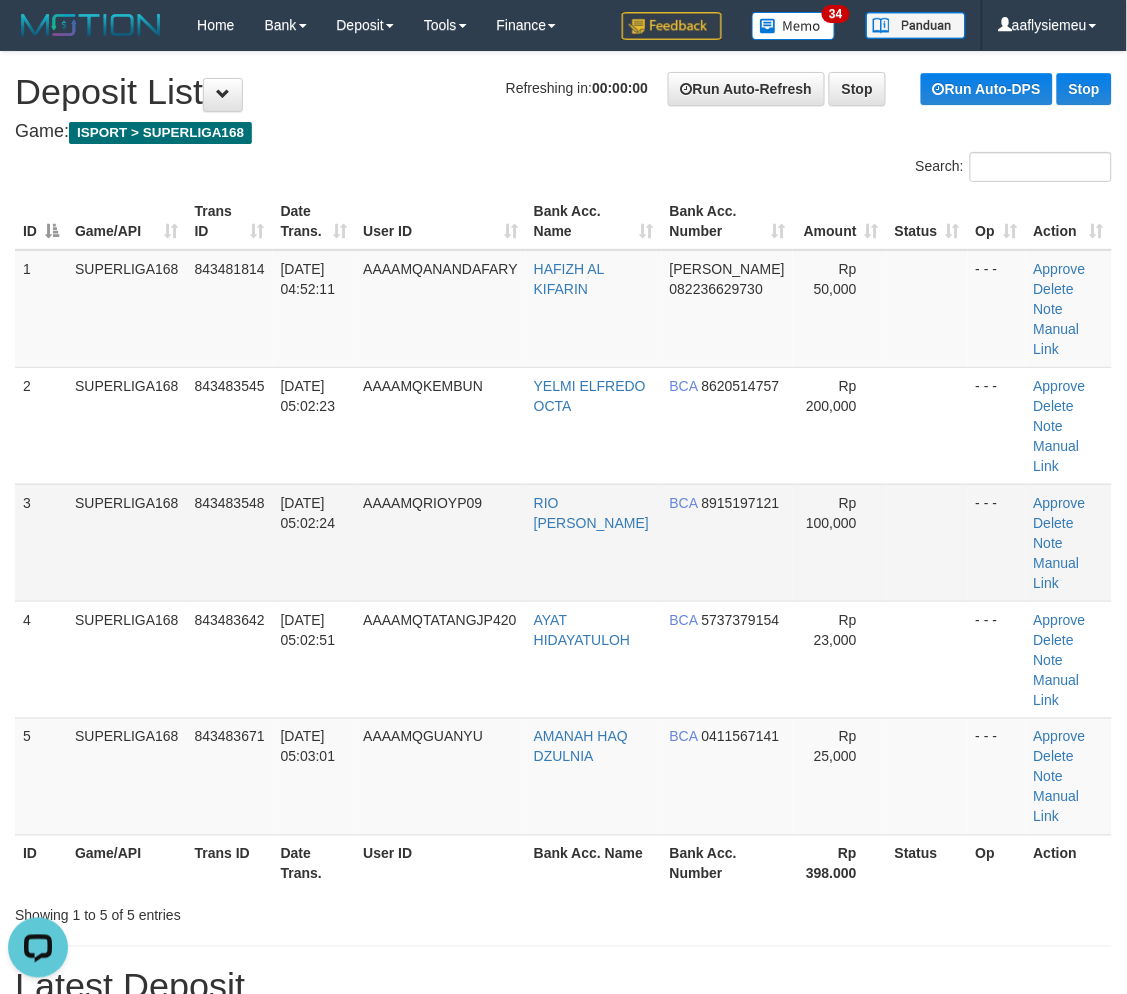 click on "SUPERLIGA168" at bounding box center (127, 542) 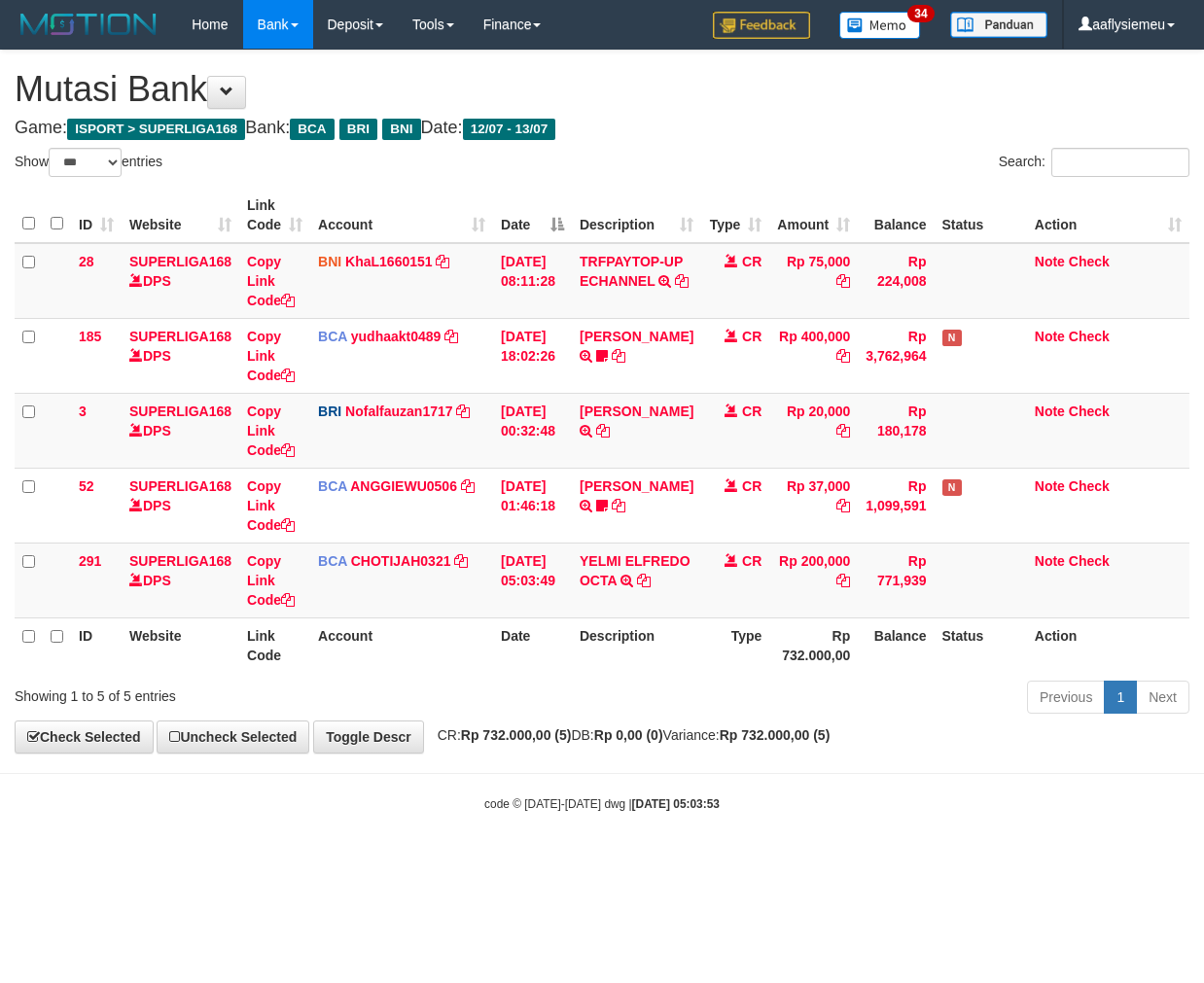 select on "***" 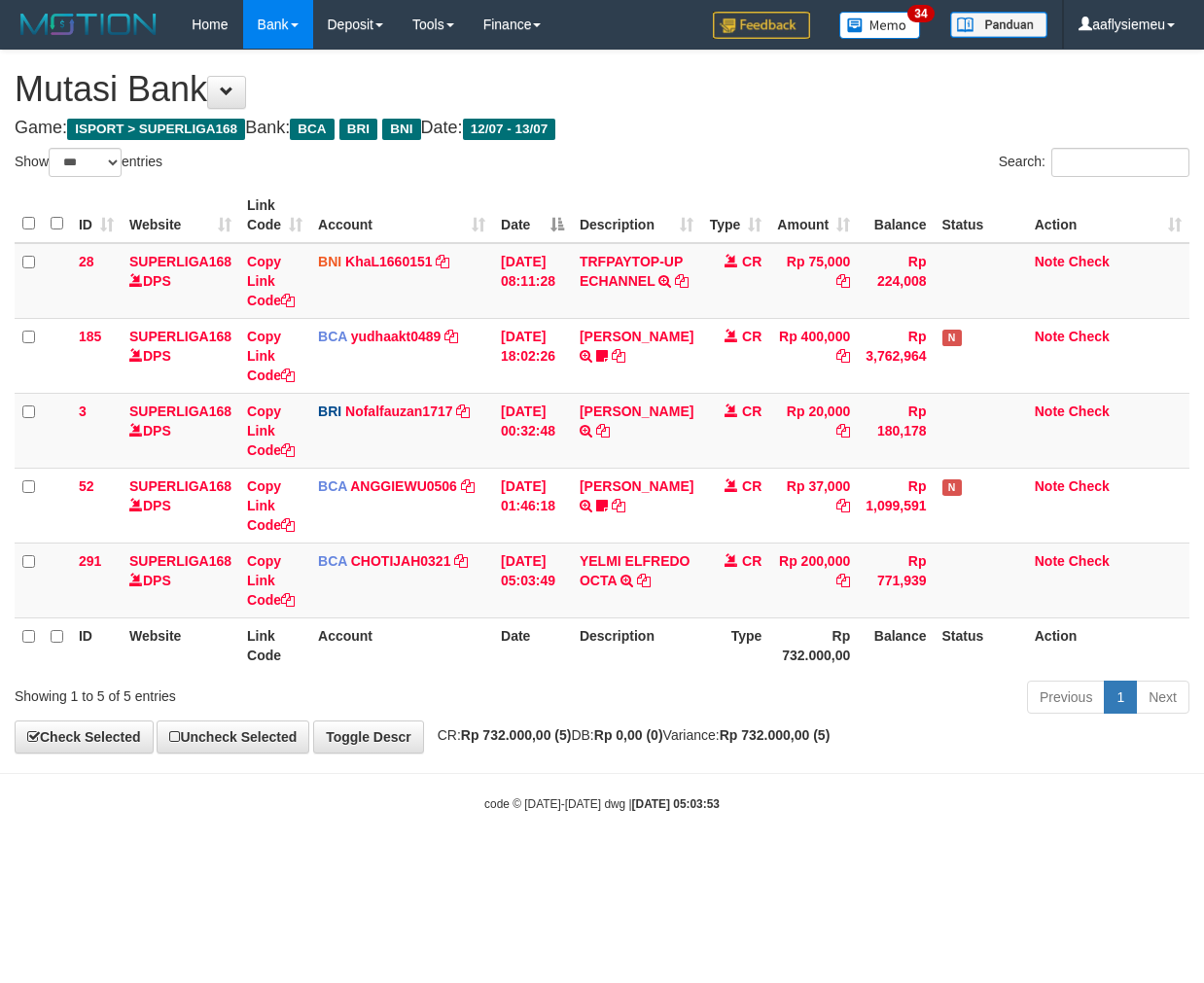 scroll, scrollTop: 0, scrollLeft: 0, axis: both 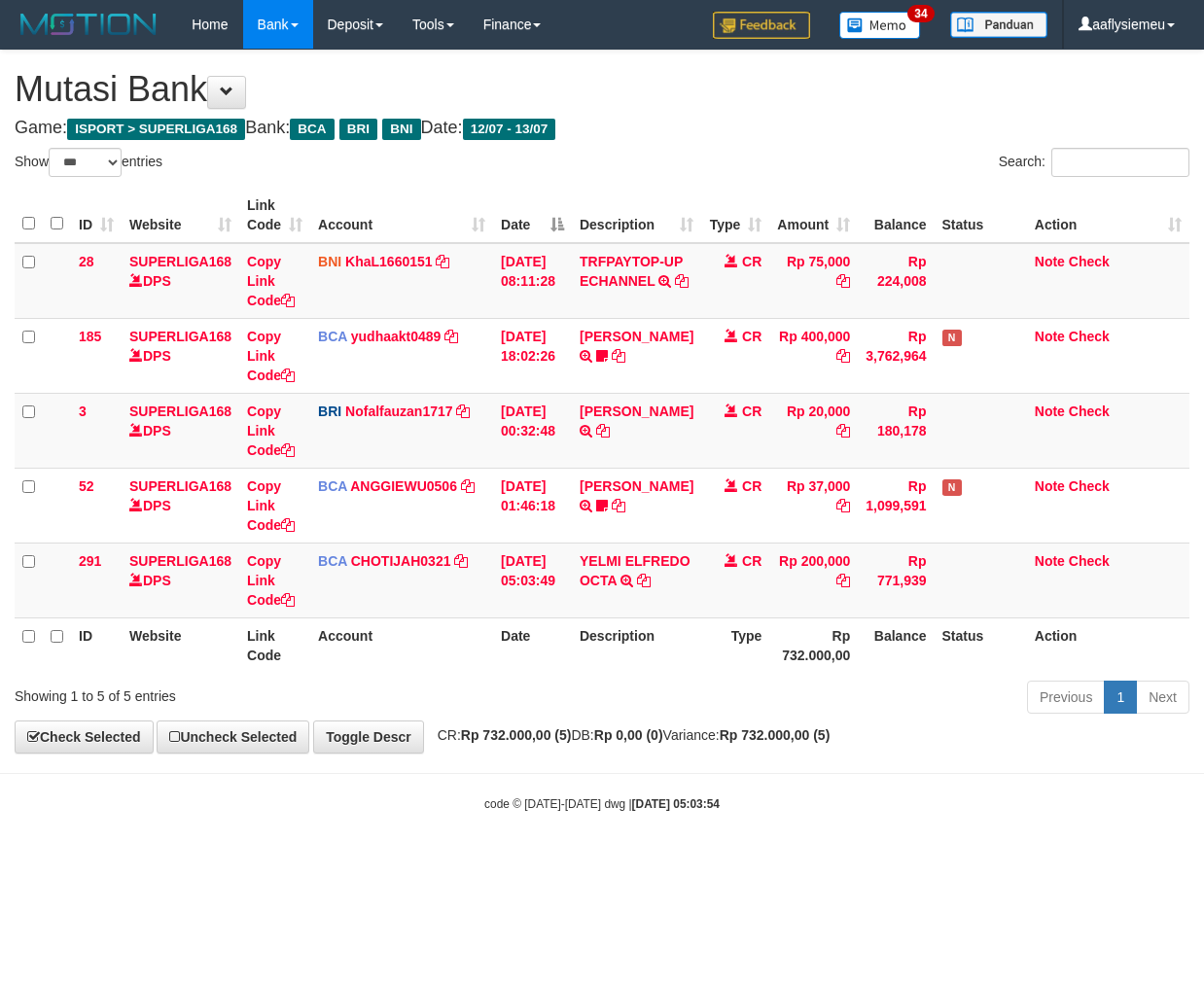 select on "***" 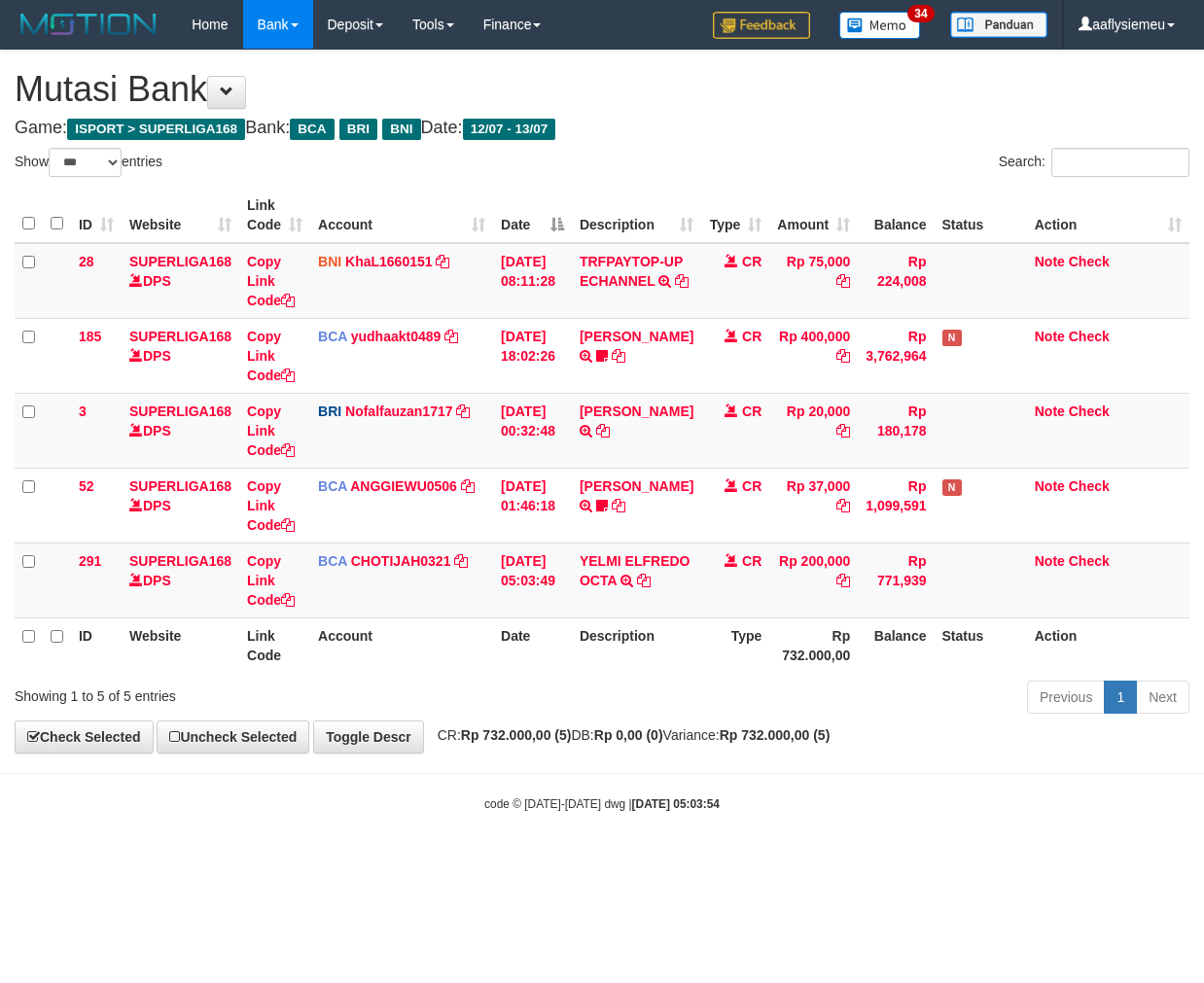 scroll, scrollTop: 0, scrollLeft: 0, axis: both 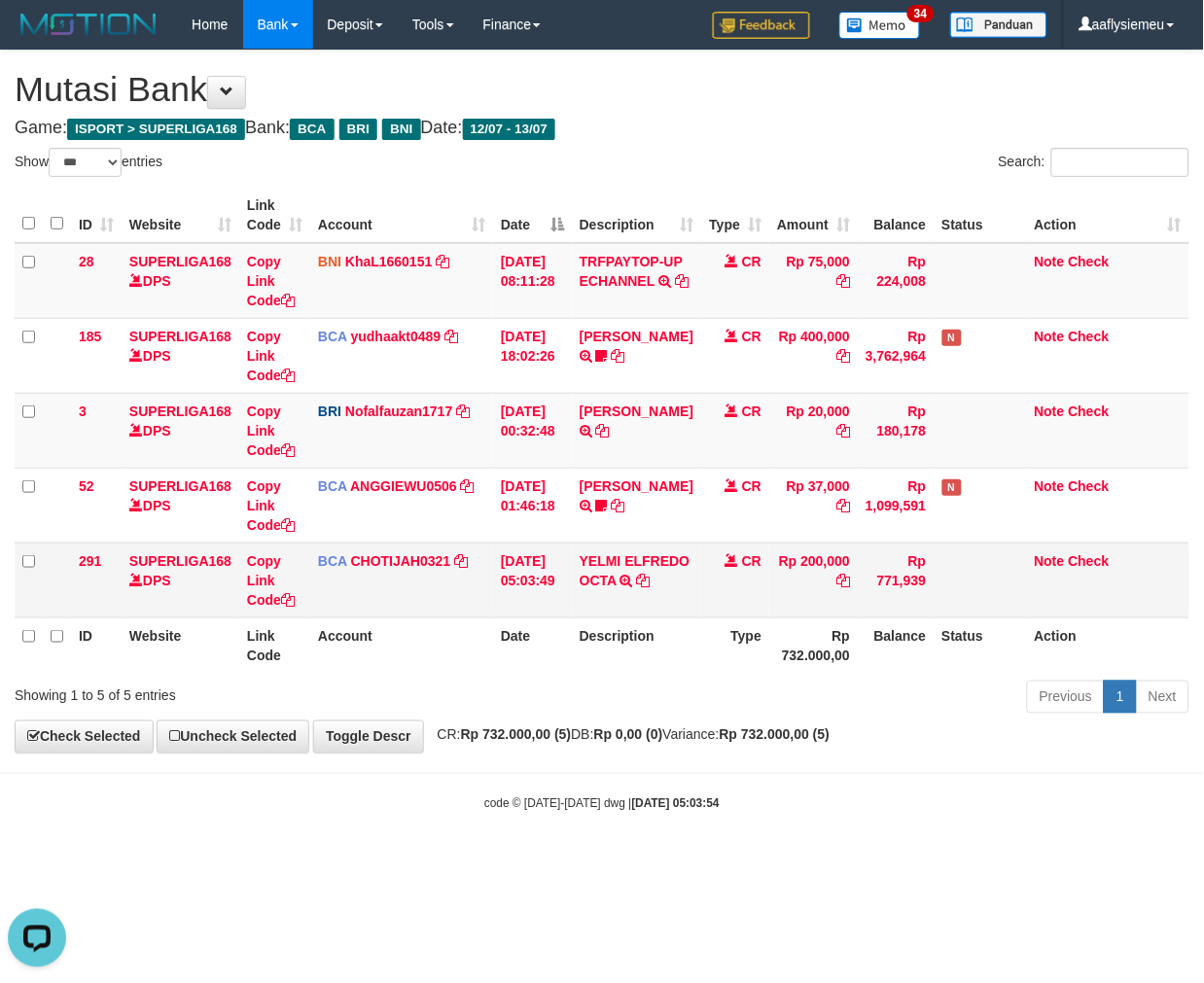 drag, startPoint x: 759, startPoint y: 181, endPoint x: 765, endPoint y: 625, distance: 444.04054 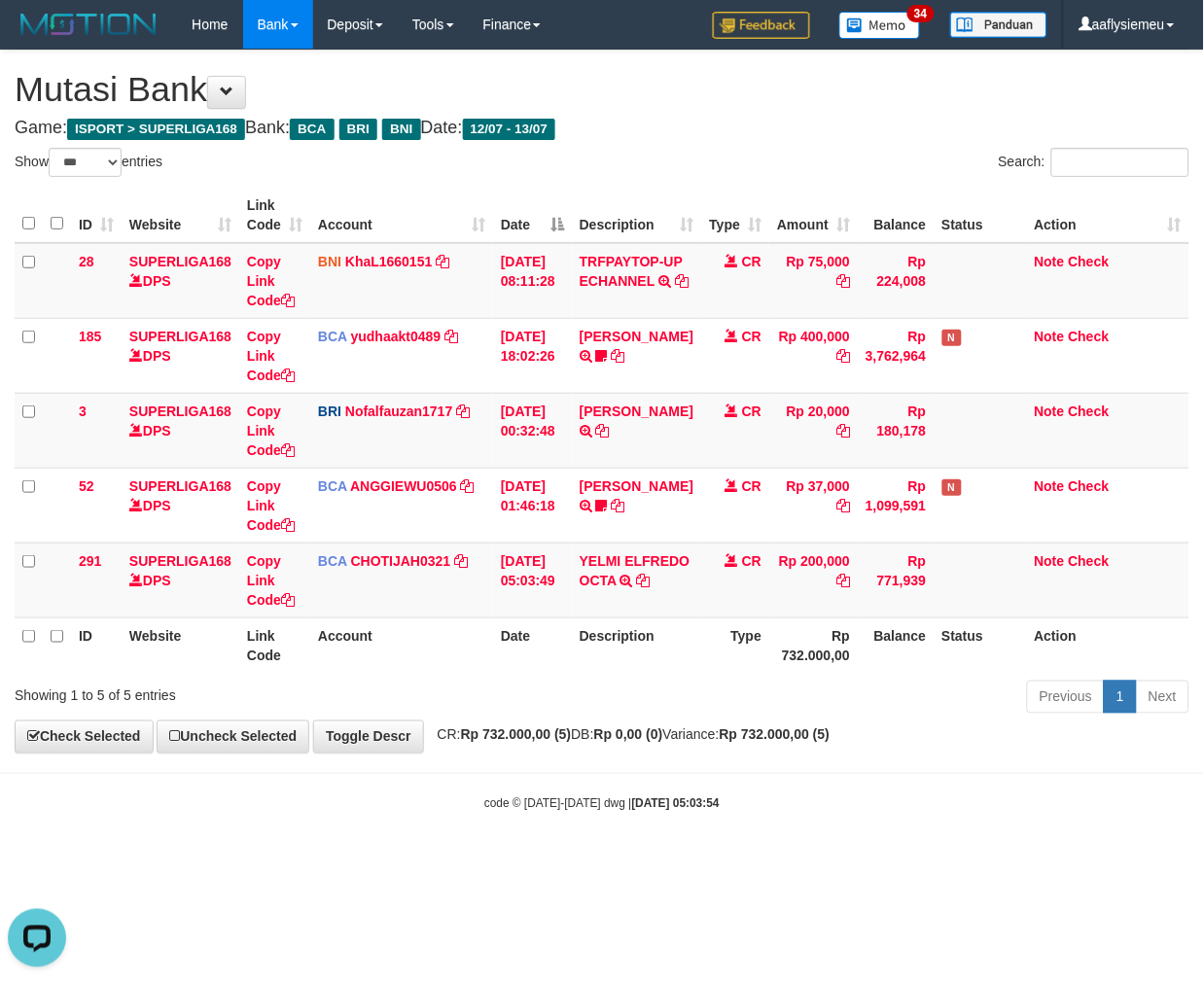 click on "Rp 732.000,00" at bounding box center (813, 645) 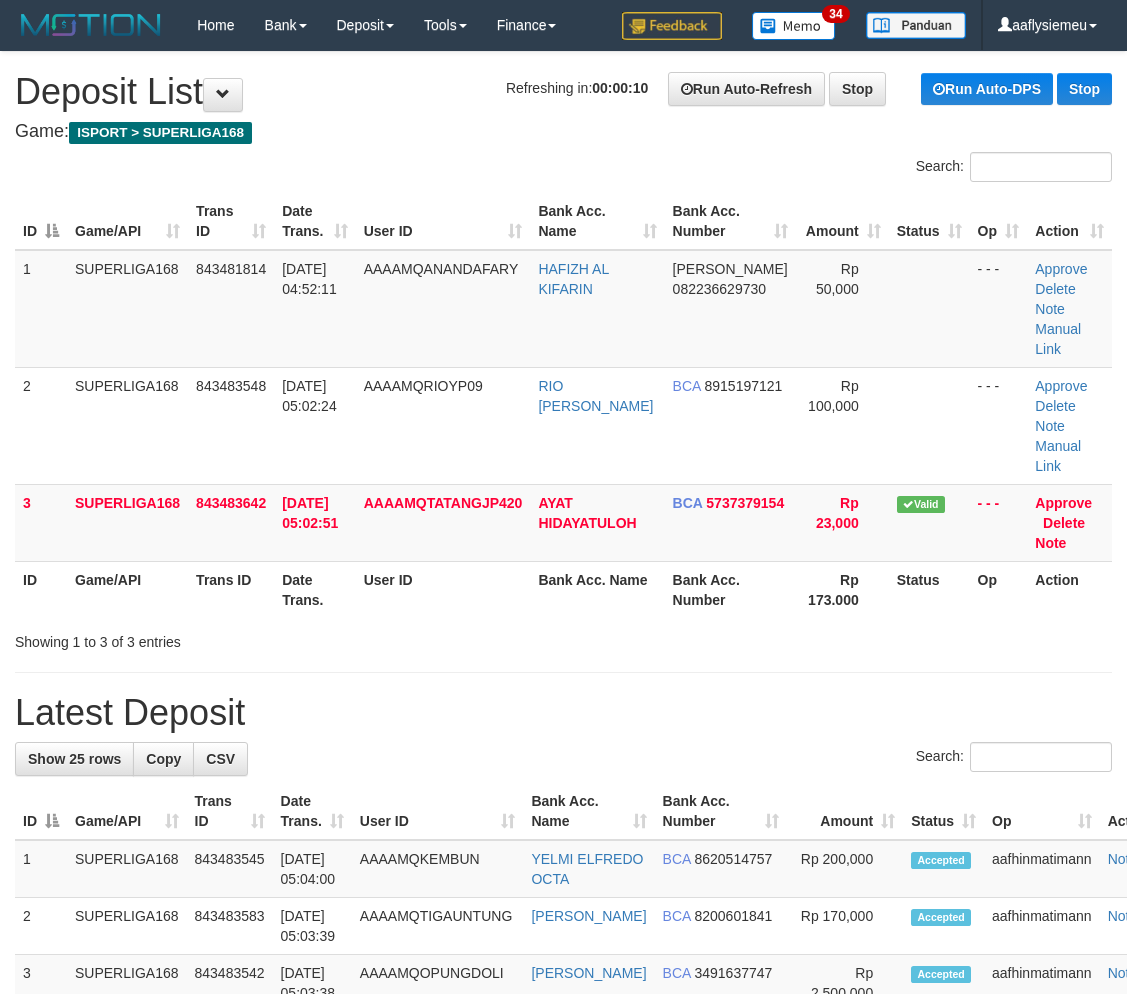 scroll, scrollTop: 0, scrollLeft: 0, axis: both 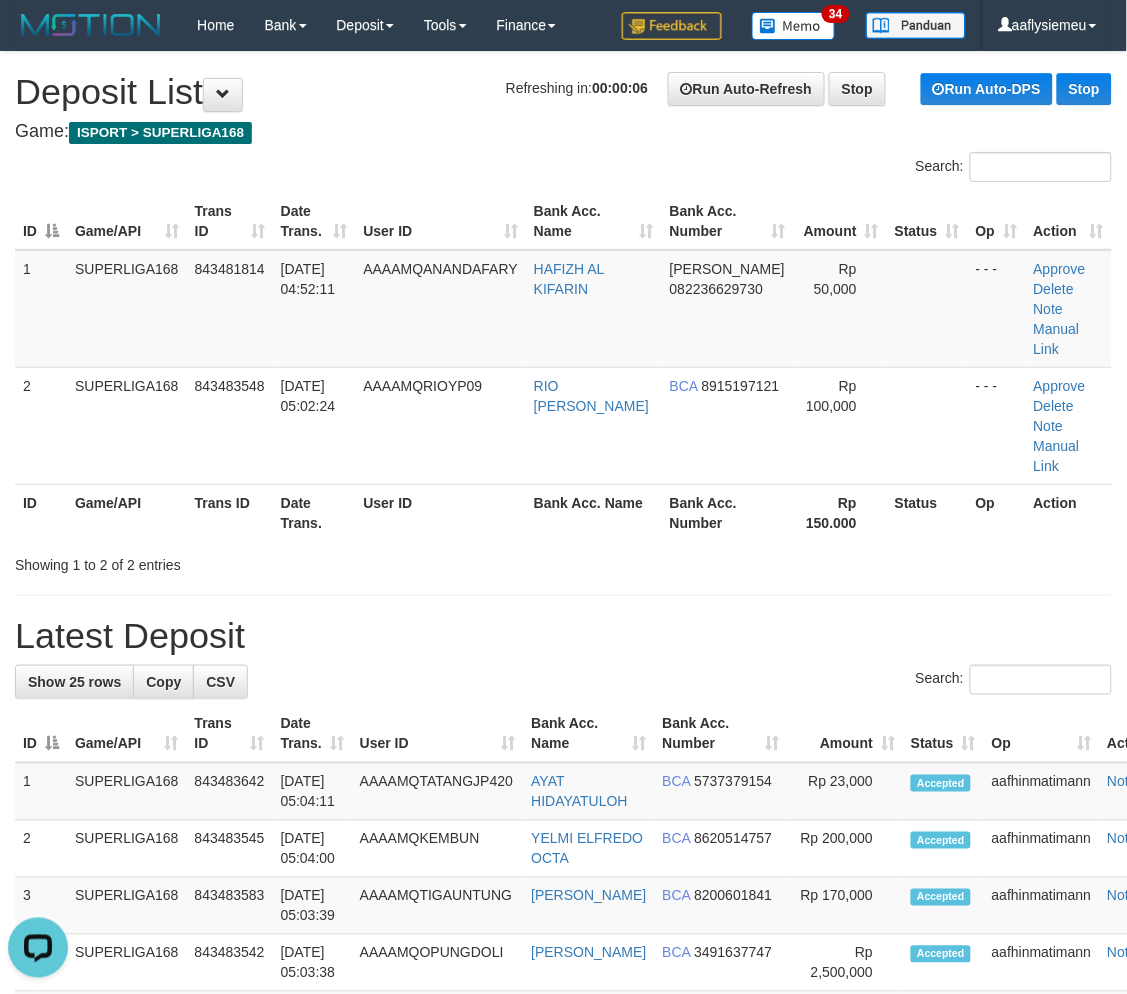 click on "ID Game/API Trans ID Date Trans. User ID Bank Acc. Name Bank Acc. Number Amount Status Op Action
1
SUPERLIGA168
843481814
13/07/2025 04:52:11
AAAAMQANANDAFARY
HAFIZH AL KIFARIN
DANA
082236629730
Rp 50,000
- - -
Approve
Delete
Note
Manual Link
2
SUPERLIGA168
843483548
13/07/2025 05:02:24
AAAAMQRIOYP09
RIO YUDHA PRATAMA
BCA
8915197121
Rp 100,000" at bounding box center [563, 367] 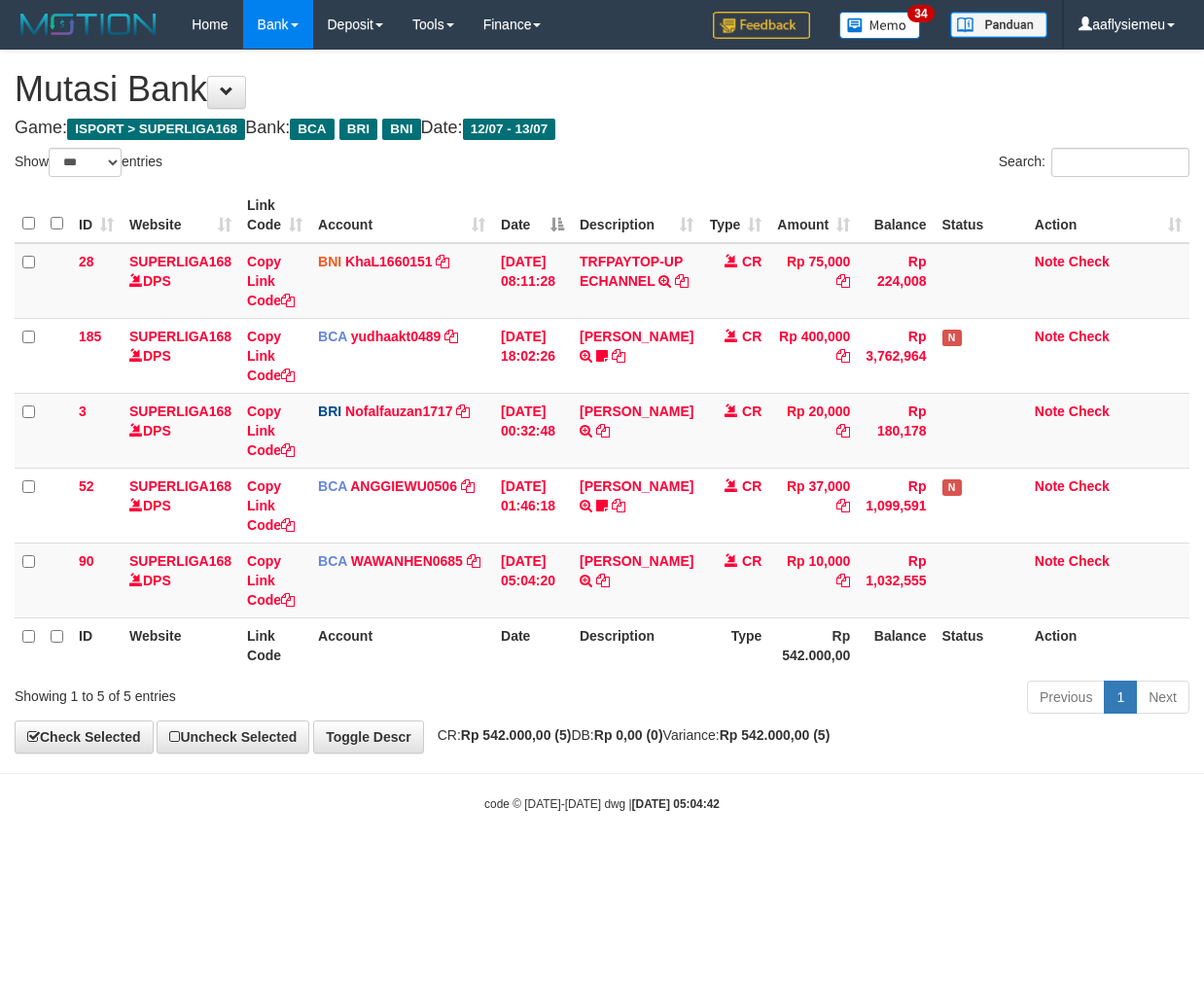select on "***" 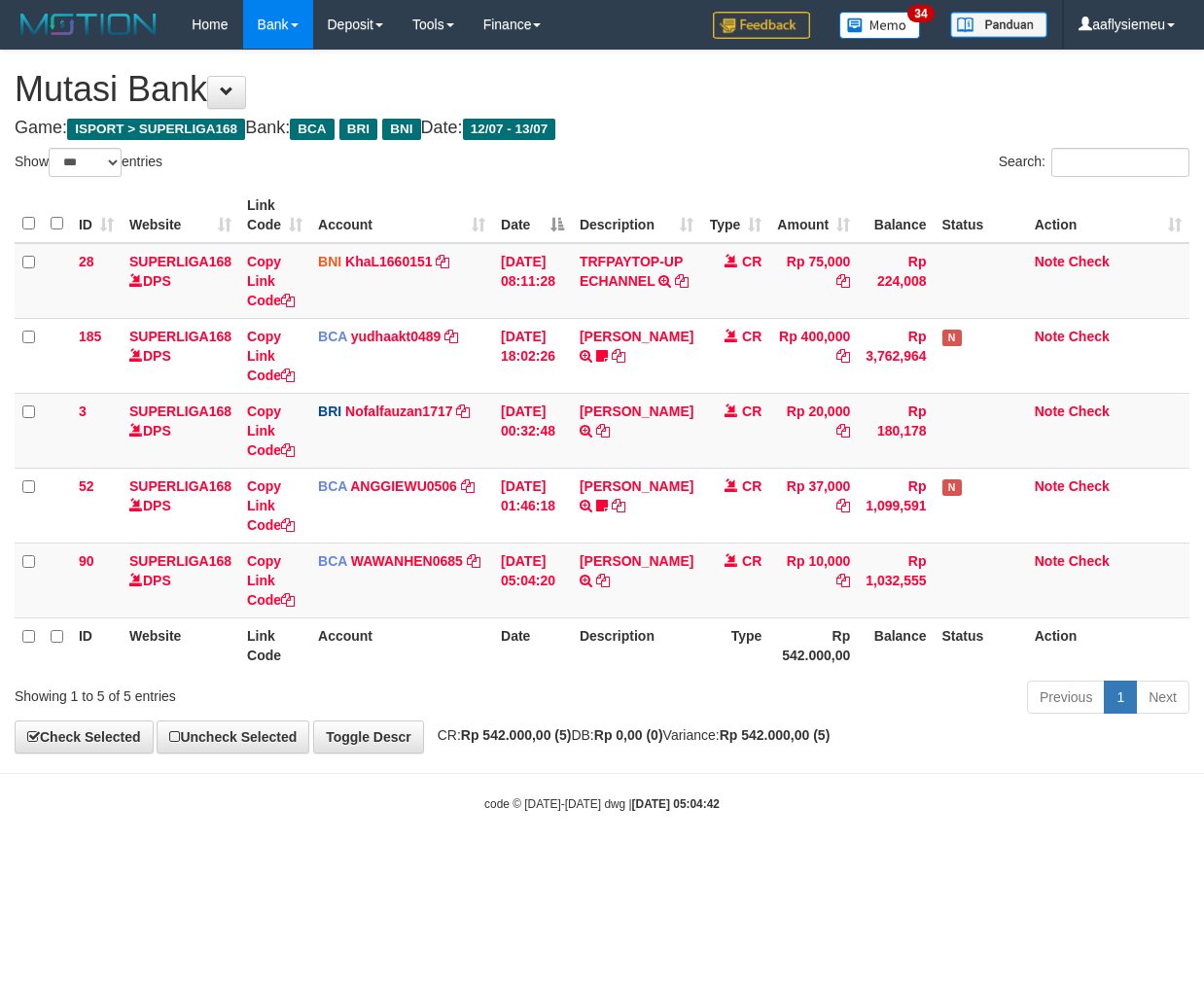scroll, scrollTop: 0, scrollLeft: 0, axis: both 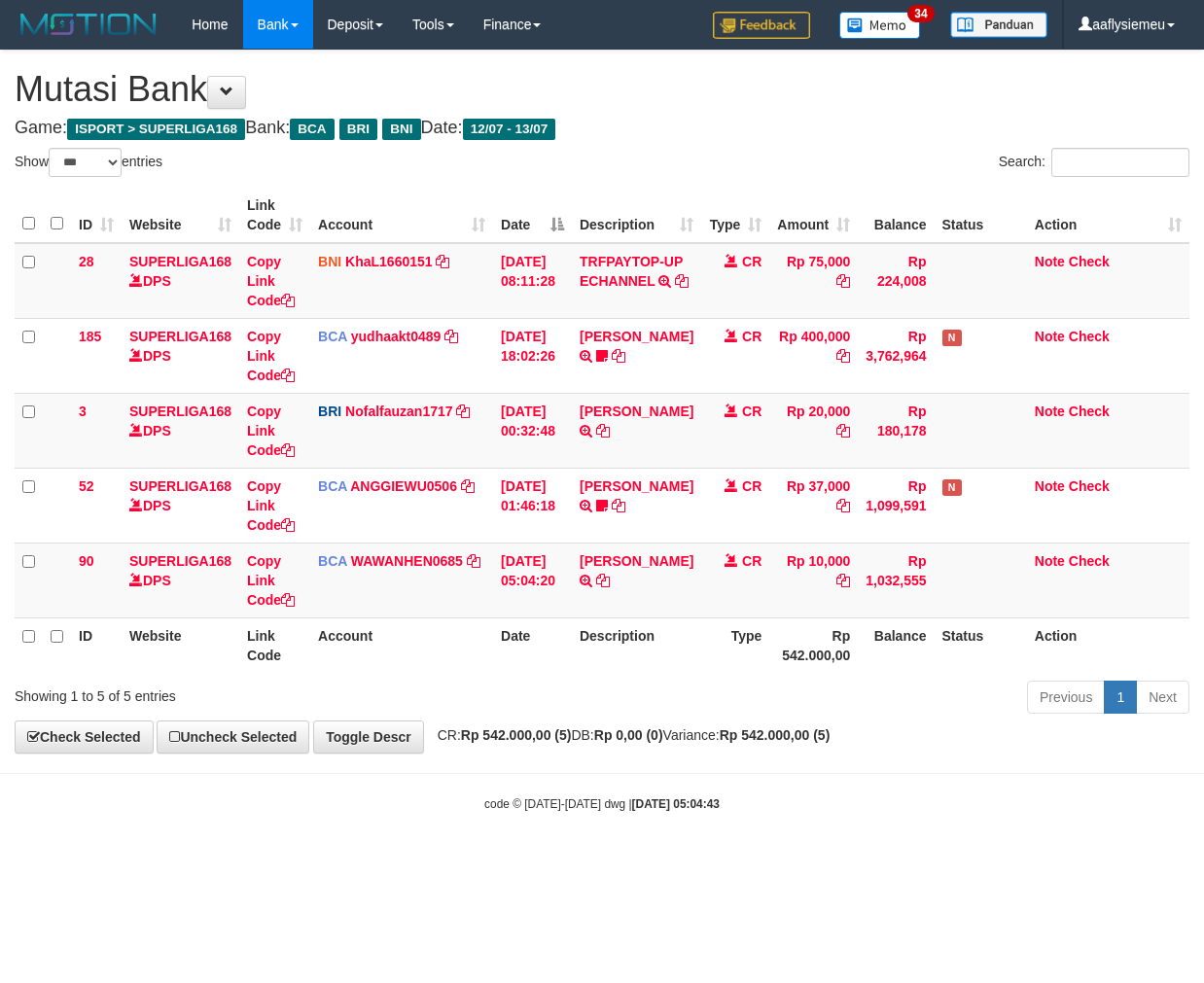 select on "***" 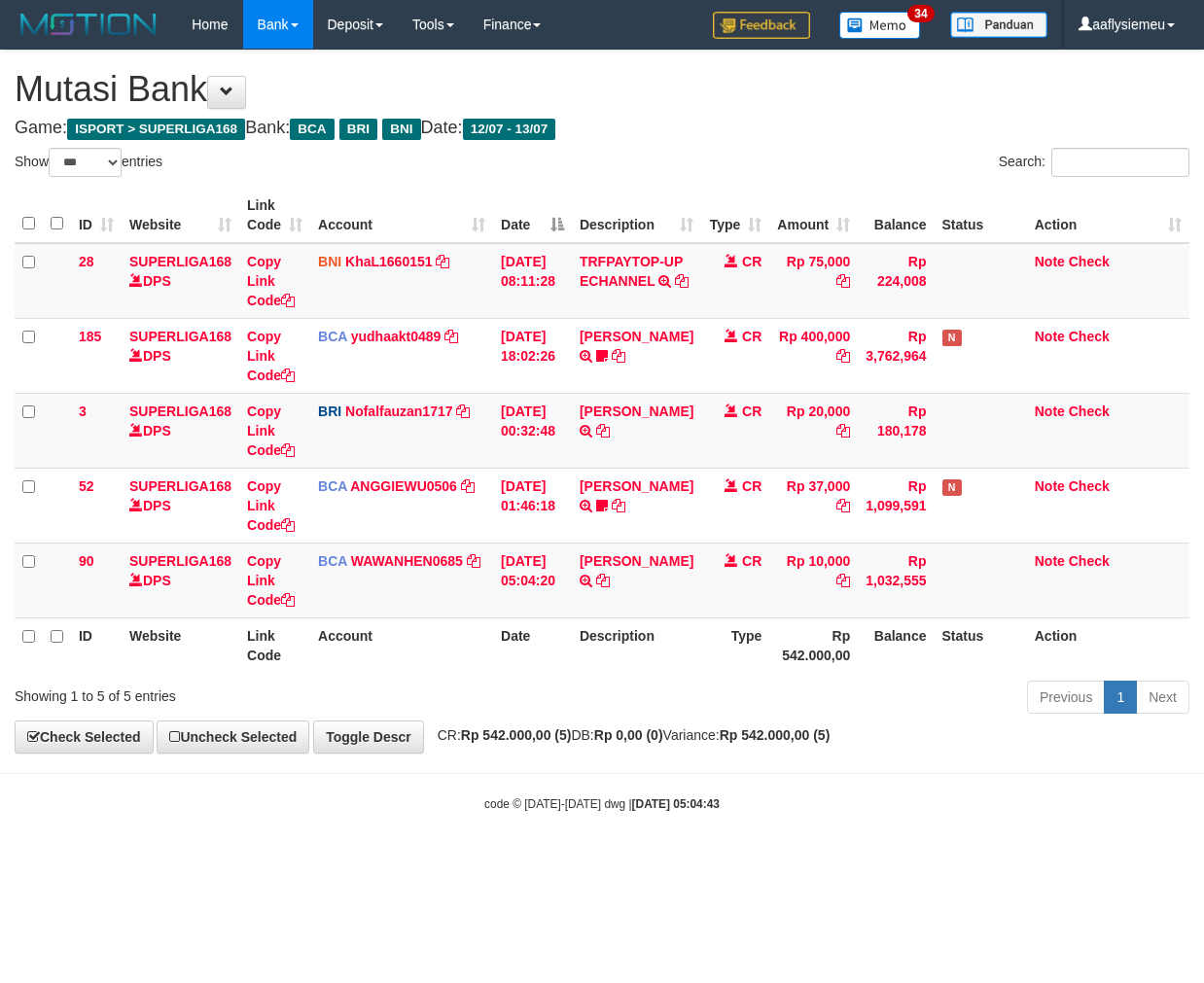 scroll, scrollTop: 0, scrollLeft: 0, axis: both 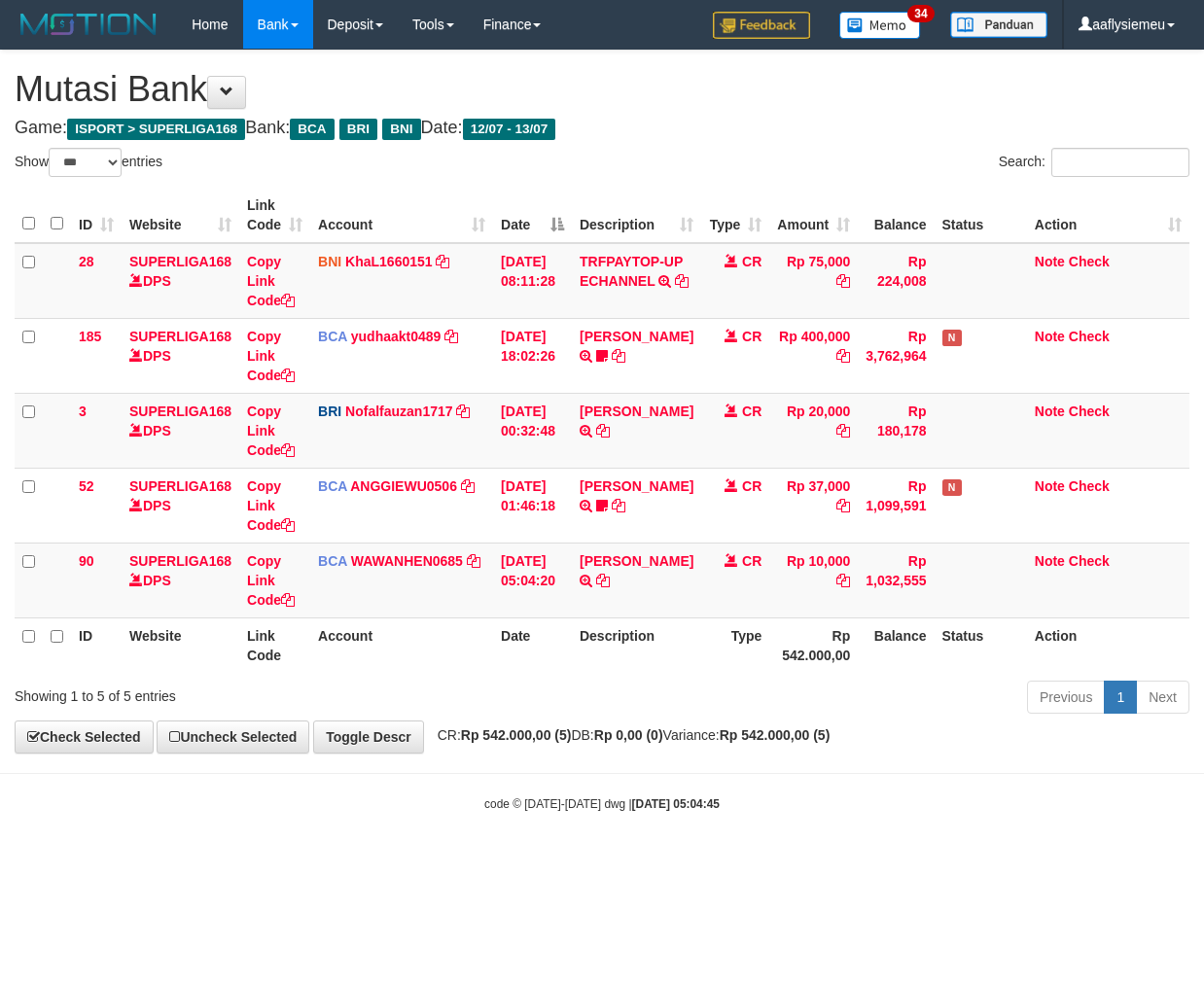 select on "***" 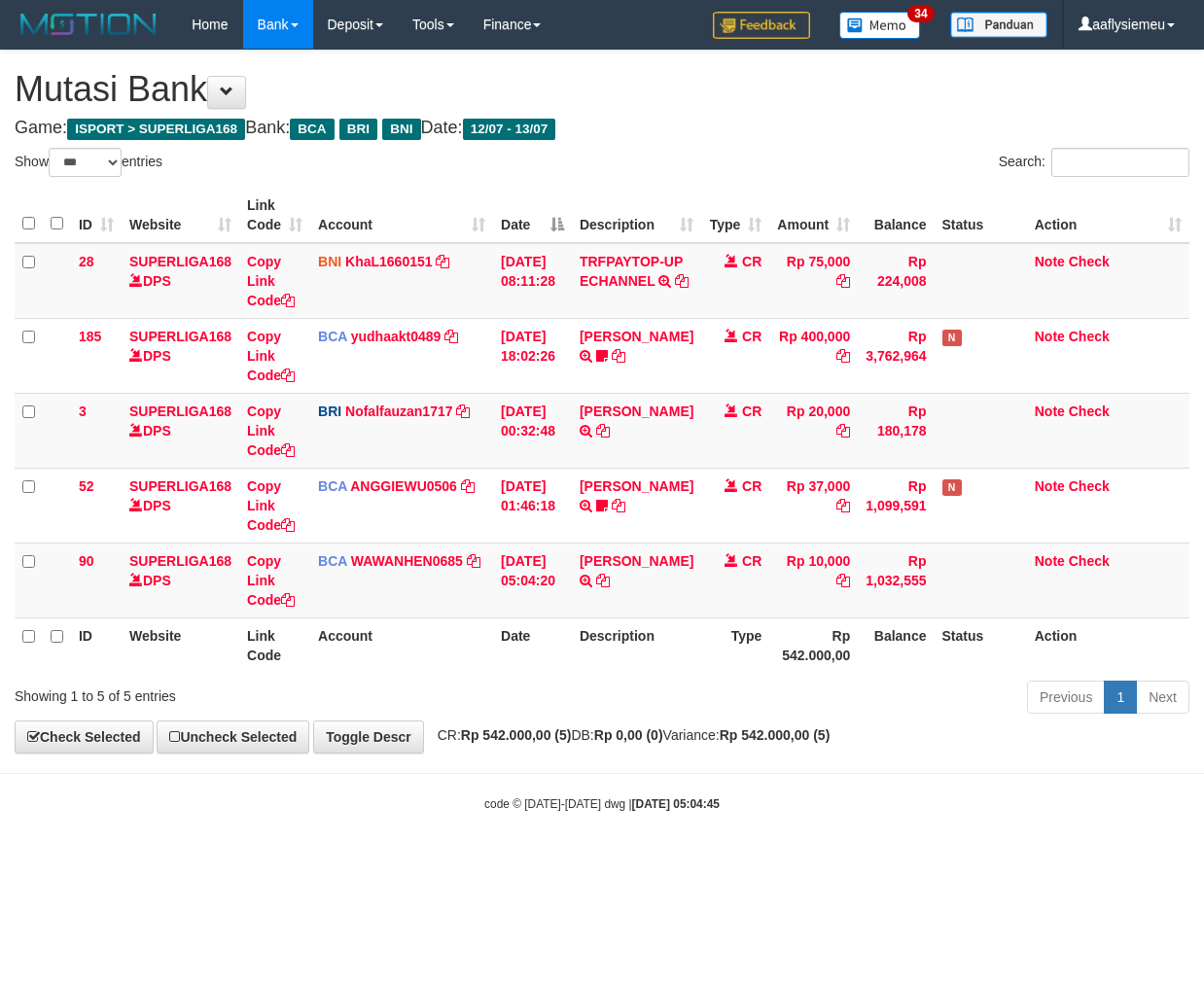 scroll, scrollTop: 0, scrollLeft: 0, axis: both 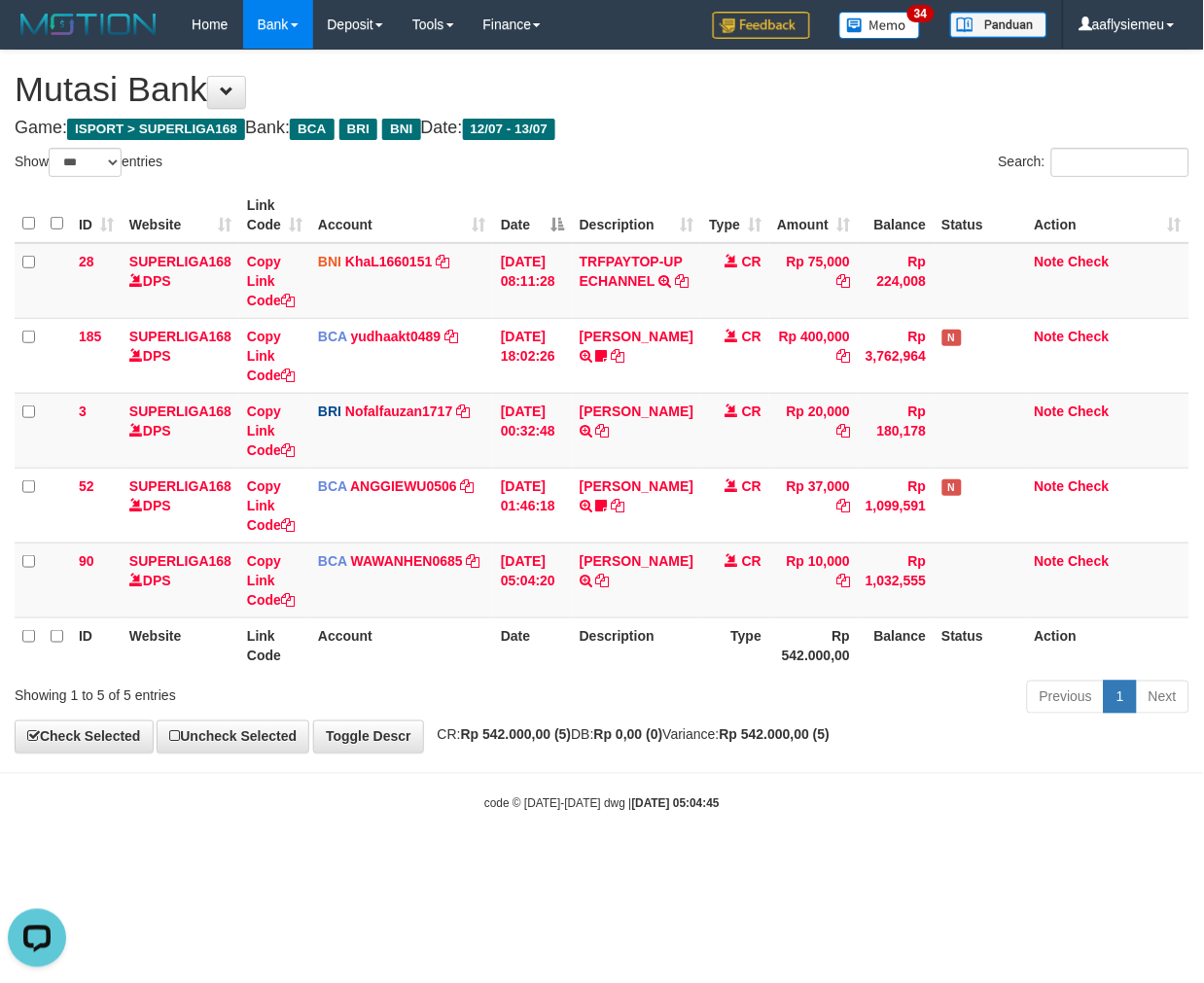 drag, startPoint x: 634, startPoint y: 655, endPoint x: 921, endPoint y: 586, distance: 295.1779 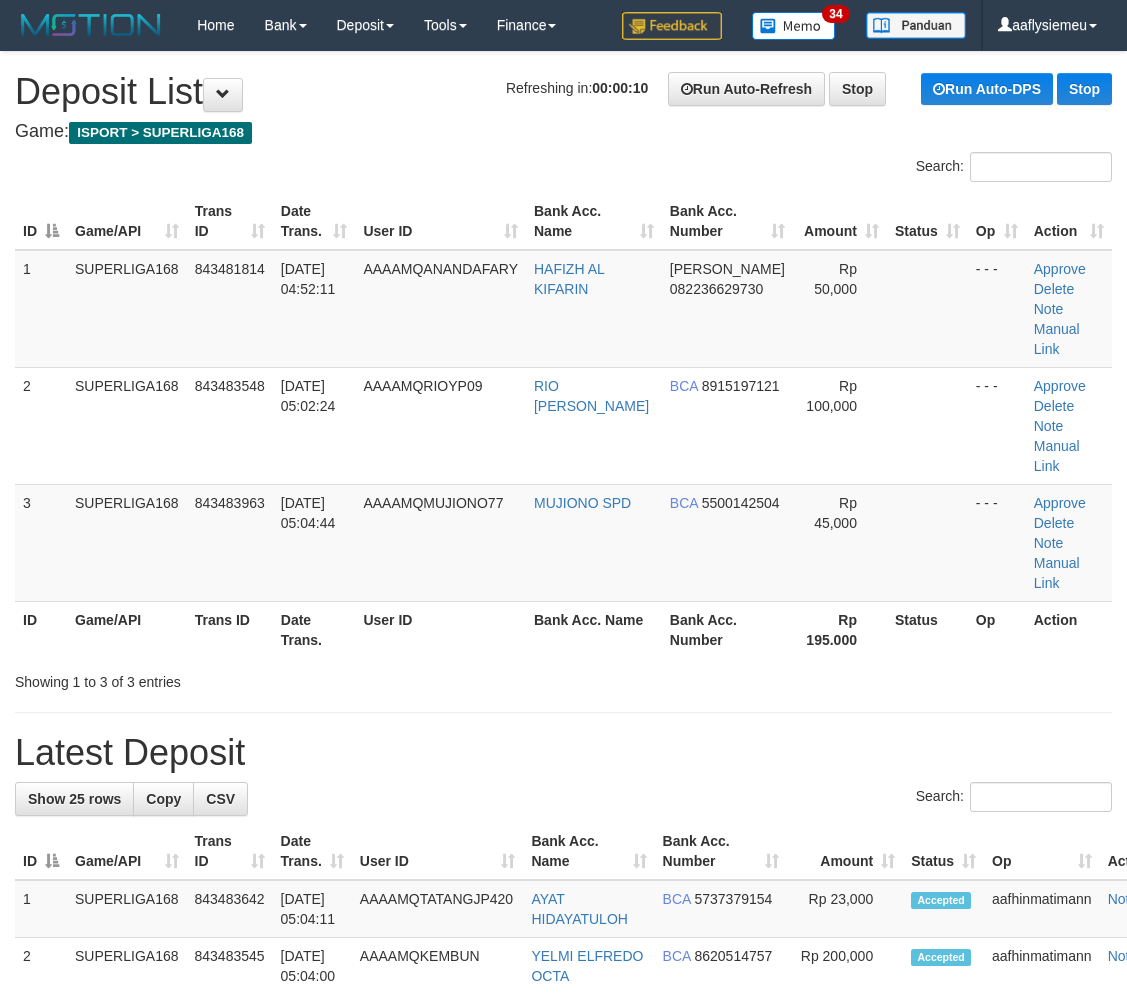 scroll, scrollTop: 0, scrollLeft: 0, axis: both 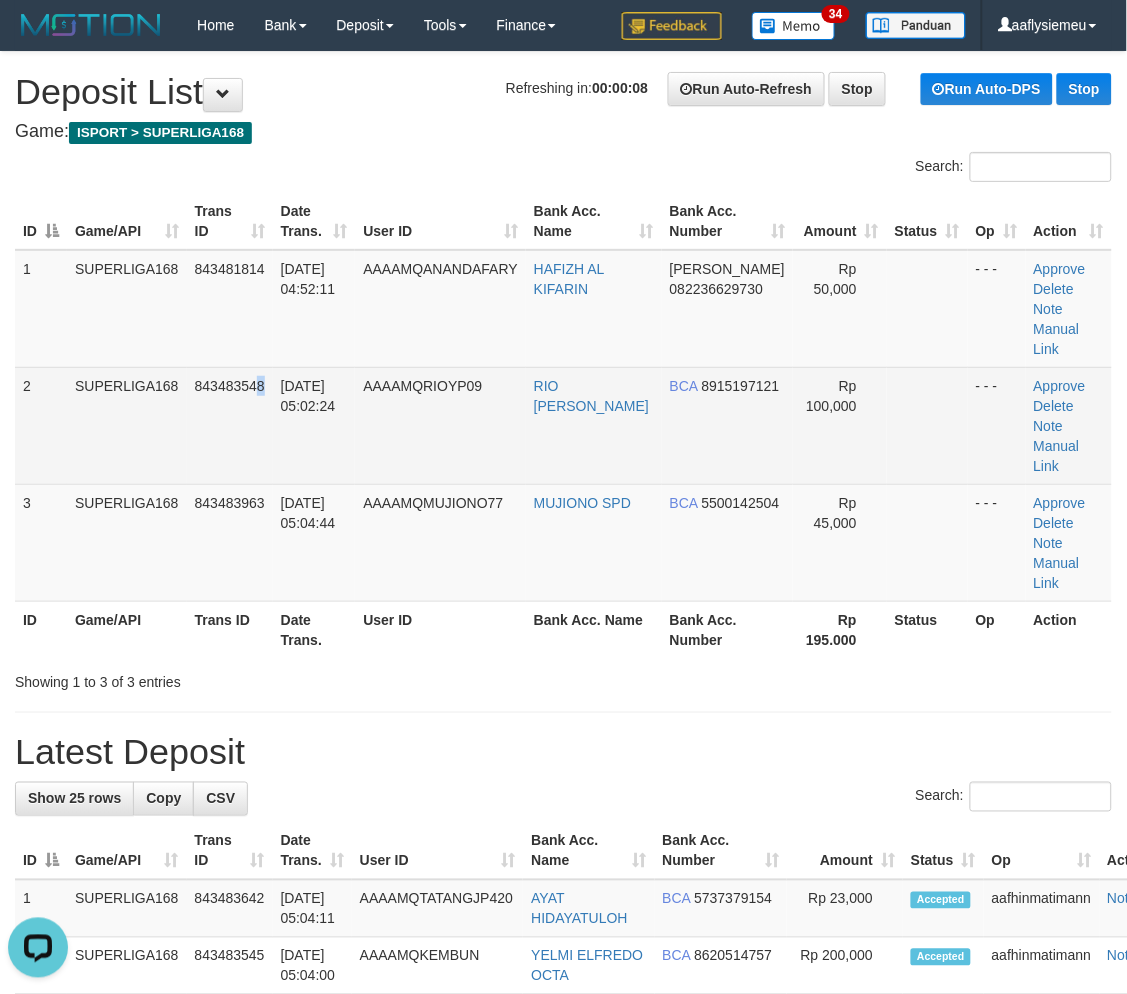 drag, startPoint x: 255, startPoint y: 390, endPoint x: 235, endPoint y: 411, distance: 29 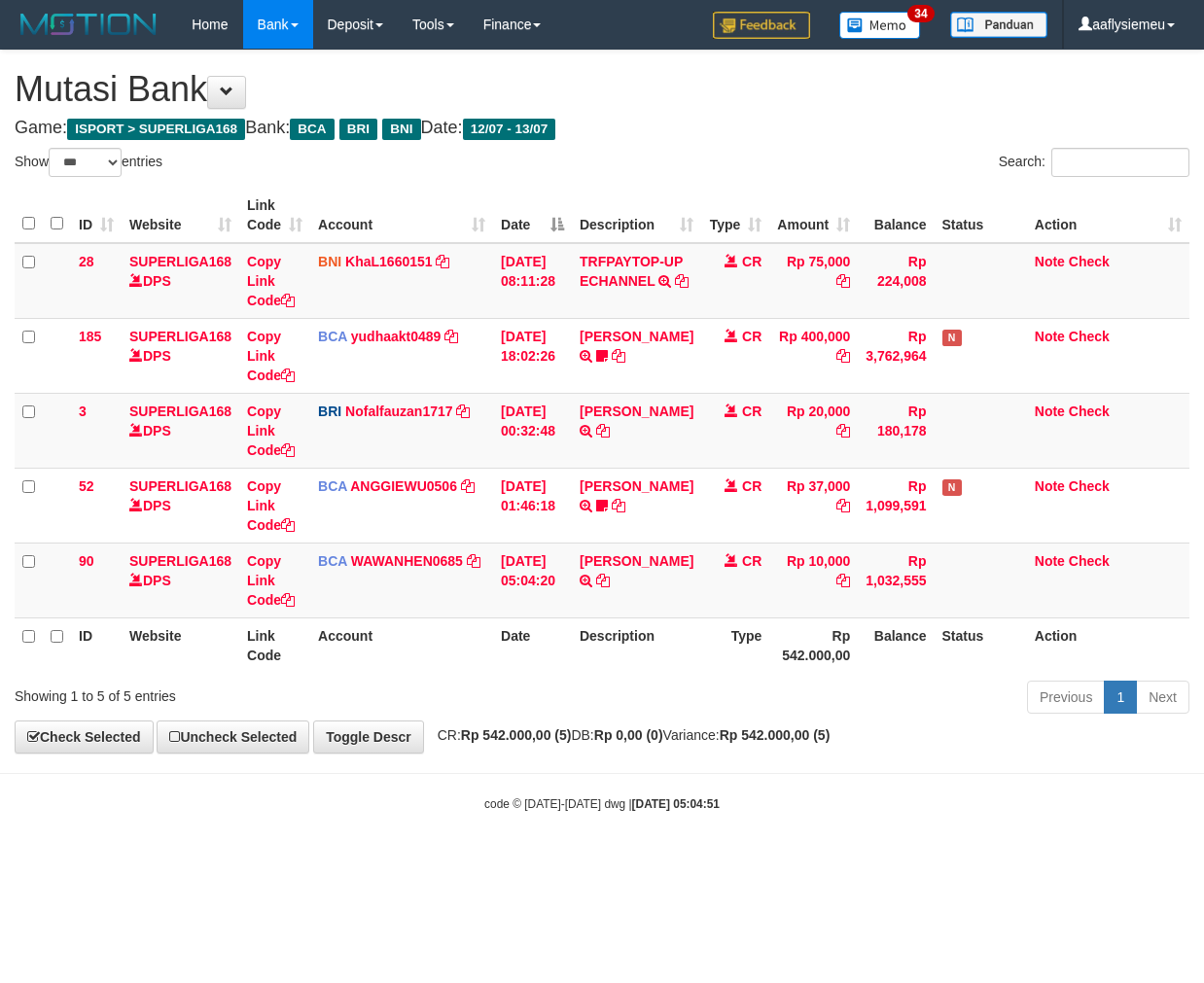 select on "***" 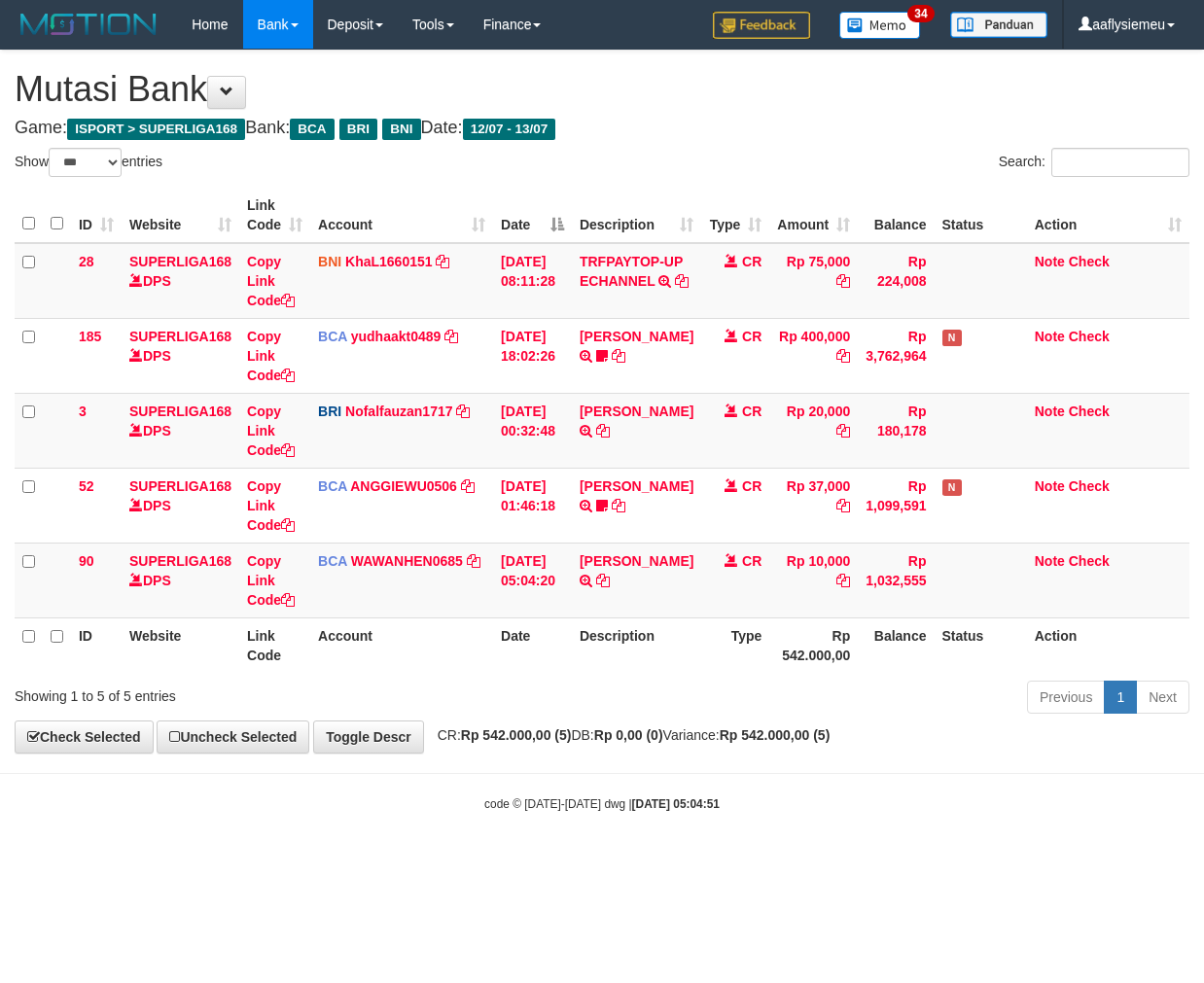 scroll, scrollTop: 0, scrollLeft: 0, axis: both 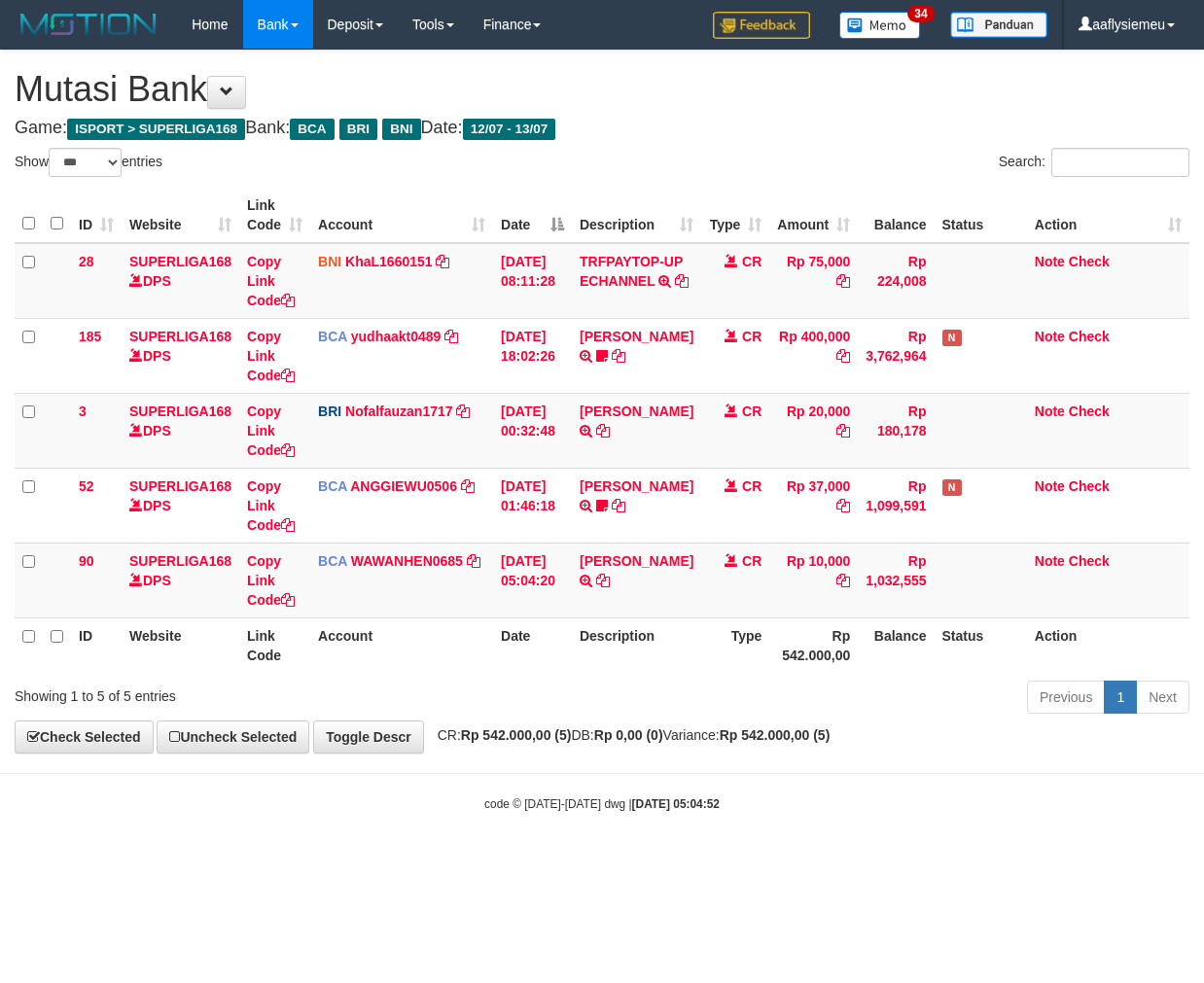 select on "***" 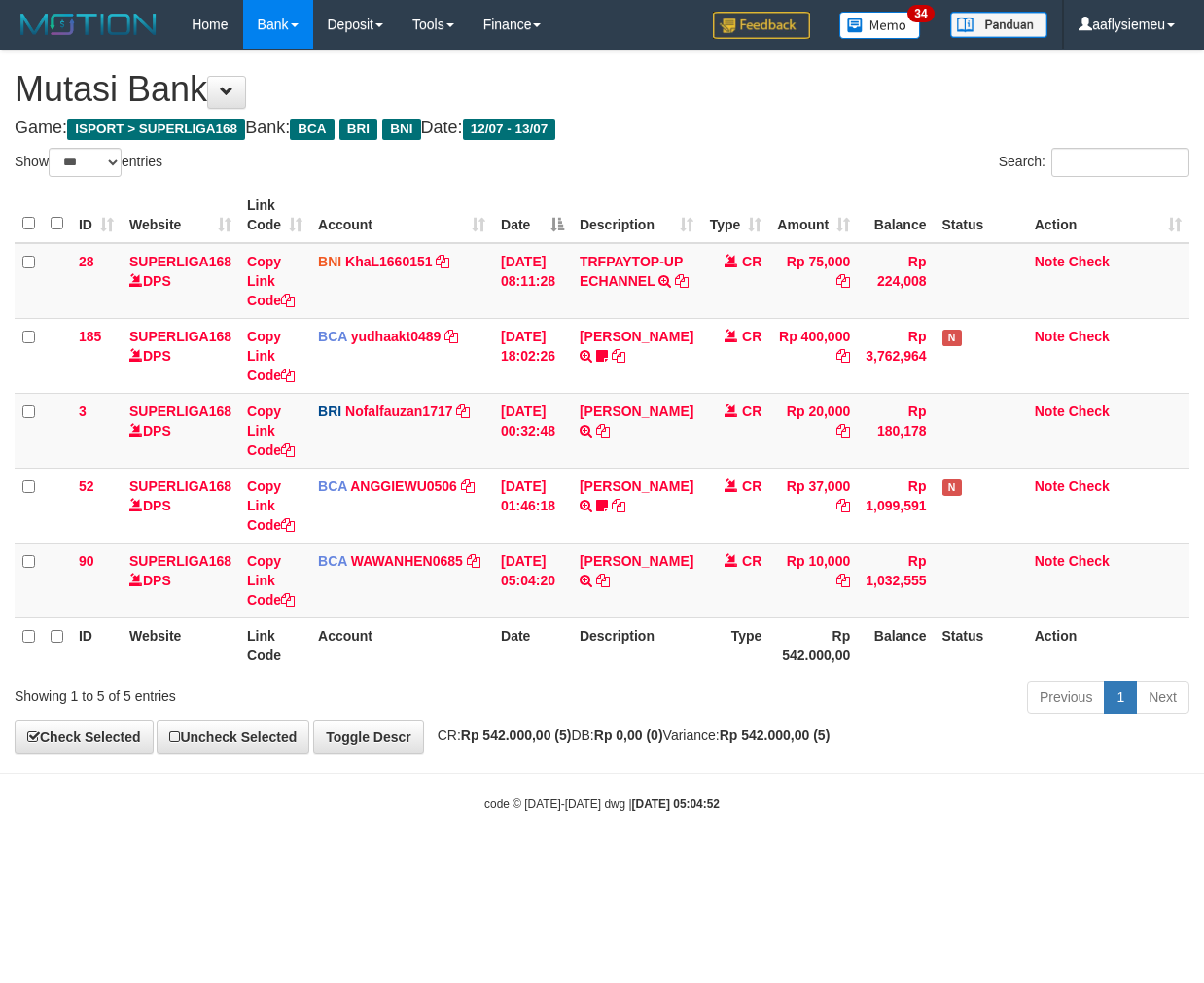 scroll, scrollTop: 0, scrollLeft: 0, axis: both 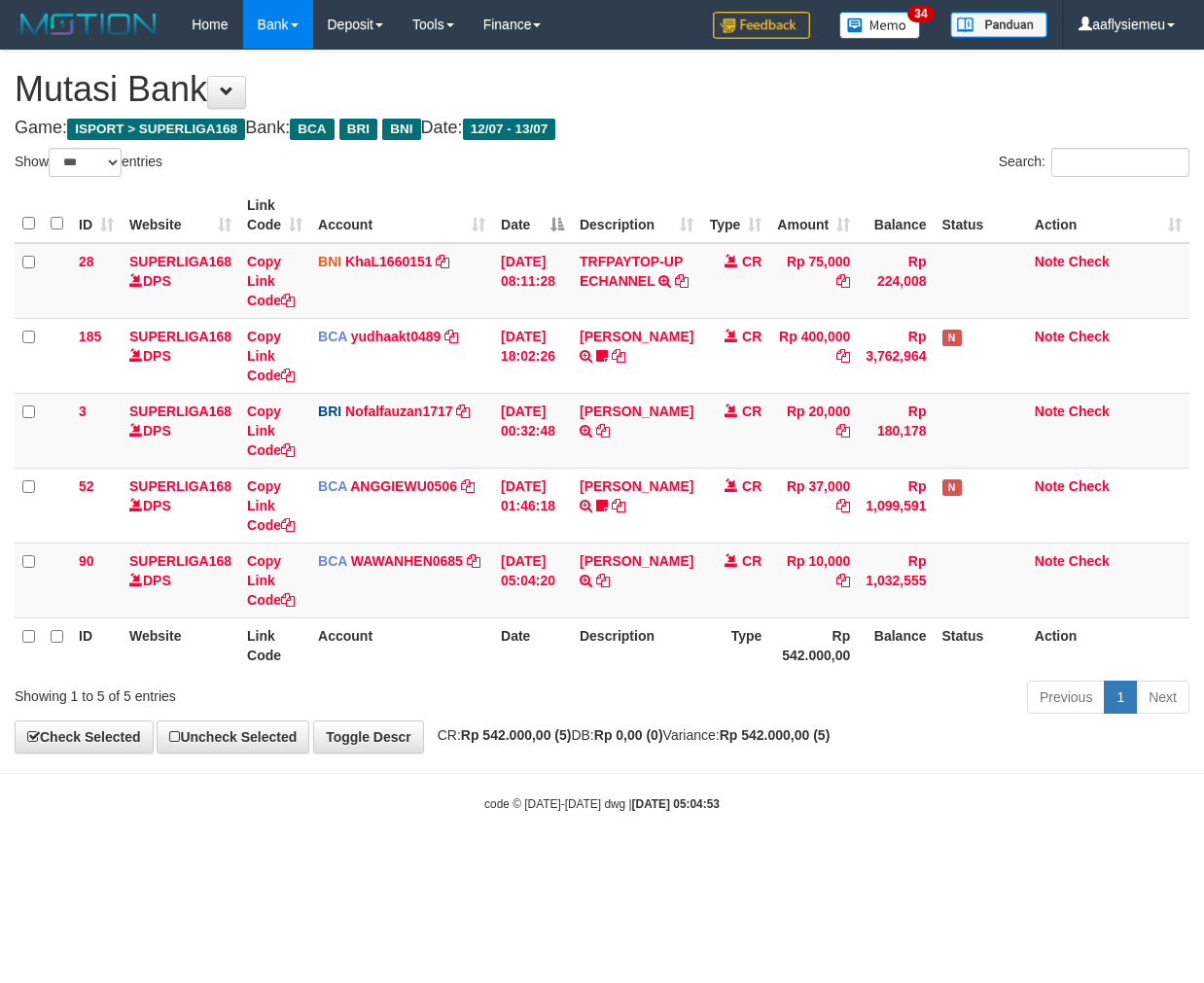 select on "***" 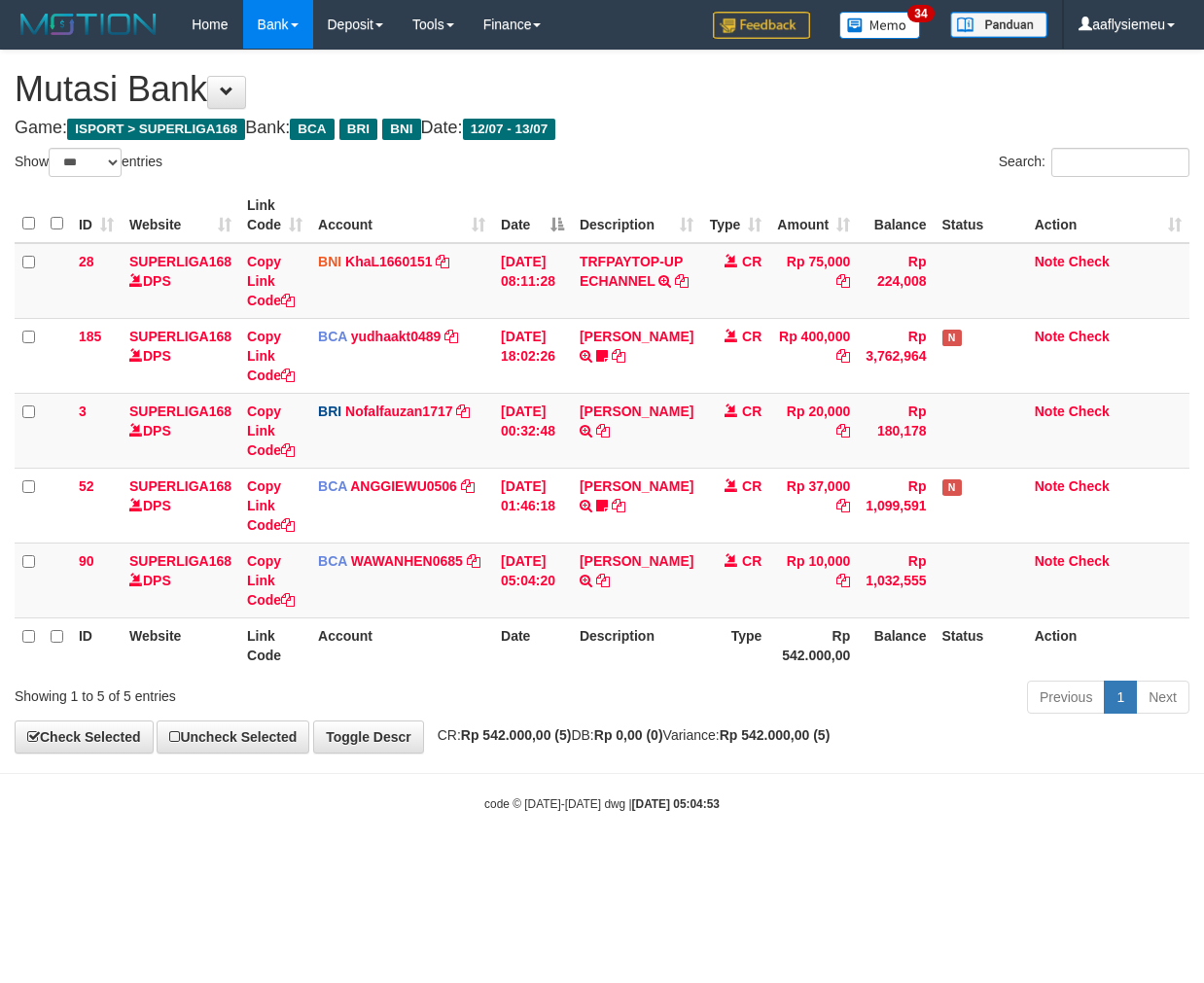 scroll, scrollTop: 0, scrollLeft: 0, axis: both 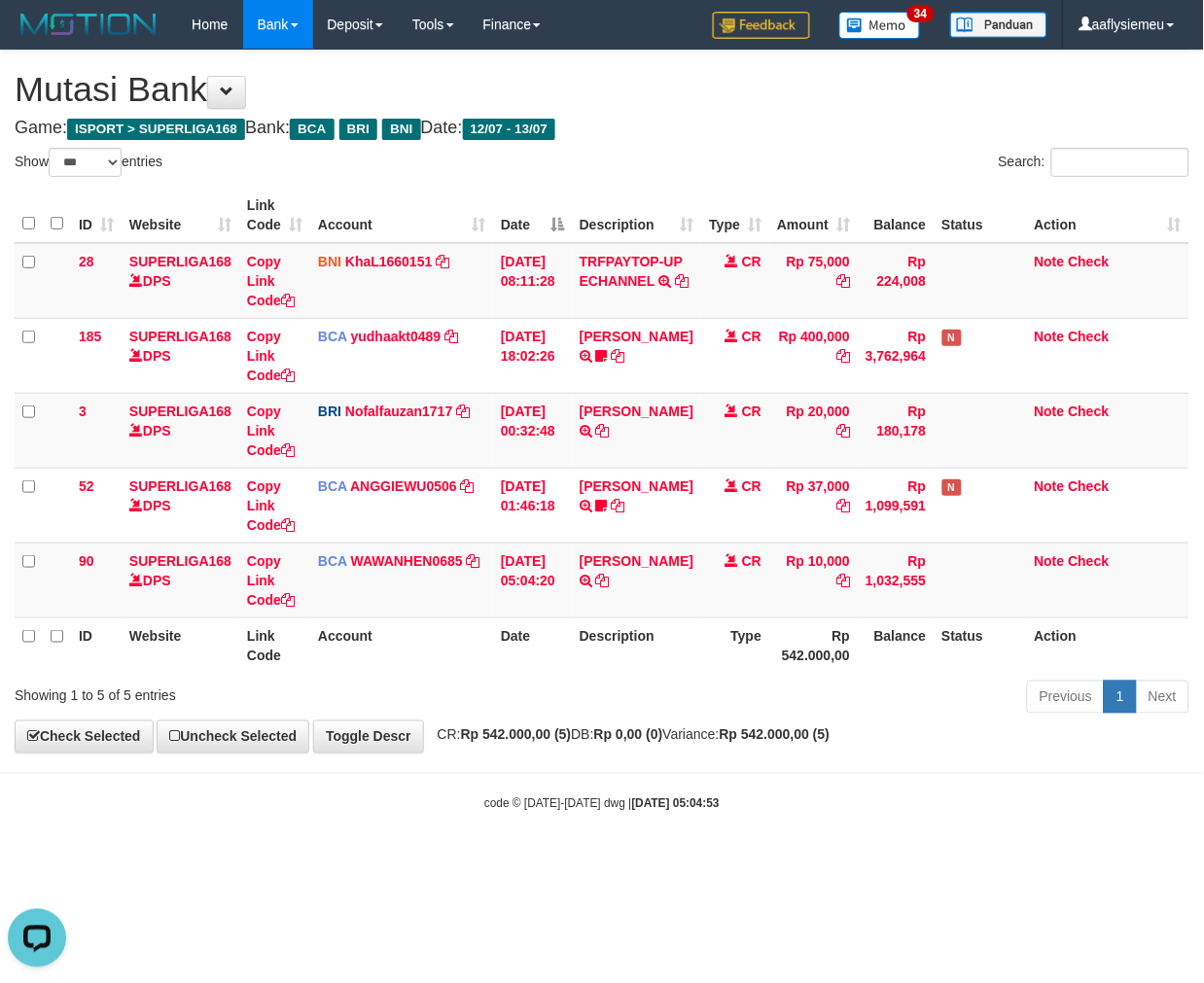 click on "Description" at bounding box center [636, 215] 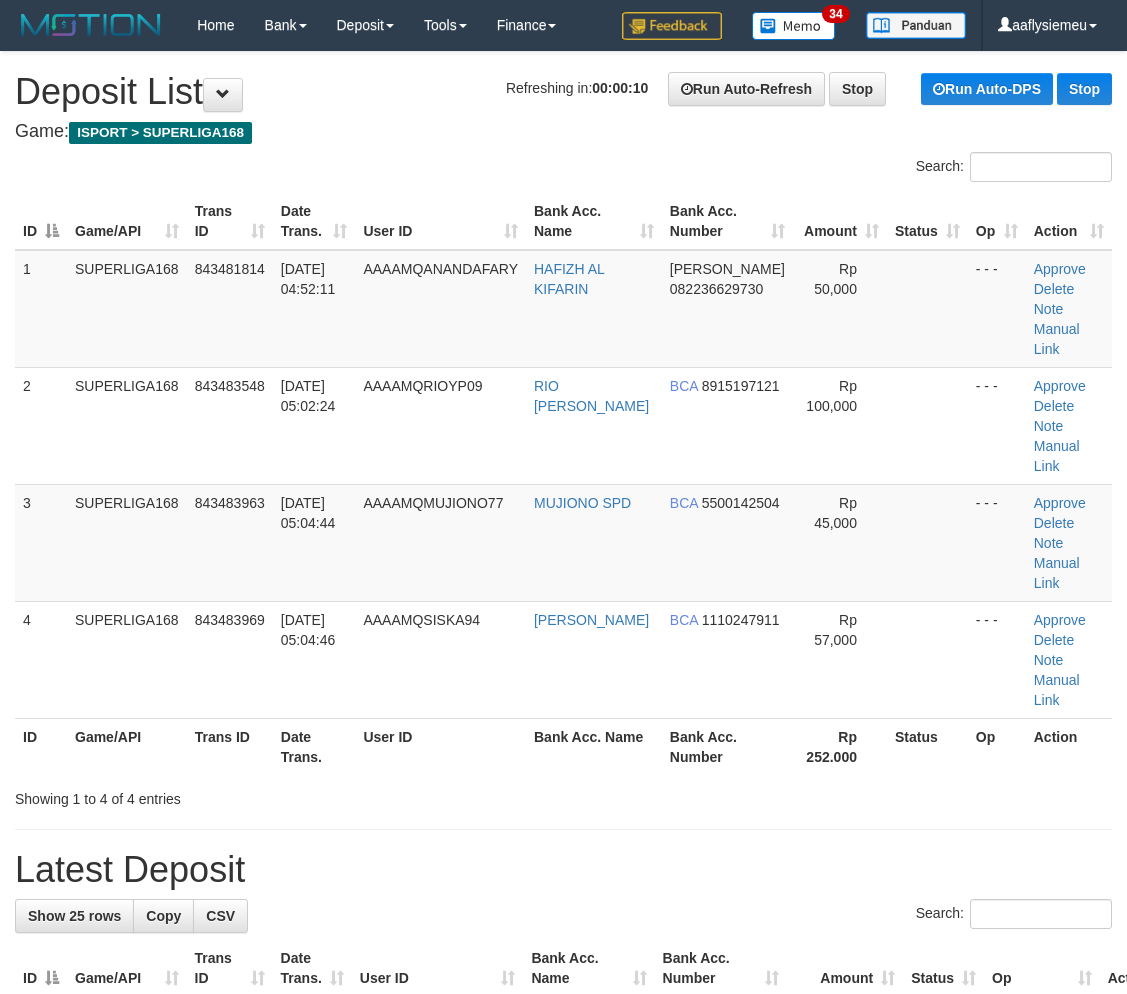 scroll, scrollTop: 0, scrollLeft: 0, axis: both 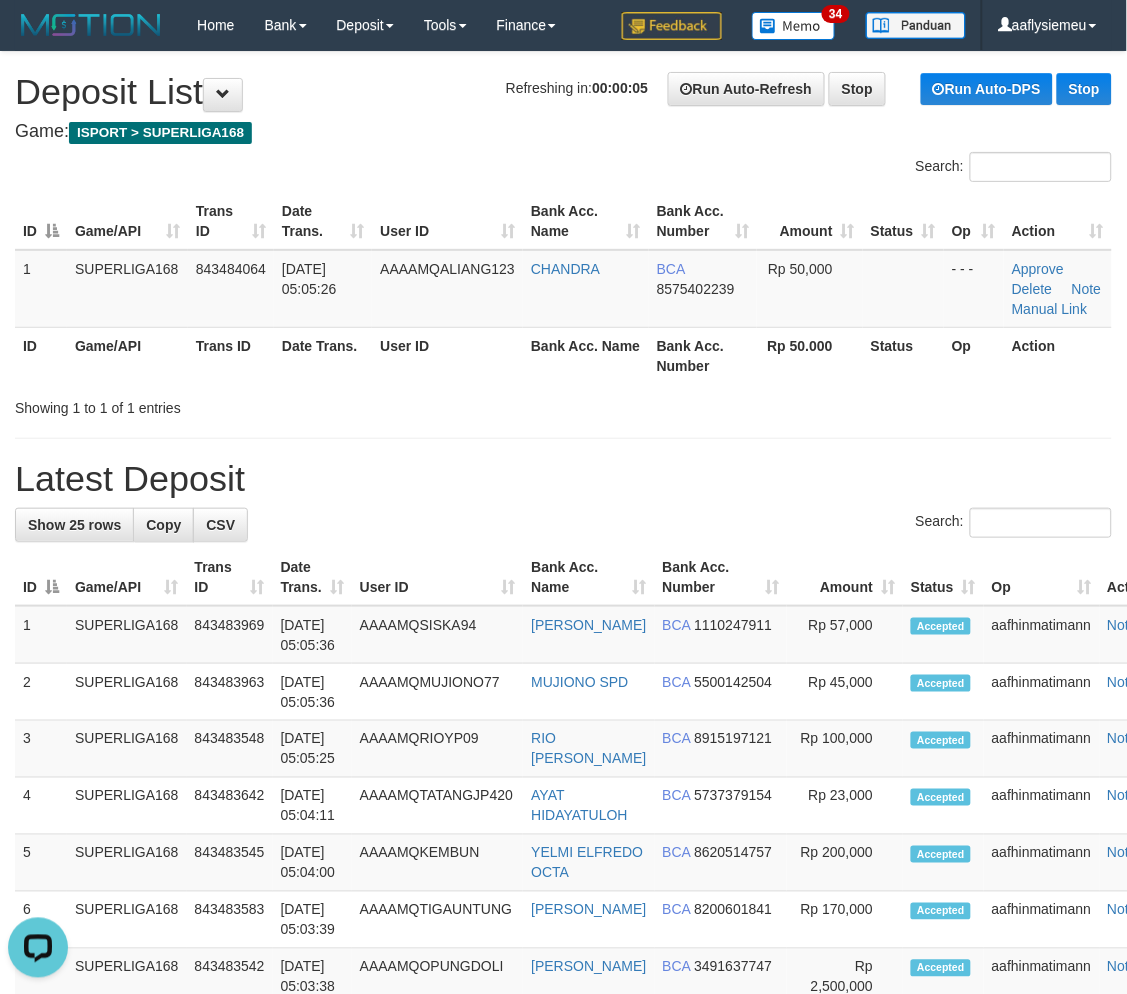 drag, startPoint x: 235, startPoint y: 455, endPoint x: 37, endPoint y: 545, distance: 217.49483 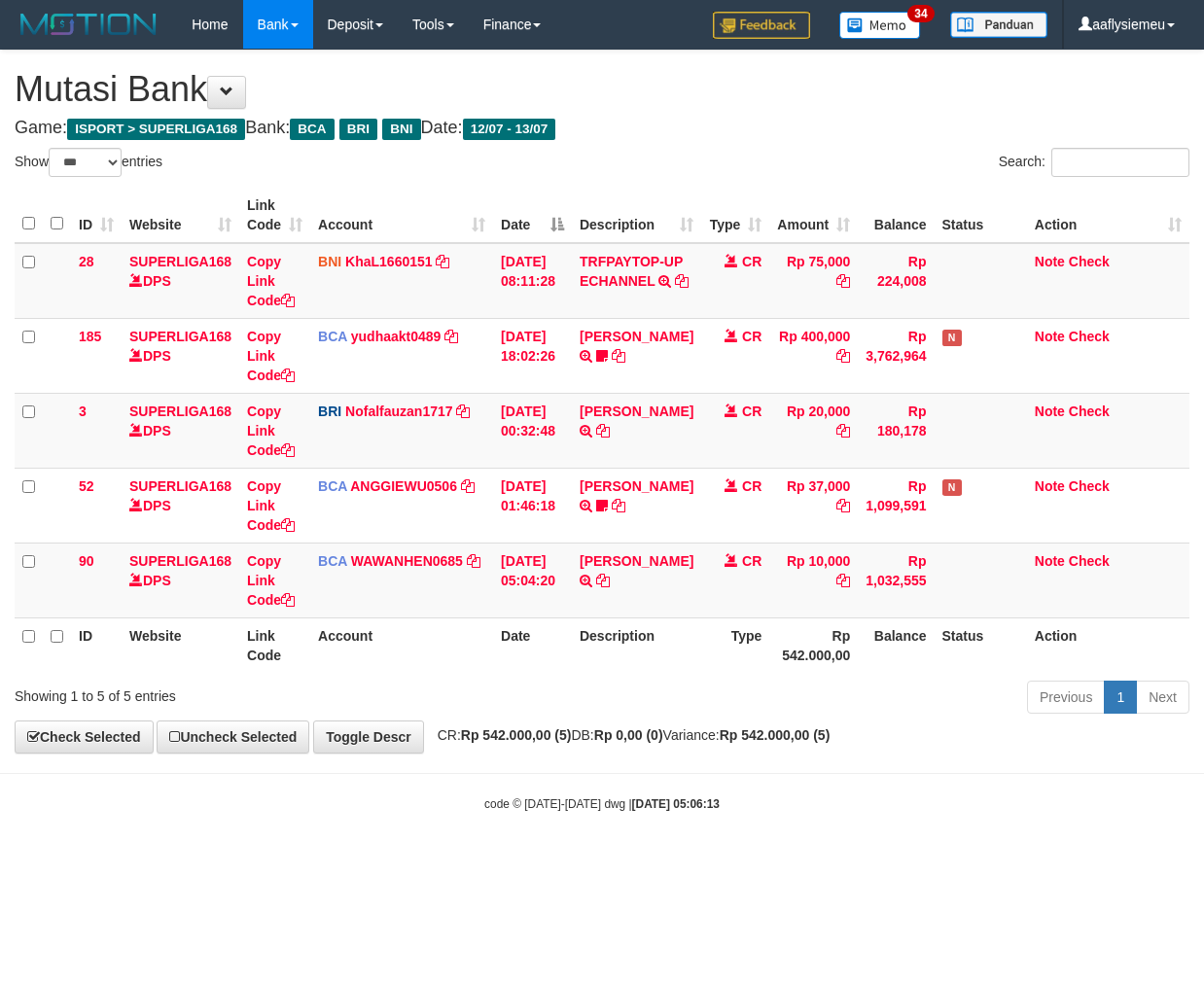 select on "***" 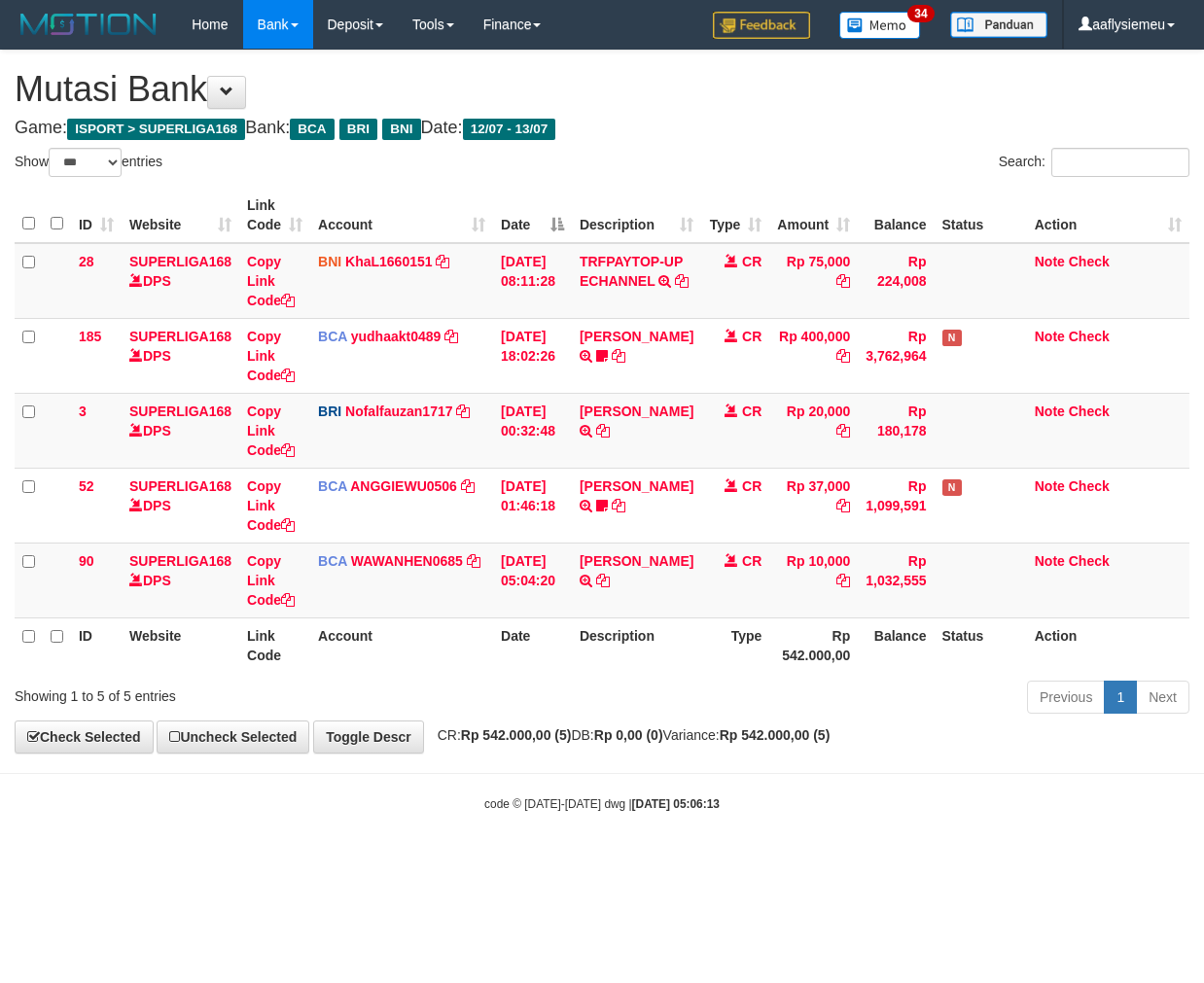 scroll, scrollTop: 0, scrollLeft: 0, axis: both 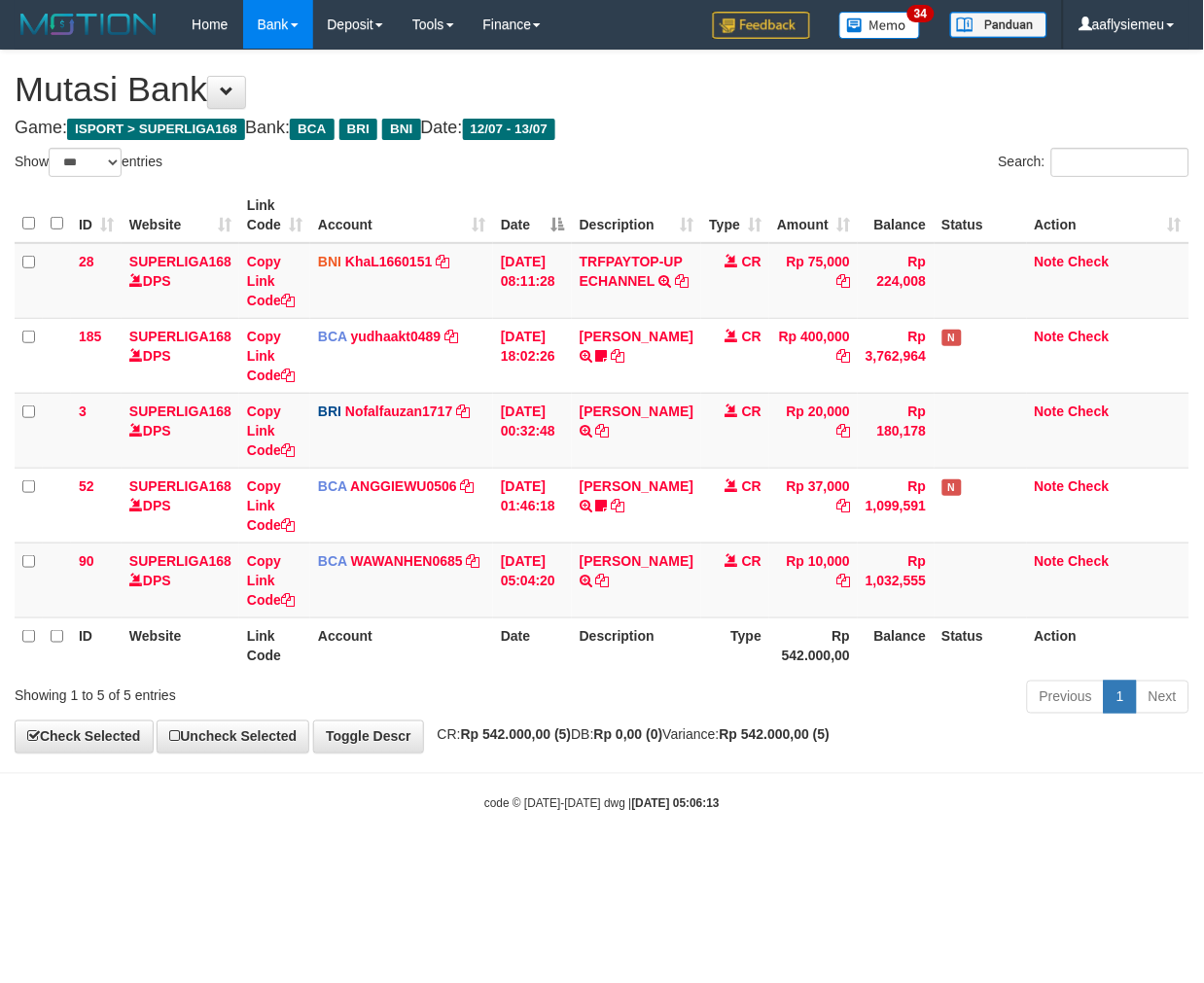 click on "Toggle navigation
Home
Bank
Account List
Load
By Website
Group
[ISPORT]													SUPERLIGA168
By Load Group (DPS)" at bounding box center [602, 431] 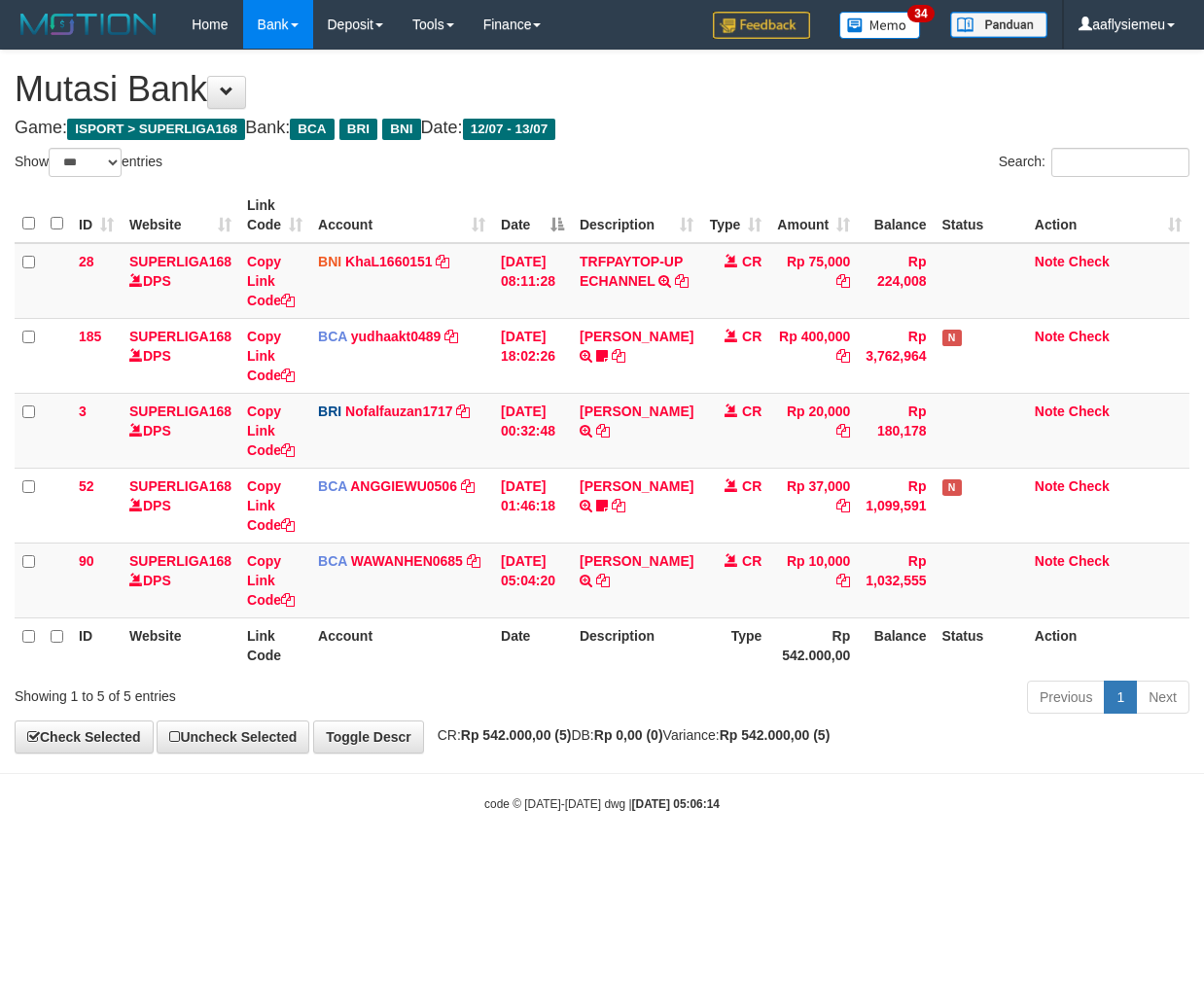 select on "***" 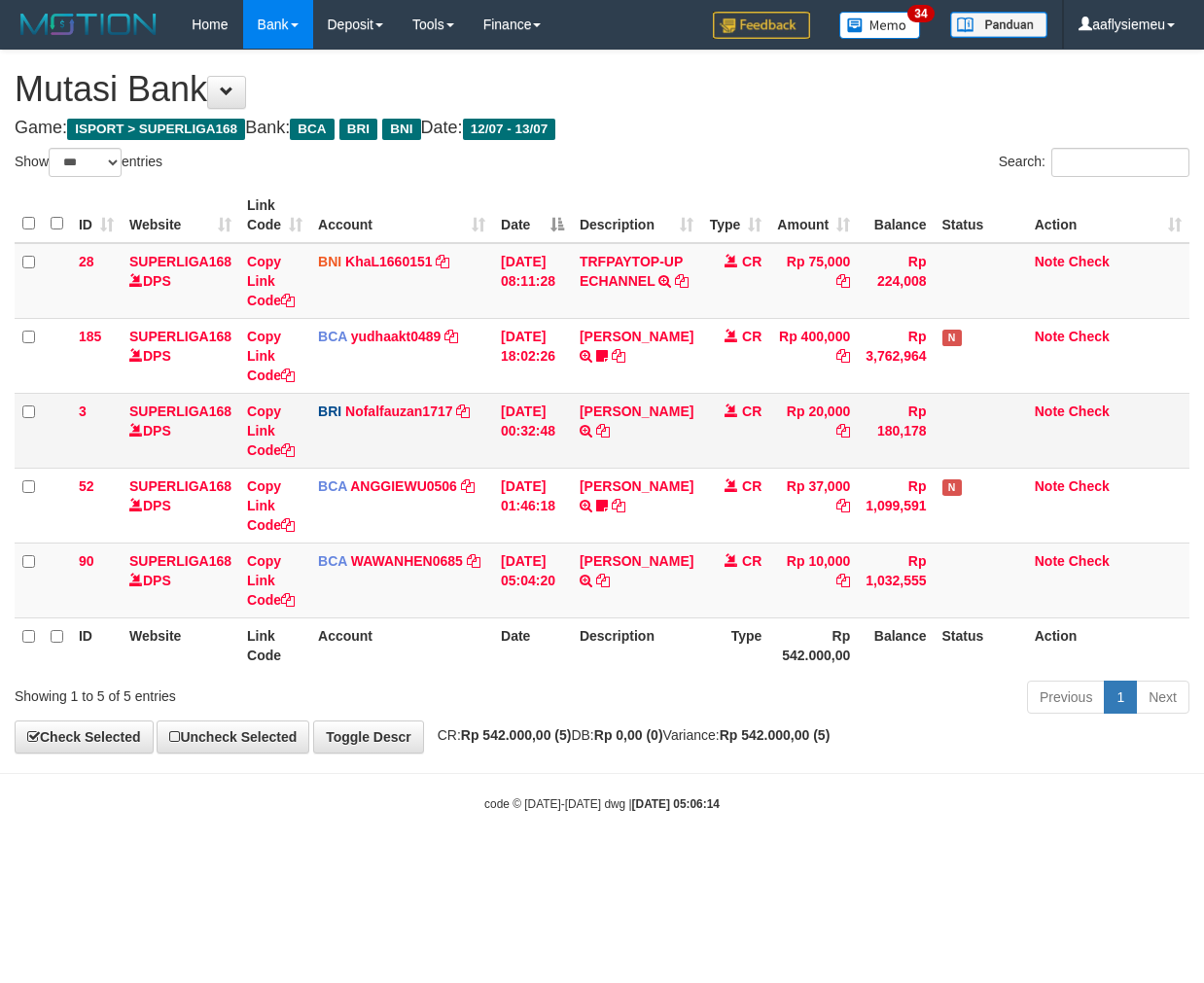 scroll, scrollTop: 0, scrollLeft: 0, axis: both 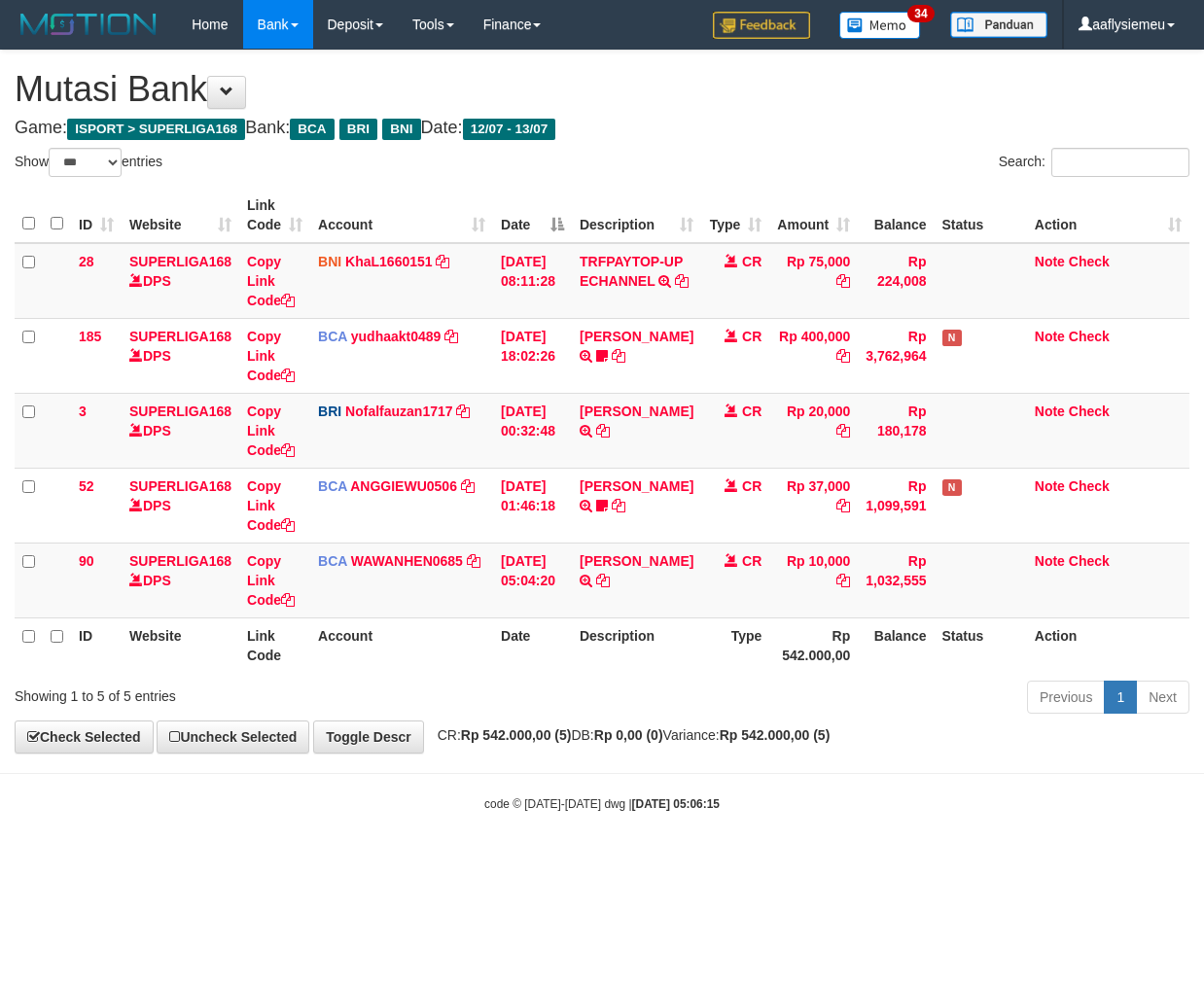 select on "***" 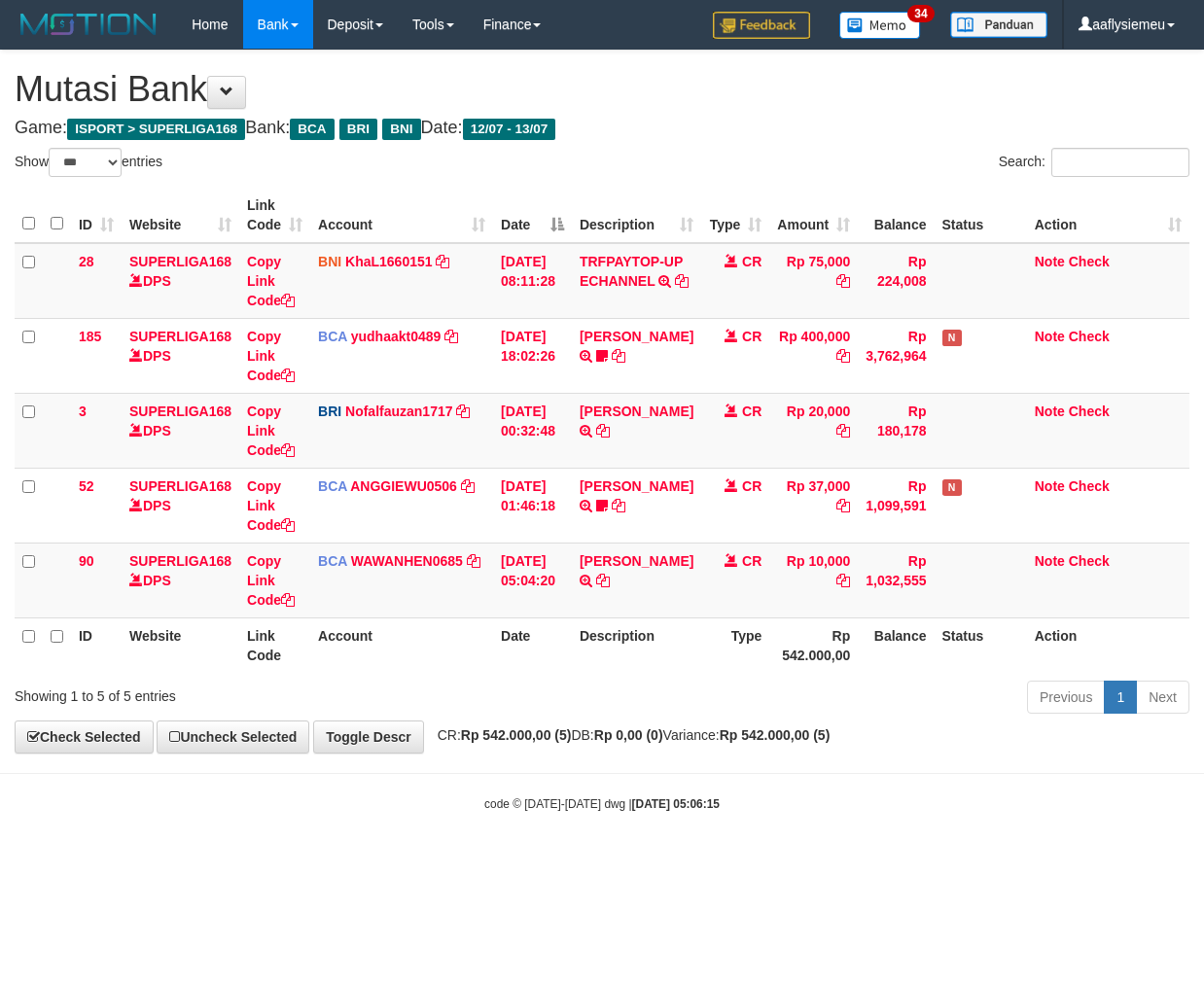 scroll, scrollTop: 0, scrollLeft: 0, axis: both 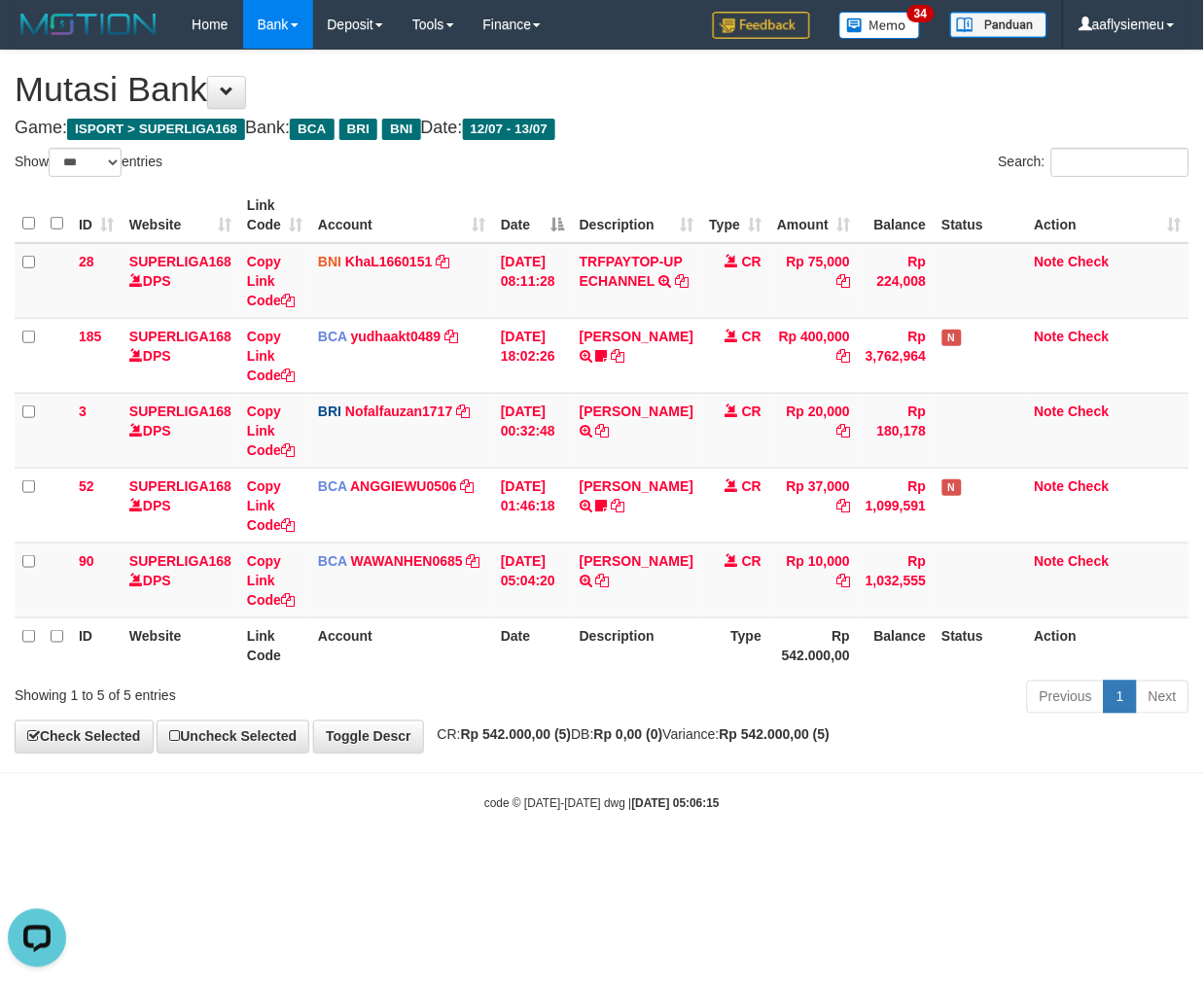 click on "Search:" at bounding box center (903, 164) 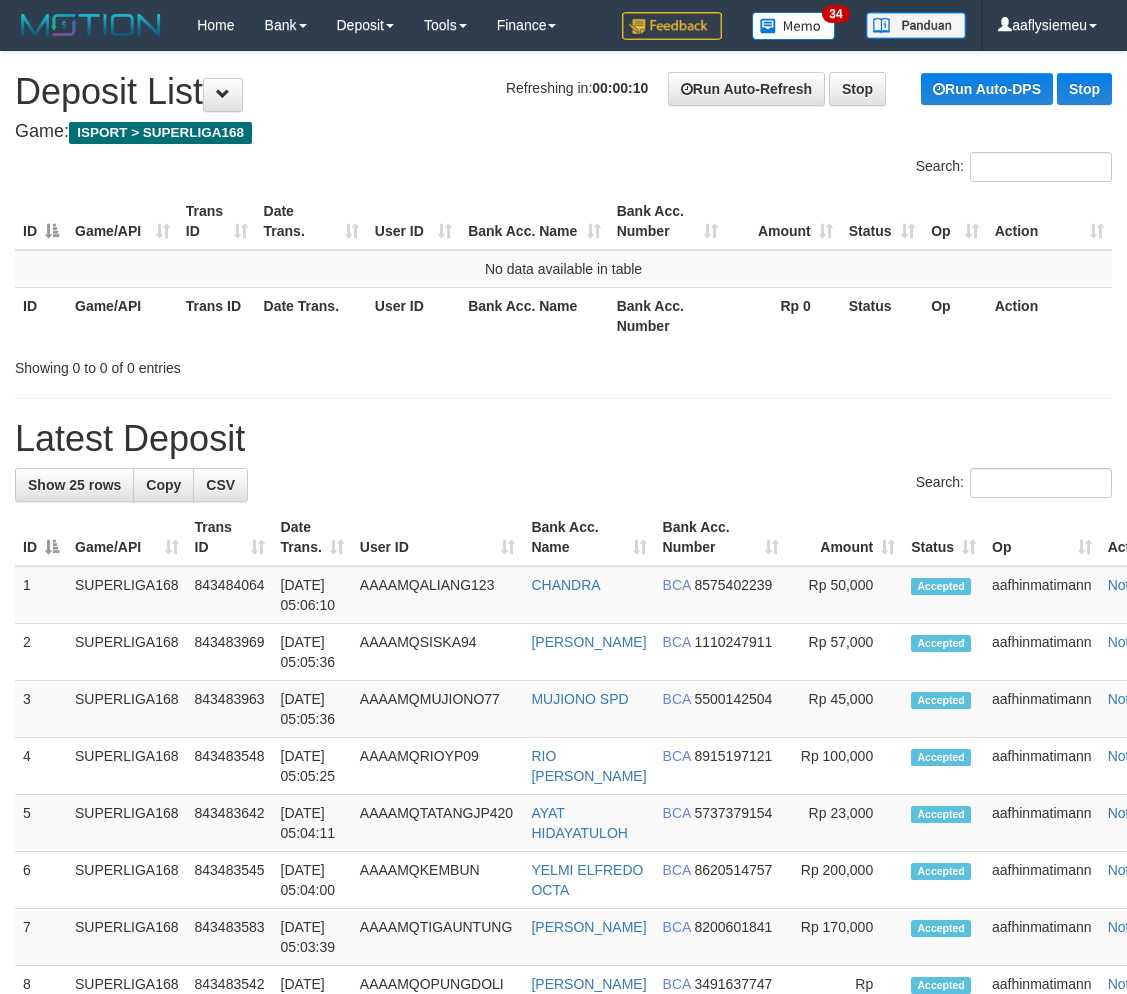 scroll, scrollTop: 0, scrollLeft: 0, axis: both 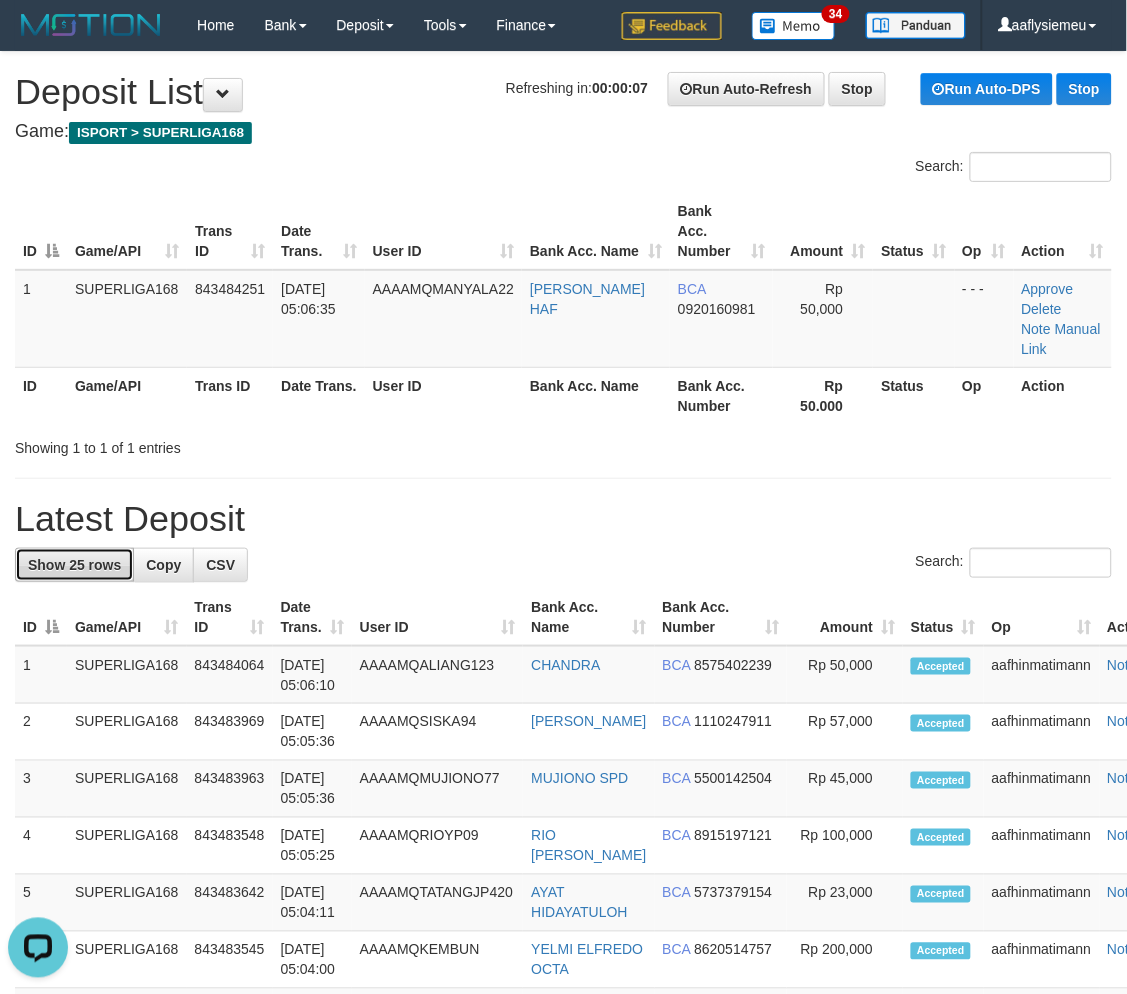 click on "Show 25 rows" at bounding box center [74, 565] 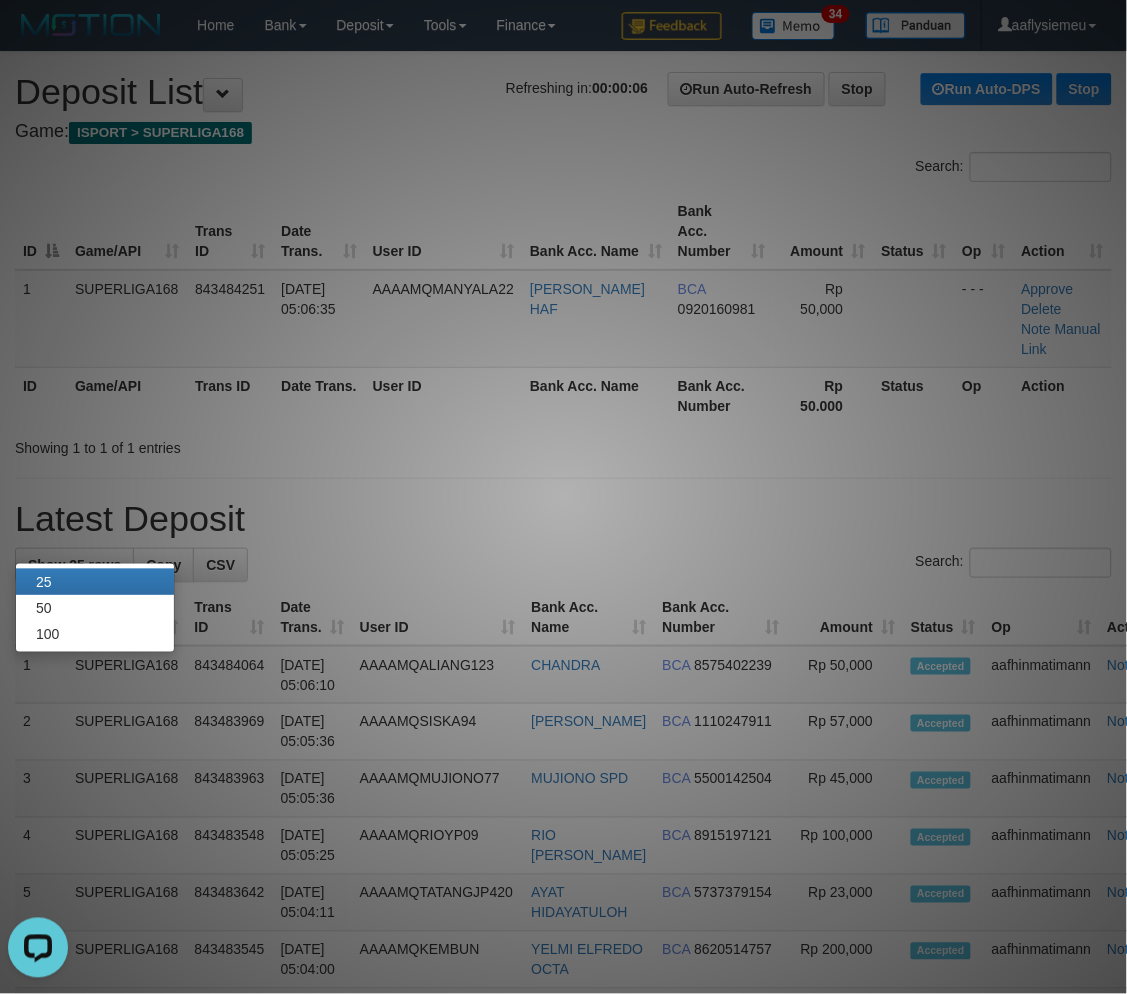 drag, startPoint x: 83, startPoint y: 414, endPoint x: 234, endPoint y: 376, distance: 155.70805 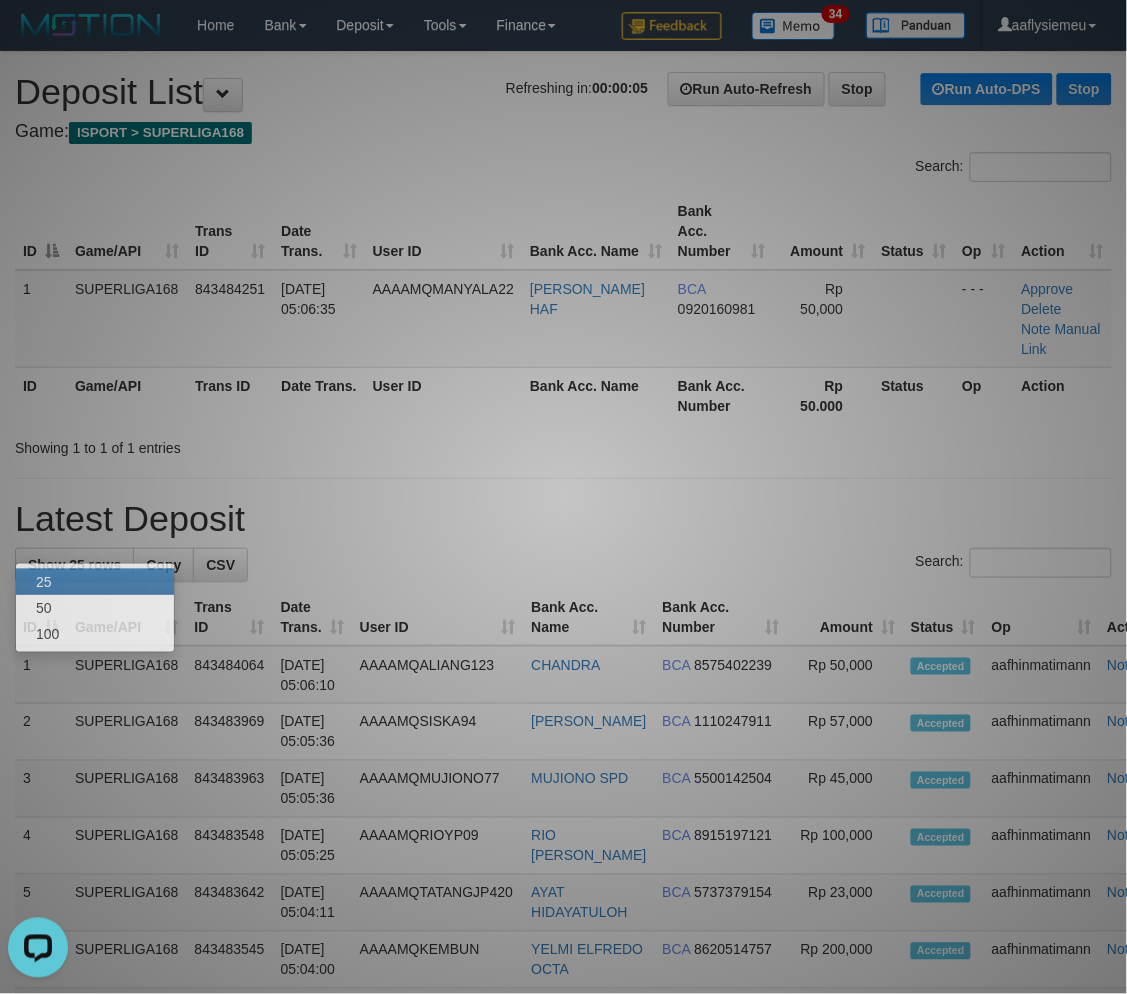 click at bounding box center (563, 497) 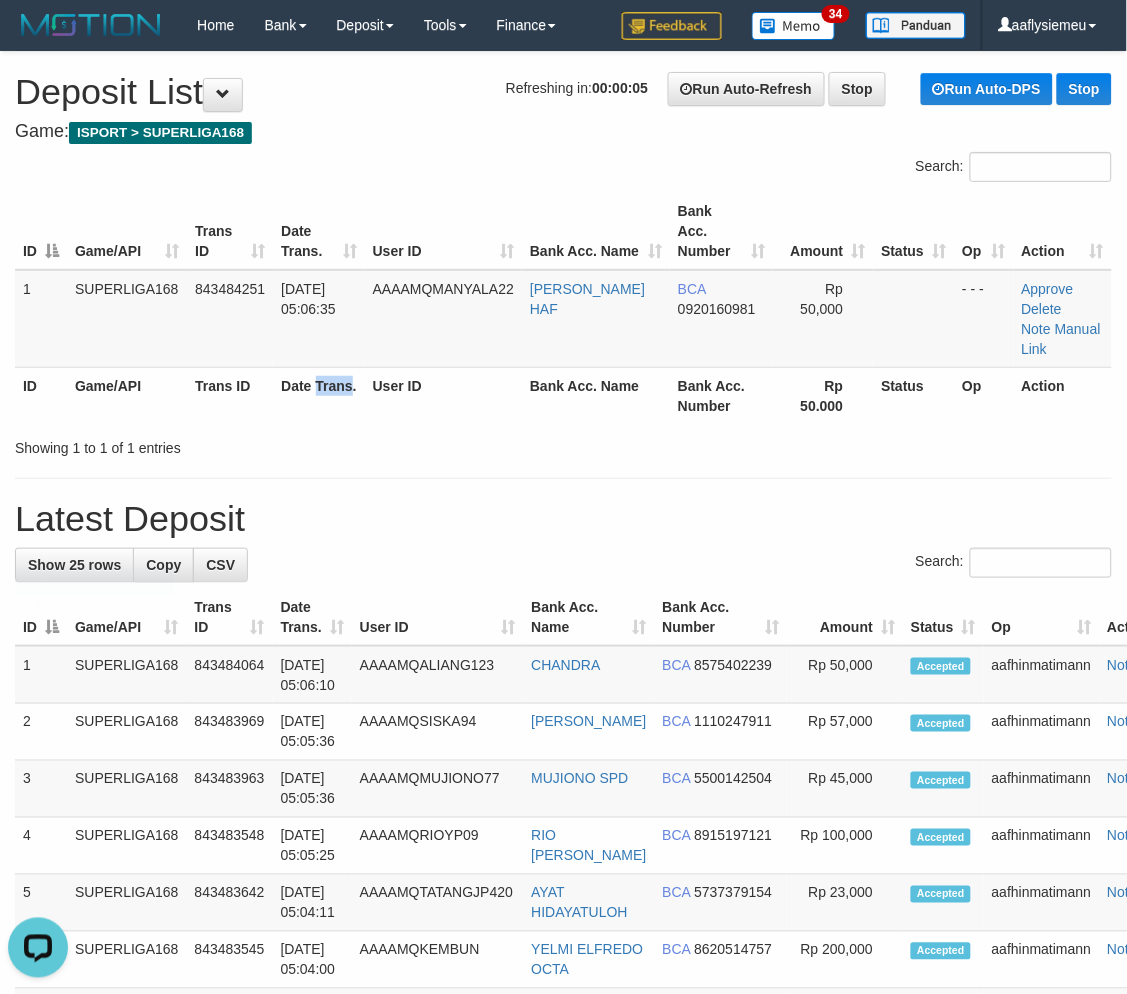 click on "Date Trans." at bounding box center [318, 395] 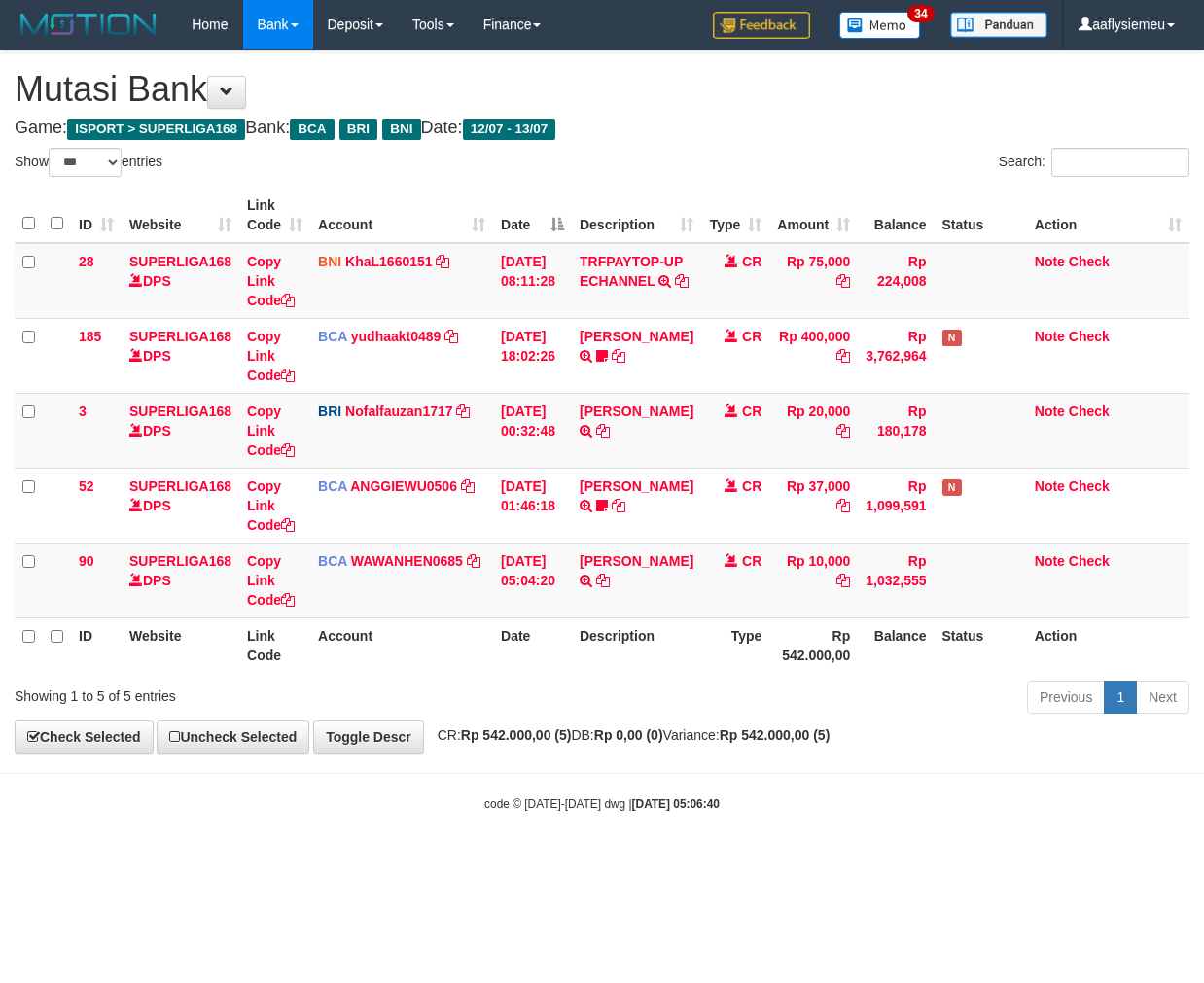 select on "***" 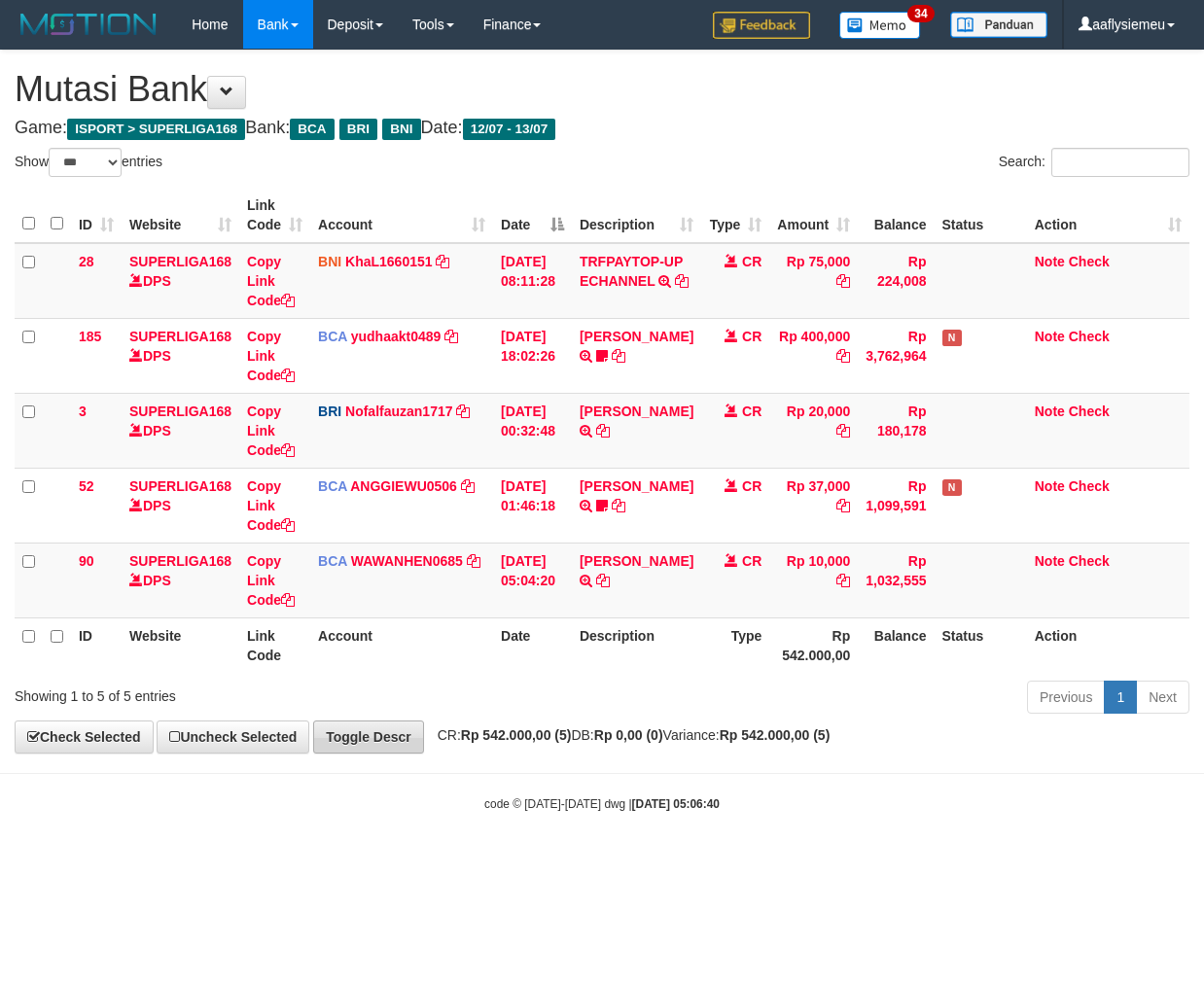 scroll, scrollTop: 0, scrollLeft: 0, axis: both 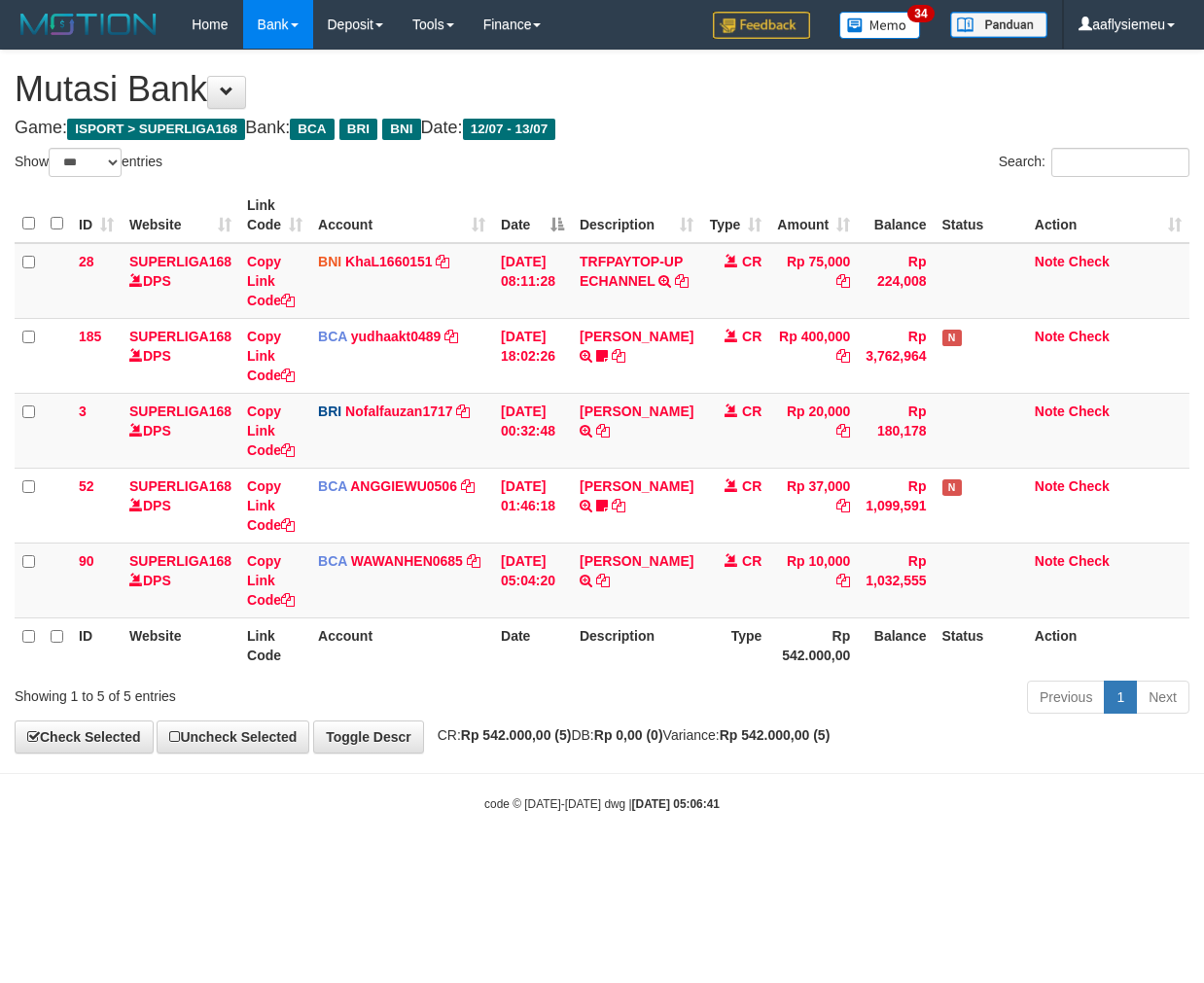 select on "***" 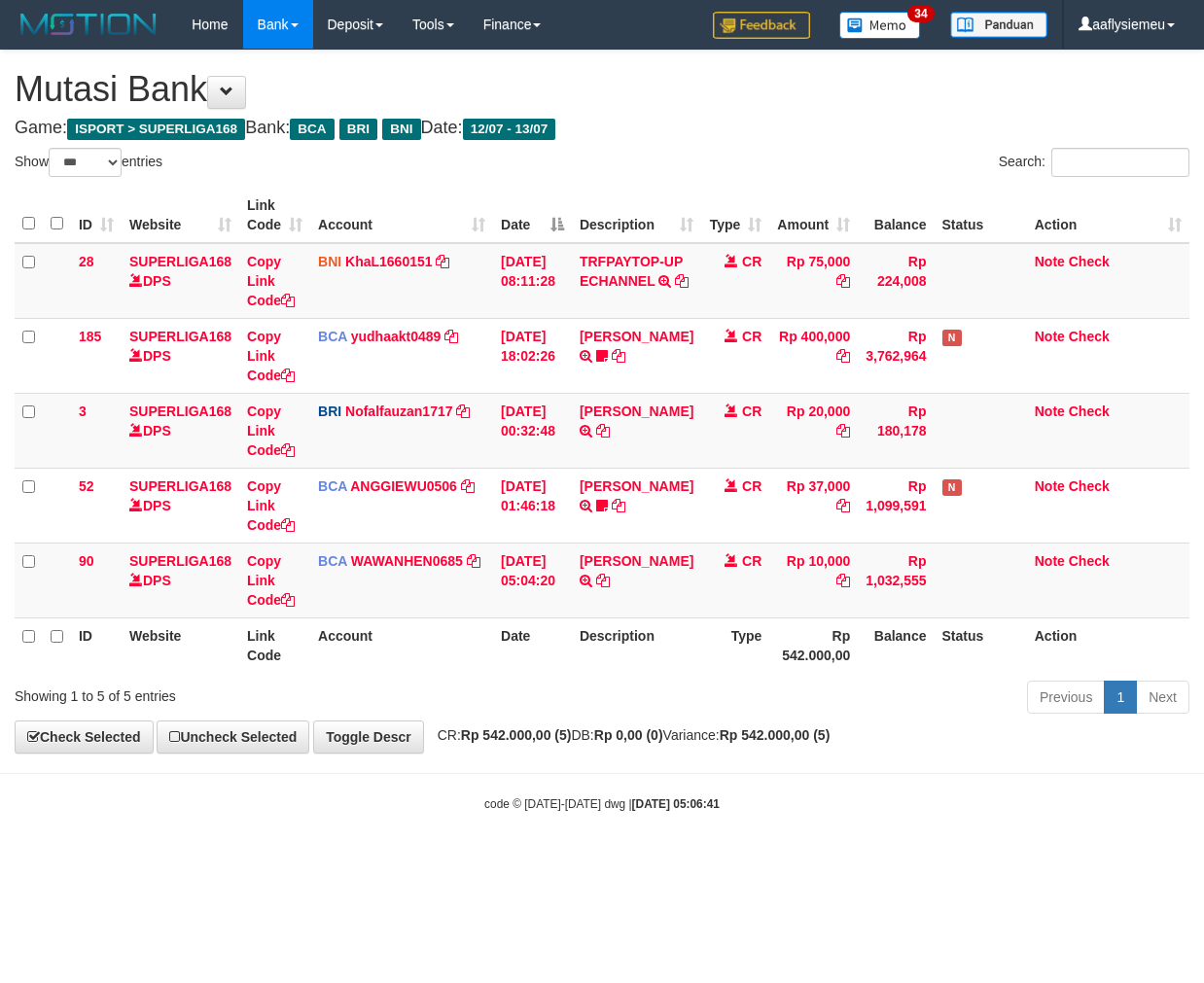 scroll, scrollTop: 0, scrollLeft: 0, axis: both 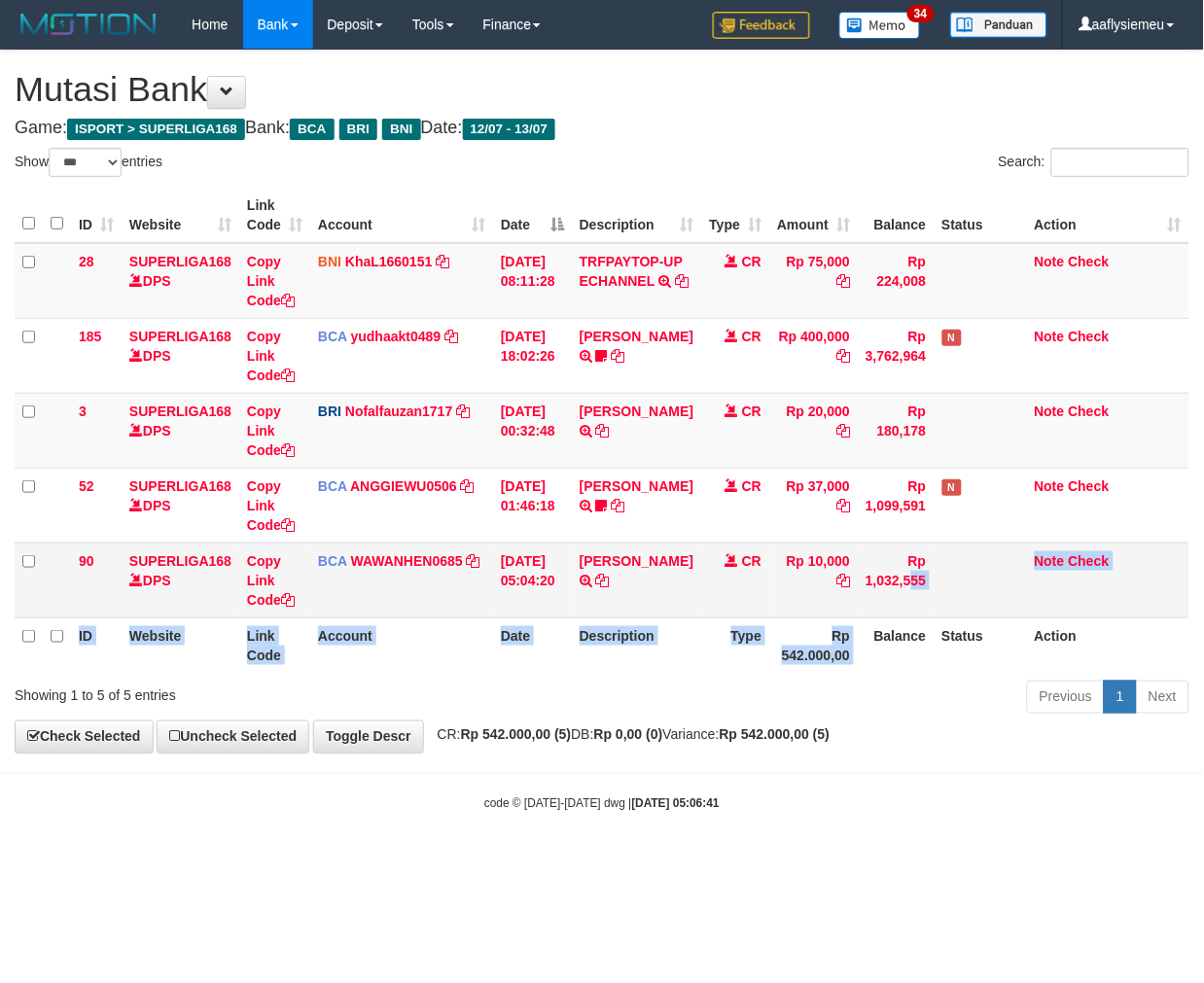 drag, startPoint x: 856, startPoint y: 636, endPoint x: 1100, endPoint y: 565, distance: 254.1201 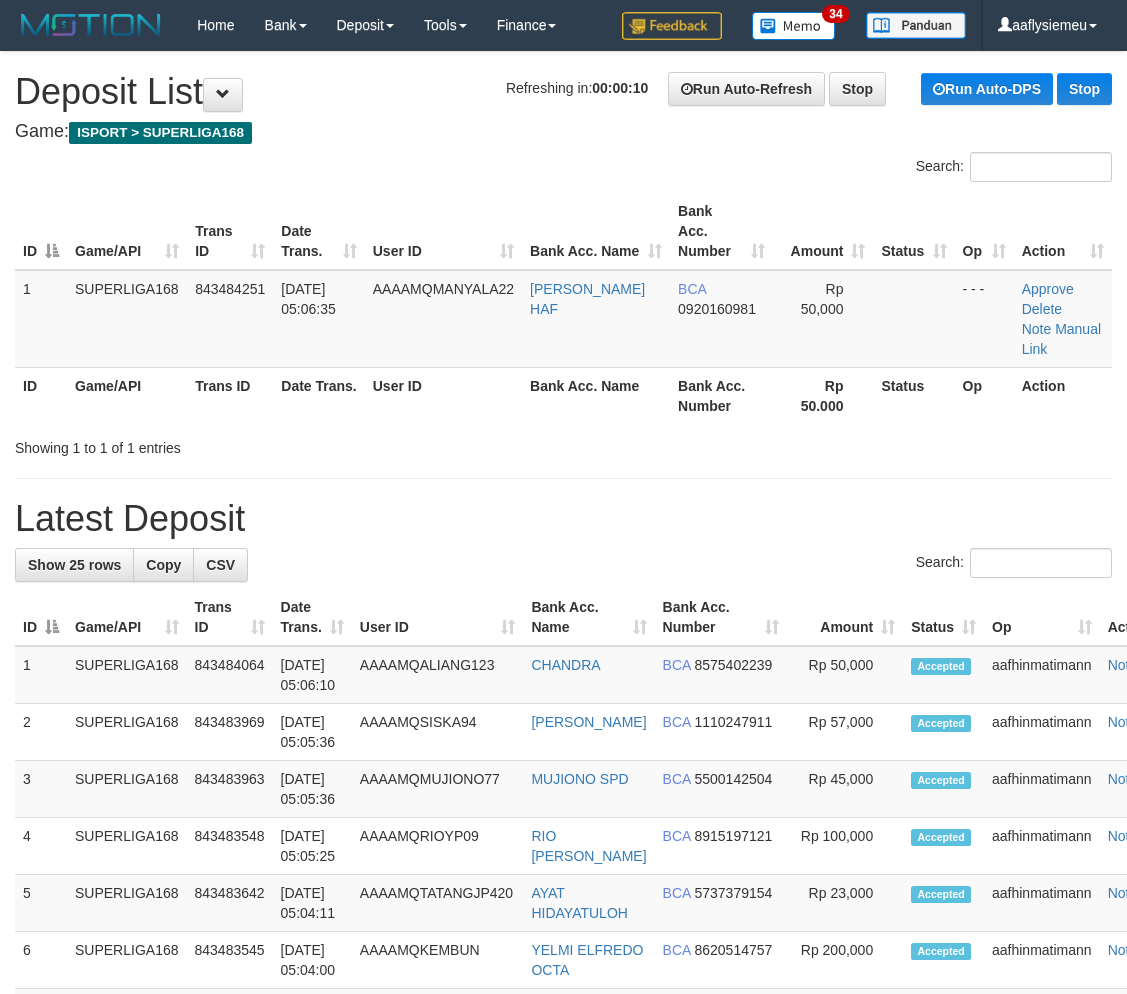 scroll, scrollTop: 0, scrollLeft: 0, axis: both 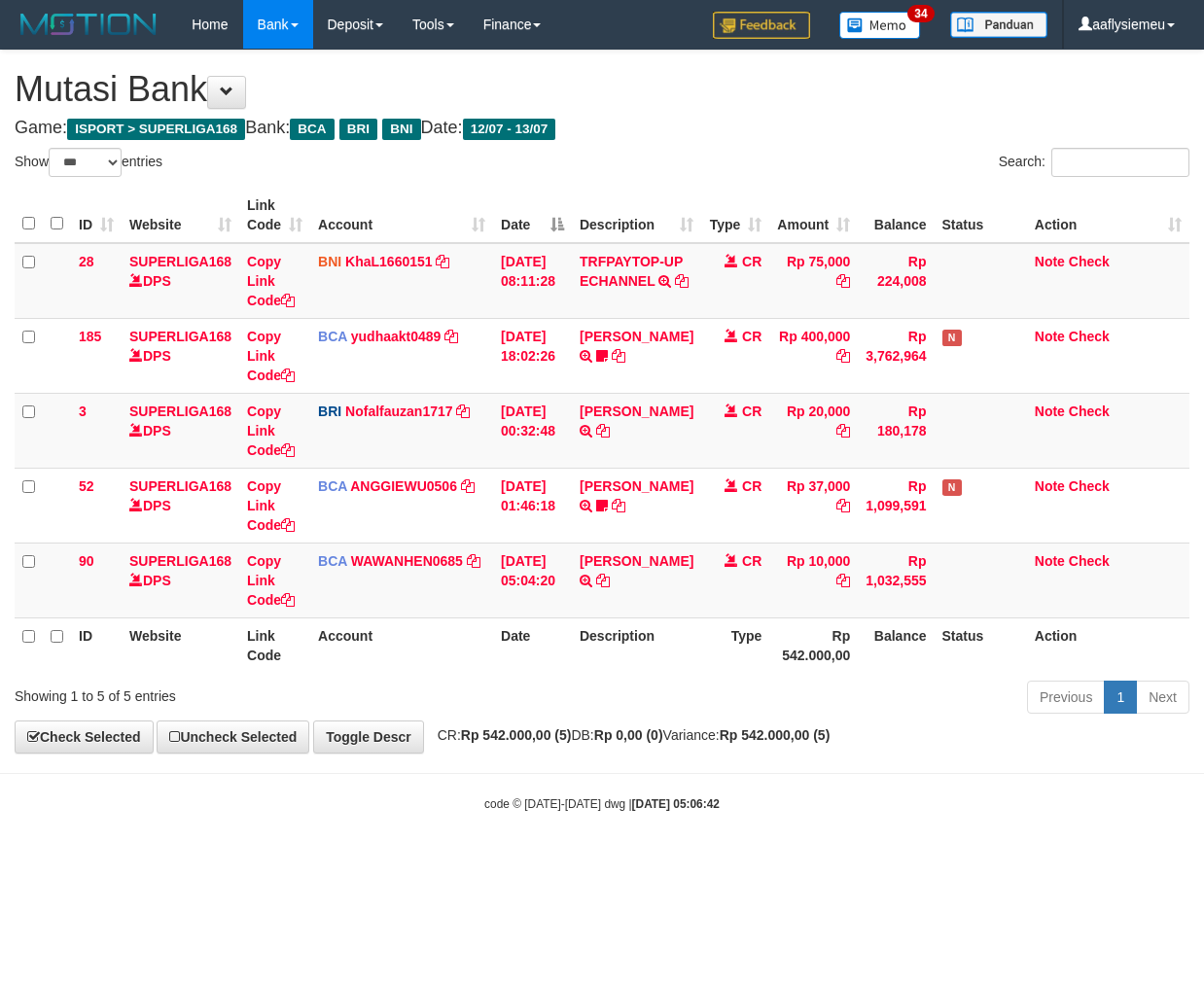 select on "***" 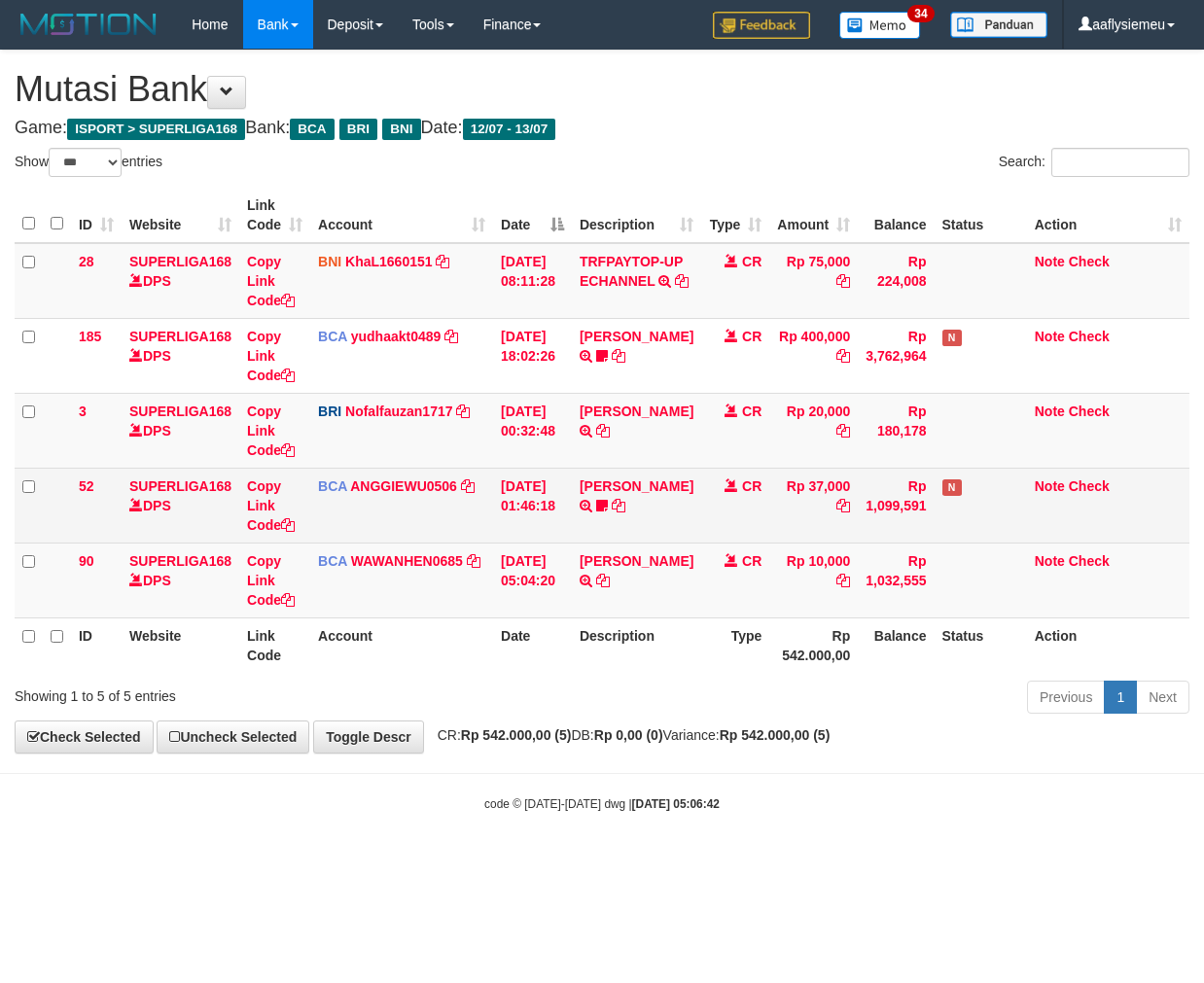 scroll, scrollTop: 0, scrollLeft: 0, axis: both 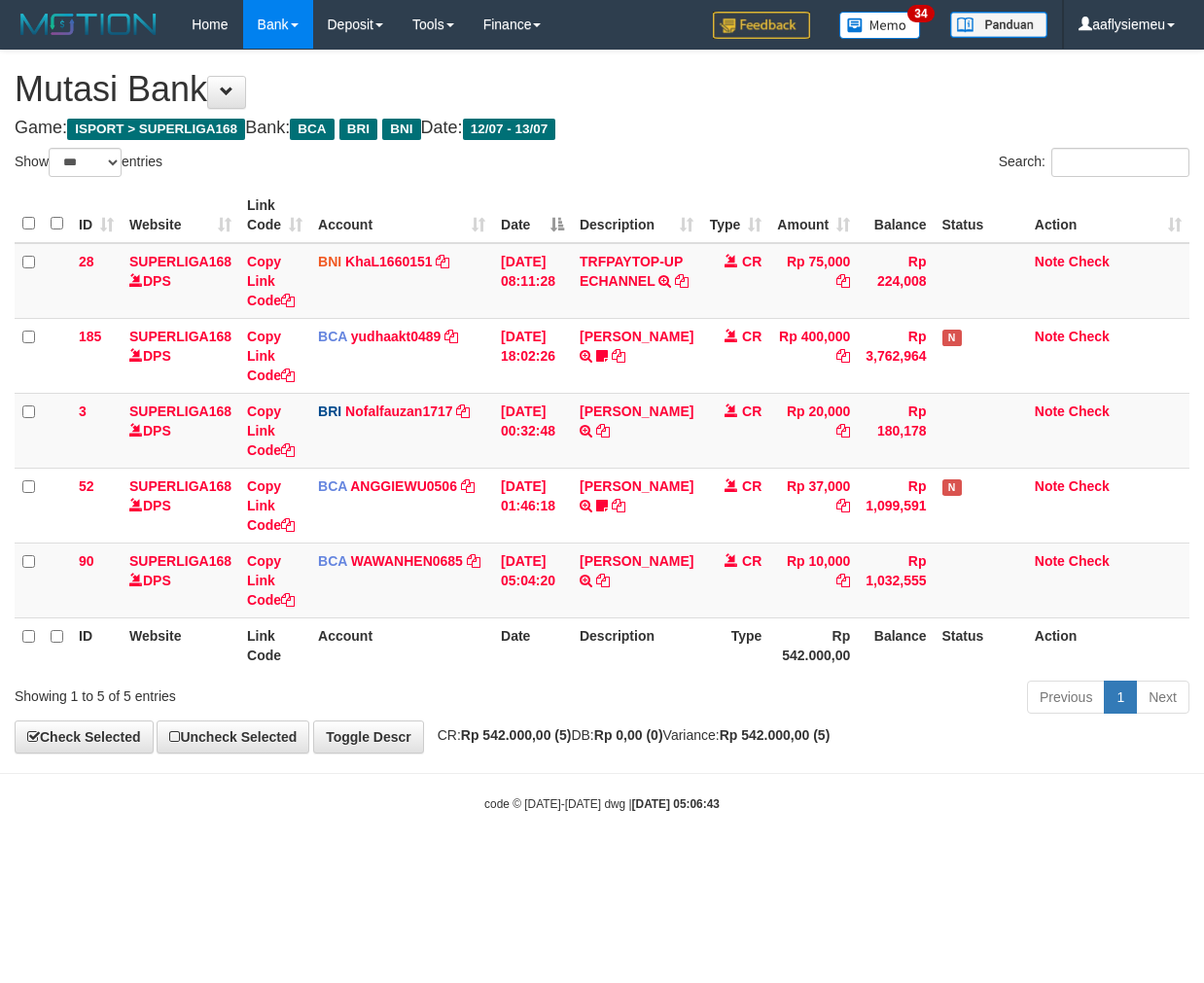 select on "***" 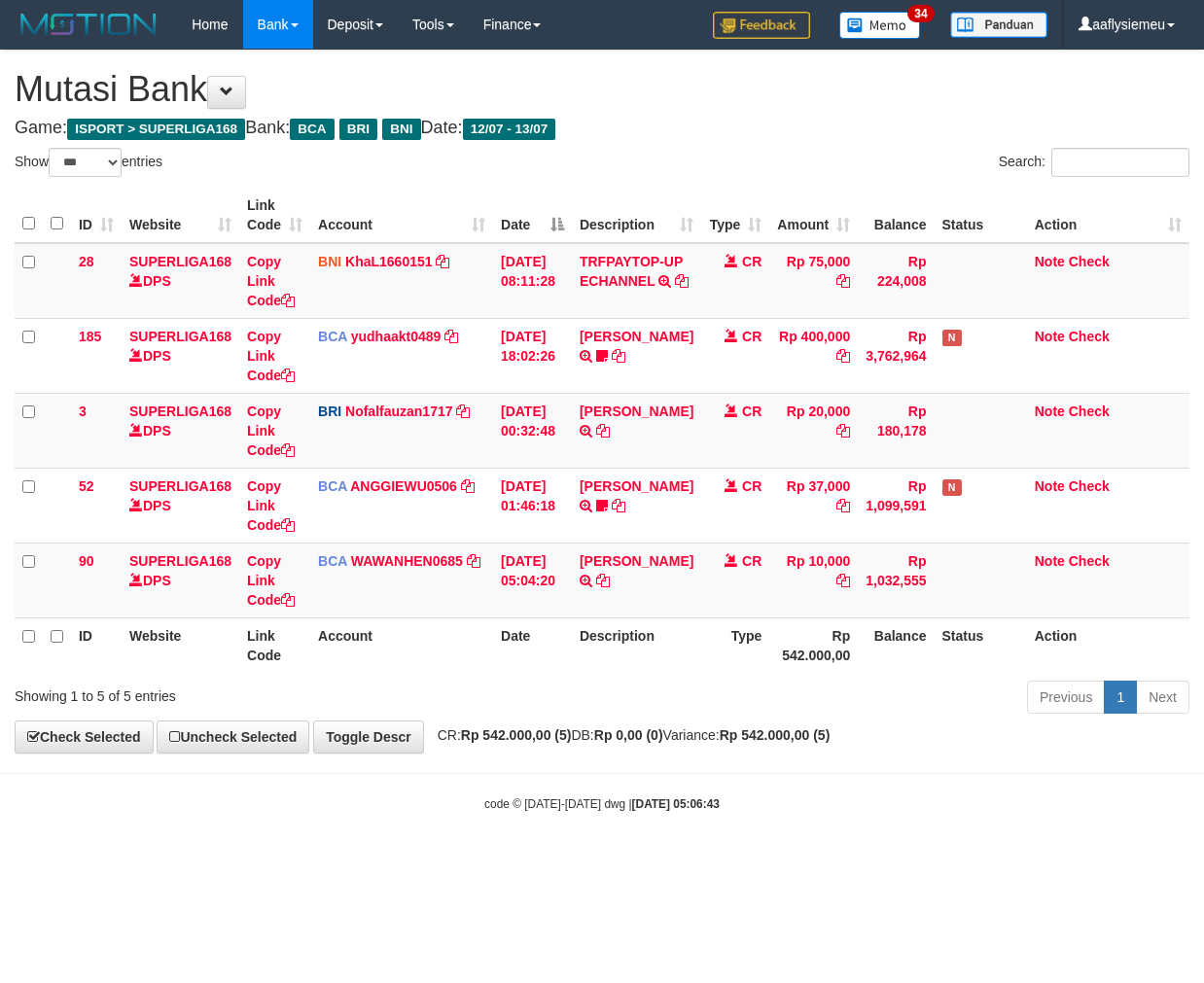 scroll, scrollTop: 0, scrollLeft: 0, axis: both 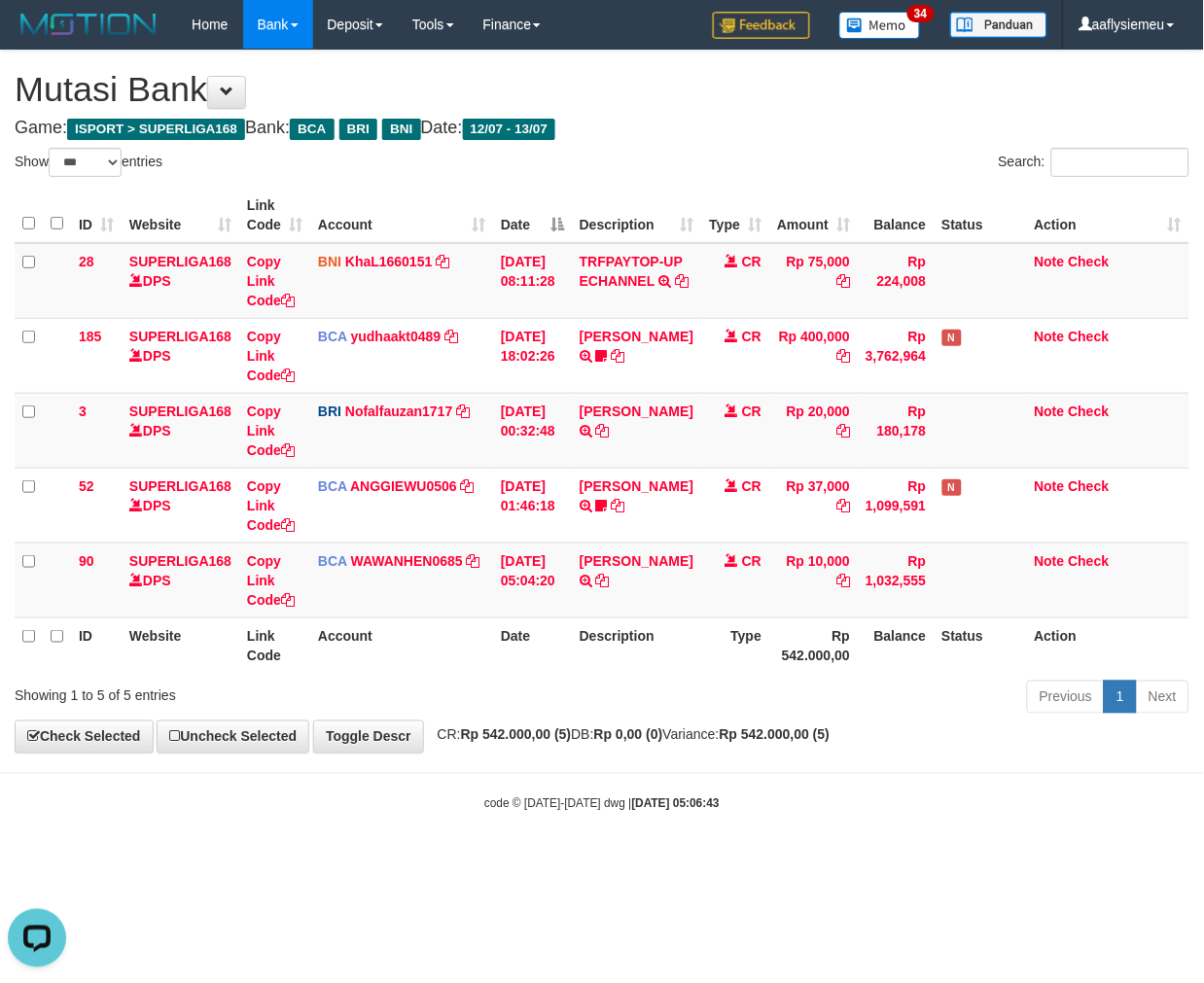 click on "Game:   ISPORT > SUPERLIGA168    		Bank:   BCA   BRI   BNI    		Date:  12/07 - 13/07" at bounding box center [602, 128] 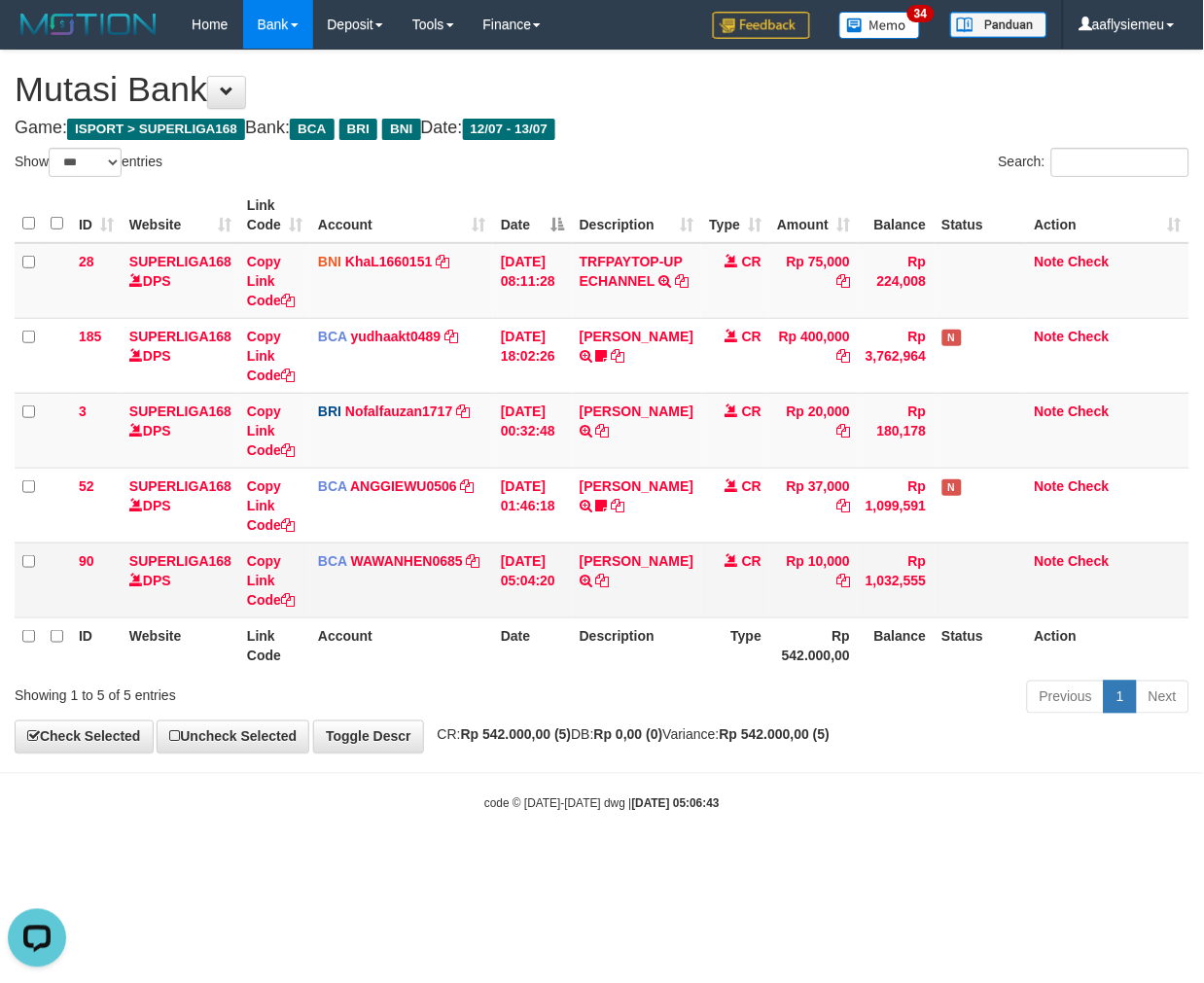 click on "Rp 10,000" at bounding box center [813, 579] 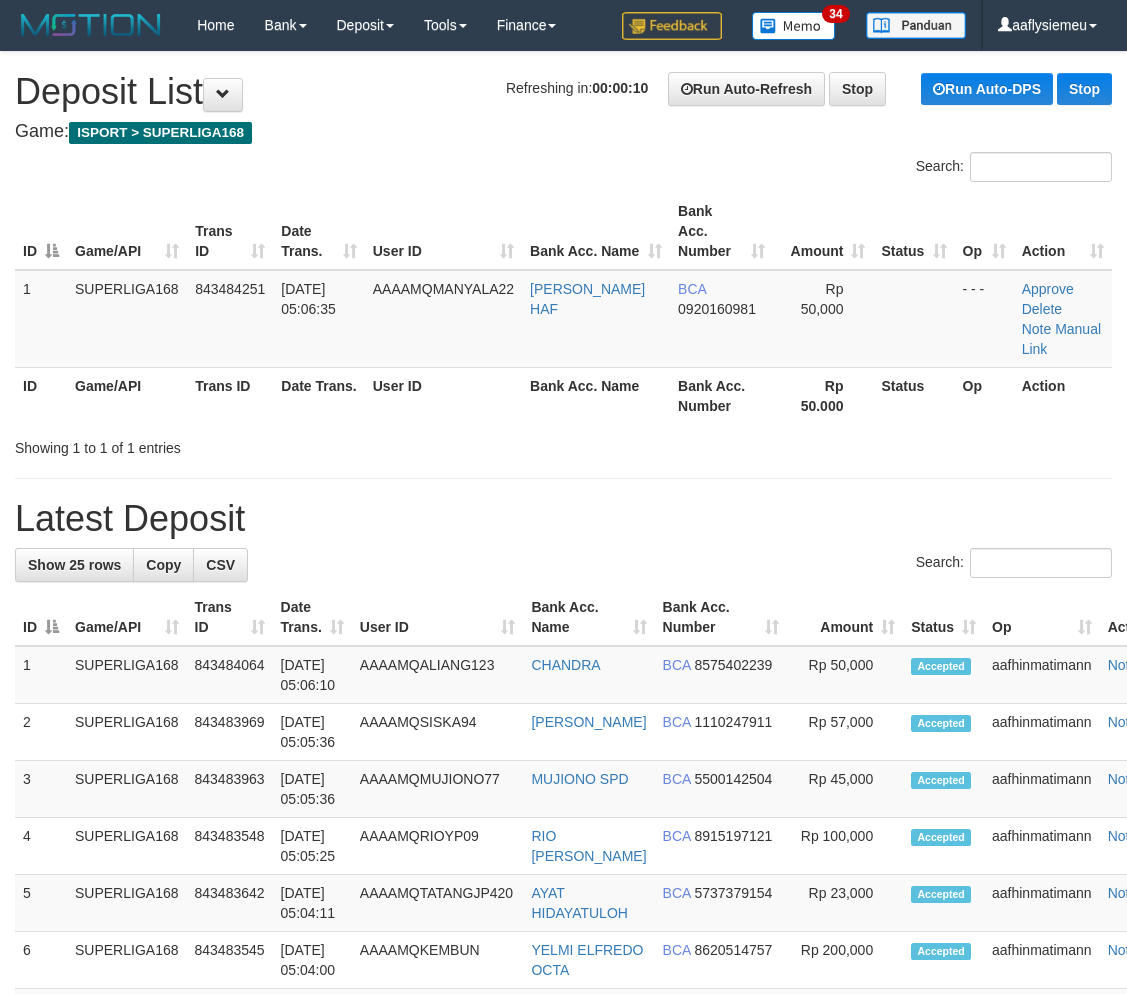scroll, scrollTop: 0, scrollLeft: 0, axis: both 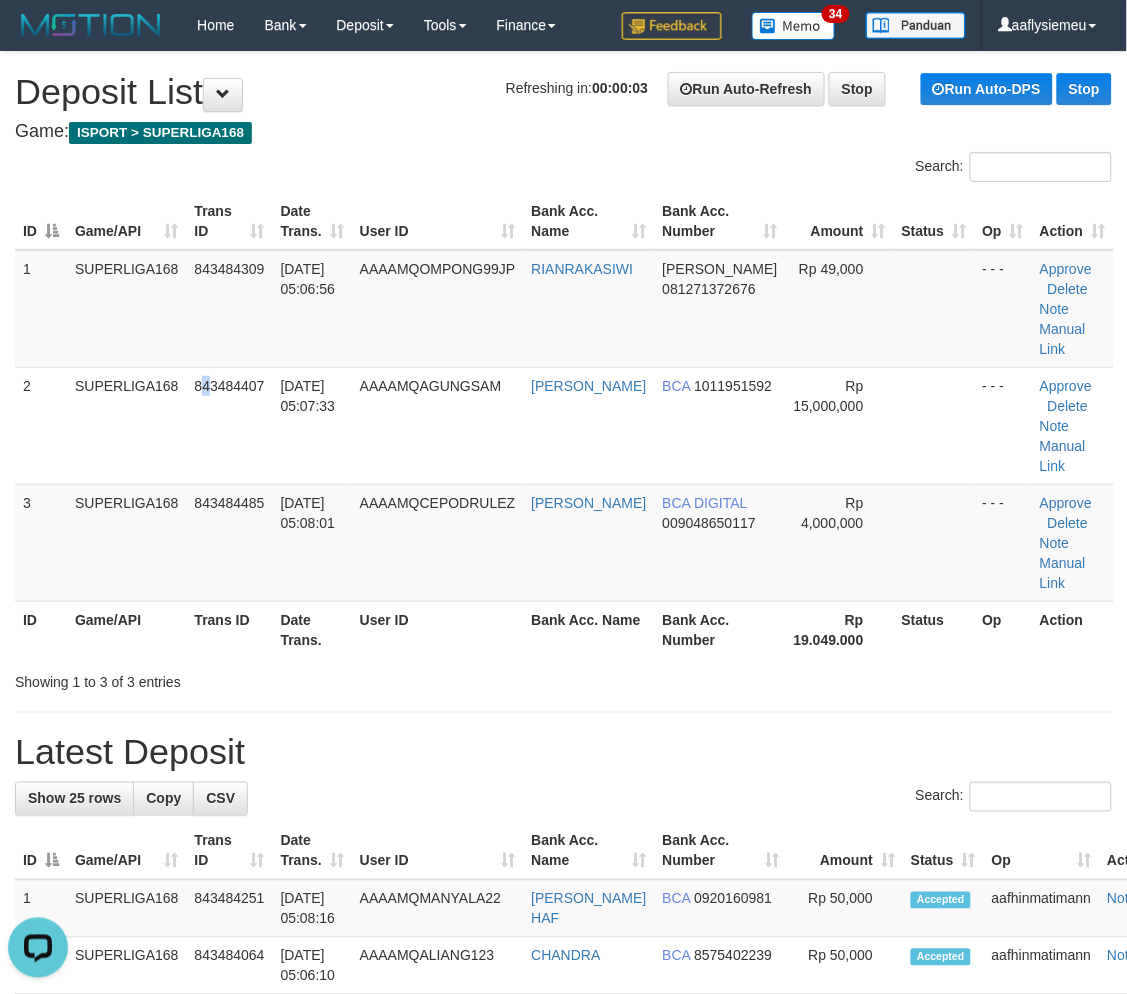 drag, startPoint x: 176, startPoint y: 463, endPoint x: 0, endPoint y: 562, distance: 201.93315 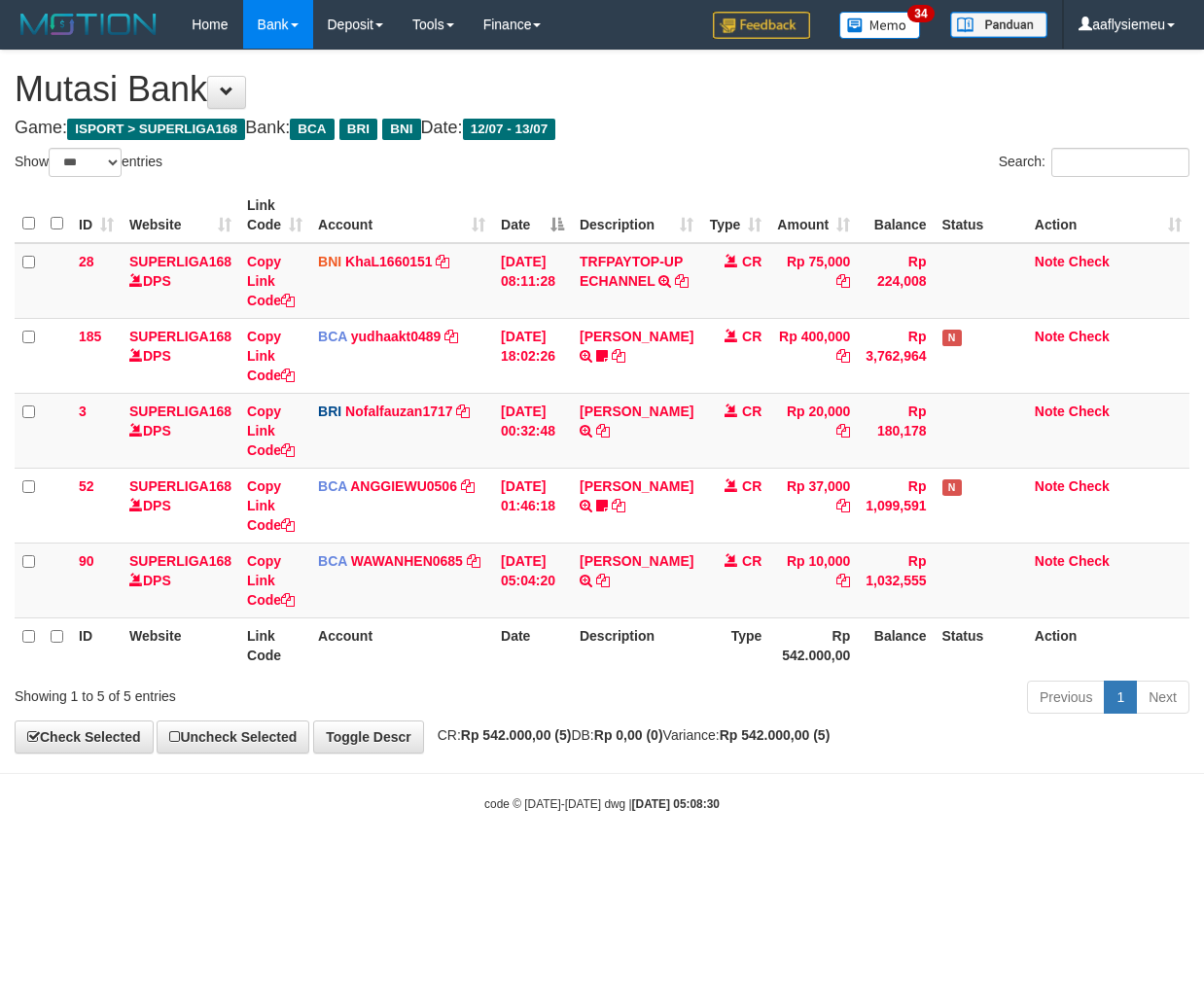 select on "***" 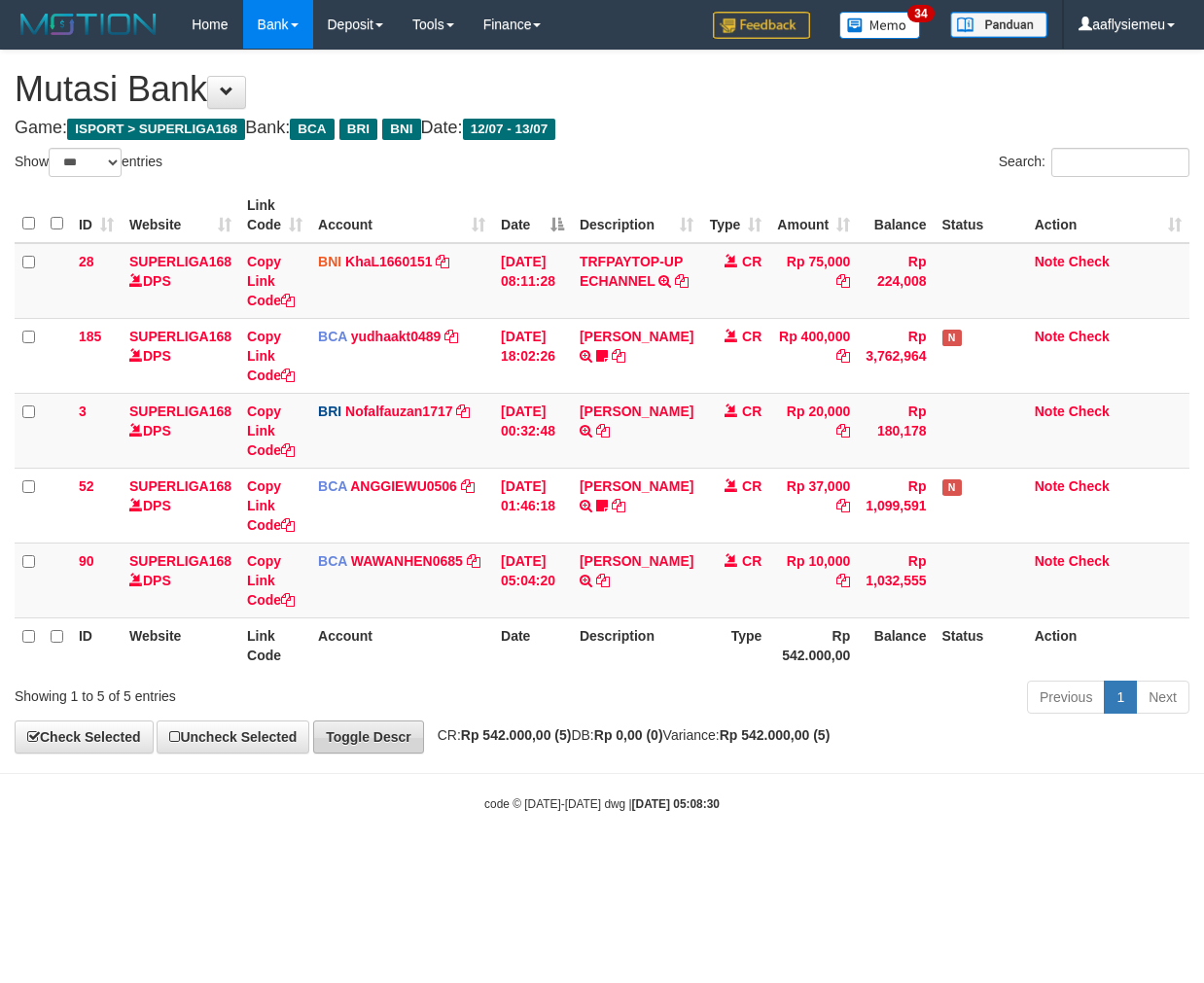 scroll, scrollTop: 0, scrollLeft: 0, axis: both 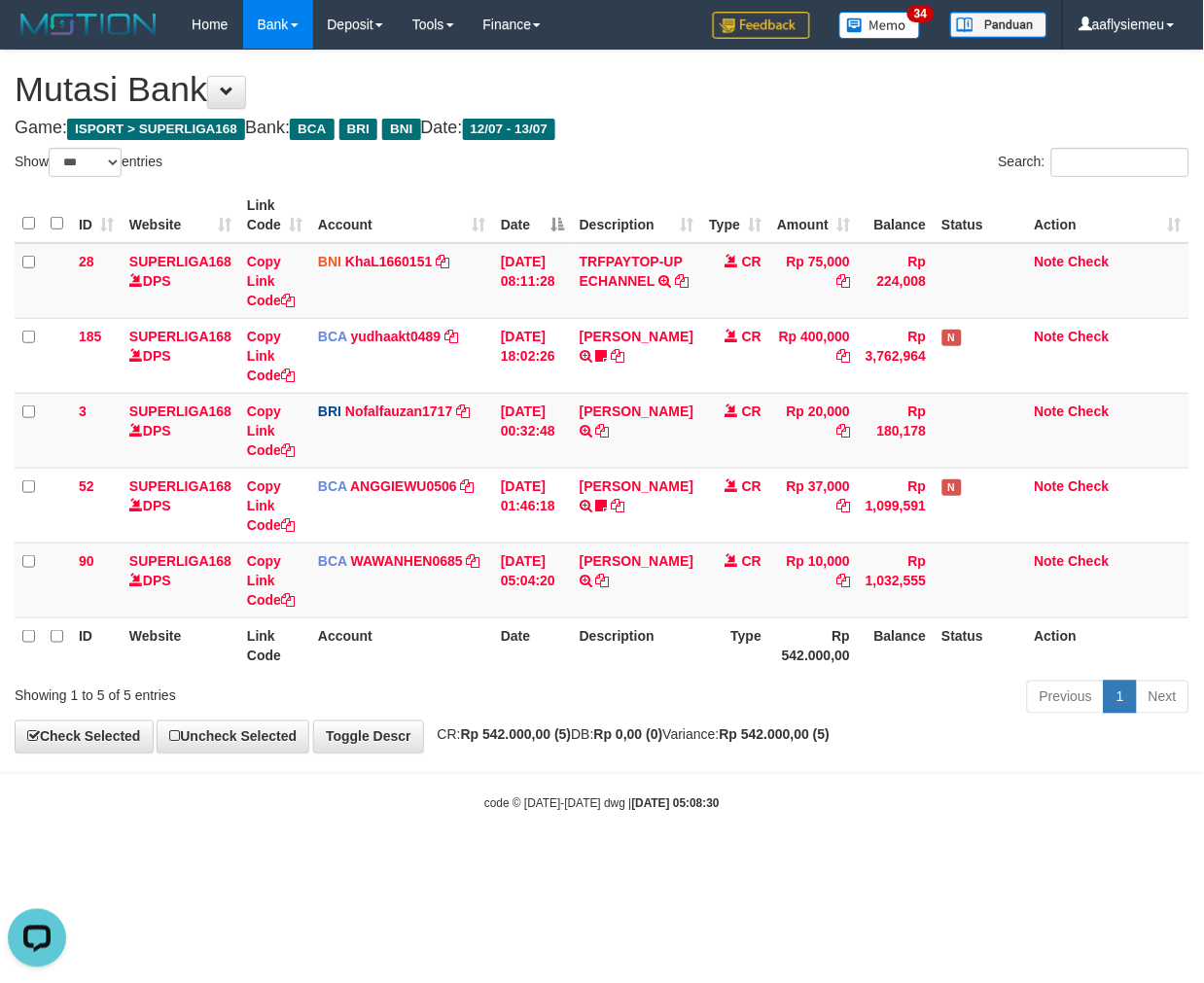click on "**********" at bounding box center [602, 402] 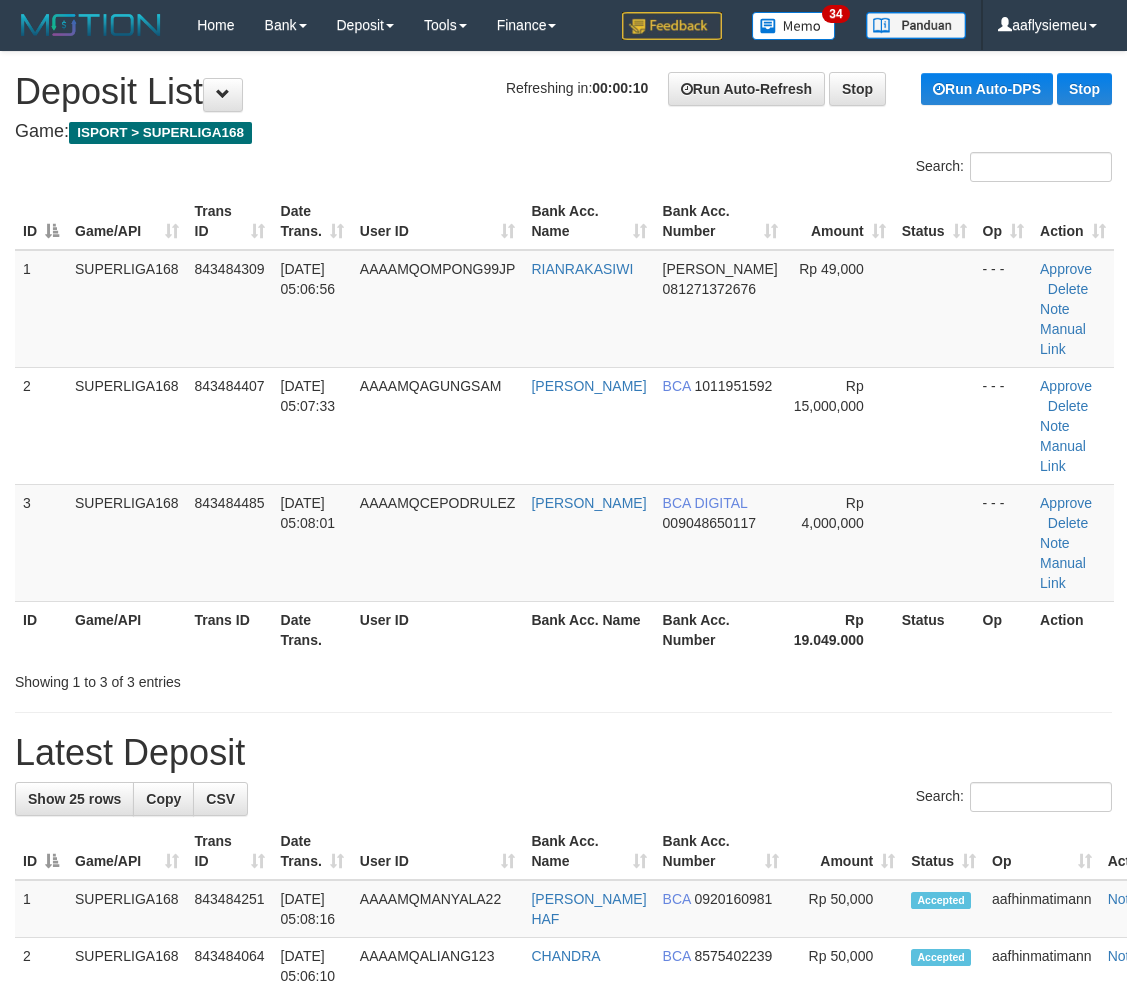 scroll, scrollTop: 0, scrollLeft: 0, axis: both 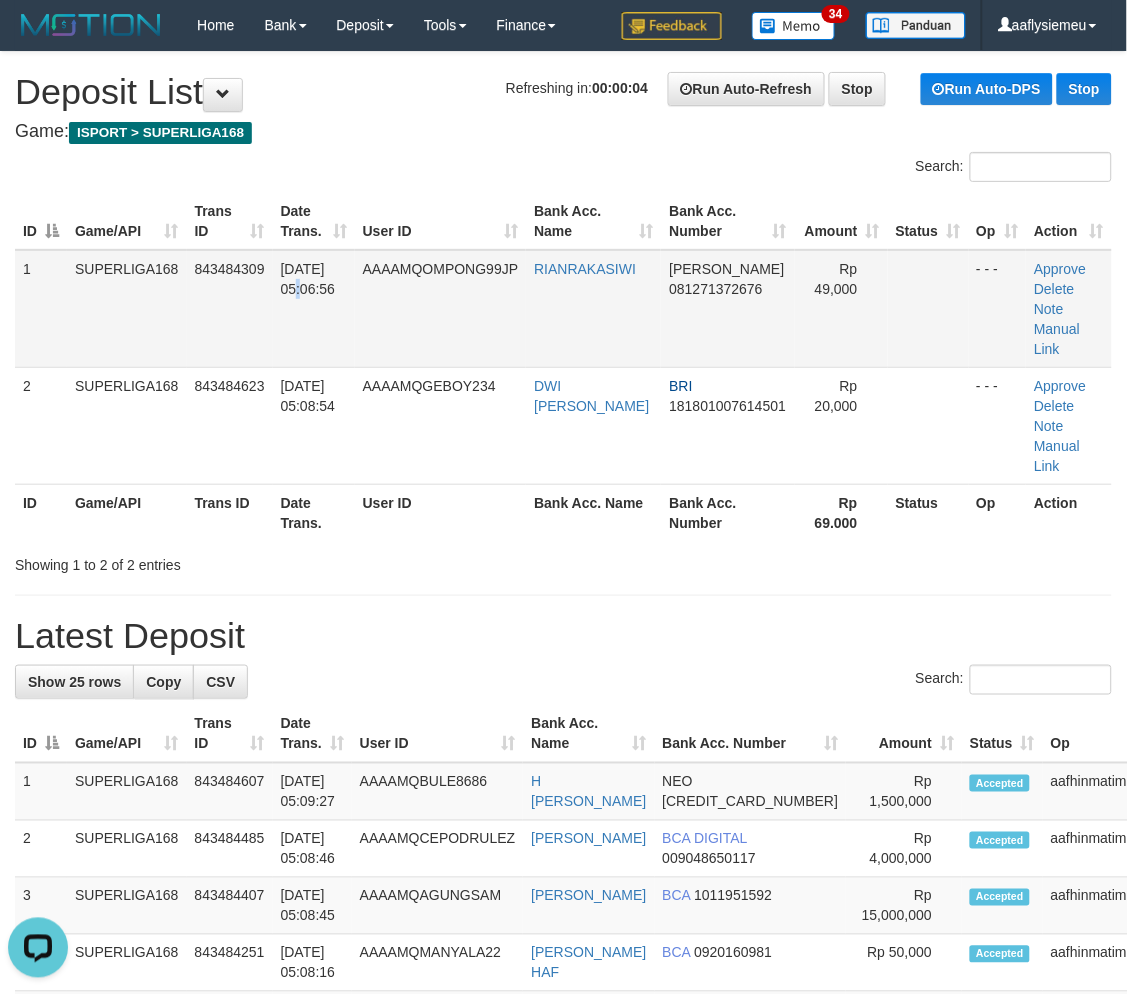 drag, startPoint x: 347, startPoint y: 265, endPoint x: 202, endPoint y: 371, distance: 179.61348 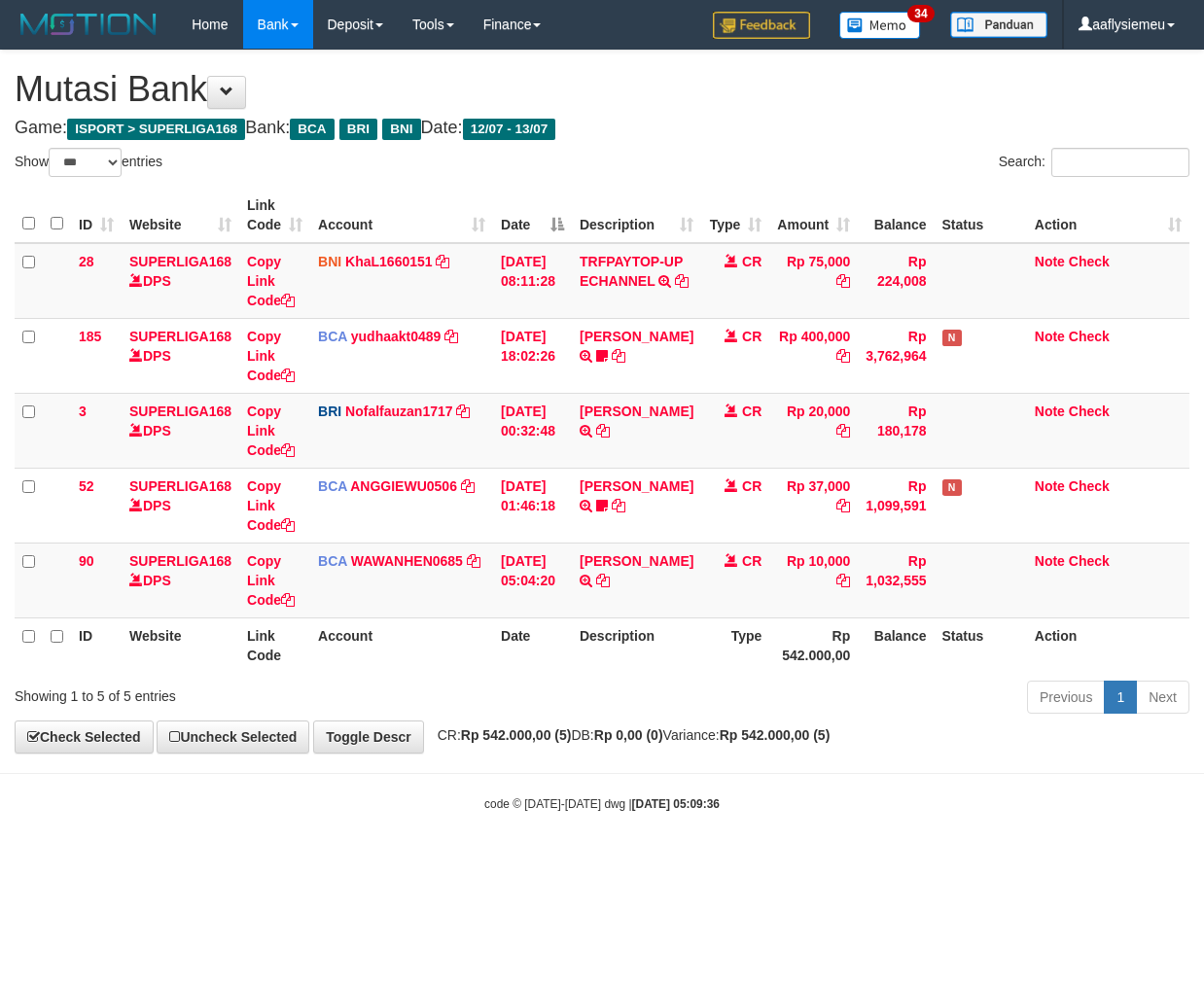 select on "***" 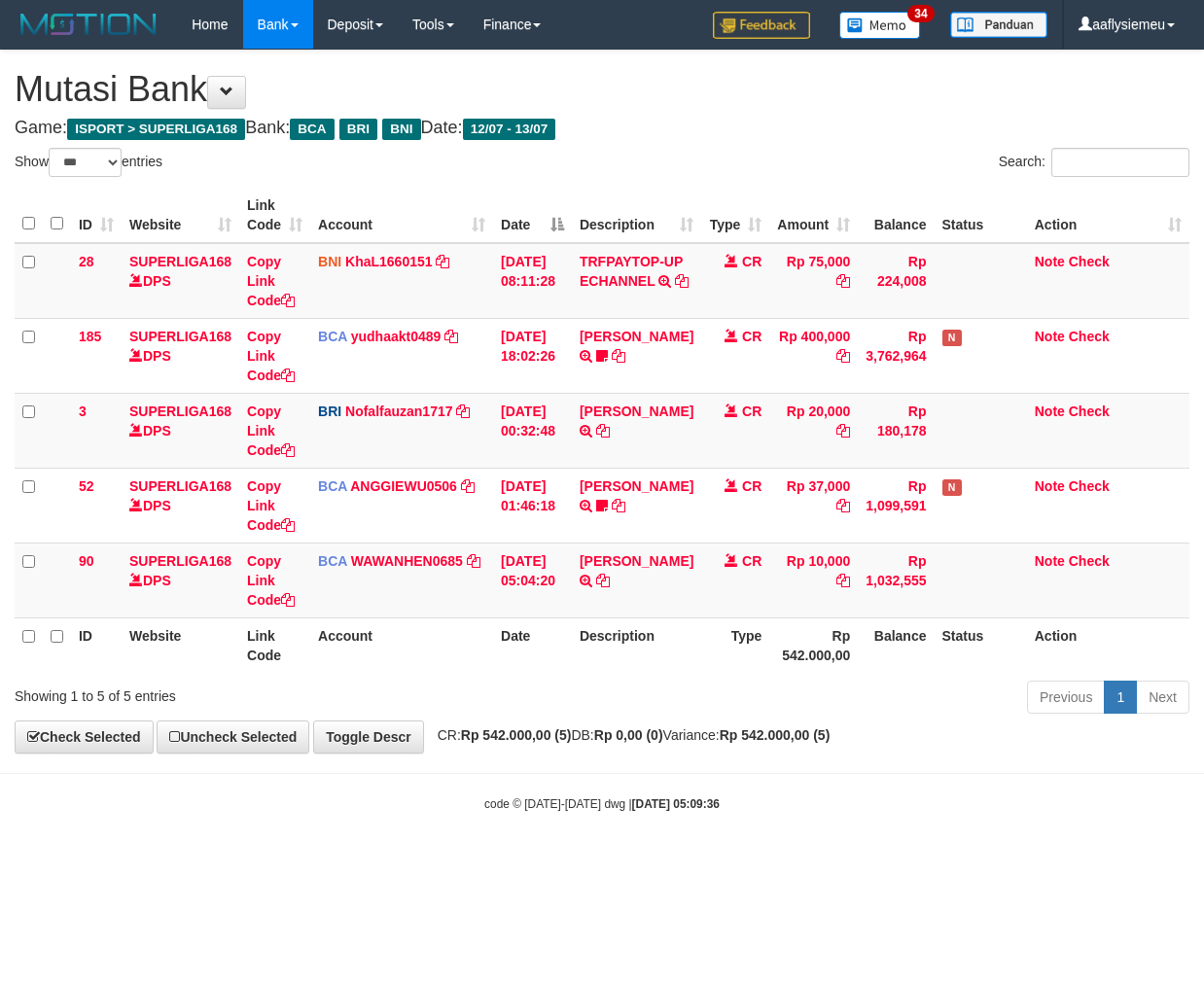 scroll, scrollTop: 0, scrollLeft: 0, axis: both 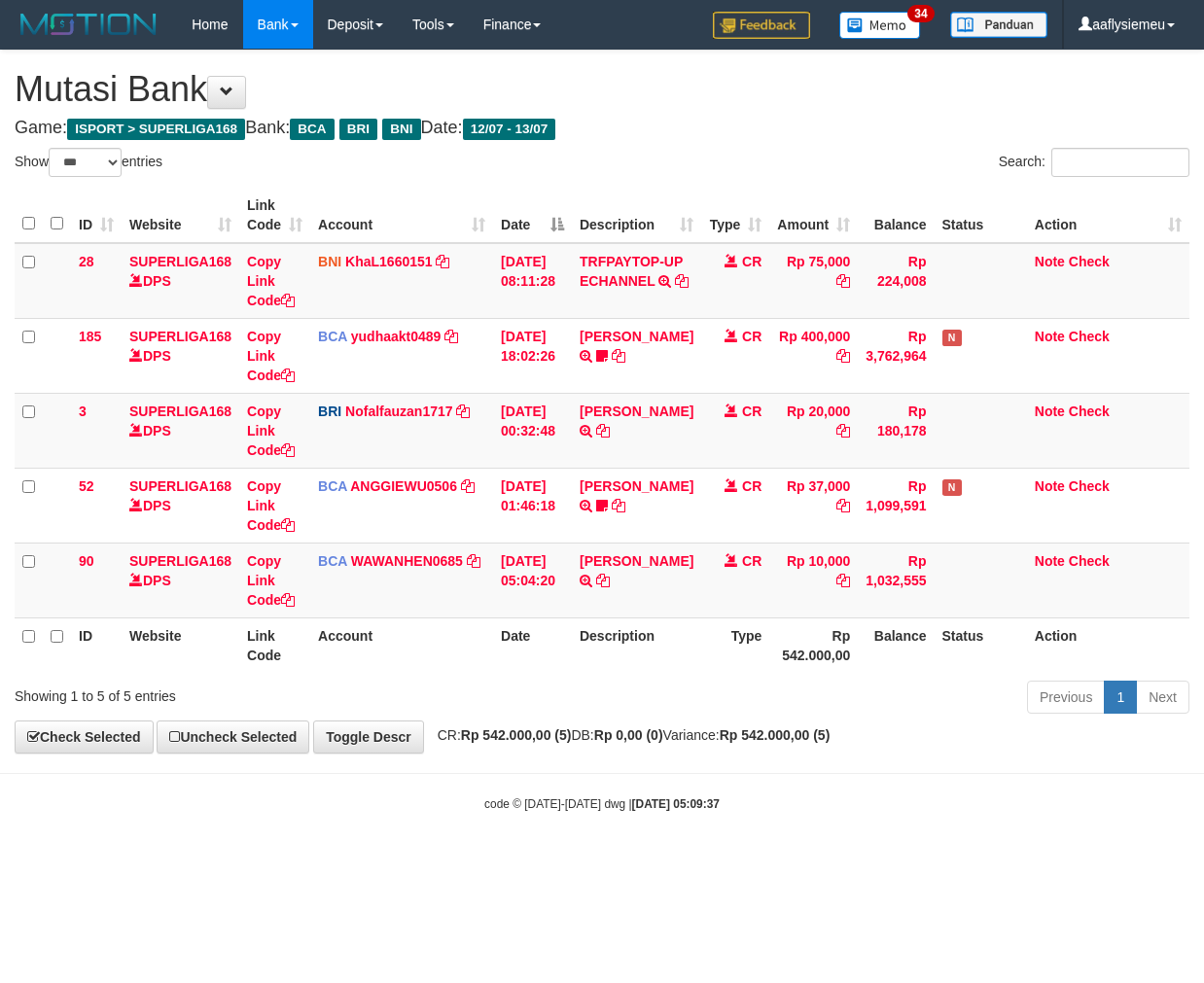 select on "***" 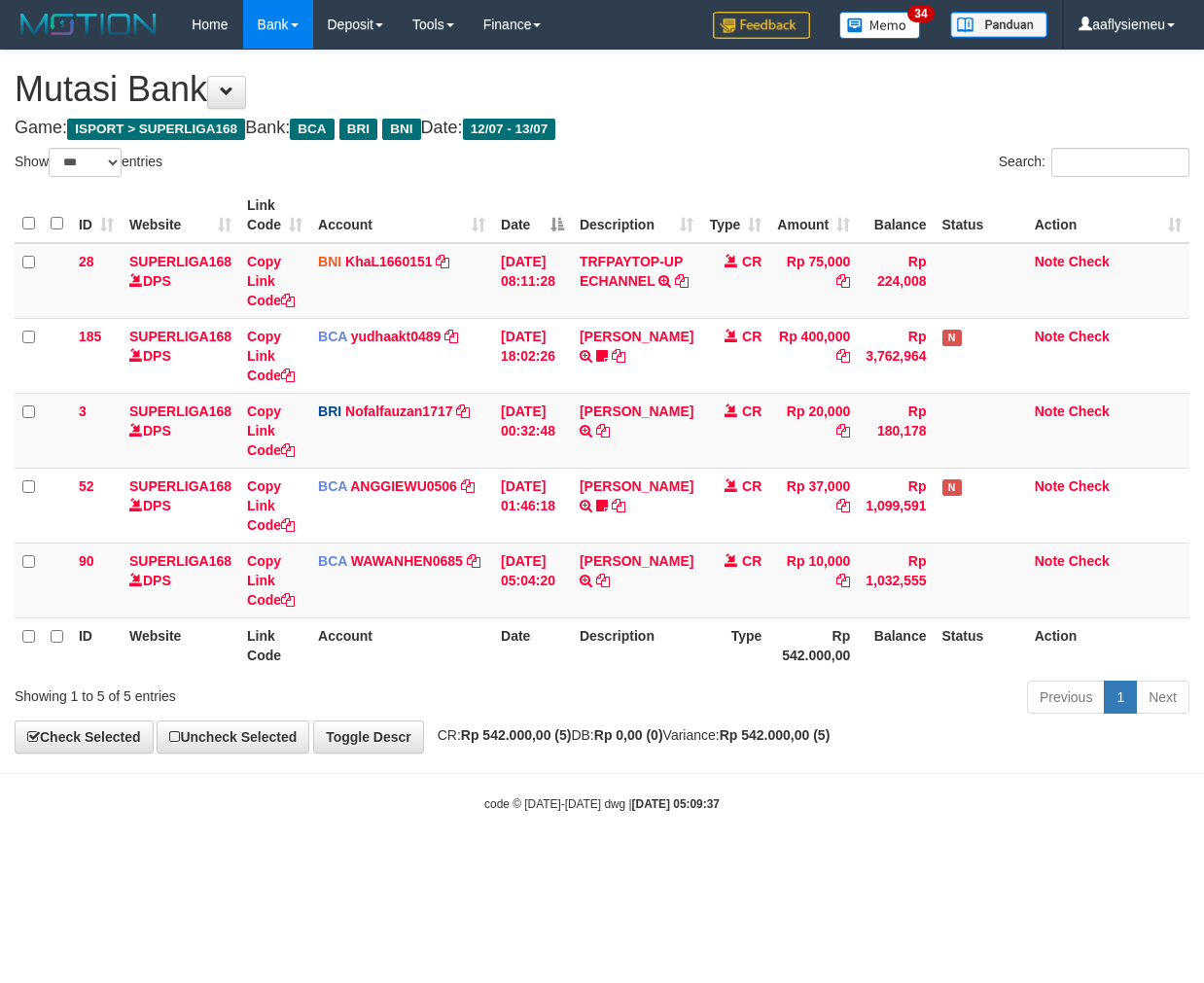 scroll, scrollTop: 0, scrollLeft: 0, axis: both 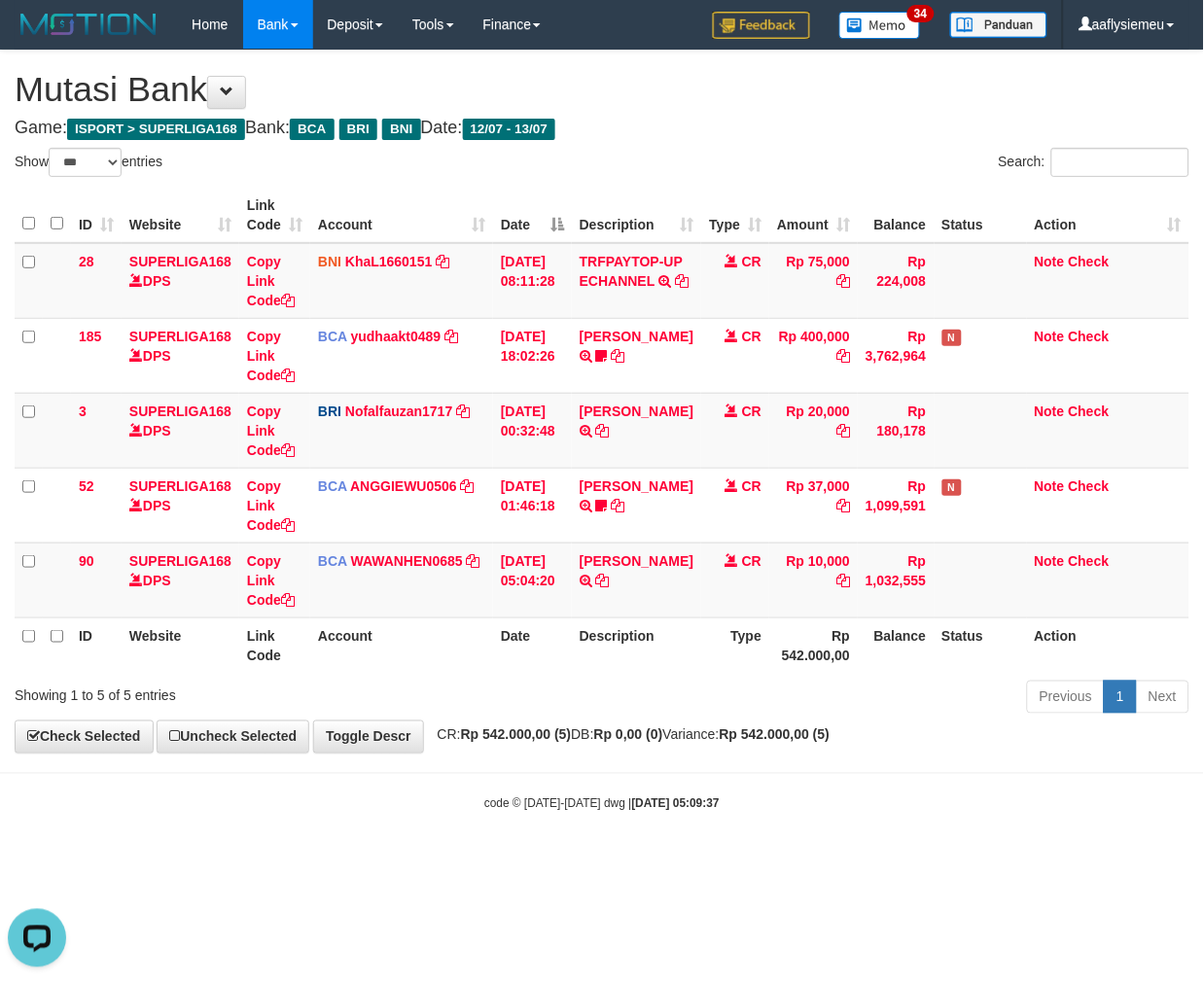 click on "Search:" at bounding box center [903, 164] 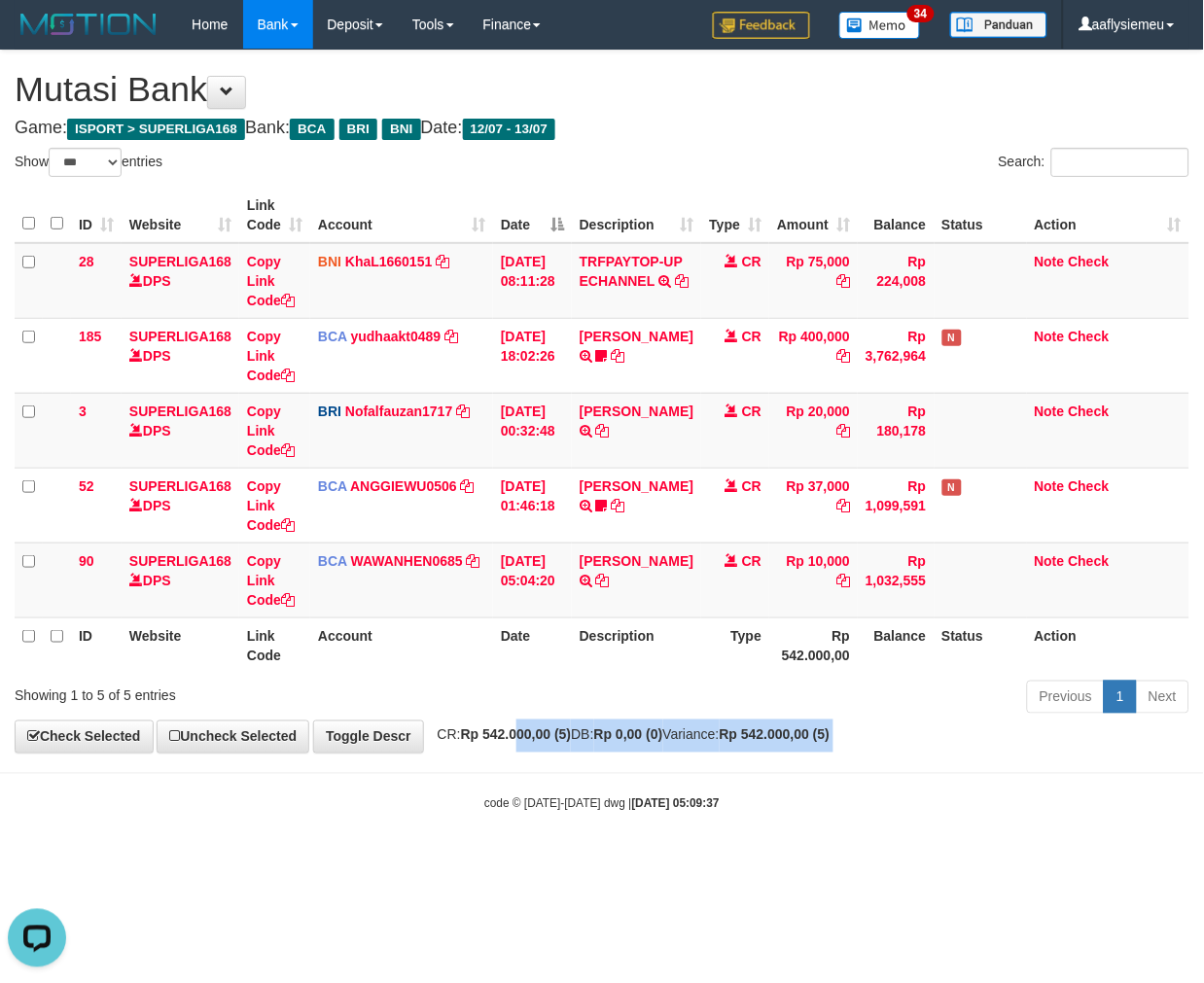 drag, startPoint x: 518, startPoint y: 763, endPoint x: 691, endPoint y: 685, distance: 189.77091 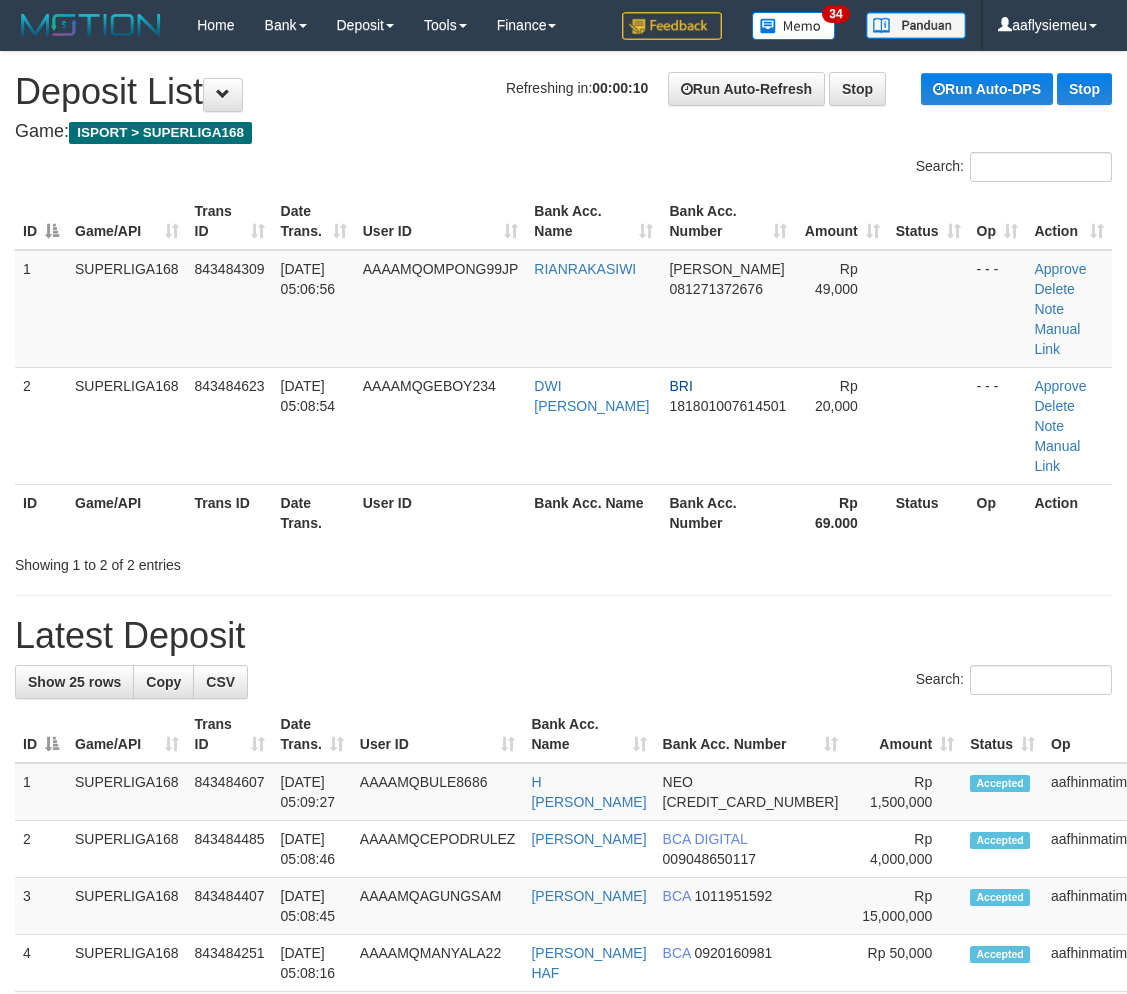 scroll, scrollTop: 0, scrollLeft: 0, axis: both 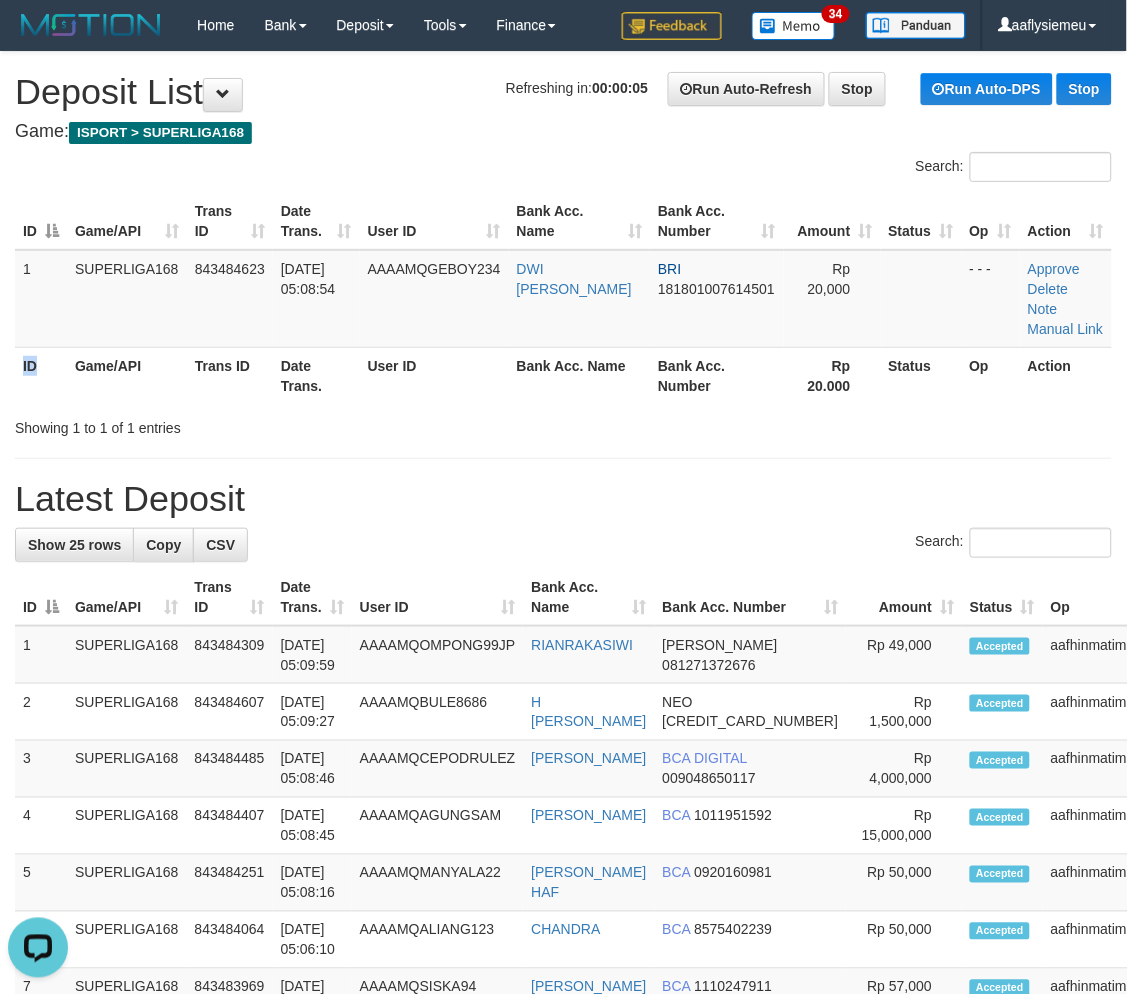 drag, startPoint x: 0, startPoint y: 433, endPoint x: -8, endPoint y: 442, distance: 12.0415945 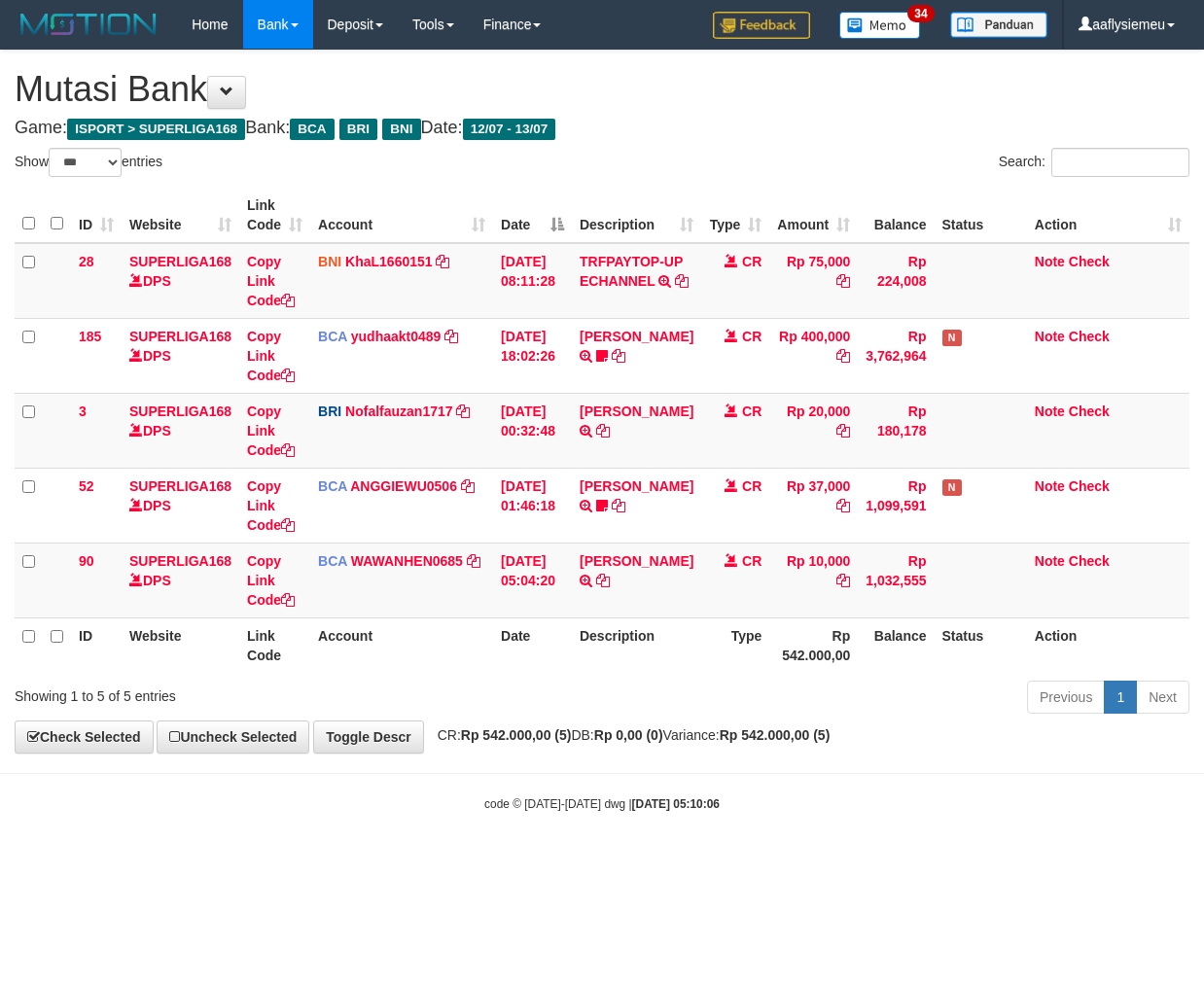 select on "***" 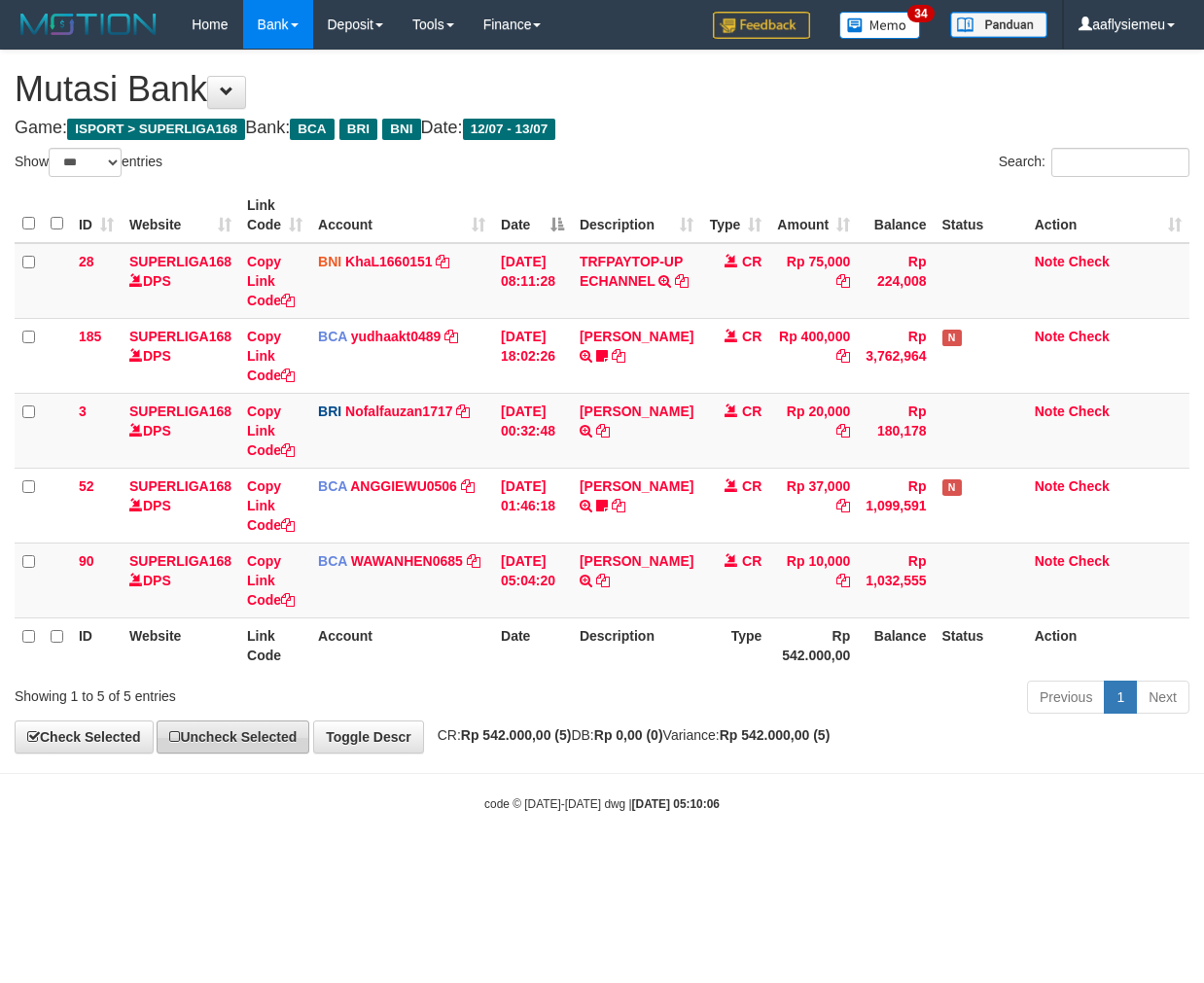 drag, startPoint x: 530, startPoint y: 727, endPoint x: 238, endPoint y: 753, distance: 293.15525 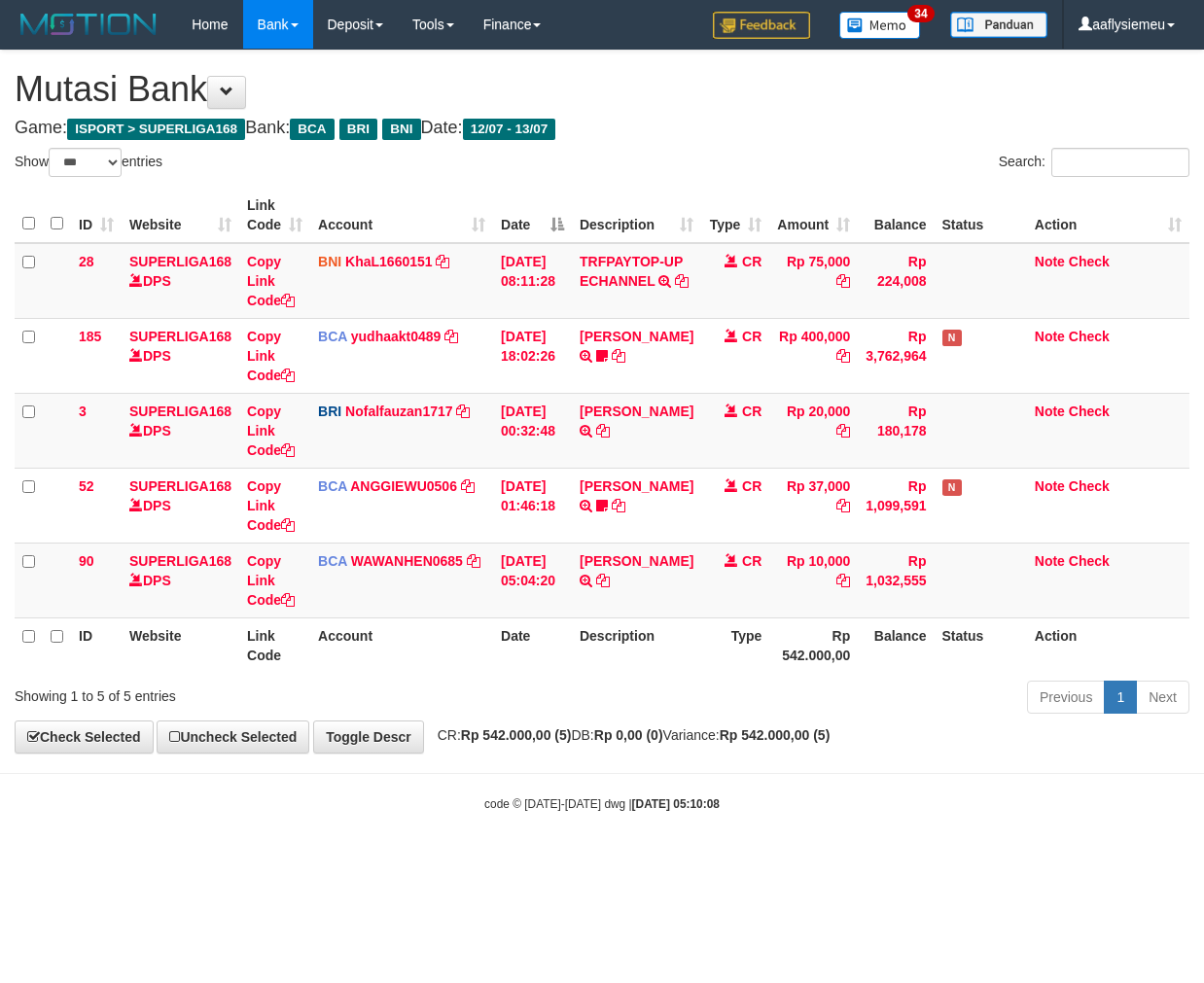 select on "***" 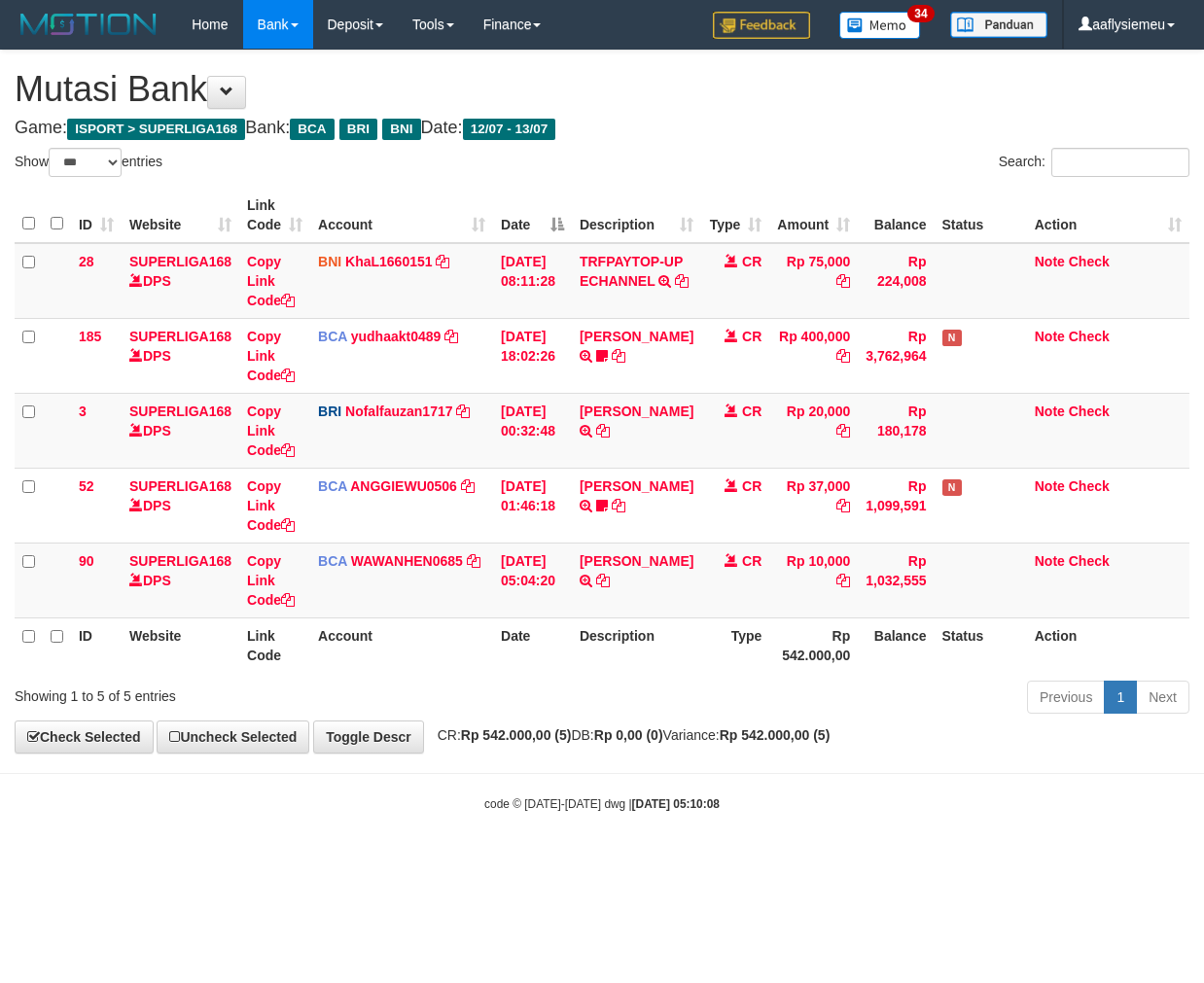scroll, scrollTop: 0, scrollLeft: 0, axis: both 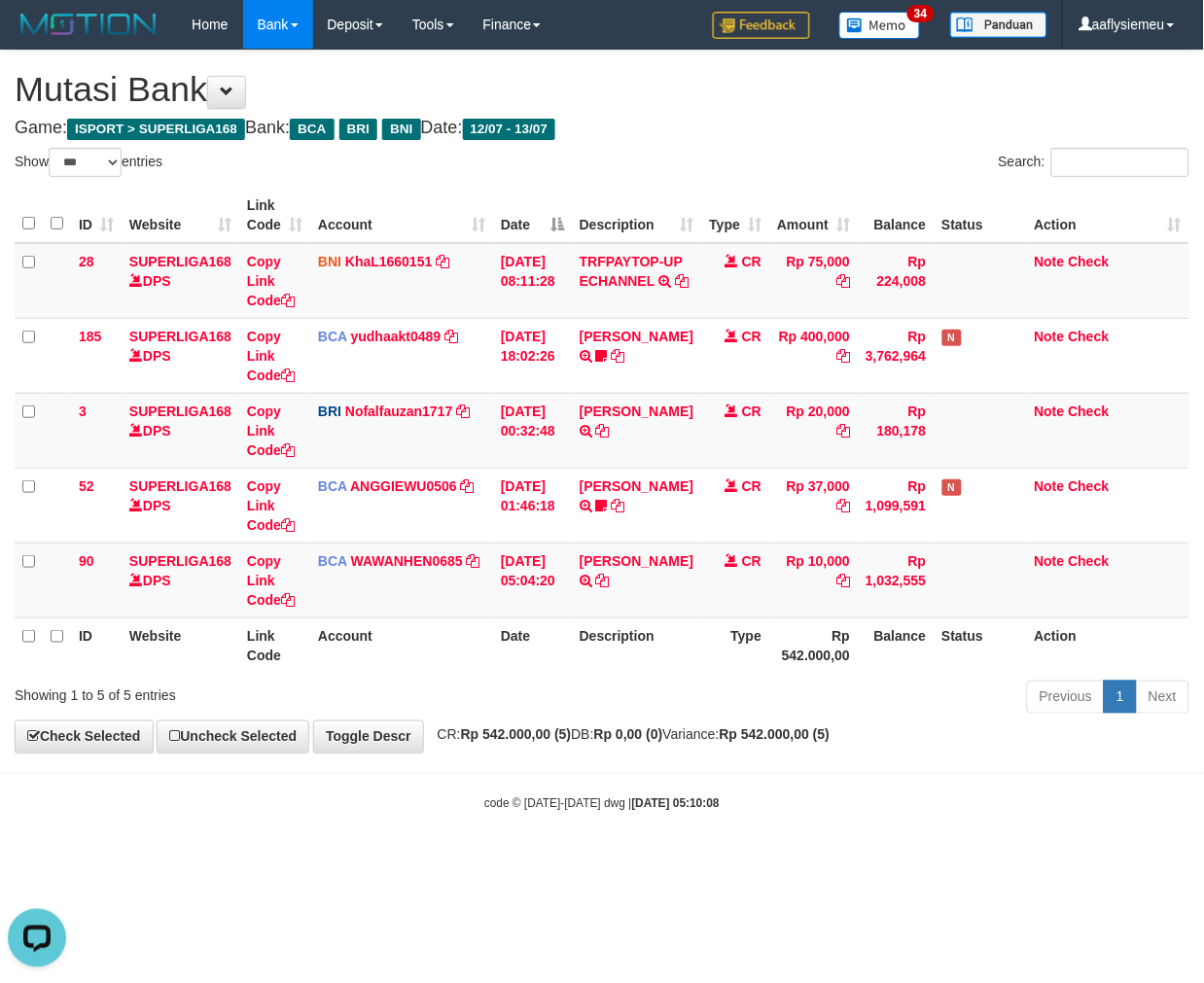 drag, startPoint x: 664, startPoint y: 760, endPoint x: 712, endPoint y: 746, distance: 50 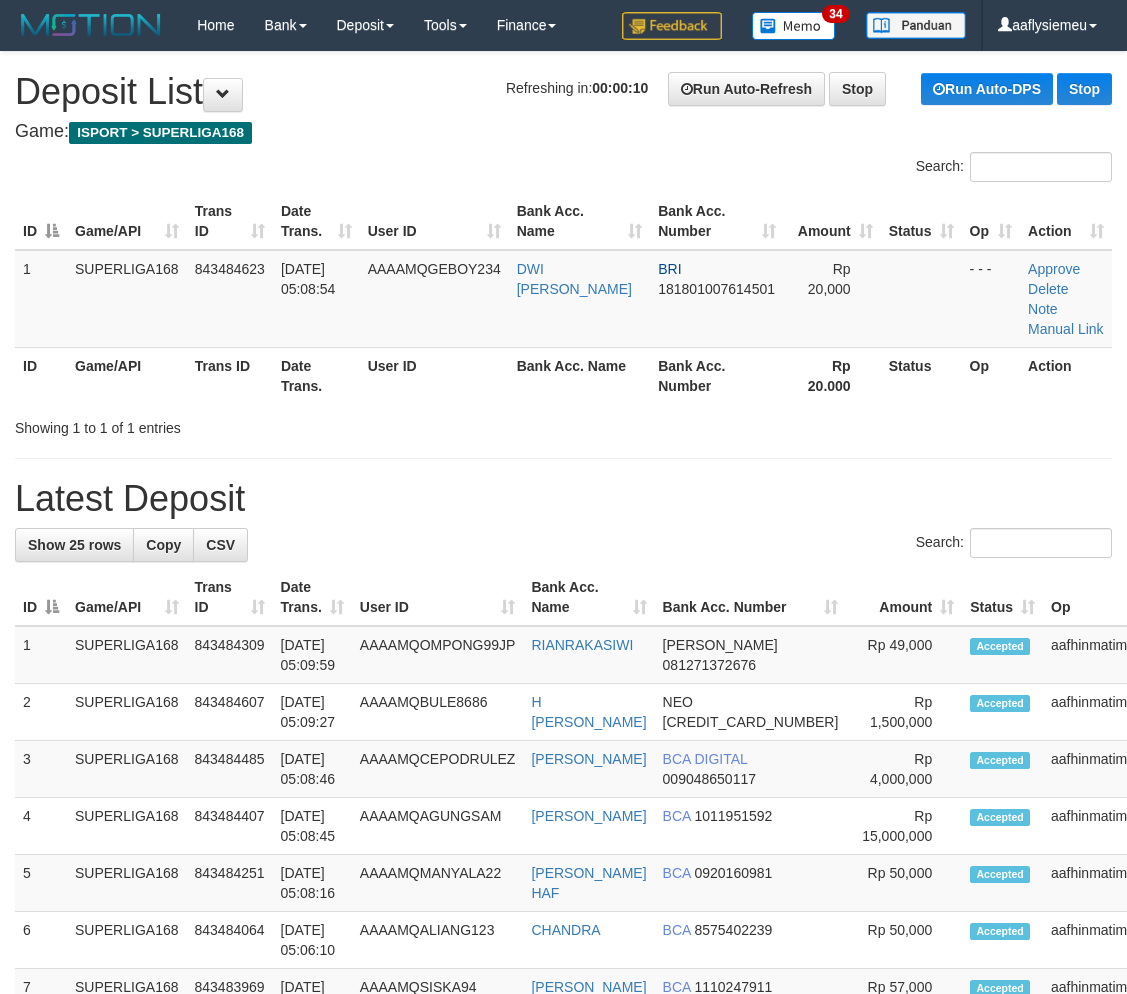 scroll, scrollTop: 0, scrollLeft: 0, axis: both 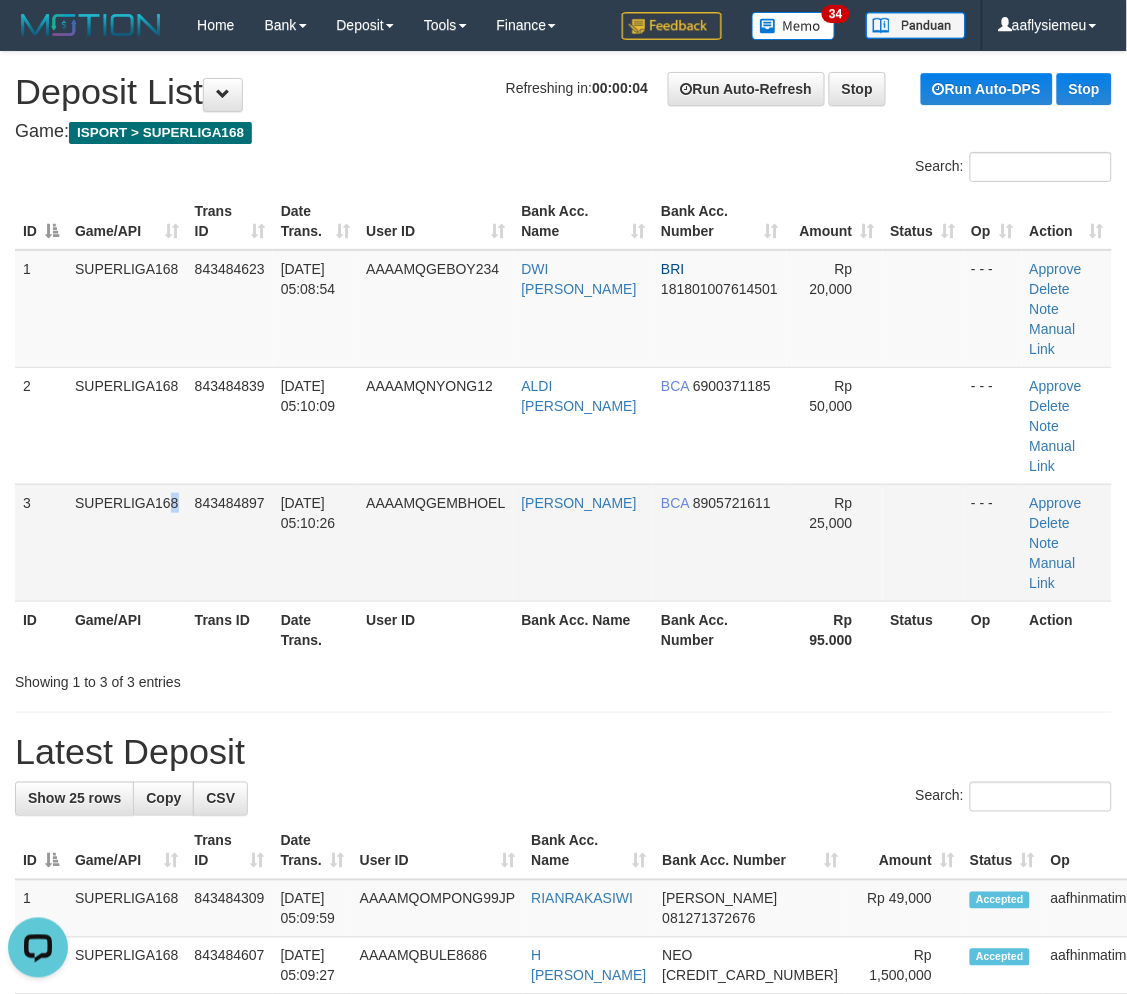 click on "SUPERLIGA168" at bounding box center (127, 542) 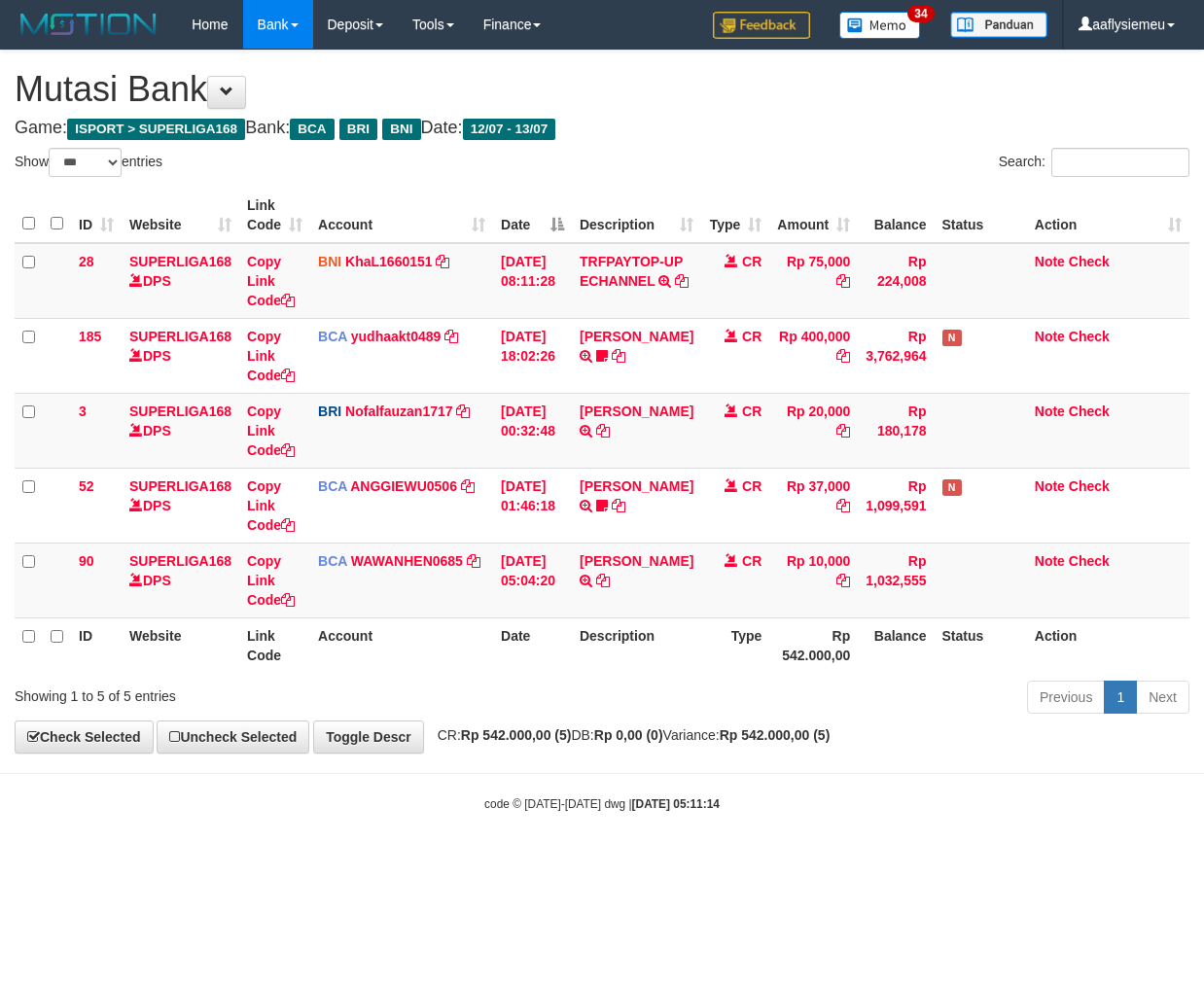 select on "***" 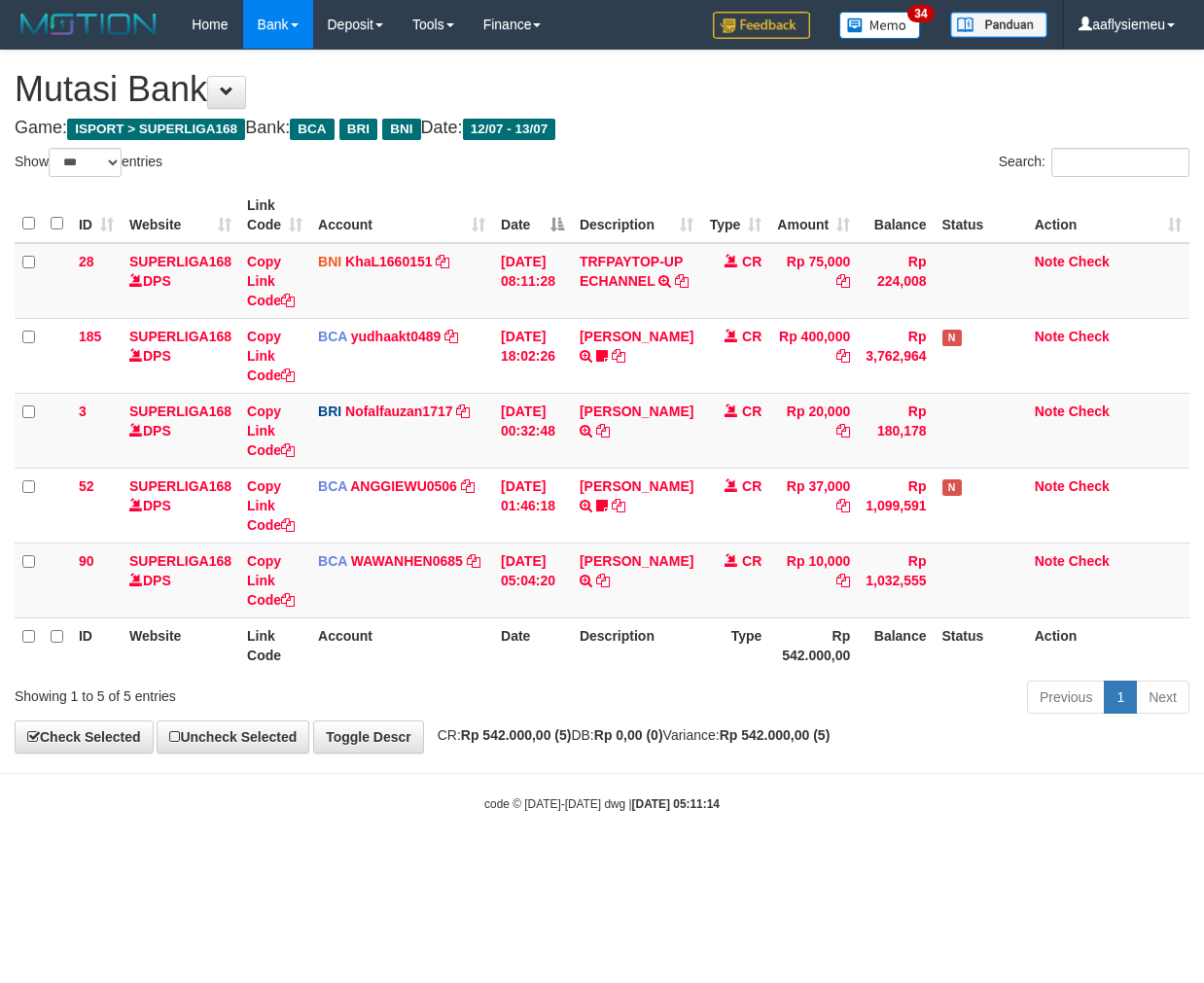 scroll, scrollTop: 0, scrollLeft: 0, axis: both 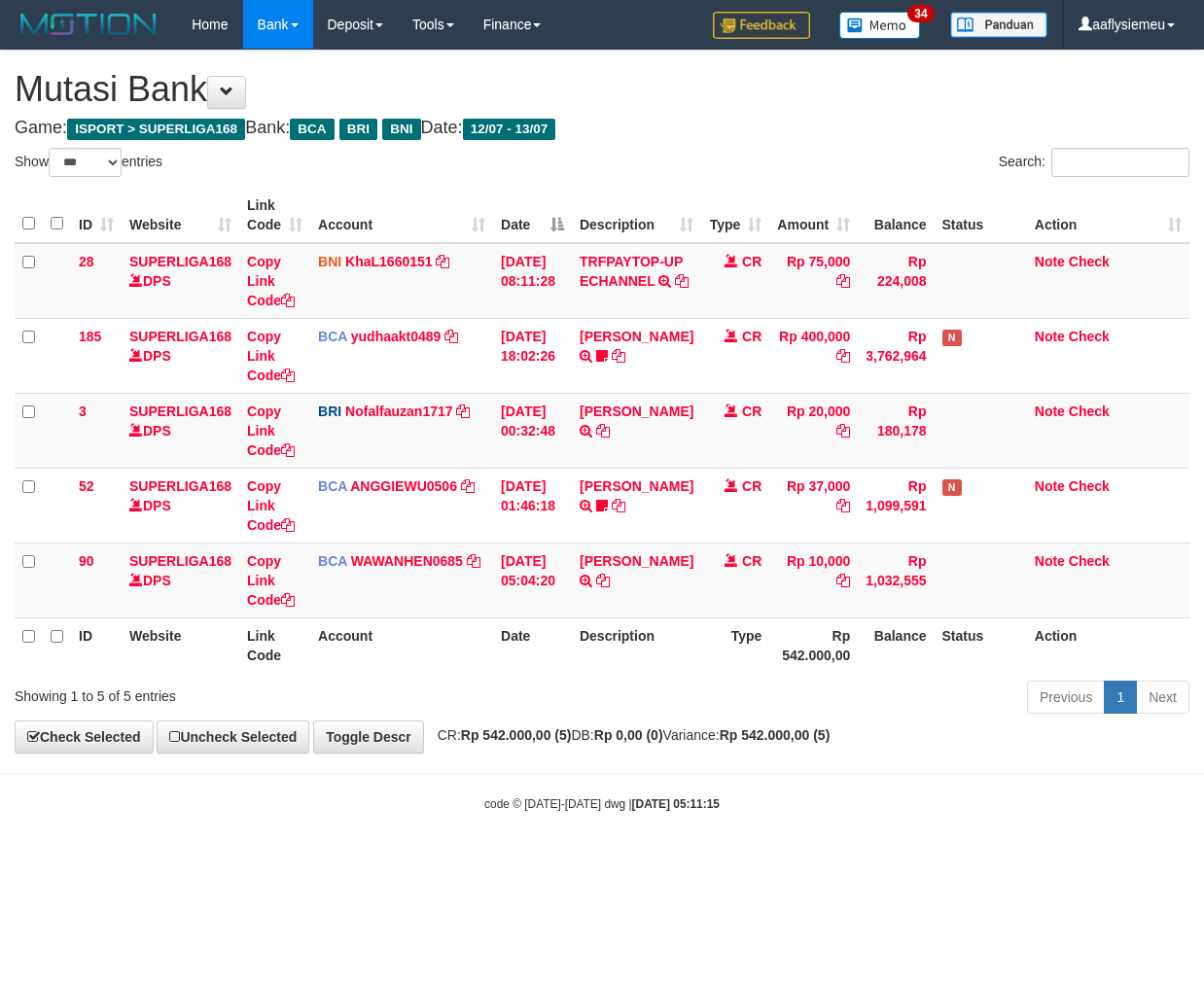 select on "***" 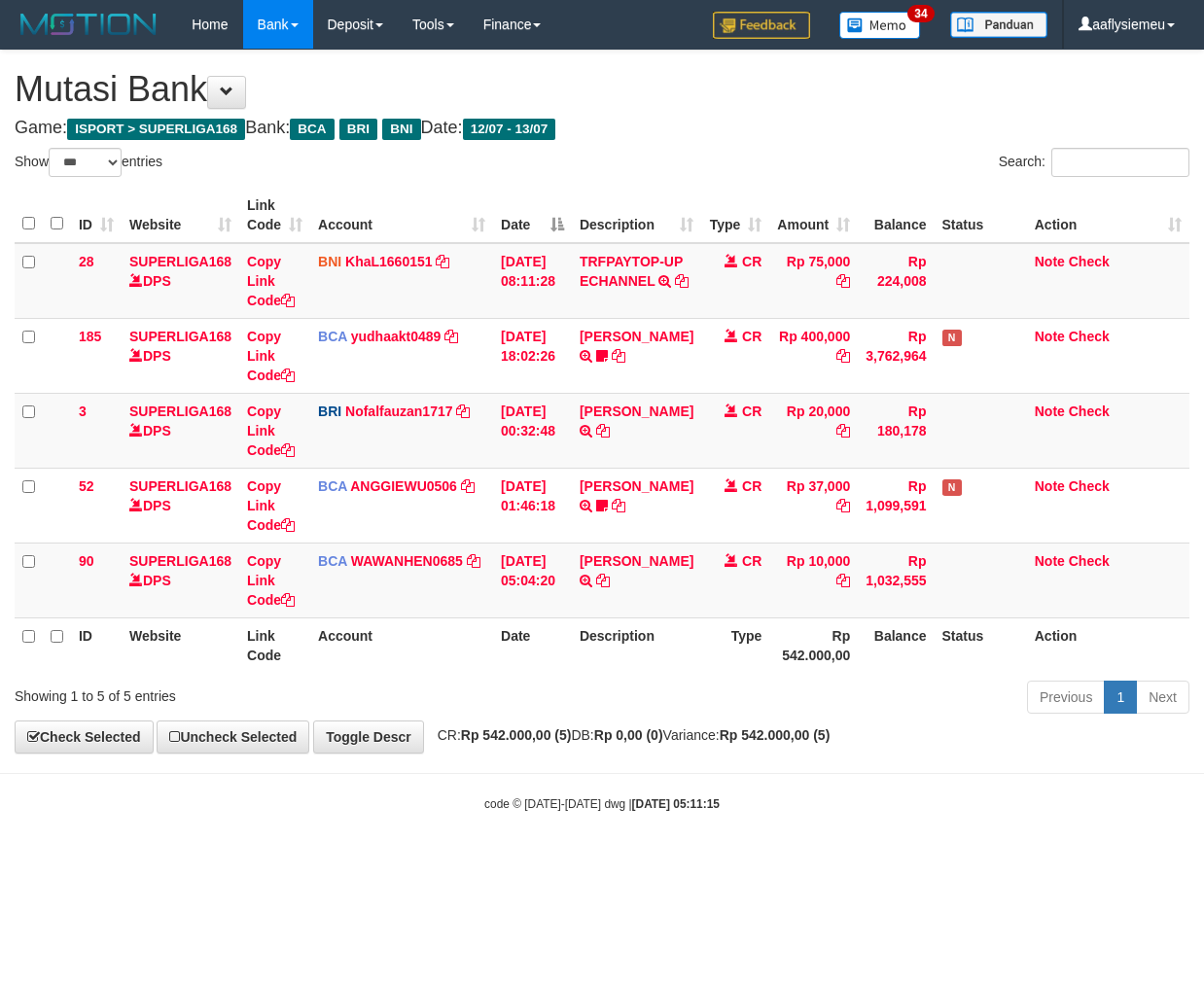 scroll, scrollTop: 0, scrollLeft: 0, axis: both 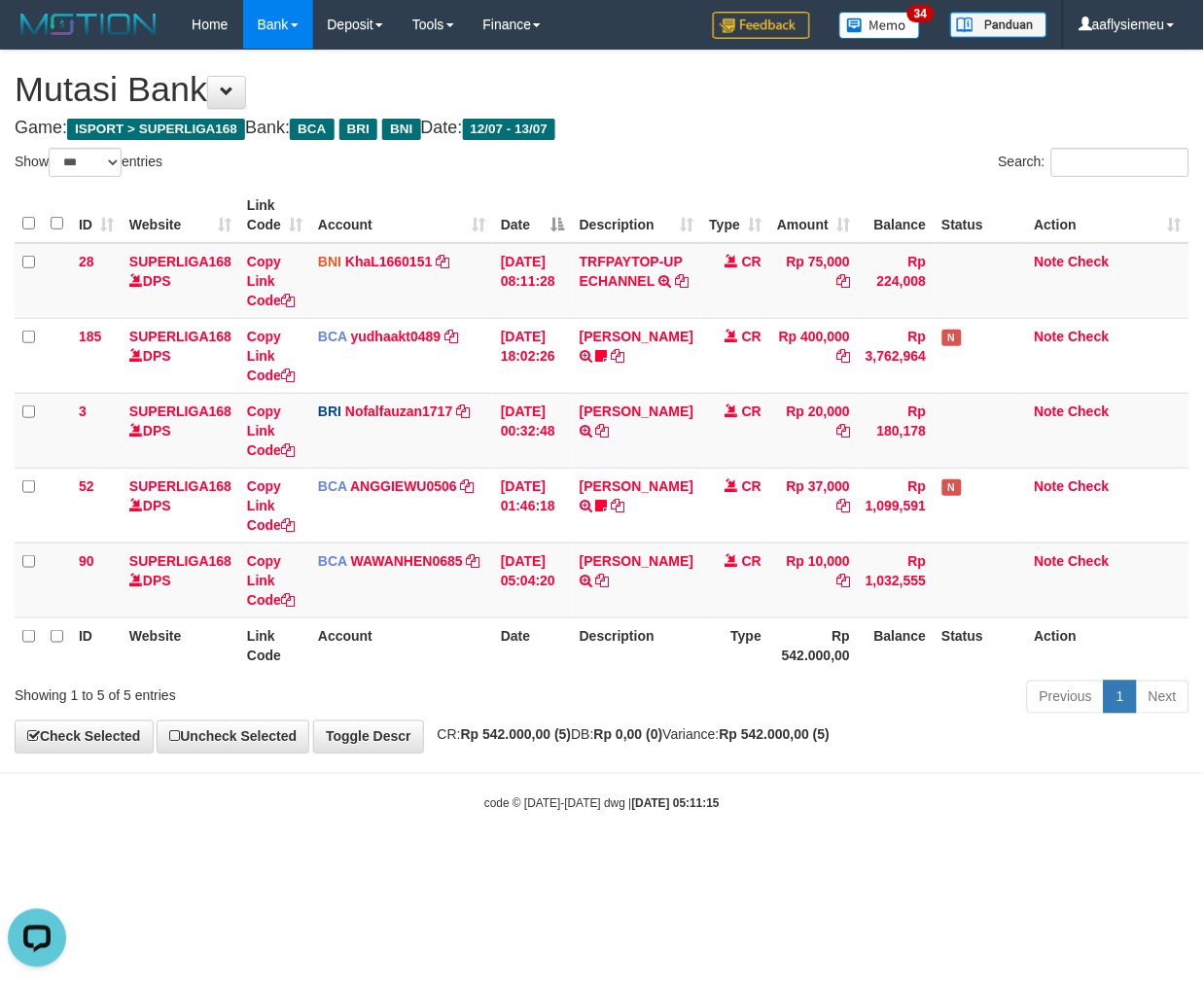 click on "Search:" at bounding box center (903, 164) 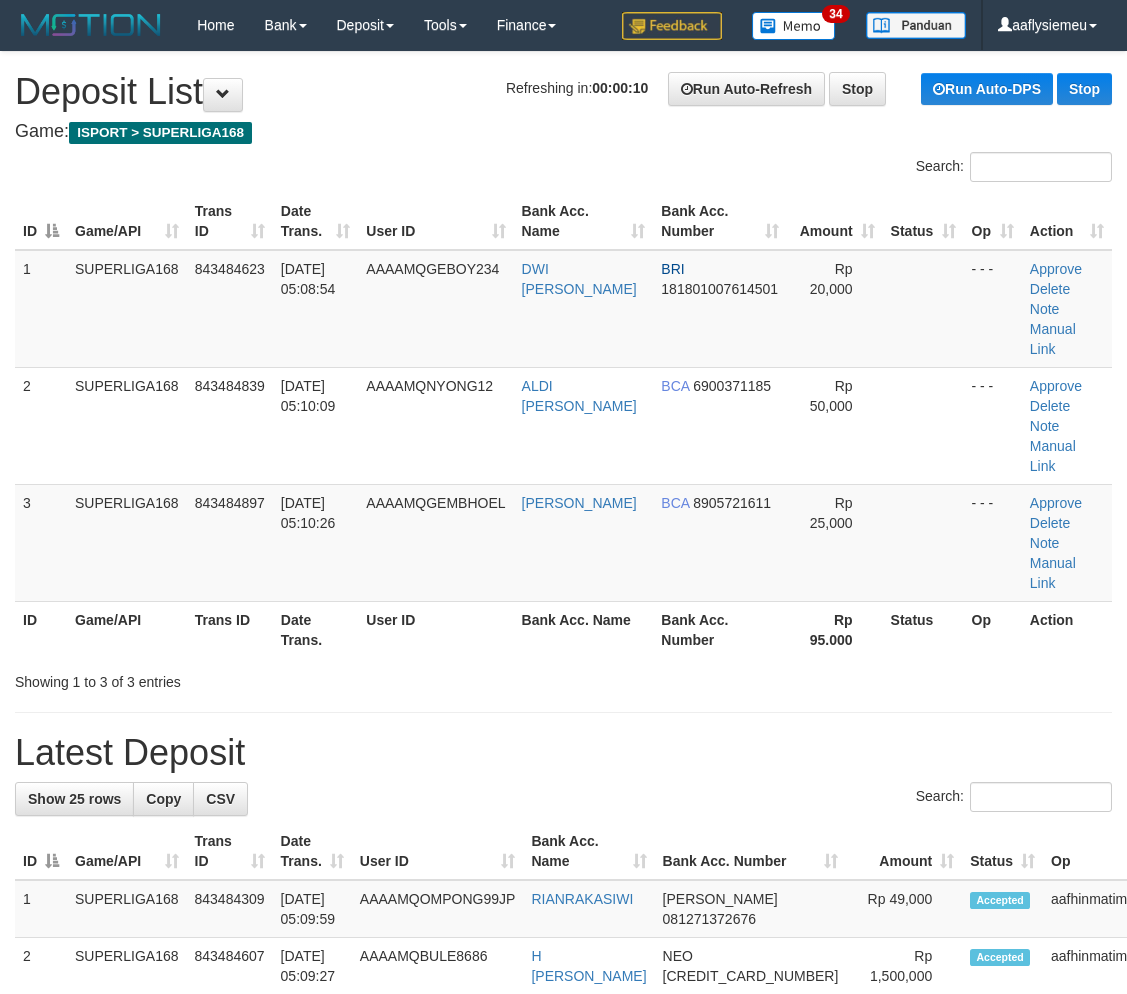 scroll, scrollTop: 0, scrollLeft: 0, axis: both 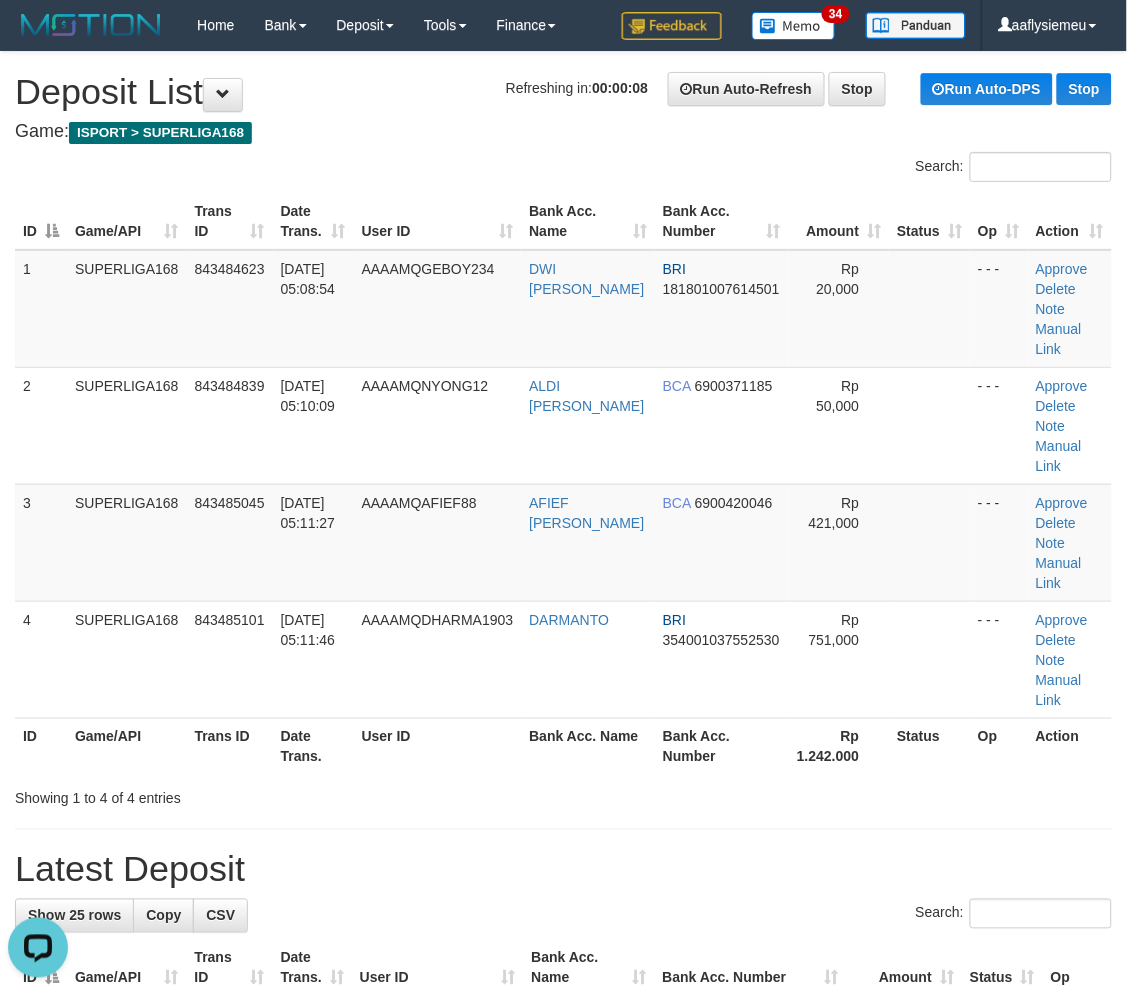 drag, startPoint x: 160, startPoint y: 476, endPoint x: 3, endPoint y: 551, distance: 173.99425 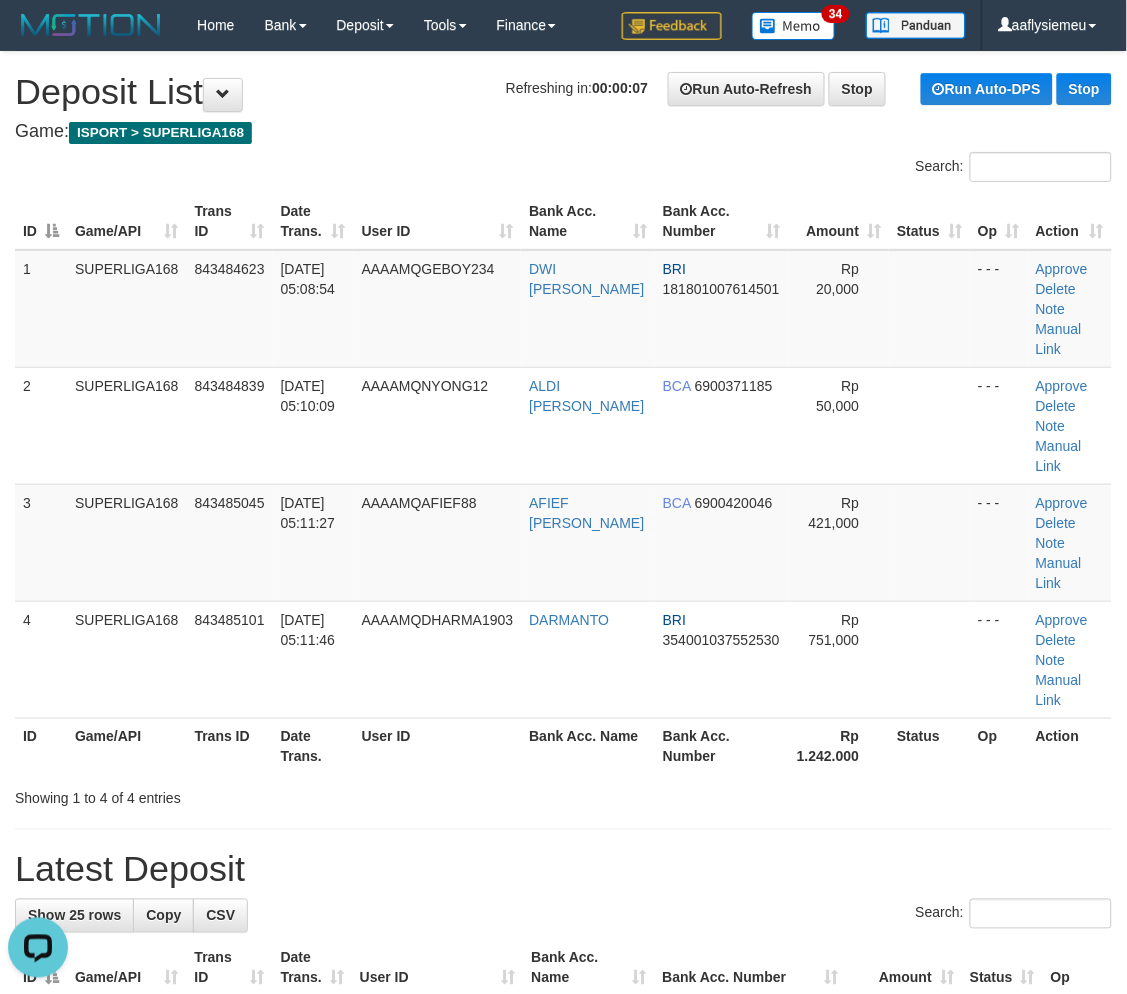 drag, startPoint x: 54, startPoint y: 498, endPoint x: 2, endPoint y: 551, distance: 74.24958 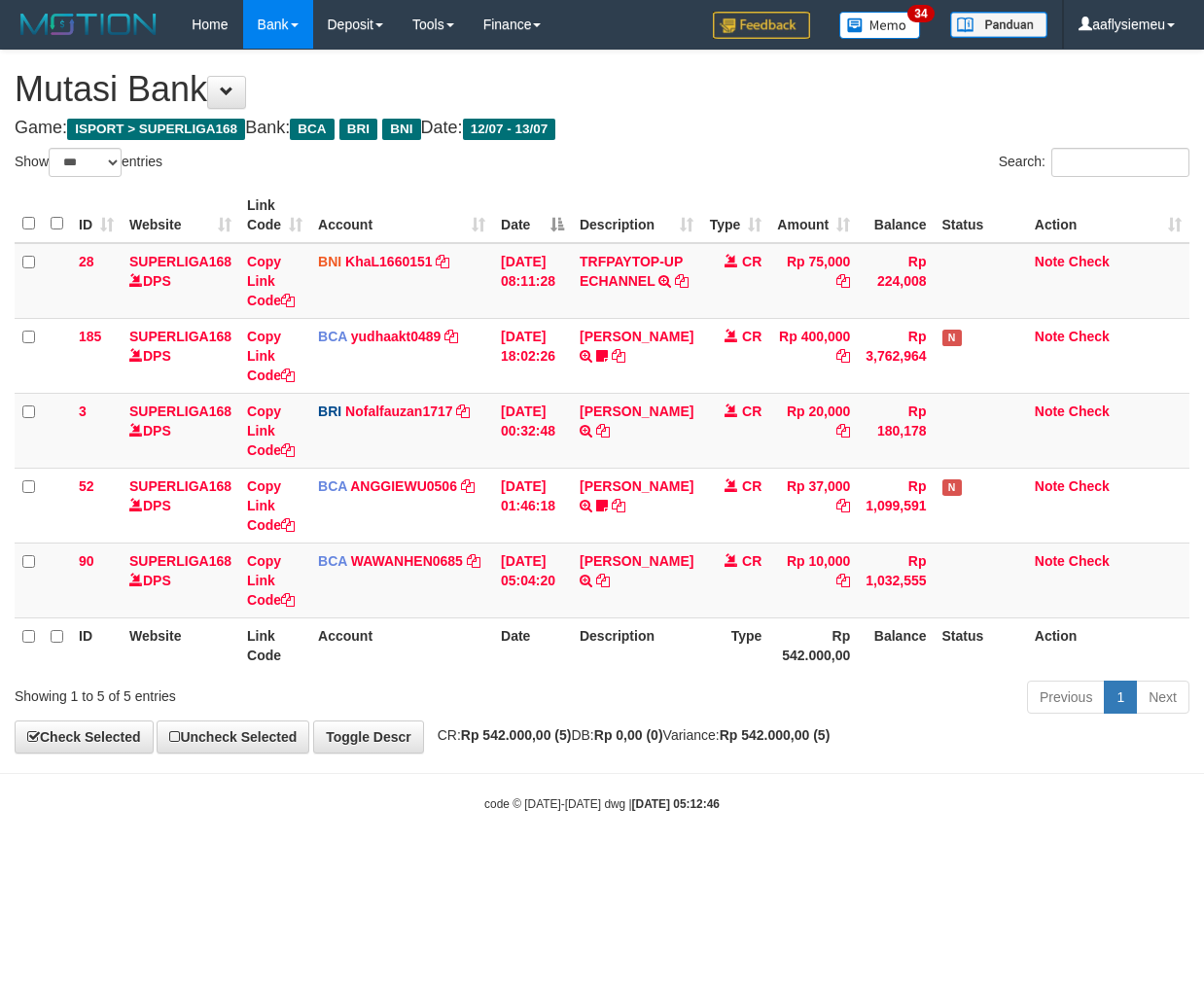 select on "***" 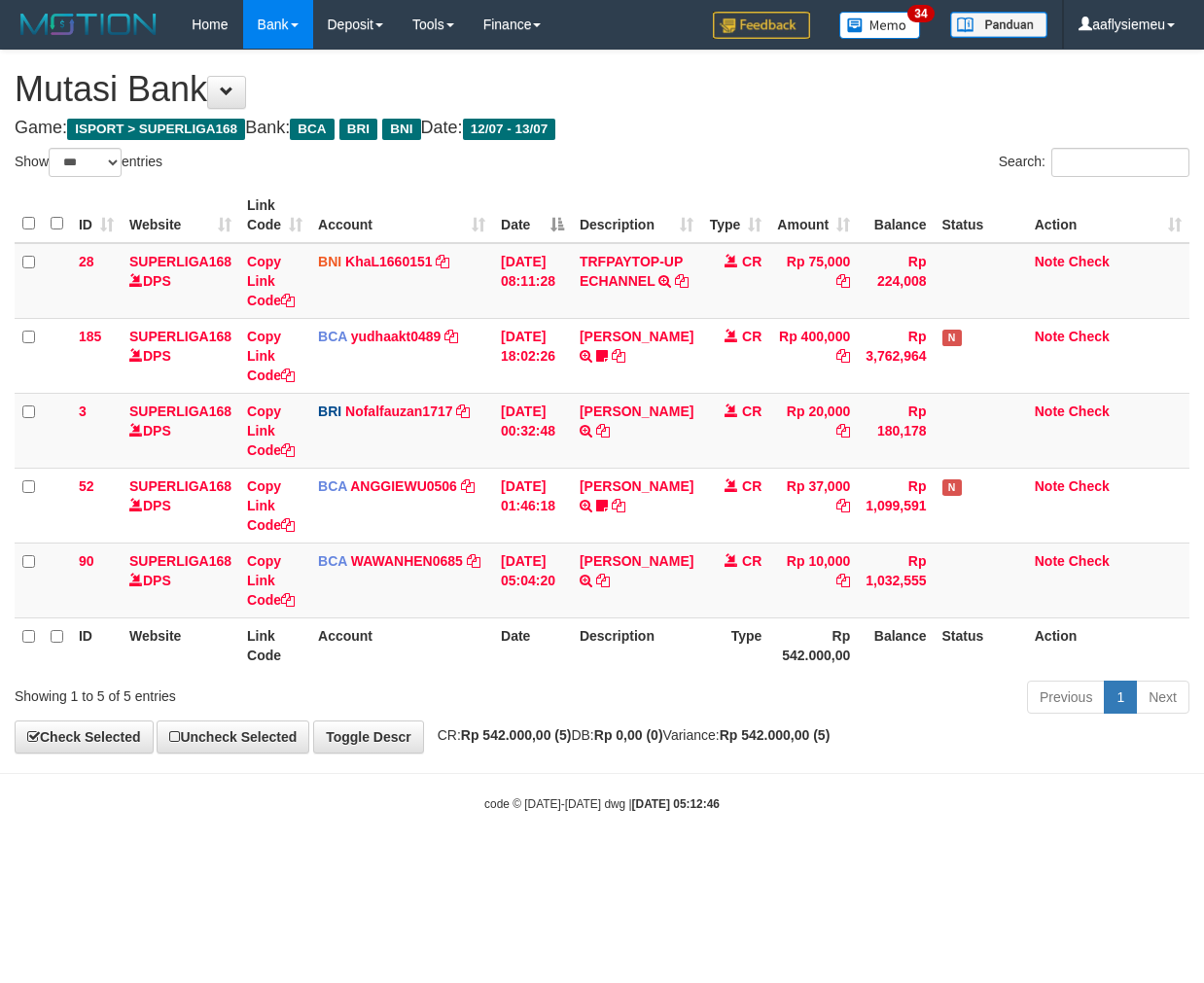scroll, scrollTop: 0, scrollLeft: 0, axis: both 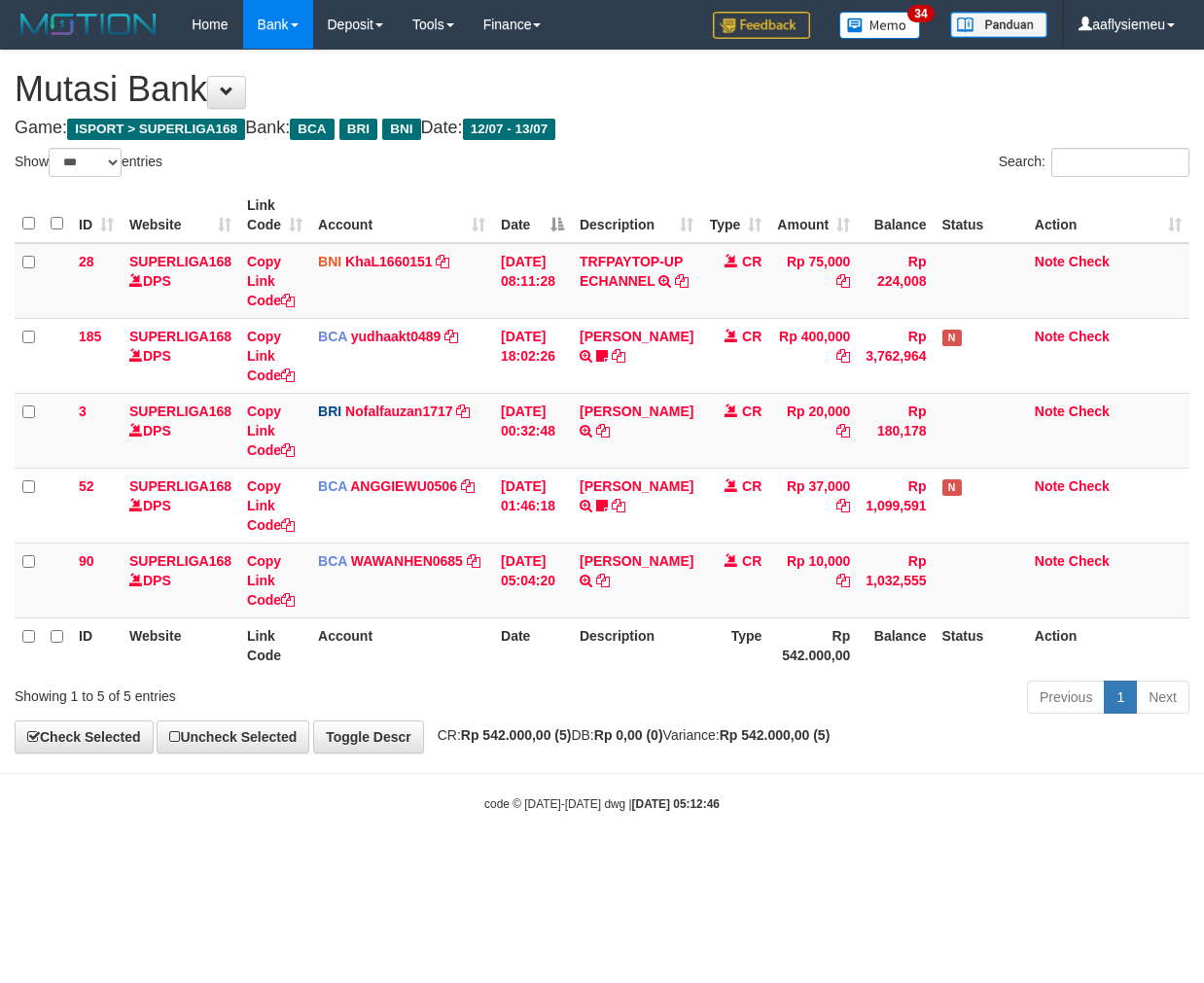 select on "***" 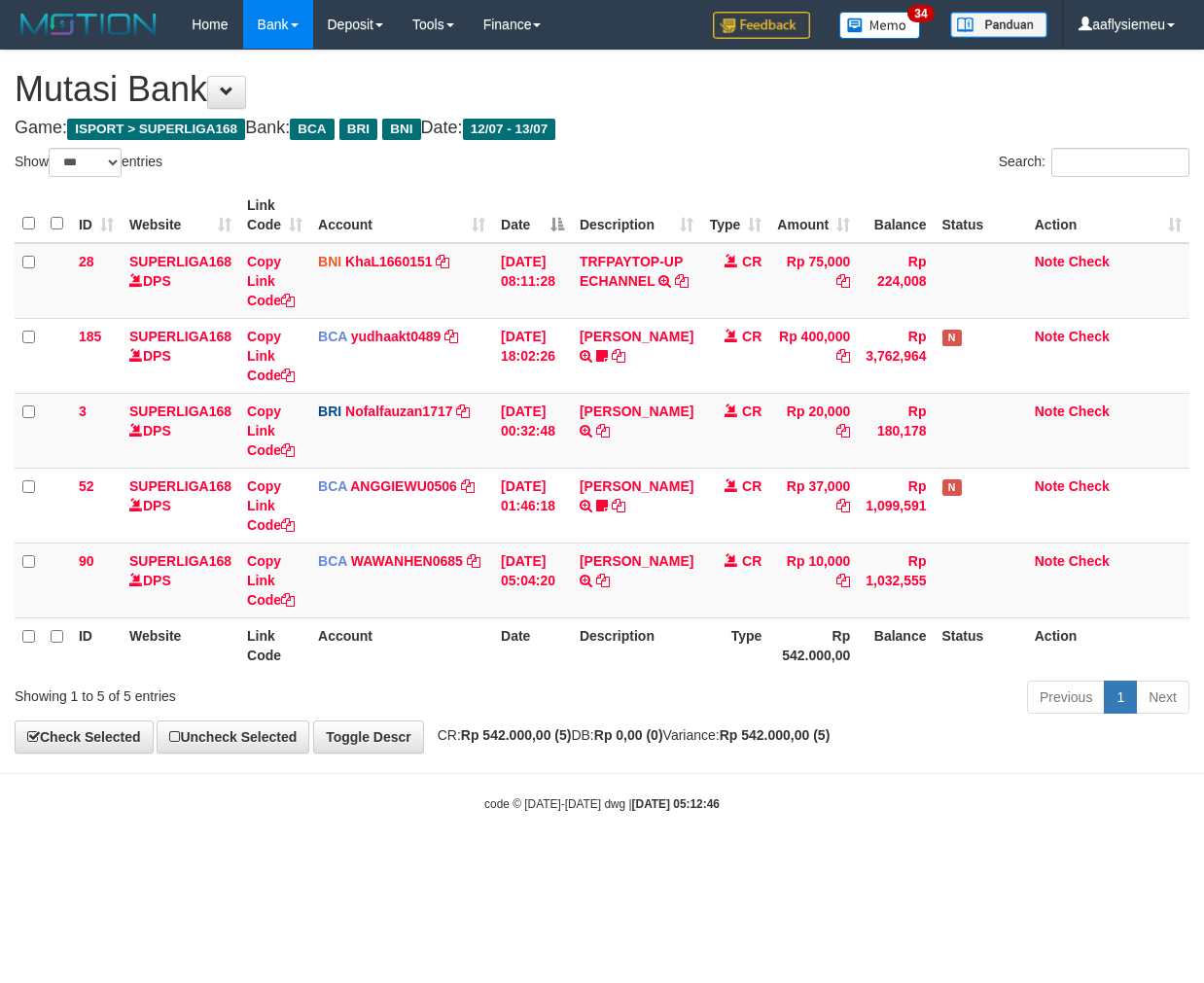 scroll, scrollTop: 0, scrollLeft: 0, axis: both 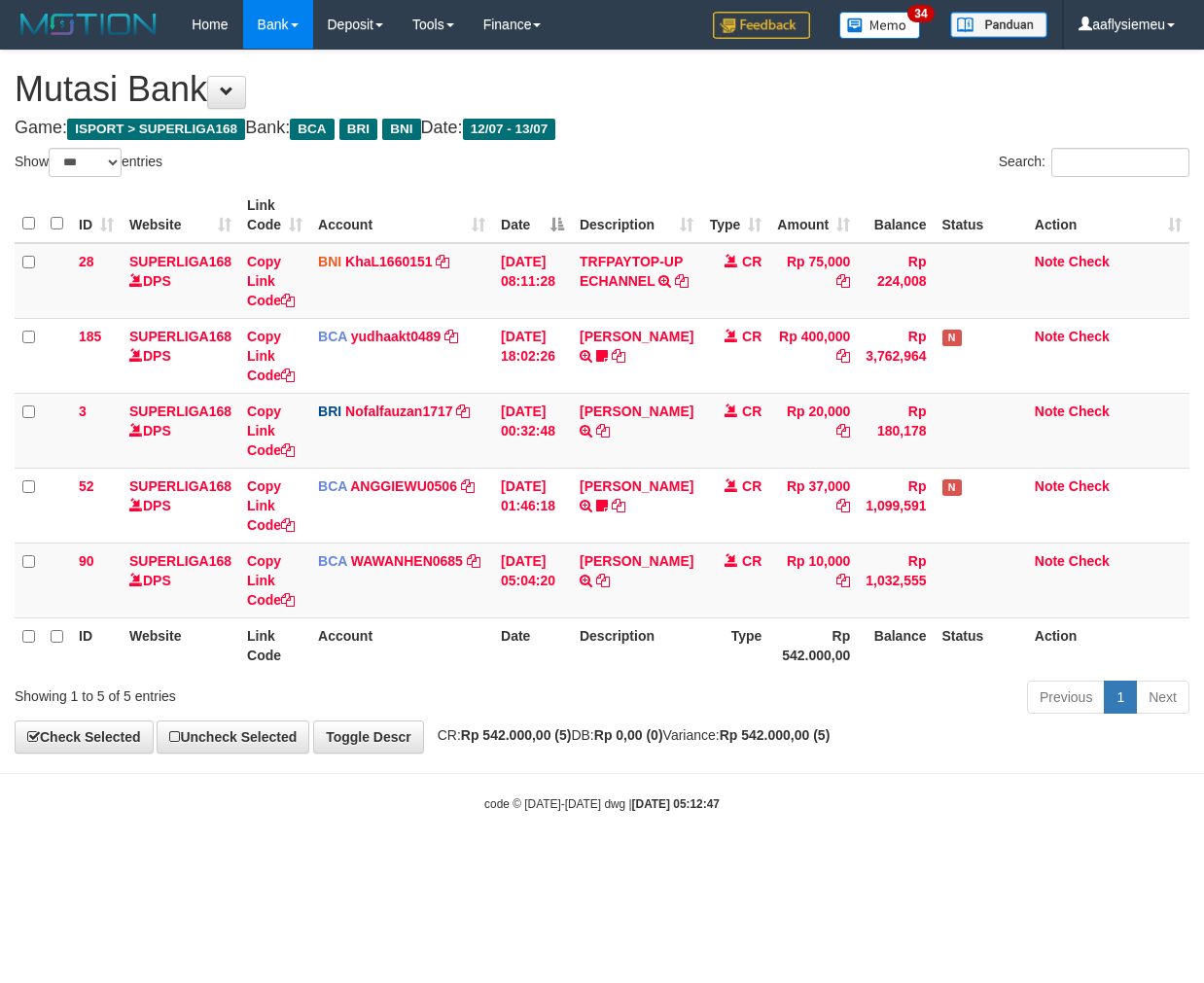 select on "***" 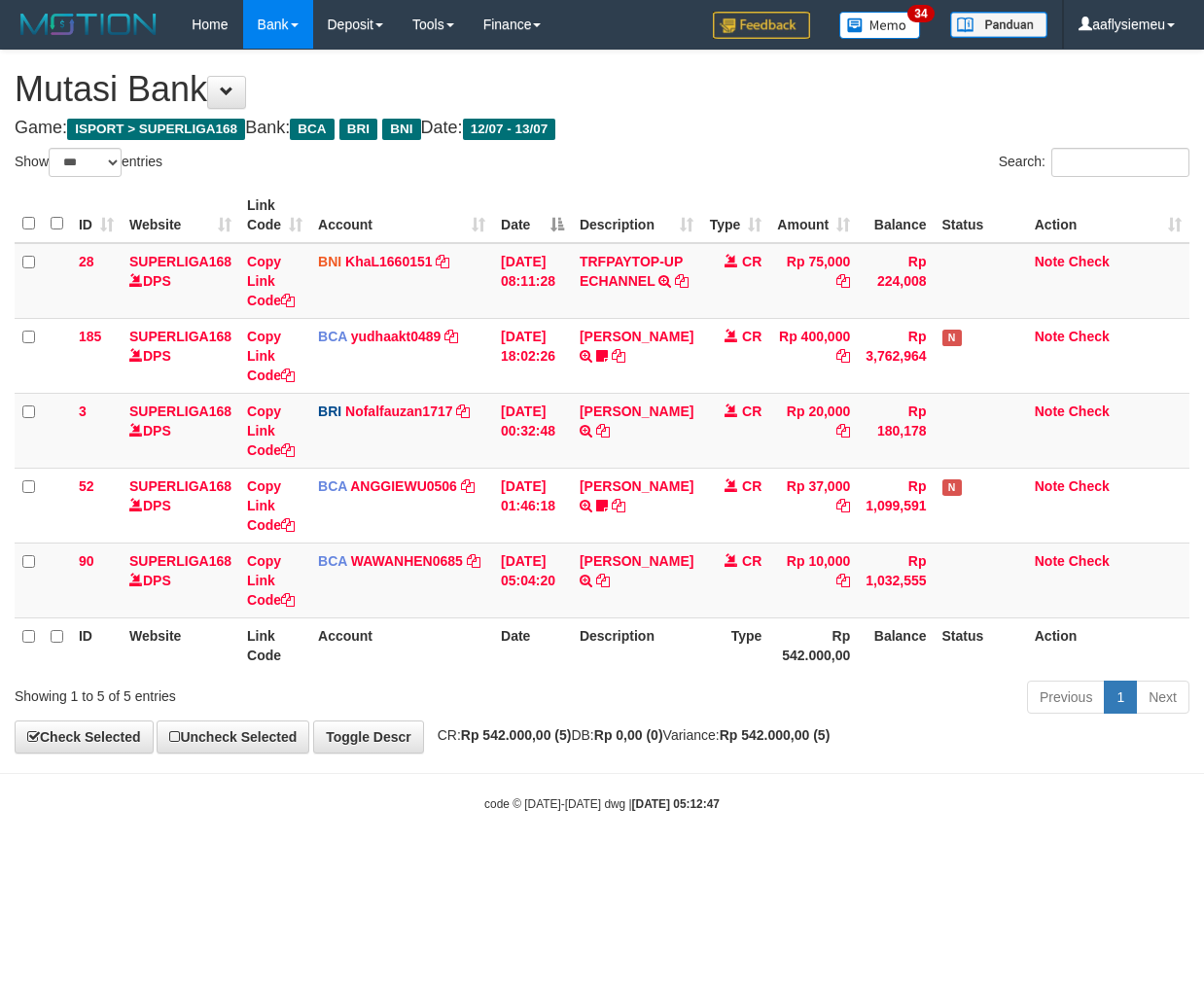 scroll, scrollTop: 0, scrollLeft: 0, axis: both 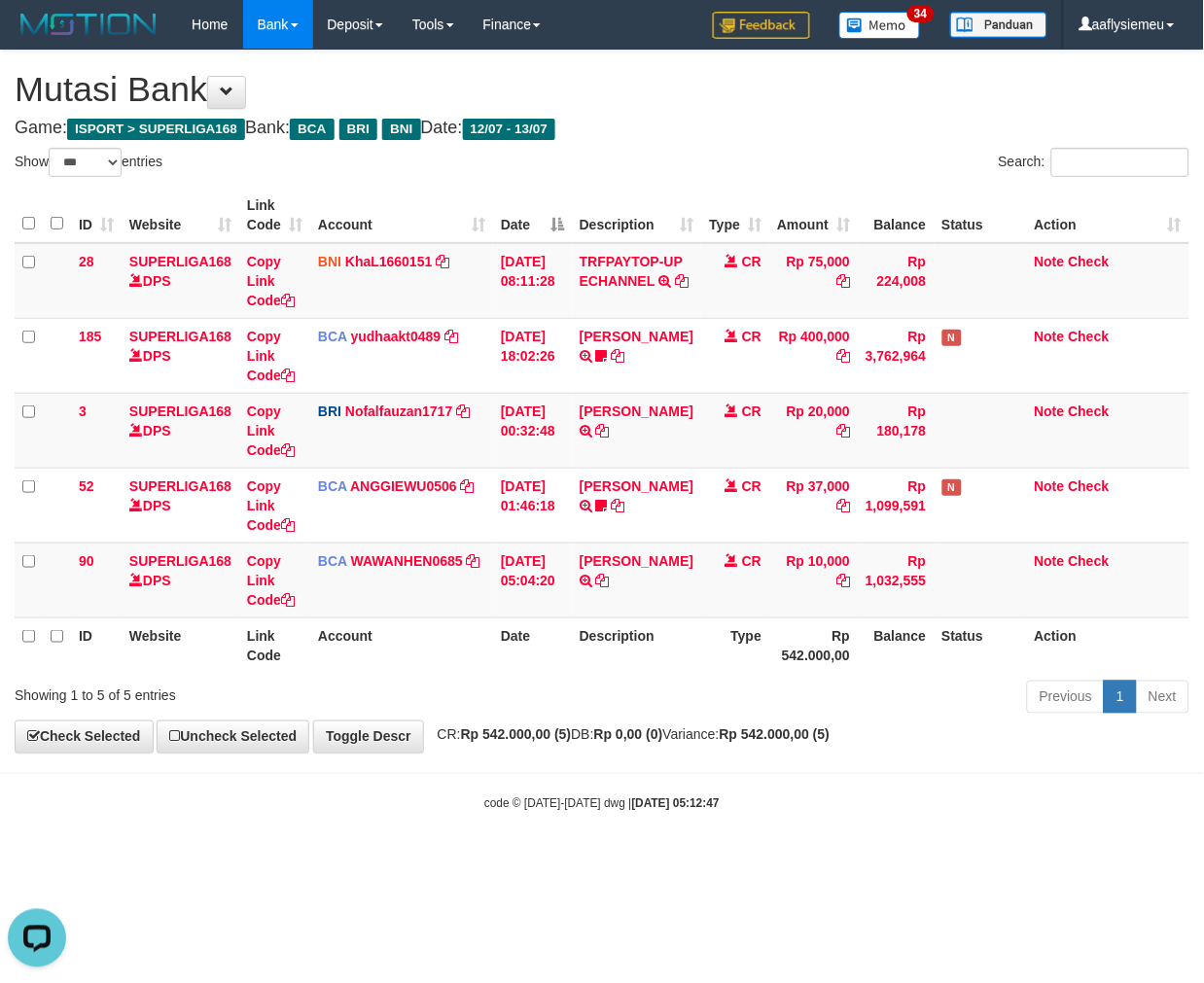 click on "Date" at bounding box center (532, 645) 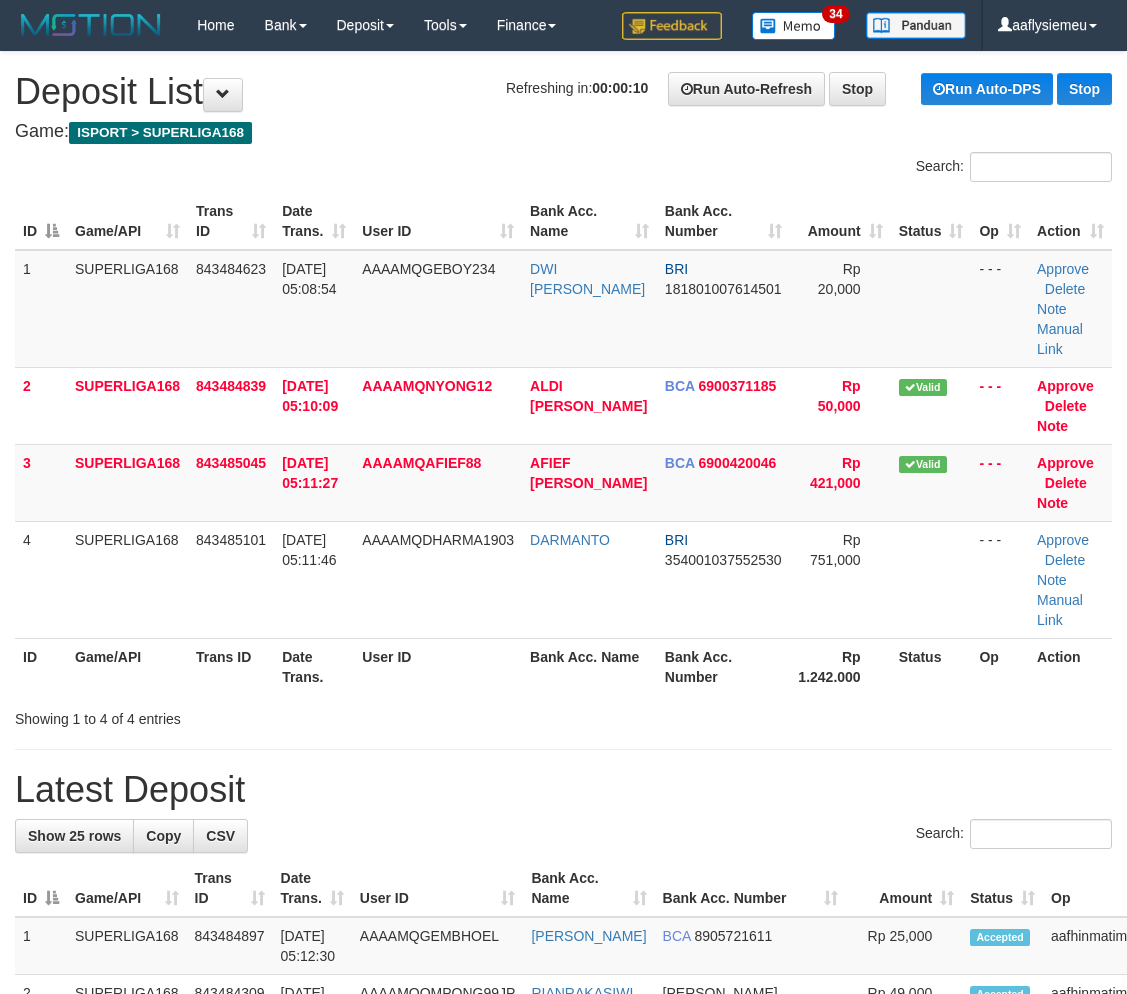 scroll, scrollTop: 0, scrollLeft: 0, axis: both 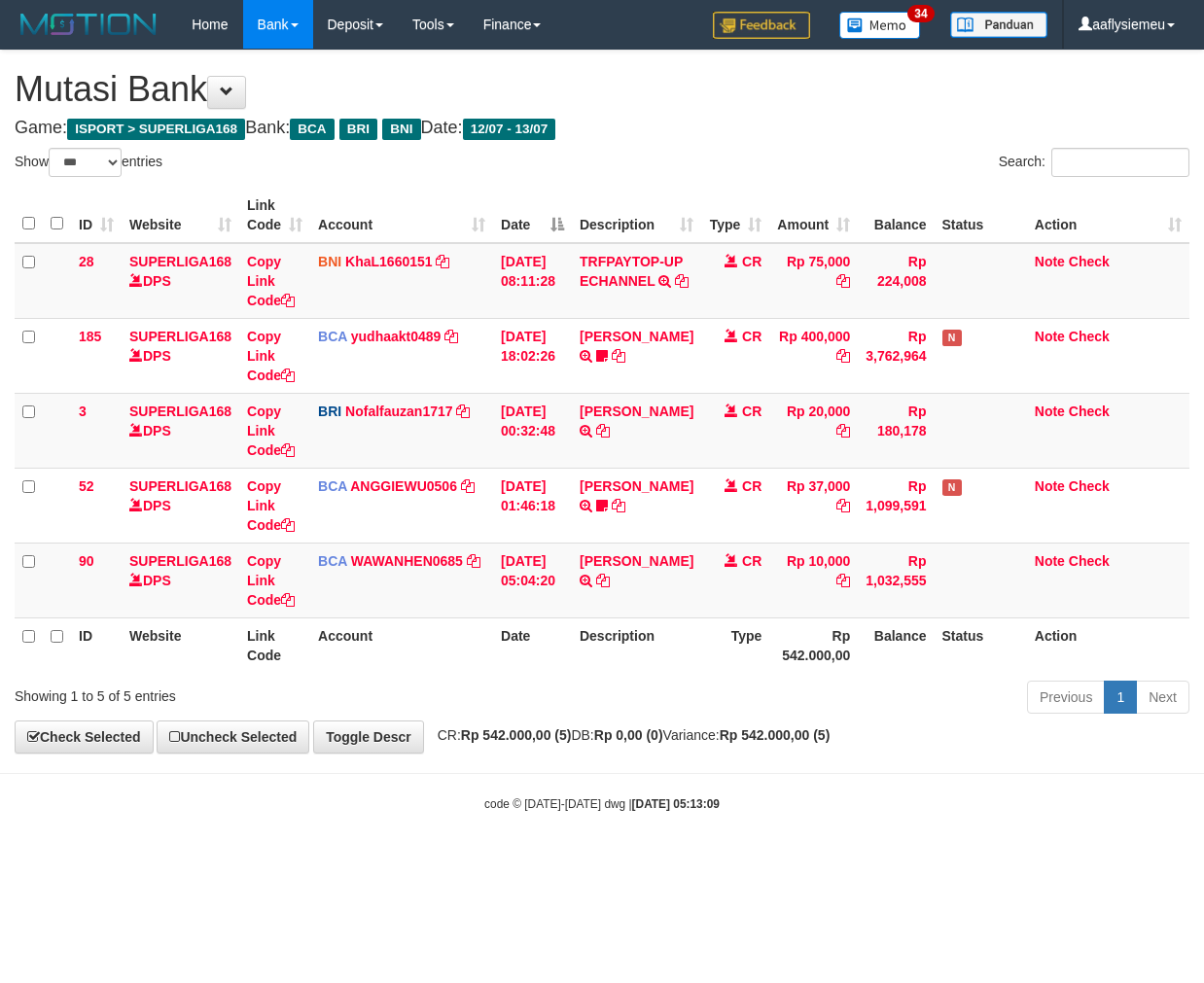 select on "***" 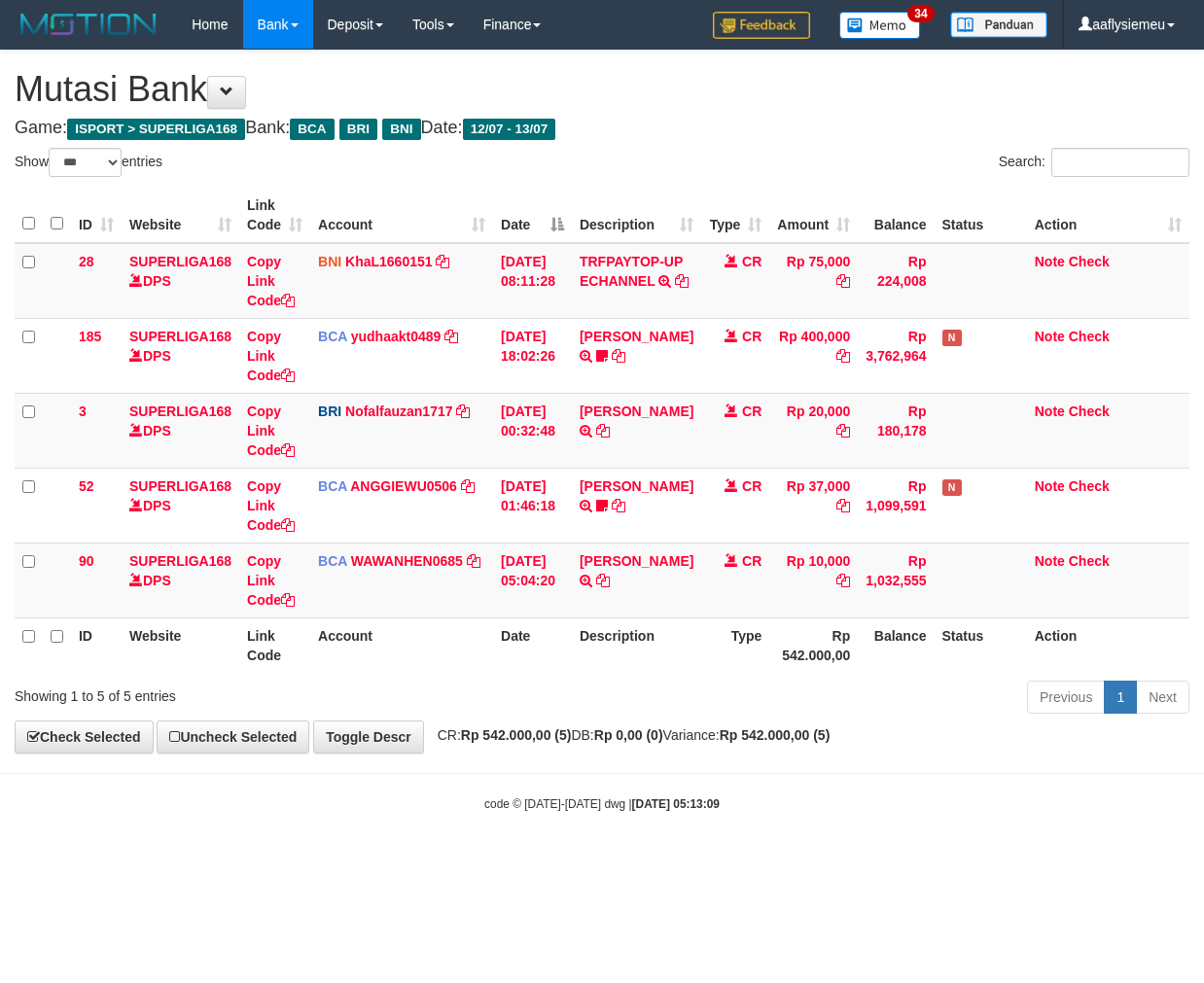 scroll, scrollTop: 0, scrollLeft: 0, axis: both 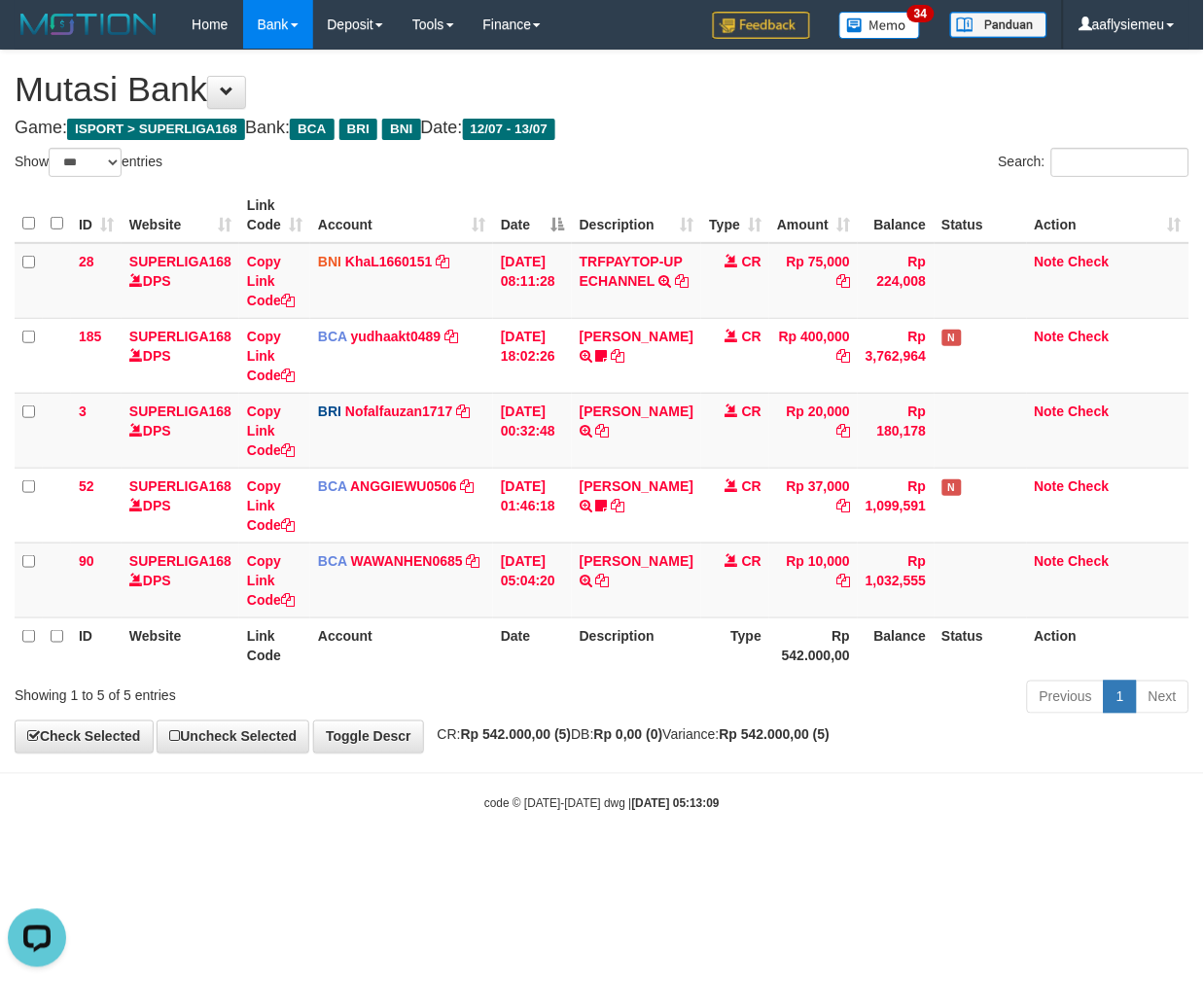 click on "Toggle navigation
Home
Bank
Account List
Load
By Website
Group
[ISPORT]													SUPERLIGA168
By Load Group (DPS)
34" at bounding box center (602, 431) 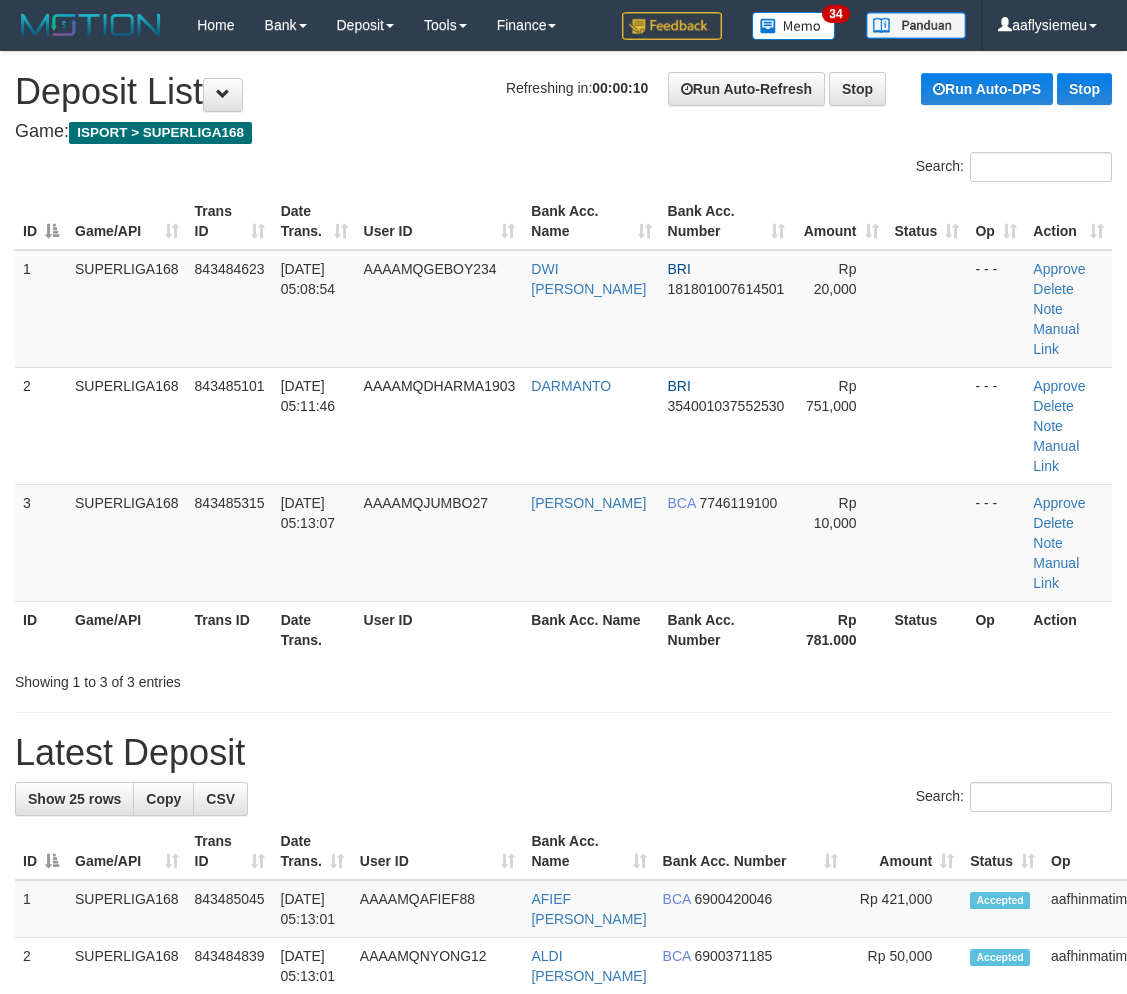 scroll, scrollTop: 0, scrollLeft: 0, axis: both 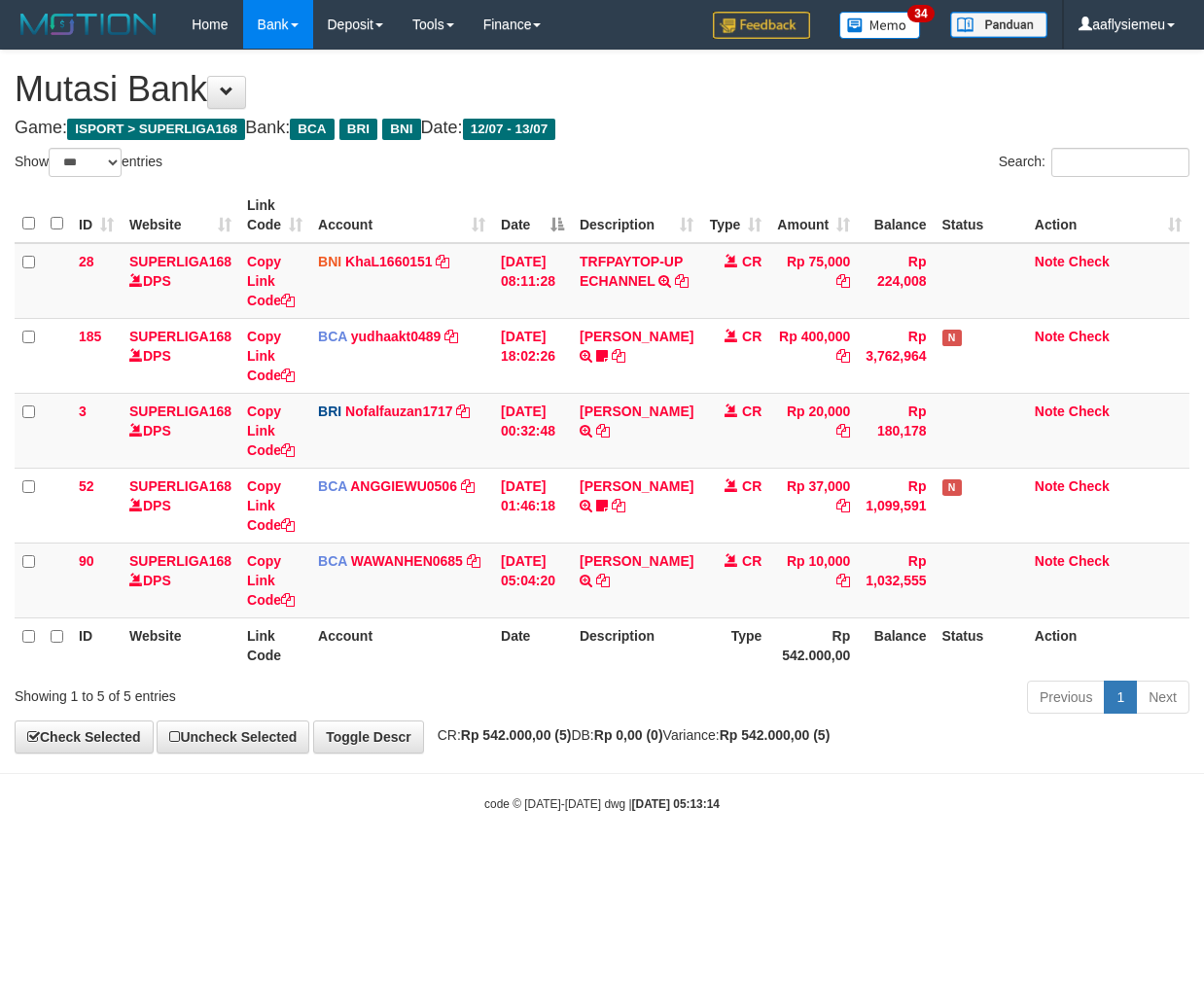 select on "***" 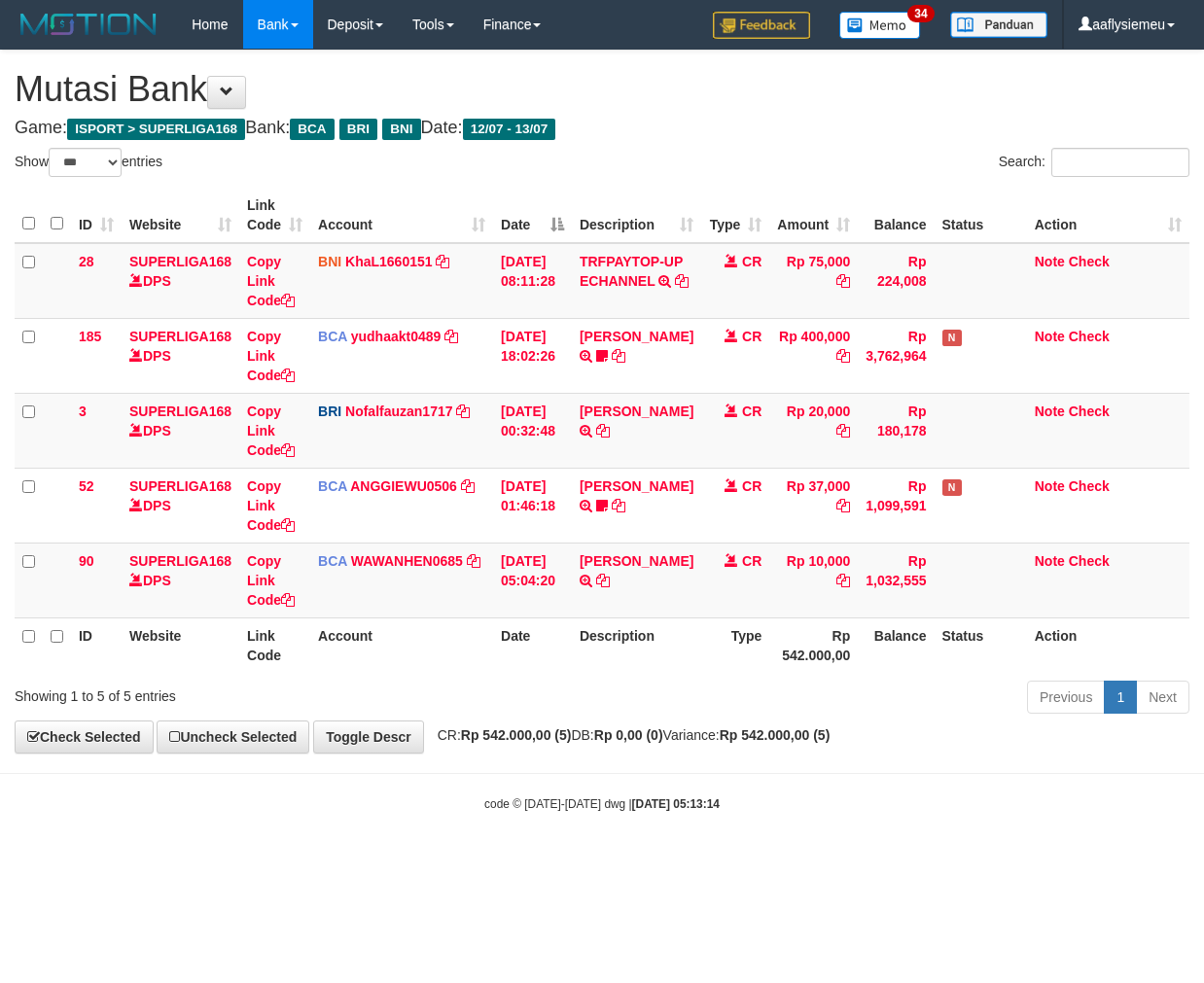 scroll, scrollTop: 0, scrollLeft: 0, axis: both 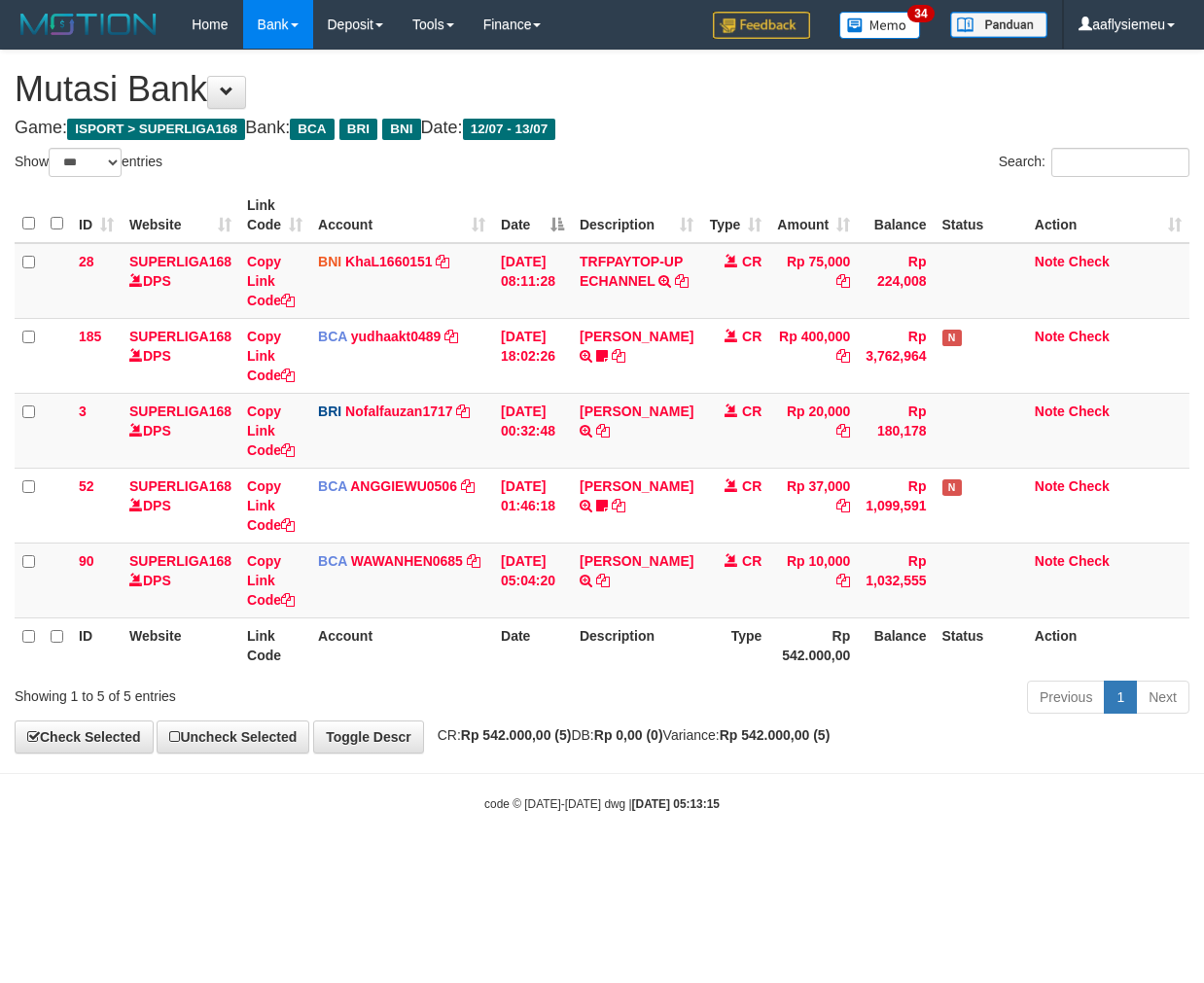 select on "***" 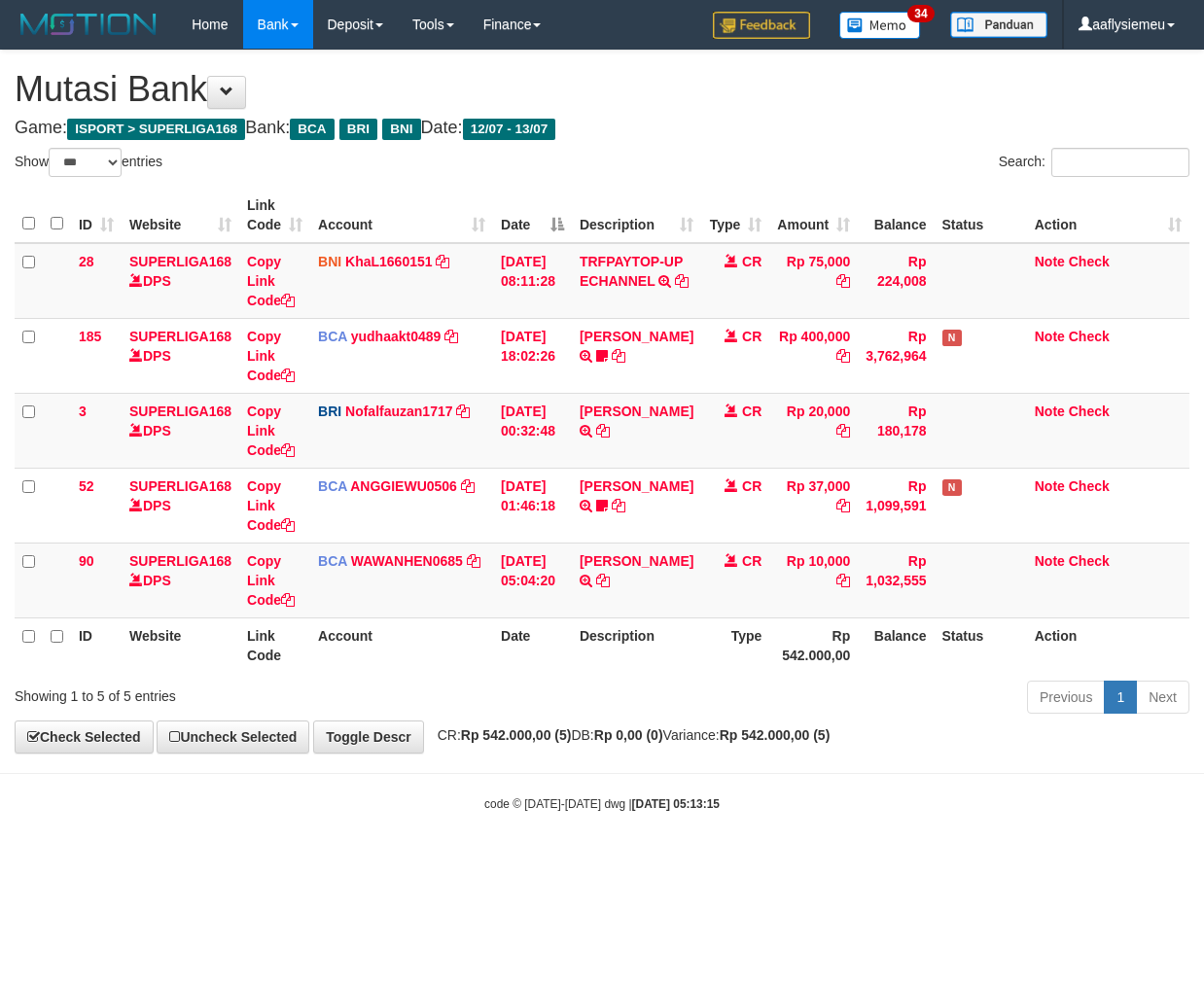 scroll, scrollTop: 0, scrollLeft: 0, axis: both 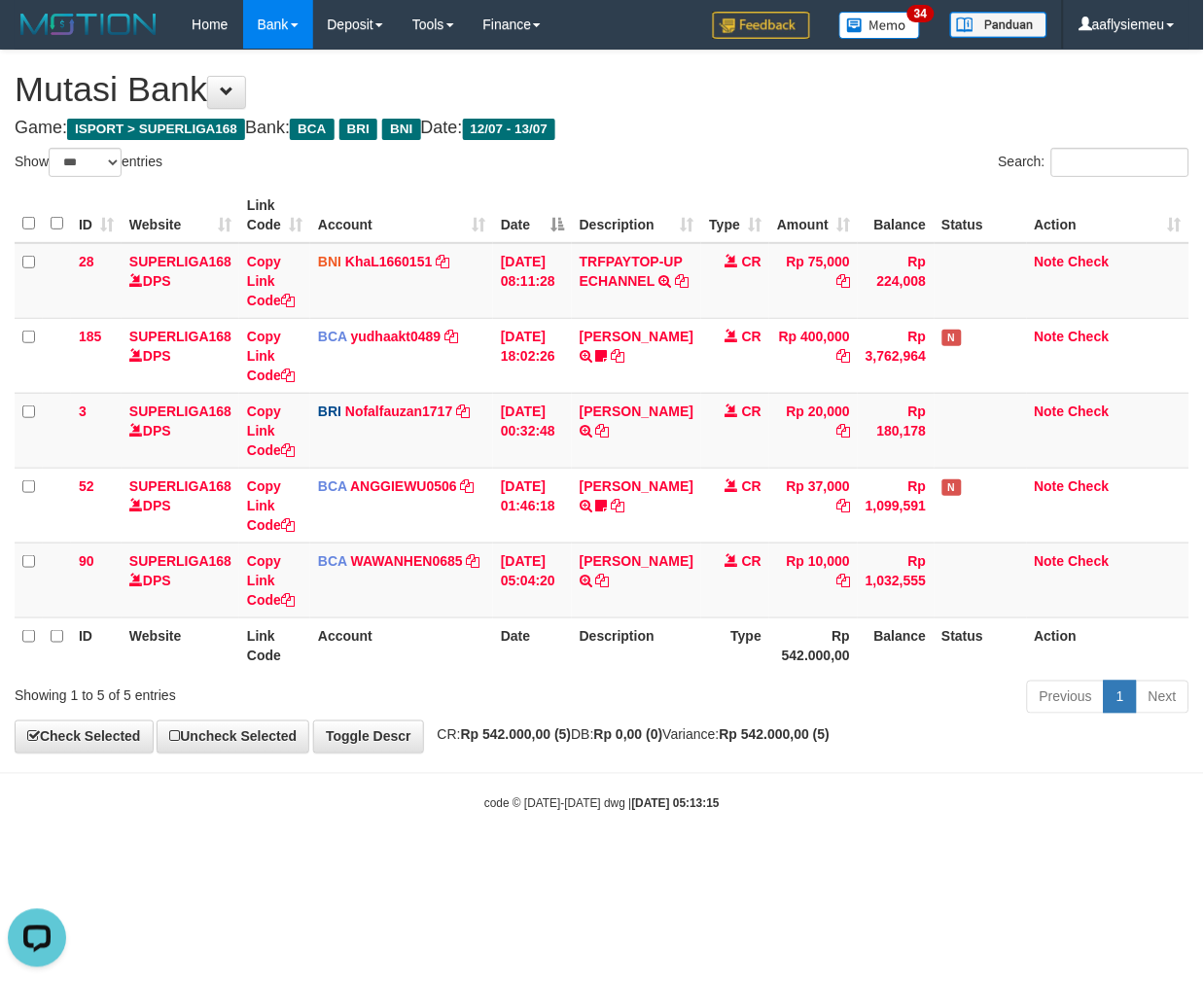 click on "Game:   ISPORT > SUPERLIGA168    		Bank:   BCA   BRI   BNI    		Date:  12/07 - 13/07" at bounding box center [602, 128] 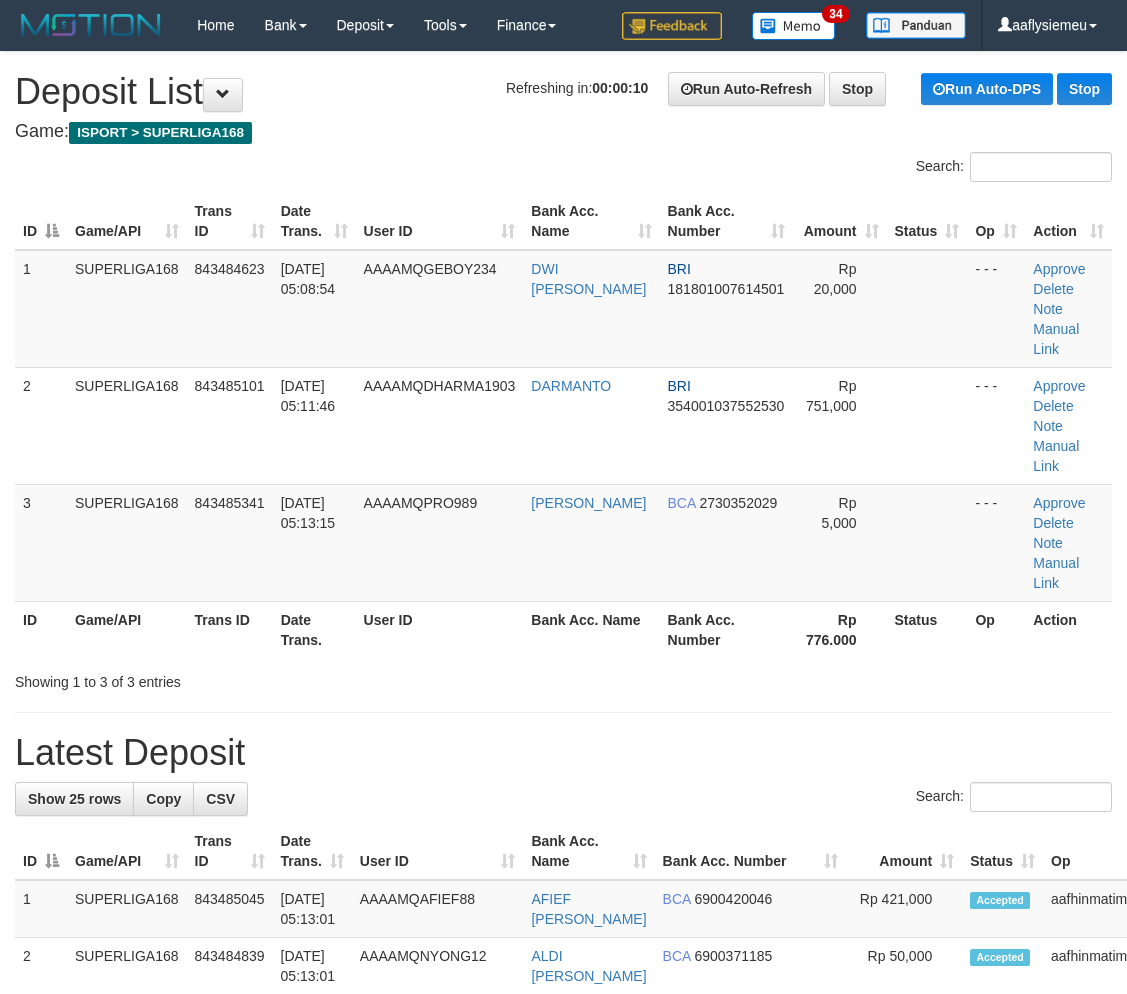 scroll, scrollTop: 0, scrollLeft: 0, axis: both 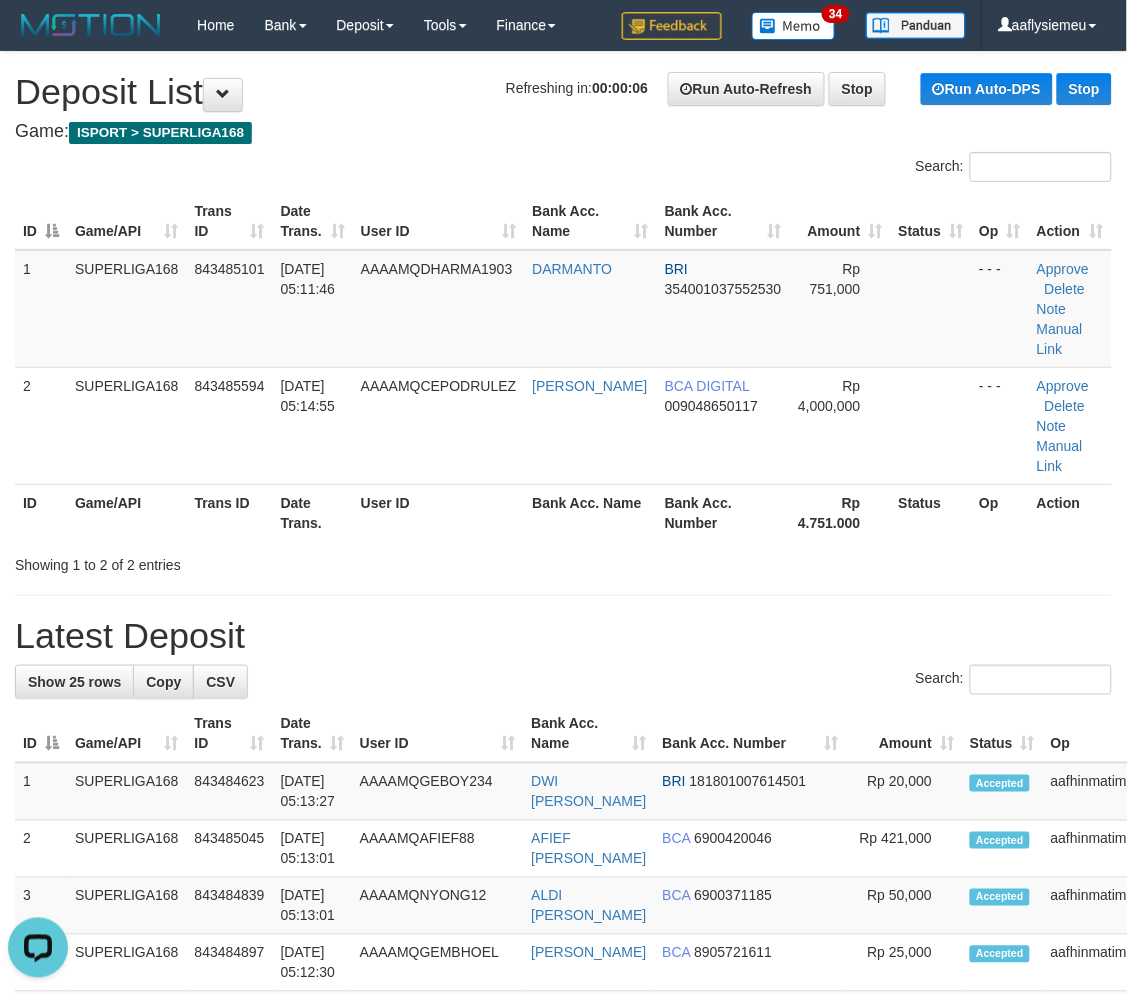 drag, startPoint x: 68, startPoint y: 384, endPoint x: 2, endPoint y: 425, distance: 77.698135 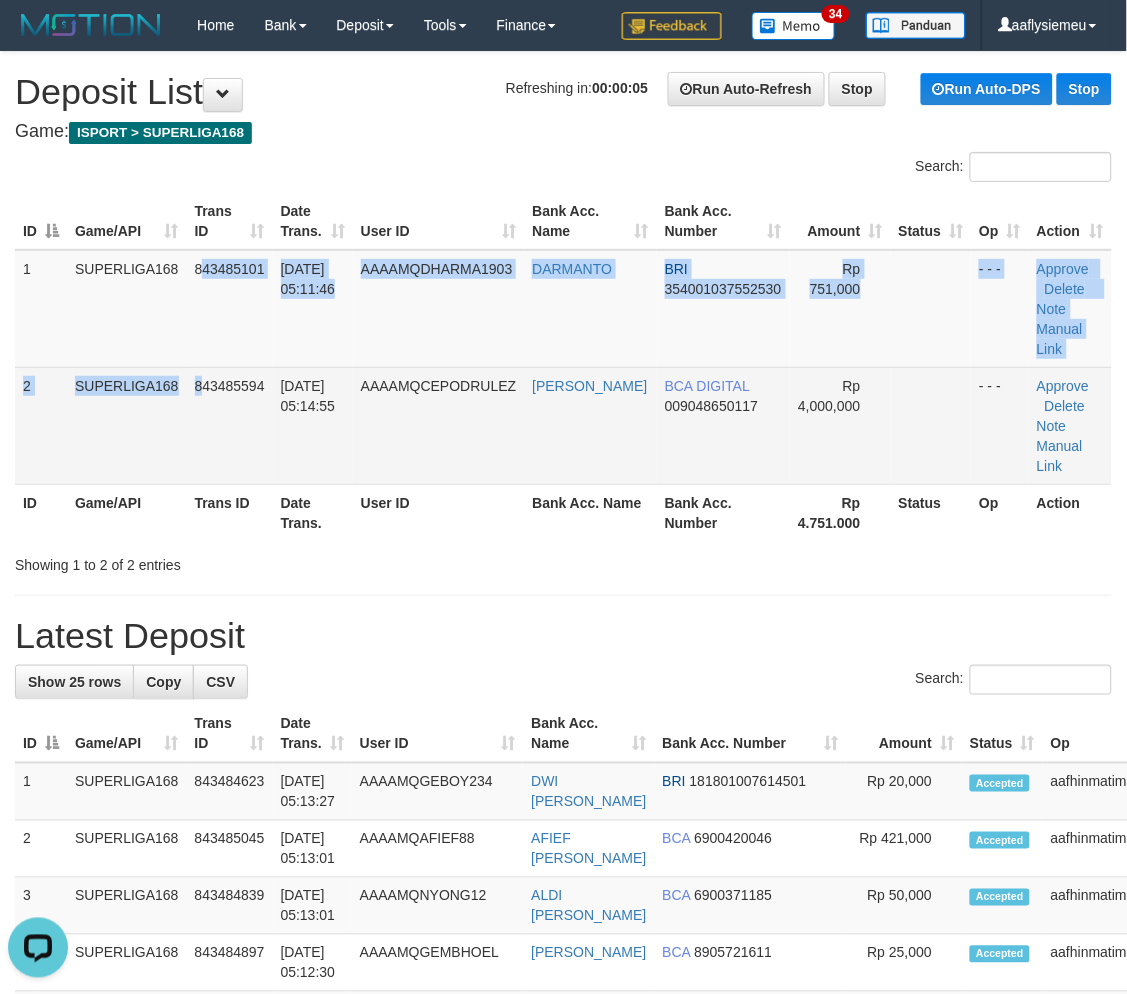 click on "1
SUPERLIGA168
843485101
13/07/2025 05:11:46
AAAAMQDHARMA1903
DARMANTO
BRI
354001037552530
Rp 751,000
- - -
Approve
Delete
Note
Manual Link
2
SUPERLIGA168
843485594
13/07/2025 05:14:55
AAAAMQCEPODRULEZ
ALFREDO
BCA DIGITAL
009048650117
Rp 4,000,000
- - -
Approve" at bounding box center (563, 367) 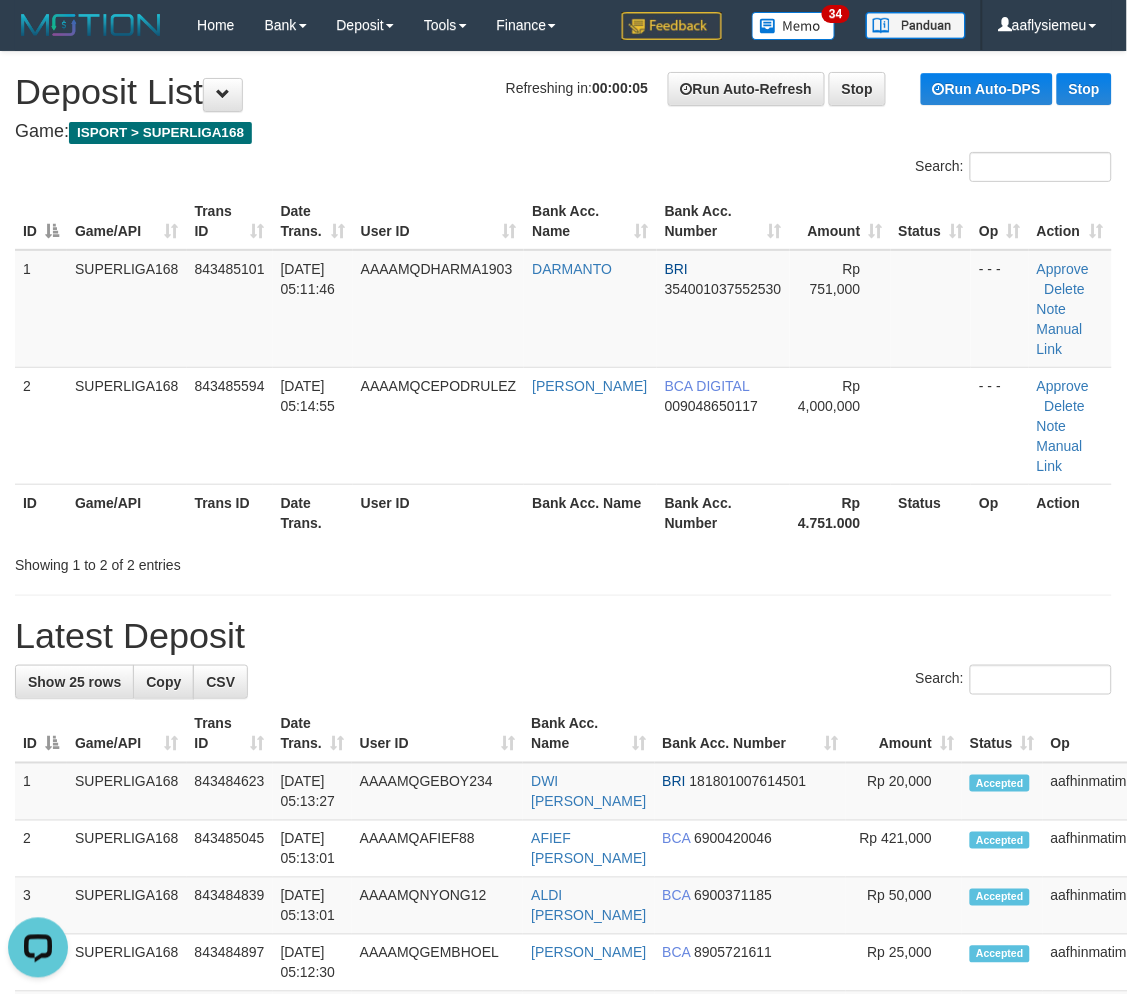 drag, startPoint x: 448, startPoint y: 406, endPoint x: 5, endPoint y: 516, distance: 456.45264 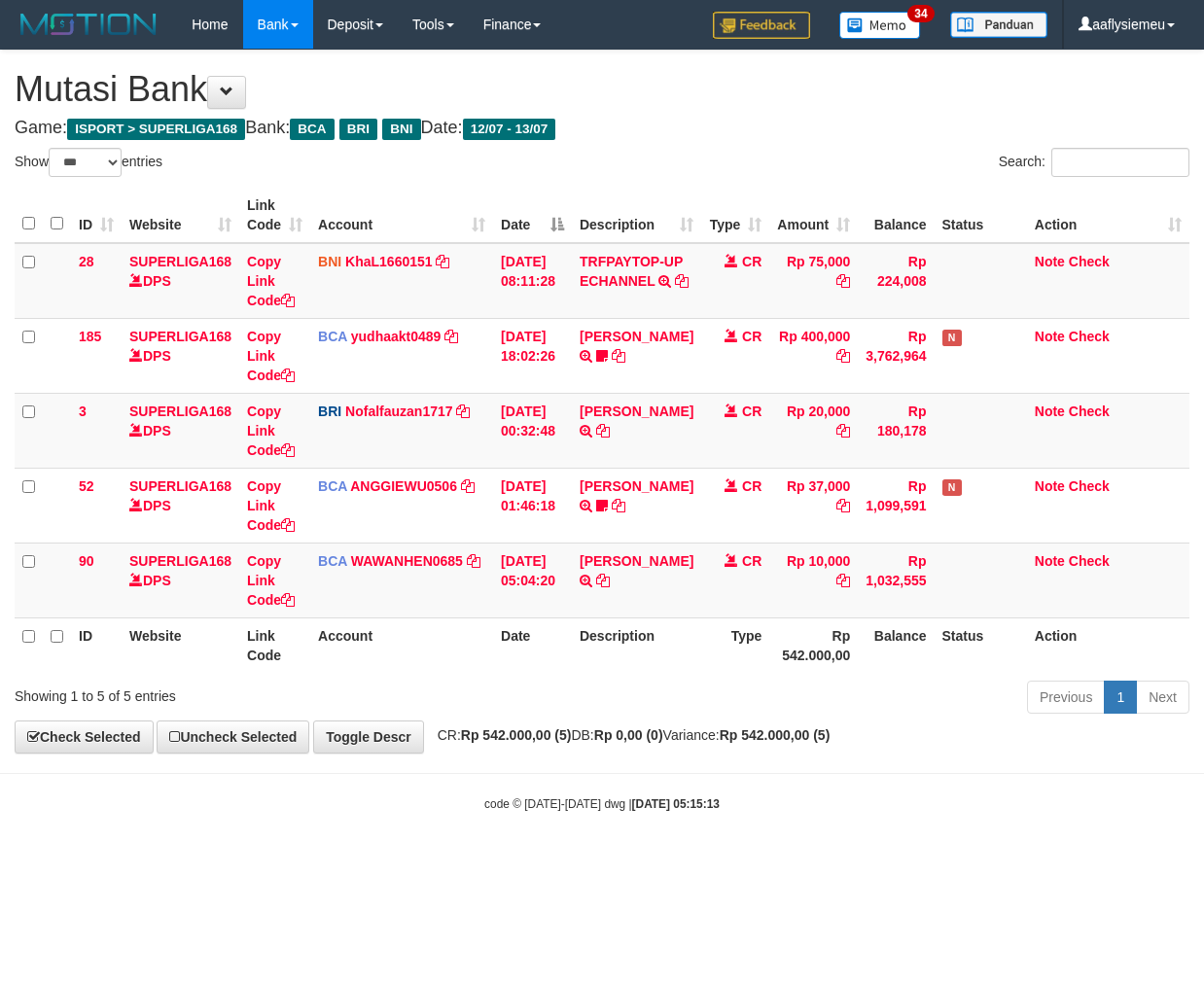 select on "***" 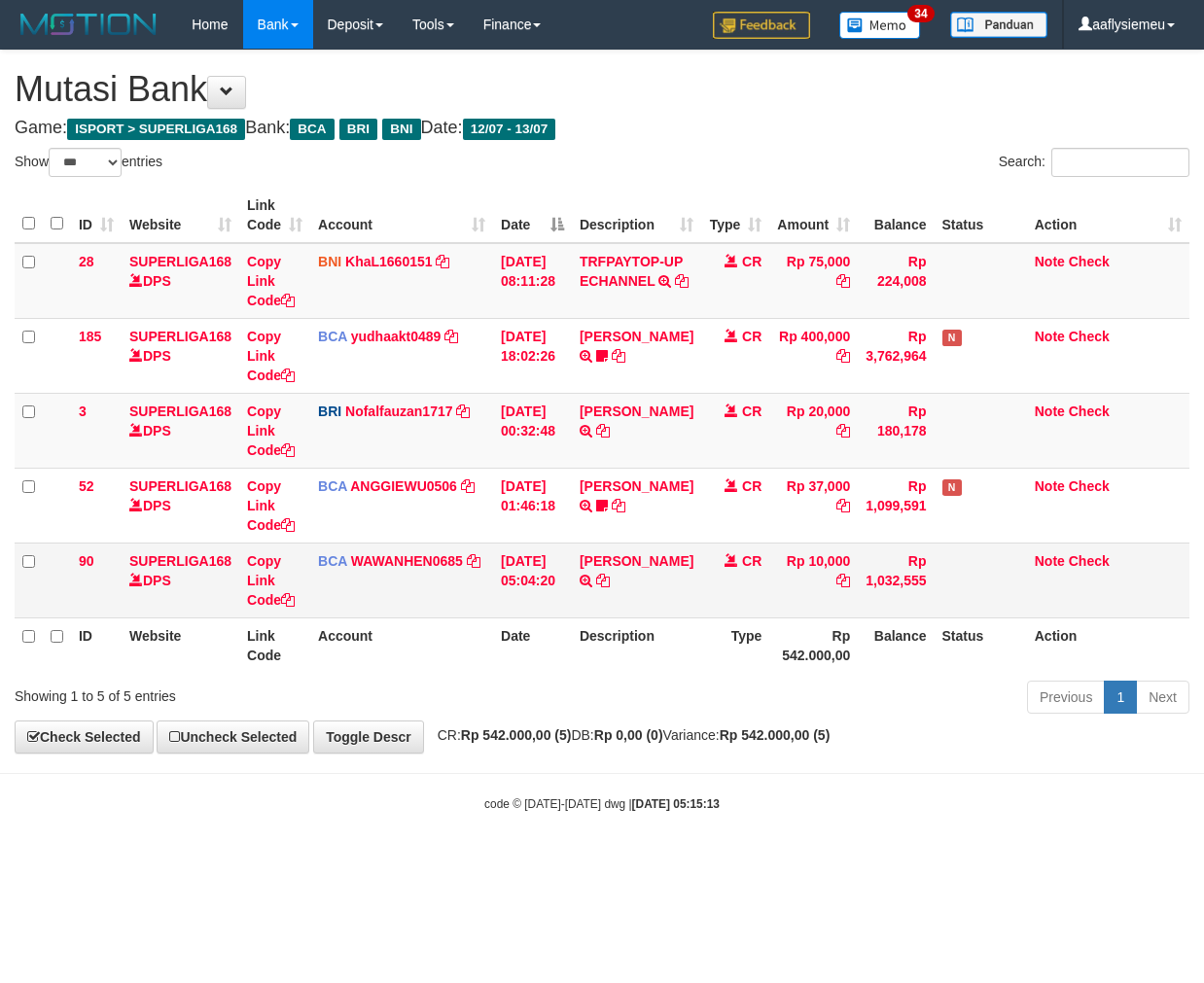scroll, scrollTop: 0, scrollLeft: 0, axis: both 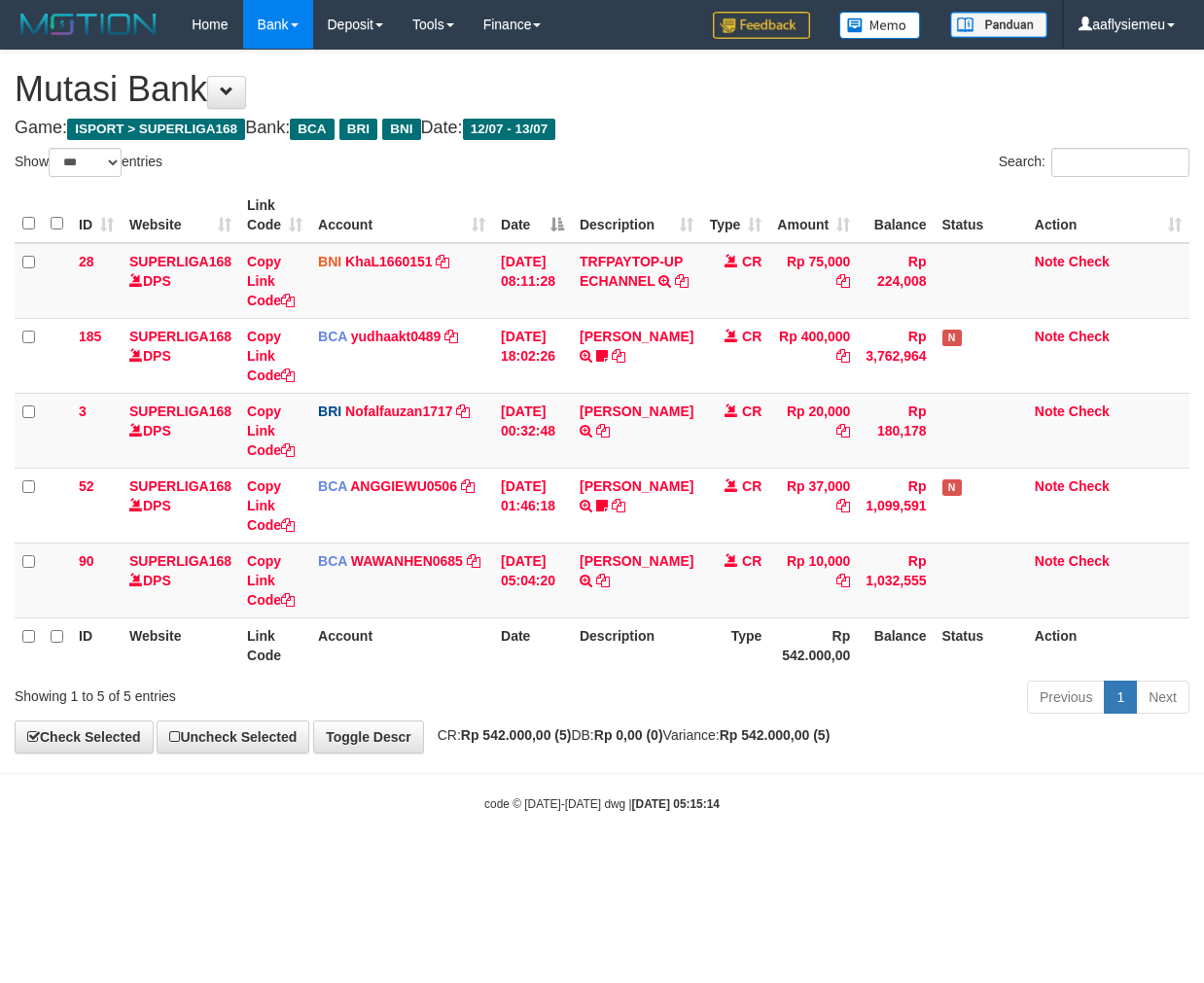 select on "***" 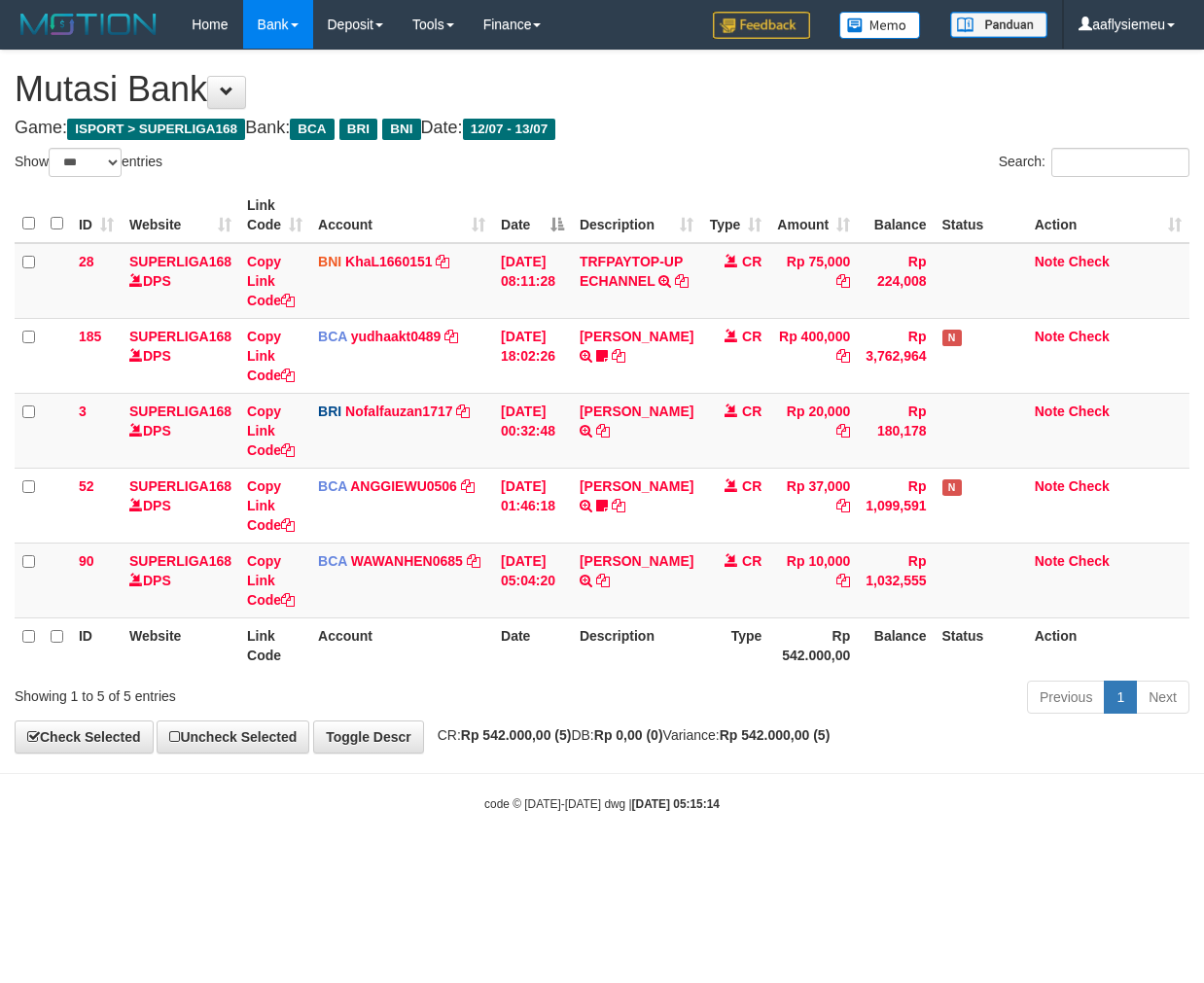scroll, scrollTop: 0, scrollLeft: 0, axis: both 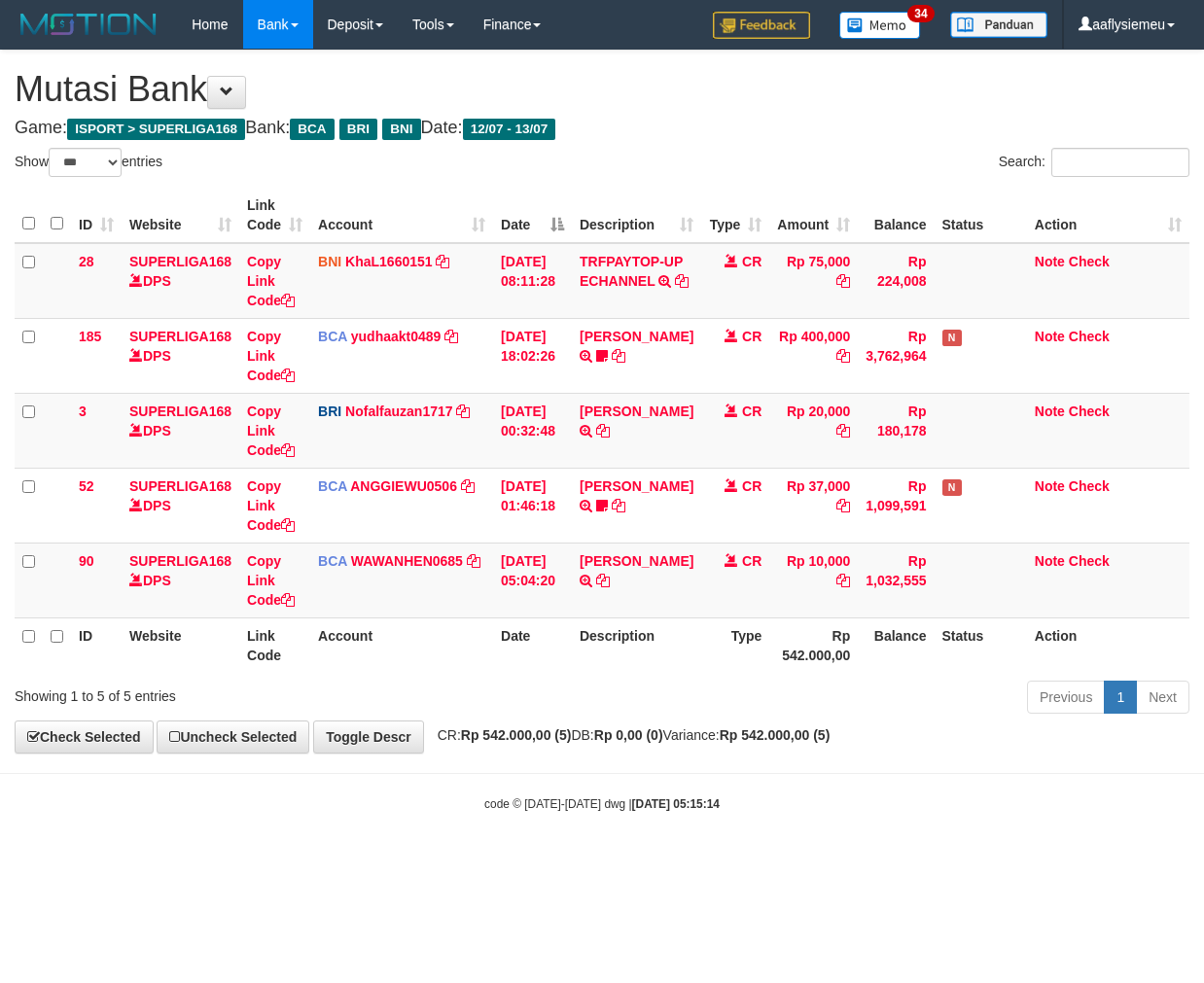 select on "***" 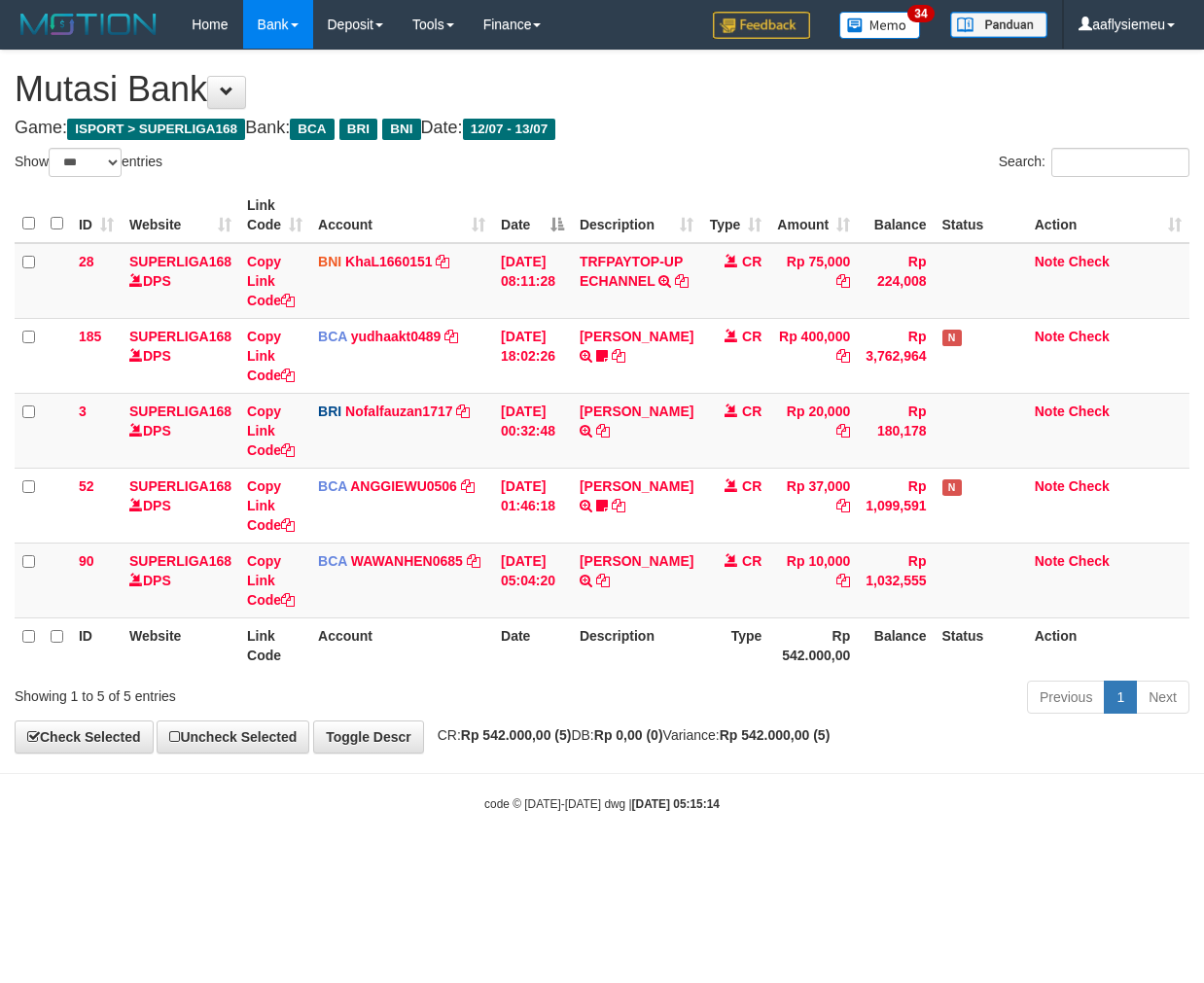 scroll, scrollTop: 0, scrollLeft: 0, axis: both 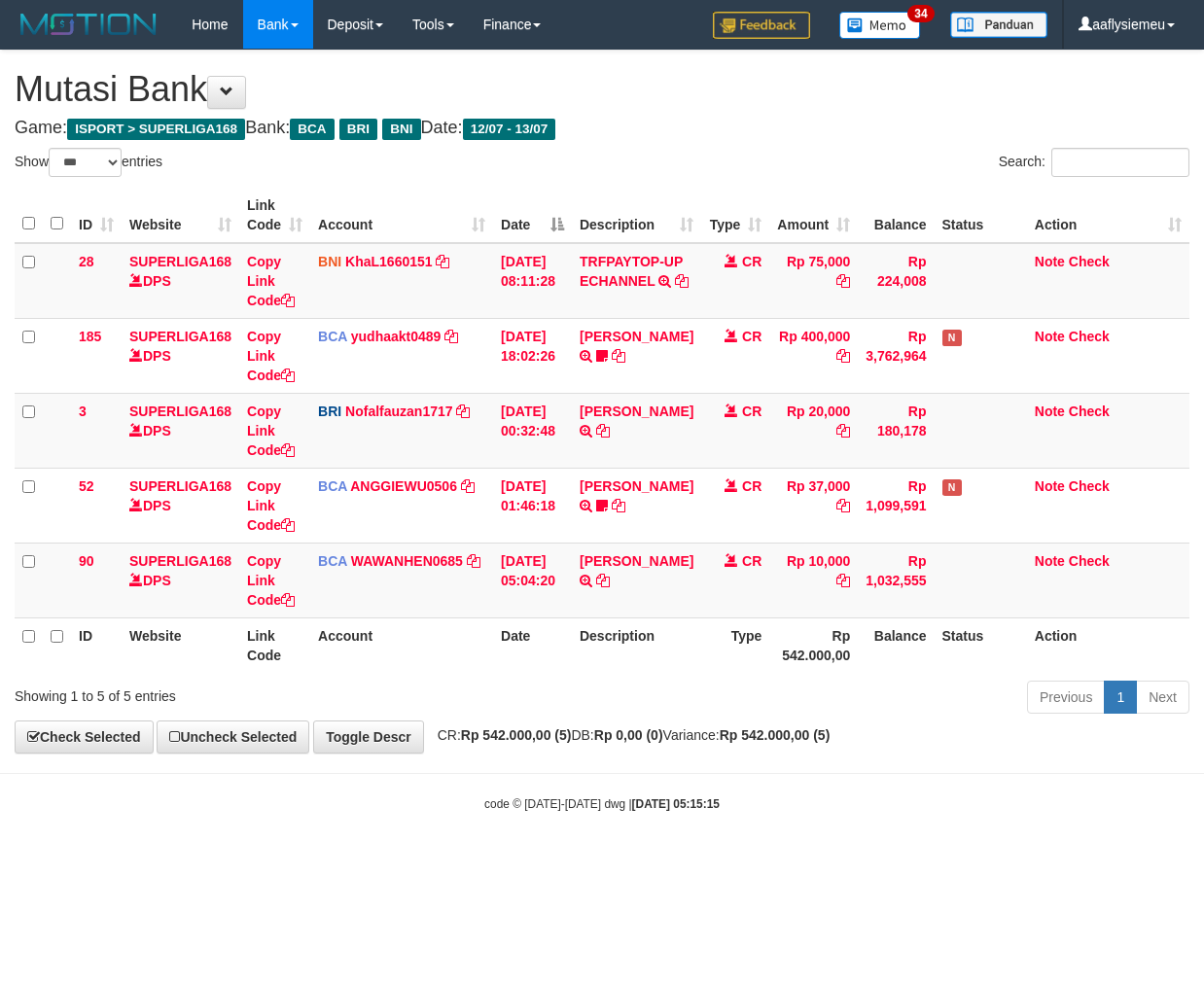 select on "***" 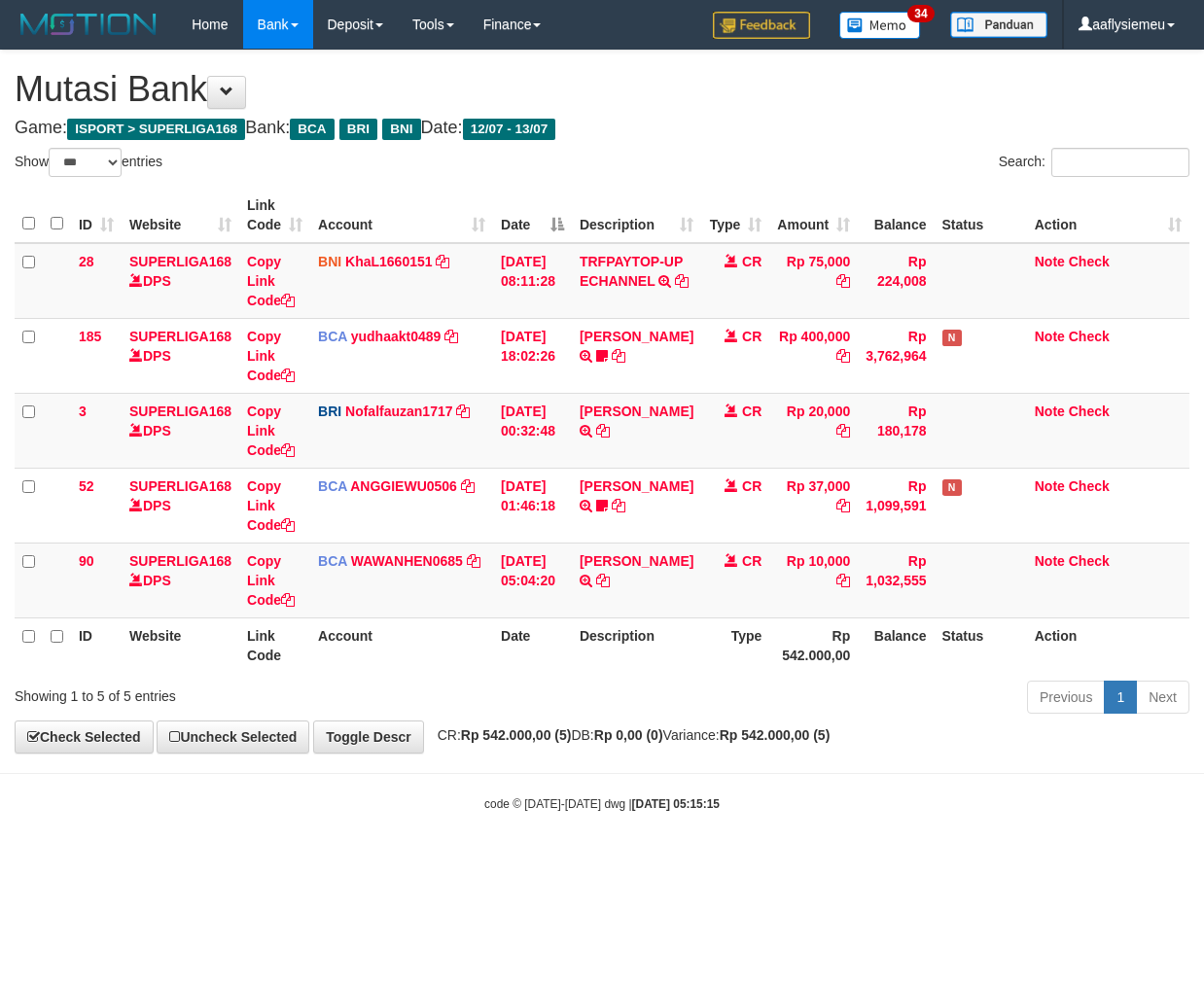 scroll, scrollTop: 0, scrollLeft: 0, axis: both 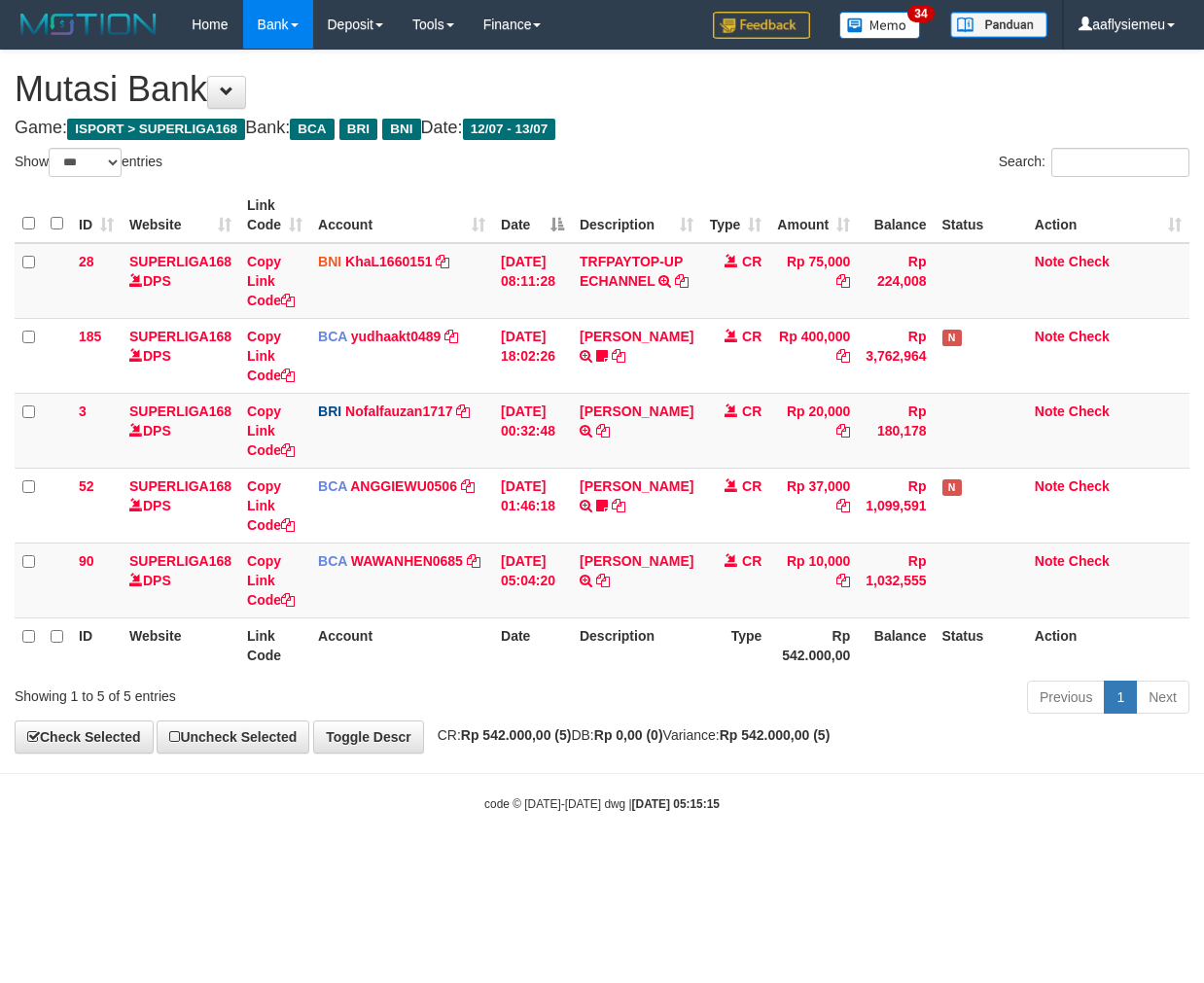 select on "***" 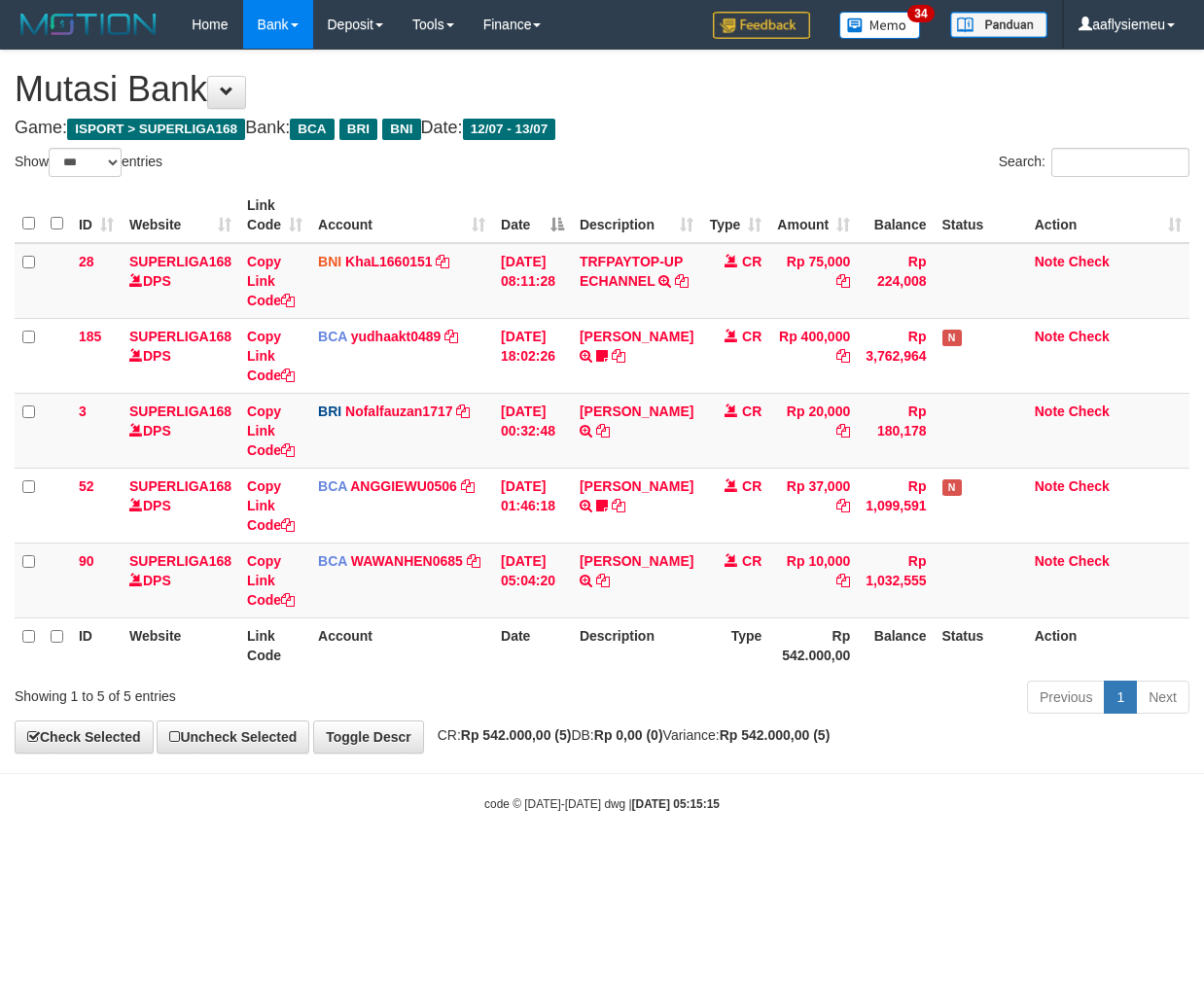 scroll, scrollTop: 0, scrollLeft: 0, axis: both 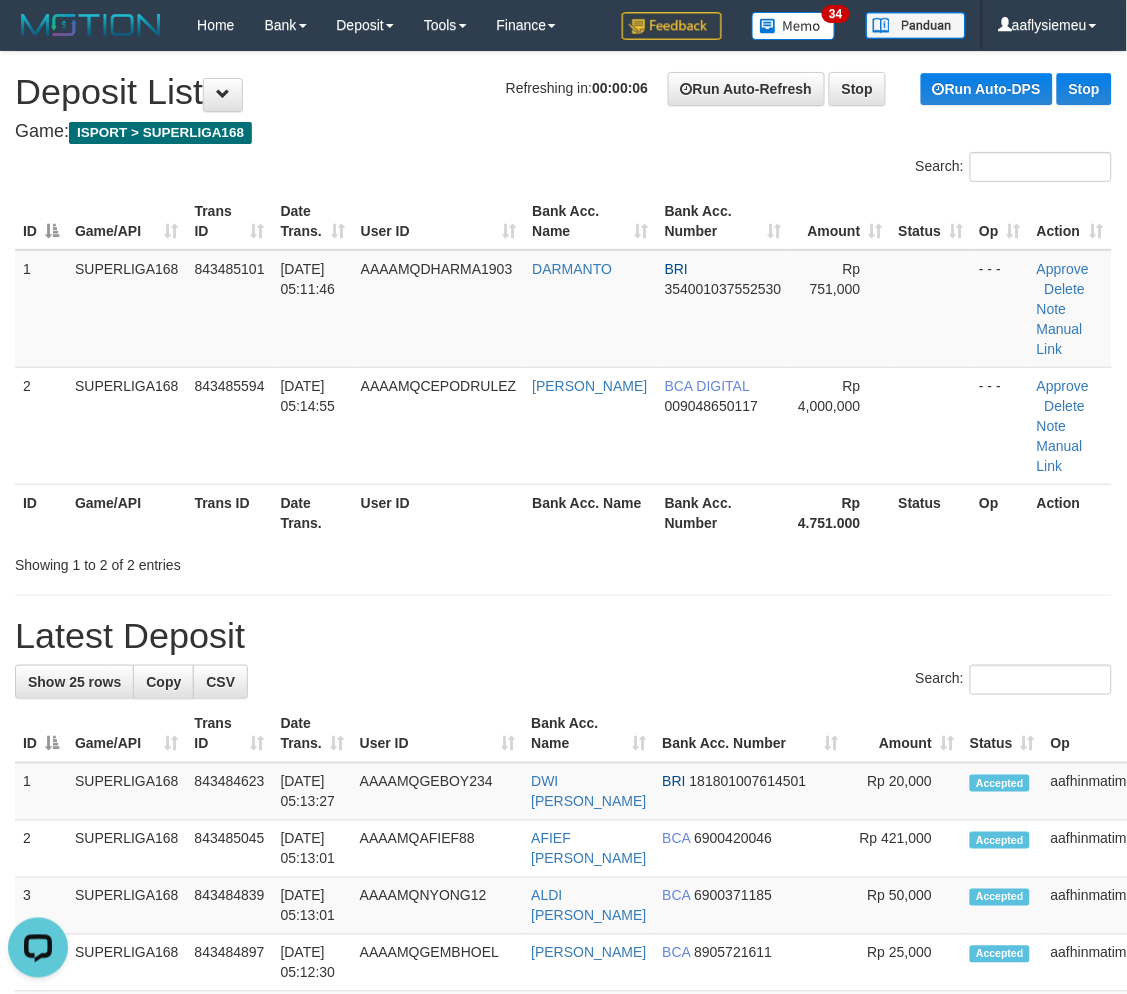 click on "Bank Acc. Name" at bounding box center [590, 512] 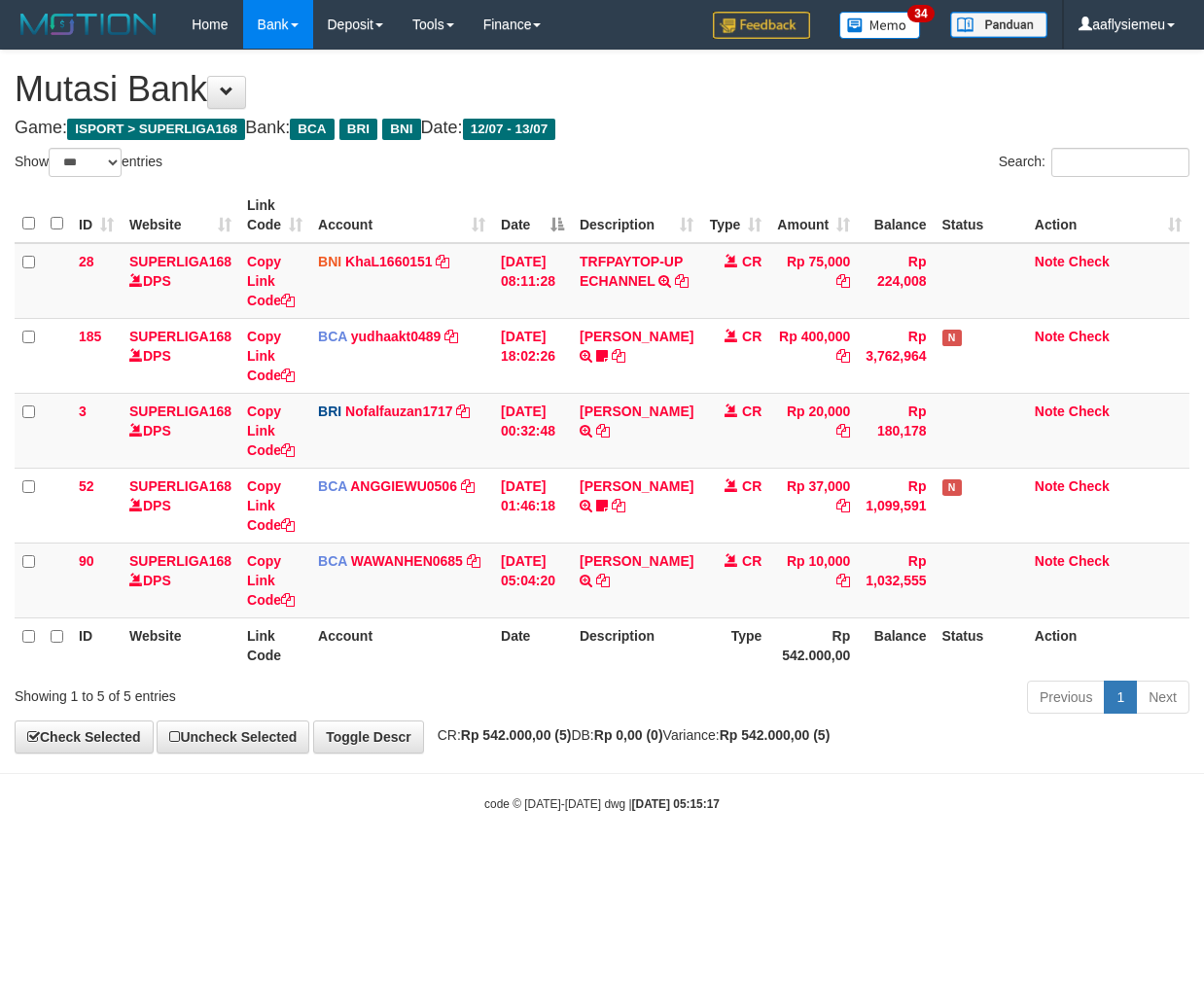 select on "***" 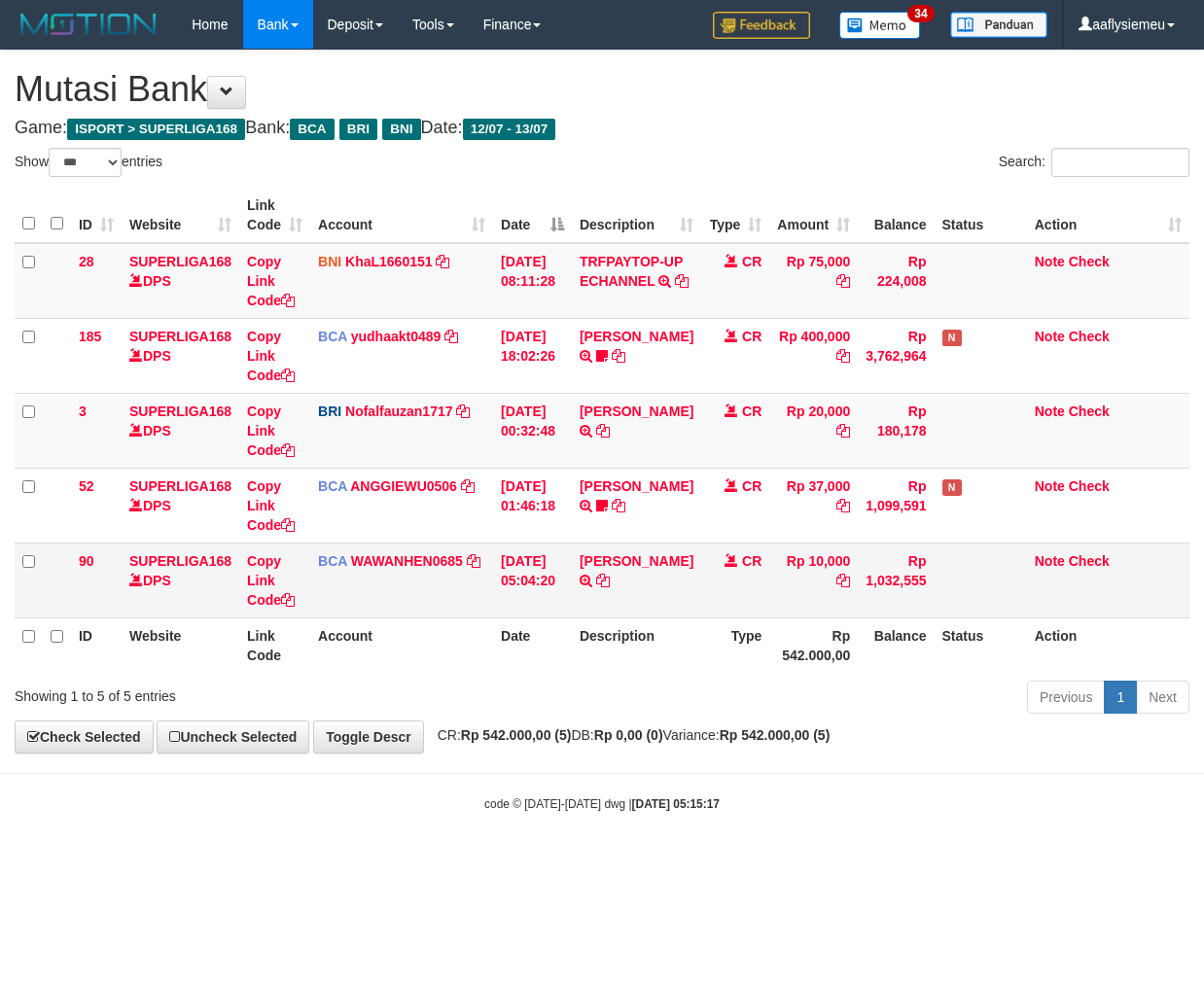 scroll, scrollTop: 0, scrollLeft: 0, axis: both 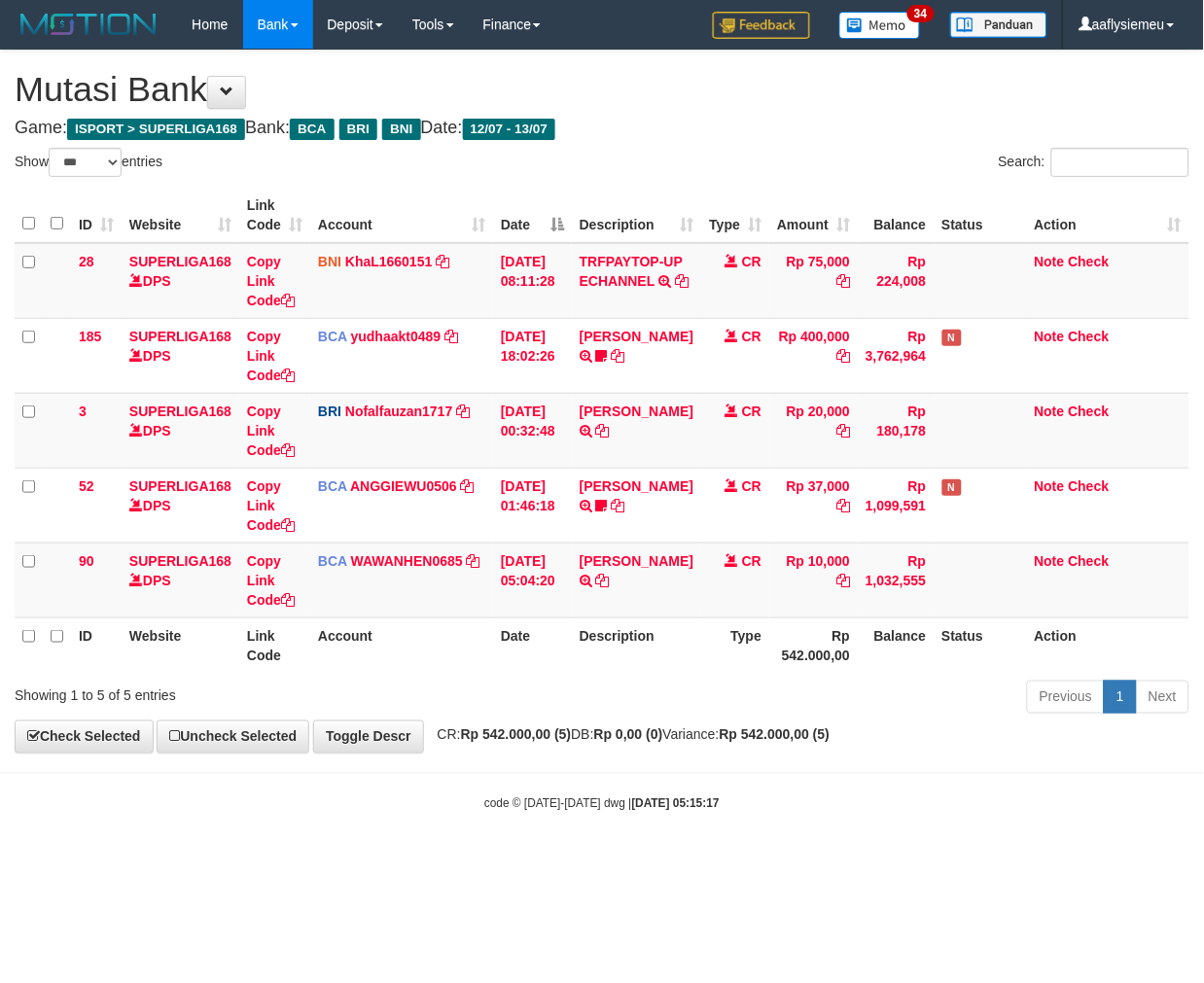 click on "Rp 542.000,00 (5)" at bounding box center [775, 735] 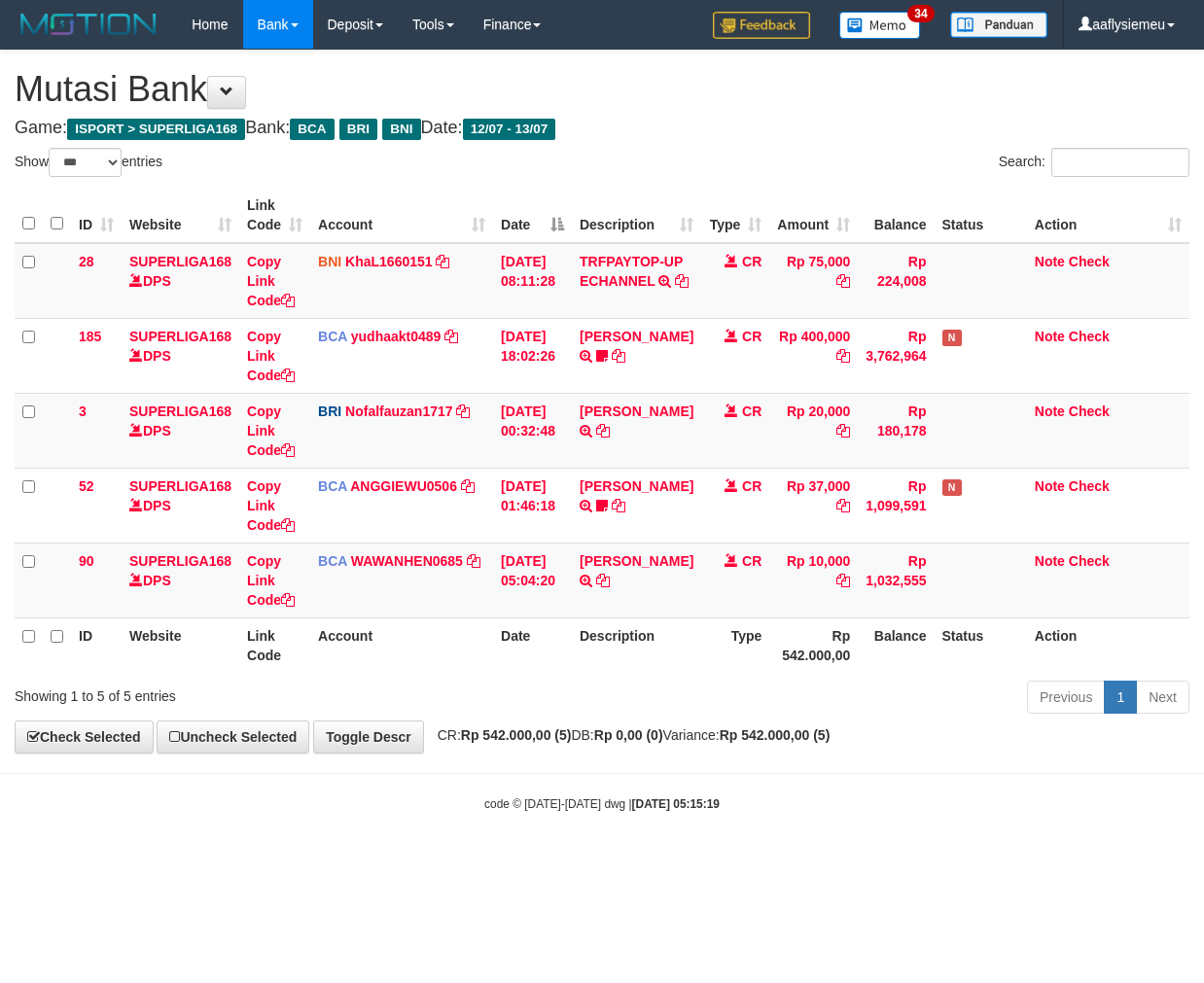 select on "***" 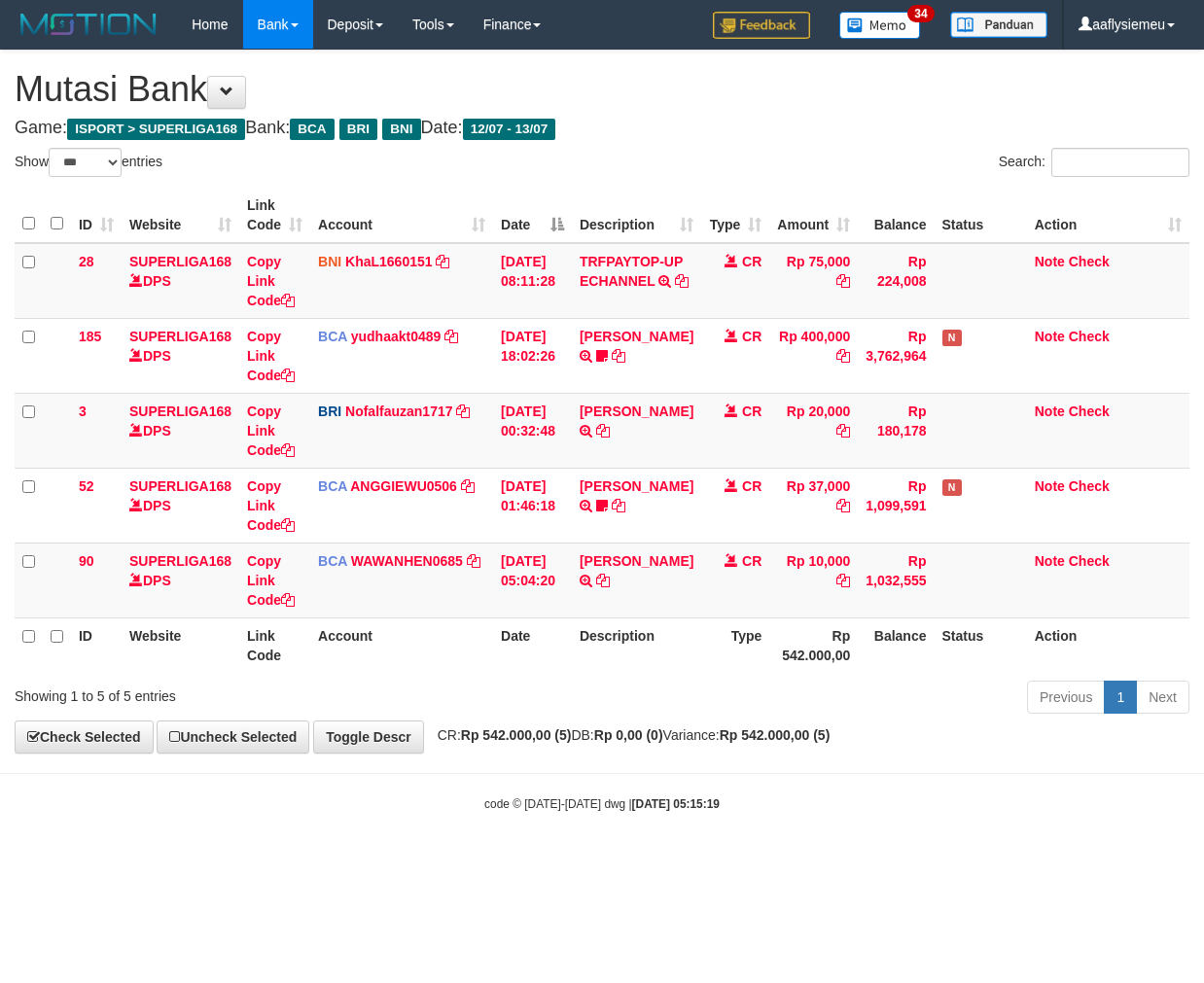 scroll, scrollTop: 0, scrollLeft: 0, axis: both 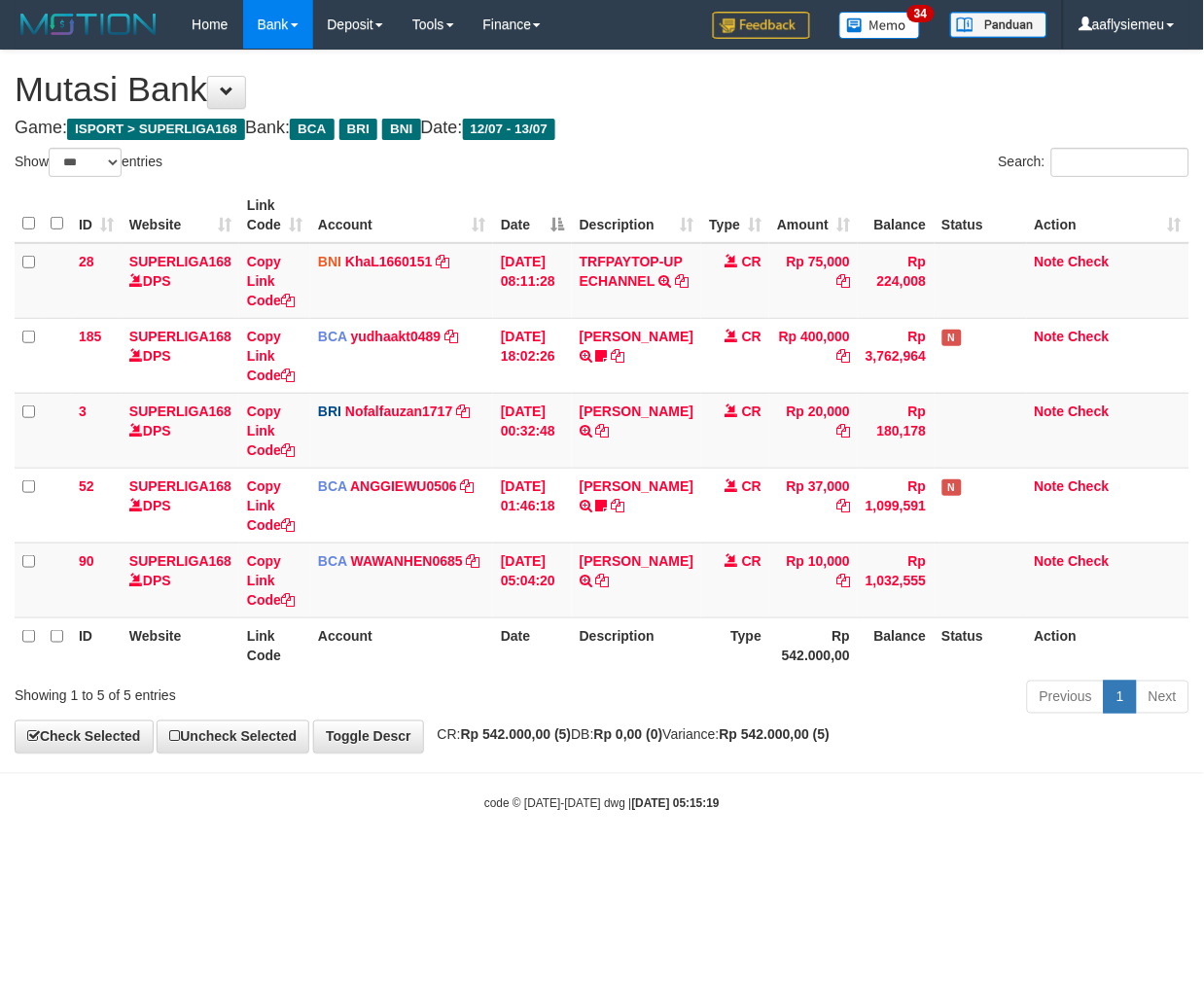 click on "Previous 1 Next" at bounding box center (853, 699) 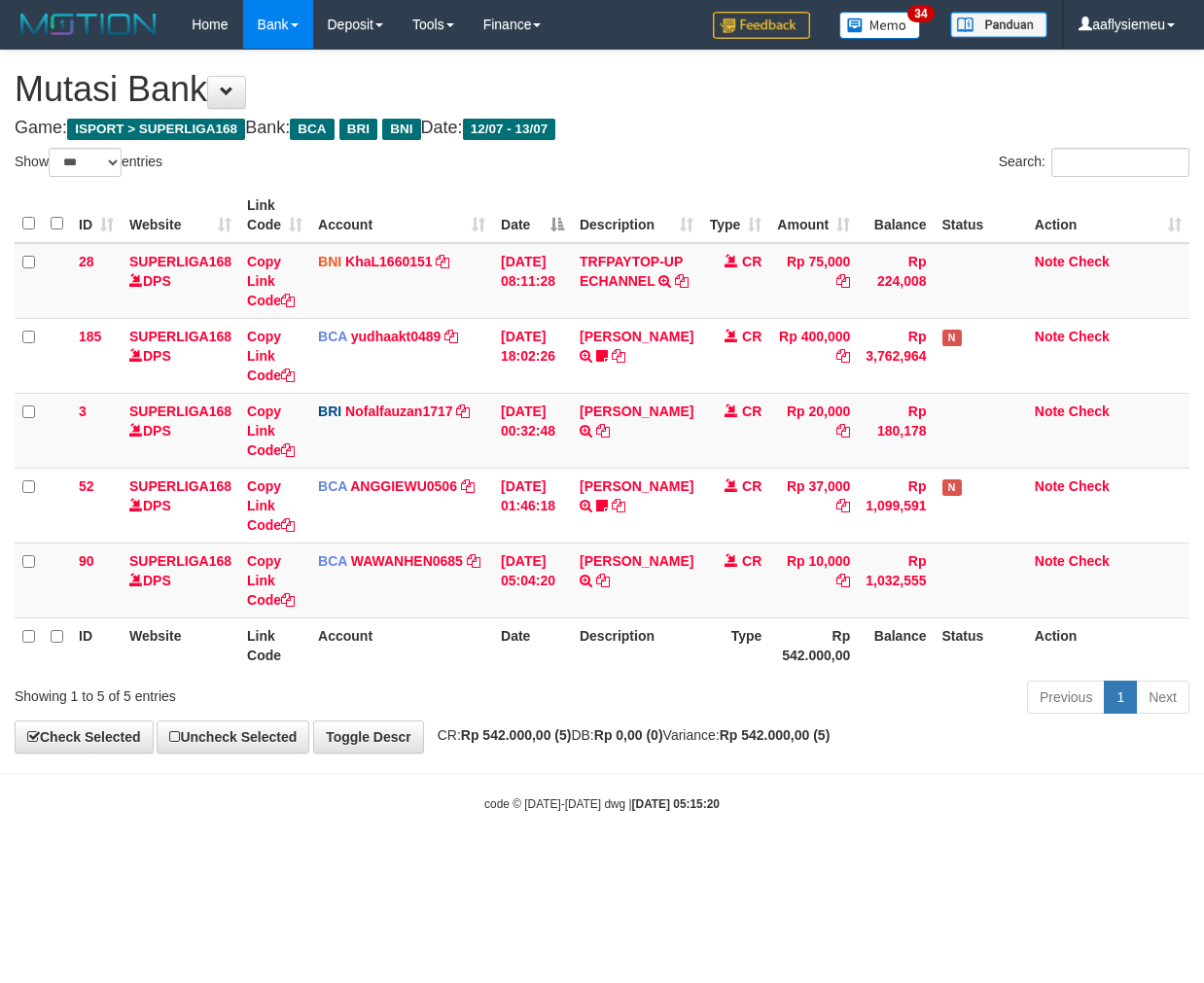 select on "***" 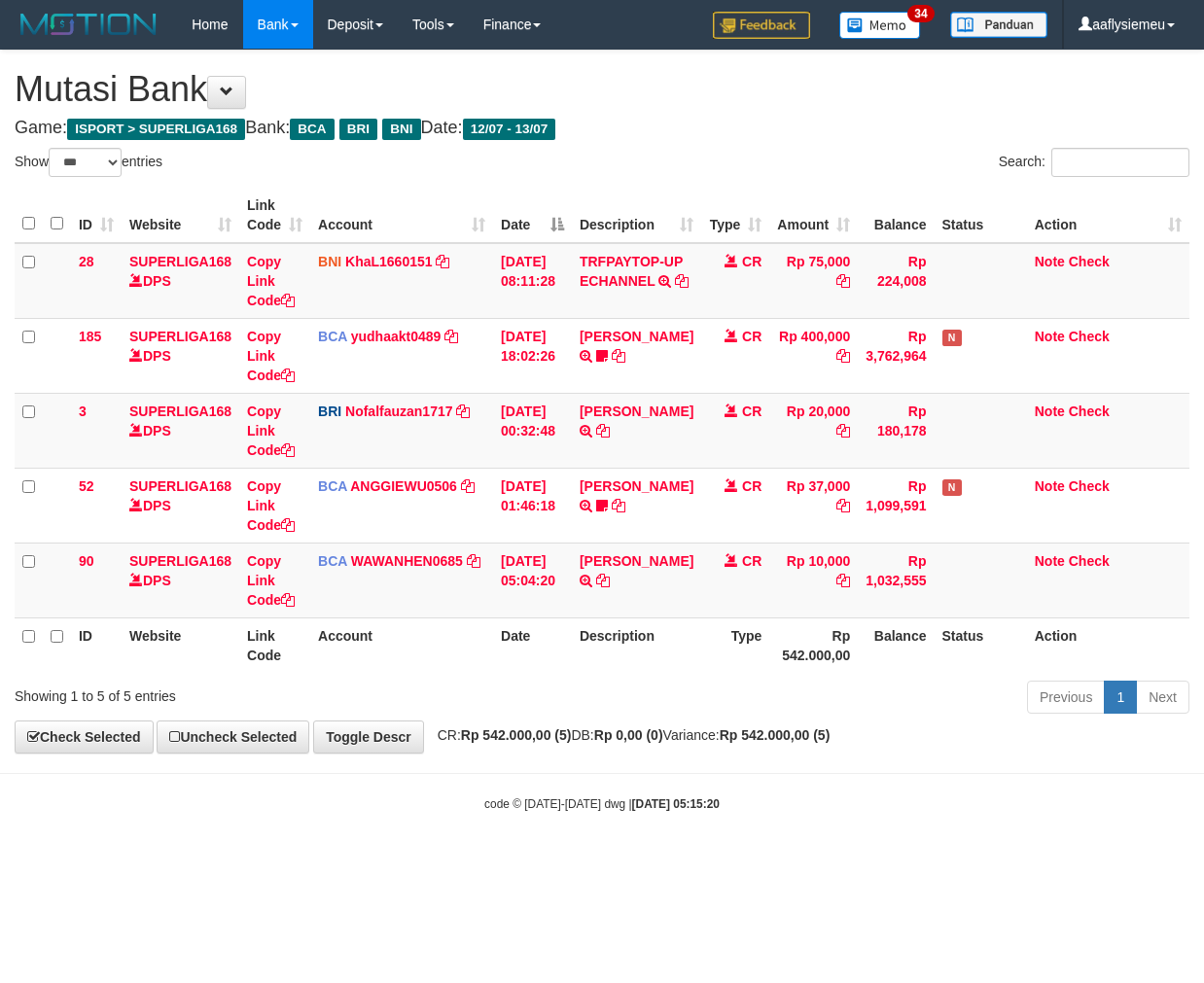scroll, scrollTop: 0, scrollLeft: 0, axis: both 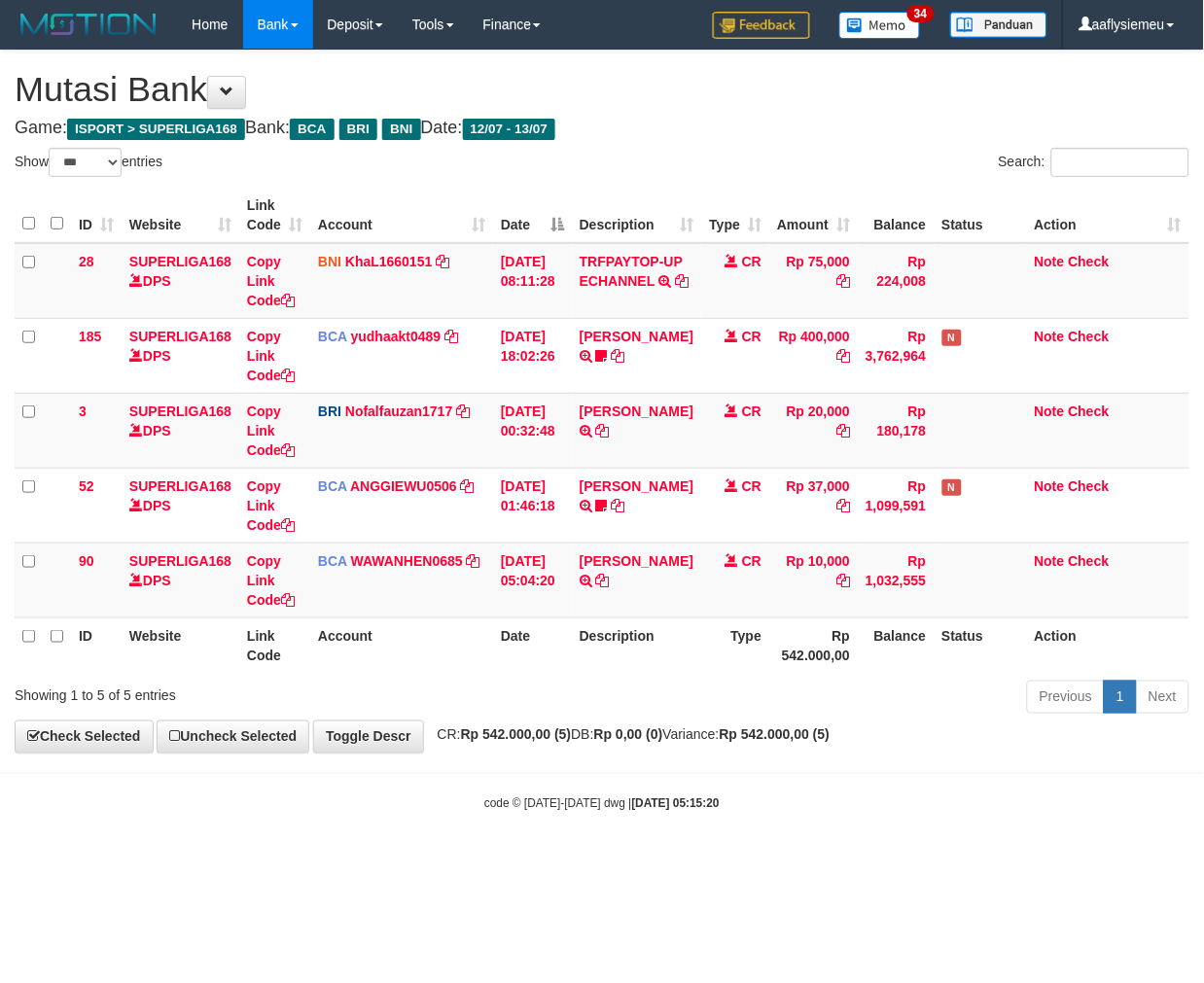 click on "Previous 1 Next" at bounding box center (853, 699) 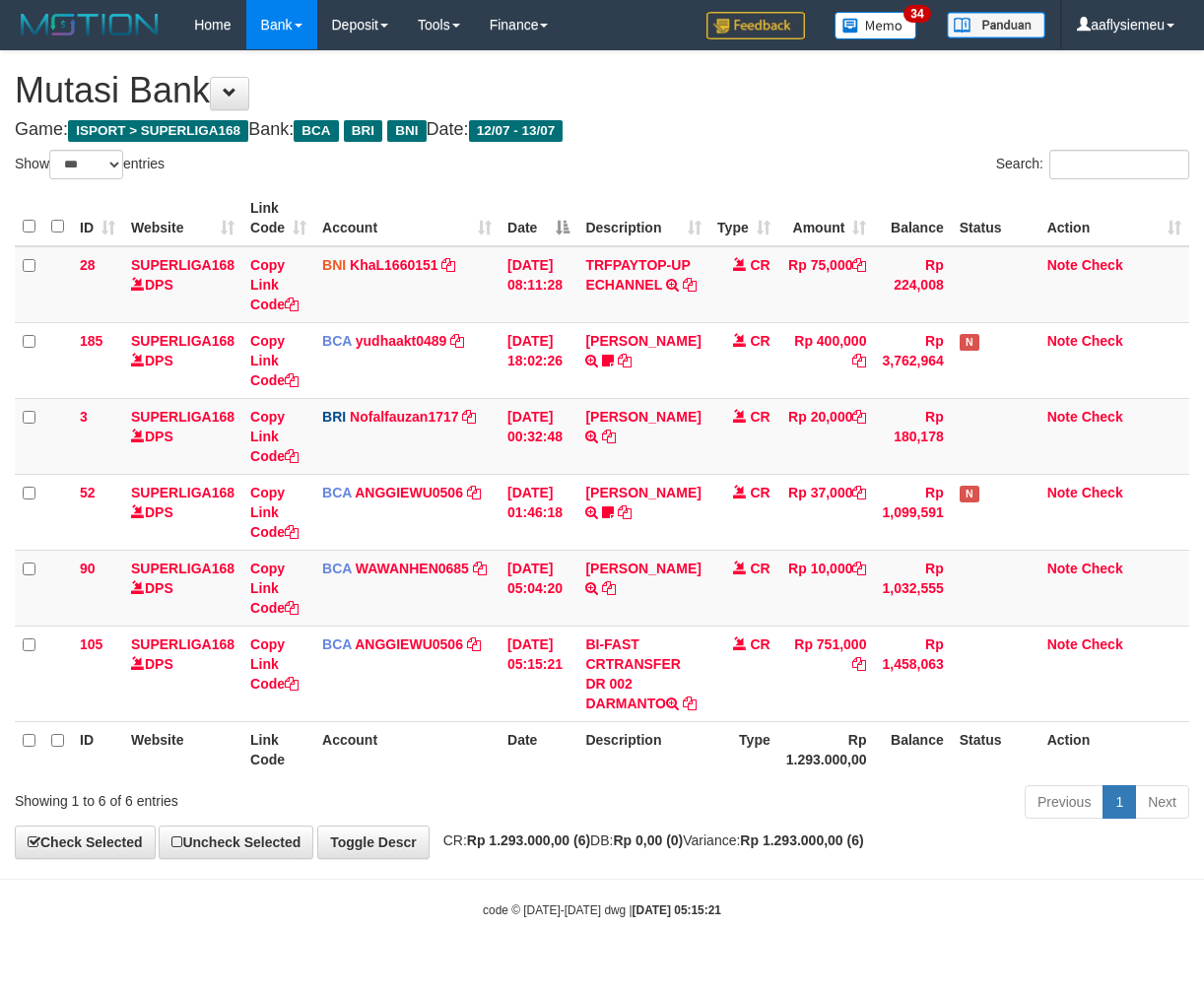 select on "***" 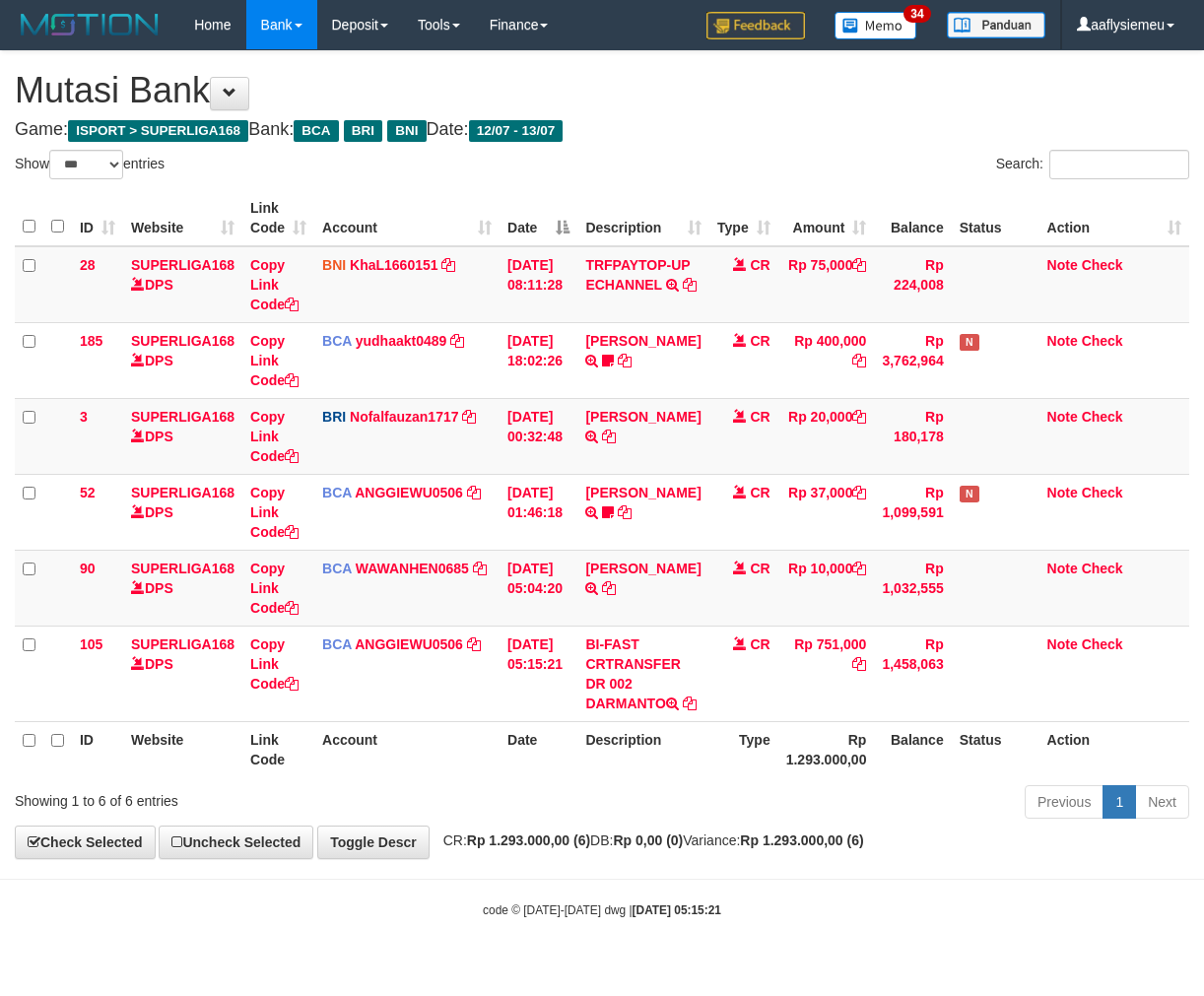 scroll, scrollTop: 0, scrollLeft: 0, axis: both 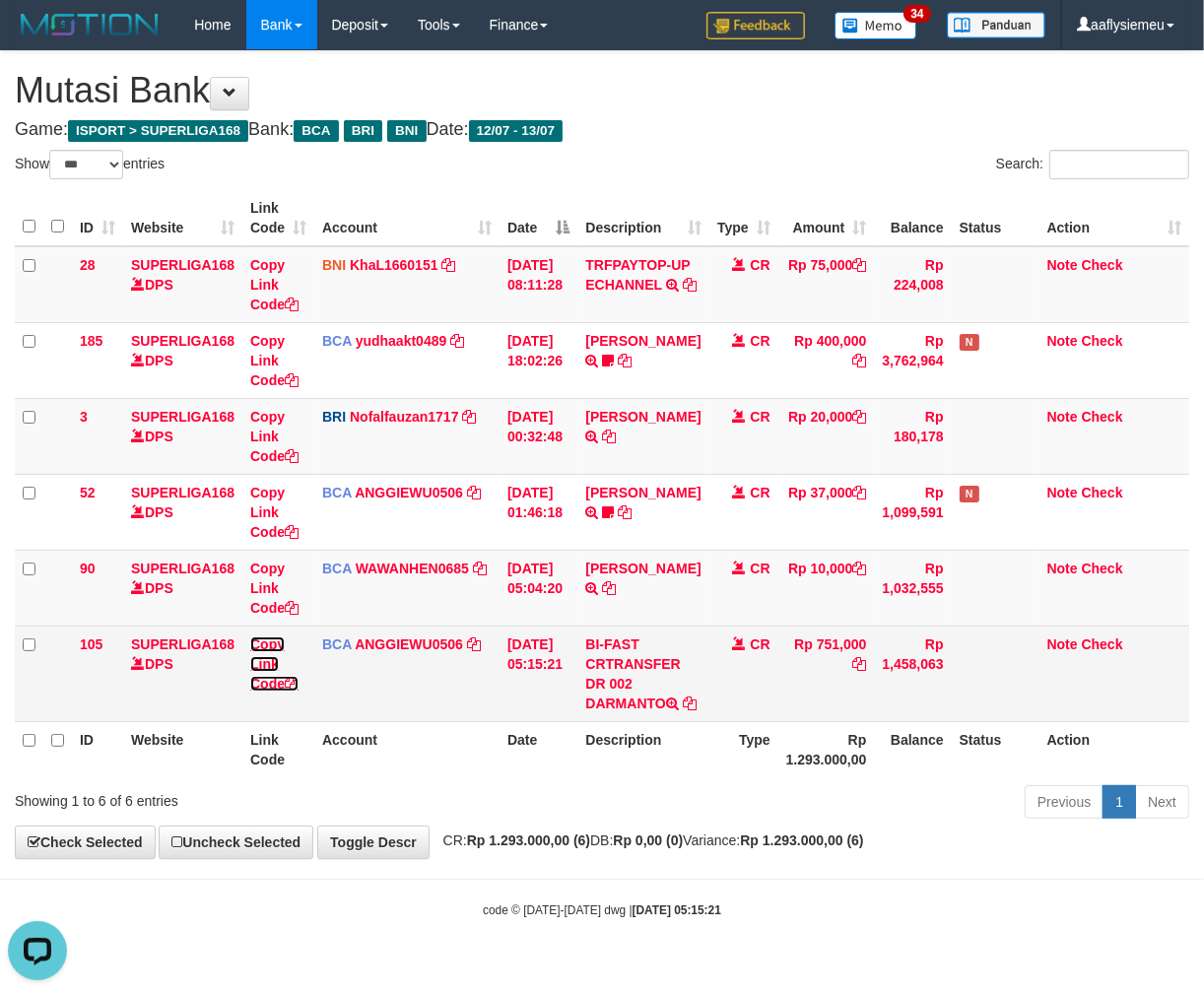 click on "Copy Link Code" at bounding box center (274, 664) 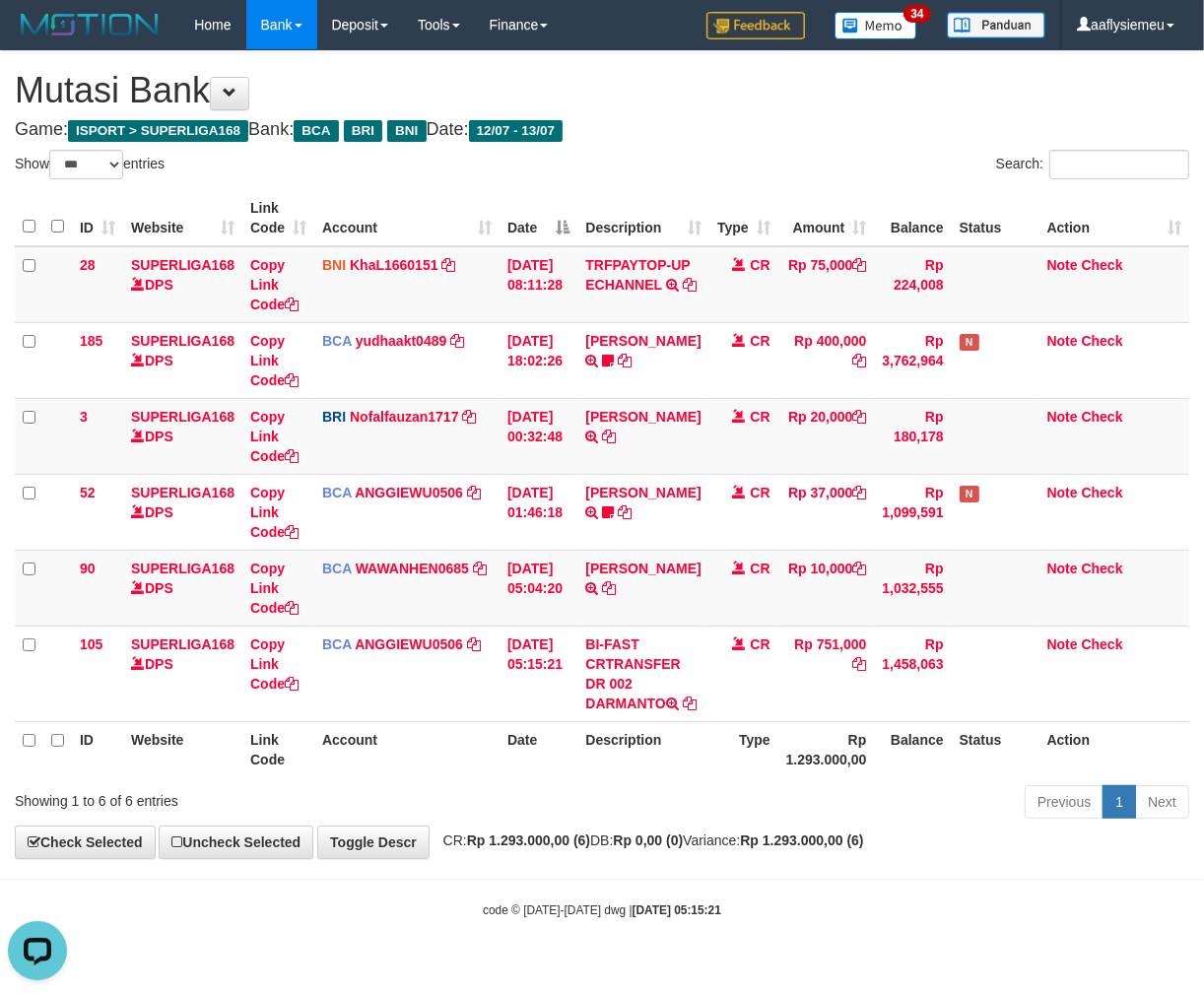scroll, scrollTop: 315, scrollLeft: 0, axis: vertical 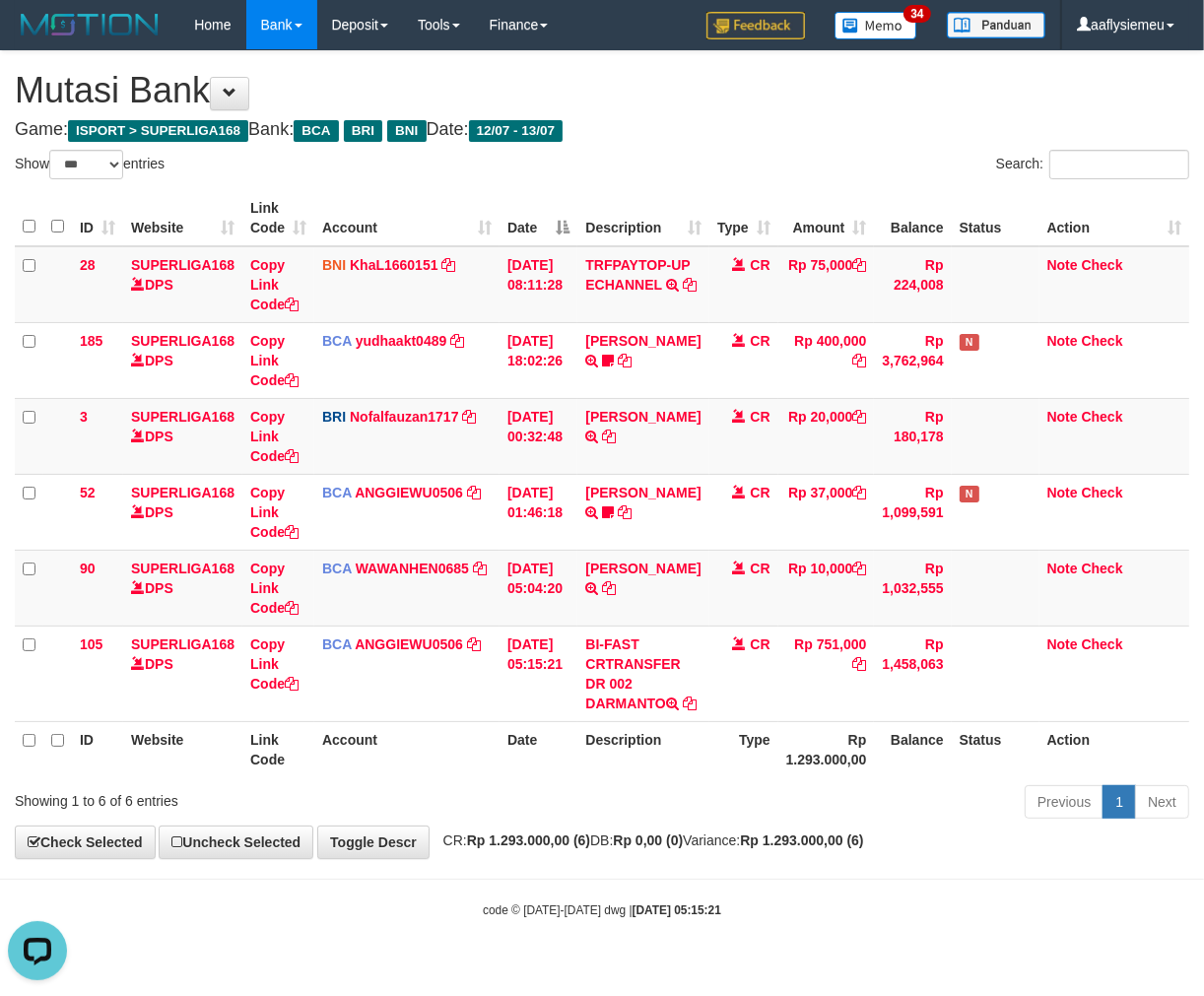 drag, startPoint x: 967, startPoint y: 747, endPoint x: 1165, endPoint y: 835, distance: 216.67487 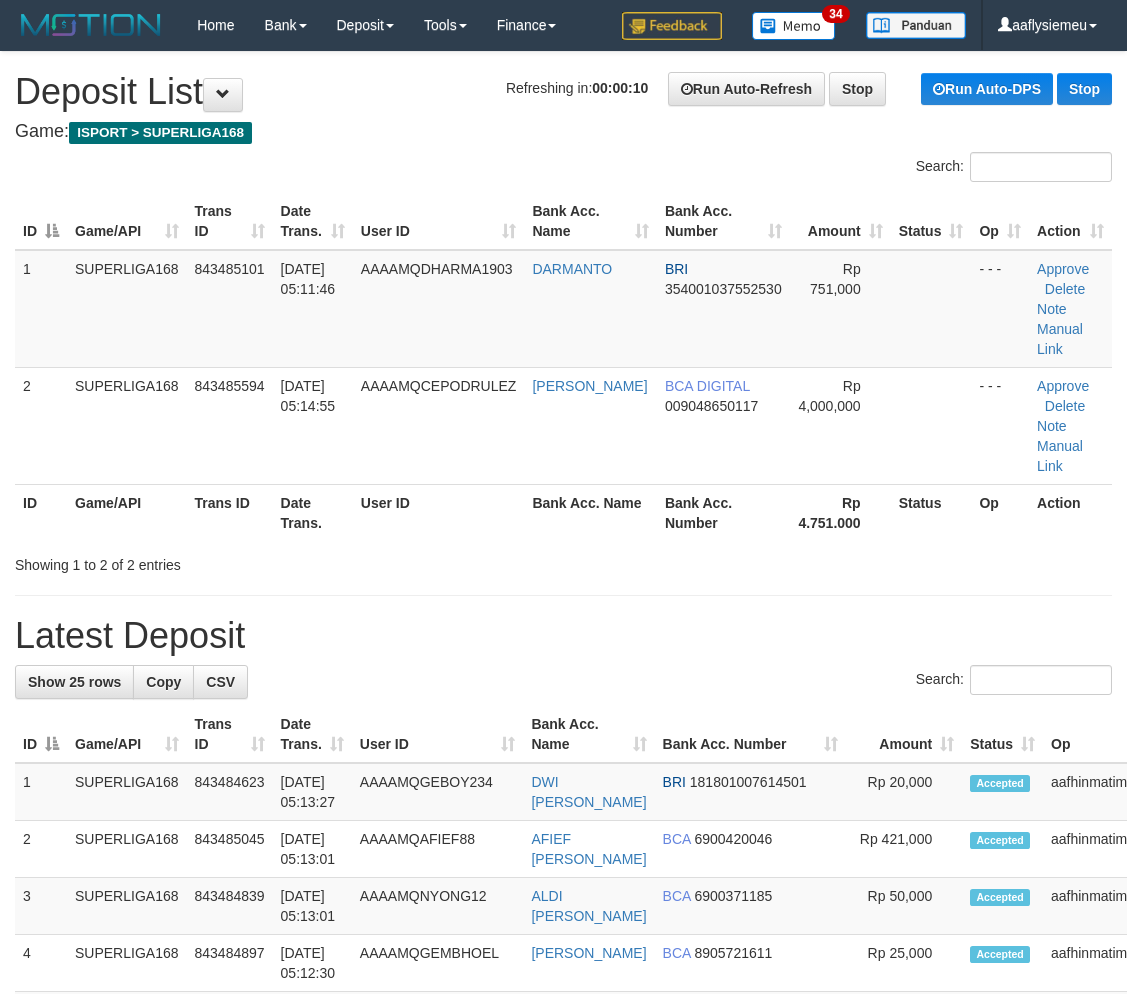 scroll, scrollTop: 0, scrollLeft: 0, axis: both 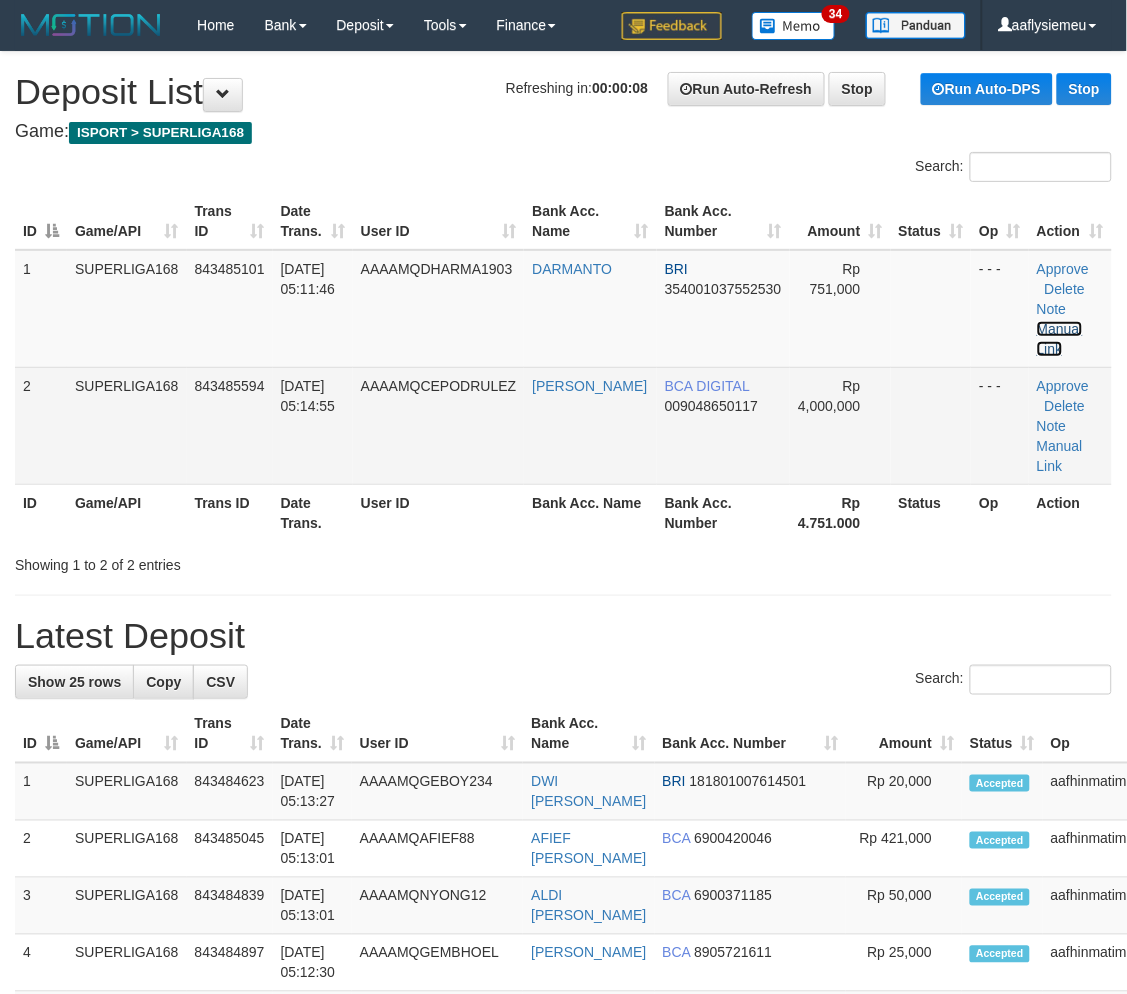 drag, startPoint x: 1058, startPoint y: 326, endPoint x: 770, endPoint y: 395, distance: 296.1503 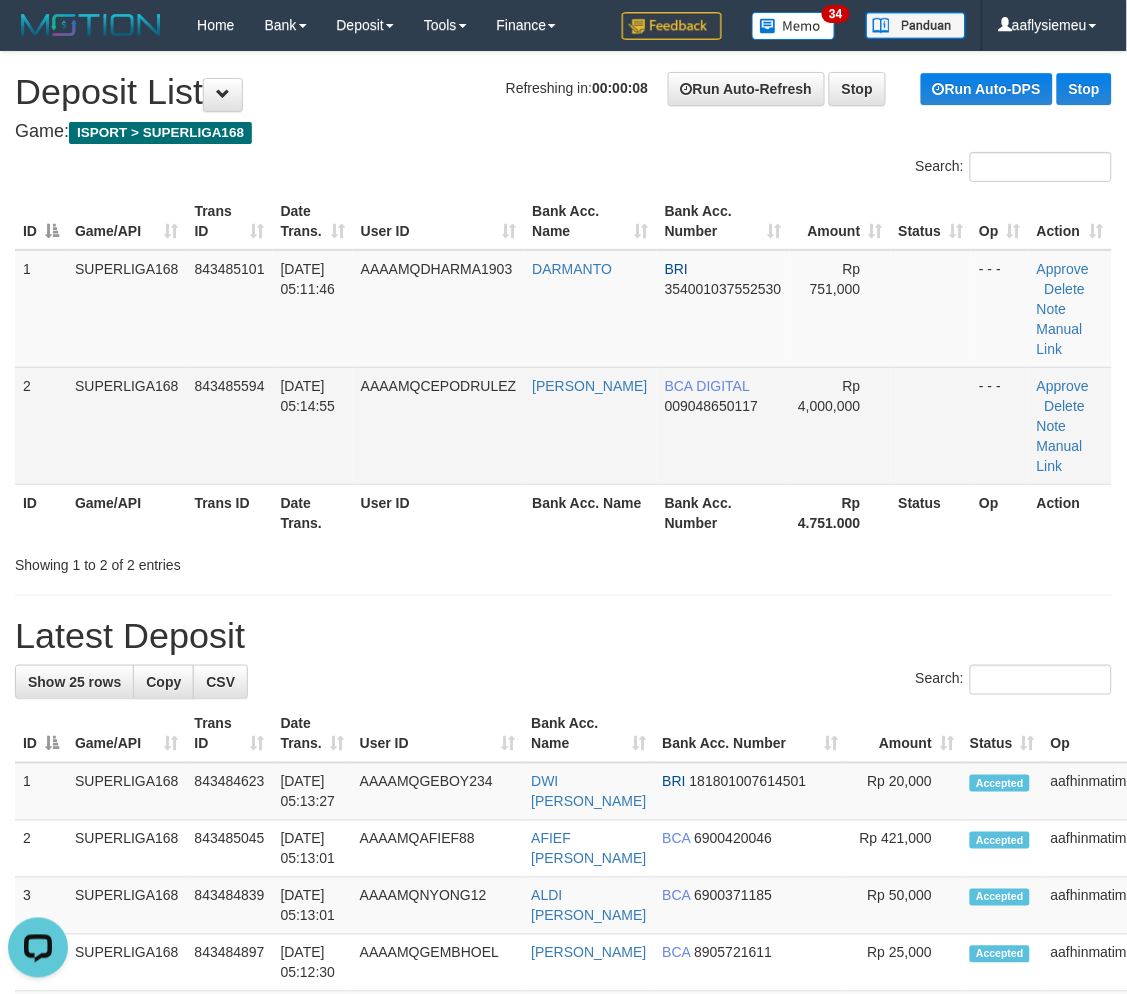 scroll, scrollTop: 0, scrollLeft: 0, axis: both 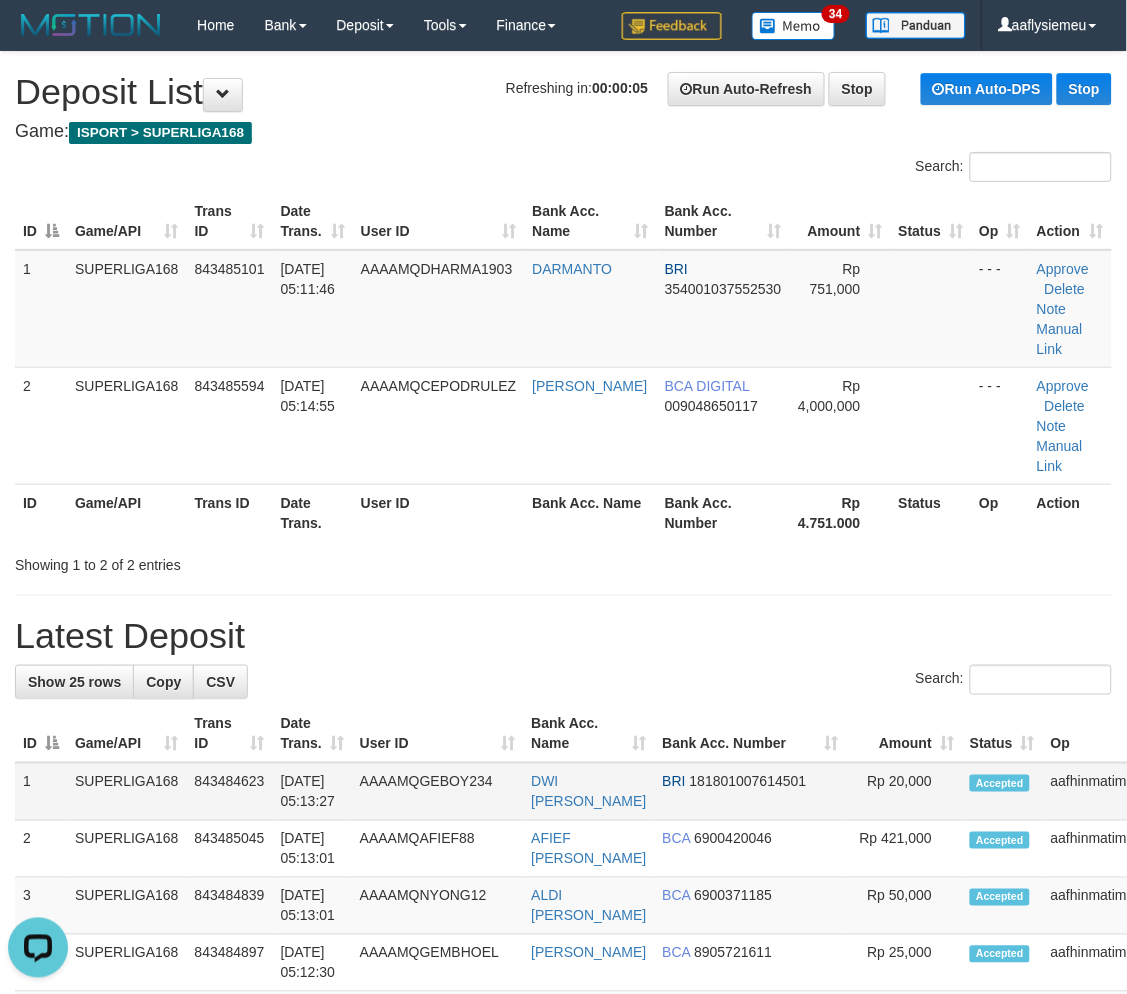 click on "SUPERLIGA168" at bounding box center (127, 792) 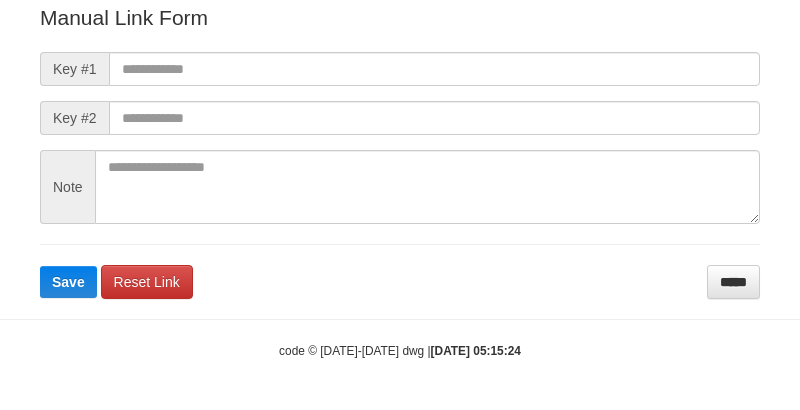 scroll, scrollTop: 238, scrollLeft: 0, axis: vertical 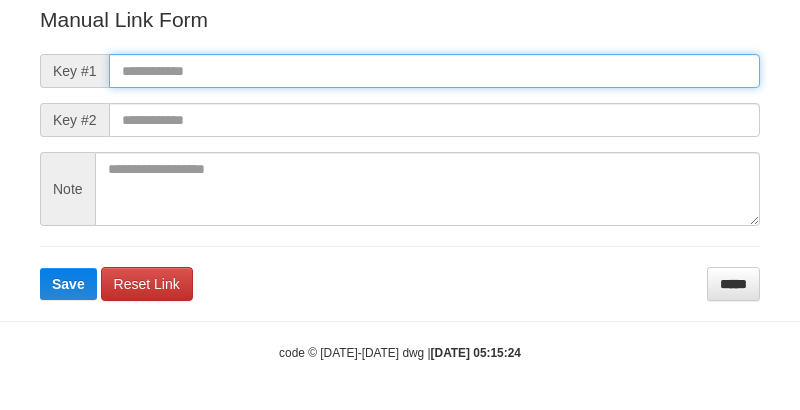 drag, startPoint x: 177, startPoint y: 80, endPoint x: 135, endPoint y: 224, distance: 150 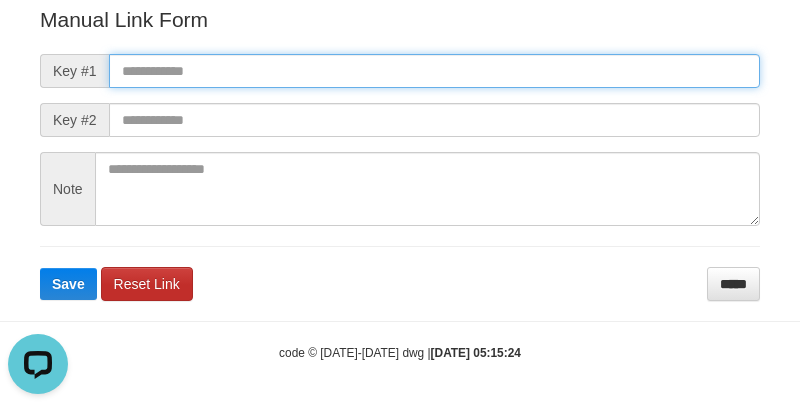 scroll, scrollTop: 0, scrollLeft: 0, axis: both 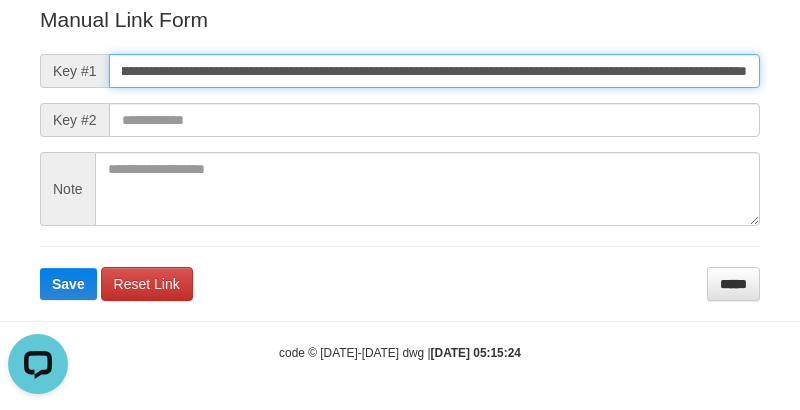 type on "**********" 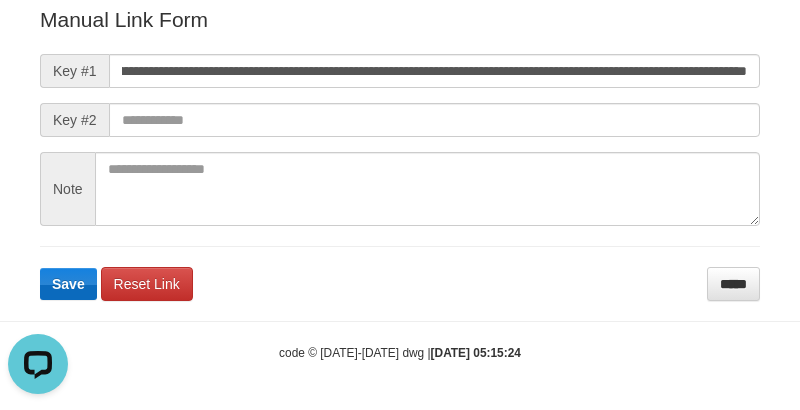 click on "**********" at bounding box center [400, 153] 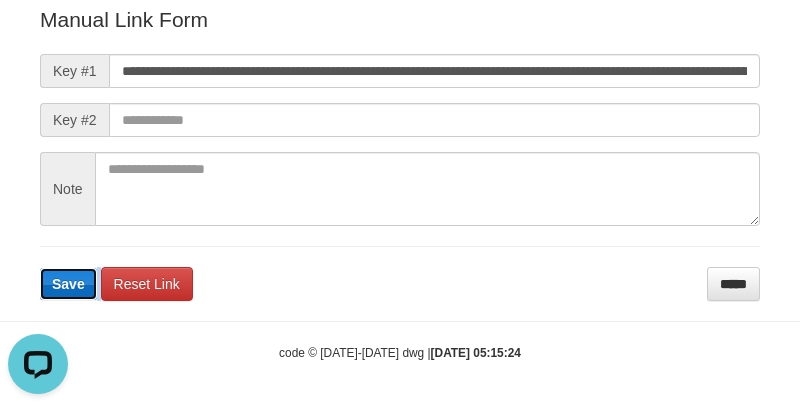 click on "Save" at bounding box center [68, 284] 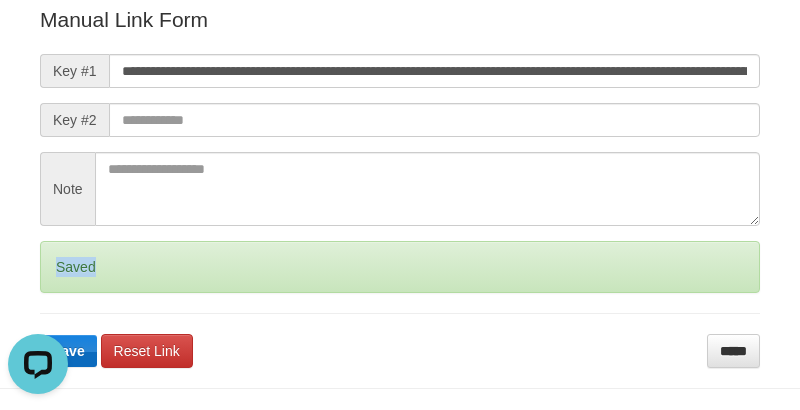 click on "Saved" at bounding box center [400, 267] 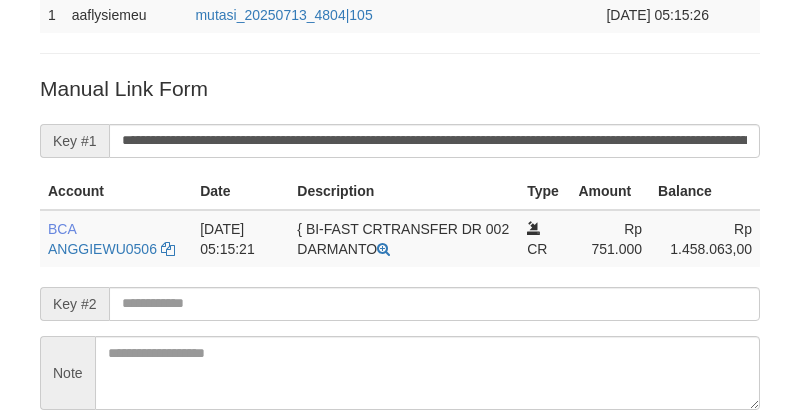 scroll, scrollTop: 516, scrollLeft: 0, axis: vertical 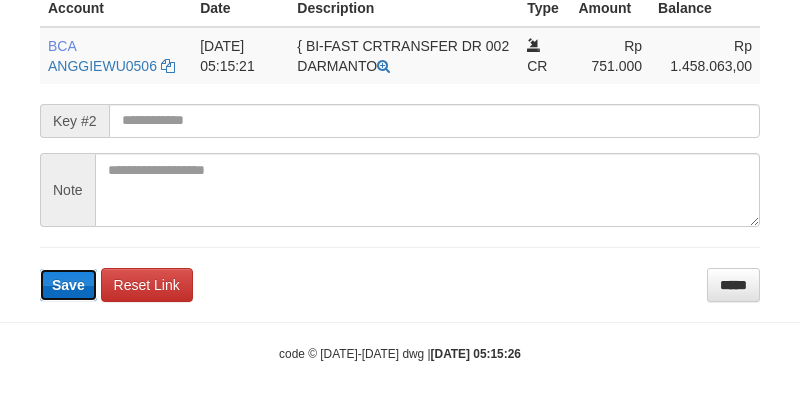 type 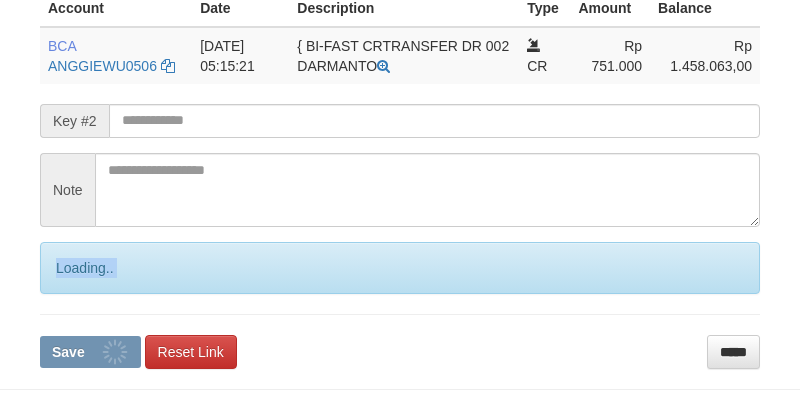click on "**********" at bounding box center (400, 129) 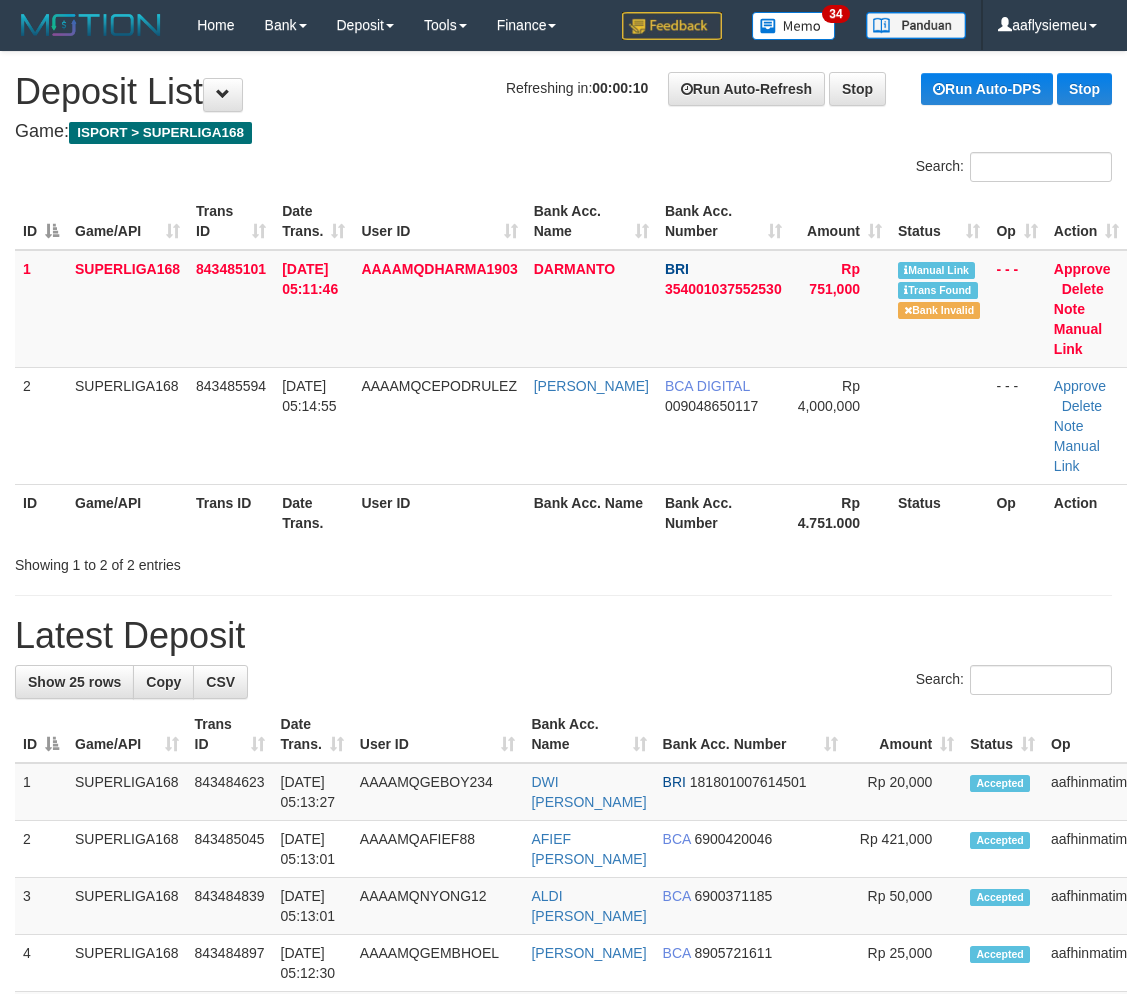 scroll, scrollTop: 0, scrollLeft: 0, axis: both 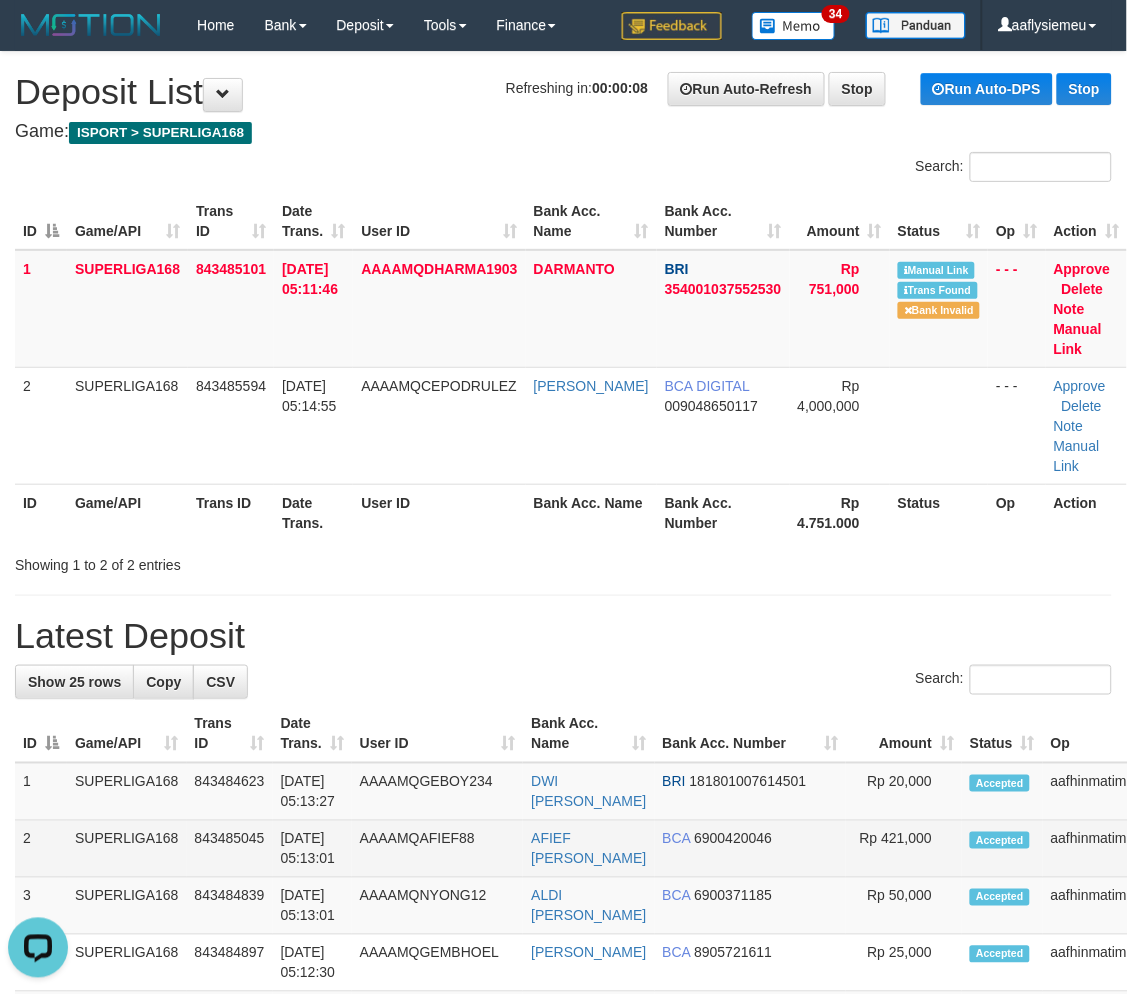 click on "843485045" at bounding box center [230, 849] 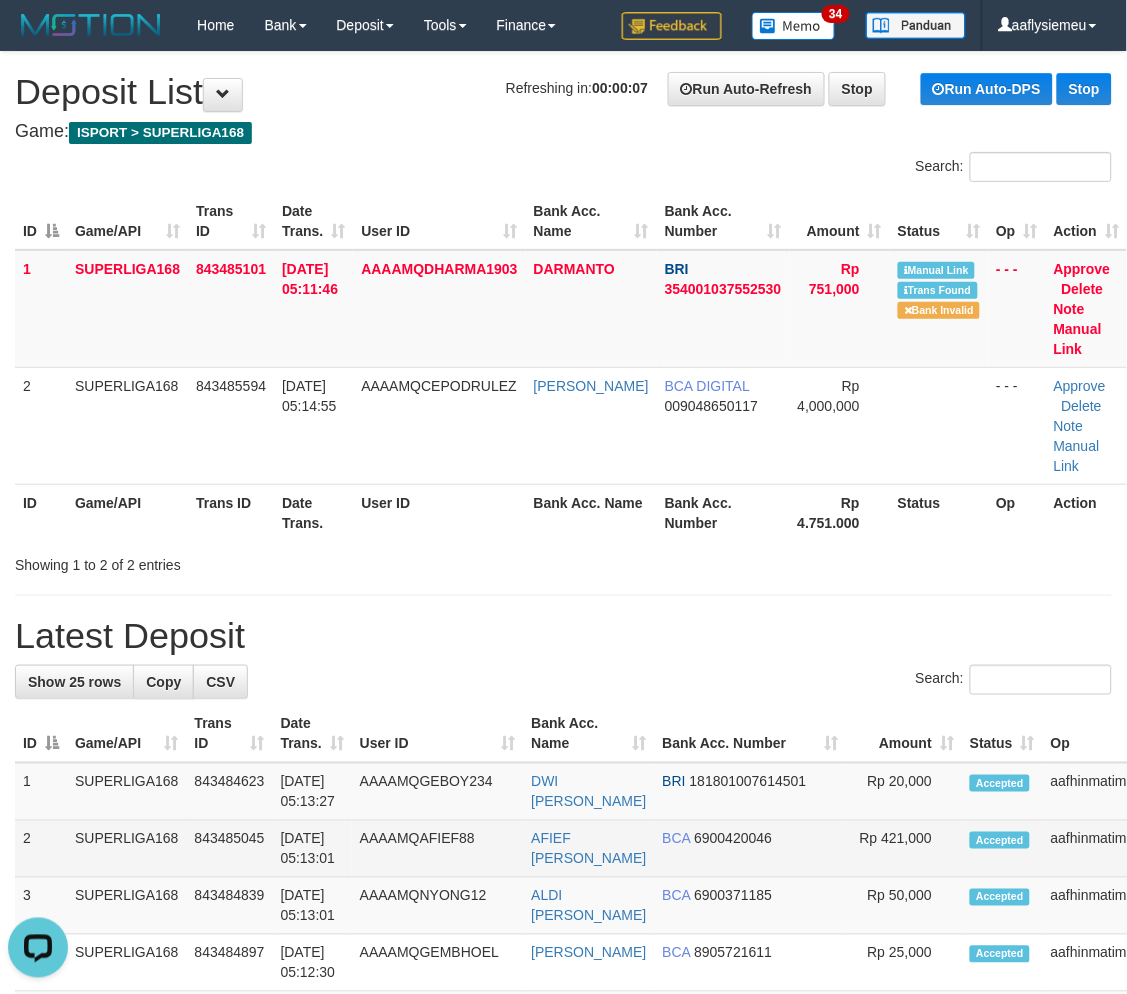 click on "AAAAMQAFIEF88" at bounding box center [438, 849] 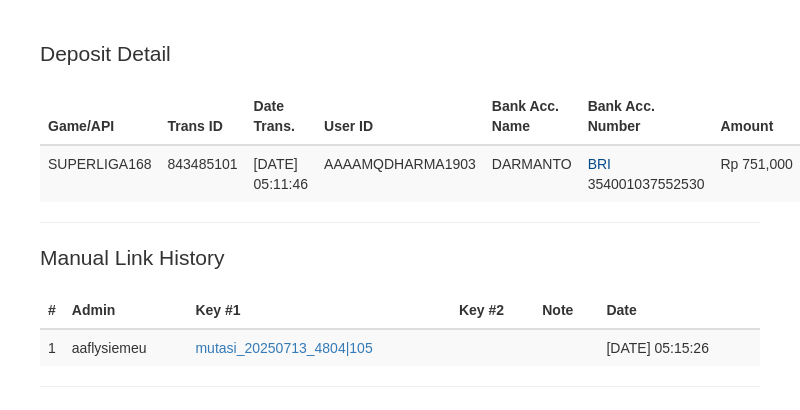 scroll, scrollTop: 507, scrollLeft: 0, axis: vertical 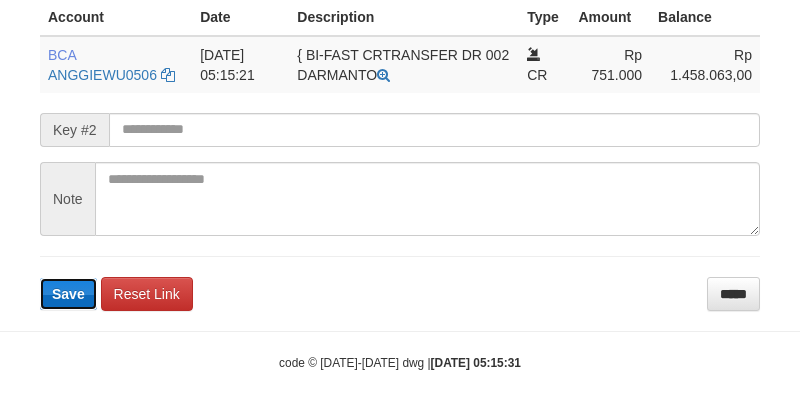 click on "Save" at bounding box center (68, 294) 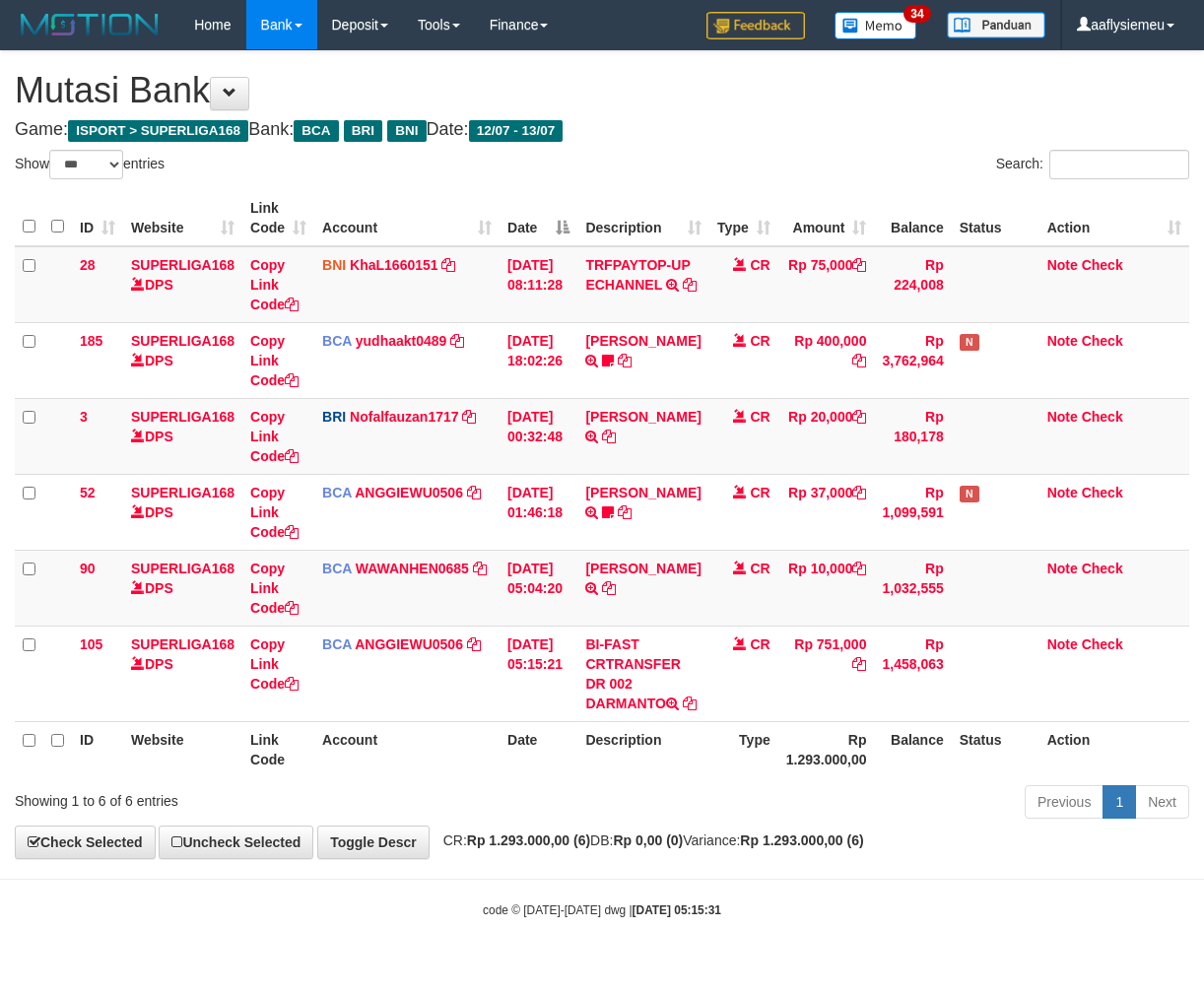 select on "***" 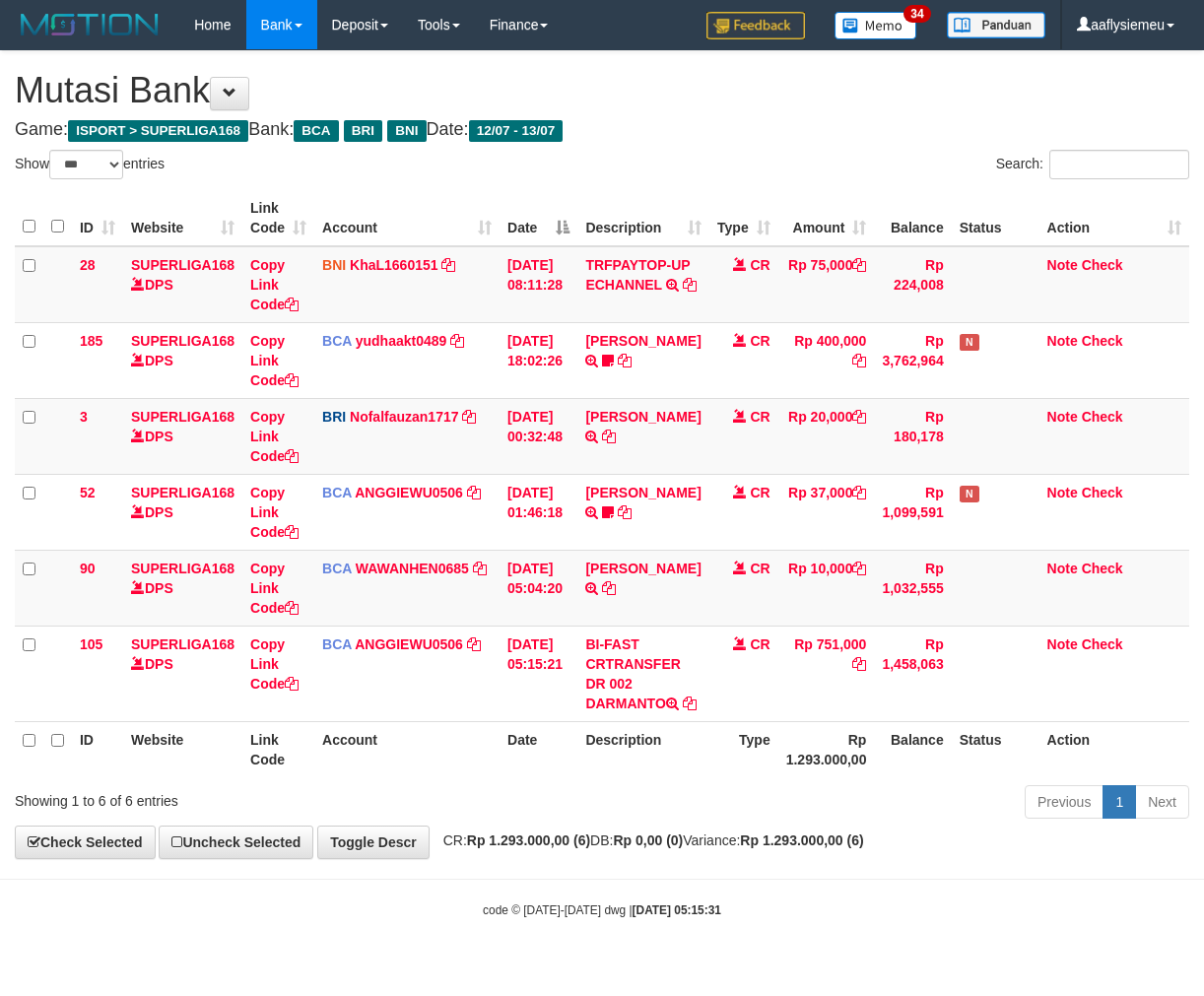 scroll, scrollTop: 0, scrollLeft: 0, axis: both 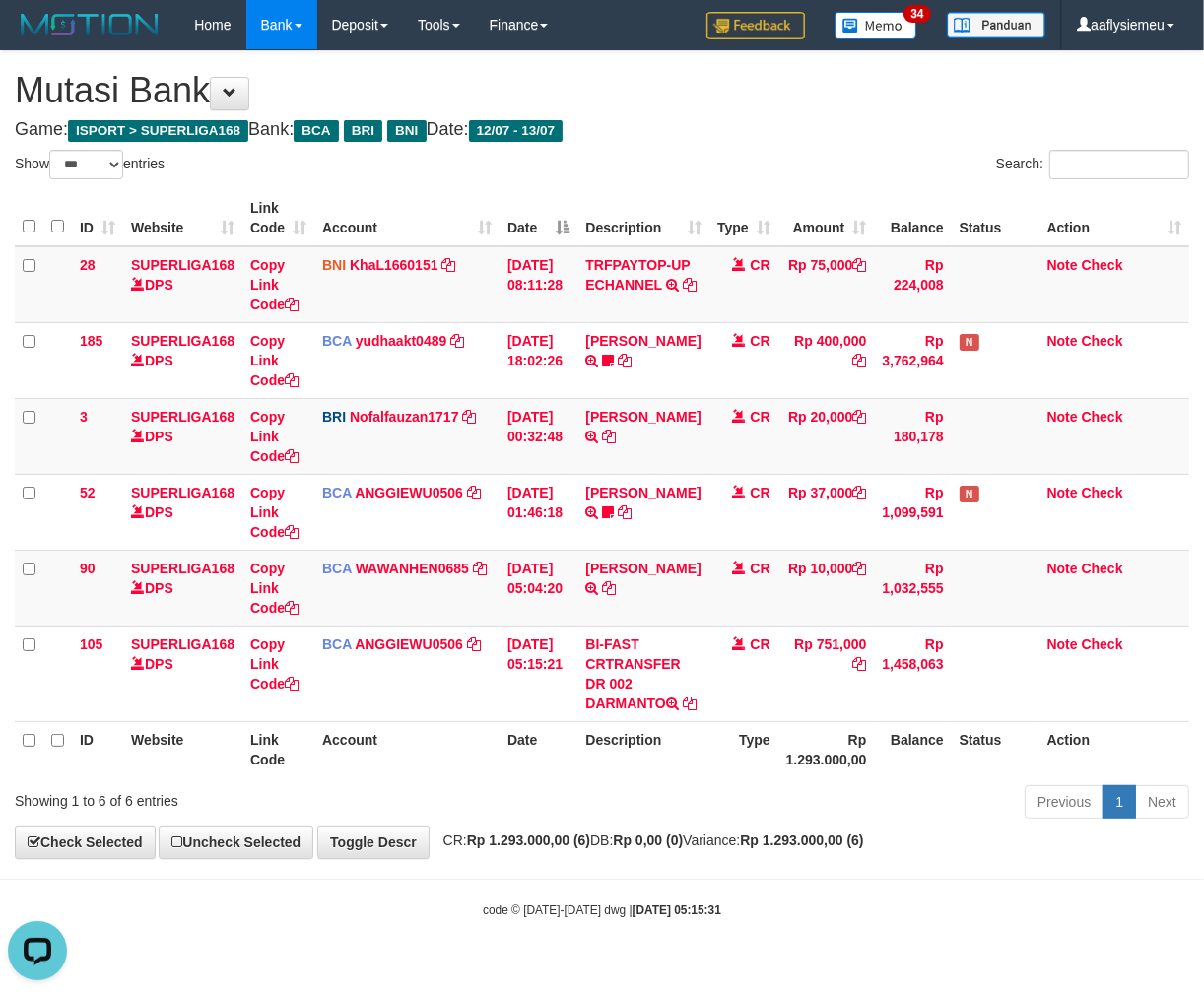 click on "Previous 1 Next" at bounding box center (852, 804) 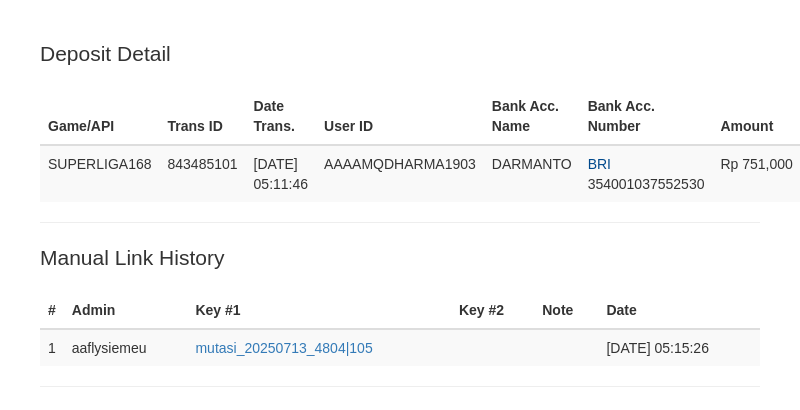 scroll, scrollTop: 507, scrollLeft: 0, axis: vertical 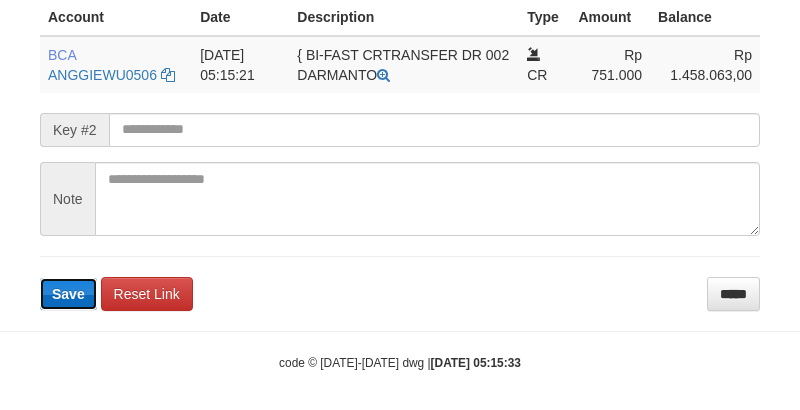 click on "Save" at bounding box center [68, 294] 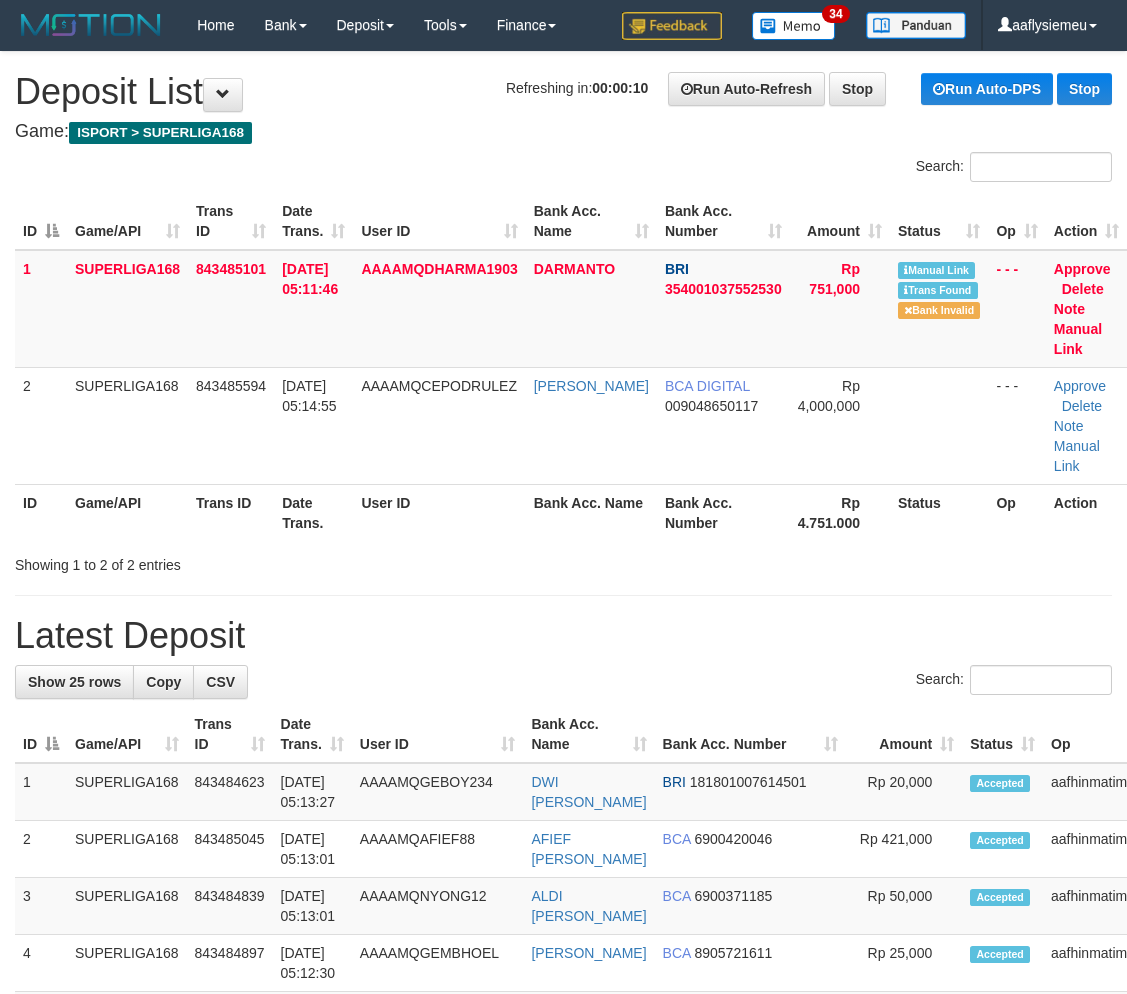 scroll, scrollTop: 0, scrollLeft: 0, axis: both 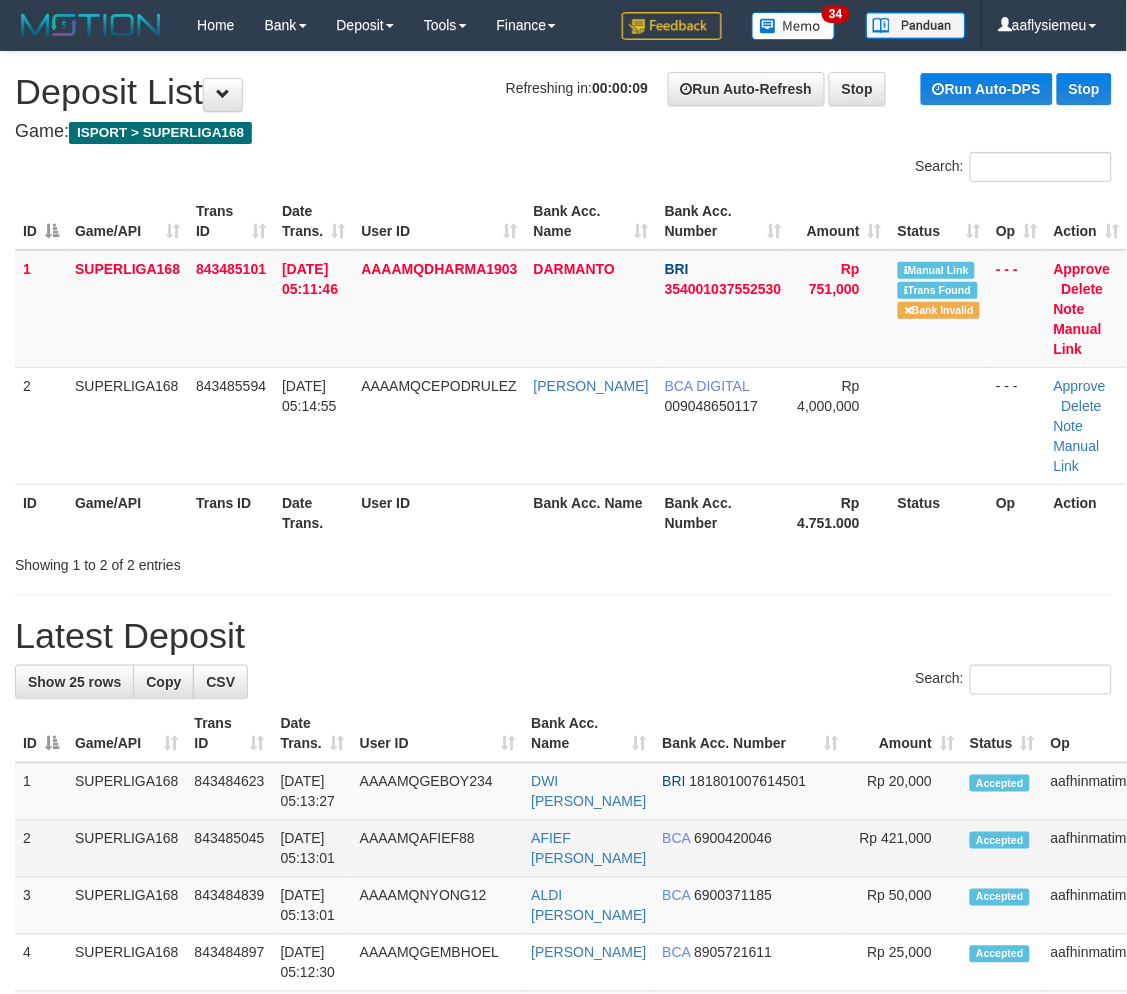 click on "[DATE] 05:13:01" at bounding box center (312, 849) 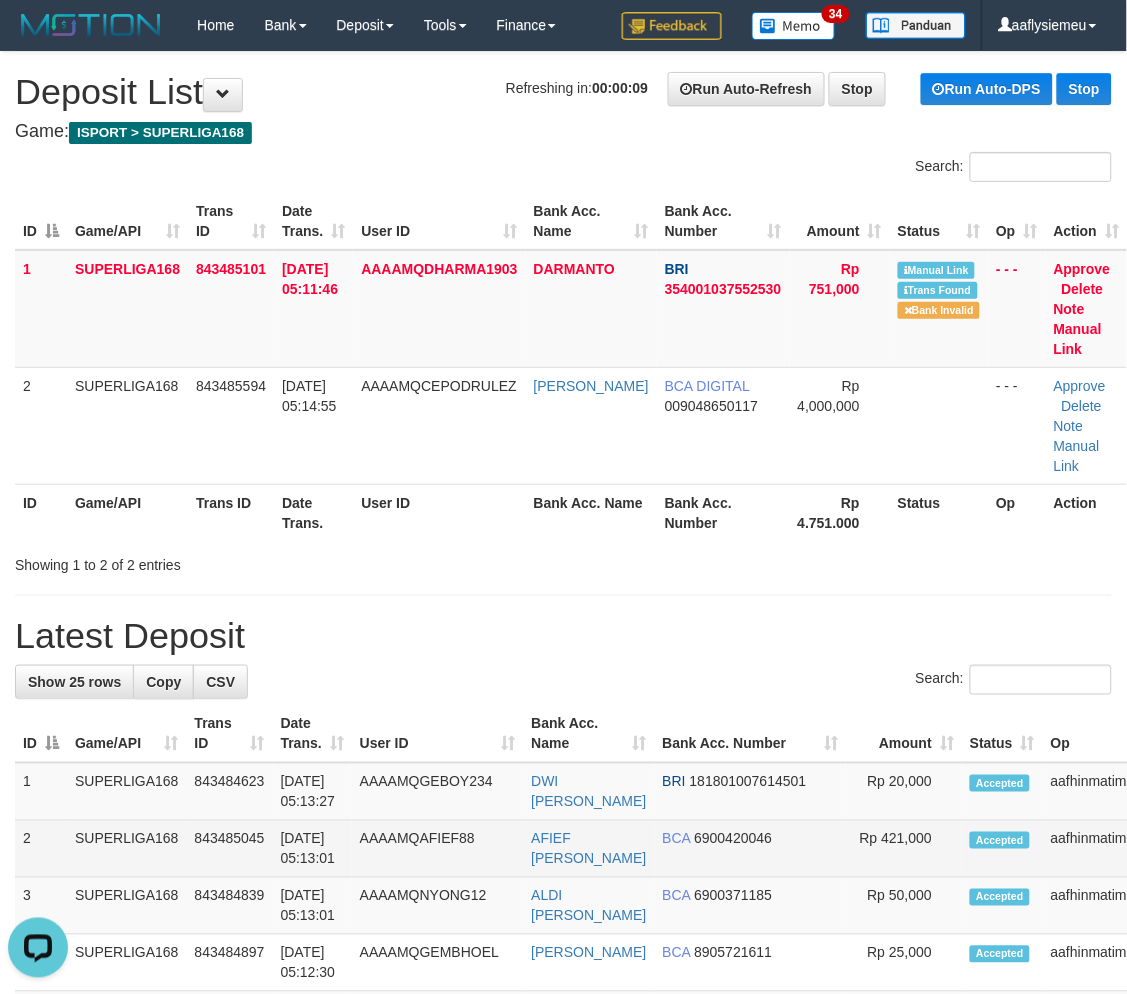 scroll, scrollTop: 0, scrollLeft: 0, axis: both 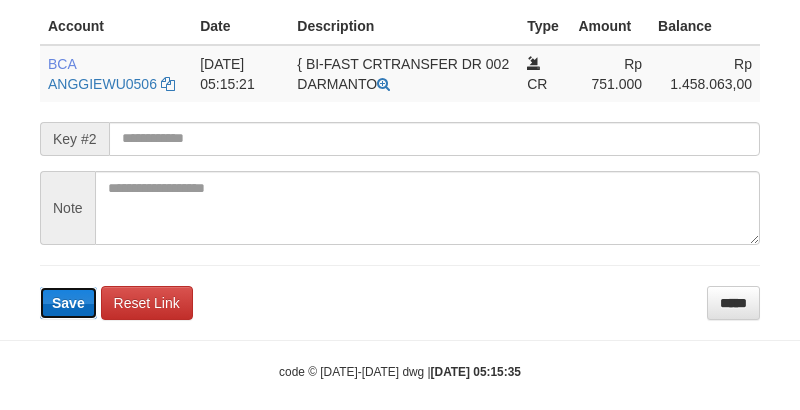 click on "Save" at bounding box center (68, 303) 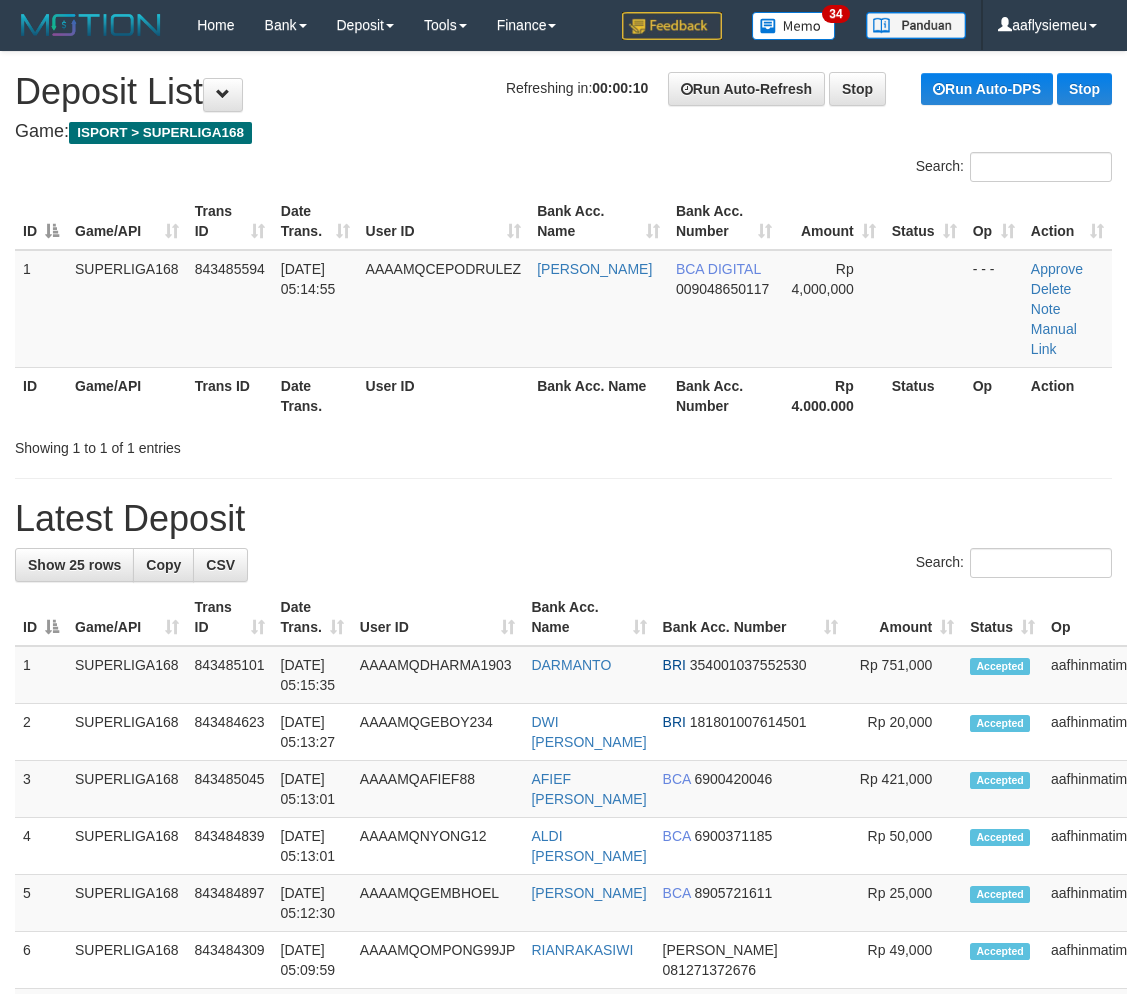 scroll, scrollTop: 0, scrollLeft: 0, axis: both 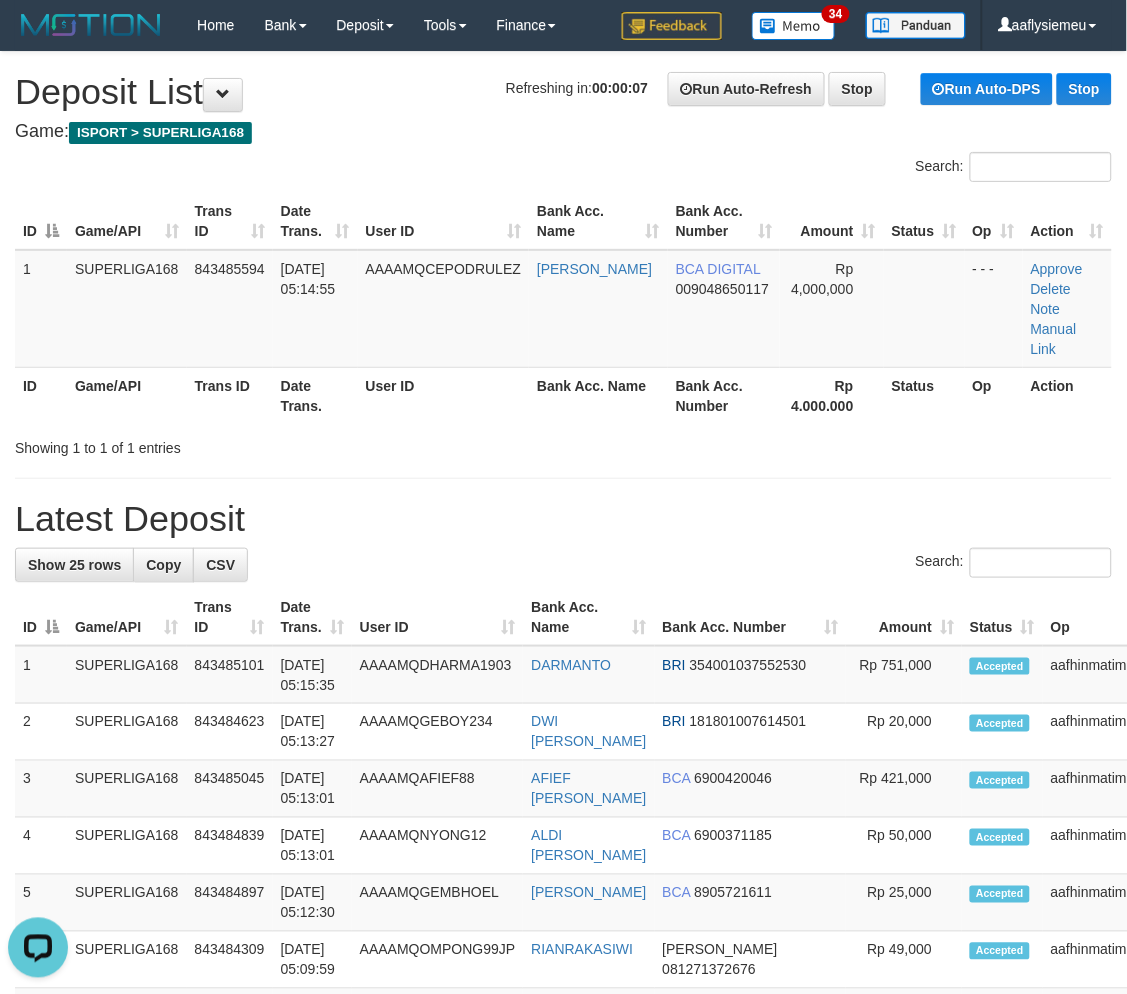 drag, startPoint x: 325, startPoint y: 751, endPoint x: 0, endPoint y: 754, distance: 325.01385 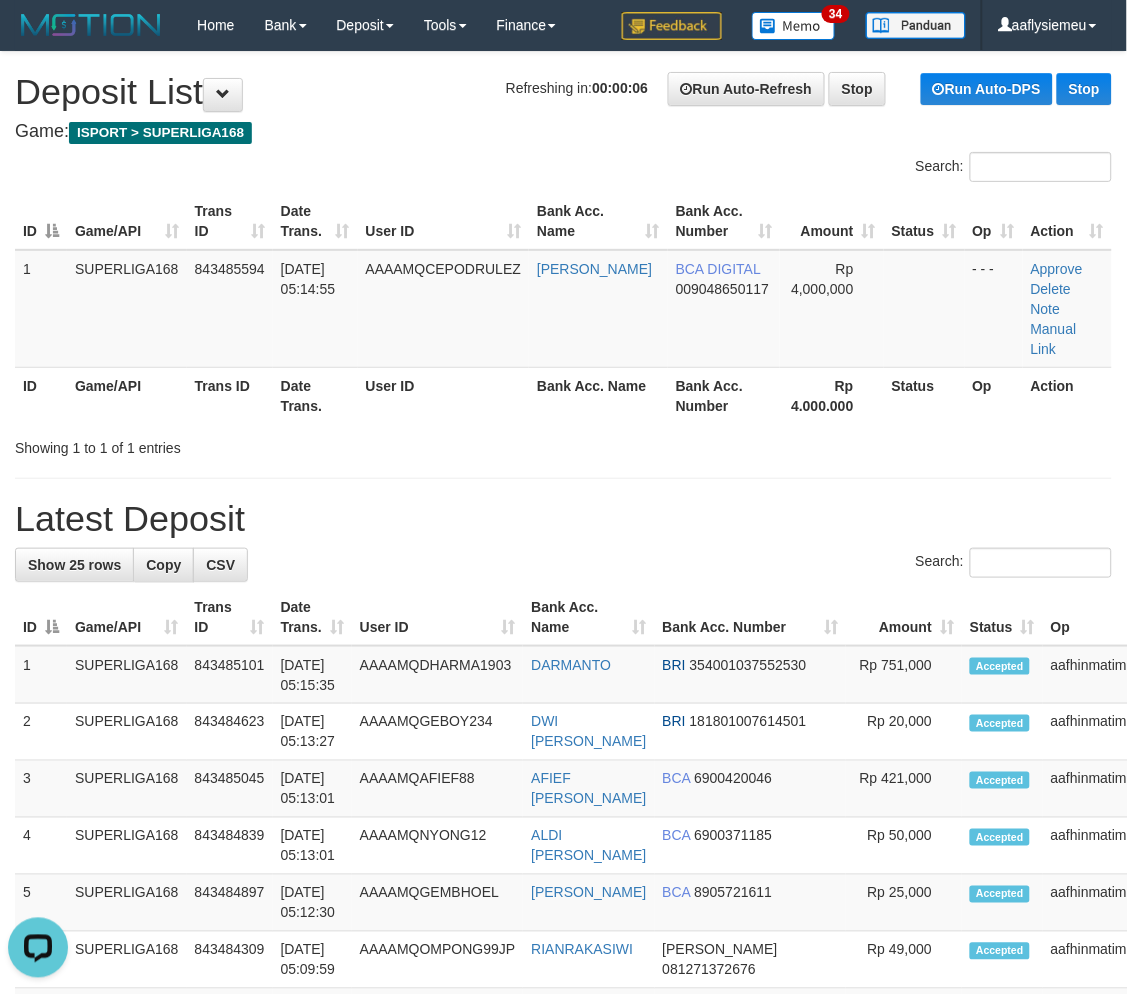 drag, startPoint x: 322, startPoint y: 420, endPoint x: 603, endPoint y: 406, distance: 281.34854 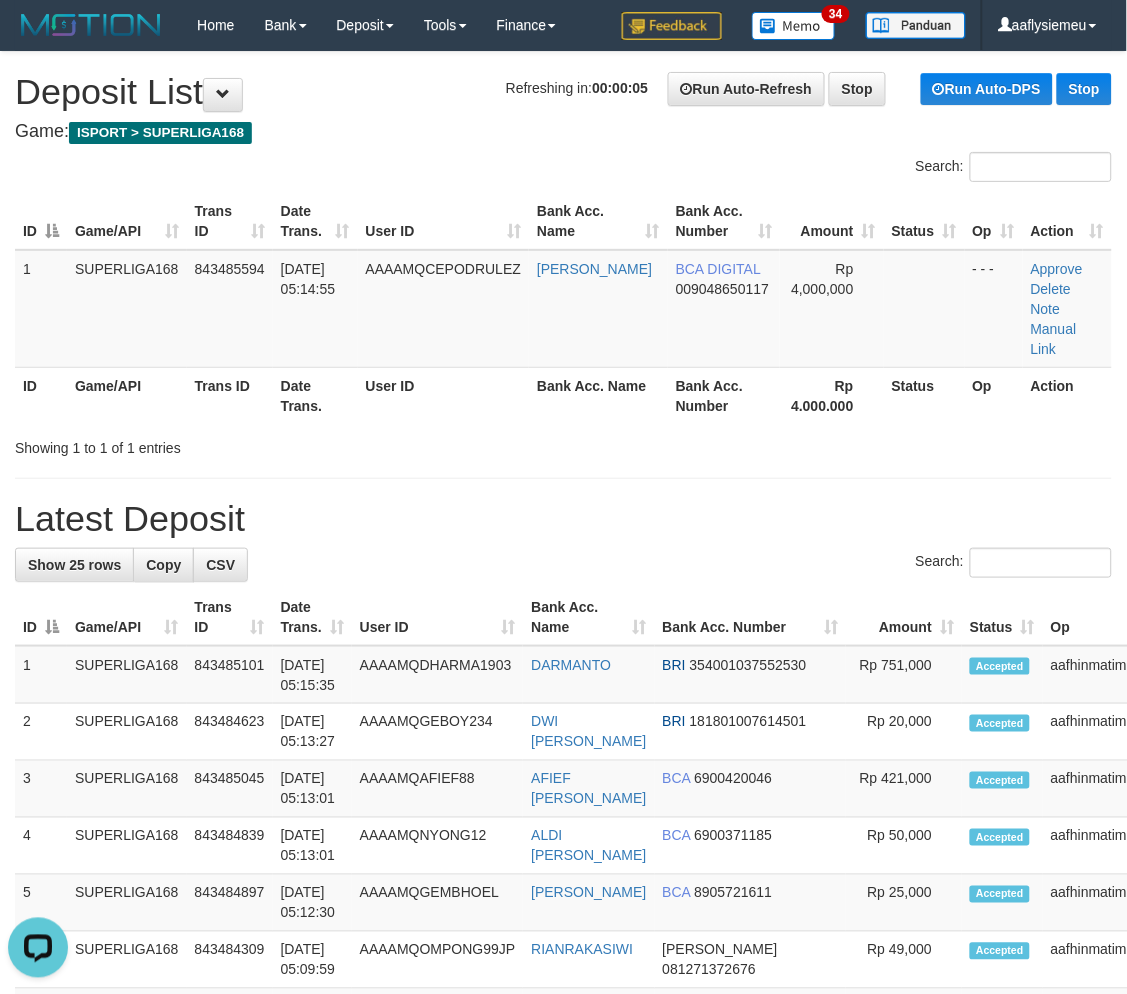 drag, startPoint x: 376, startPoint y: 461, endPoint x: 174, endPoint y: 574, distance: 231.45842 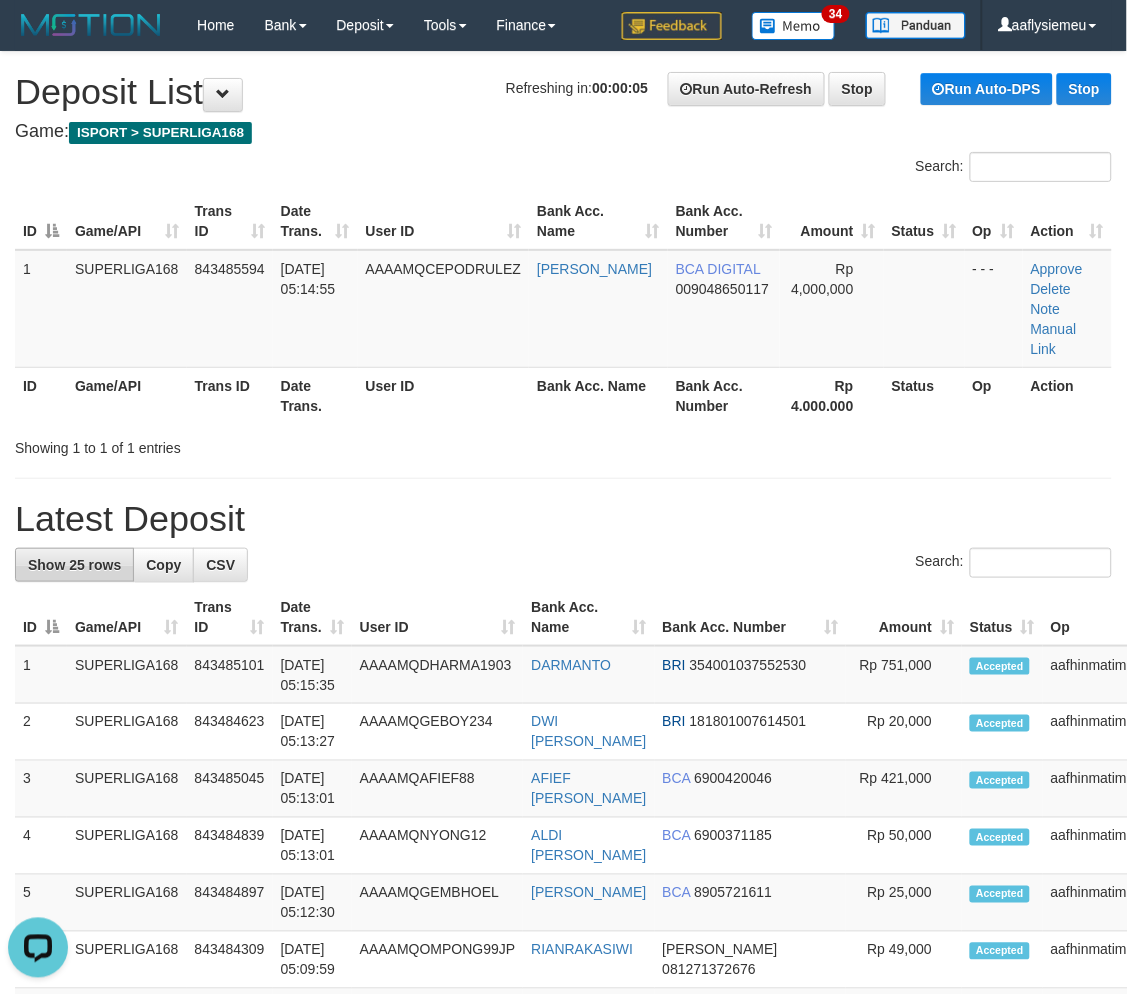 drag, startPoint x: 308, startPoint y: 420, endPoint x: 132, endPoint y: 533, distance: 209.15306 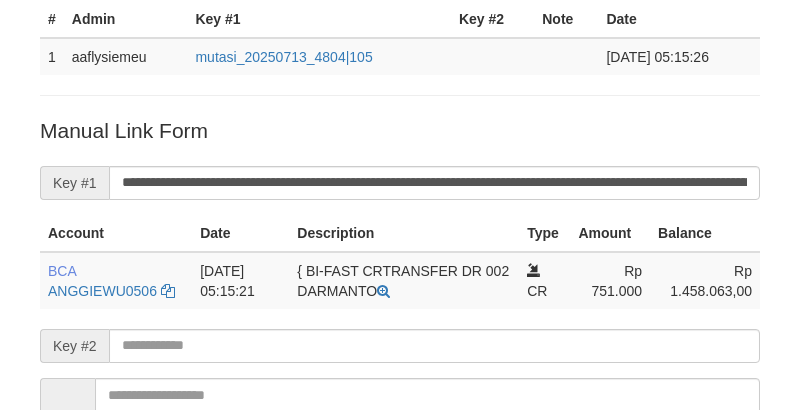 scroll, scrollTop: 275, scrollLeft: 0, axis: vertical 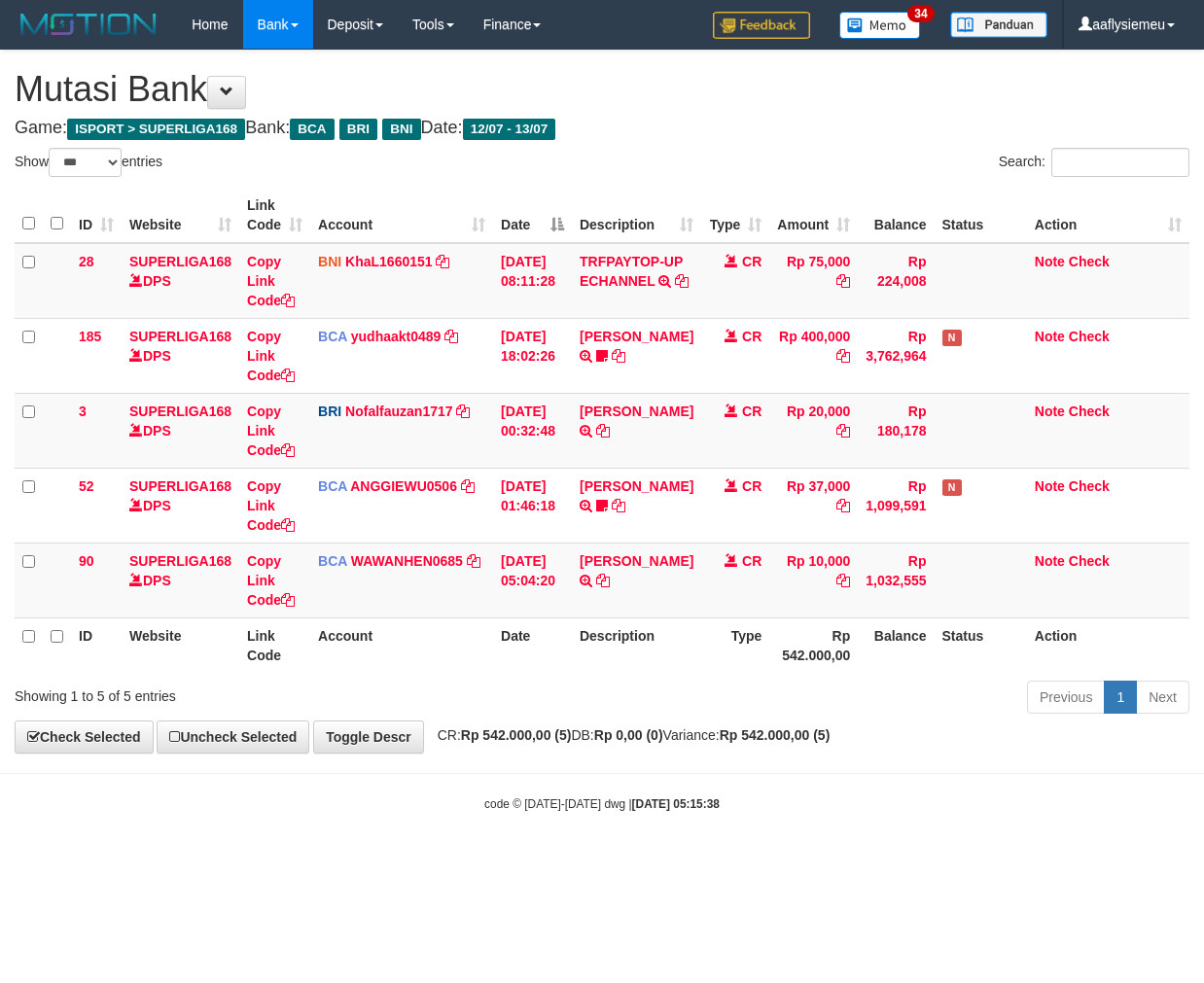 select on "***" 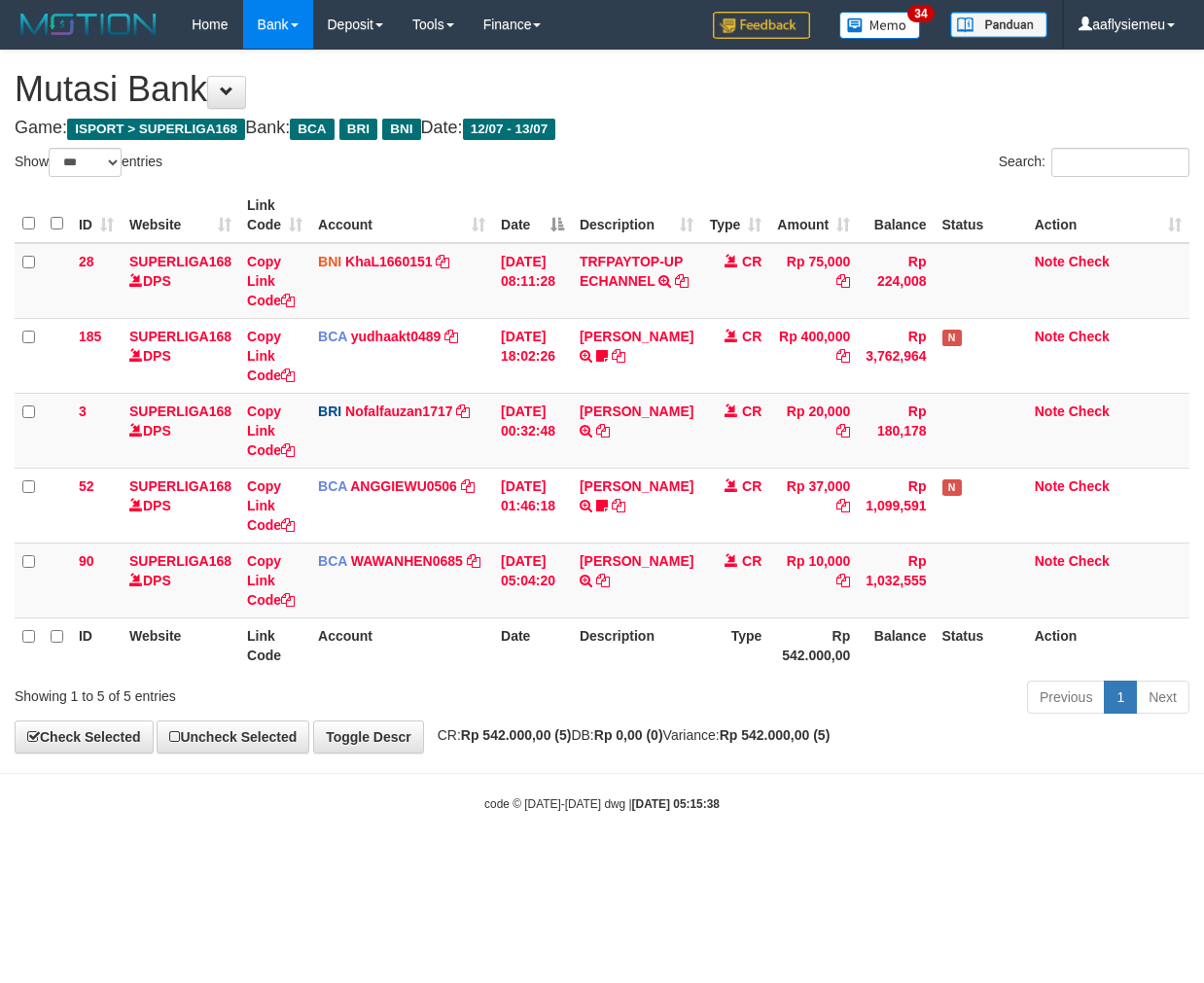 scroll, scrollTop: 0, scrollLeft: 0, axis: both 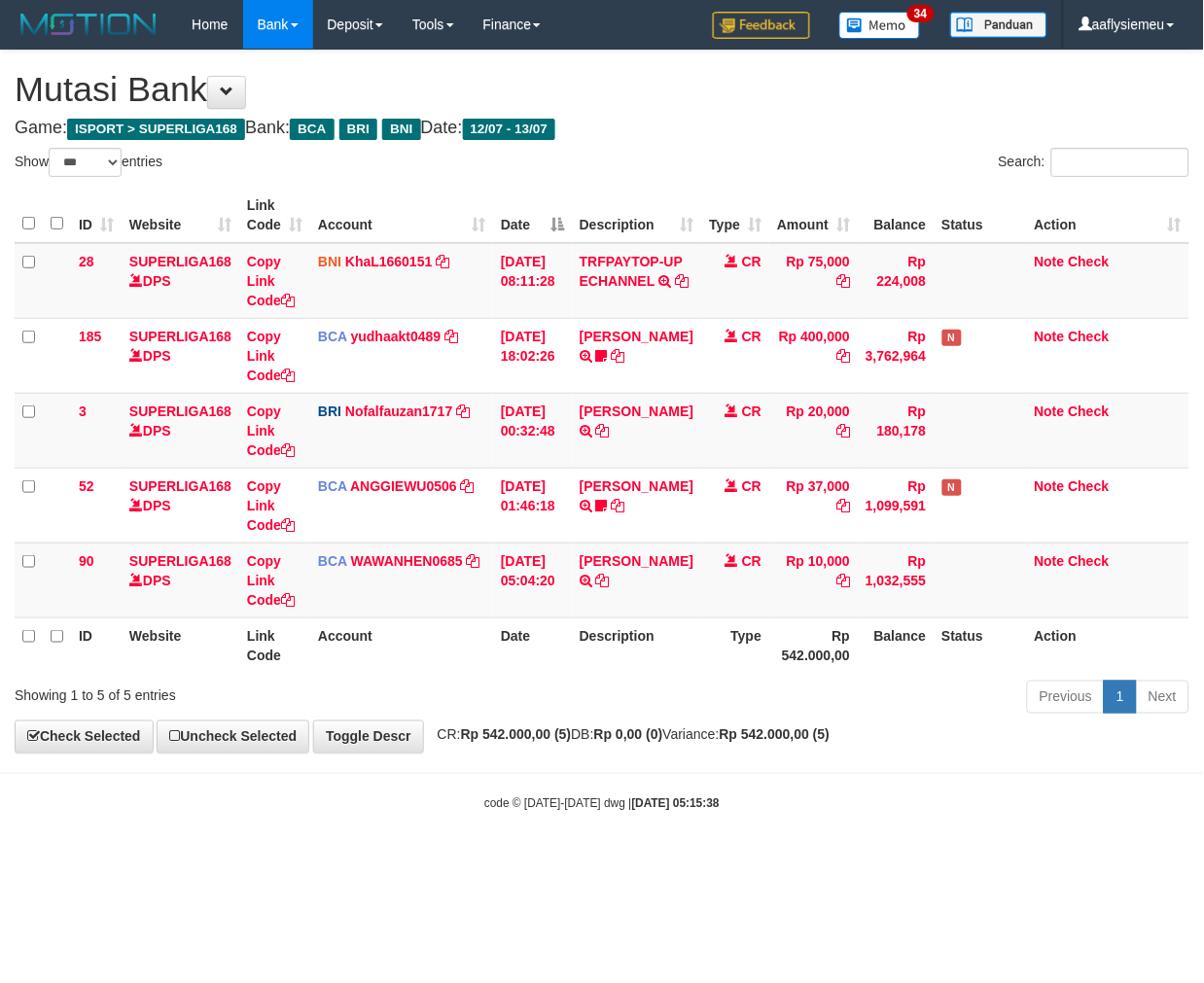 drag, startPoint x: 426, startPoint y: 811, endPoint x: 1200, endPoint y: 786, distance: 774.4036 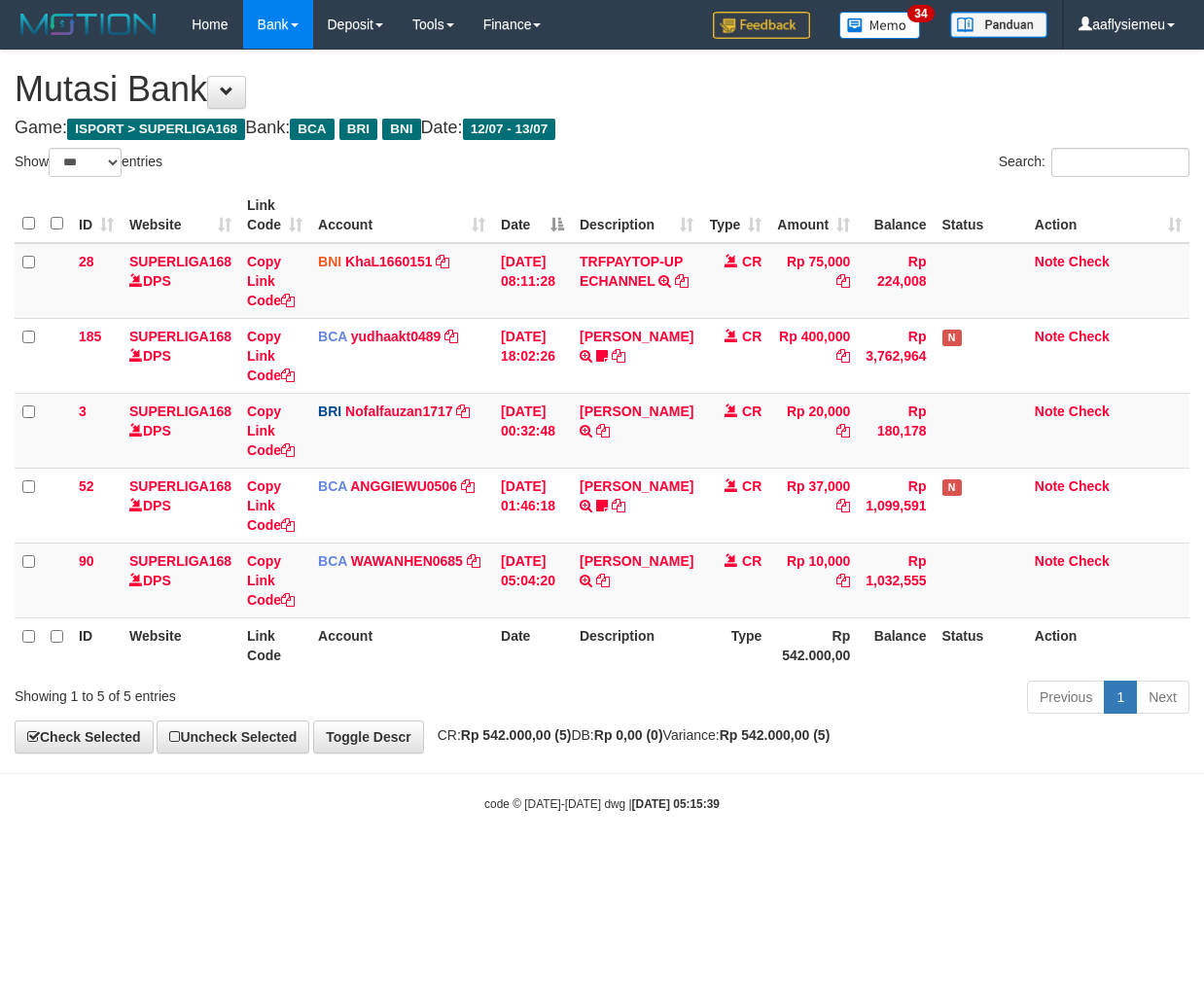 select on "***" 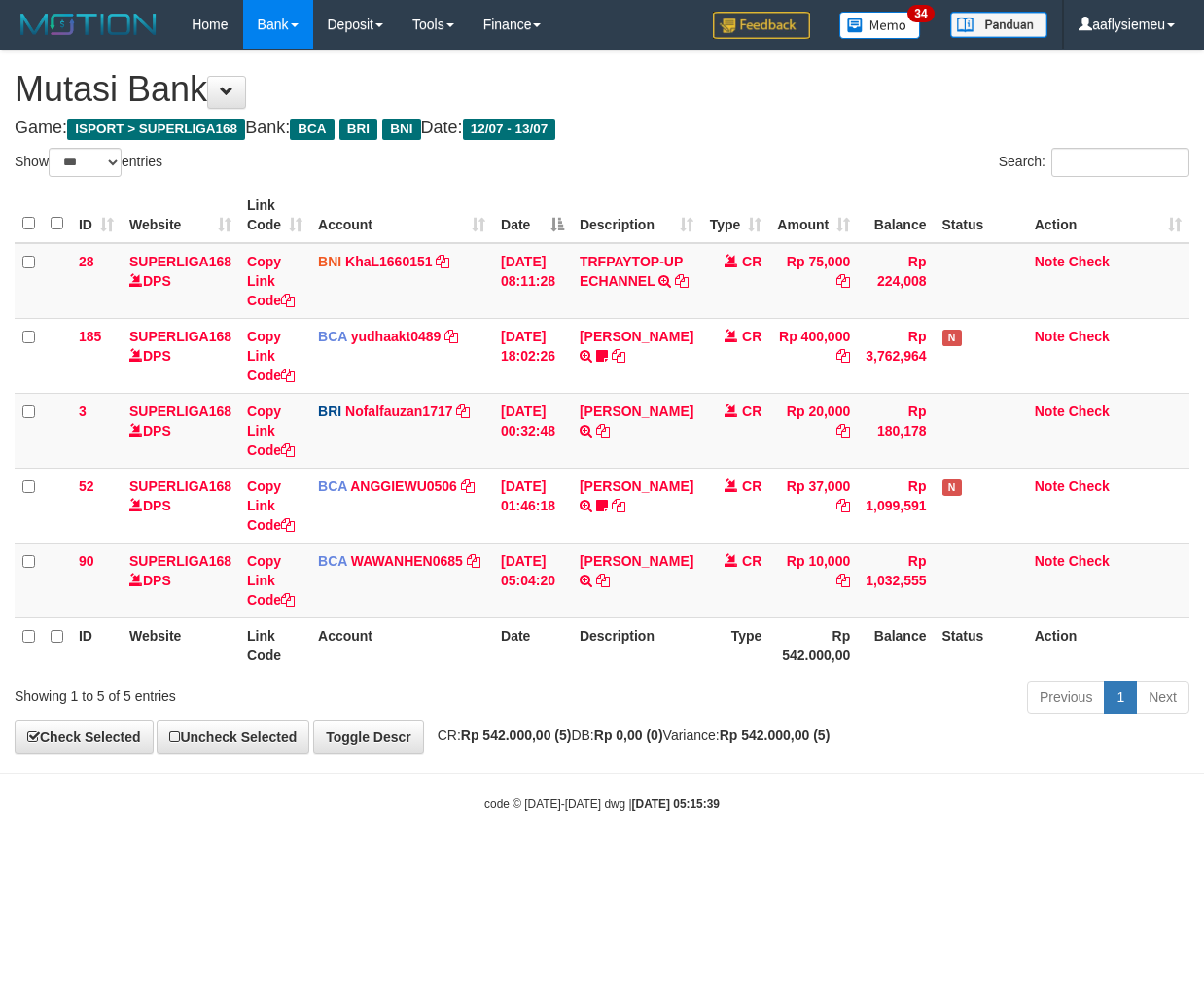 click on "CR:  Rp 542.000,00 (5)      DB:  Rp 0,00 (0)      Variance:  Rp 542.000,00 (5)" at bounding box center (629, 735) 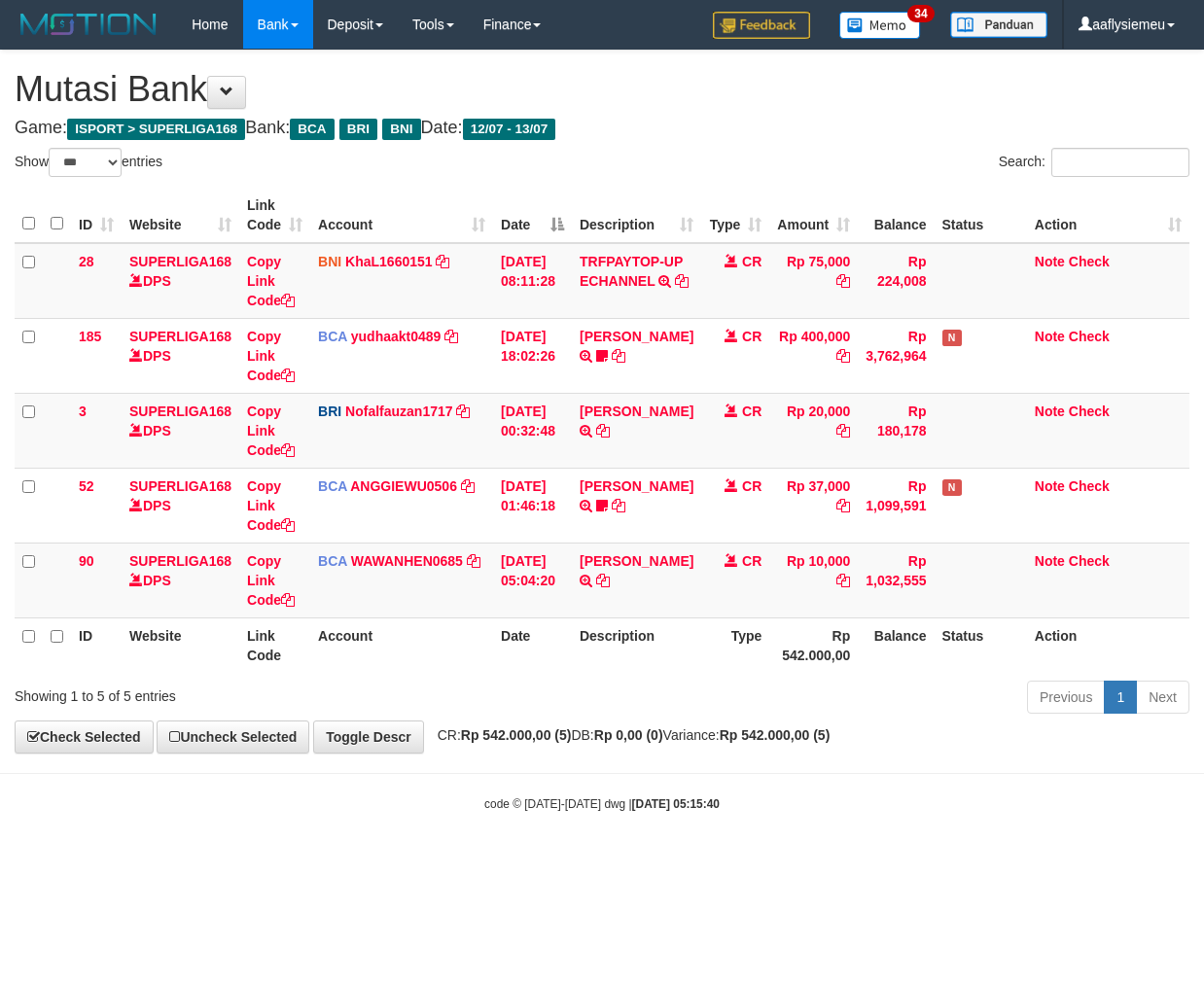 select on "***" 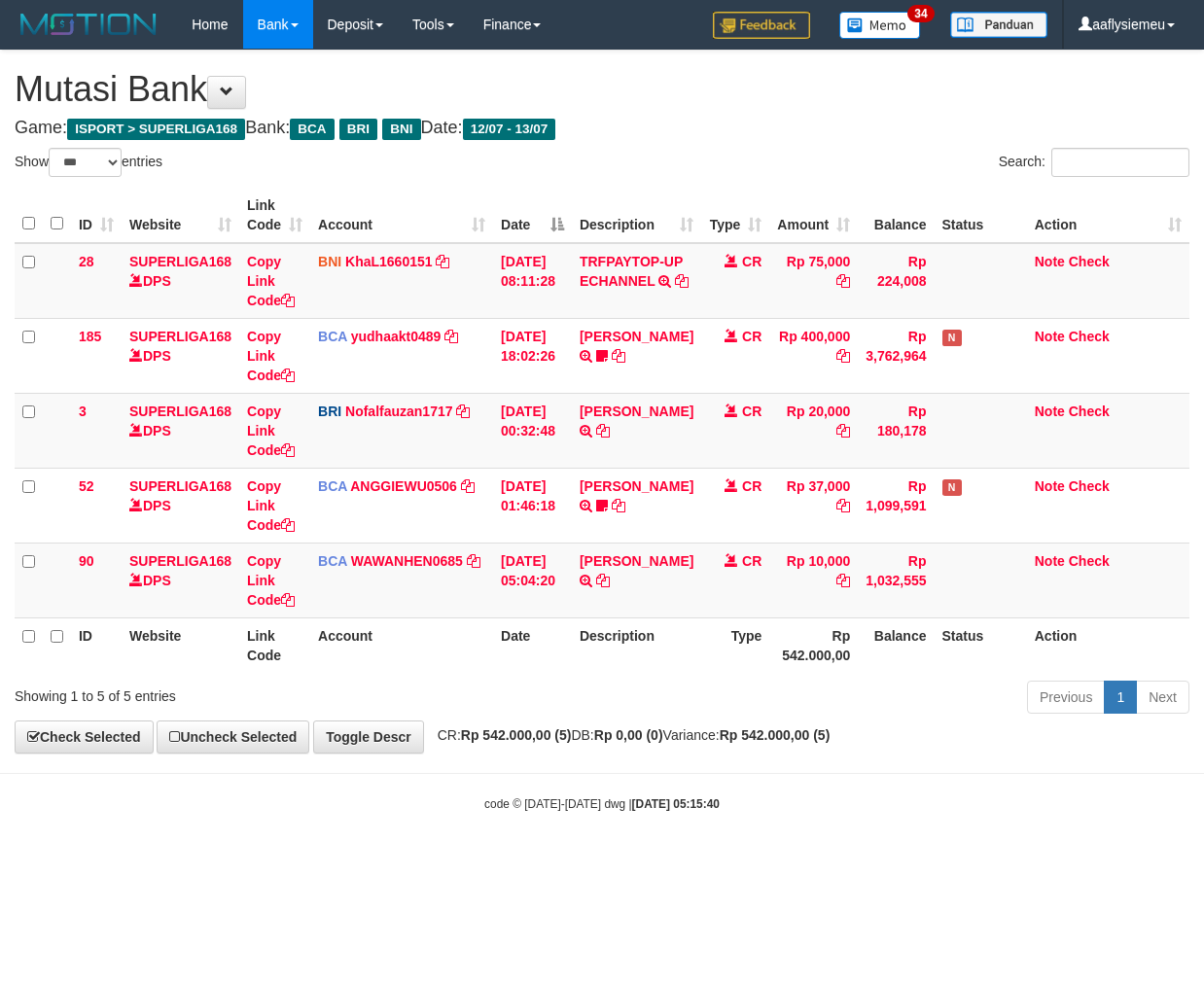 scroll, scrollTop: 0, scrollLeft: 0, axis: both 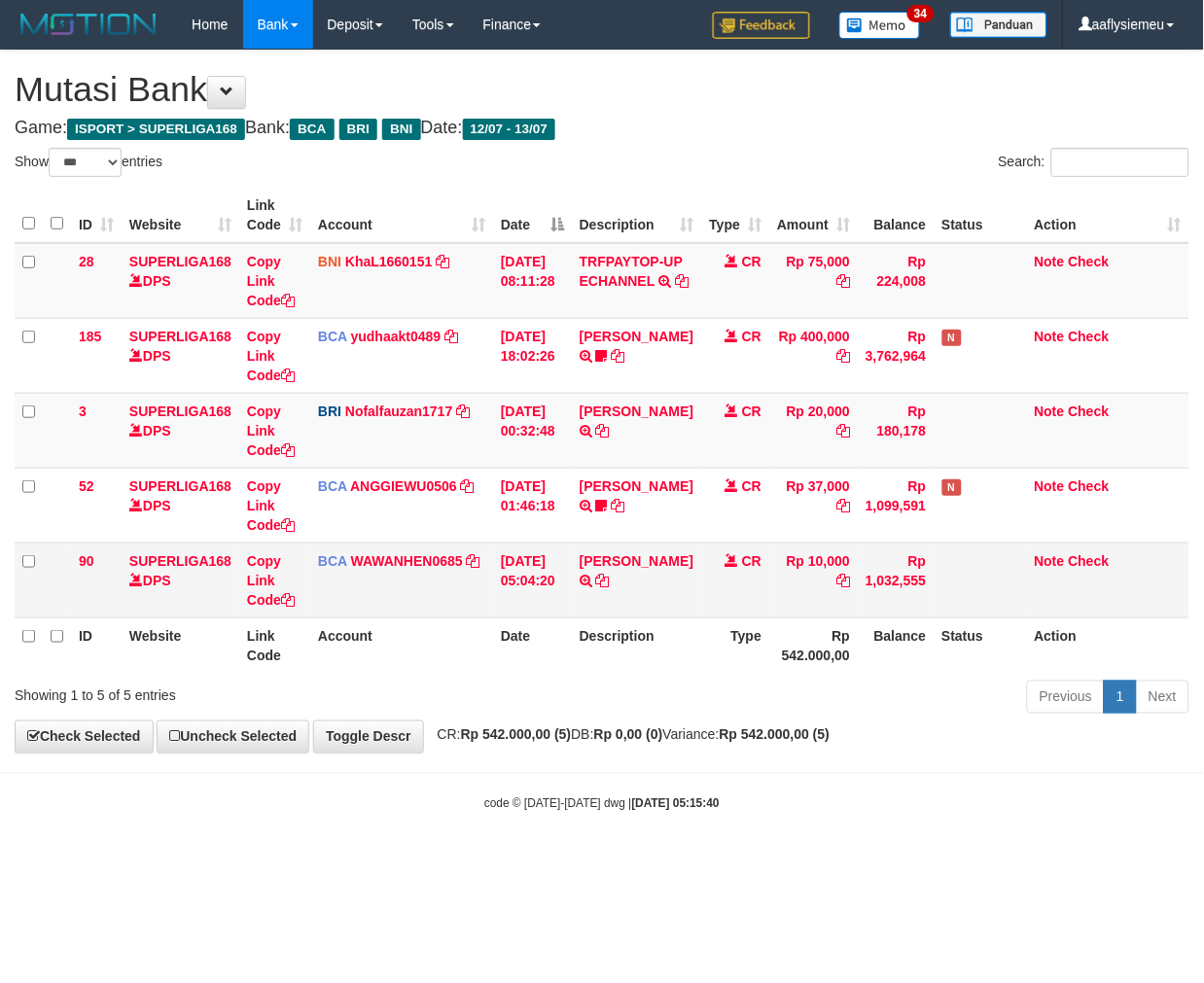 drag, startPoint x: 591, startPoint y: 755, endPoint x: 1048, endPoint y: 615, distance: 477.96339 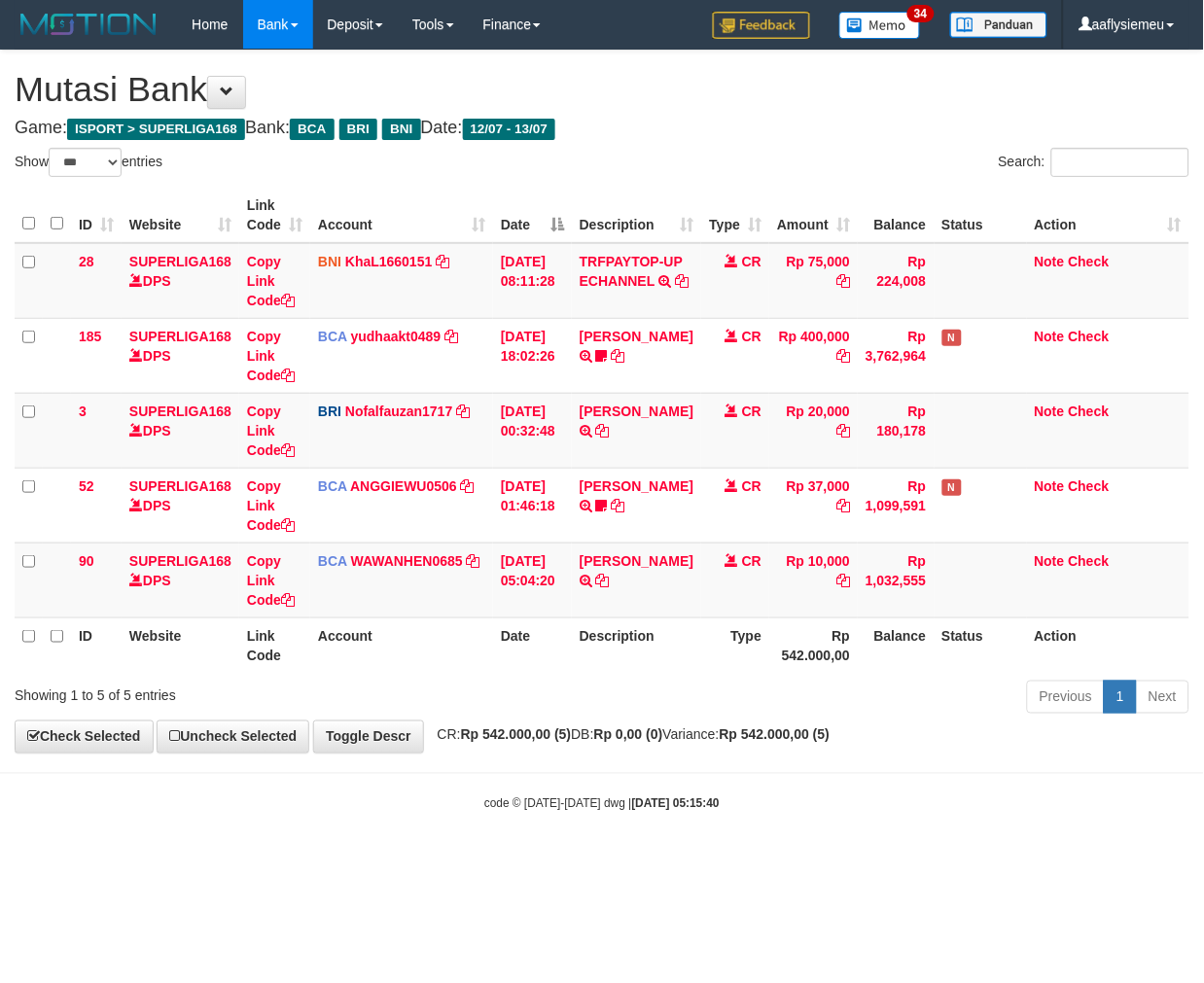click on "Previous 1 Next" at bounding box center (853, 699) 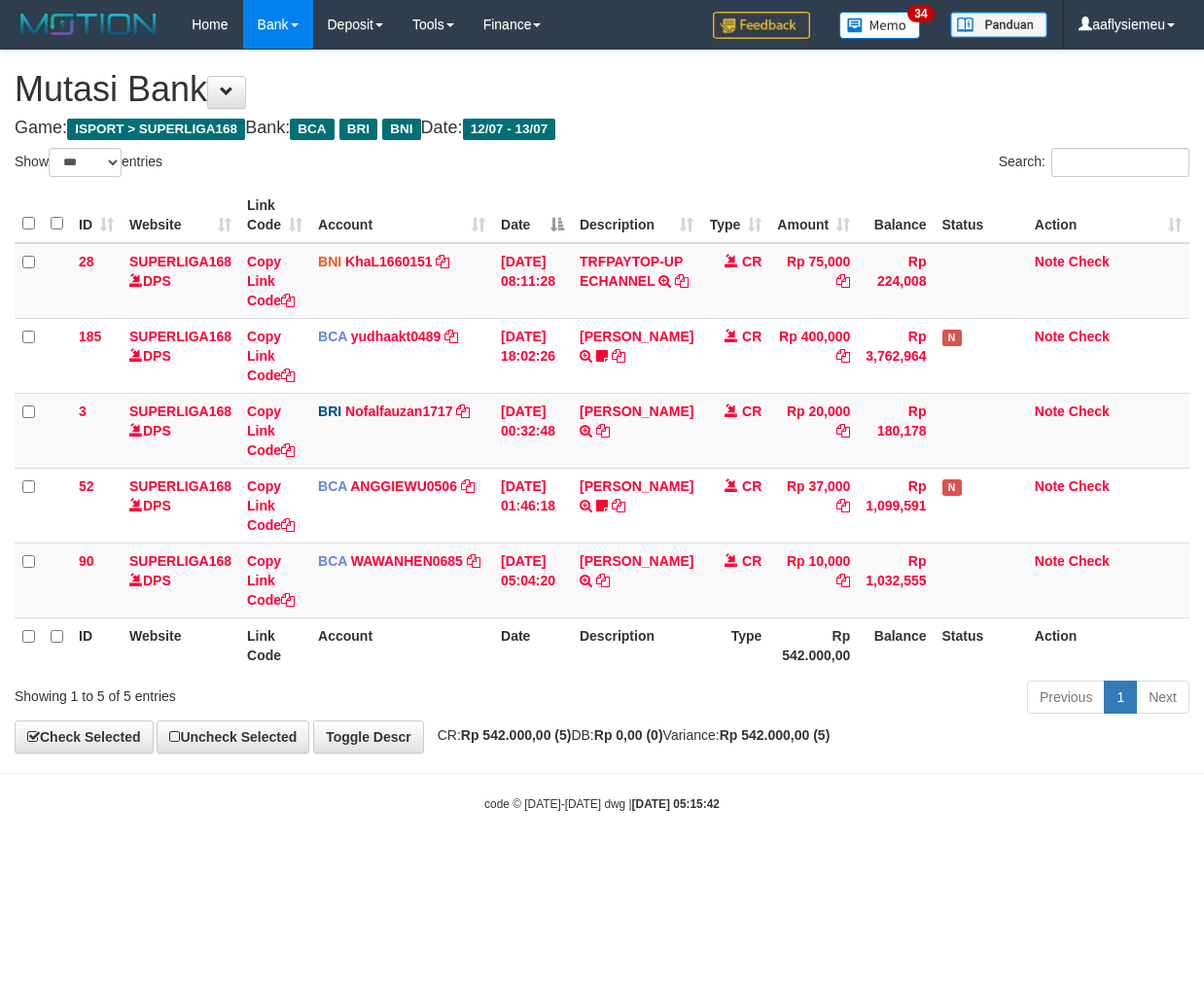 select on "***" 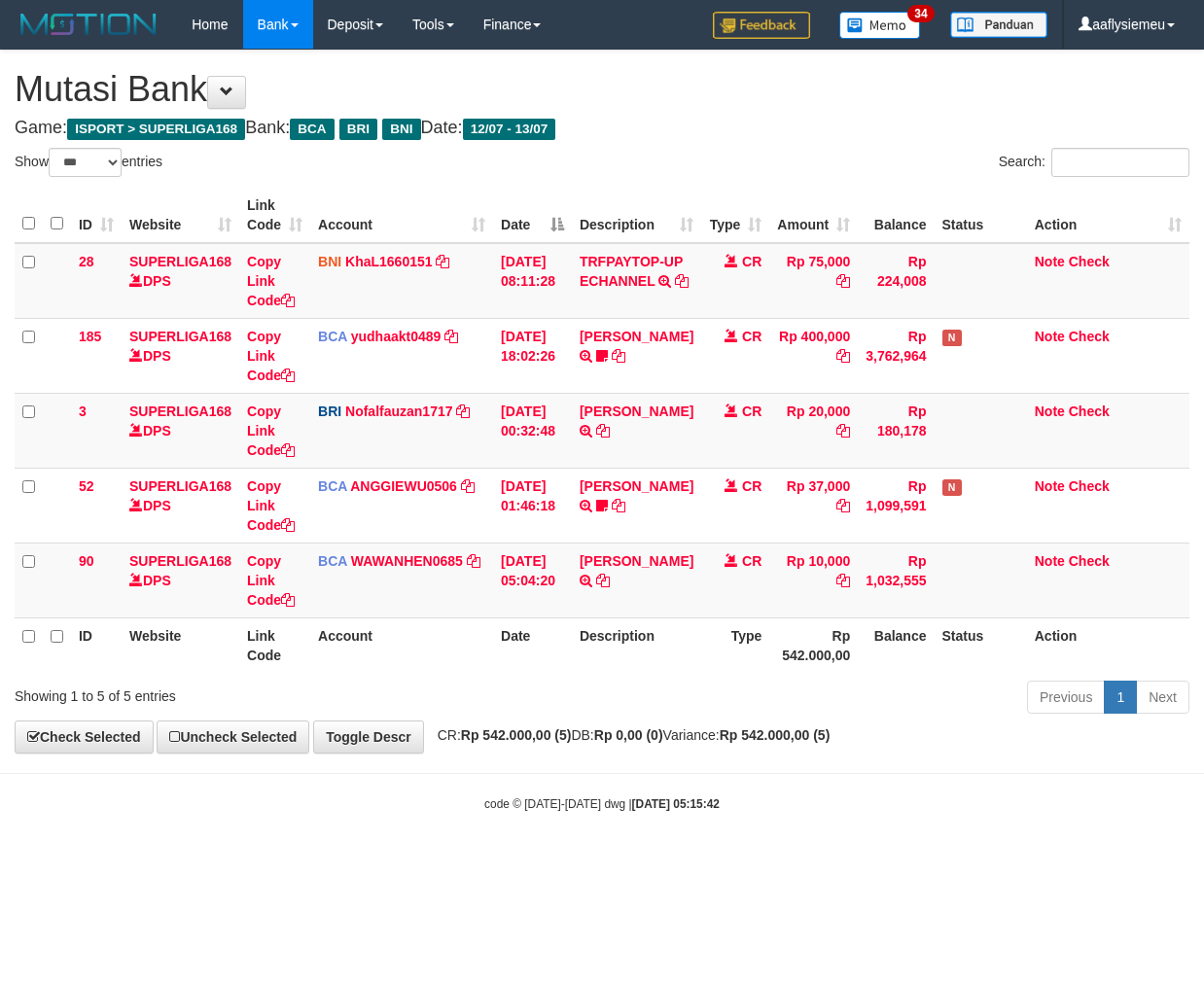 scroll, scrollTop: 0, scrollLeft: 0, axis: both 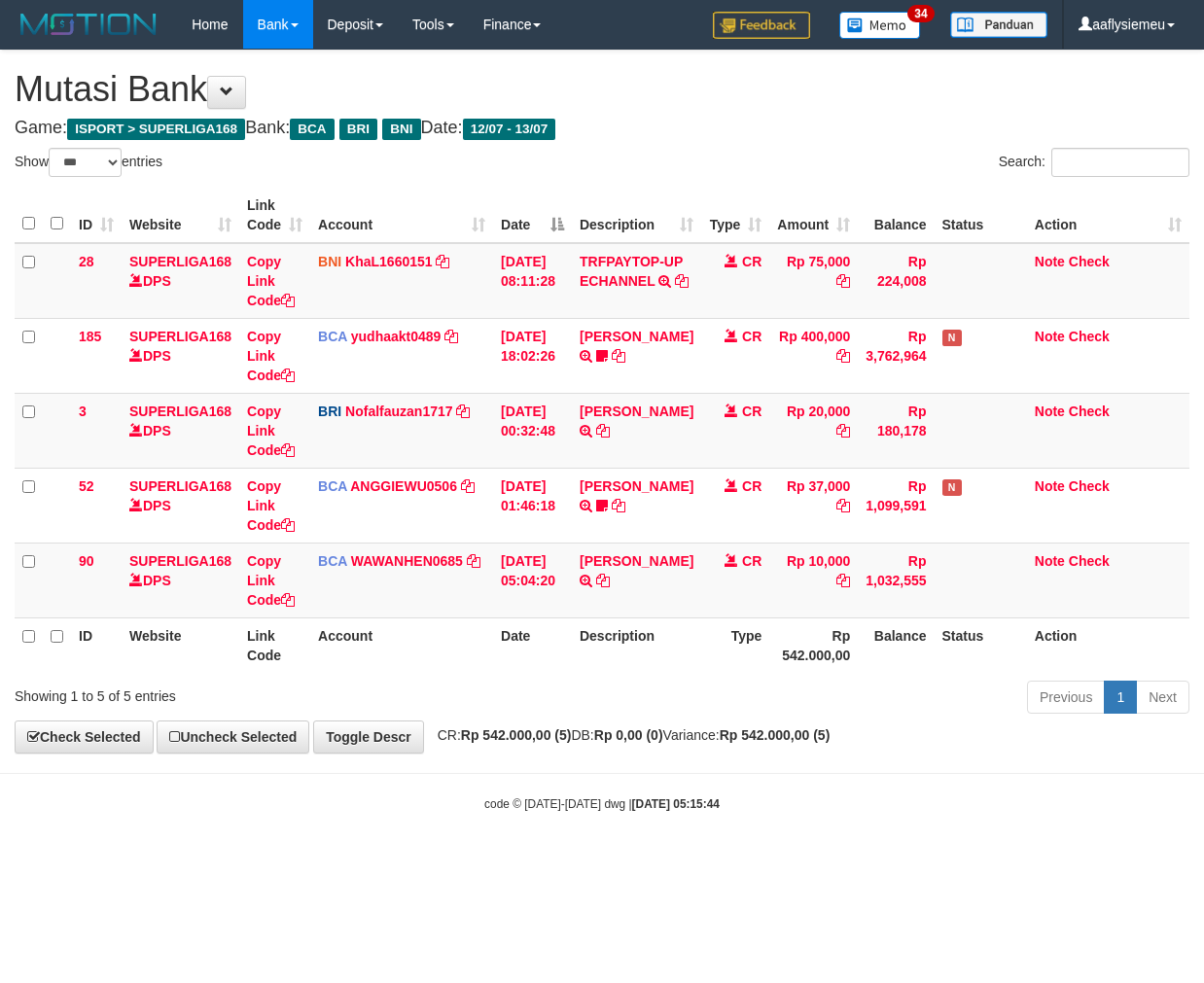 select on "***" 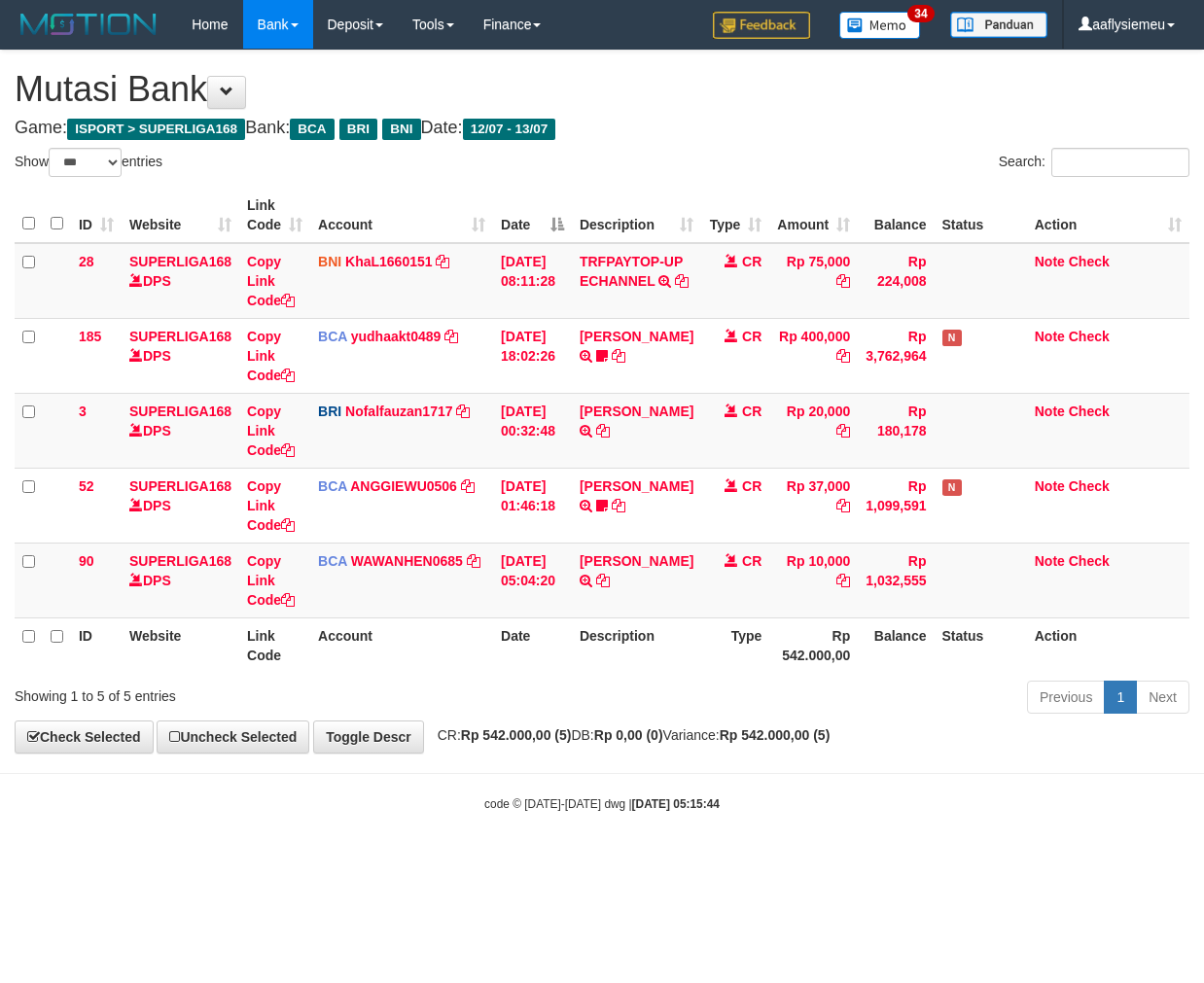 scroll, scrollTop: 0, scrollLeft: 0, axis: both 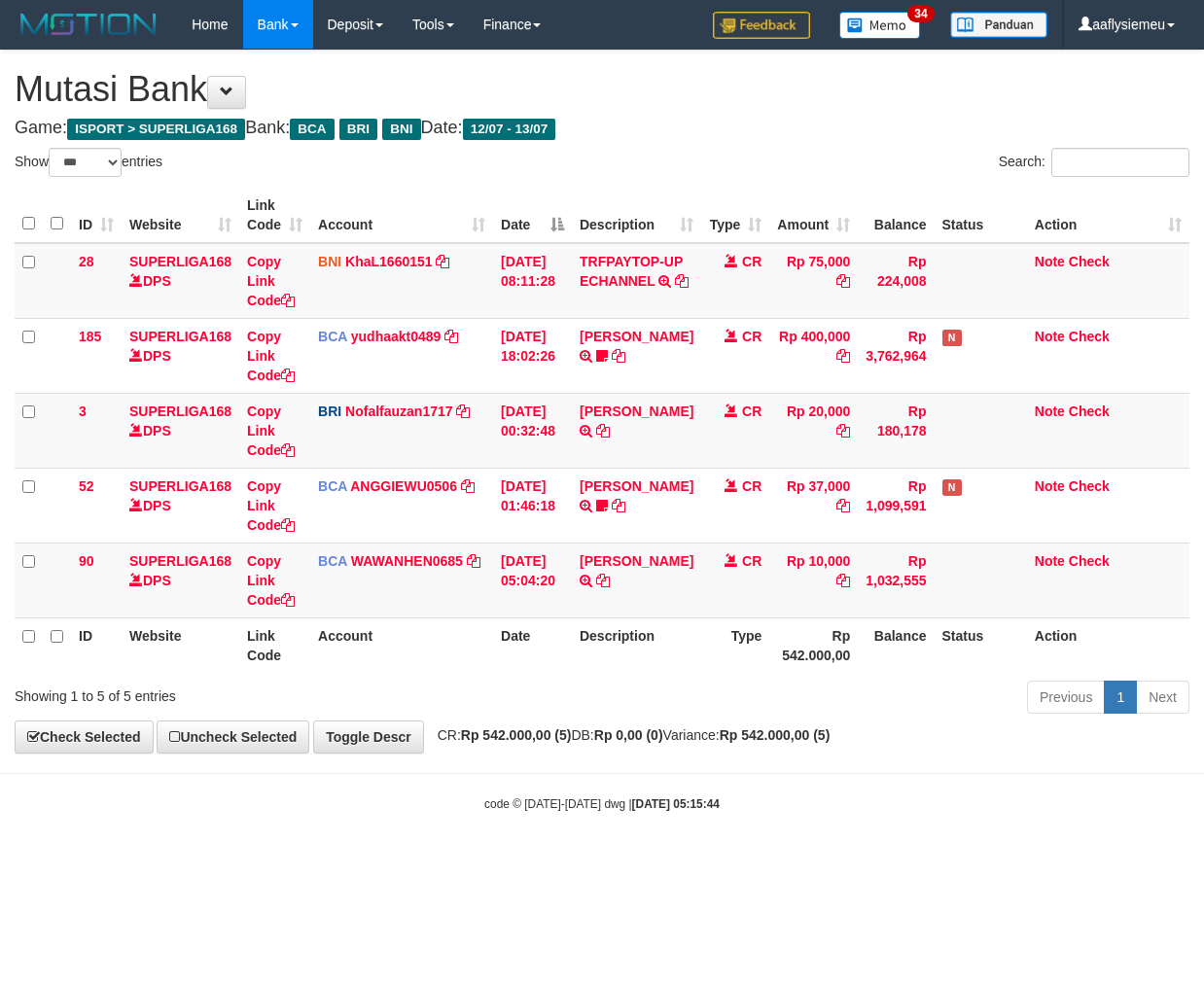 select on "***" 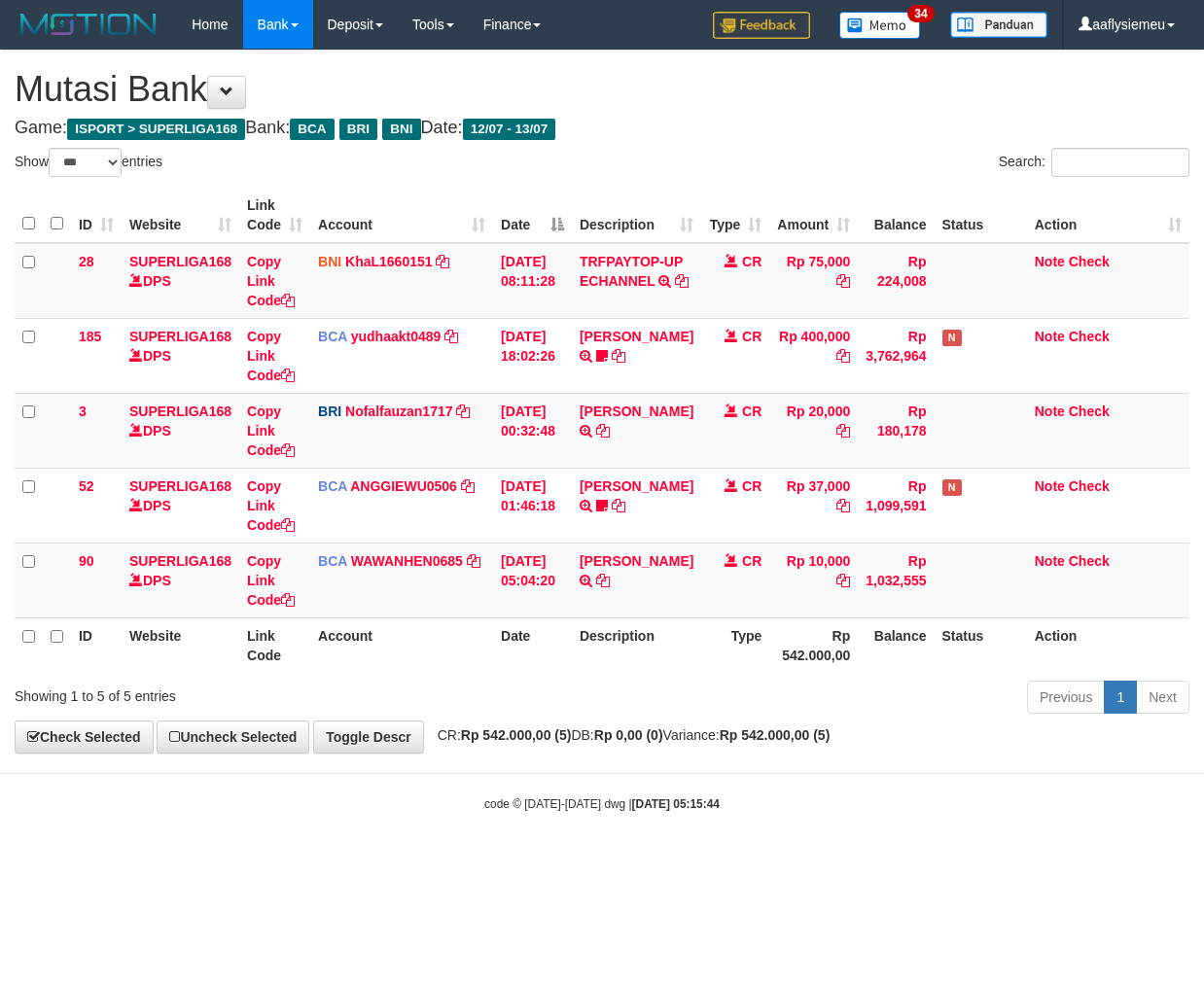 scroll, scrollTop: 0, scrollLeft: 0, axis: both 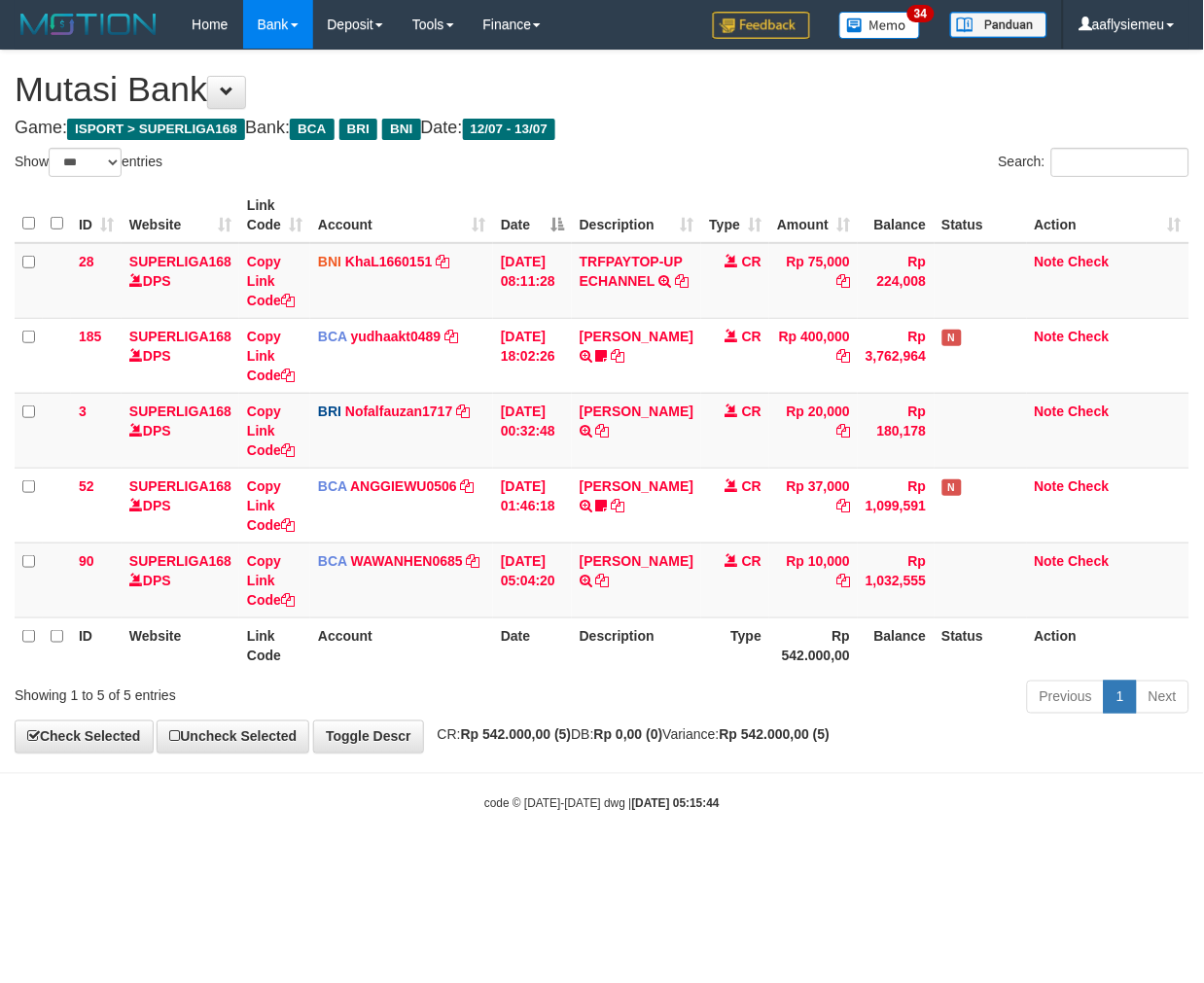 click on "Rp 542.000,00 (5)" at bounding box center [516, 735] 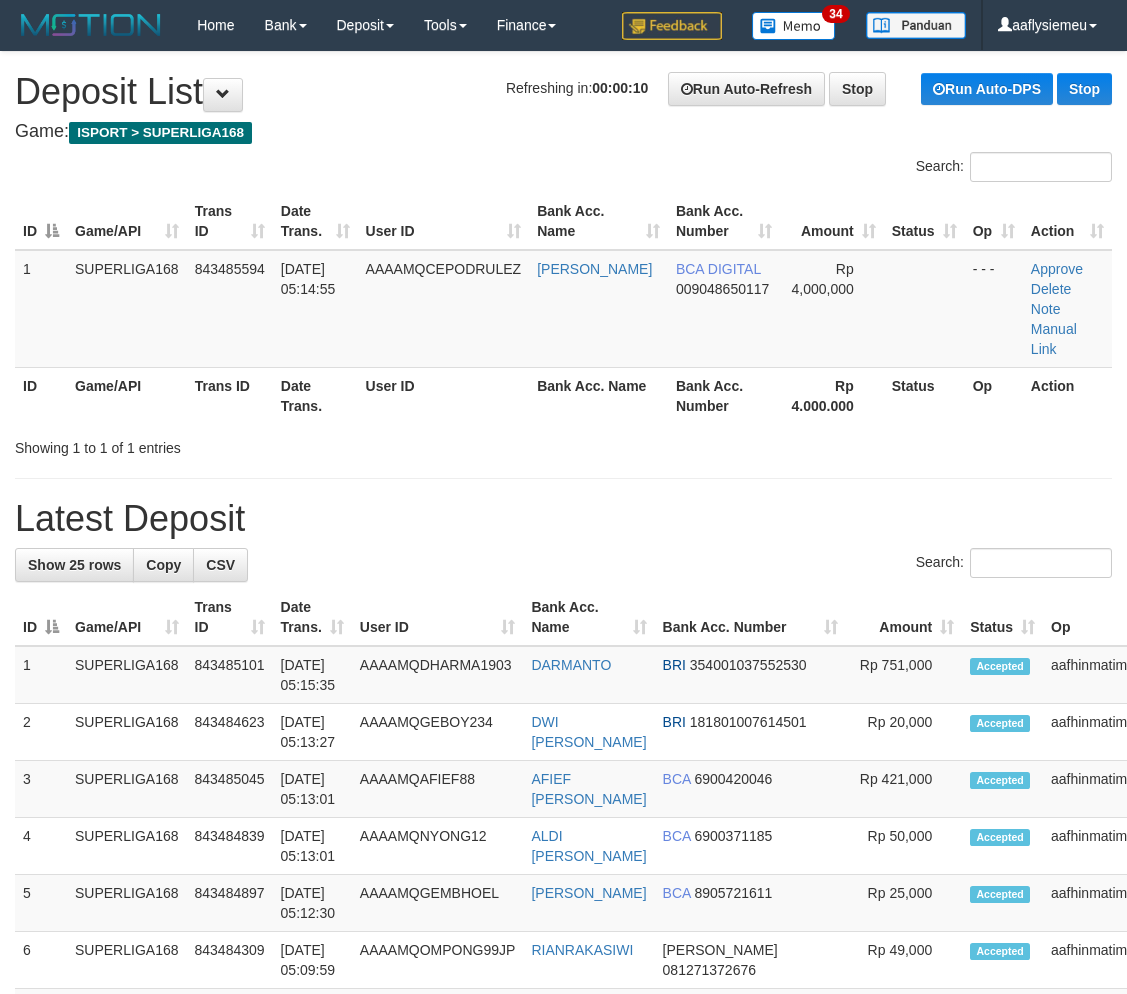 scroll, scrollTop: 0, scrollLeft: 0, axis: both 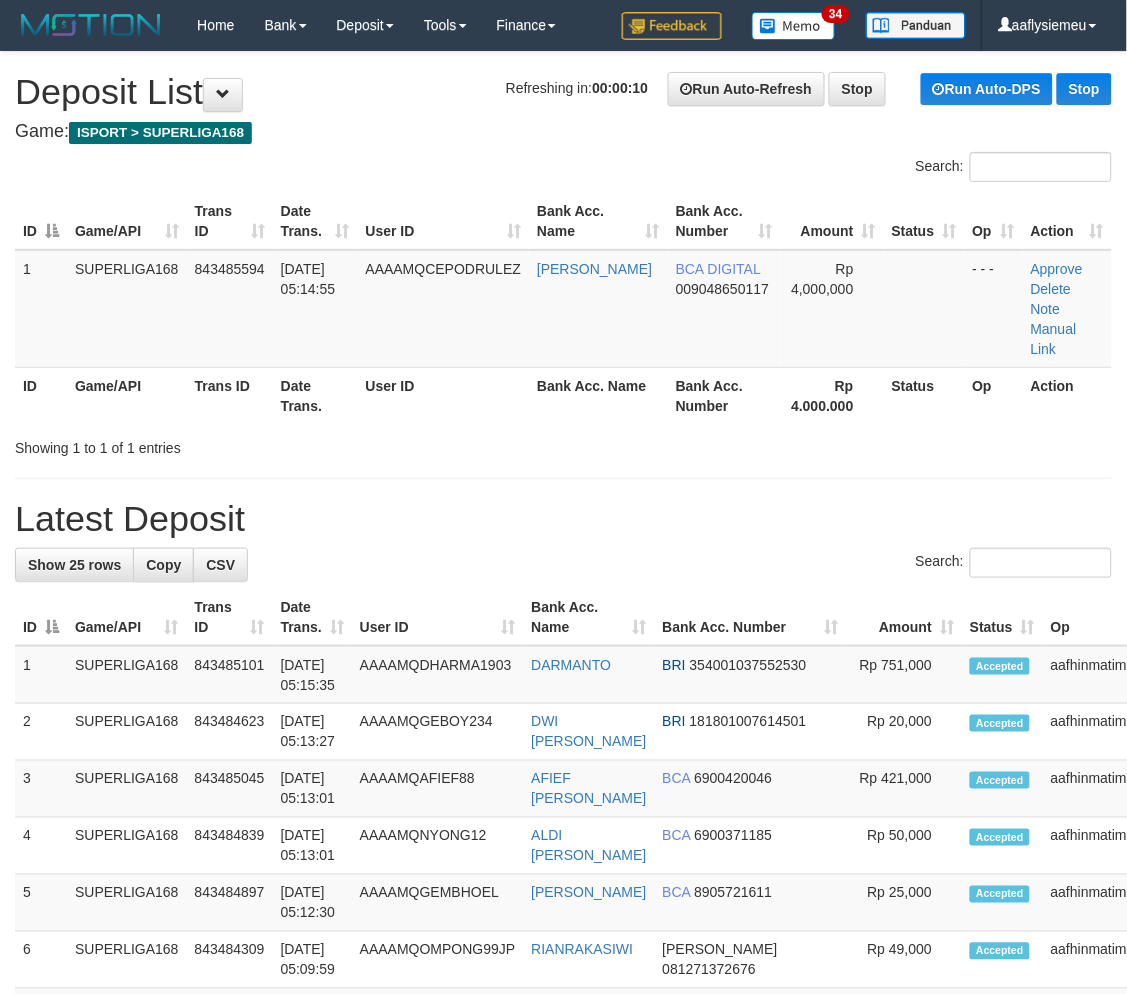 drag, startPoint x: 270, startPoint y: 425, endPoint x: 5, endPoint y: 566, distance: 300.1766 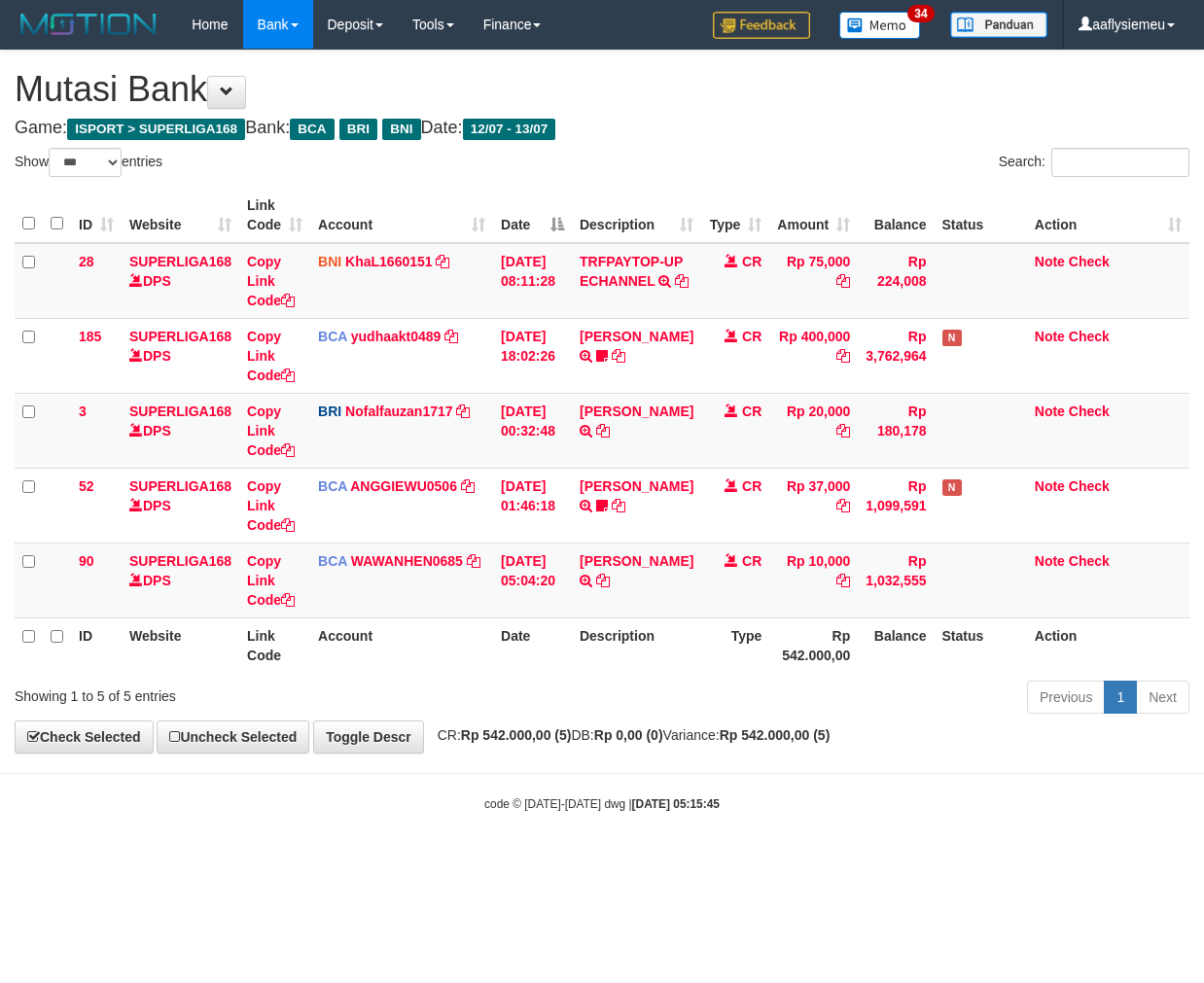 select on "***" 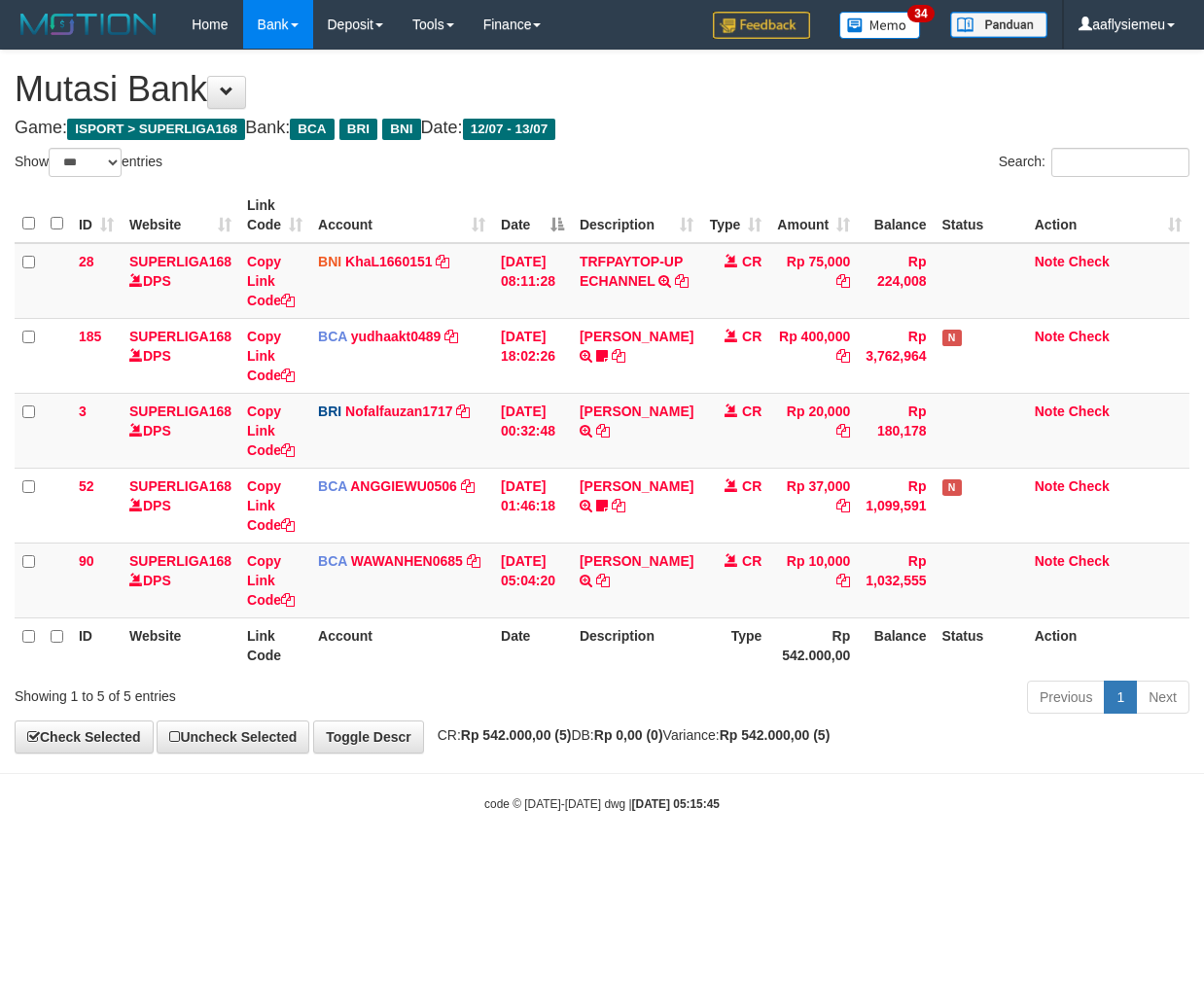 scroll, scrollTop: 0, scrollLeft: 0, axis: both 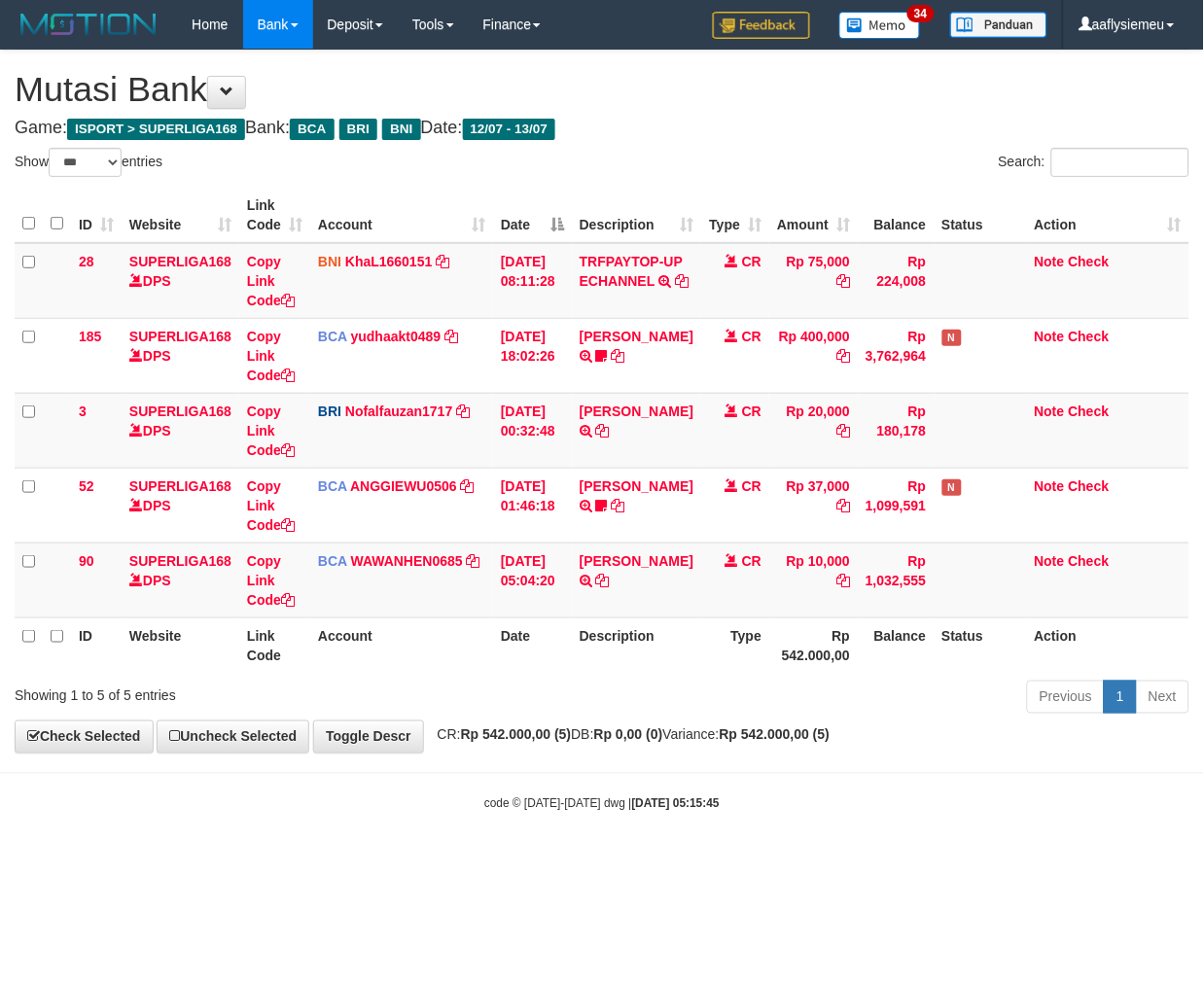 click on "Status" at bounding box center (980, 645) 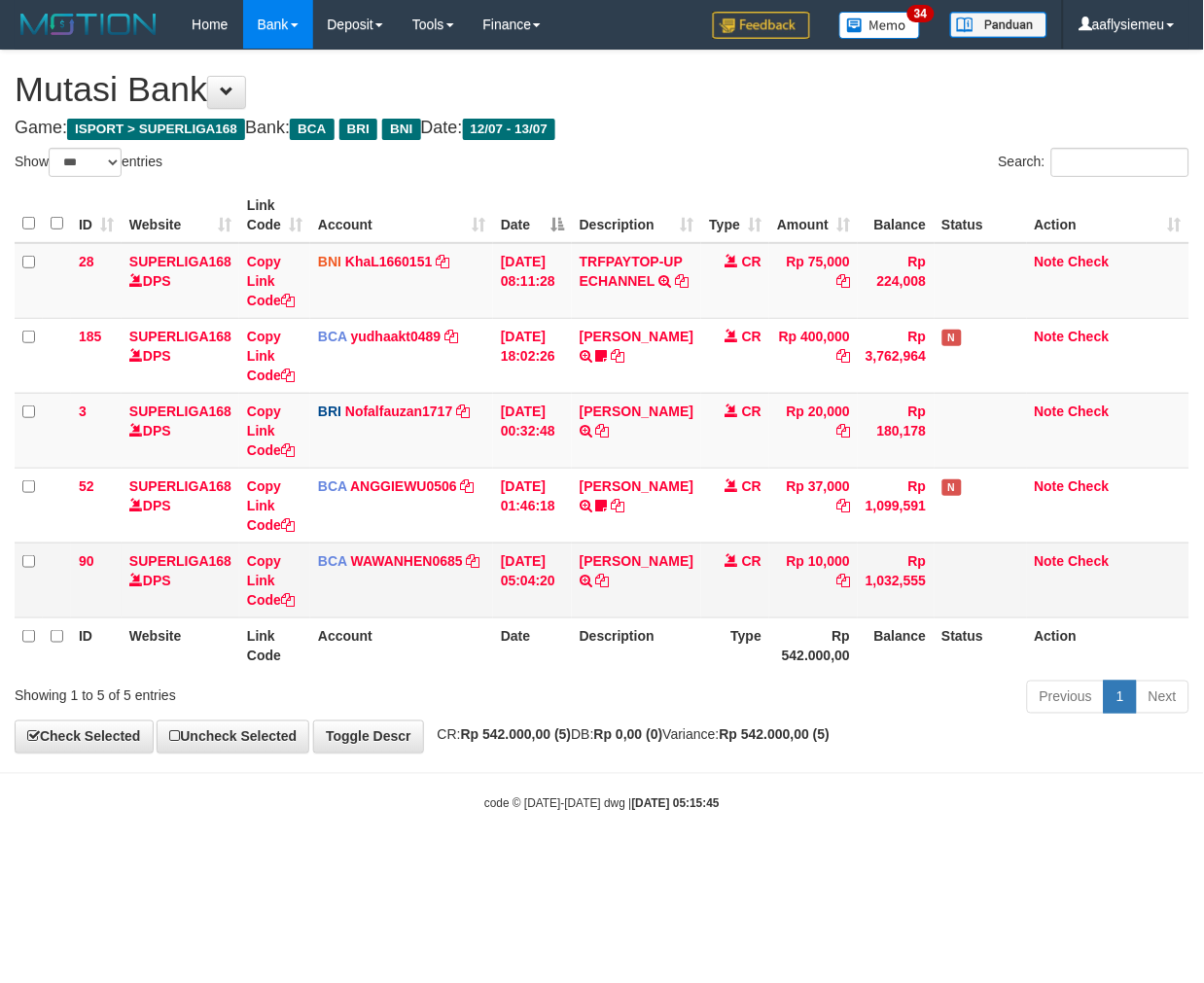 drag, startPoint x: 853, startPoint y: 691, endPoint x: 1145, endPoint y: 589, distance: 309.3024 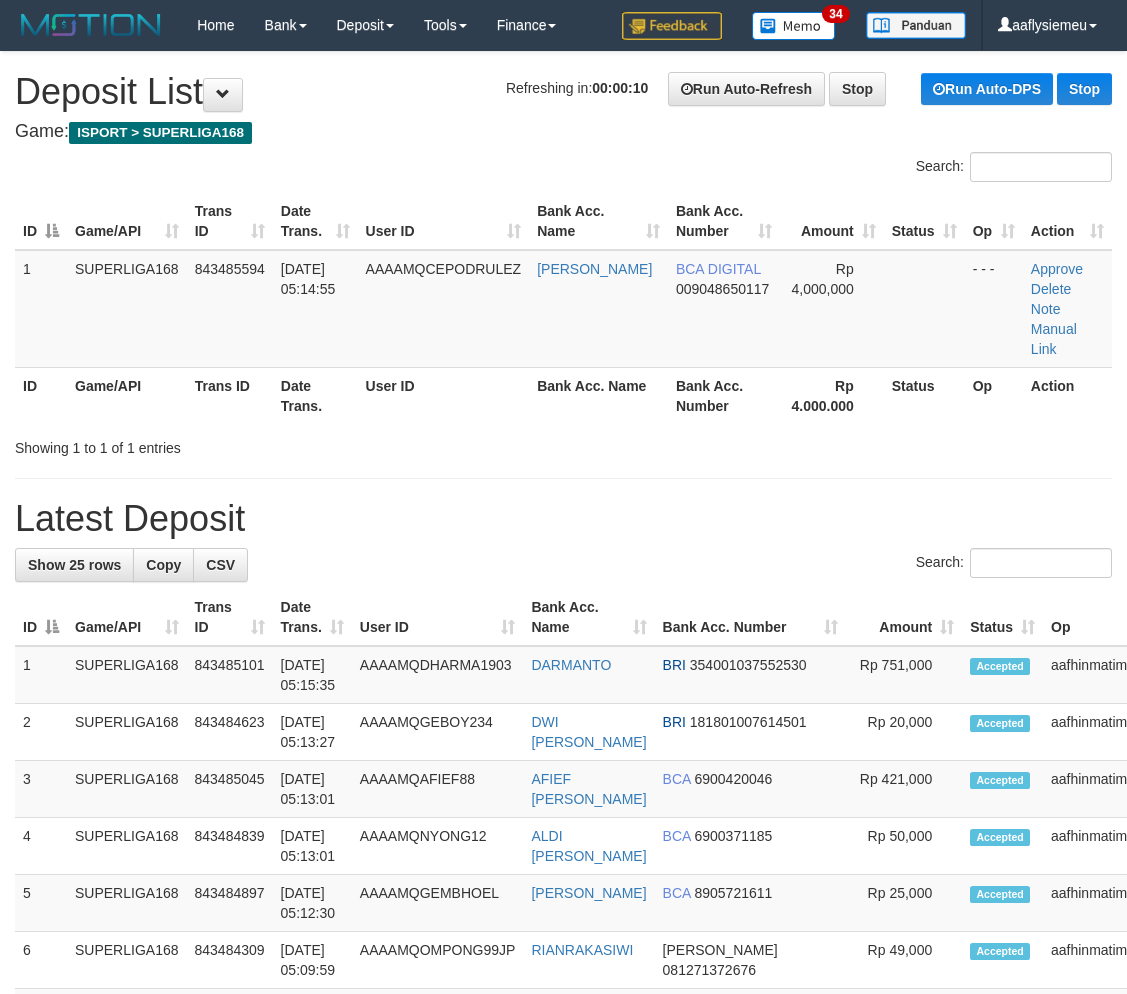 scroll, scrollTop: 0, scrollLeft: 0, axis: both 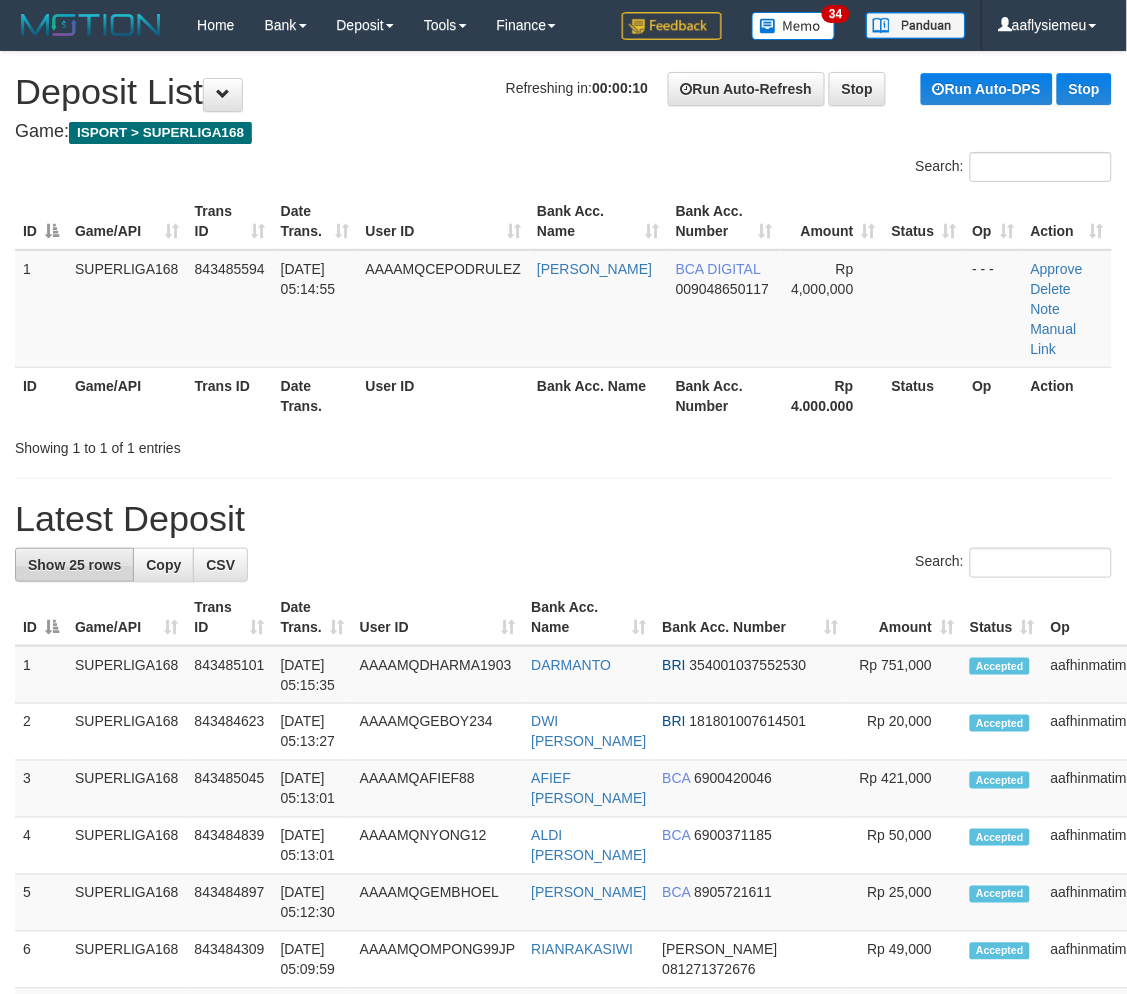 drag, startPoint x: 258, startPoint y: 418, endPoint x: 27, endPoint y: 534, distance: 258.48984 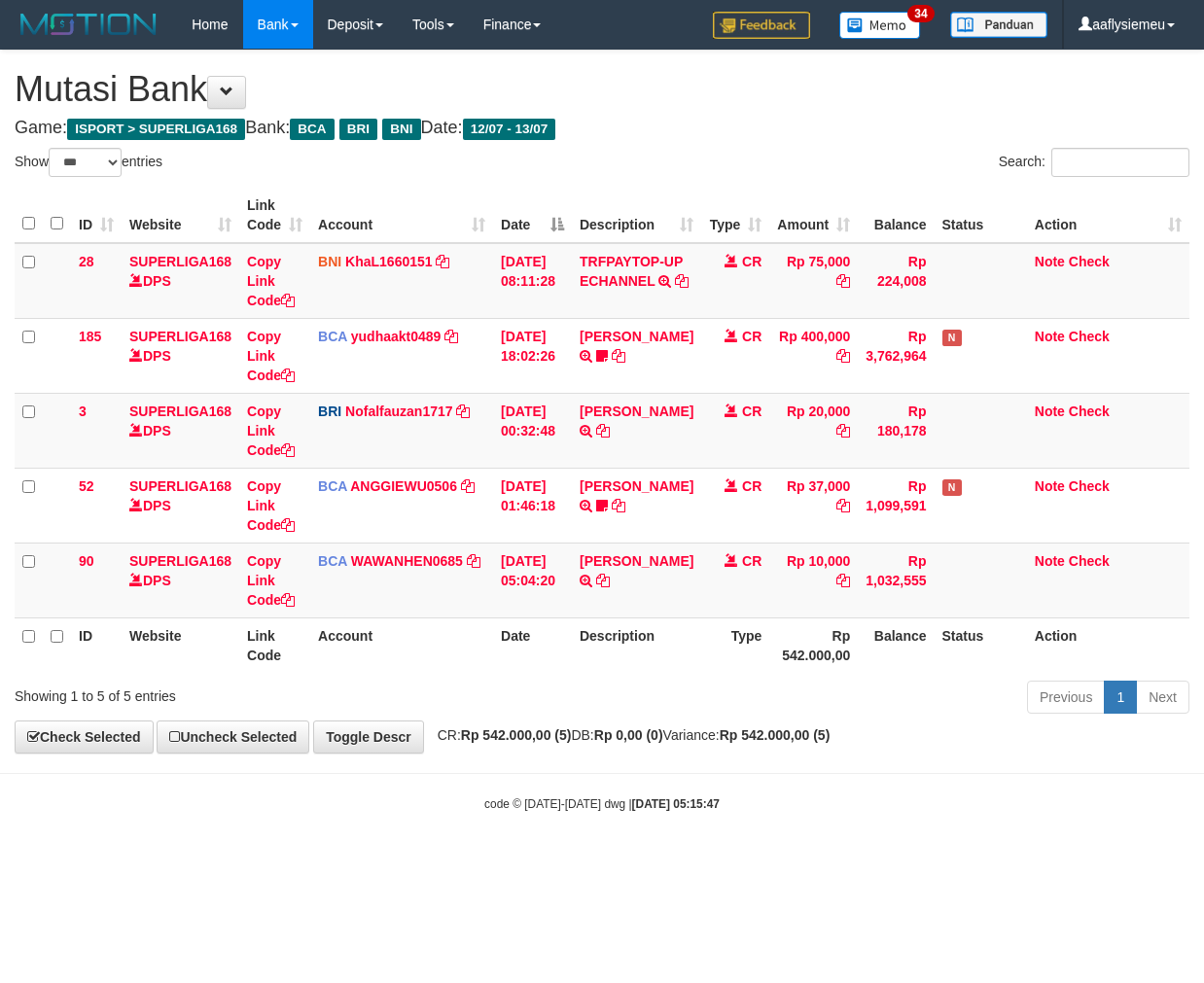 select on "***" 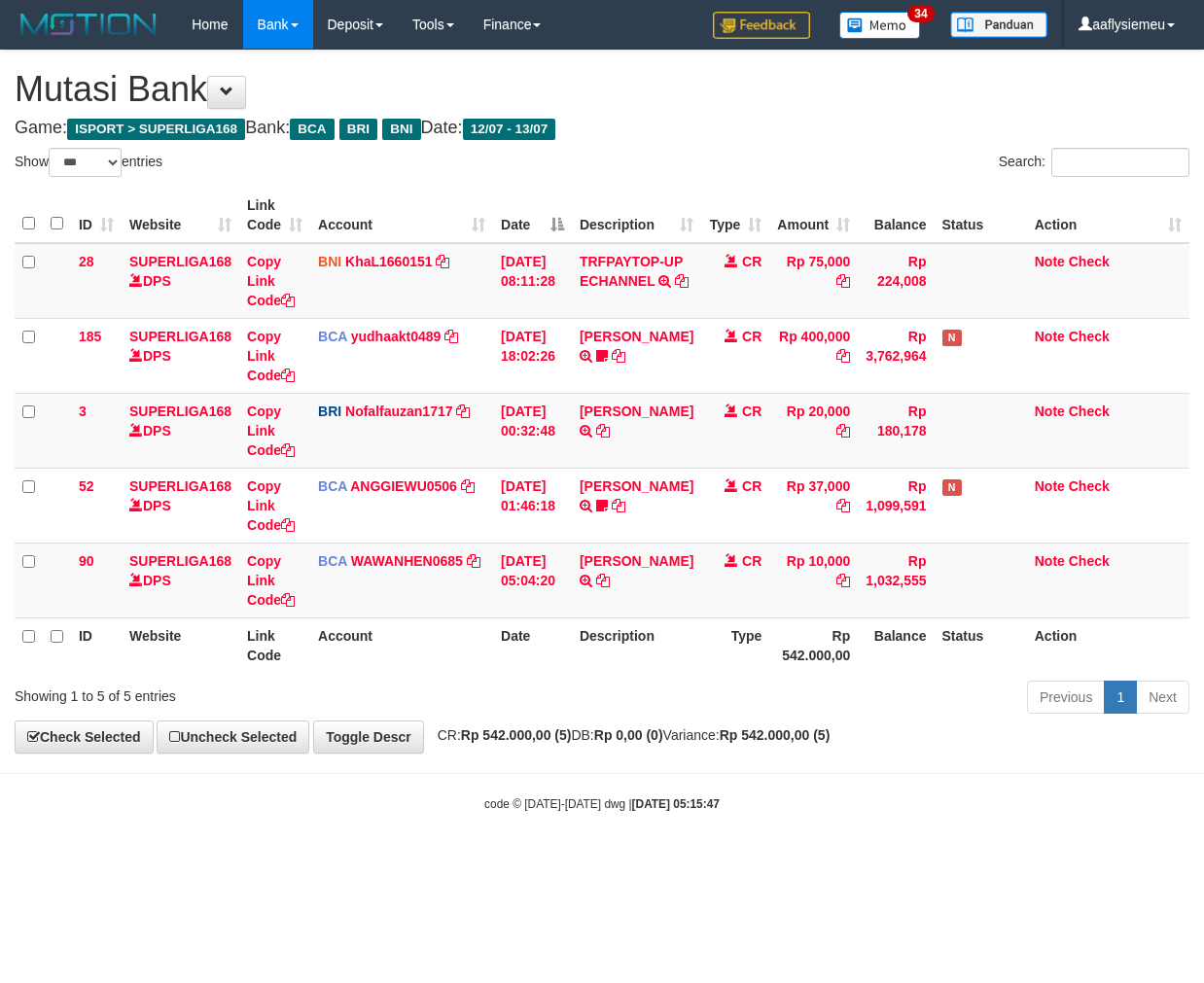 scroll, scrollTop: 0, scrollLeft: 0, axis: both 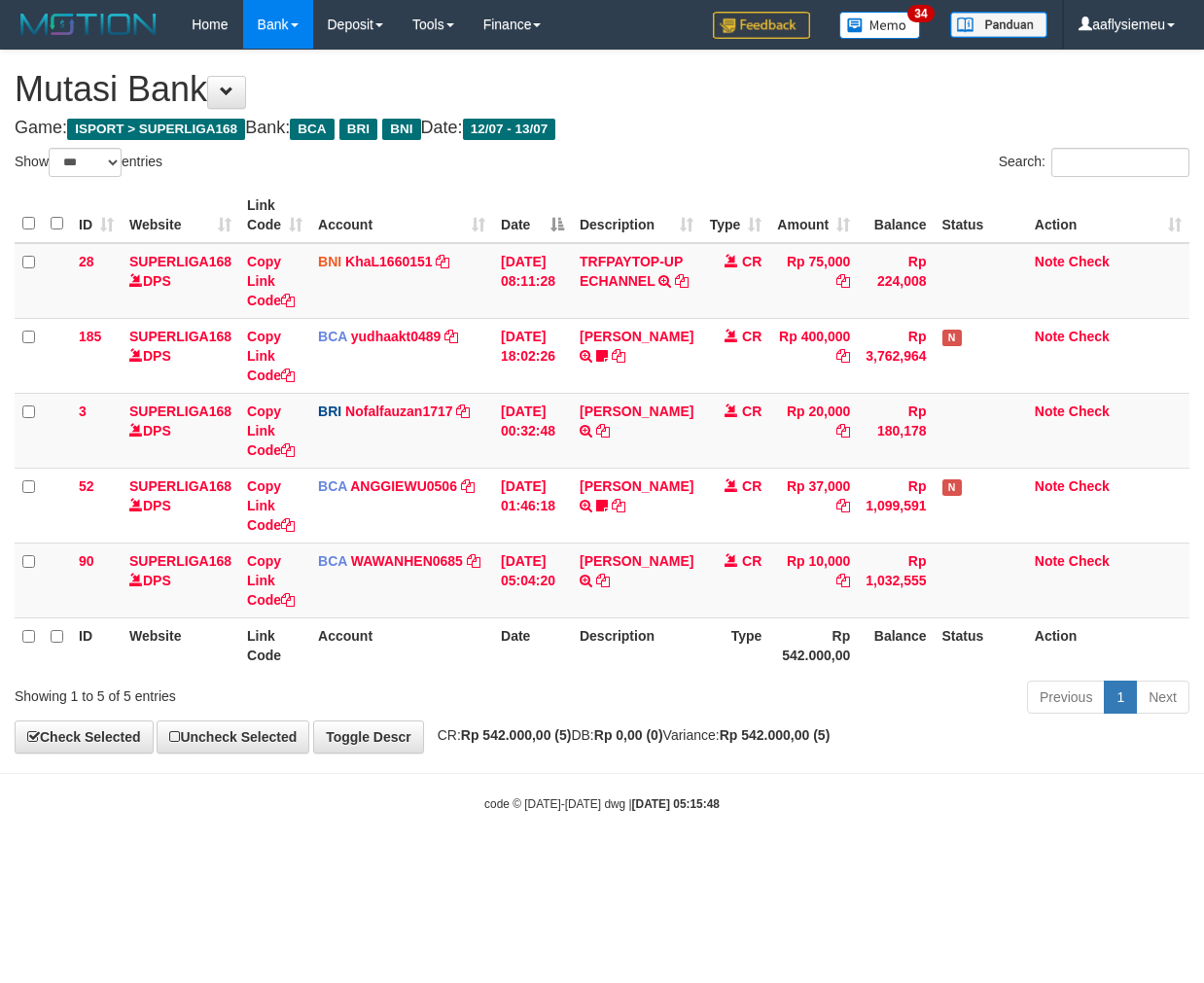 select on "***" 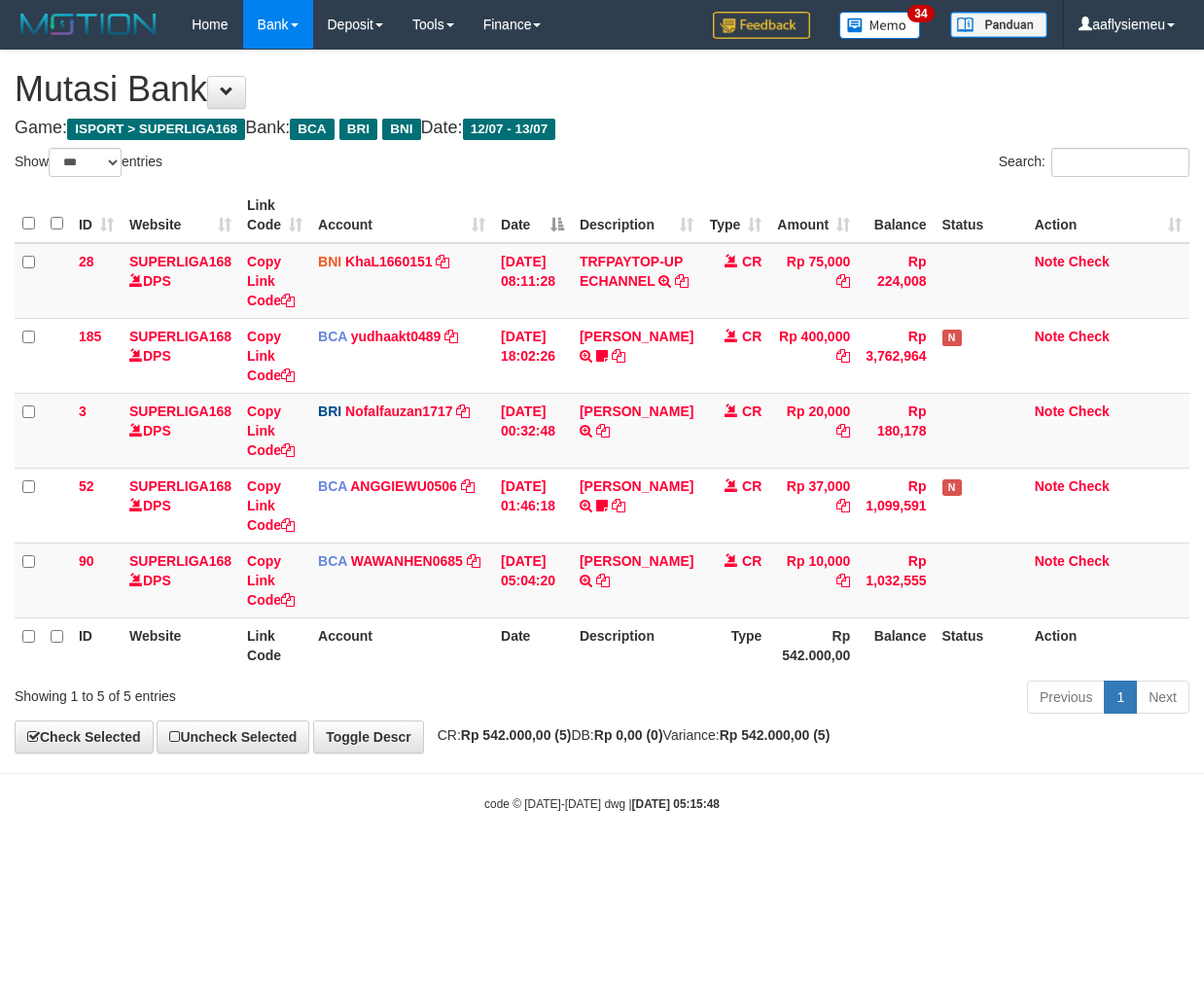 click on "Previous 1 Next" at bounding box center (853, 699) 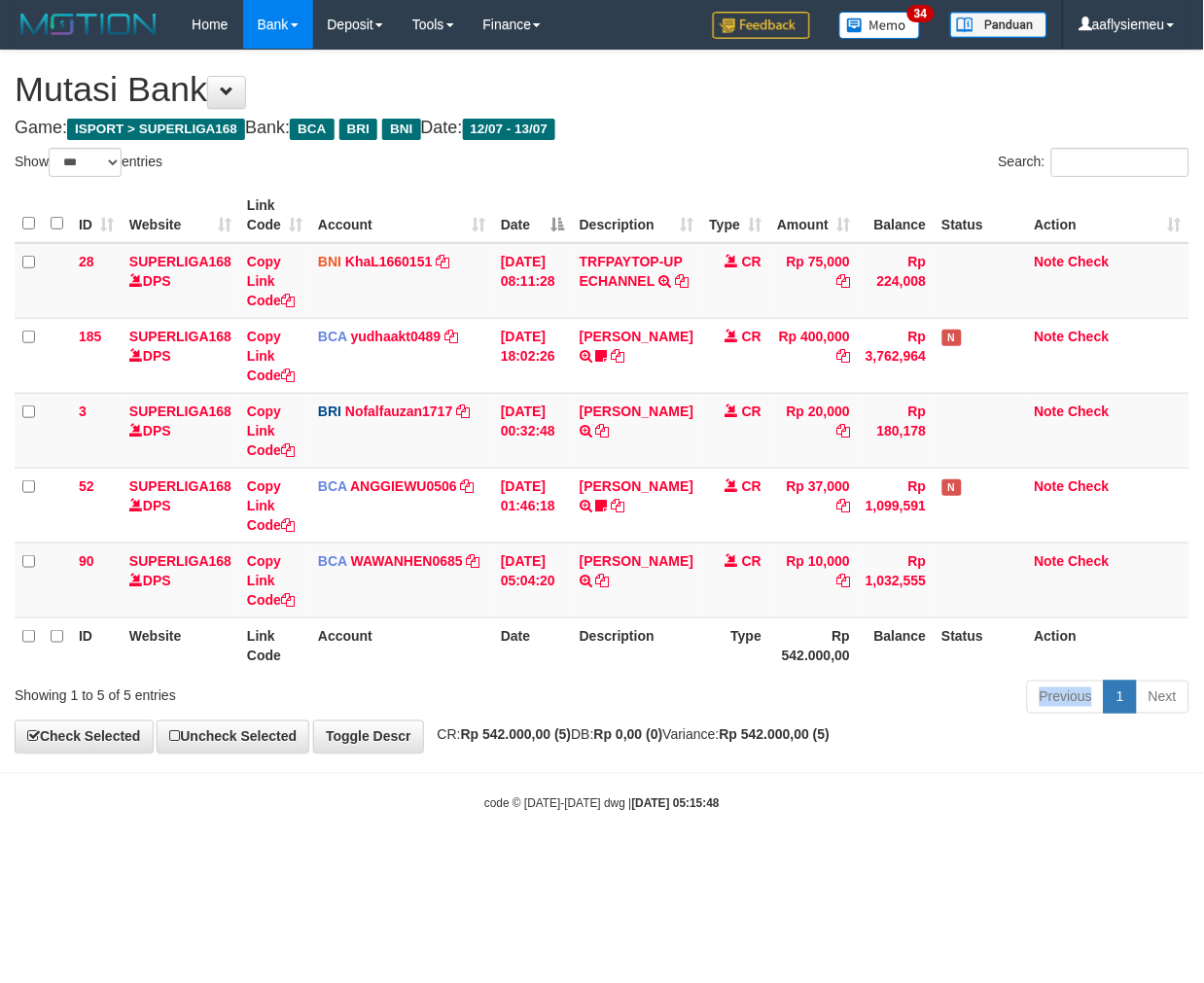 click on "Previous 1 Next" at bounding box center (853, 699) 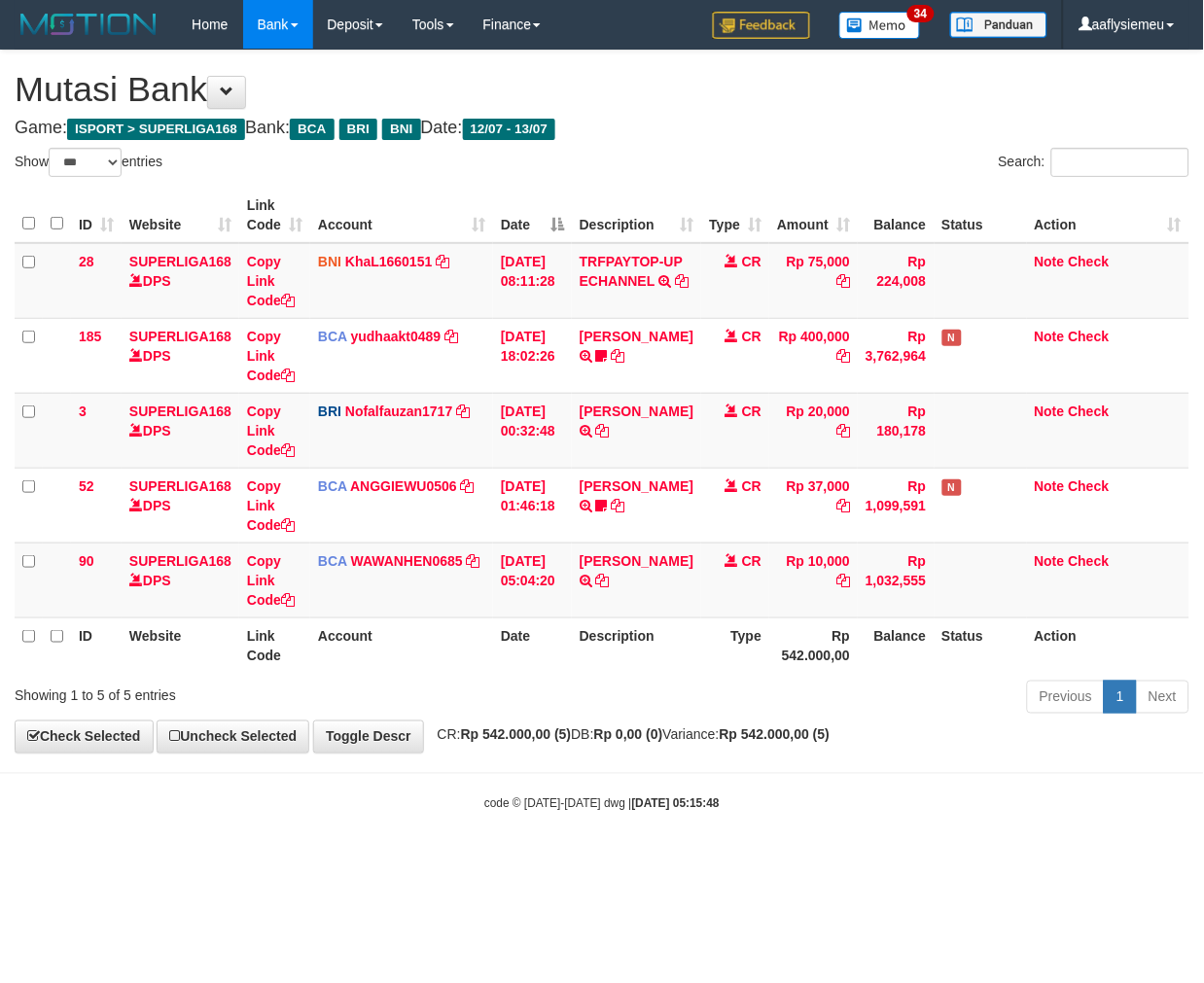 click on "Previous 1 Next" at bounding box center [853, 699] 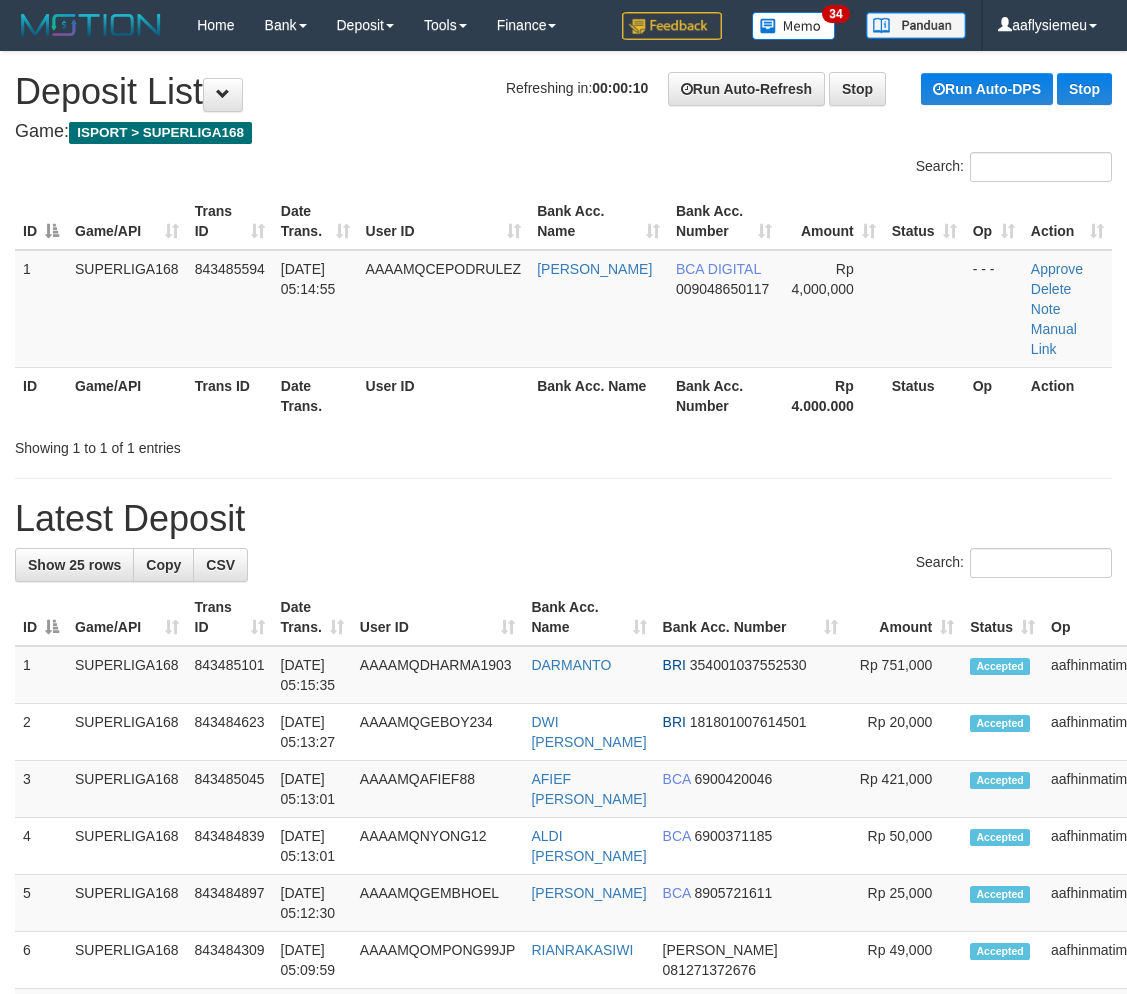 scroll, scrollTop: 0, scrollLeft: 0, axis: both 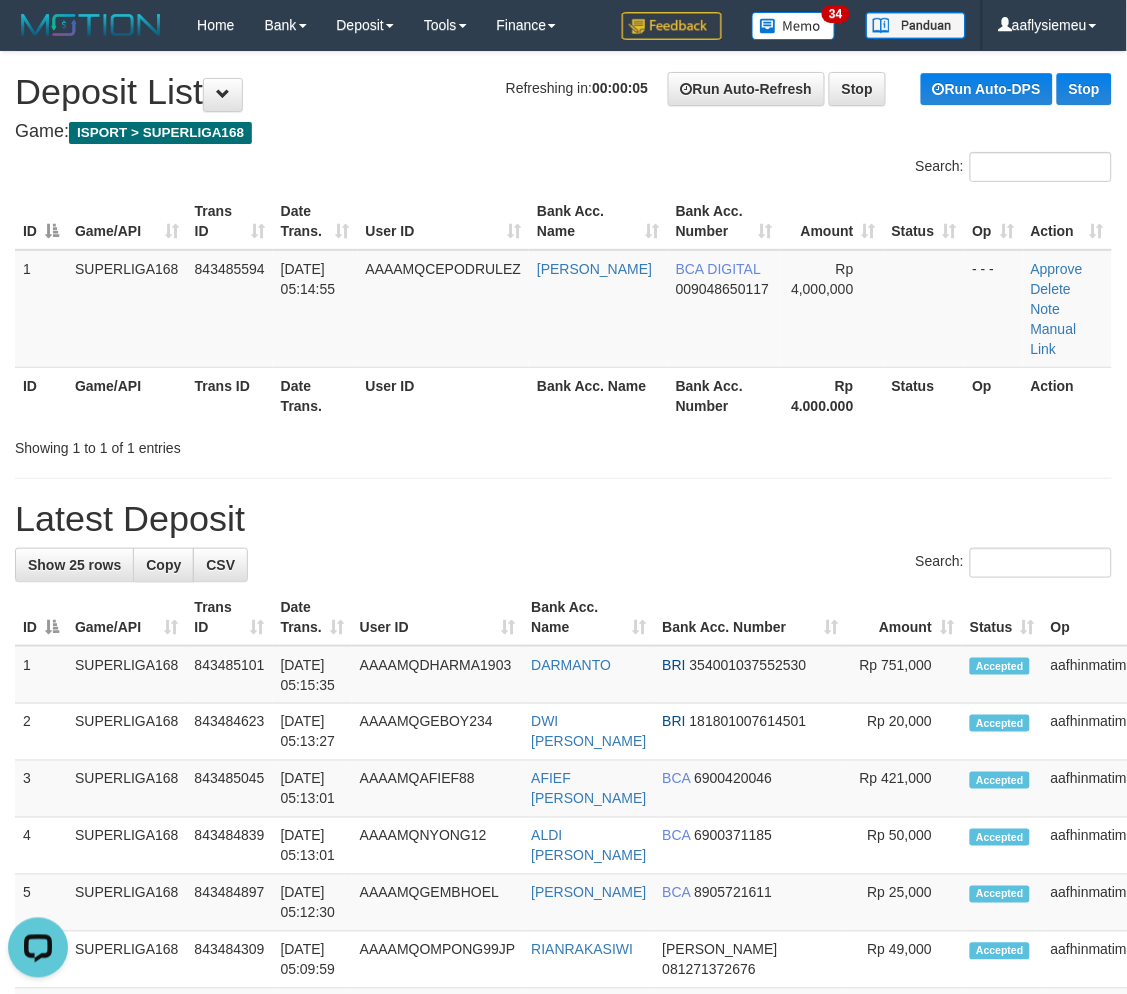 drag, startPoint x: 302, startPoint y: 397, endPoint x: 16, endPoint y: 515, distance: 309.38647 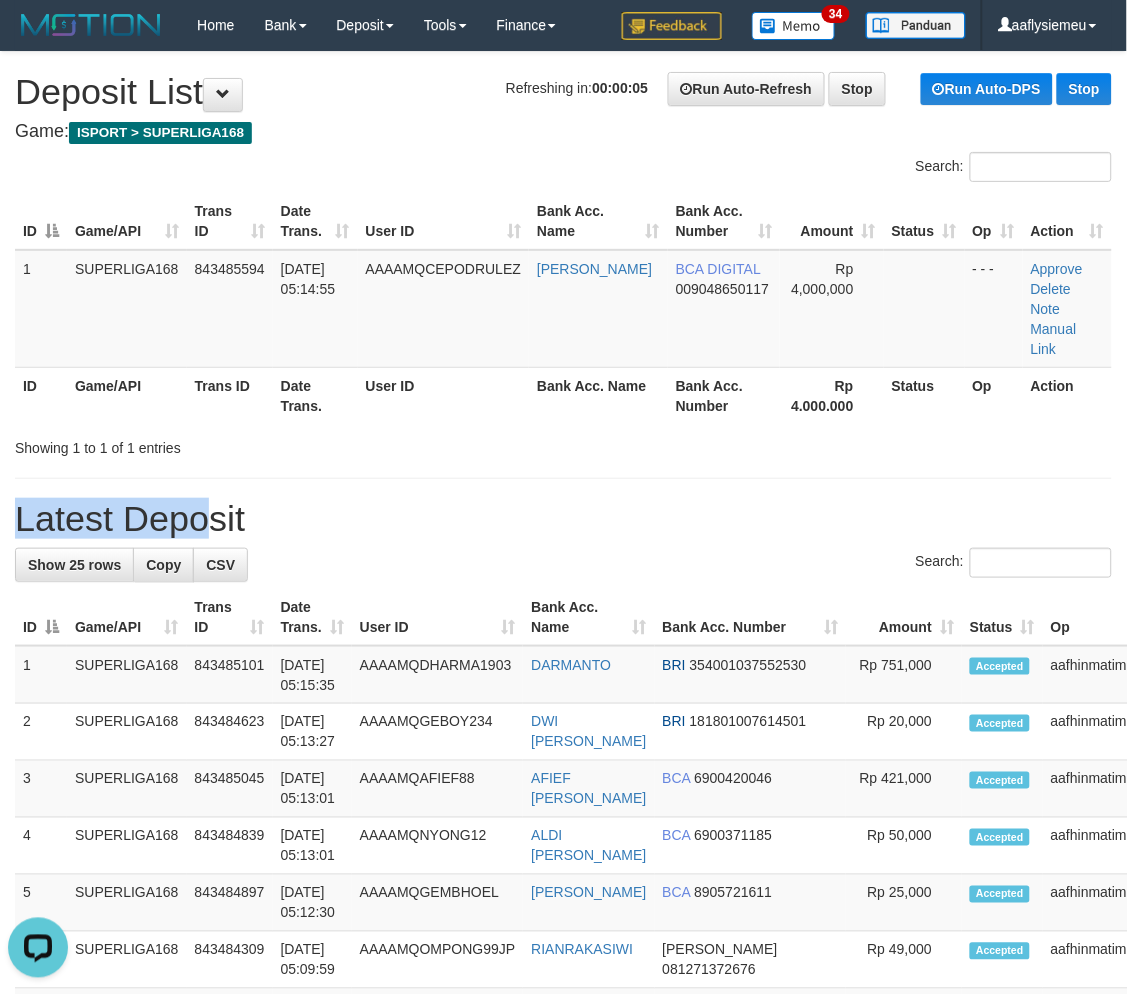 drag, startPoint x: 142, startPoint y: 476, endPoint x: 12, endPoint y: 518, distance: 136.61626 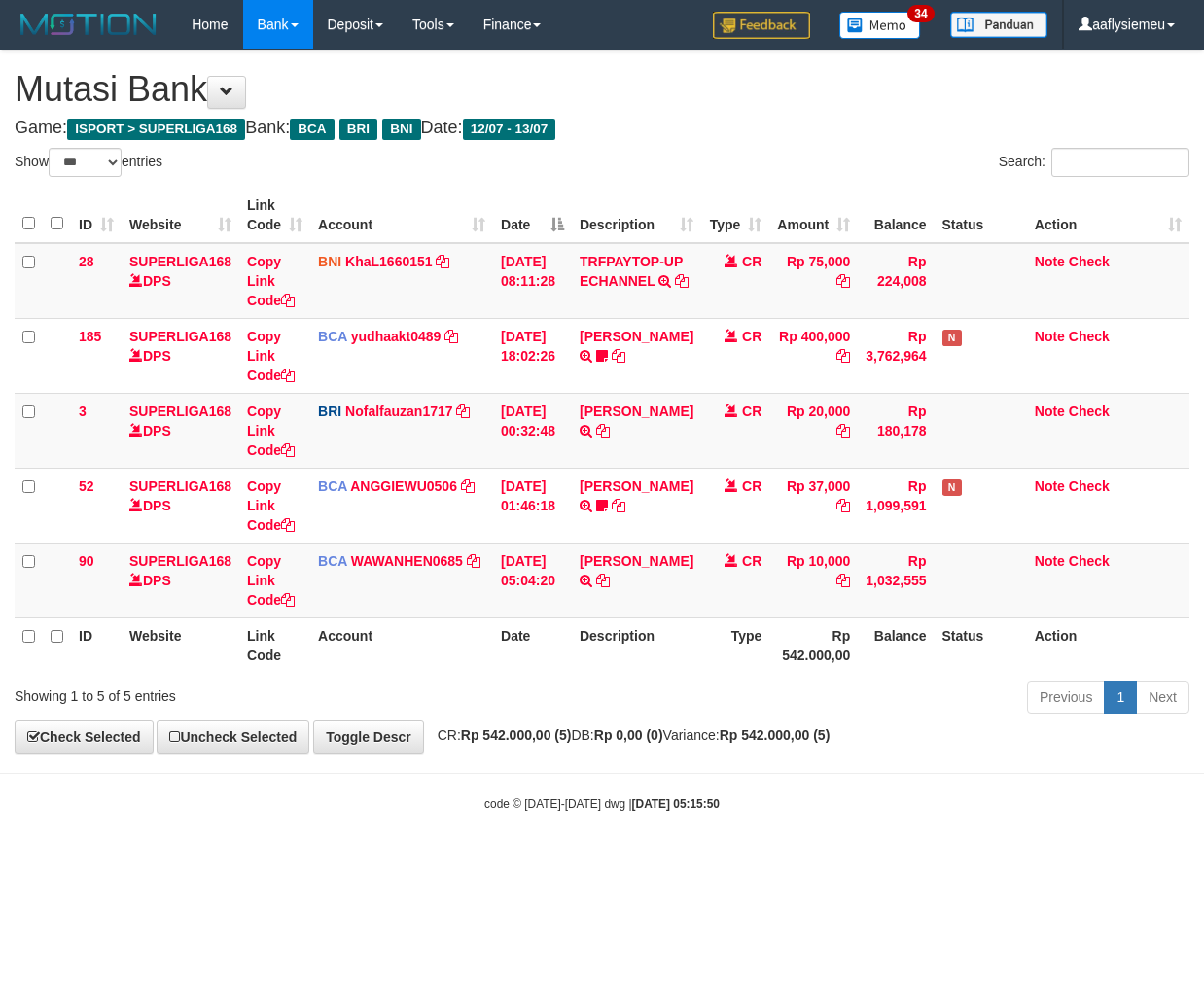 select on "***" 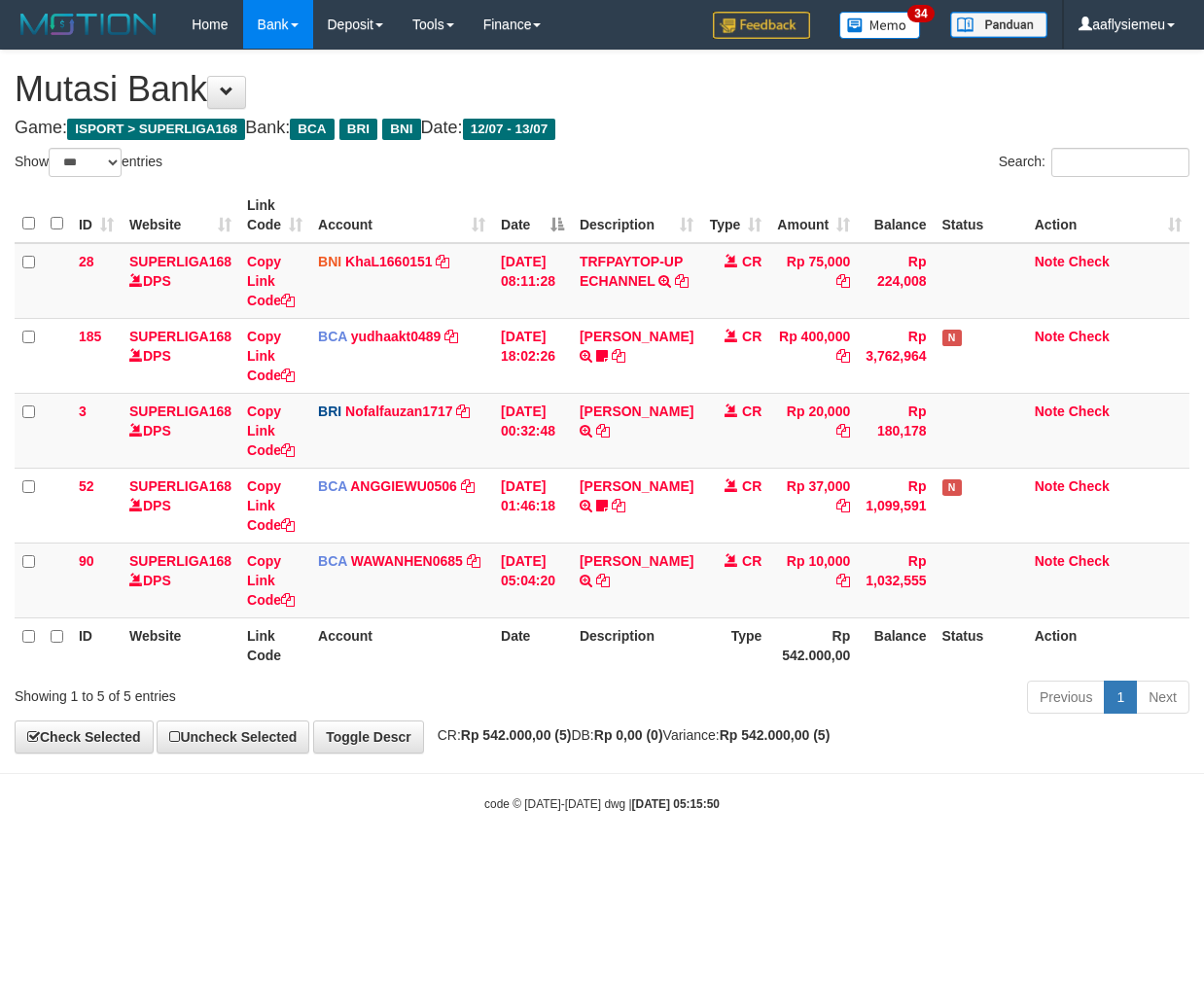 scroll, scrollTop: 0, scrollLeft: 0, axis: both 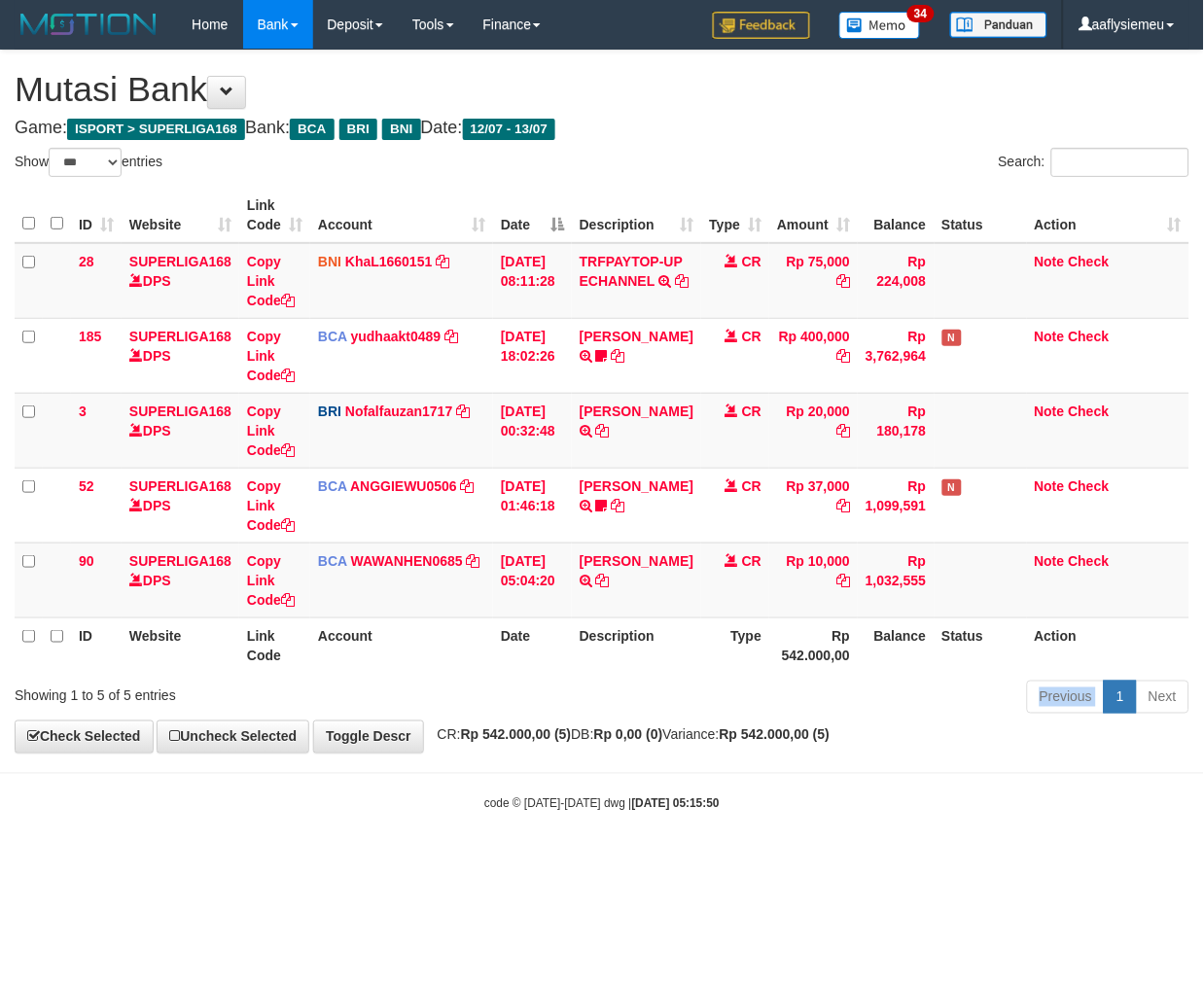 click on "Previous 1 Next" at bounding box center [853, 699] 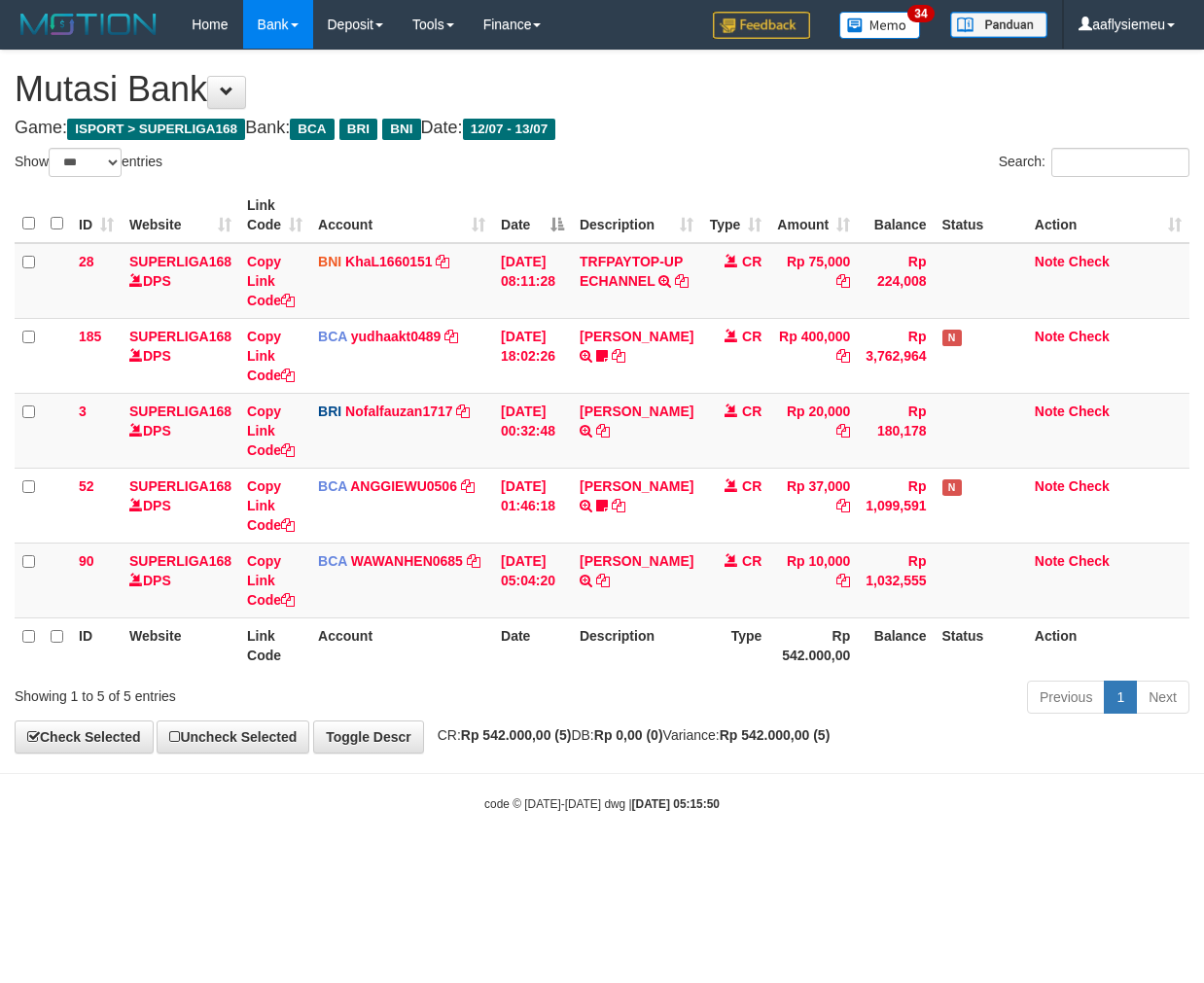 select on "***" 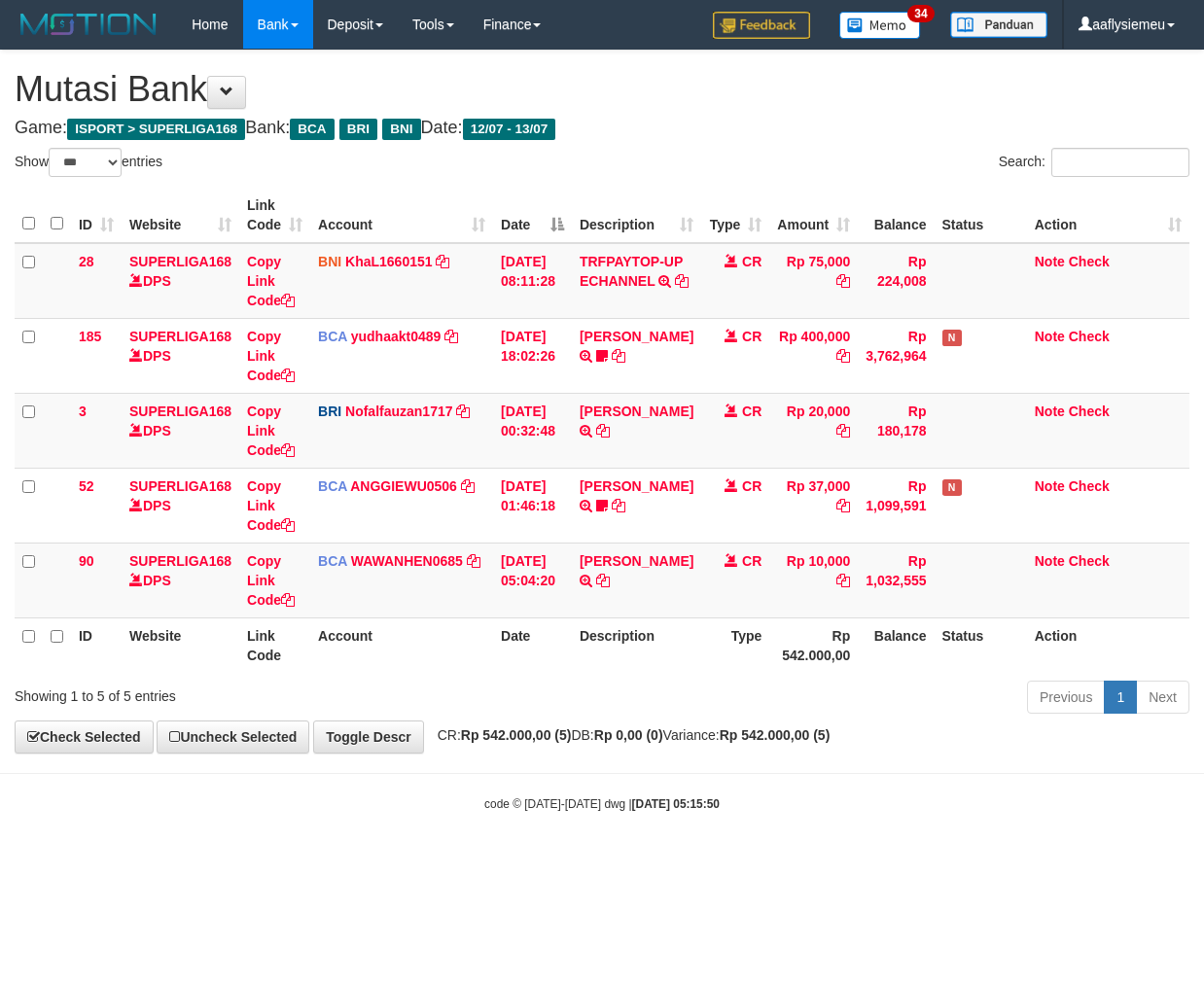scroll, scrollTop: 0, scrollLeft: 0, axis: both 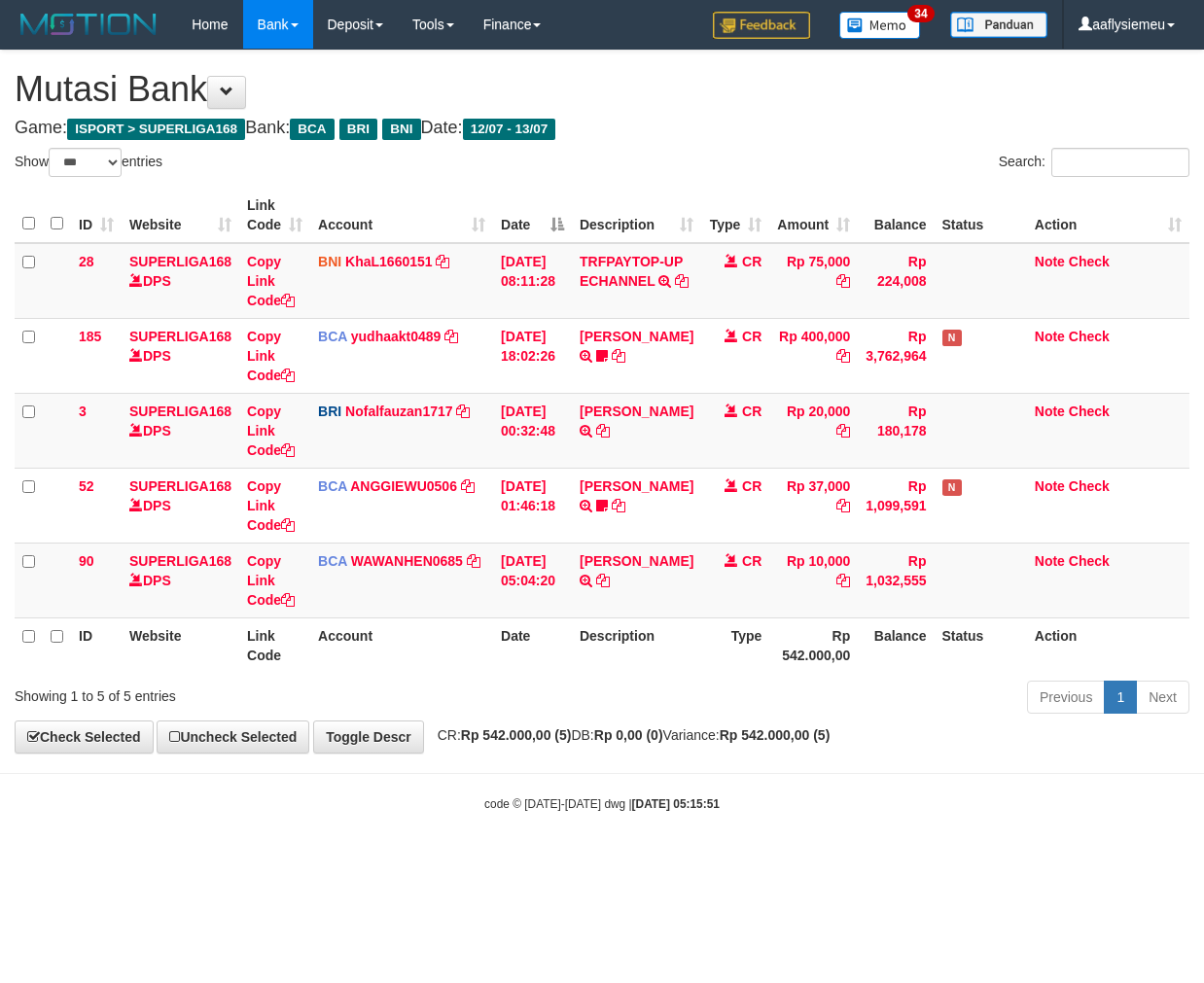 select on "***" 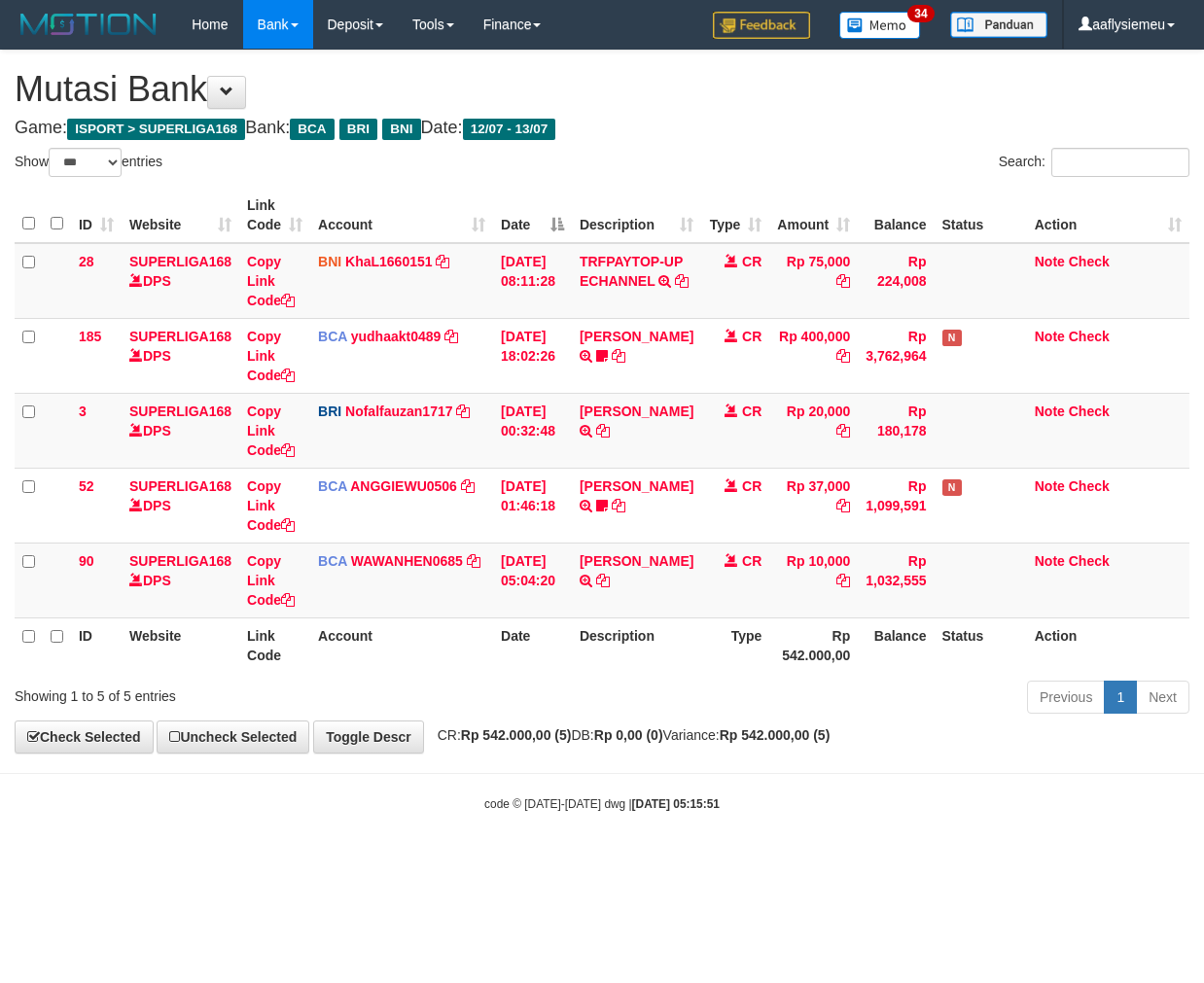 scroll, scrollTop: 0, scrollLeft: 0, axis: both 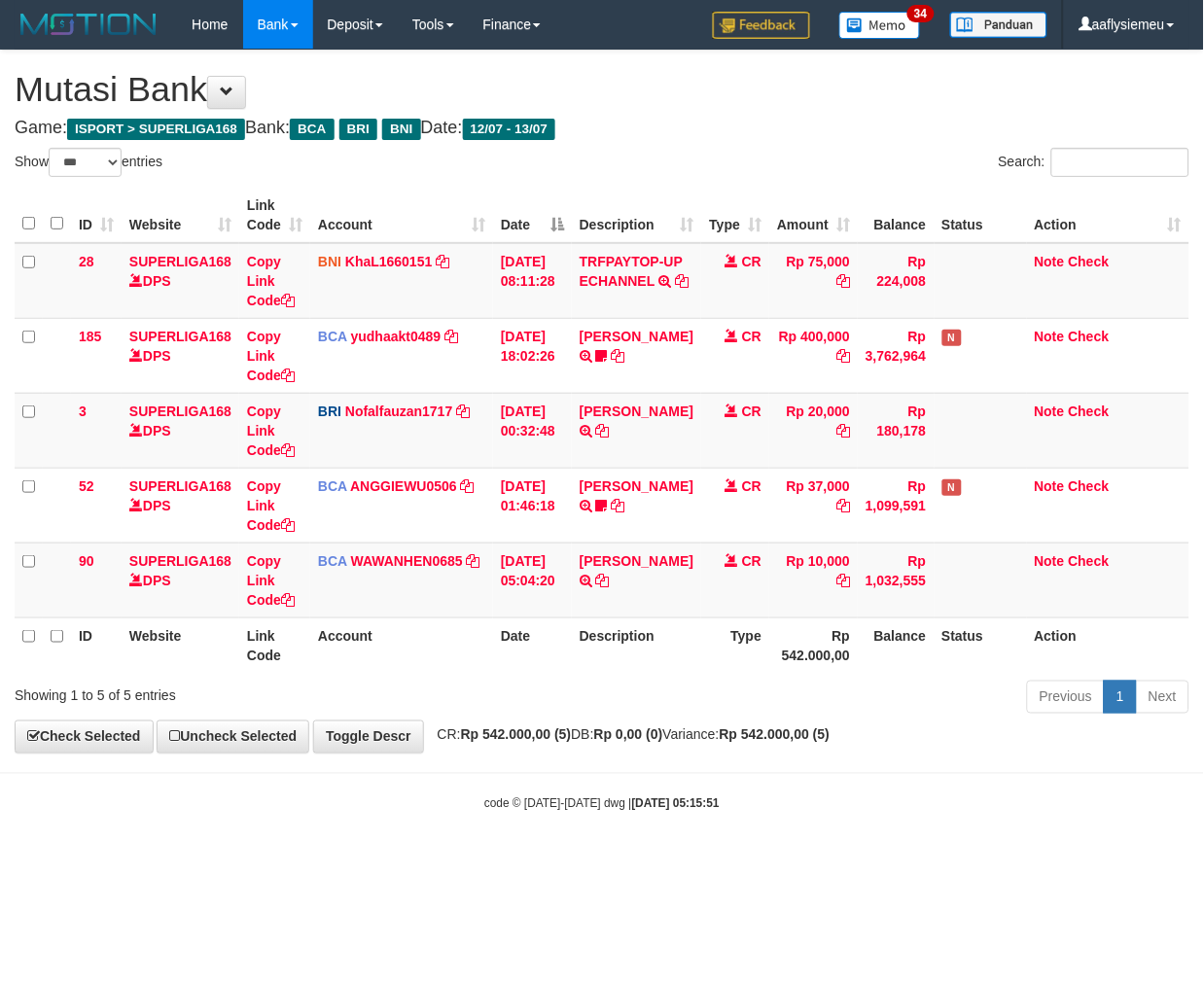 click on "Toggle navigation
Home
Bank
Account List
Load
By Website
Group
[ISPORT]													SUPERLIGA168
By Load Group (DPS)
34" at bounding box center (602, 431) 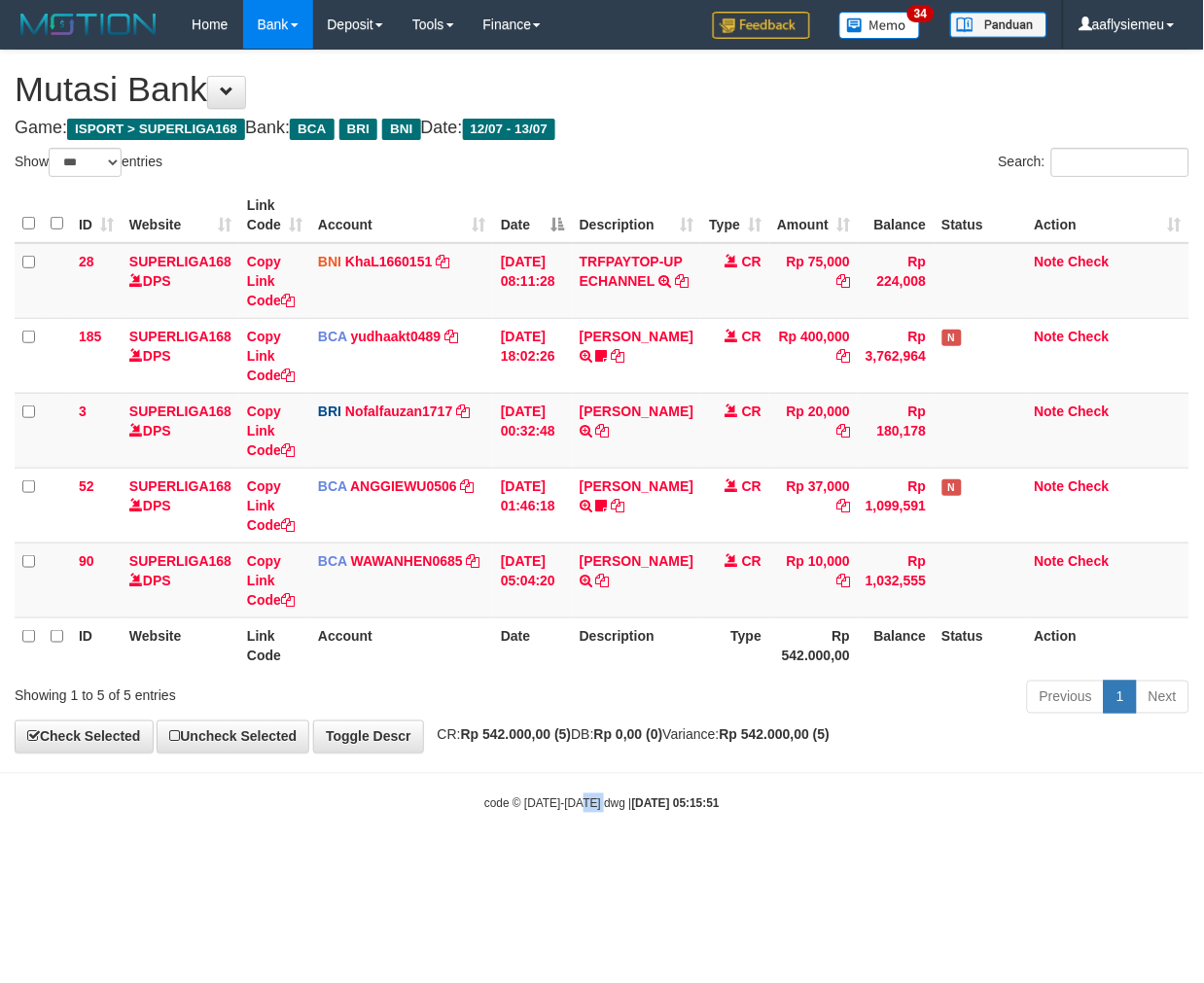 click on "Toggle navigation
Home
Bank
Account List
Load
By Website
Group
[ISPORT]													SUPERLIGA168
By Load Group (DPS)
34" at bounding box center [602, 431] 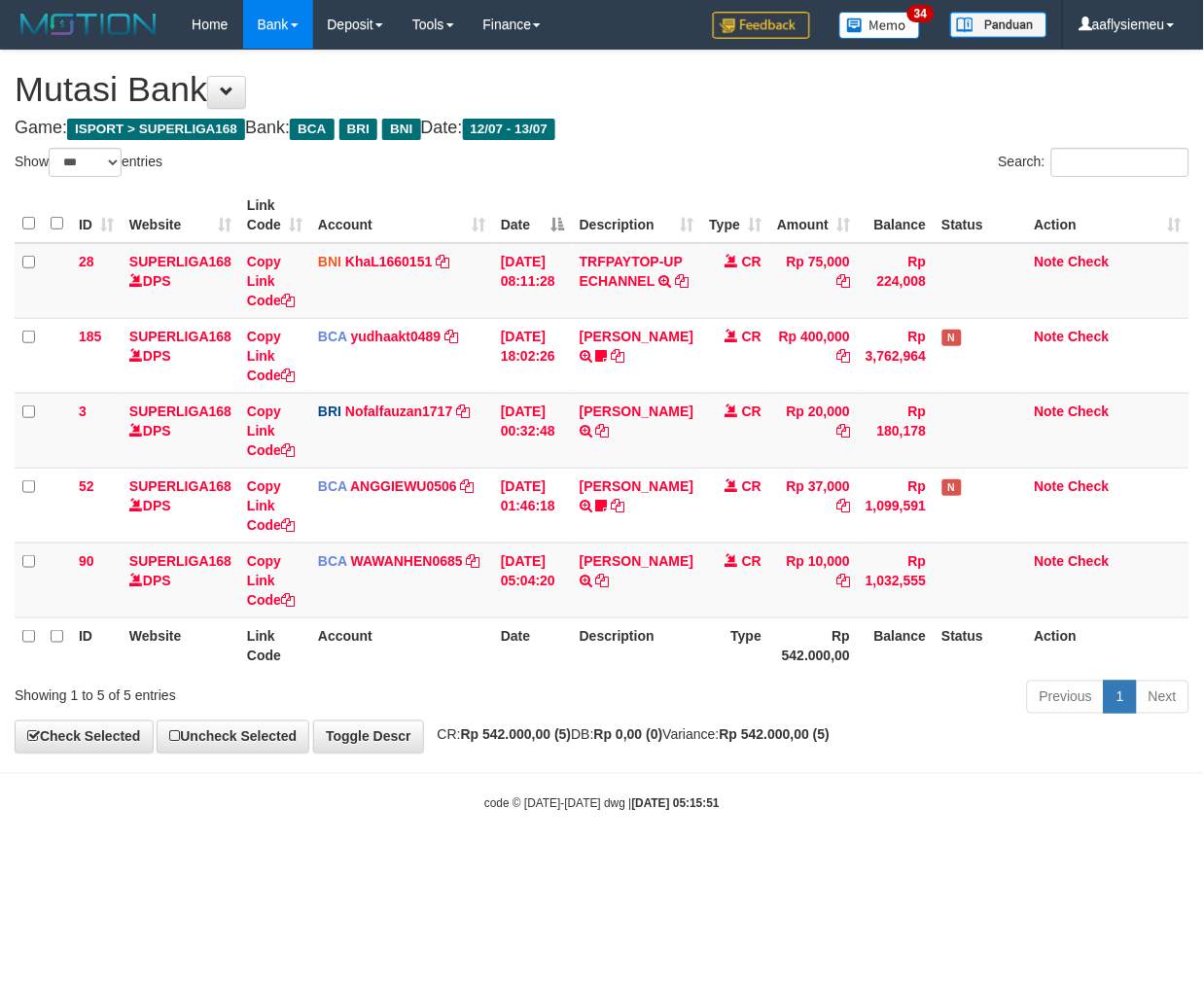 click on "Toggle navigation
Home
Bank
Account List
Load
By Website
Group
[ISPORT]													SUPERLIGA168
By Load Group (DPS)
34" at bounding box center (602, 431) 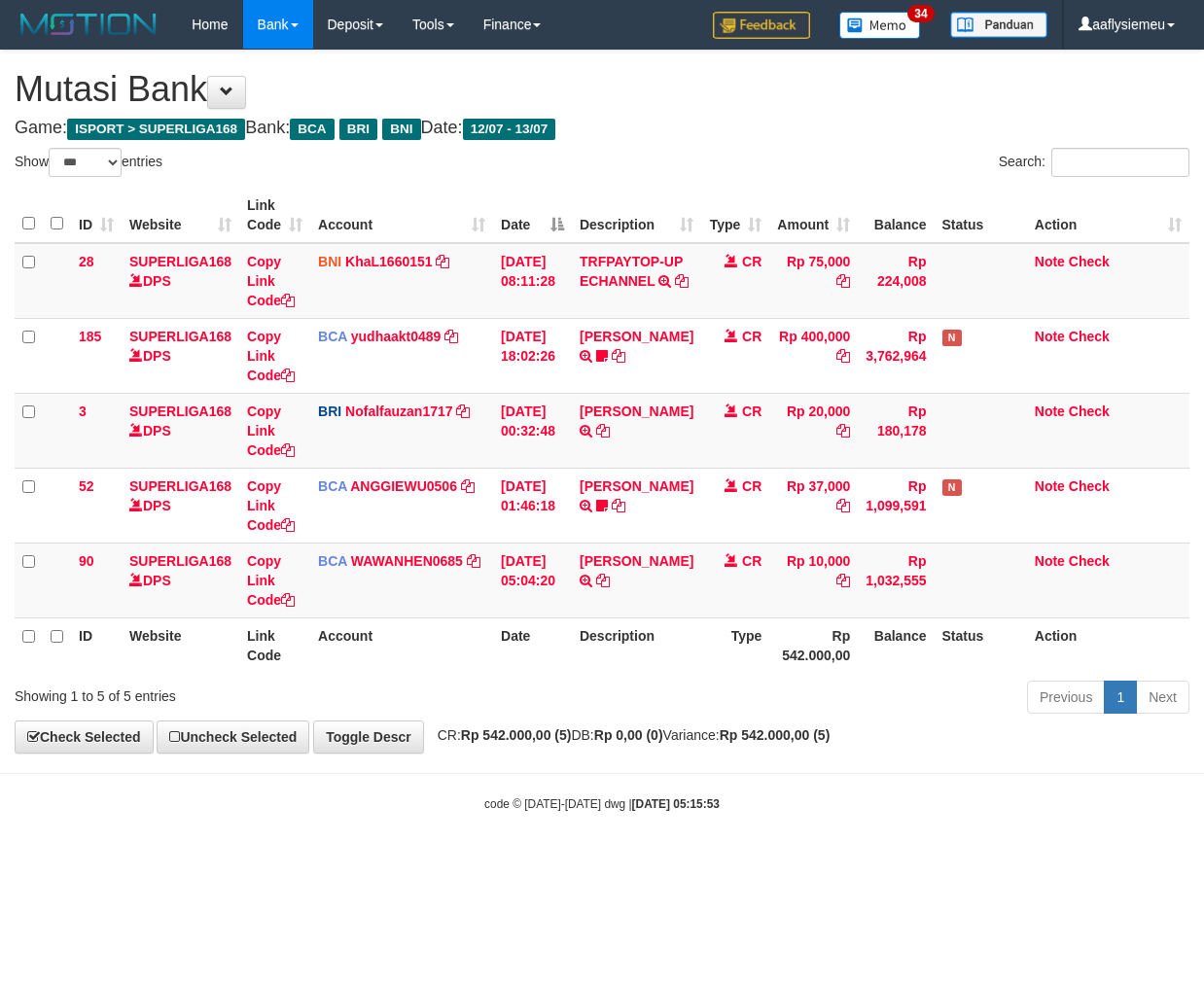 select on "***" 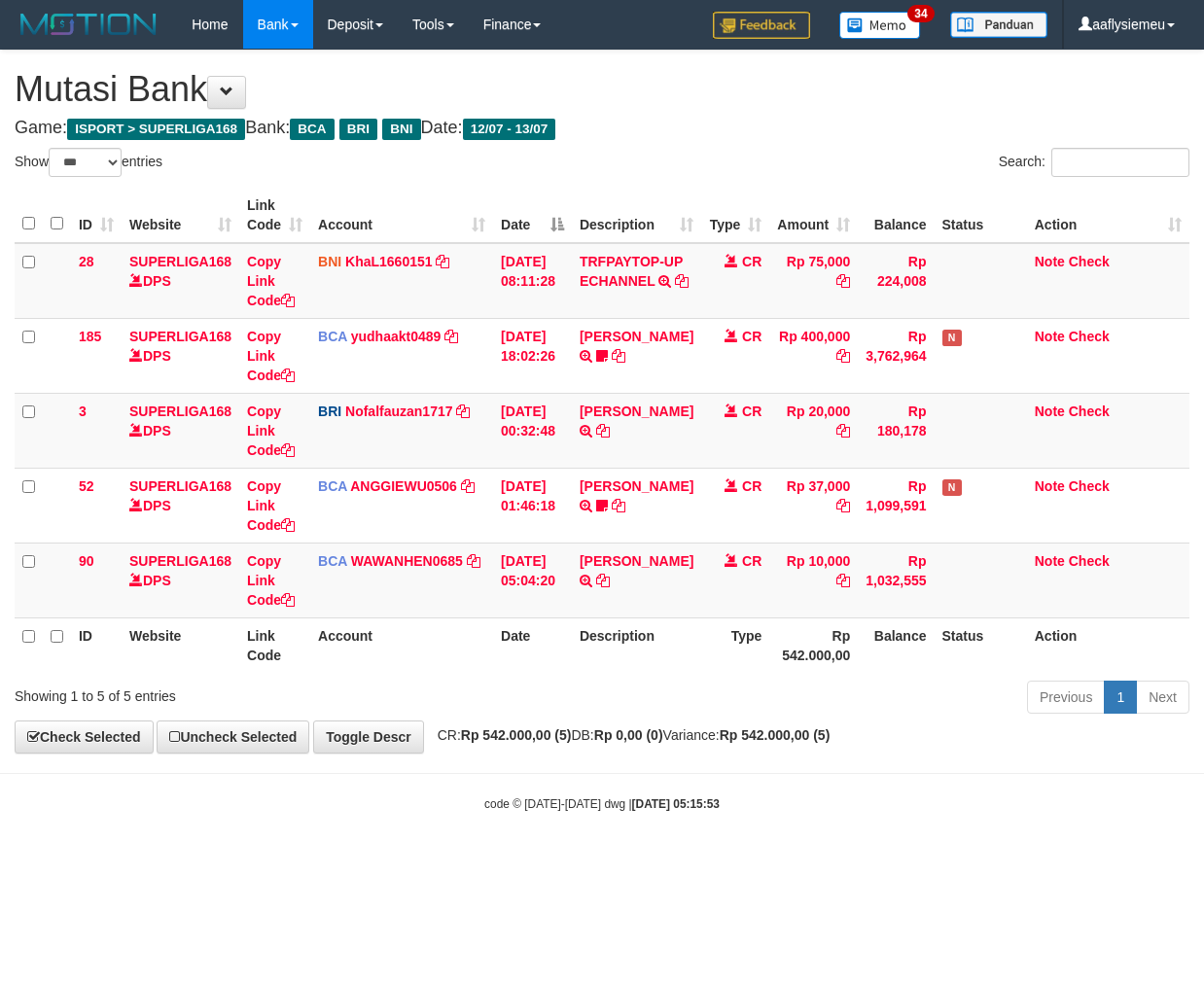 scroll, scrollTop: 0, scrollLeft: 0, axis: both 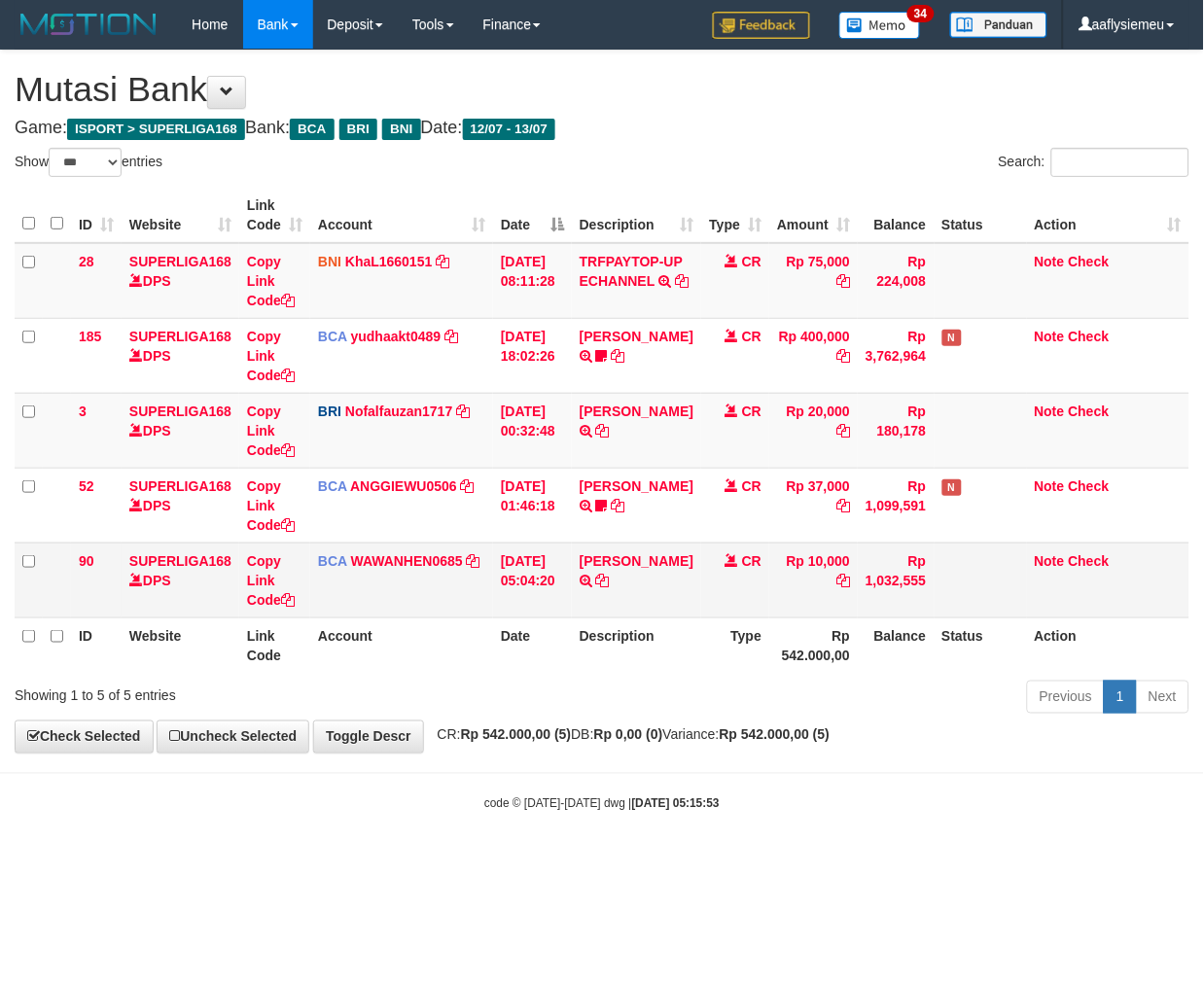 drag, startPoint x: 694, startPoint y: 610, endPoint x: 838, endPoint y: 600, distance: 144.3468 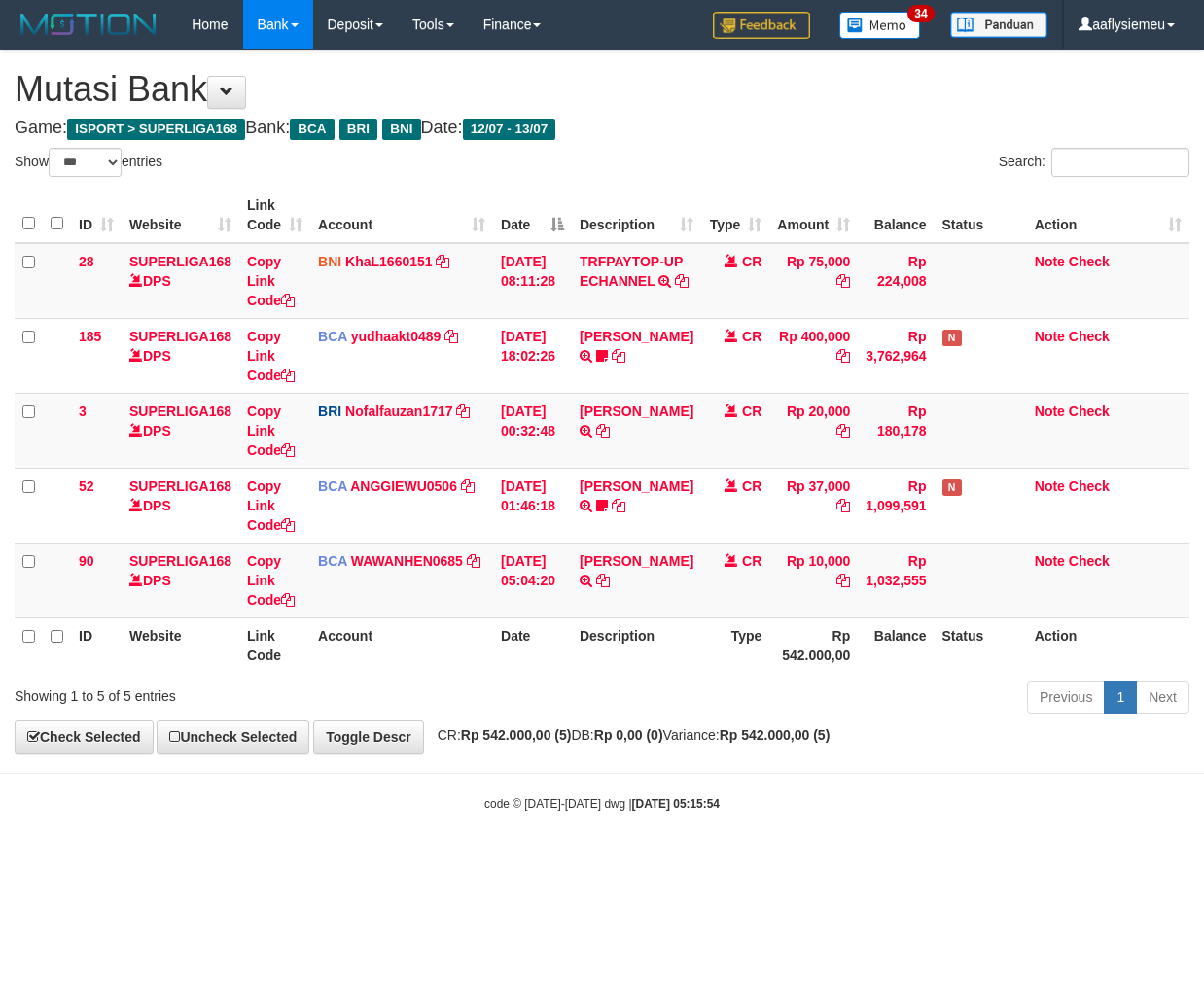 select on "***" 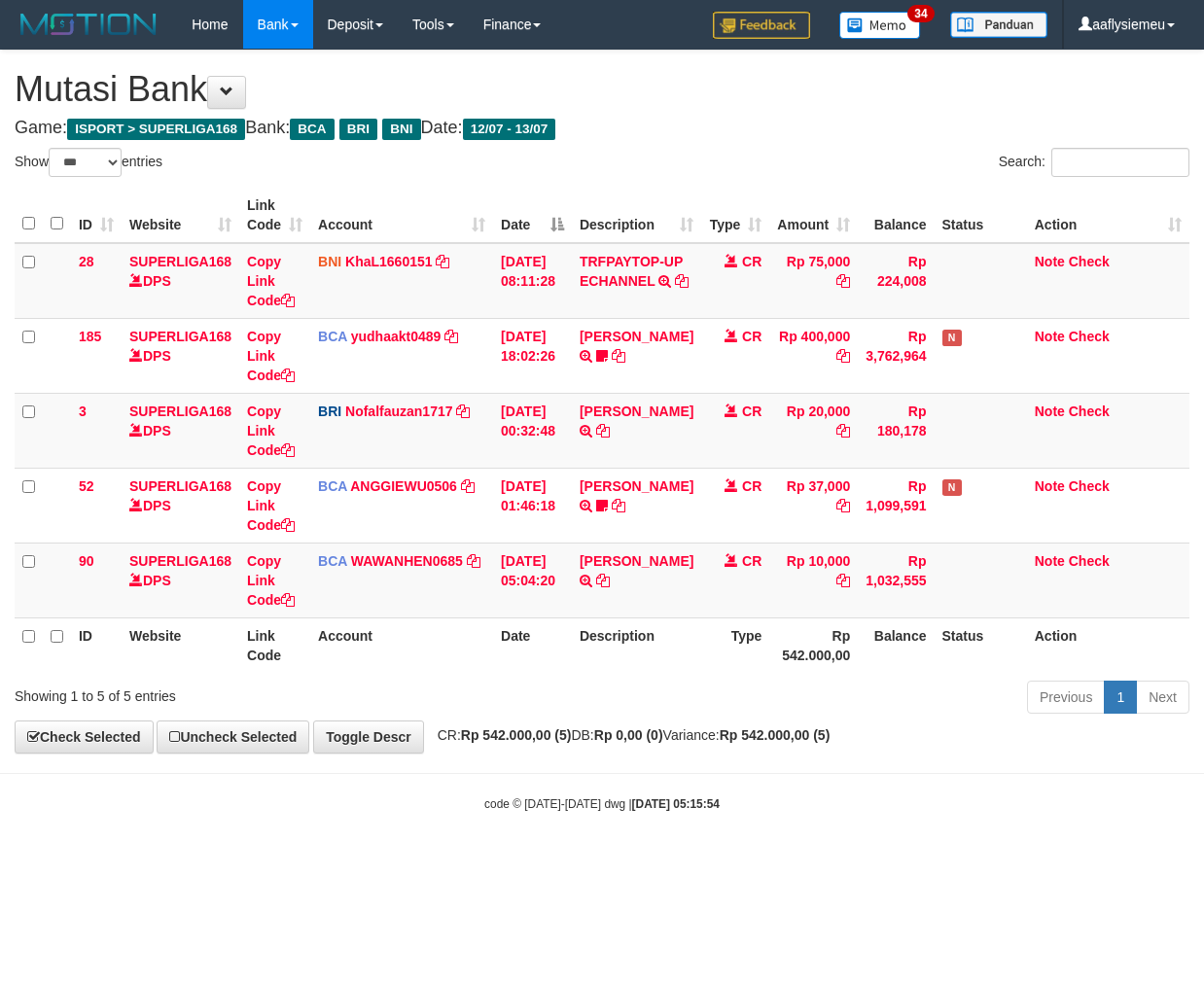 scroll, scrollTop: 0, scrollLeft: 0, axis: both 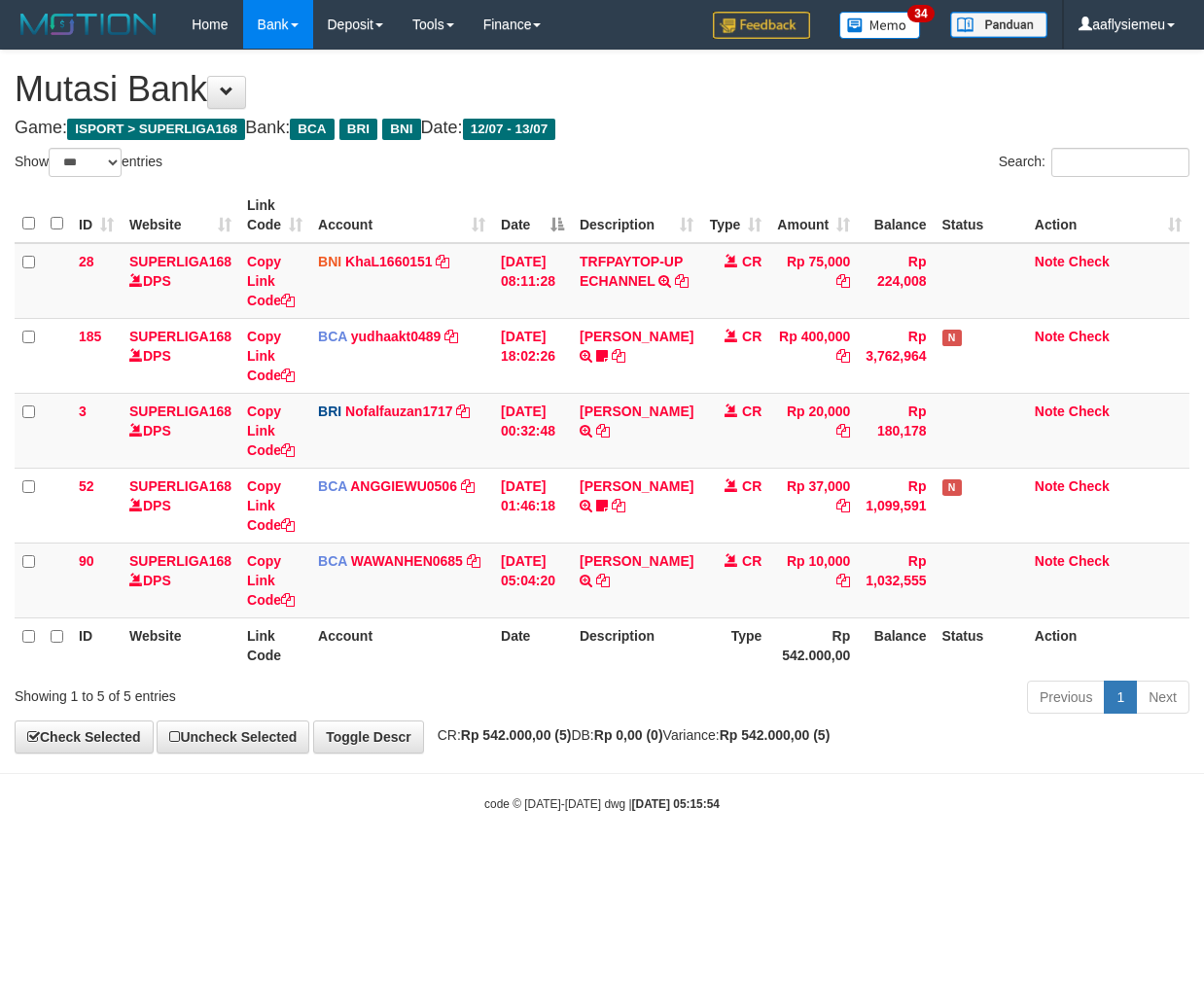 select on "***" 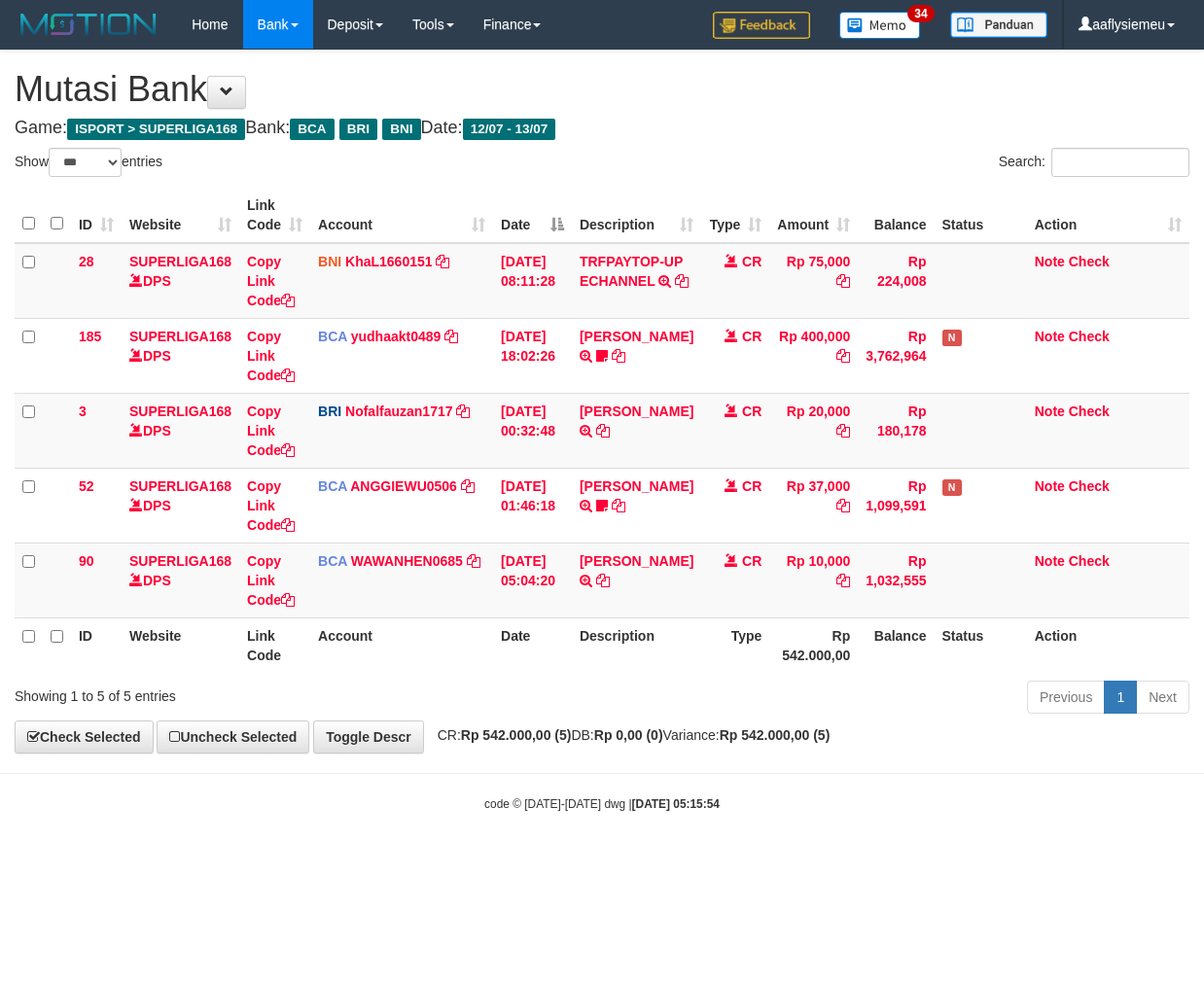 scroll, scrollTop: 0, scrollLeft: 0, axis: both 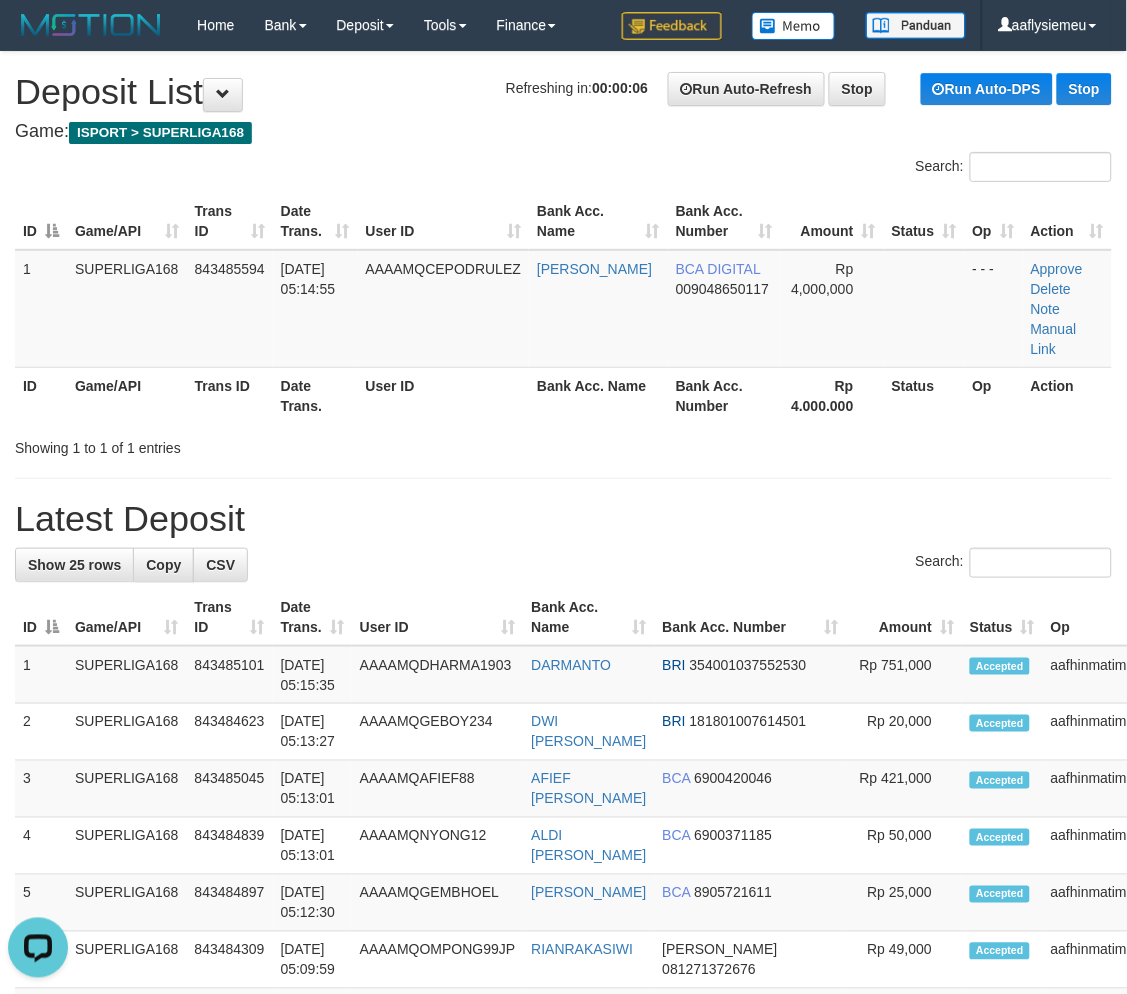 drag, startPoint x: 395, startPoint y: 404, endPoint x: 380, endPoint y: 414, distance: 18.027756 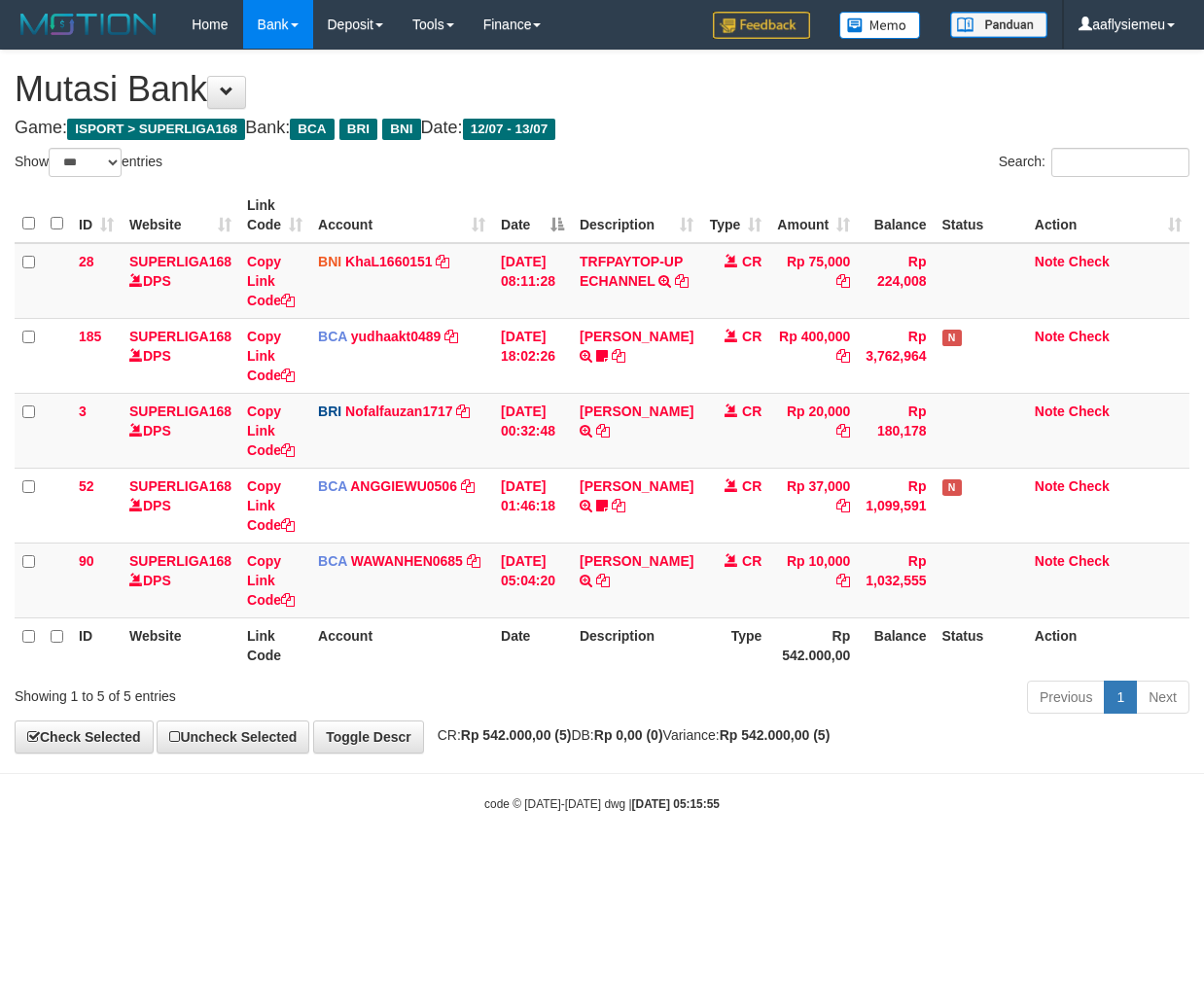 select on "***" 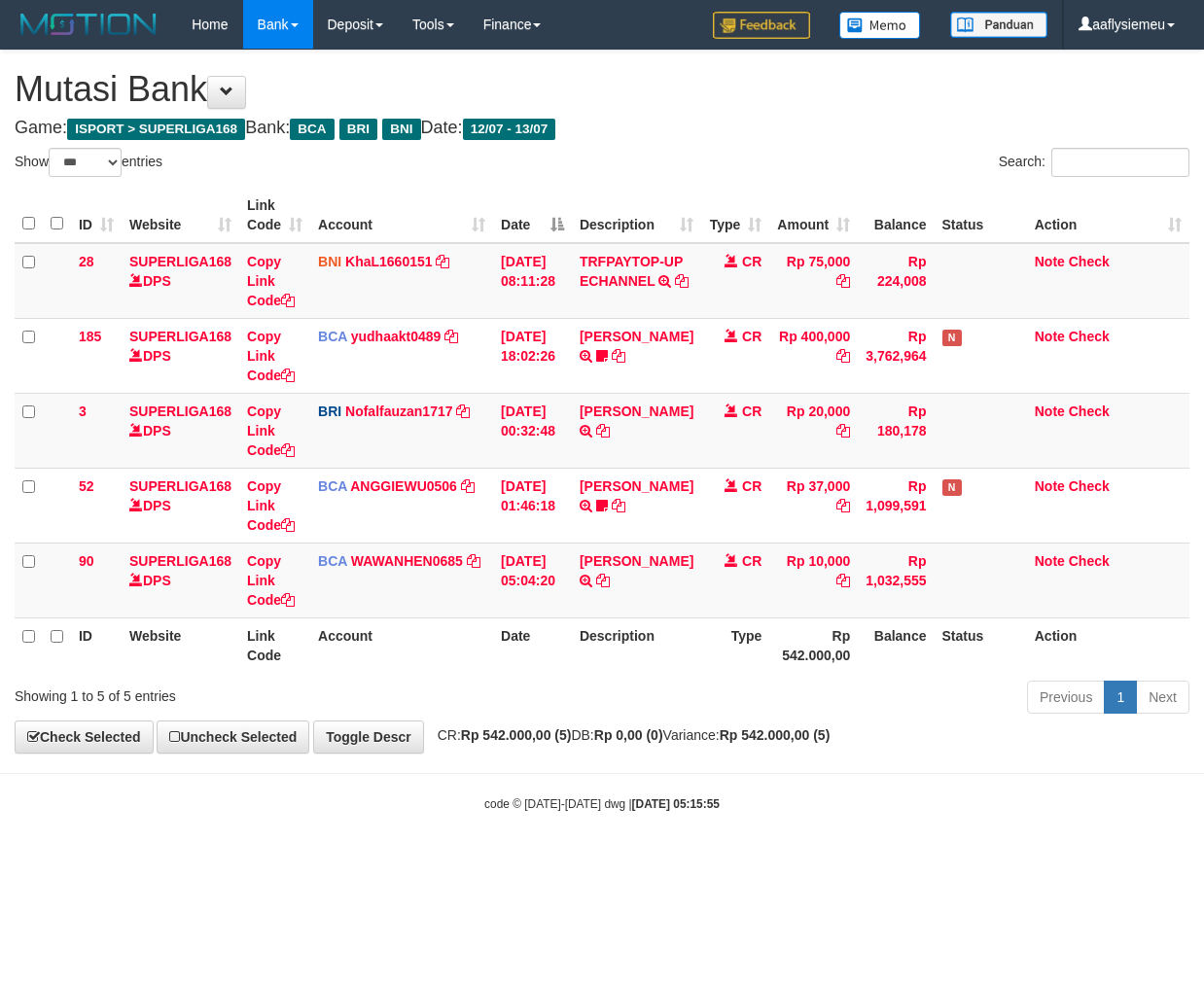 scroll, scrollTop: 0, scrollLeft: 0, axis: both 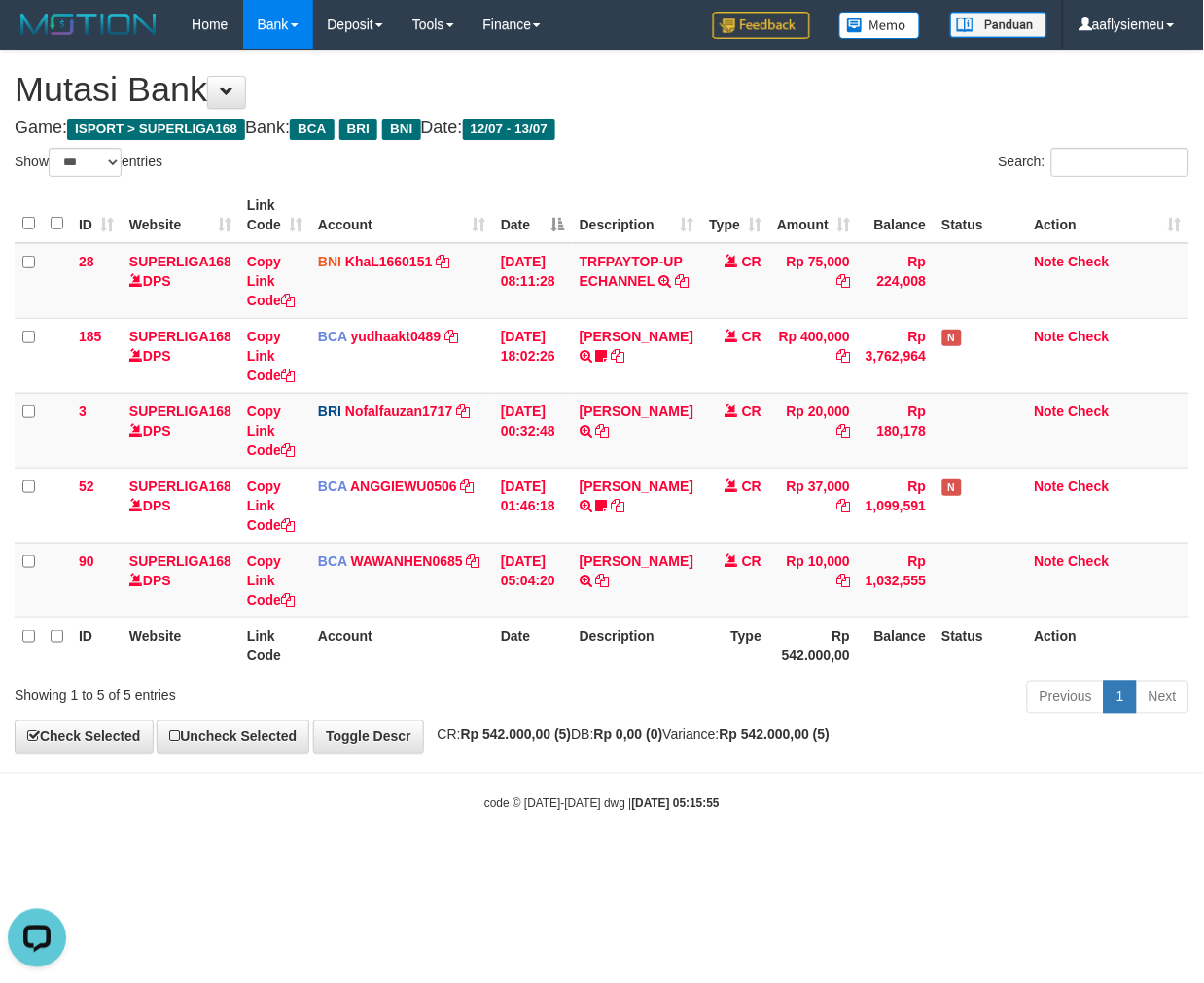 click on "Rp 542.000,00" at bounding box center [813, 645] 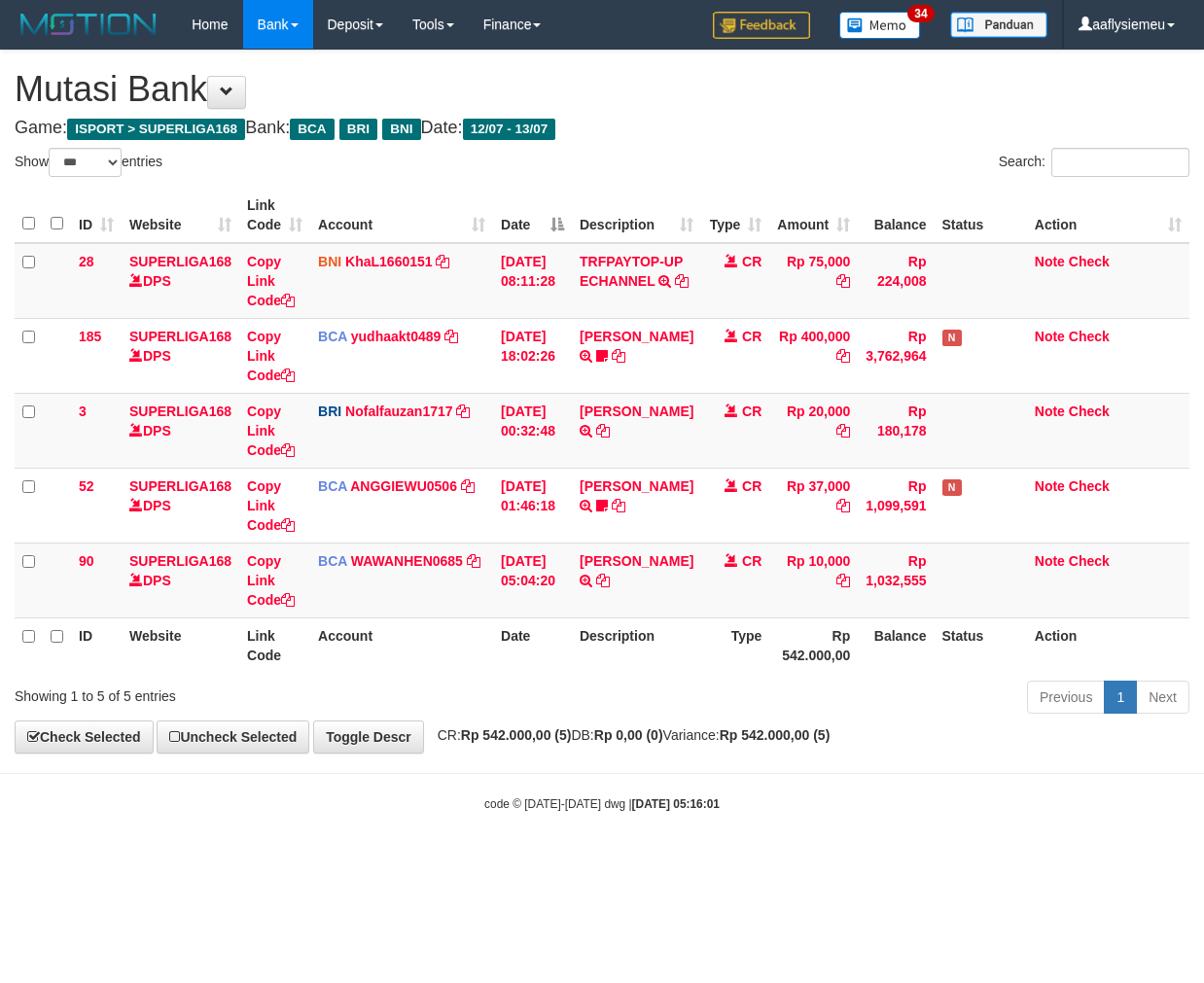 select on "***" 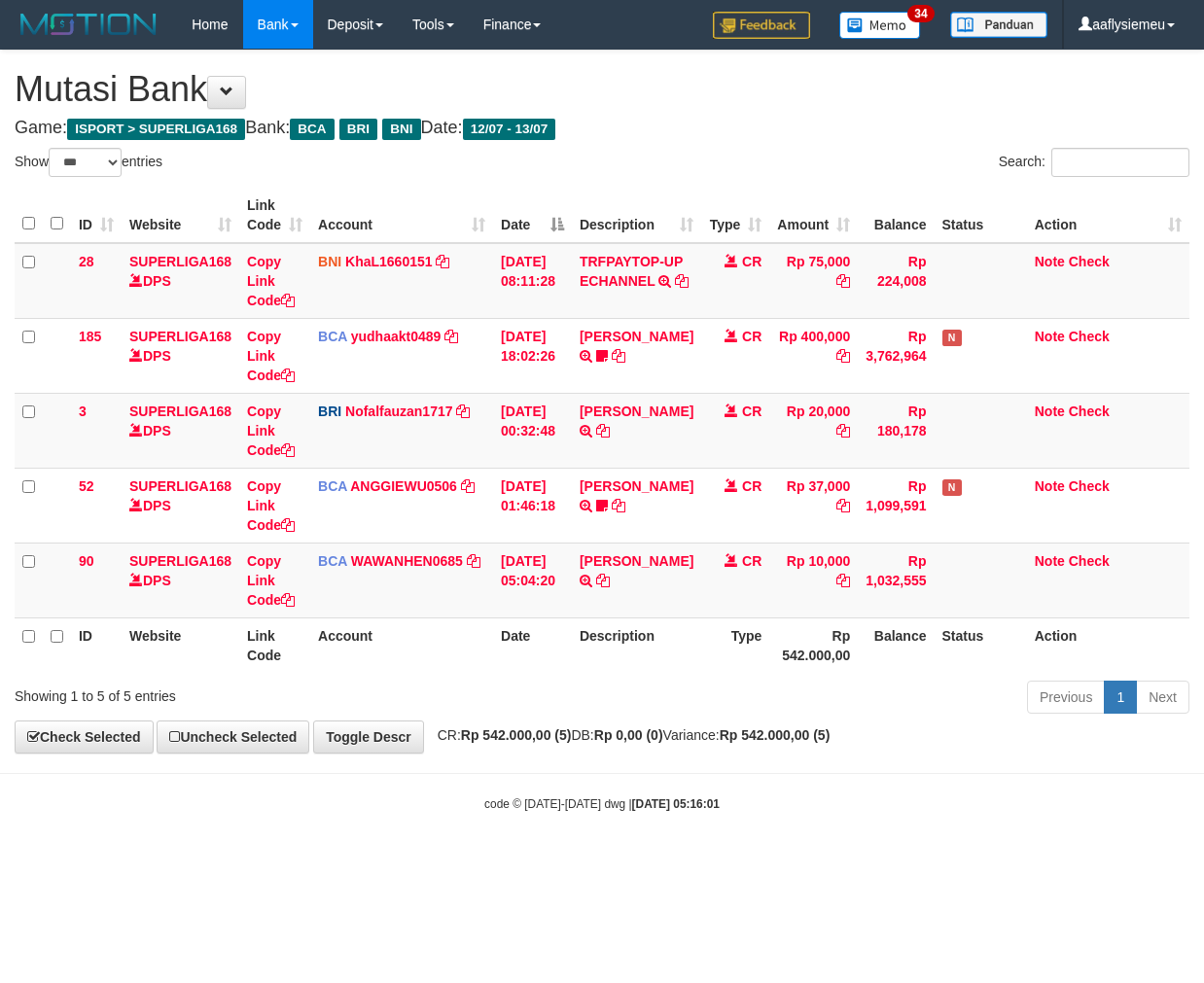 scroll, scrollTop: 0, scrollLeft: 0, axis: both 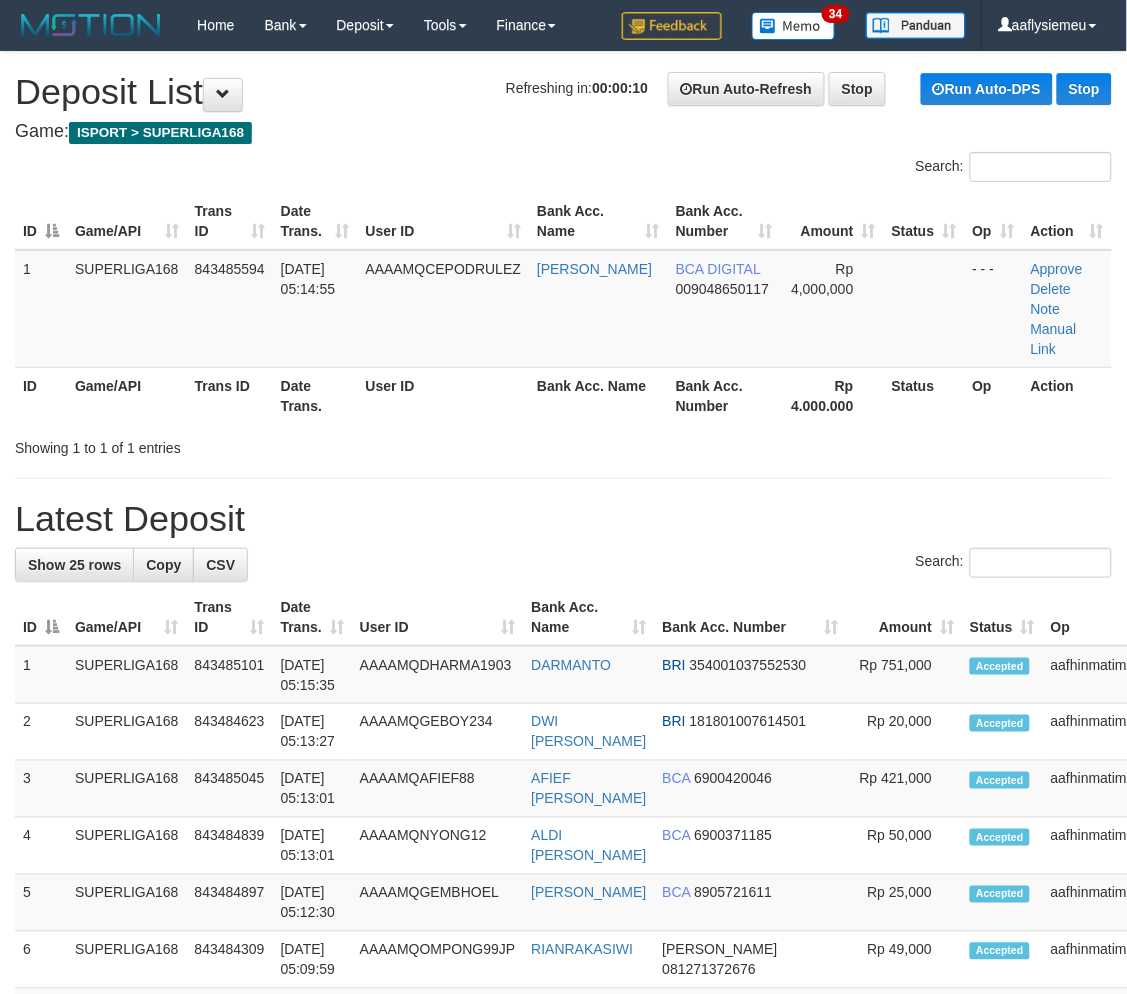 click on "Date Trans." at bounding box center [315, 395] 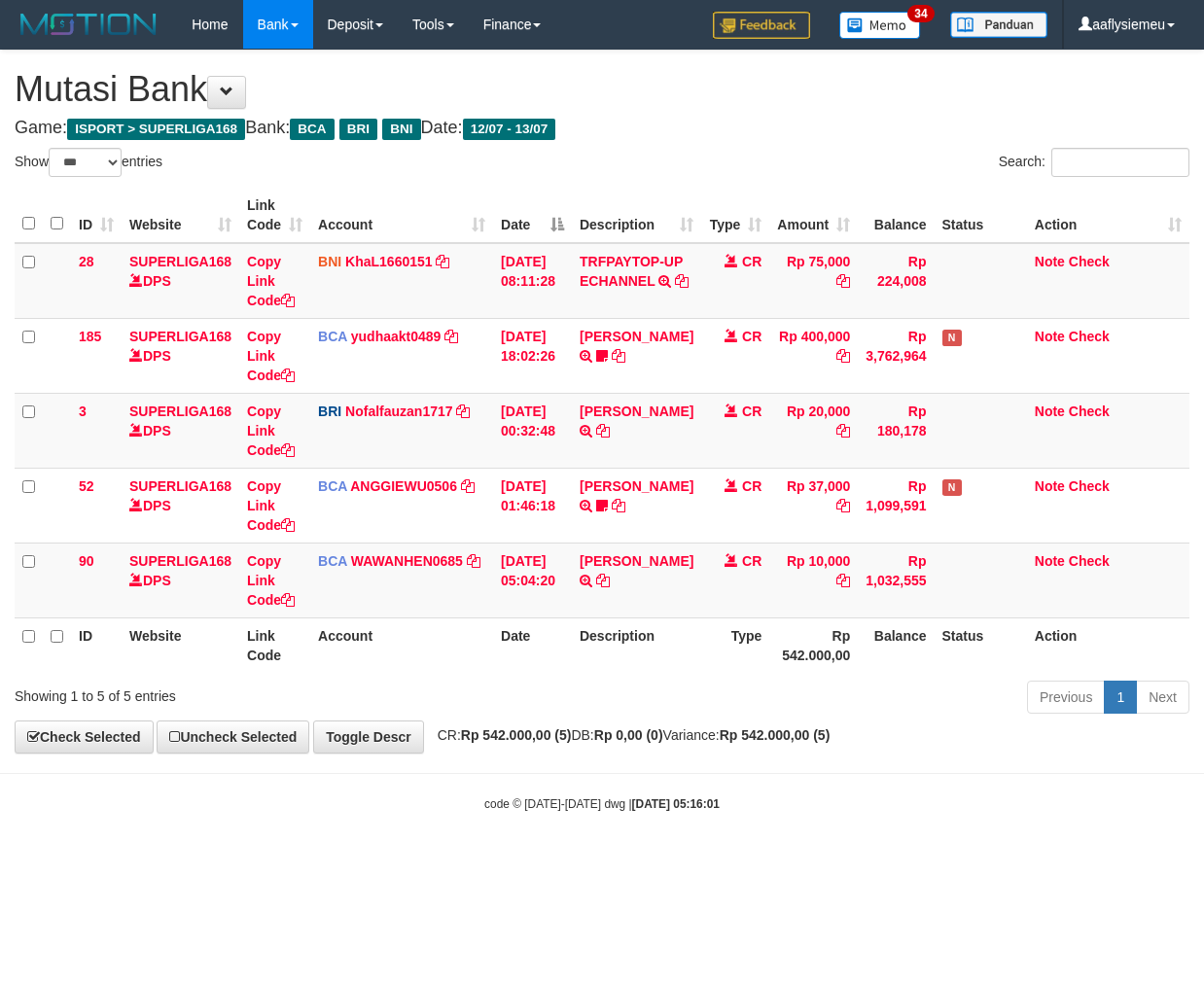 select on "***" 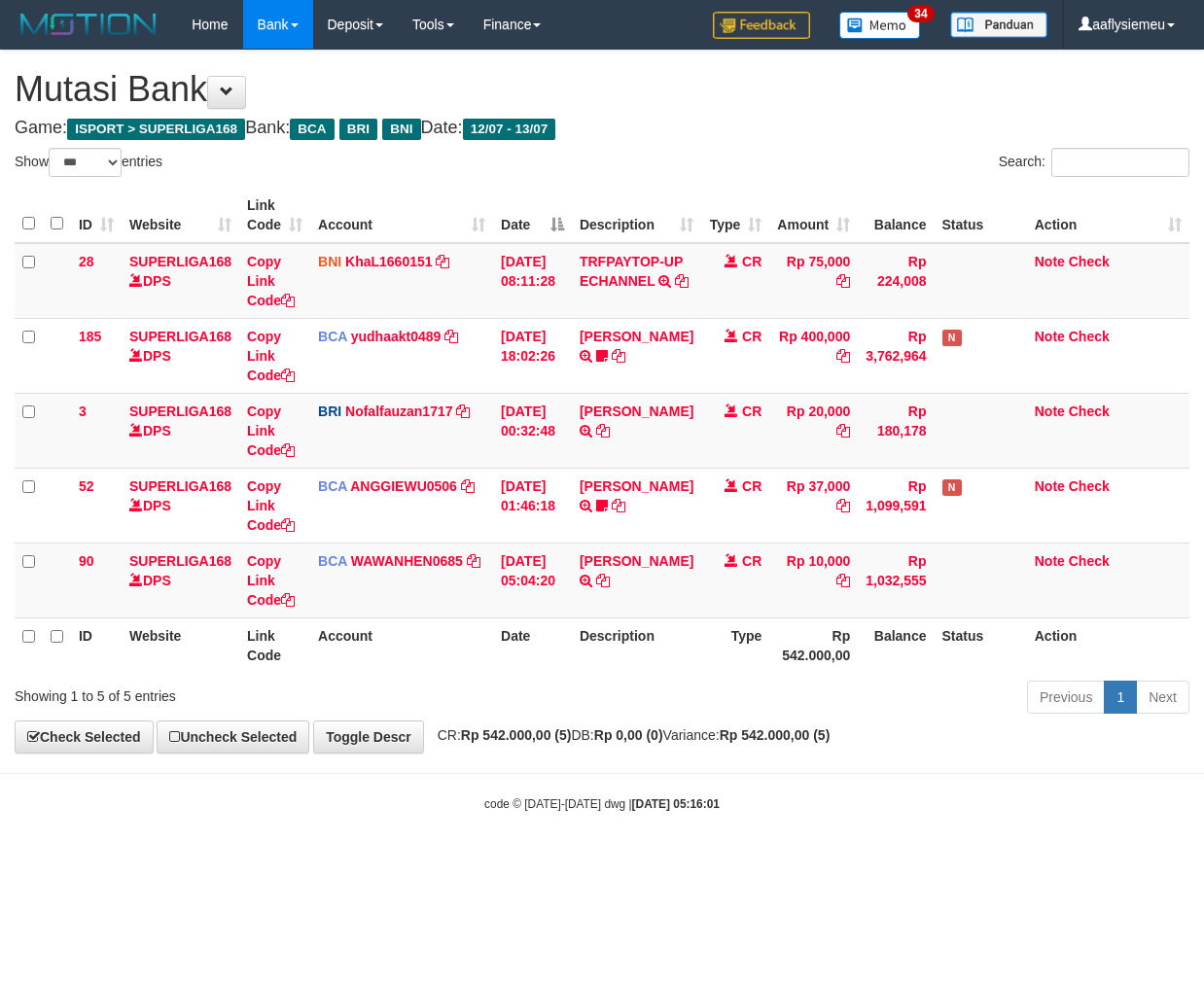 scroll, scrollTop: 0, scrollLeft: 0, axis: both 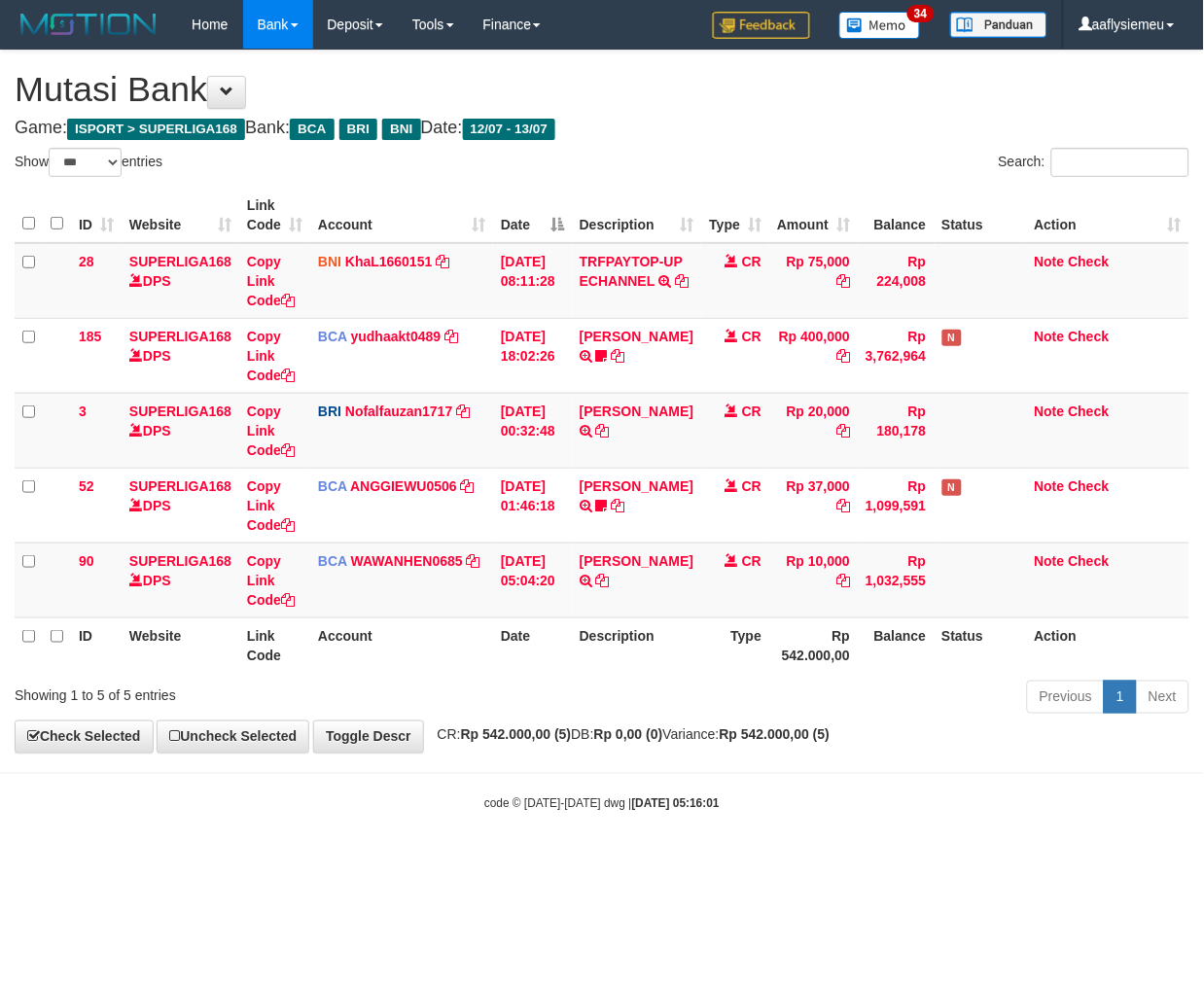 click on "Description" at bounding box center (636, 645) 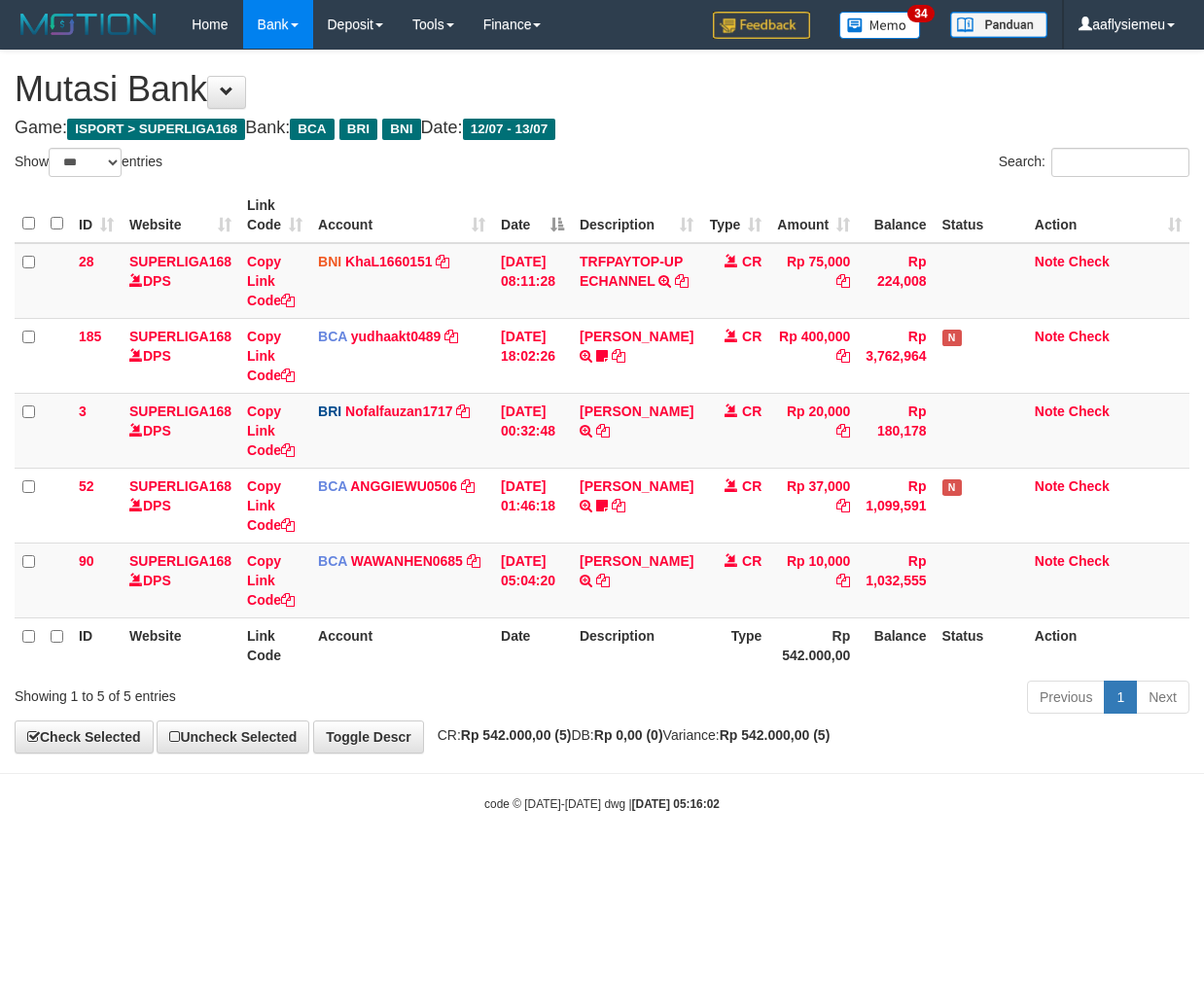 select on "***" 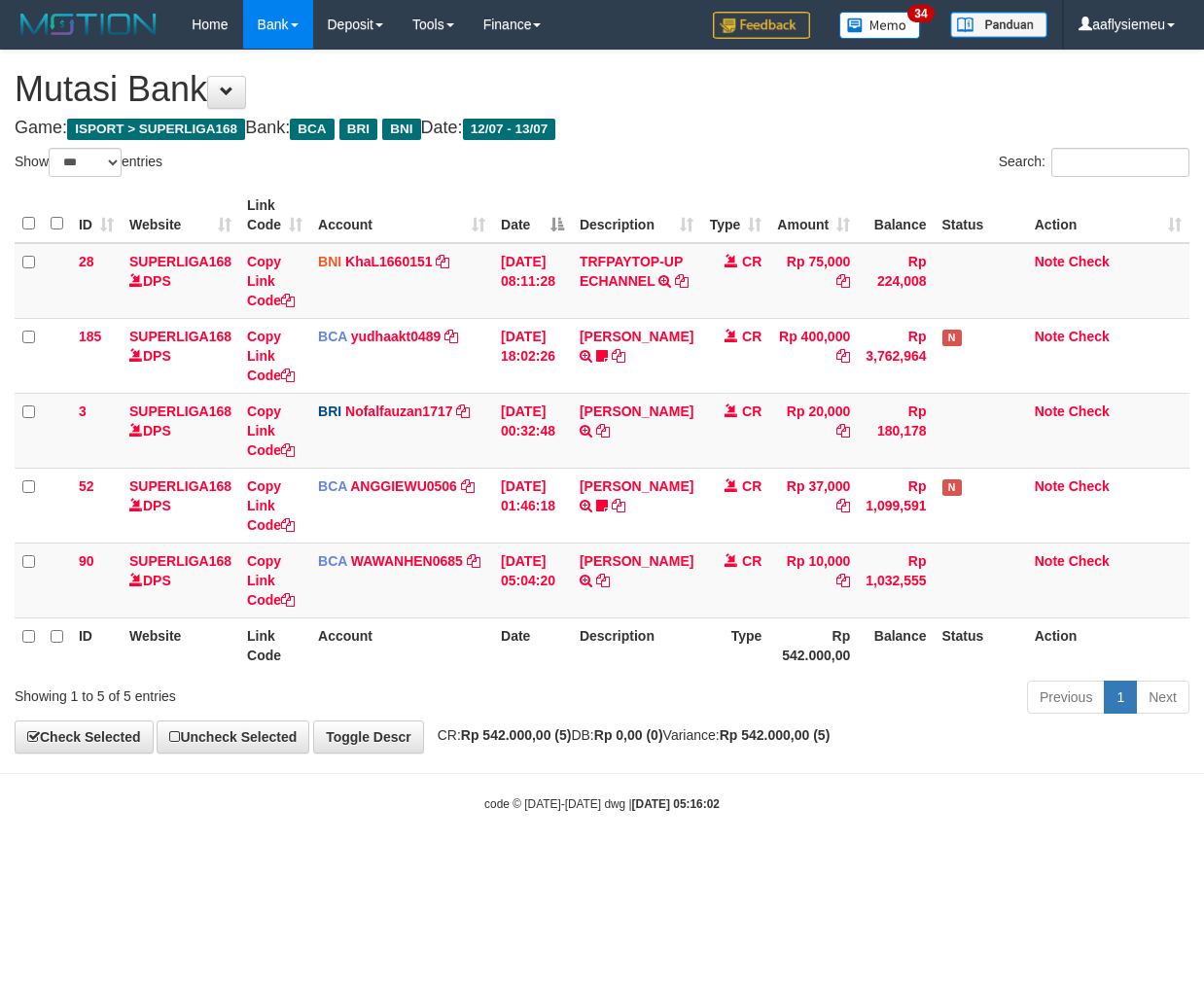 scroll, scrollTop: 0, scrollLeft: 0, axis: both 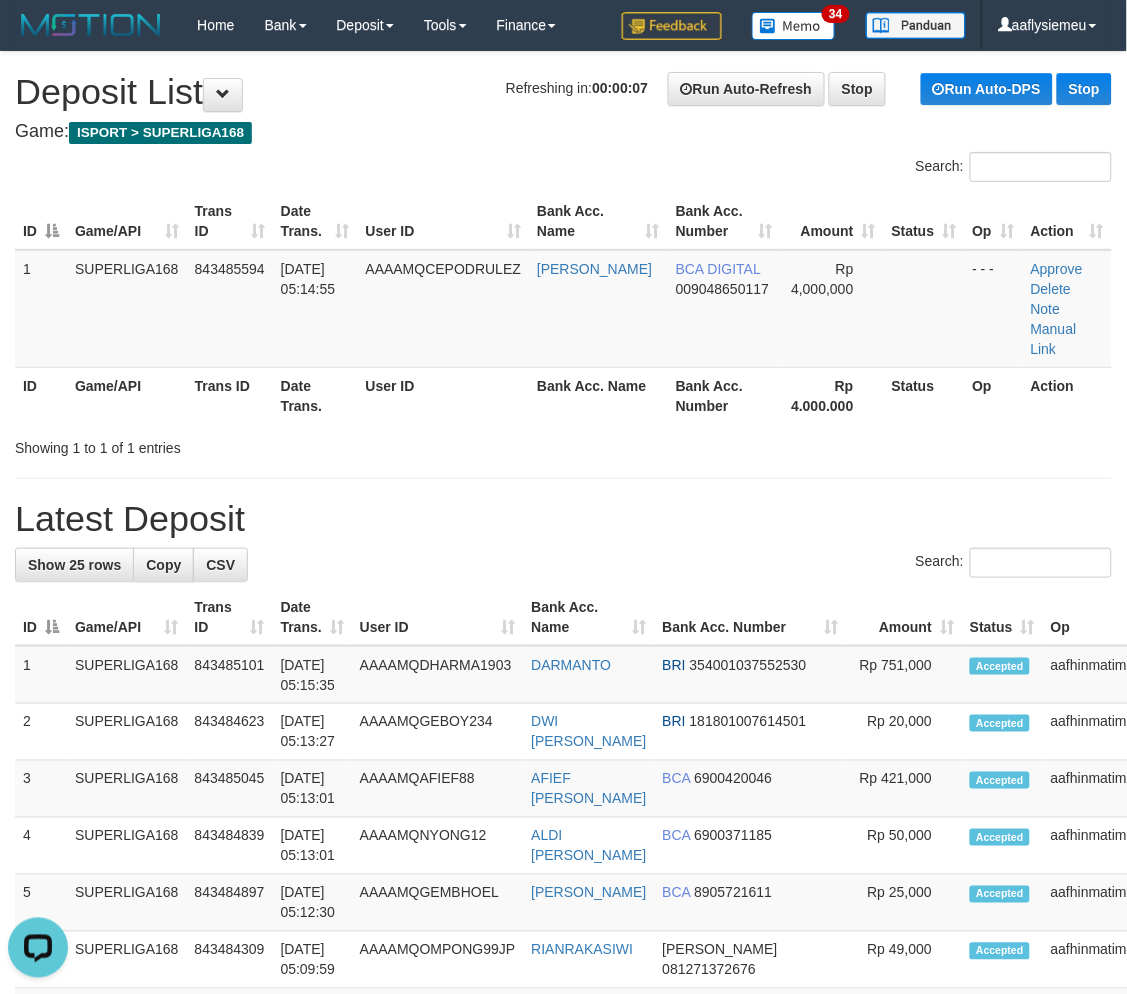 click on "Showing 1 to 1 of 1 entries" at bounding box center (235, 444) 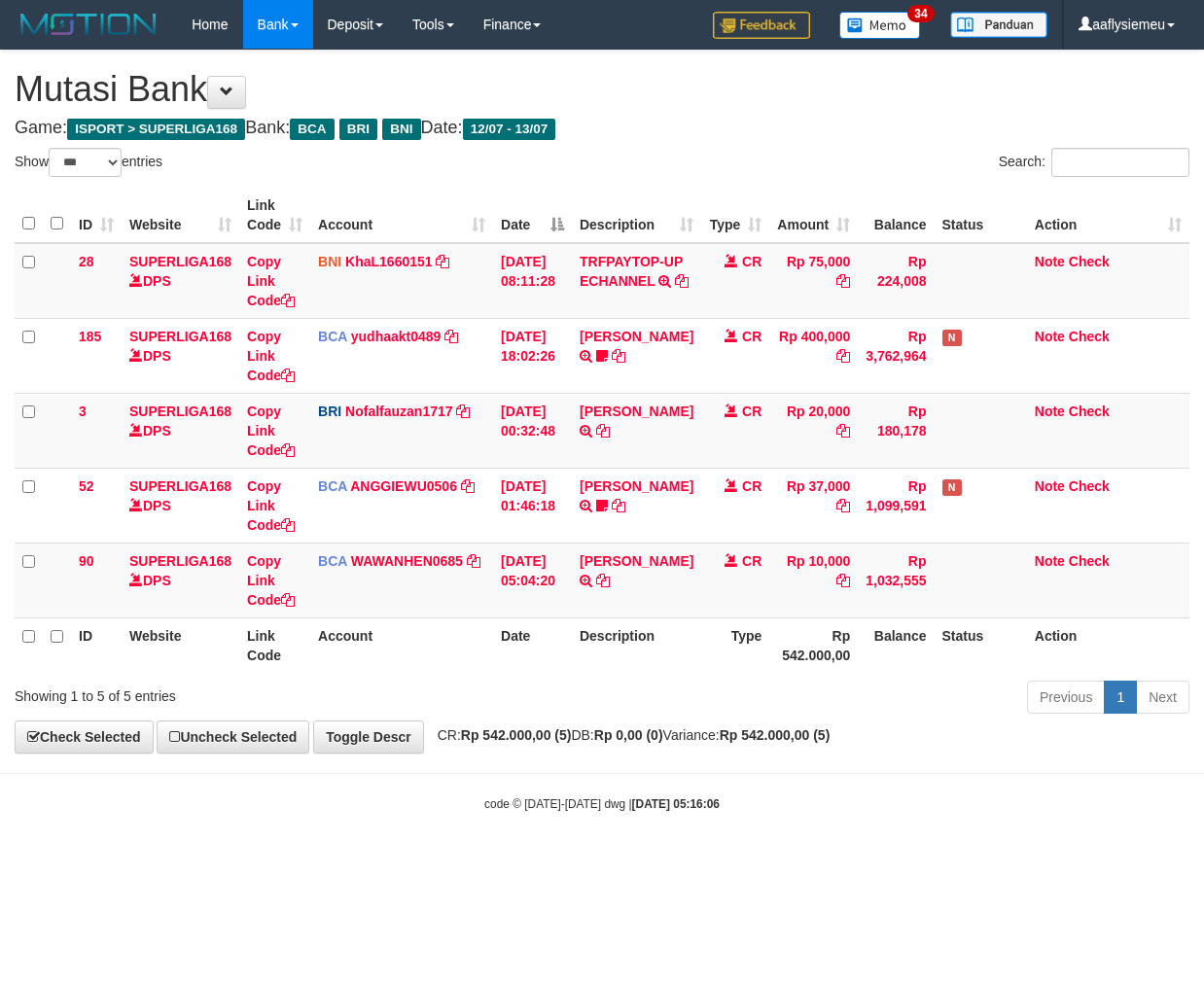 select on "***" 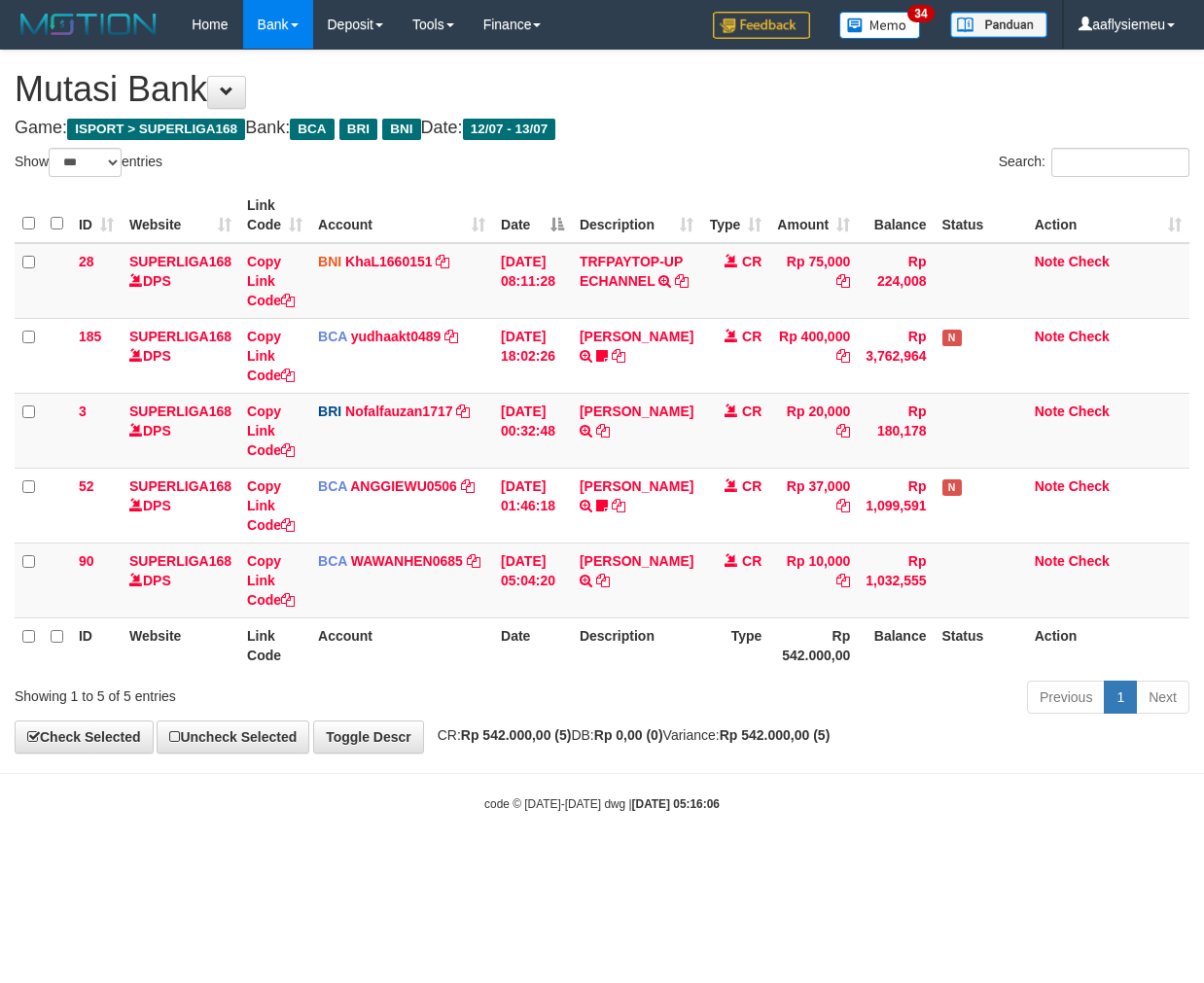 scroll, scrollTop: 0, scrollLeft: 0, axis: both 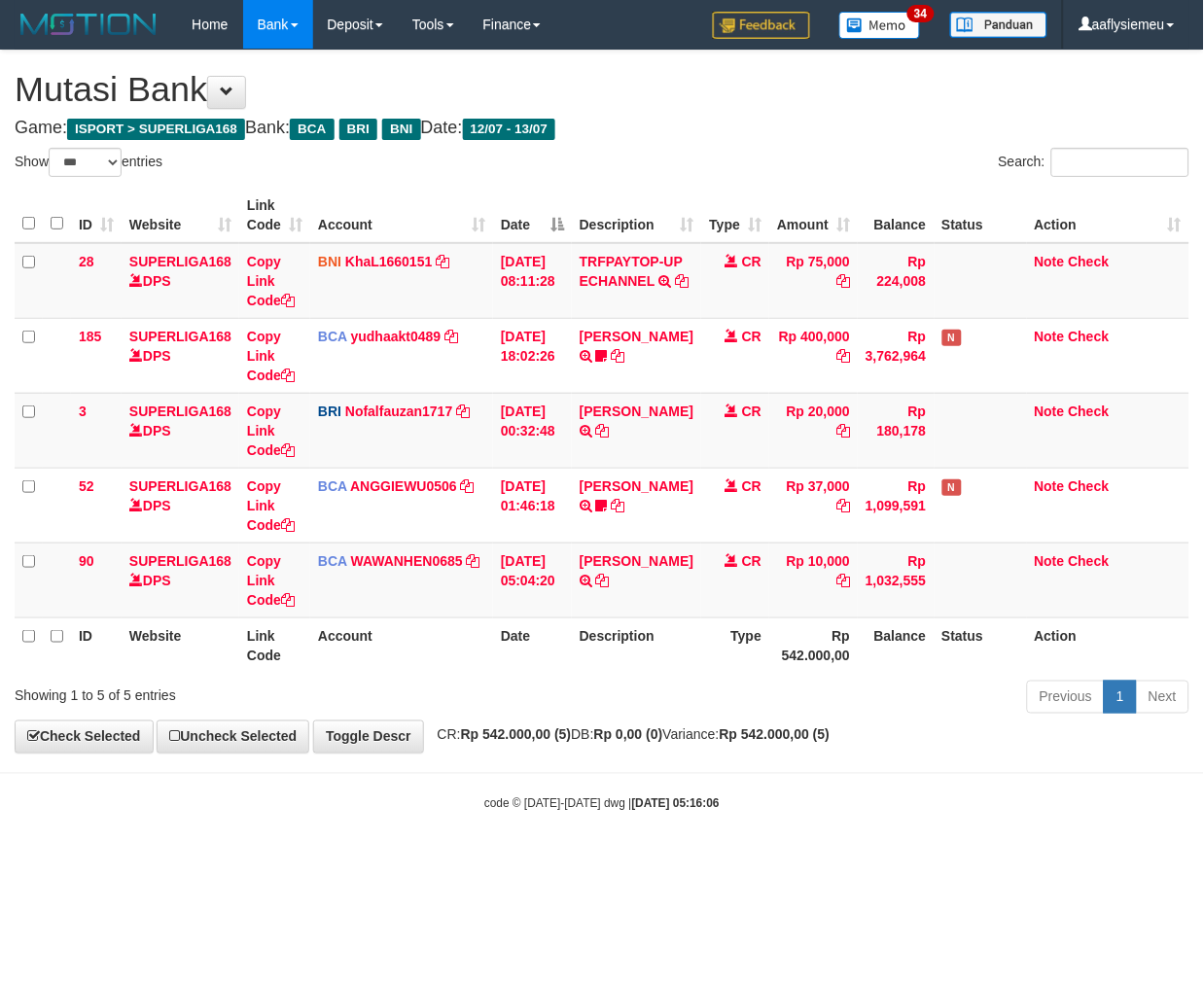 click on "ID Website Link Code Account Date Description Type Amount Balance Status Action
28
SUPERLIGA168    DPS
Copy Link Code
BNI
KhaL1660151
DPS
KHEIR TSAR [PERSON_NAME]
mutasi_20250712_4651 | 28
mutasi_20250712_4651 | 28
[DATE] 08:11:28
TRFPAYTOP-UP ECHANNEL         TRF/PAY/TOP-UP ECHANNEL
CR
Rp 75,000
Rp 224,008
Note
Check
185
SUPERLIGA168    DPS
Copy Link Code
BCA
yudhaakt0489
DPS
YUDHA AKTARIANTO" at bounding box center (602, 430) 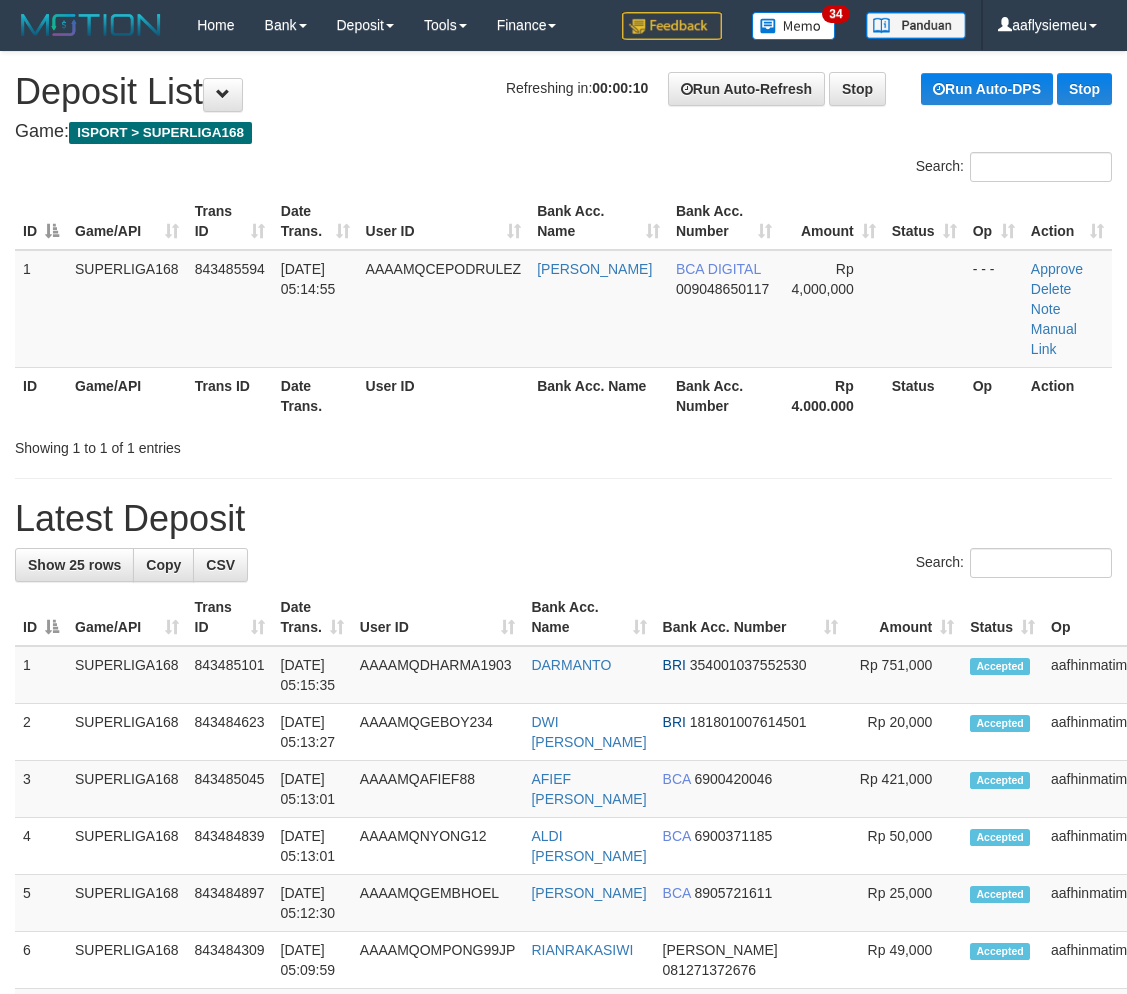 scroll, scrollTop: 0, scrollLeft: 0, axis: both 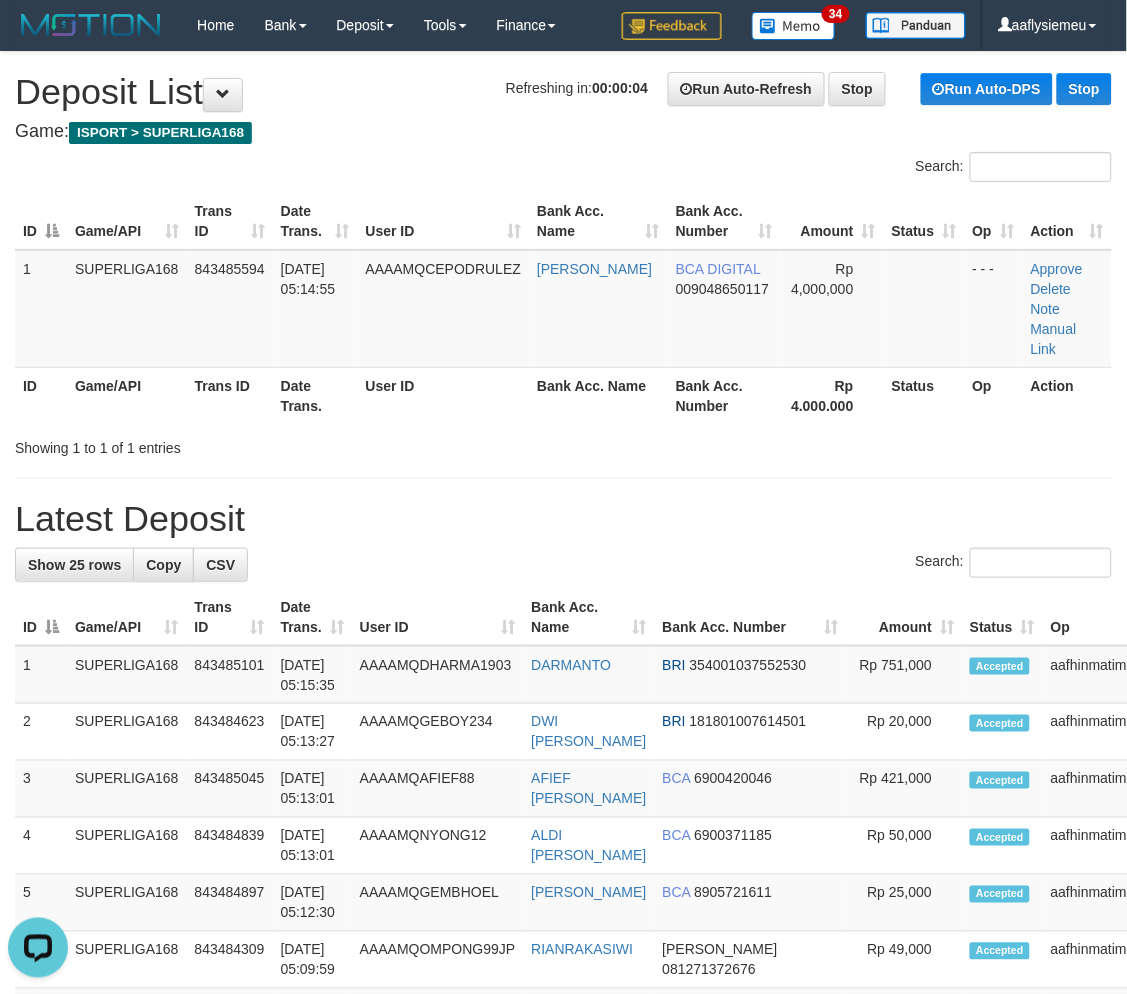 click on "Game/API" at bounding box center (127, 395) 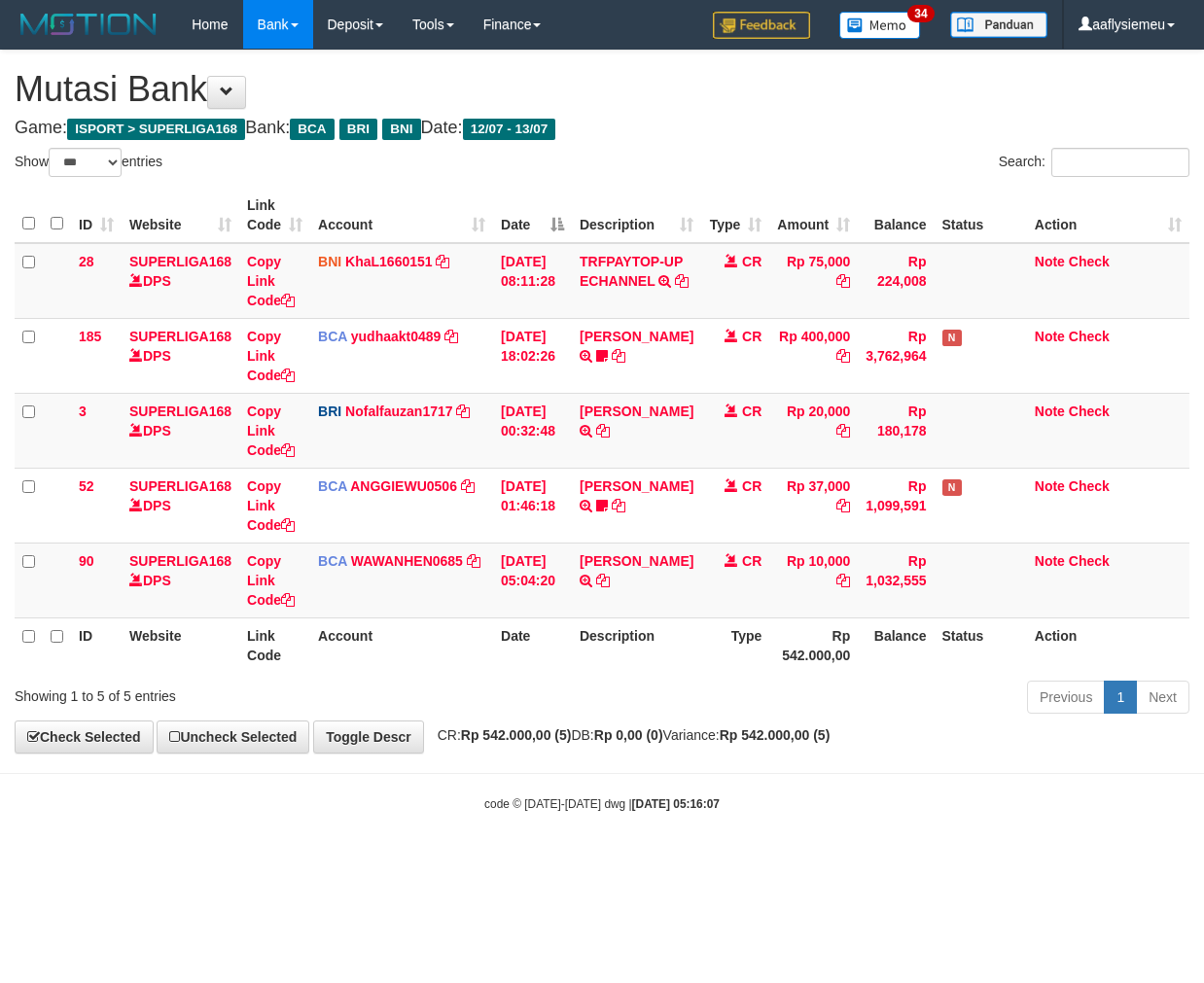 select on "***" 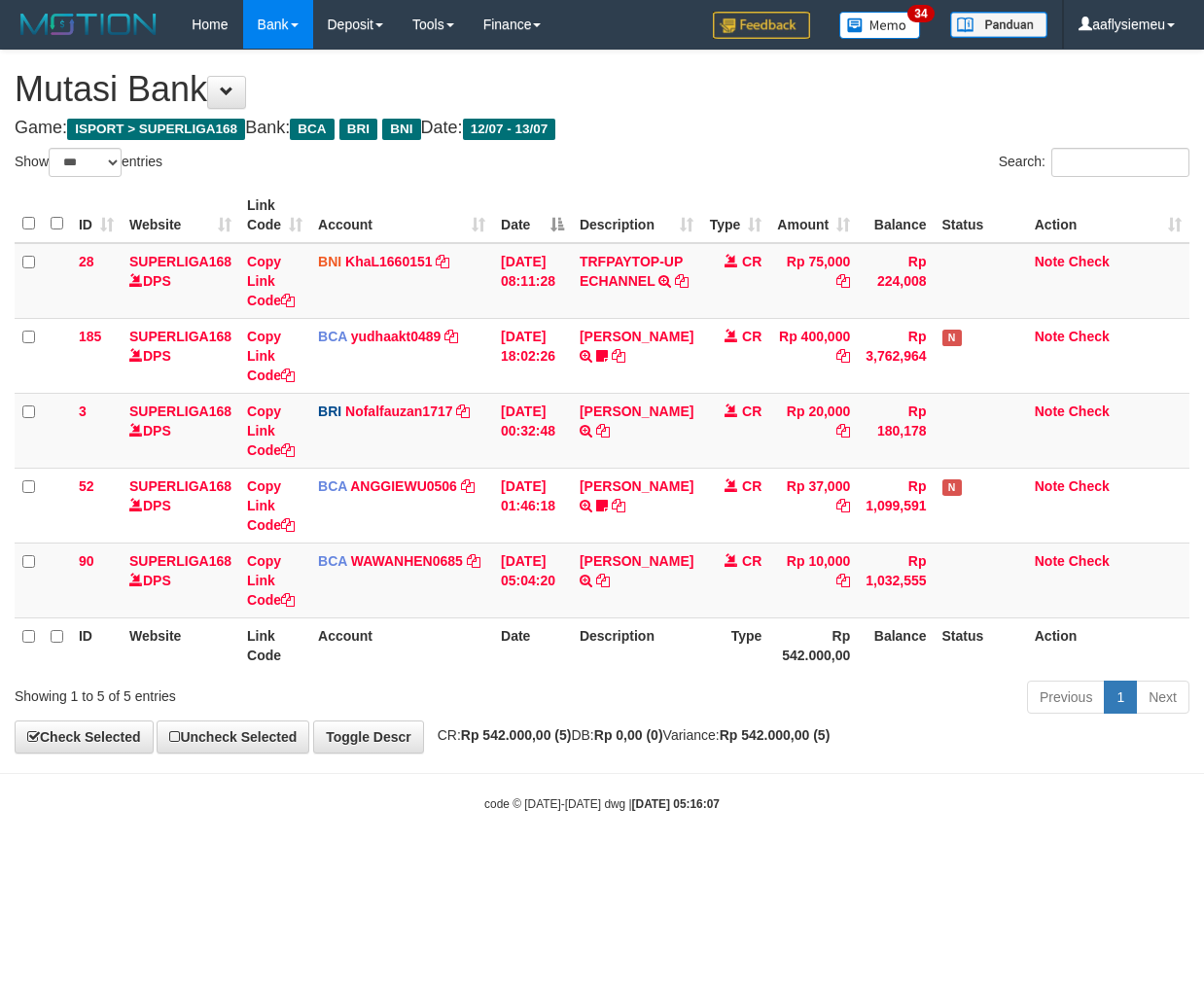 scroll, scrollTop: 0, scrollLeft: 0, axis: both 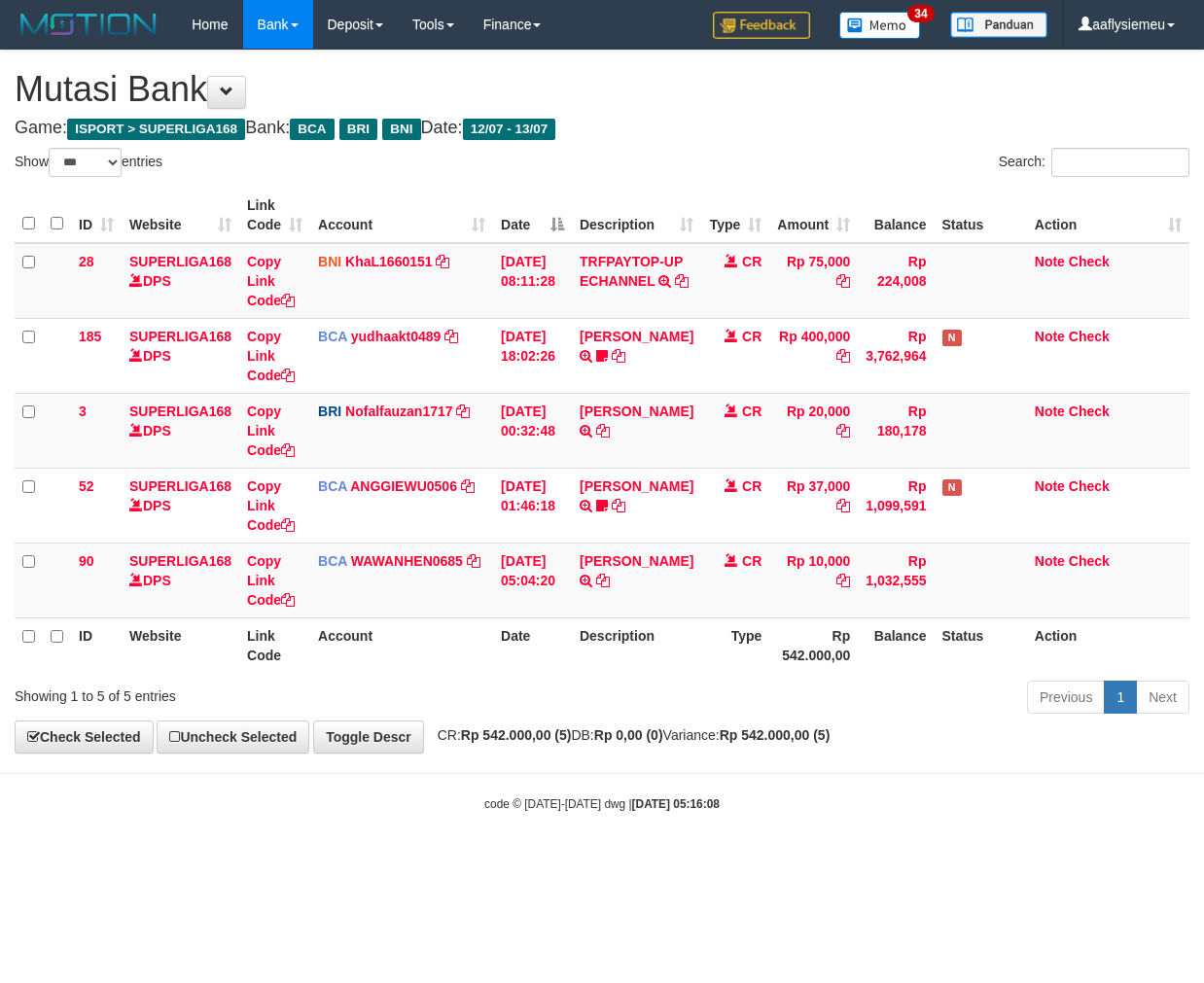 select on "***" 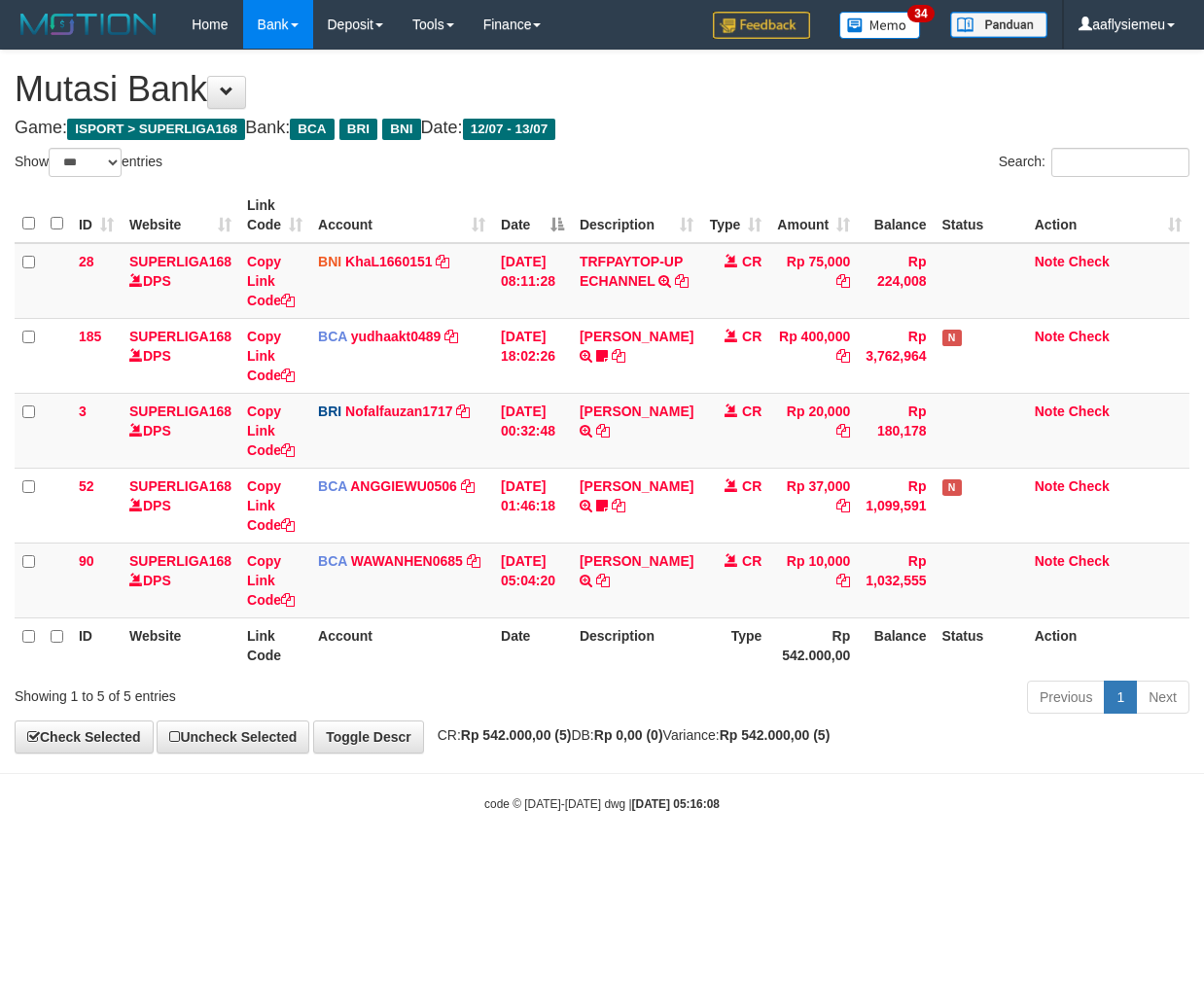 scroll, scrollTop: 0, scrollLeft: 0, axis: both 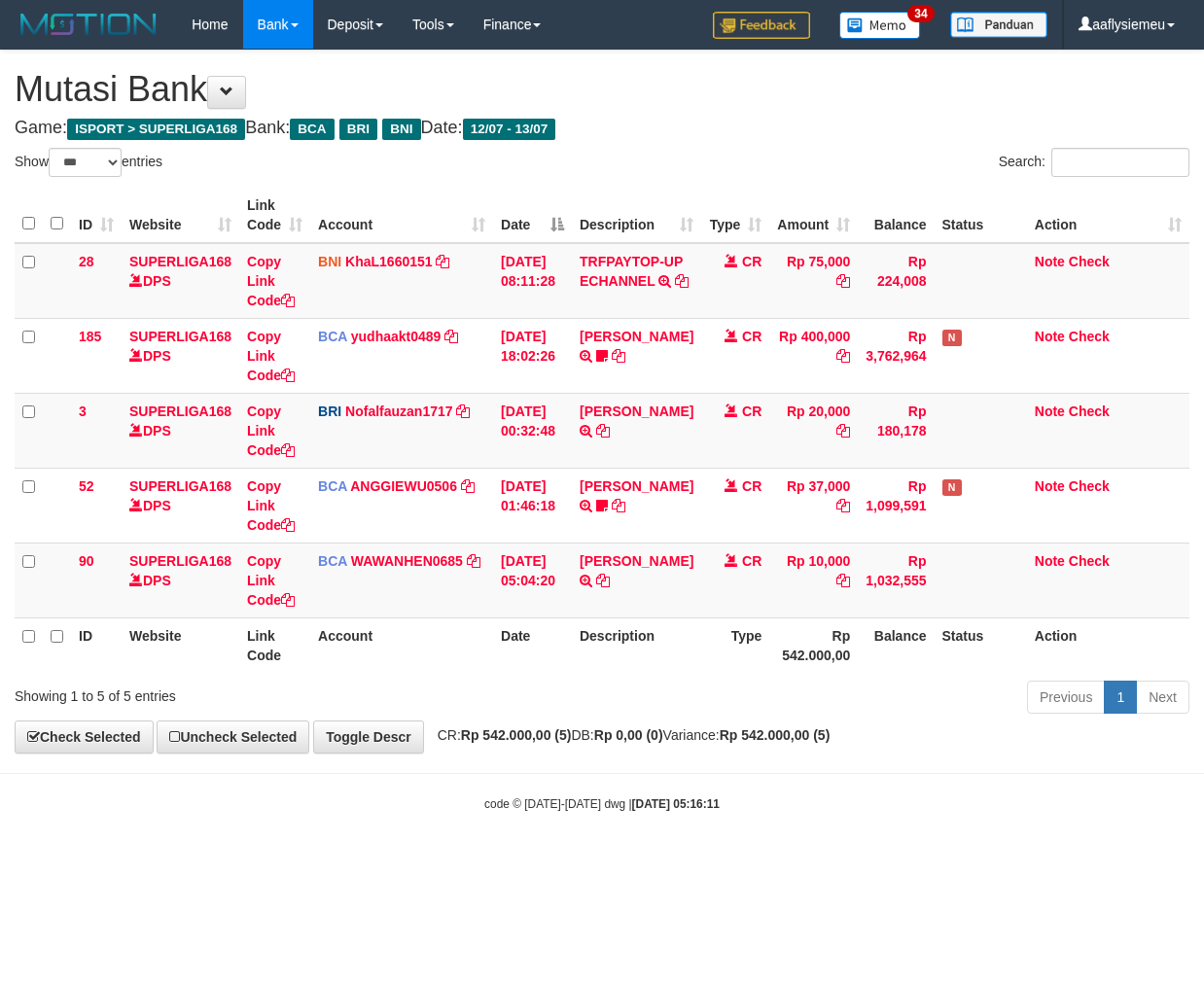 select on "***" 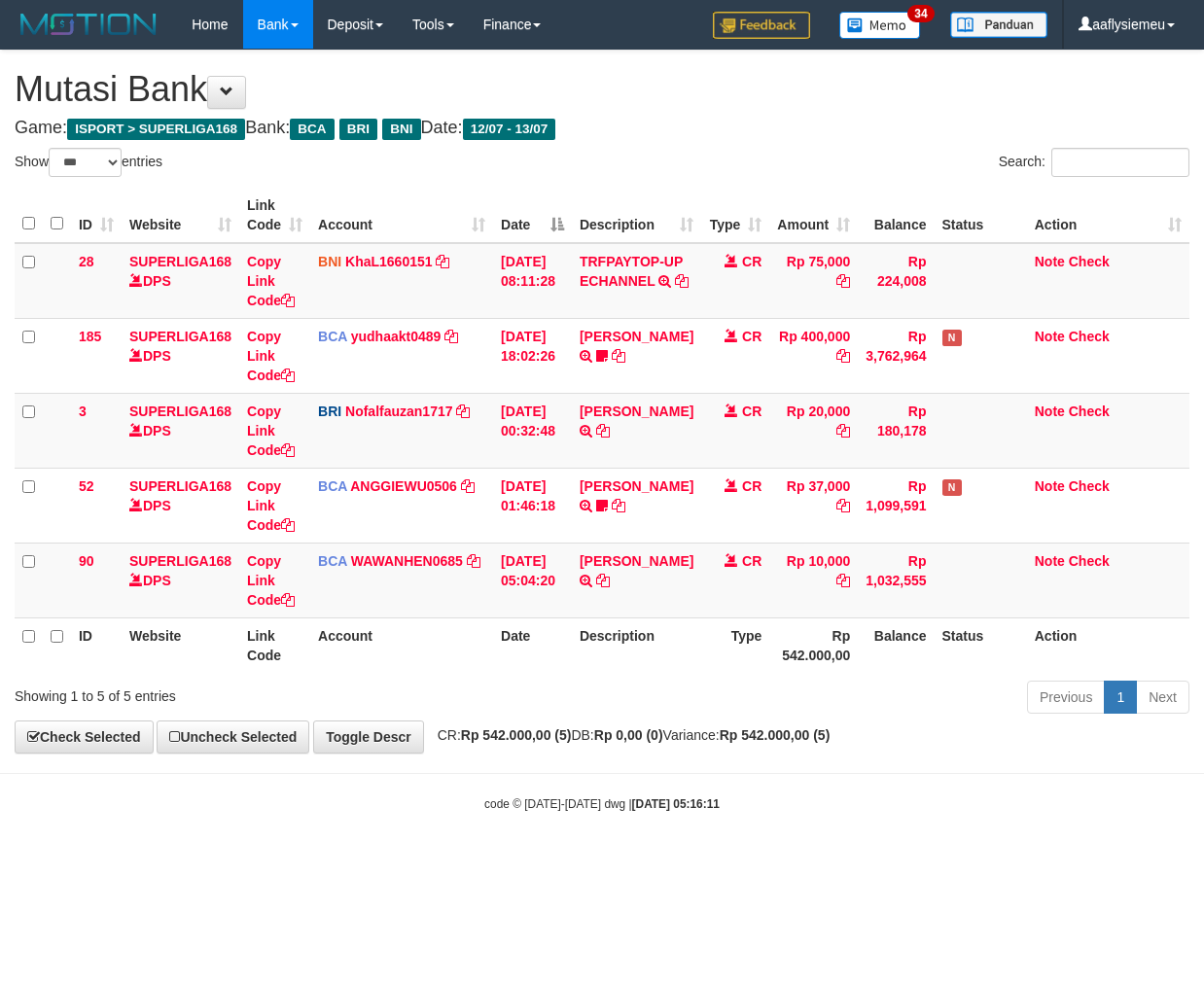 scroll, scrollTop: 0, scrollLeft: 0, axis: both 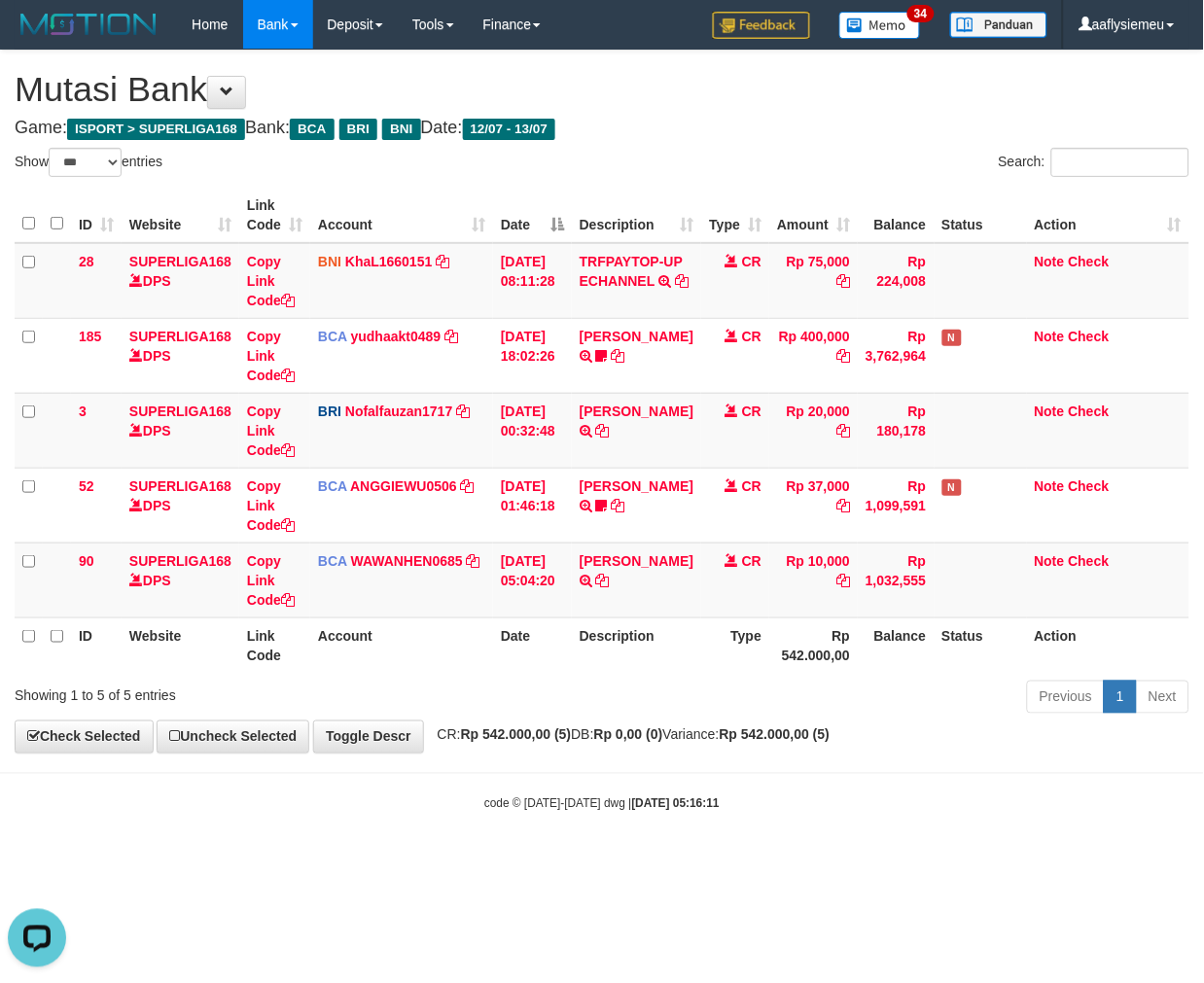 click on "Previous 1 Next" at bounding box center (853, 699) 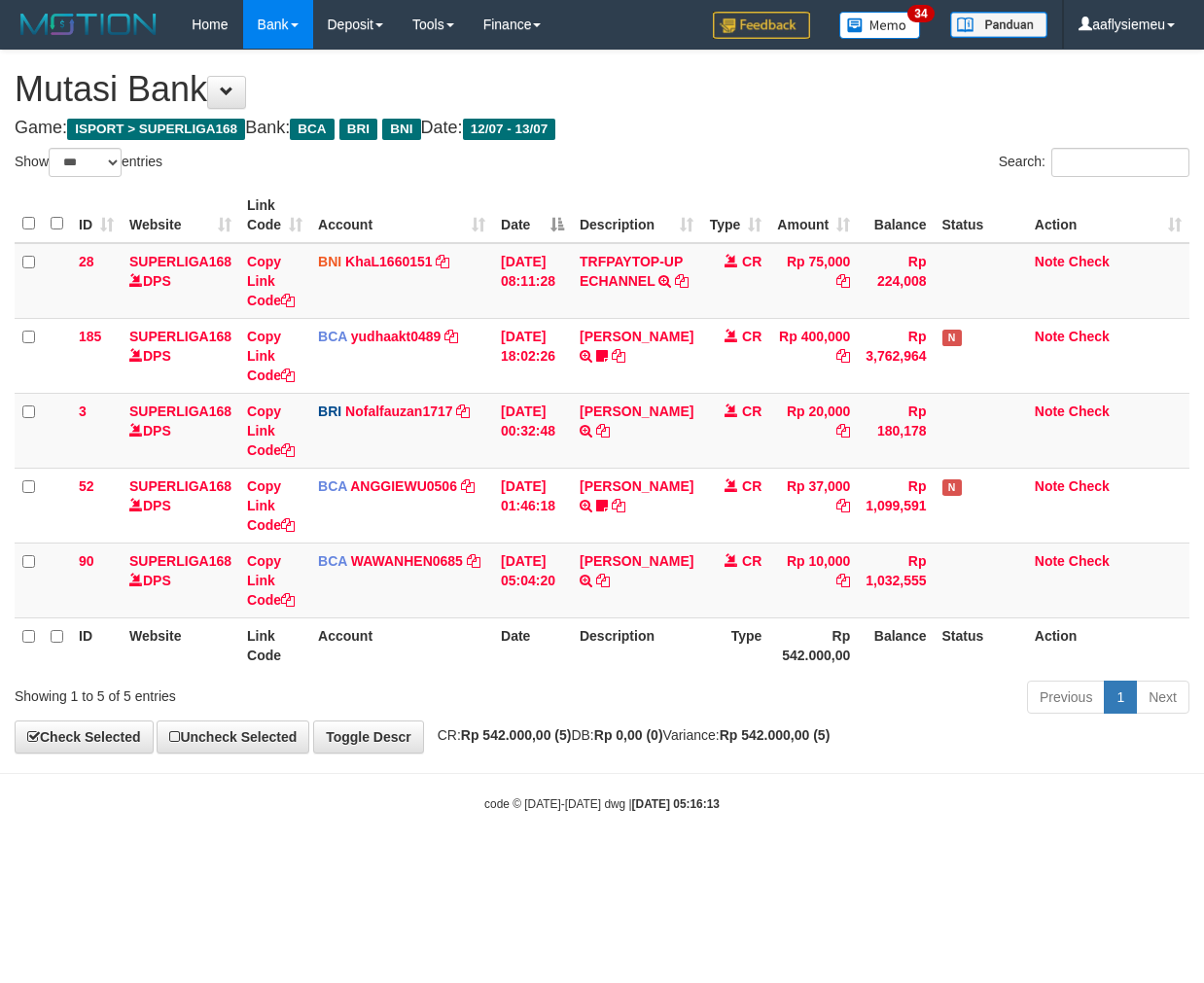 select on "***" 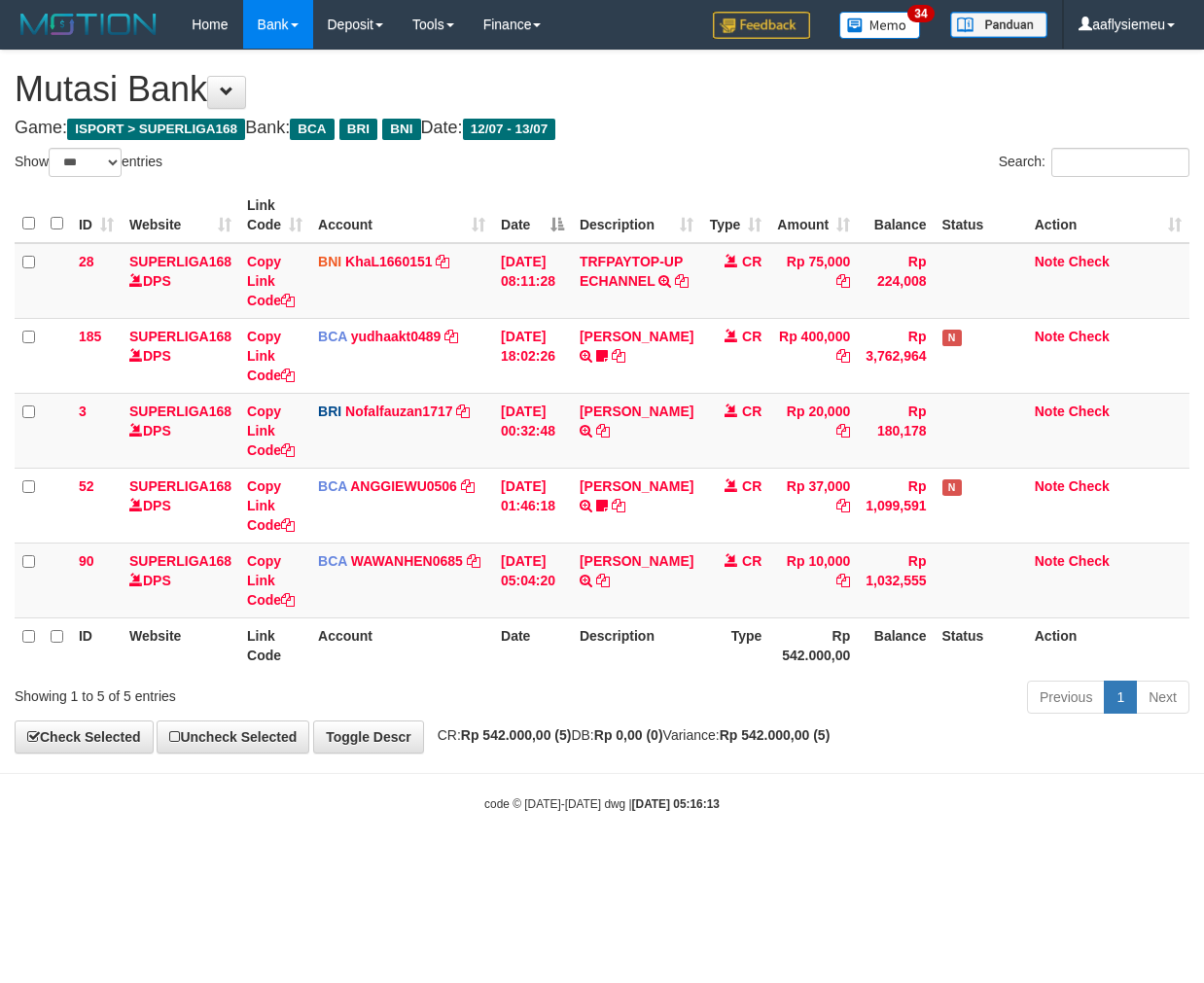 scroll, scrollTop: 0, scrollLeft: 0, axis: both 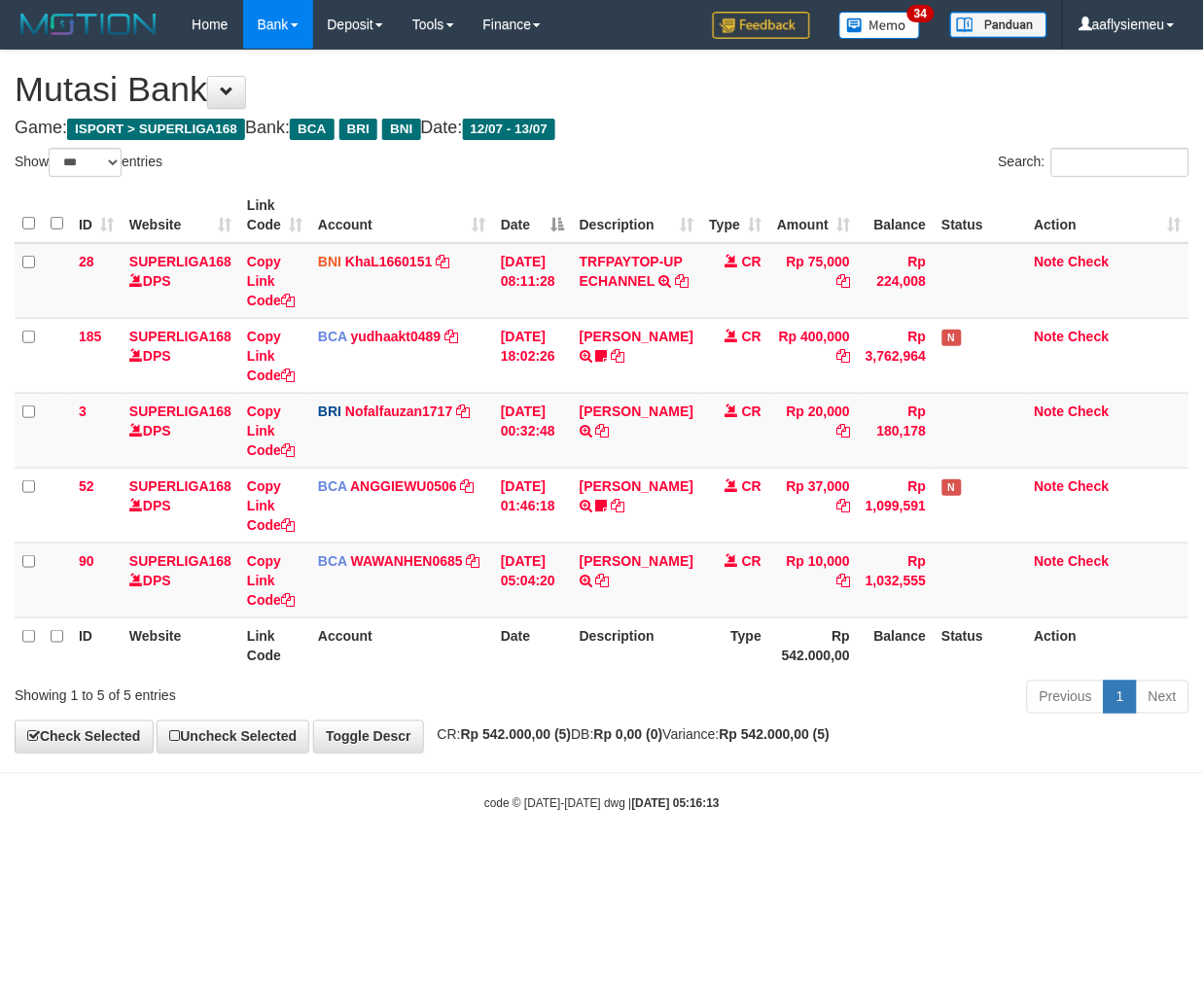 click on "Previous 1 Next" at bounding box center (853, 699) 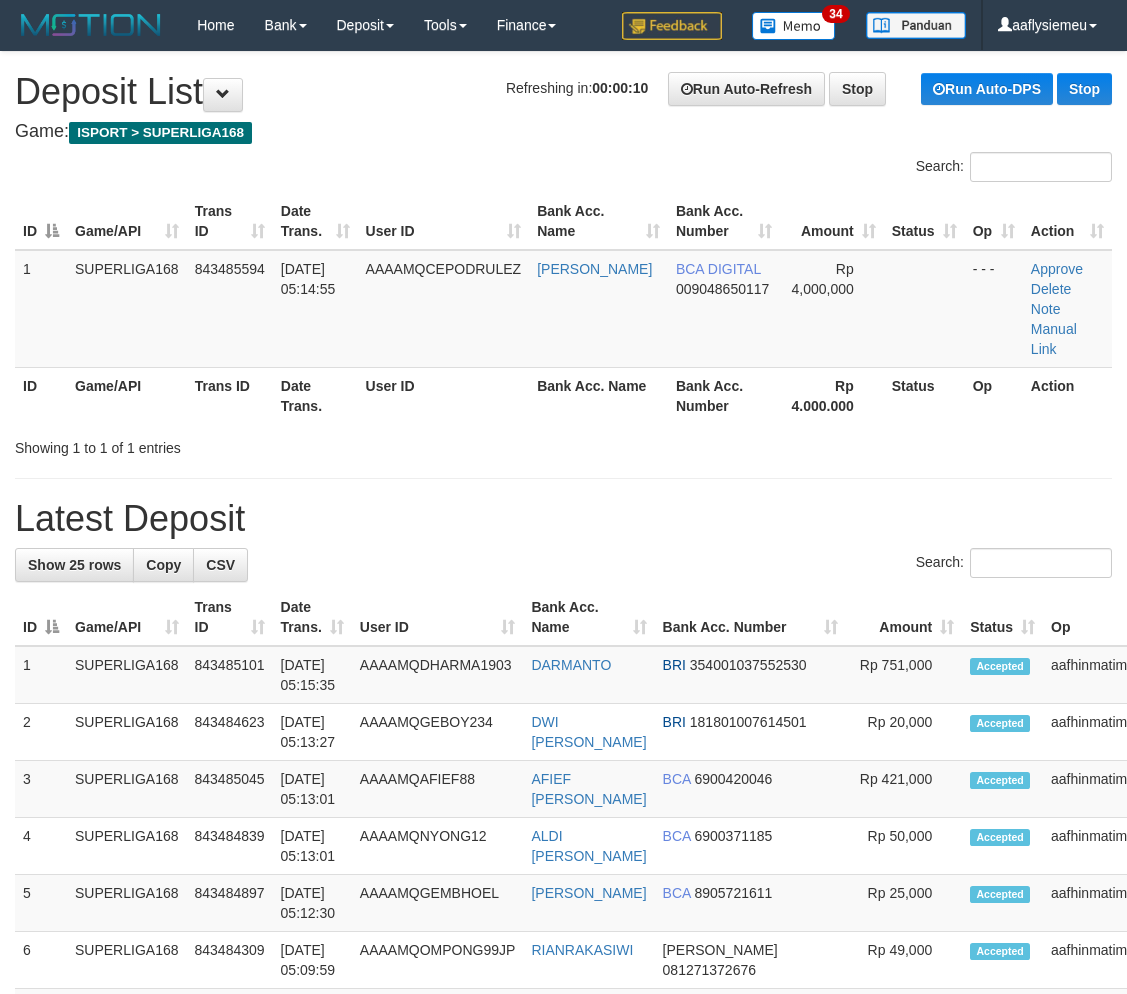 scroll, scrollTop: 0, scrollLeft: 0, axis: both 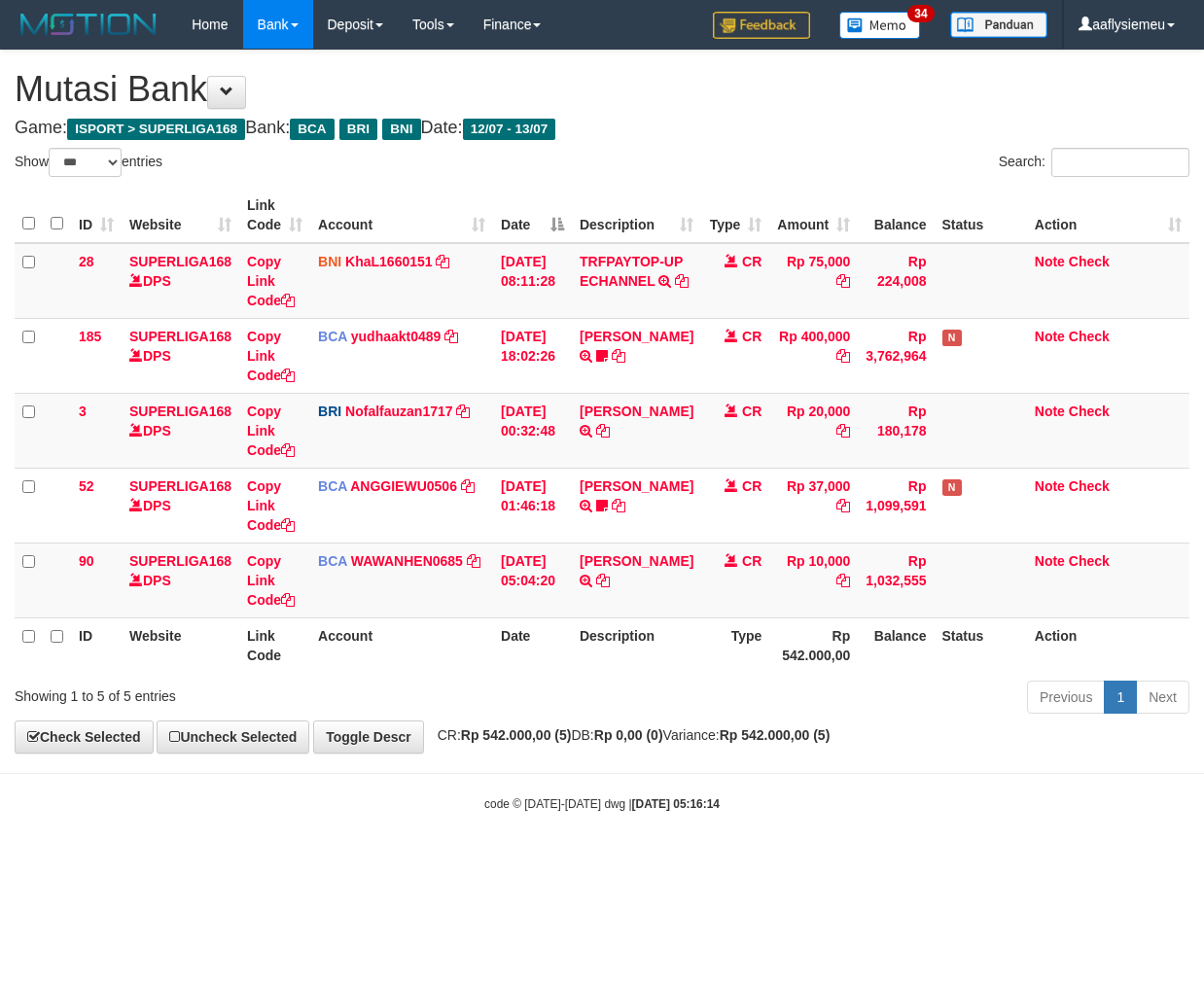 select on "***" 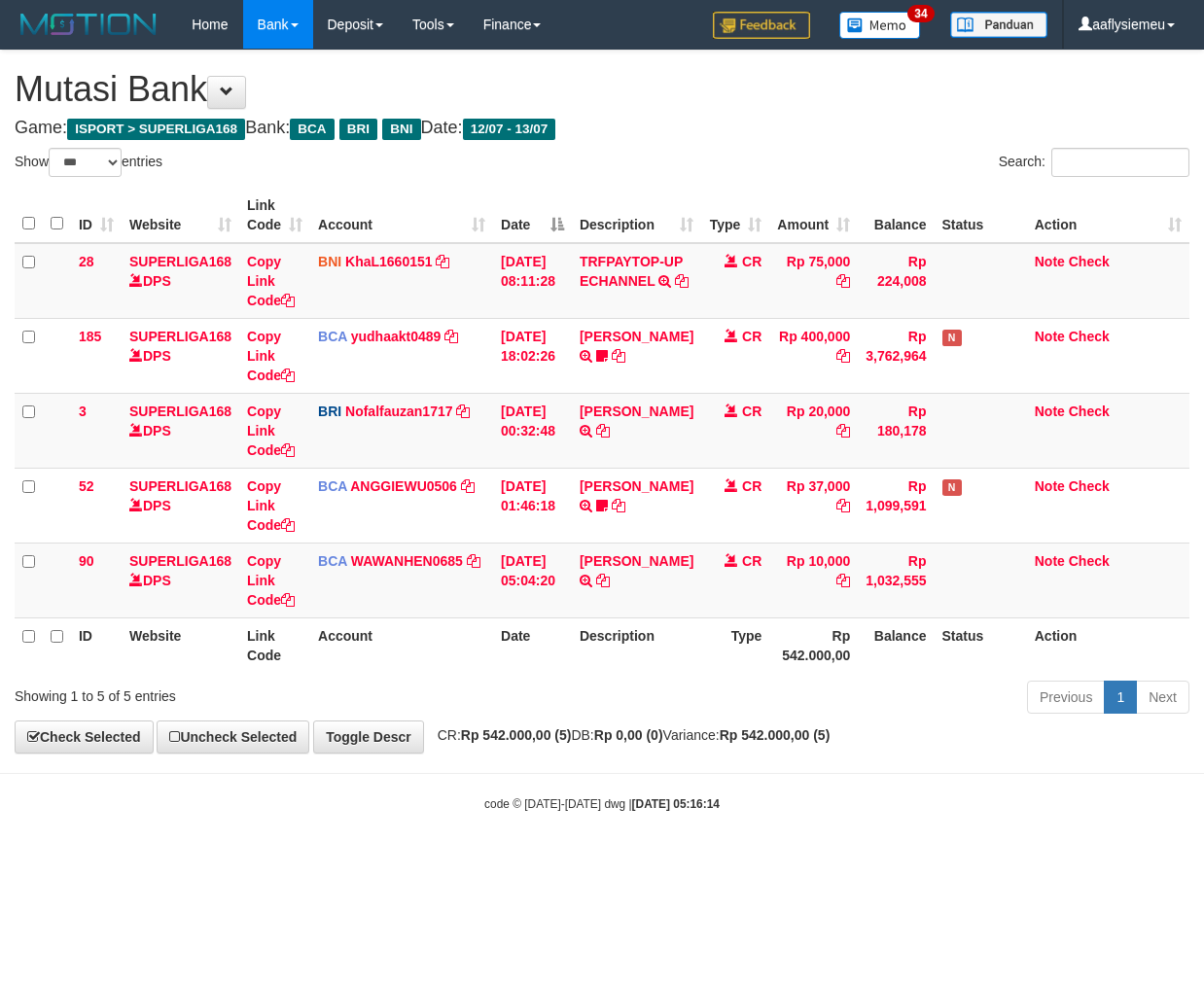 scroll, scrollTop: 0, scrollLeft: 0, axis: both 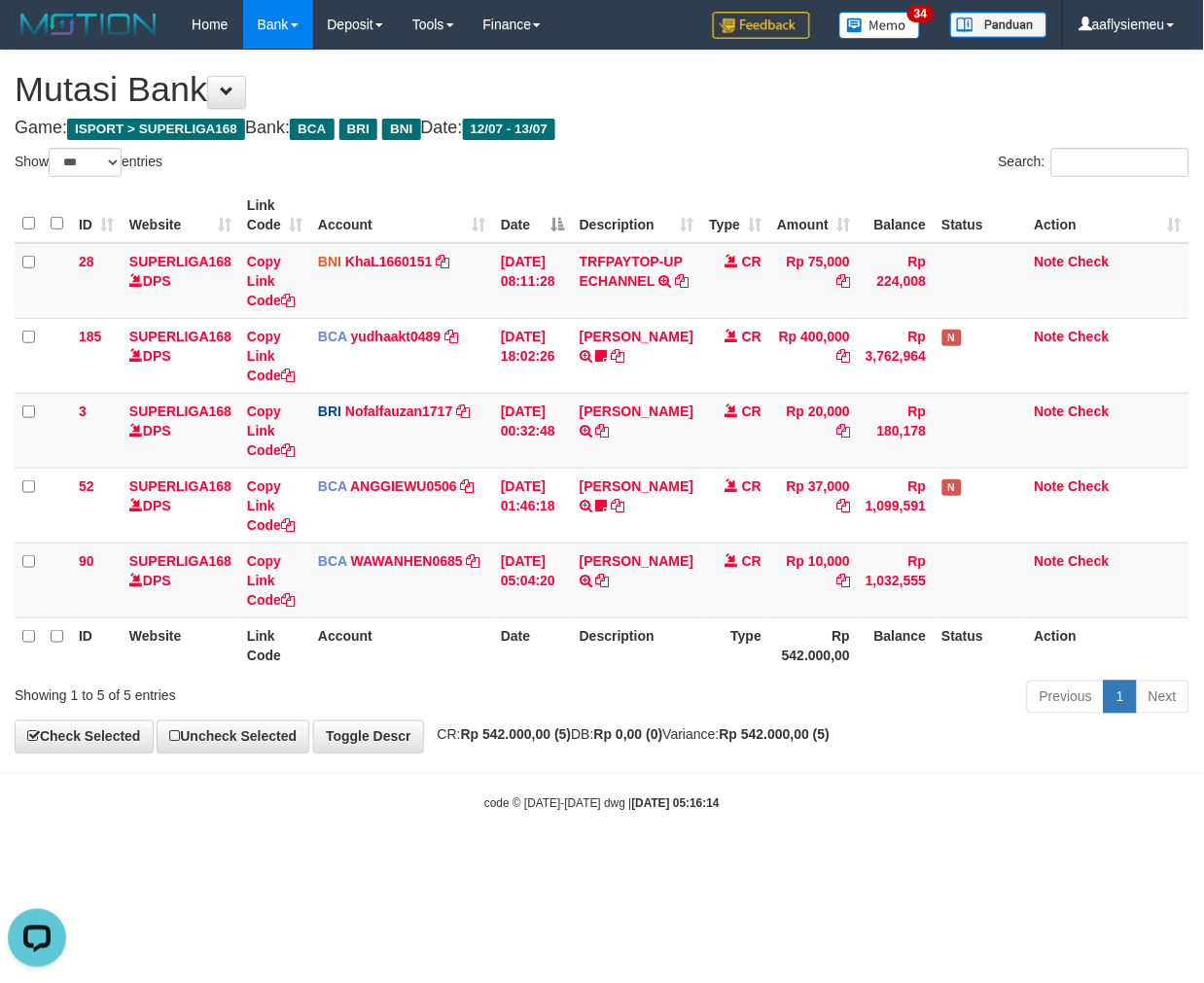 click on "Search:" at bounding box center (903, 164) 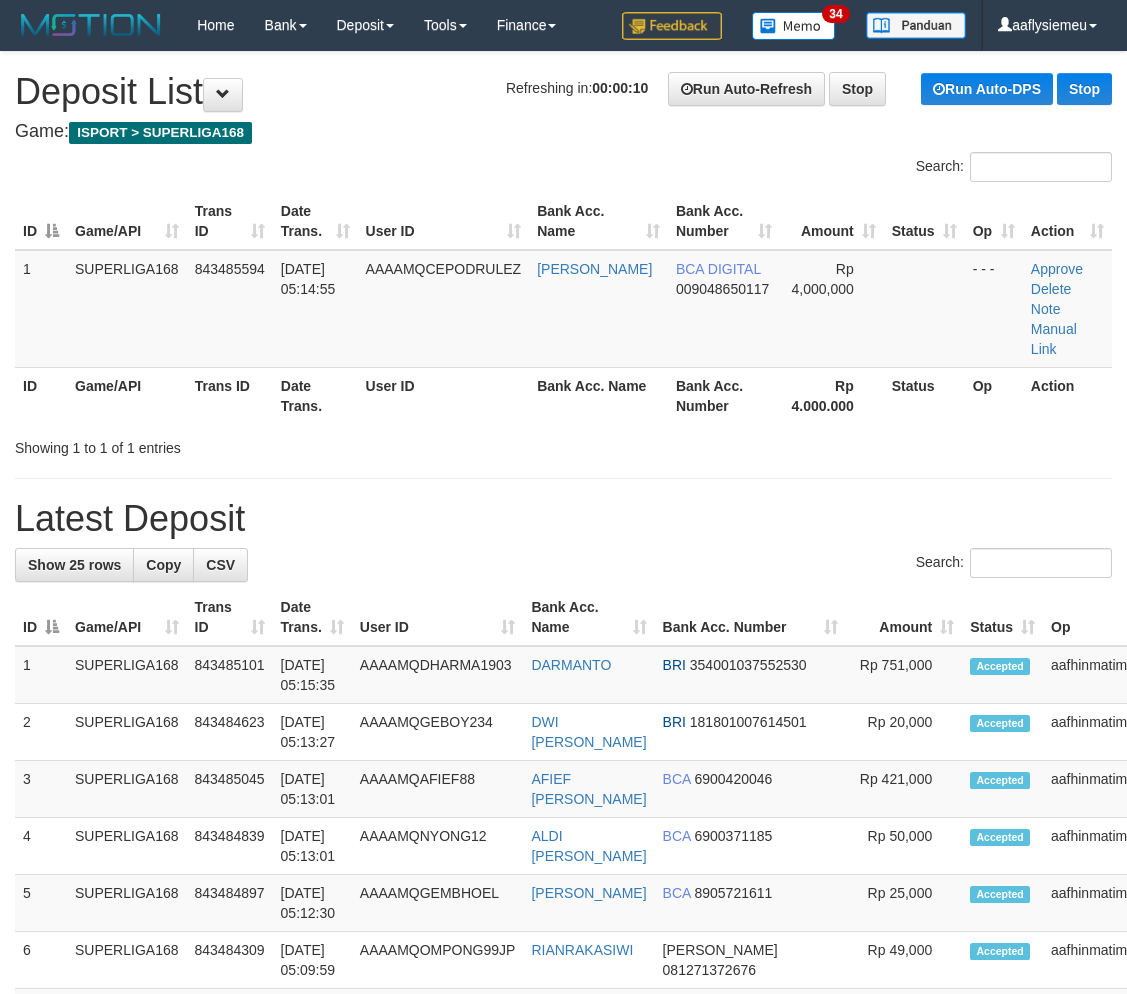 scroll, scrollTop: 0, scrollLeft: 0, axis: both 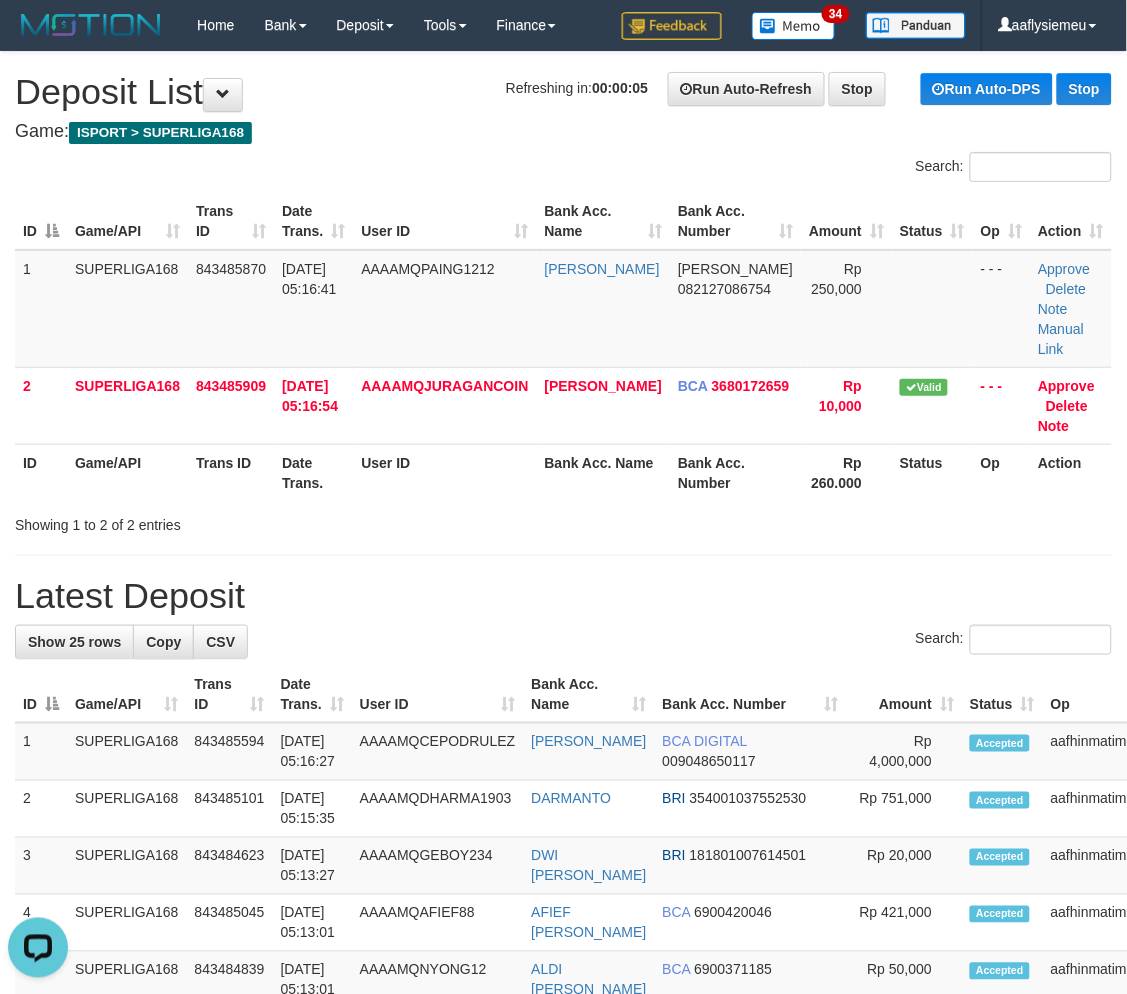click on "Trans ID" at bounding box center [231, 221] 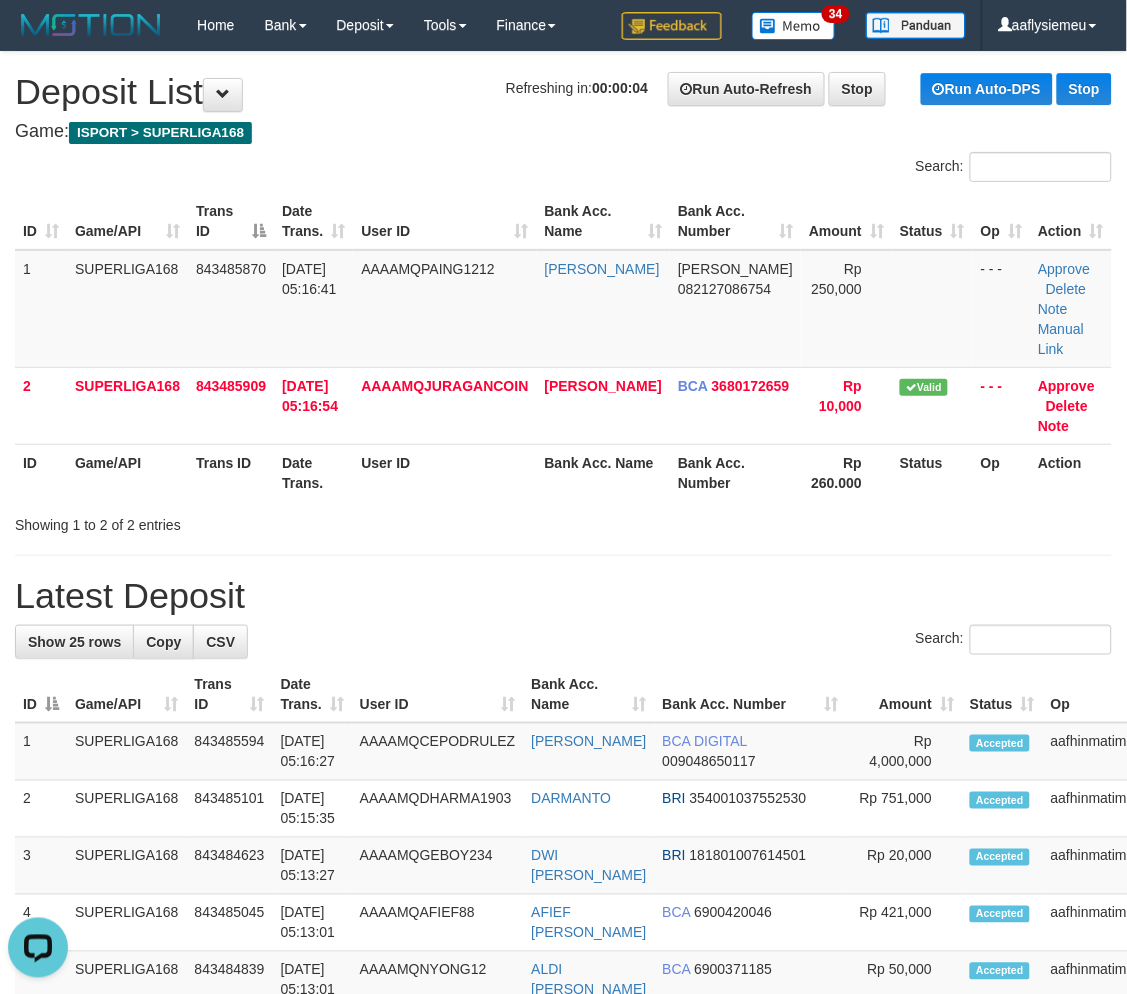 drag, startPoint x: 73, startPoint y: 355, endPoint x: 1, endPoint y: 391, distance: 80.49844 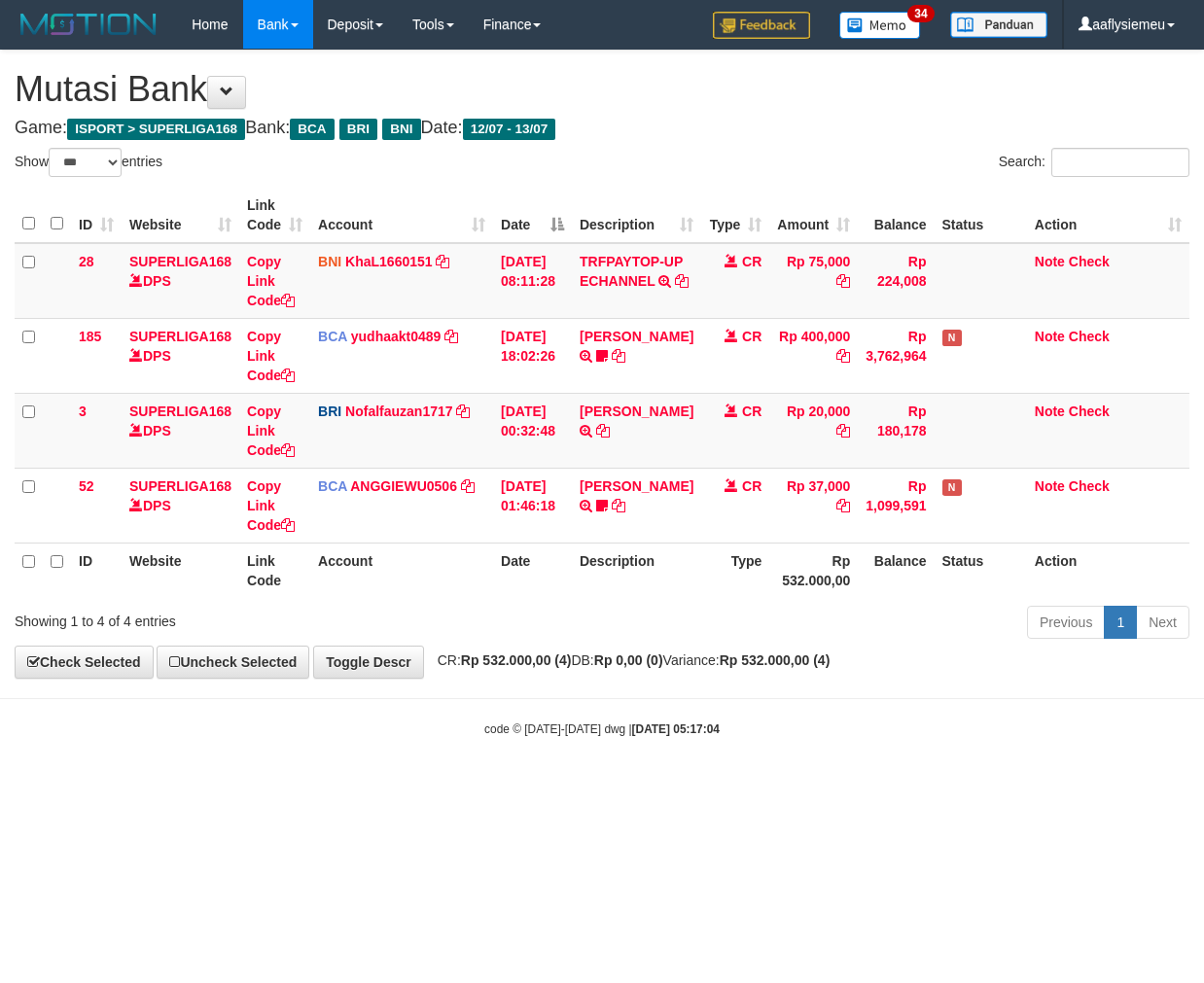 select on "***" 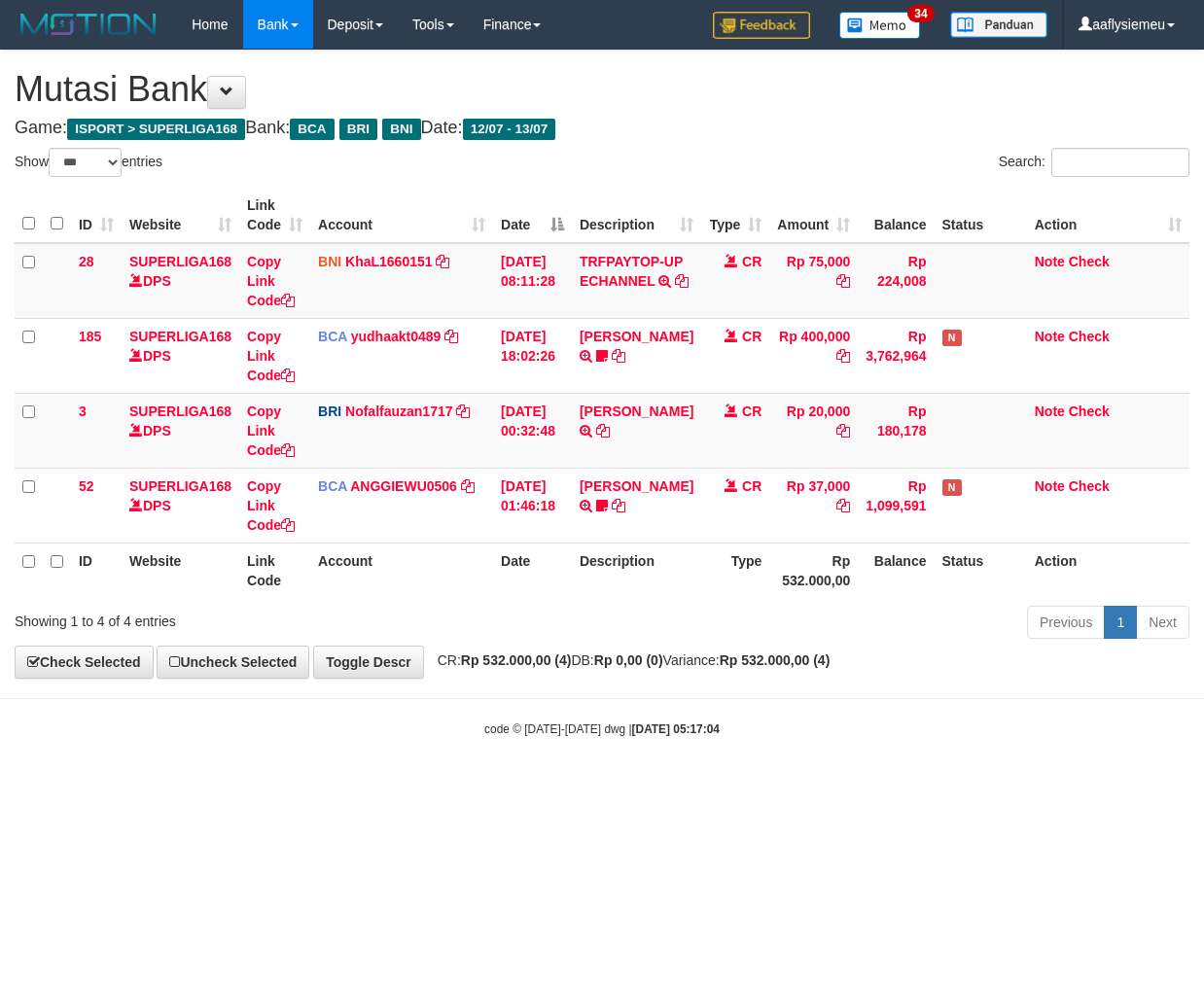 scroll, scrollTop: 0, scrollLeft: 0, axis: both 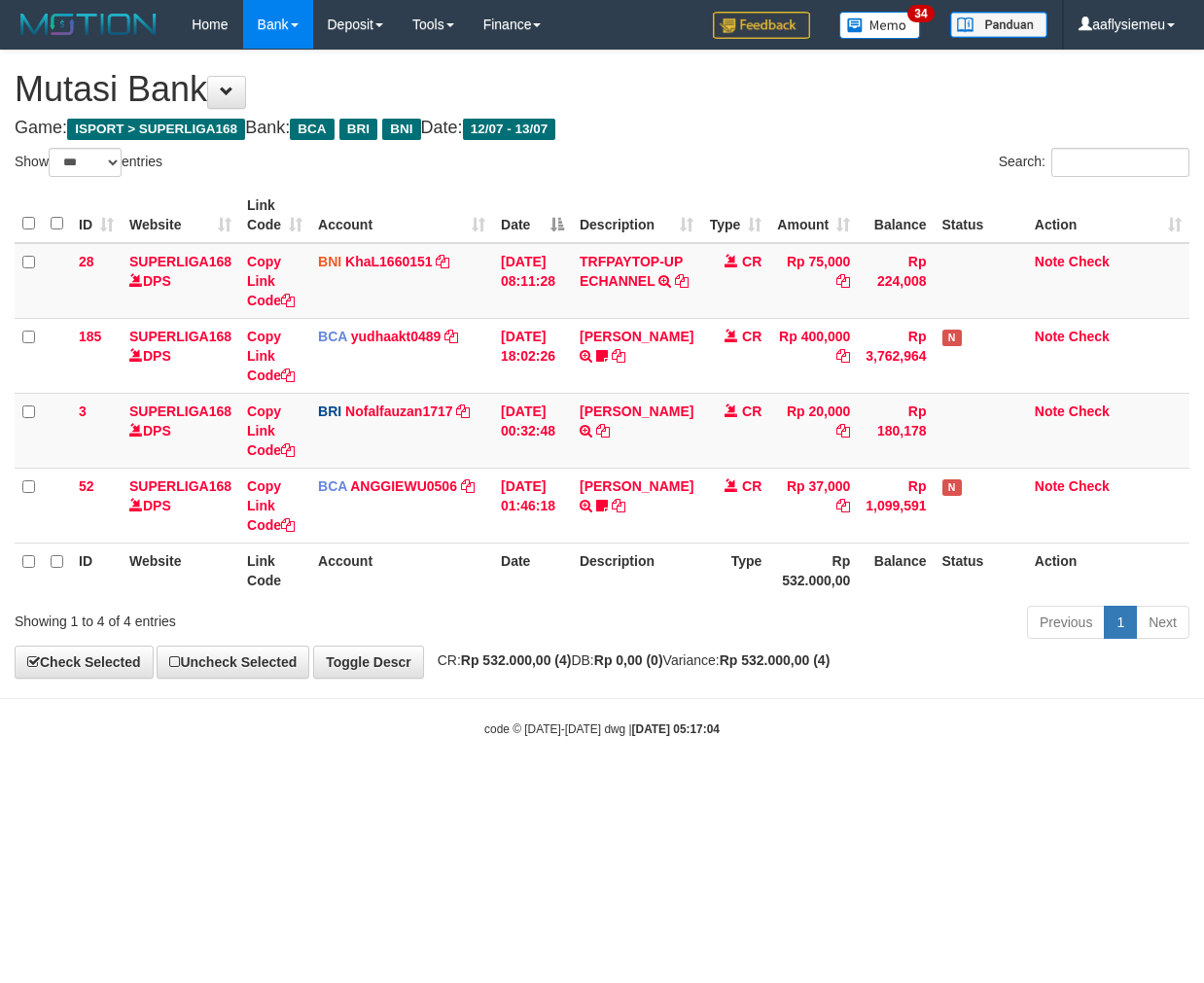 select on "***" 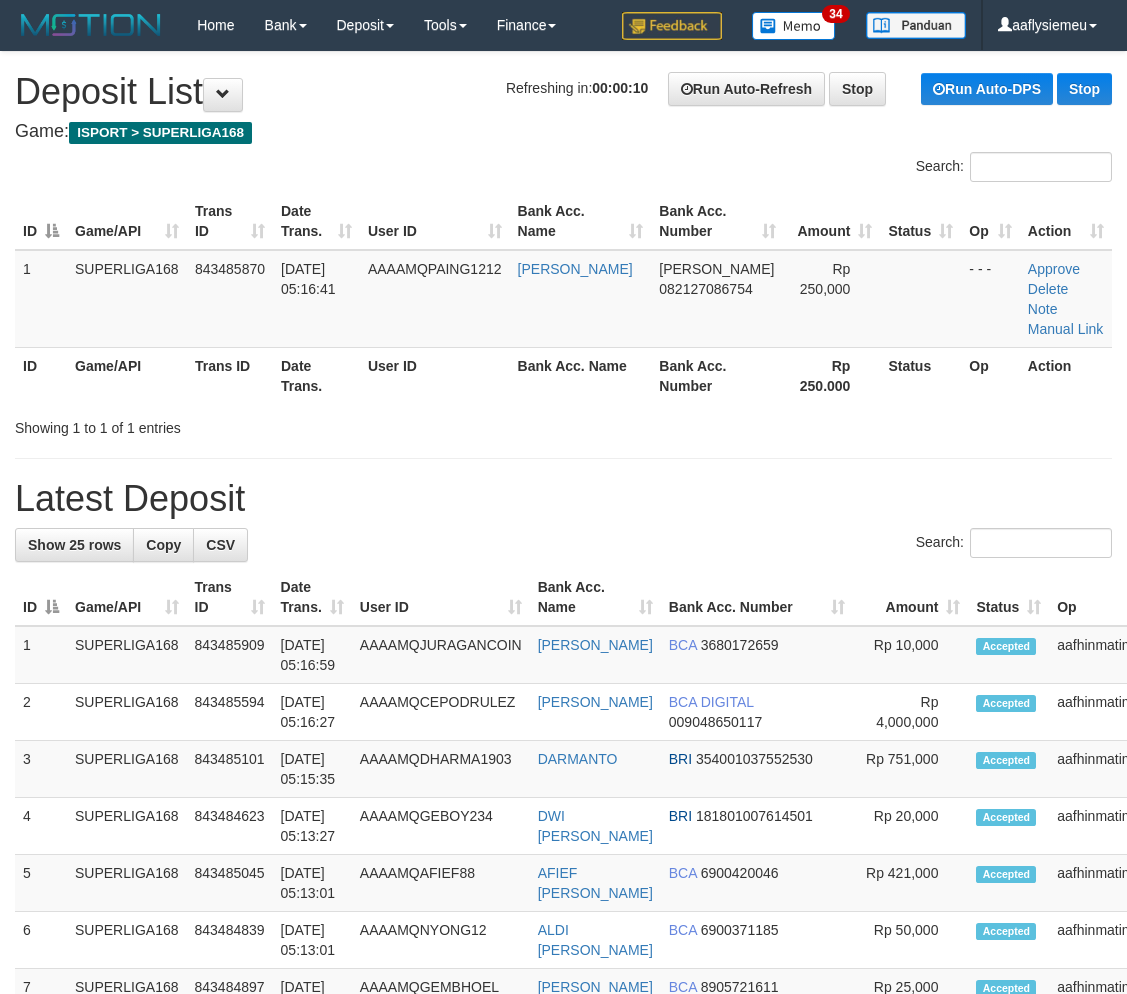 scroll, scrollTop: 0, scrollLeft: 0, axis: both 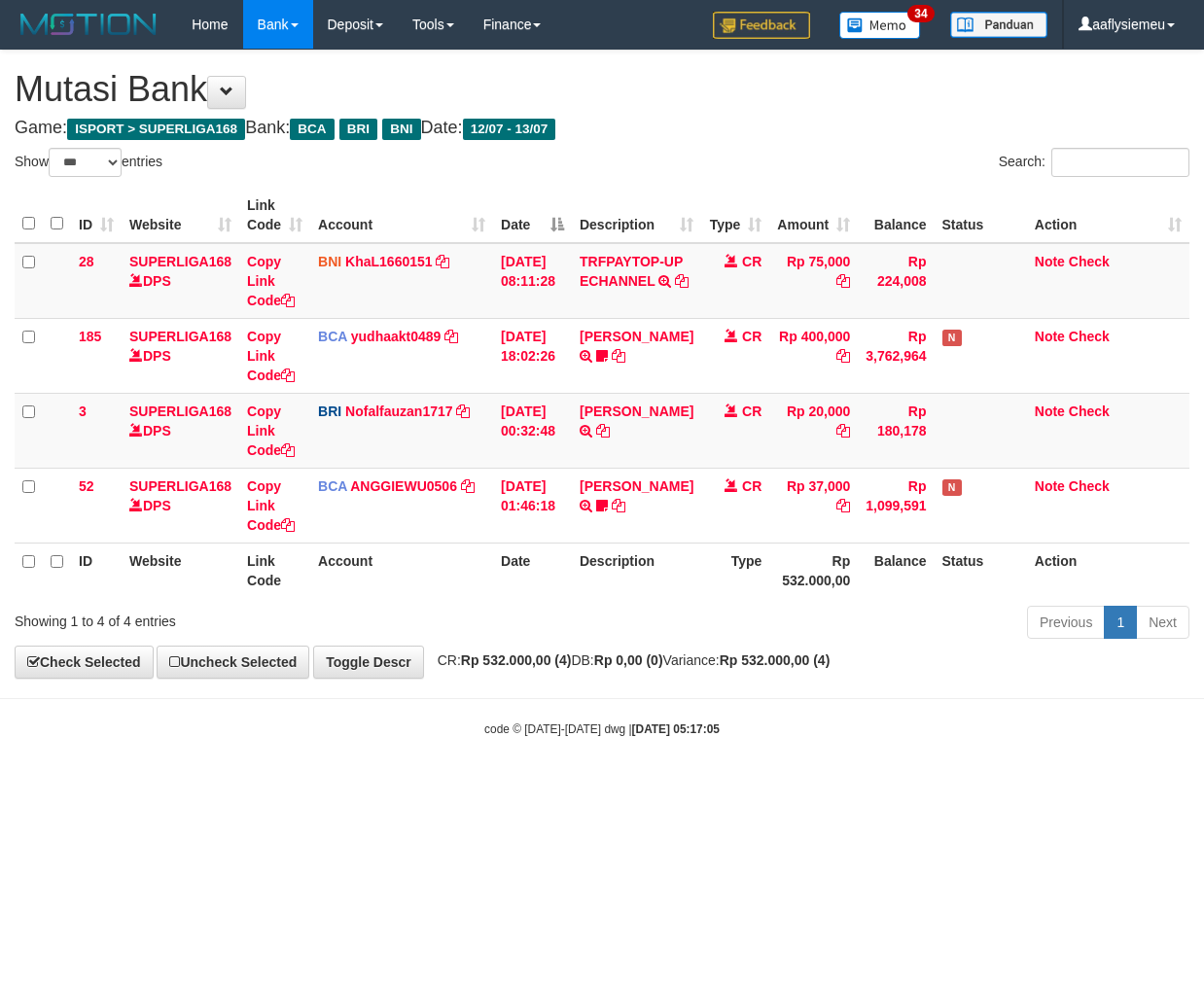 select on "***" 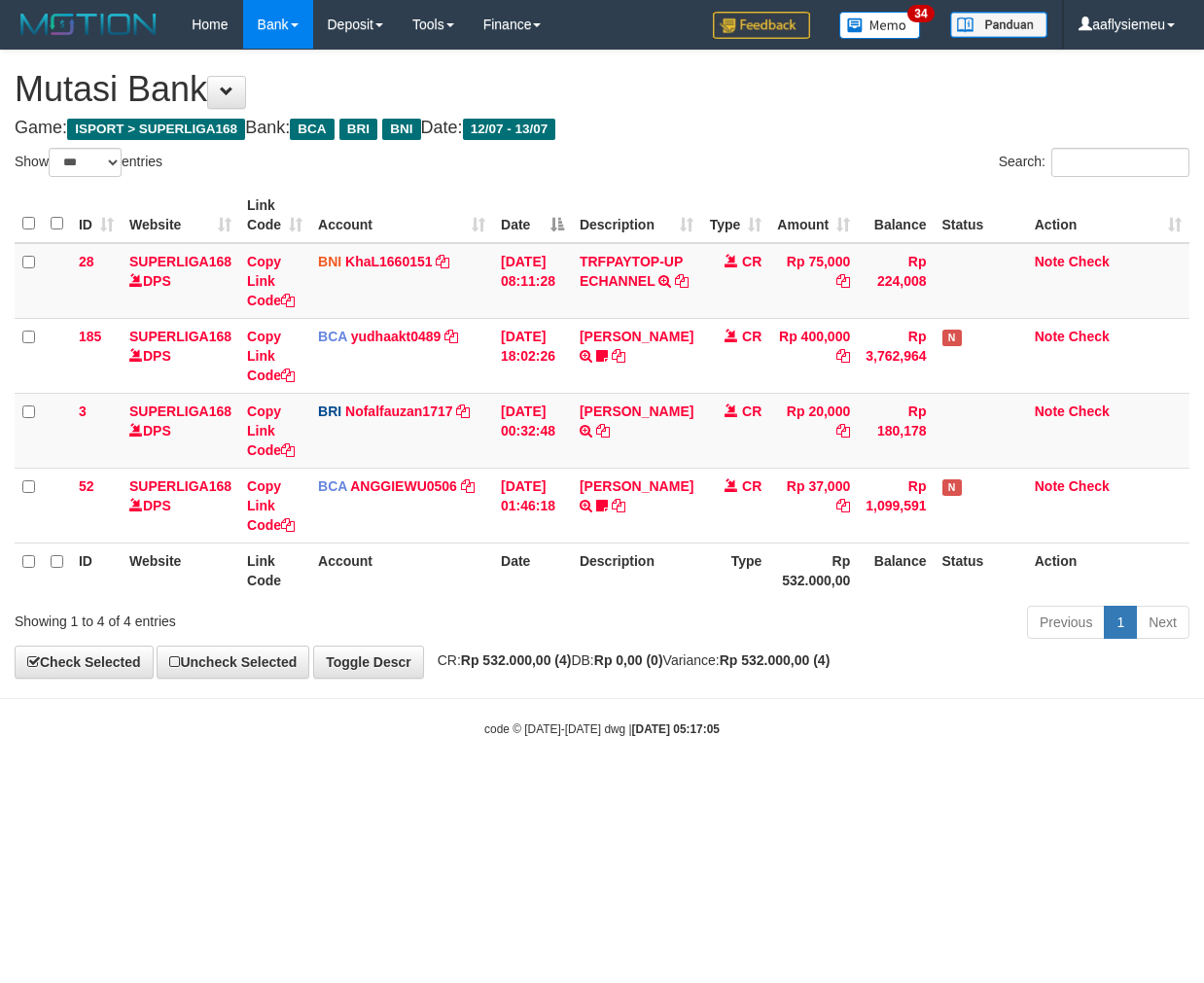 scroll, scrollTop: 0, scrollLeft: 0, axis: both 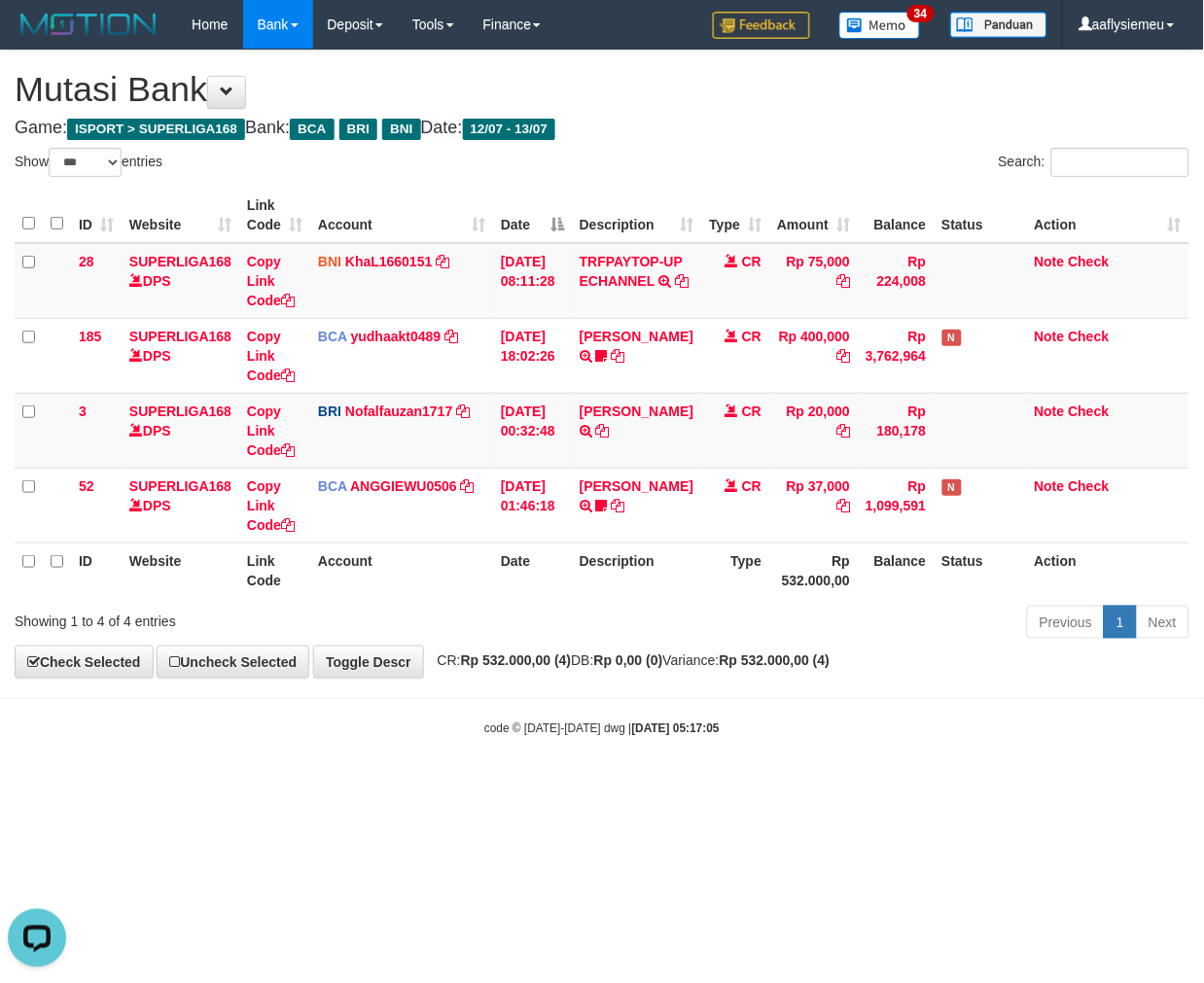 click on "Search:" at bounding box center [903, 164] 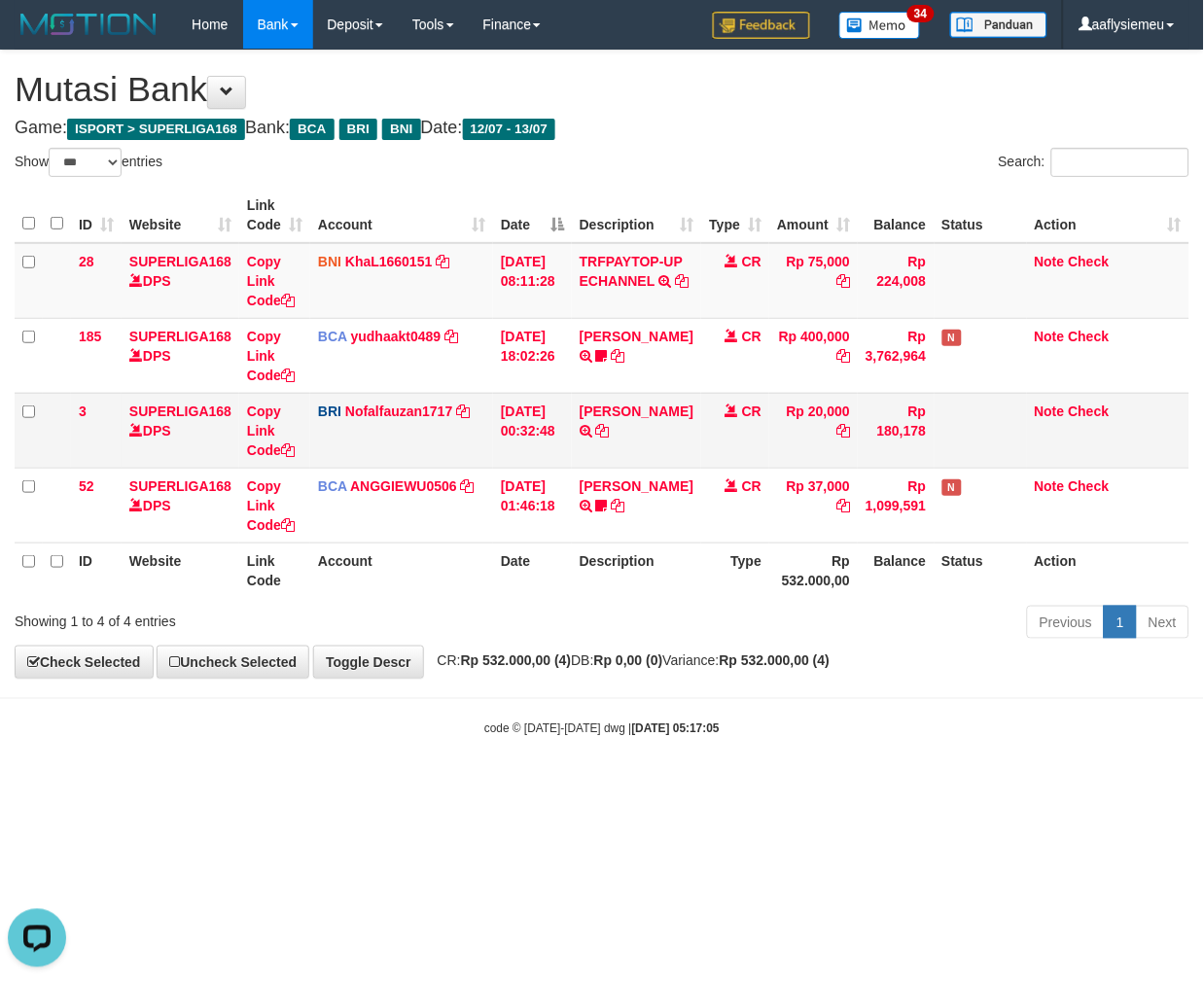 click on "Rp 20,000" at bounding box center [813, 430] 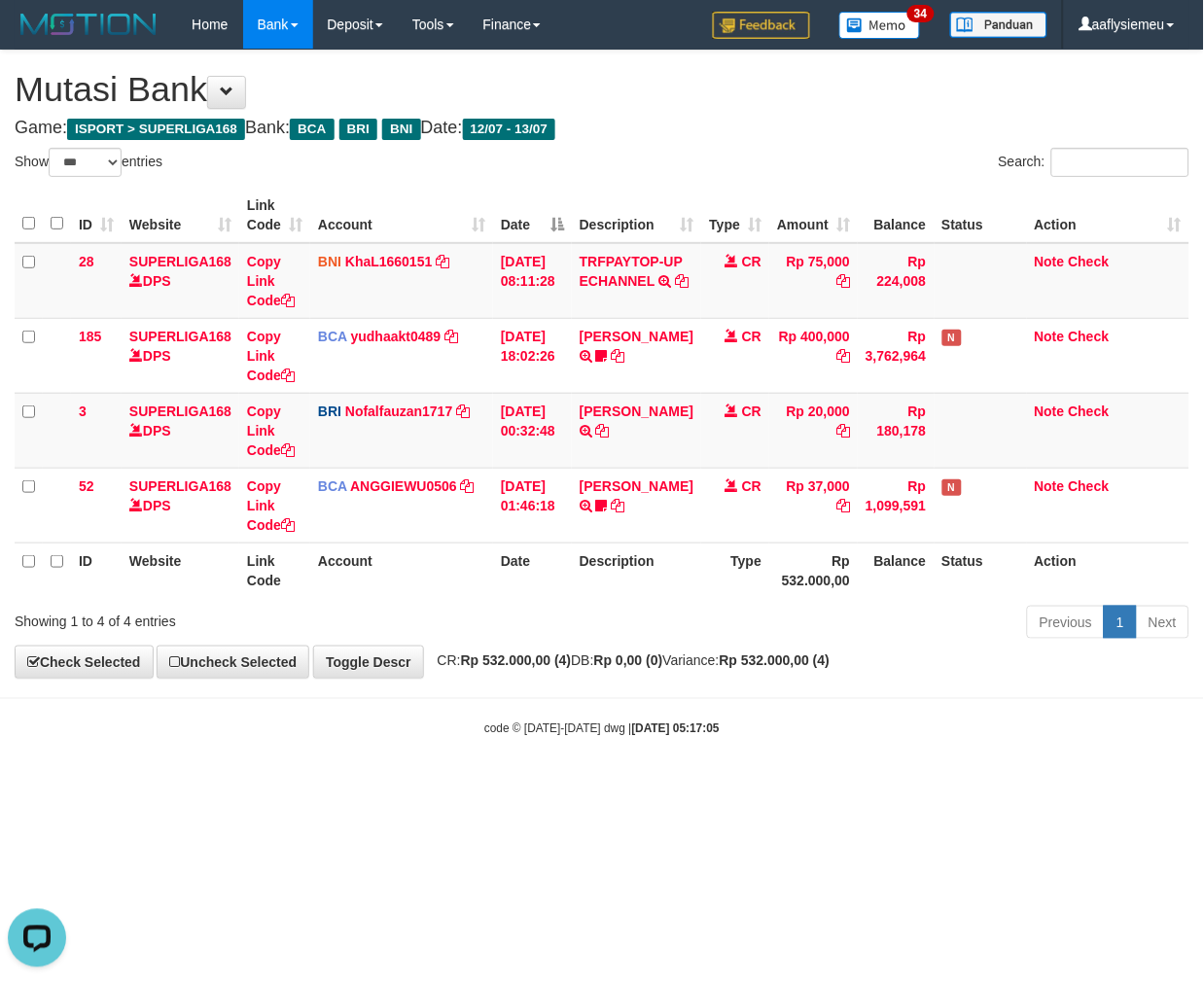 click on "Type" at bounding box center (735, 570) 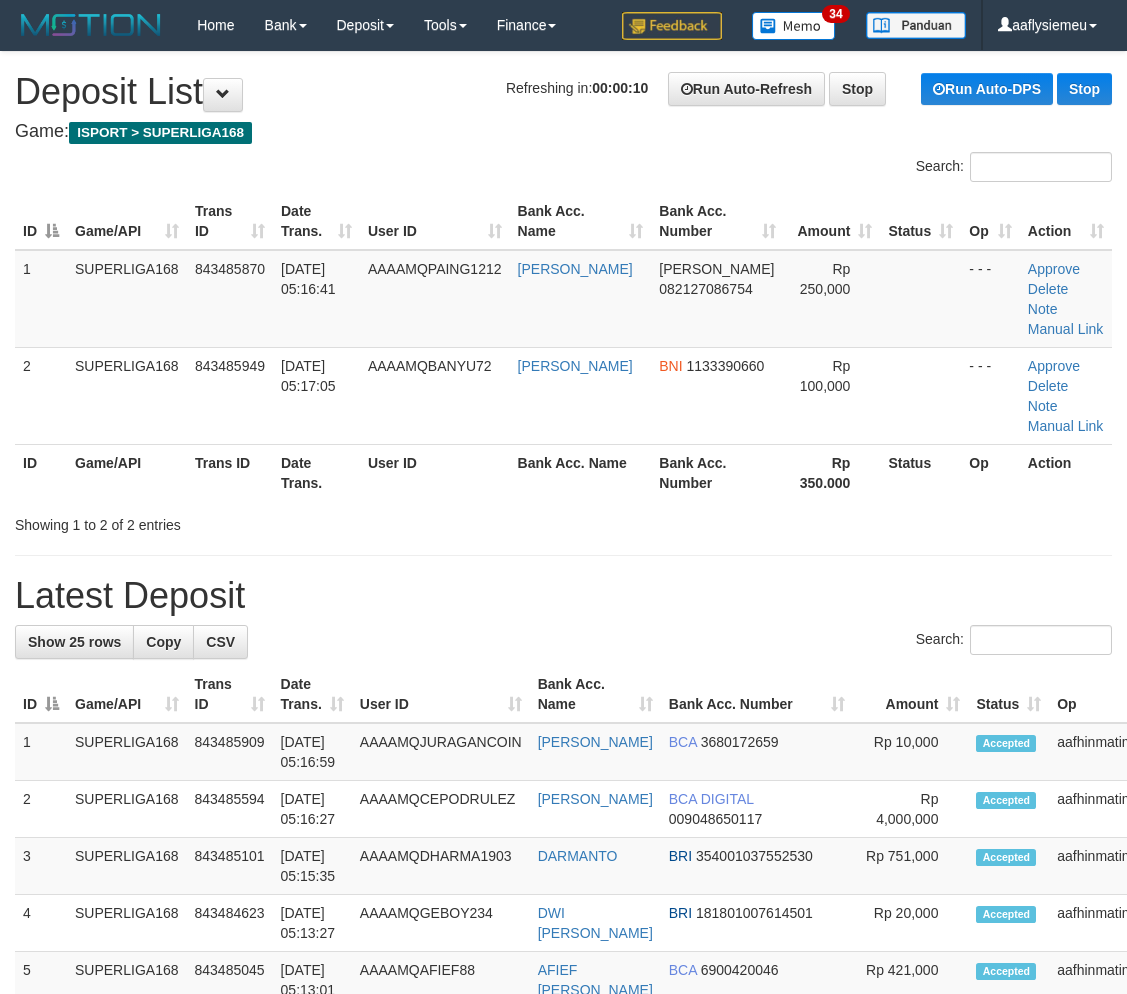 scroll, scrollTop: 0, scrollLeft: 0, axis: both 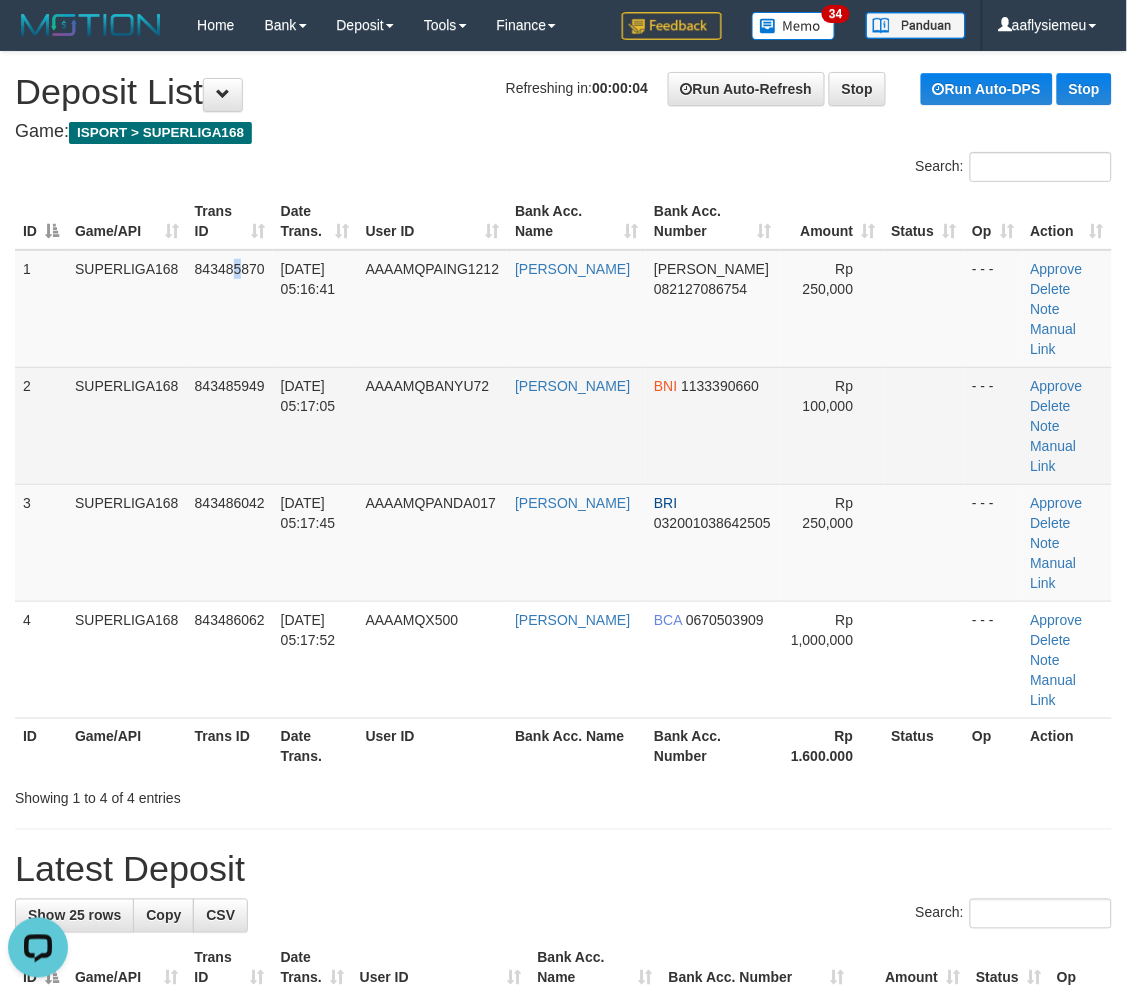 click on "843485870" at bounding box center (230, 309) 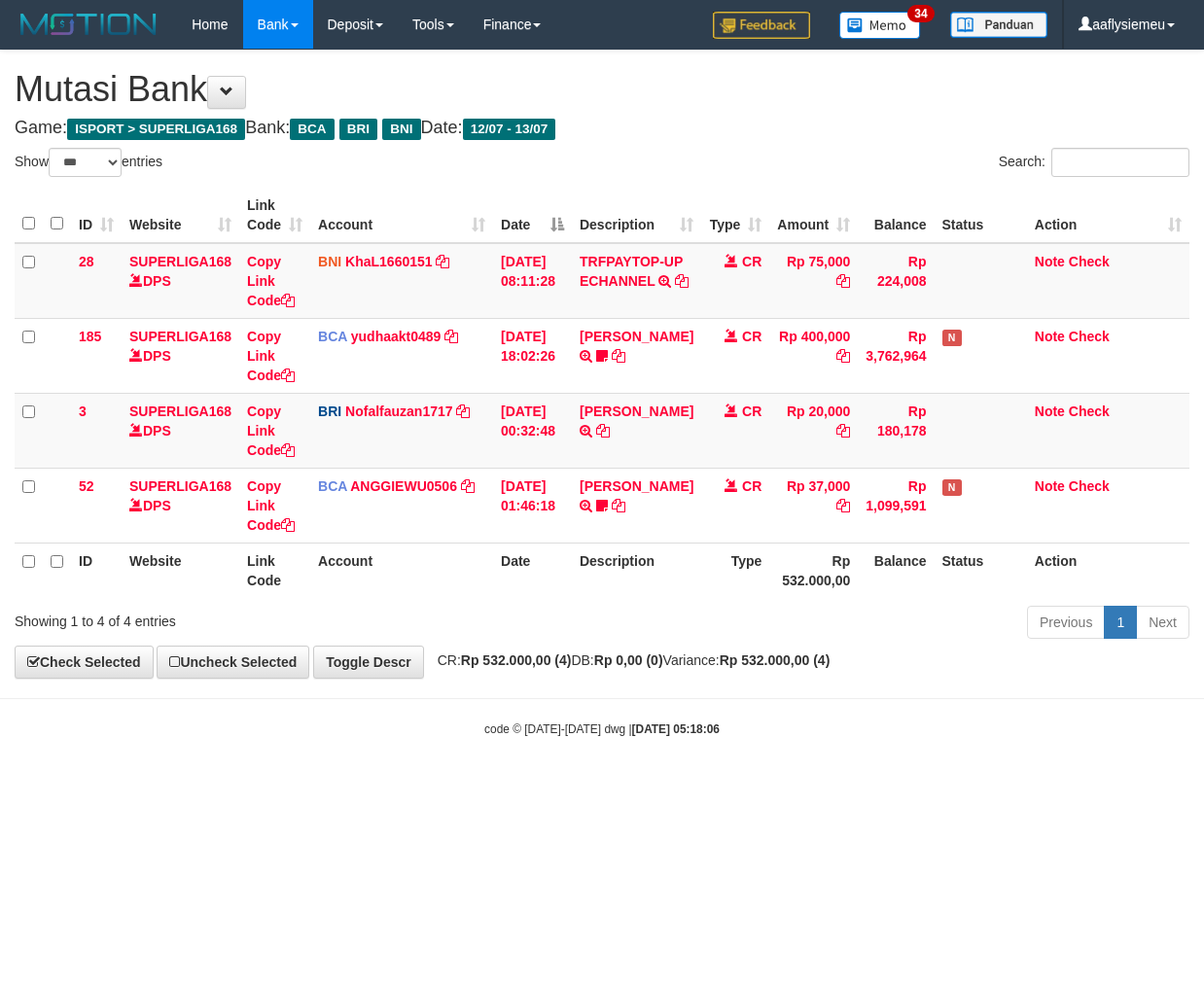 select on "***" 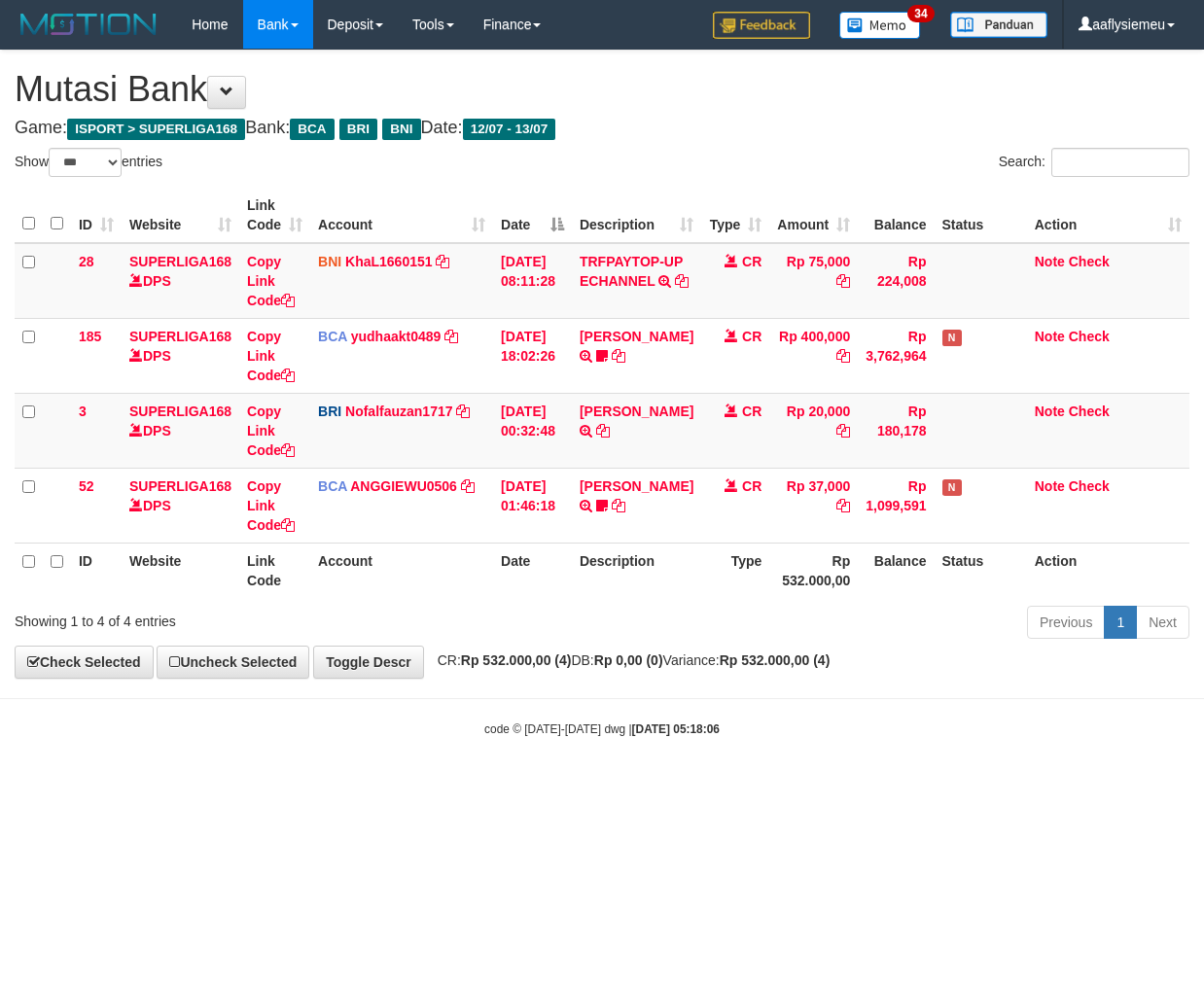 scroll, scrollTop: 0, scrollLeft: 0, axis: both 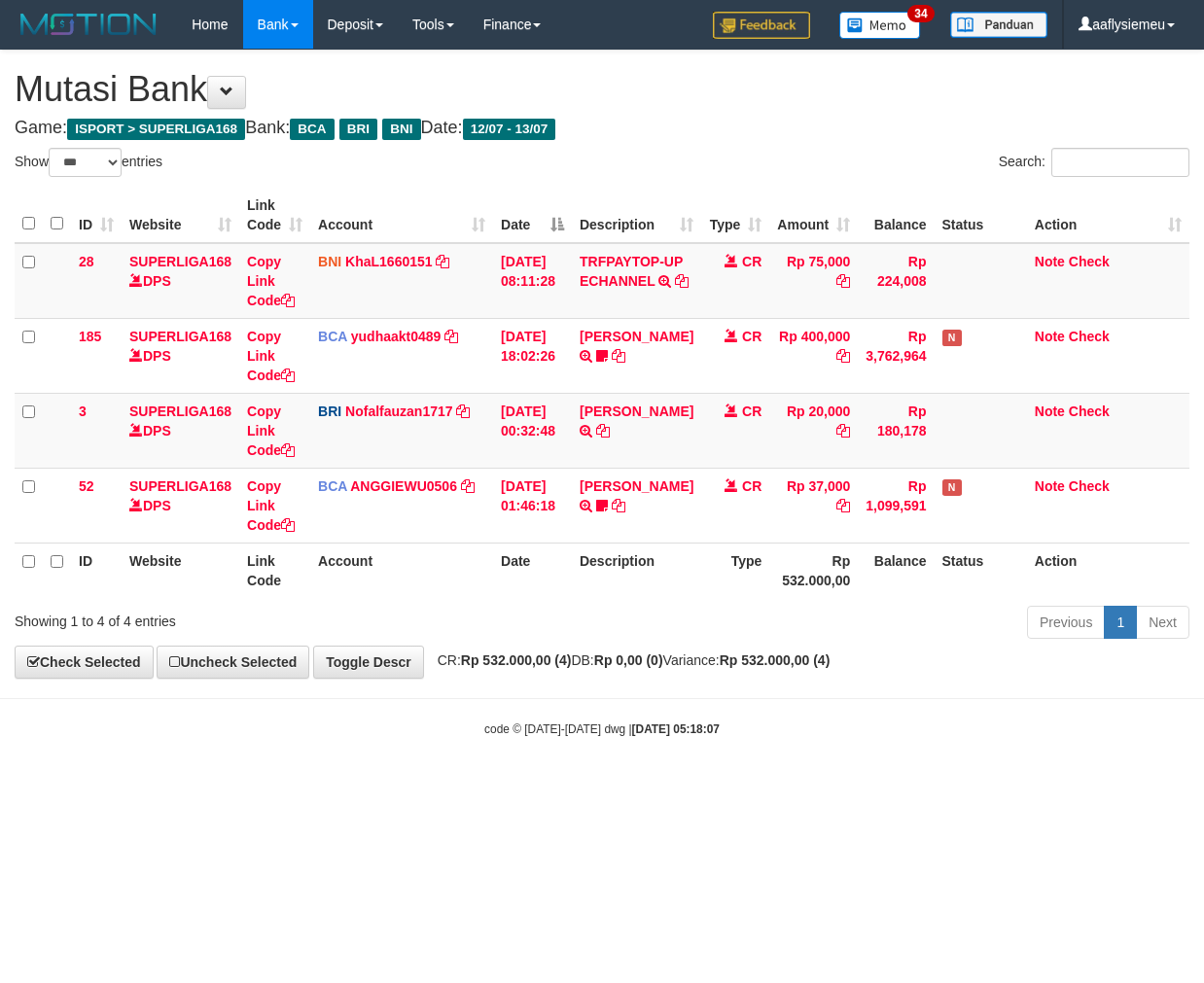 select on "***" 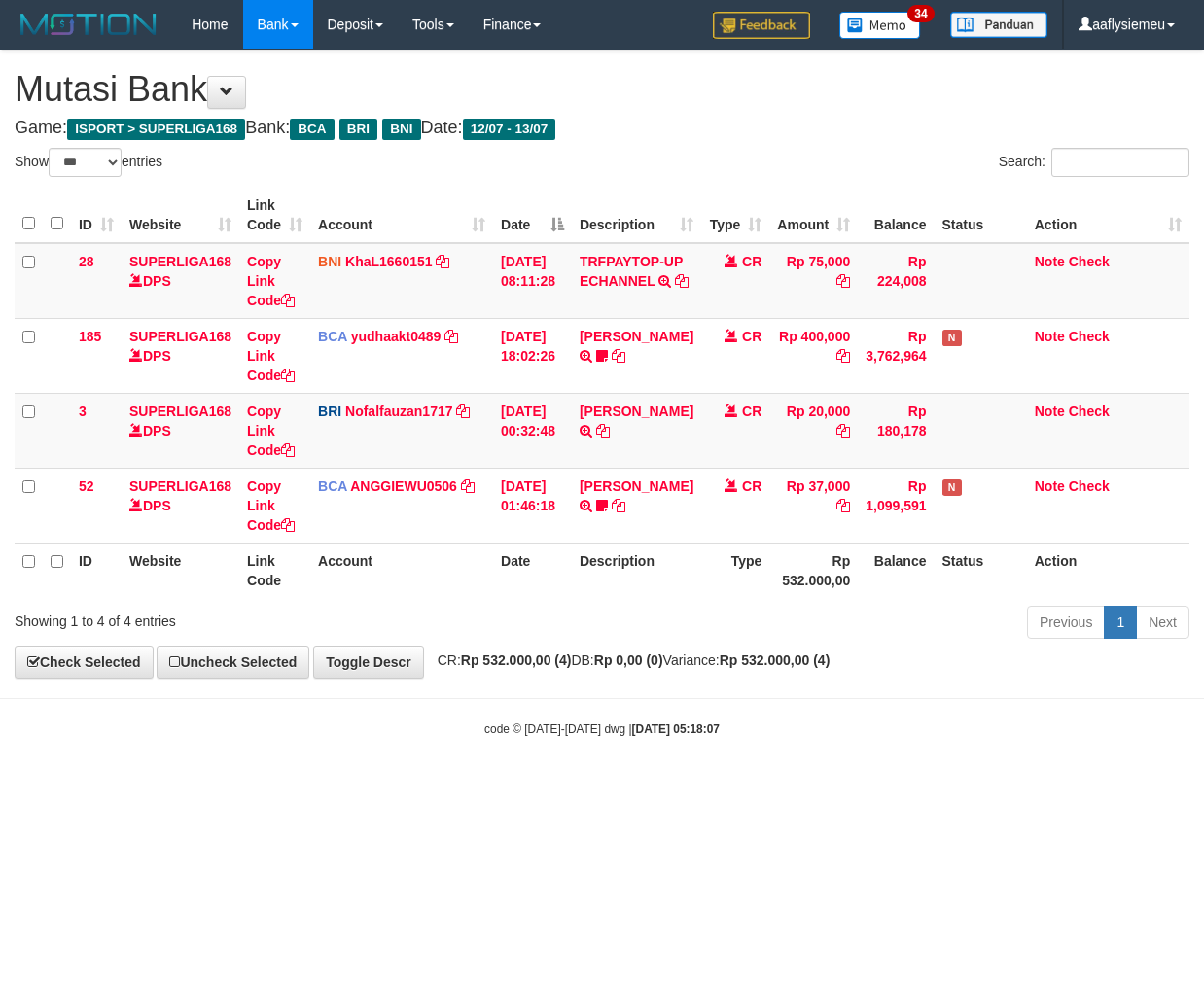 scroll, scrollTop: 0, scrollLeft: 0, axis: both 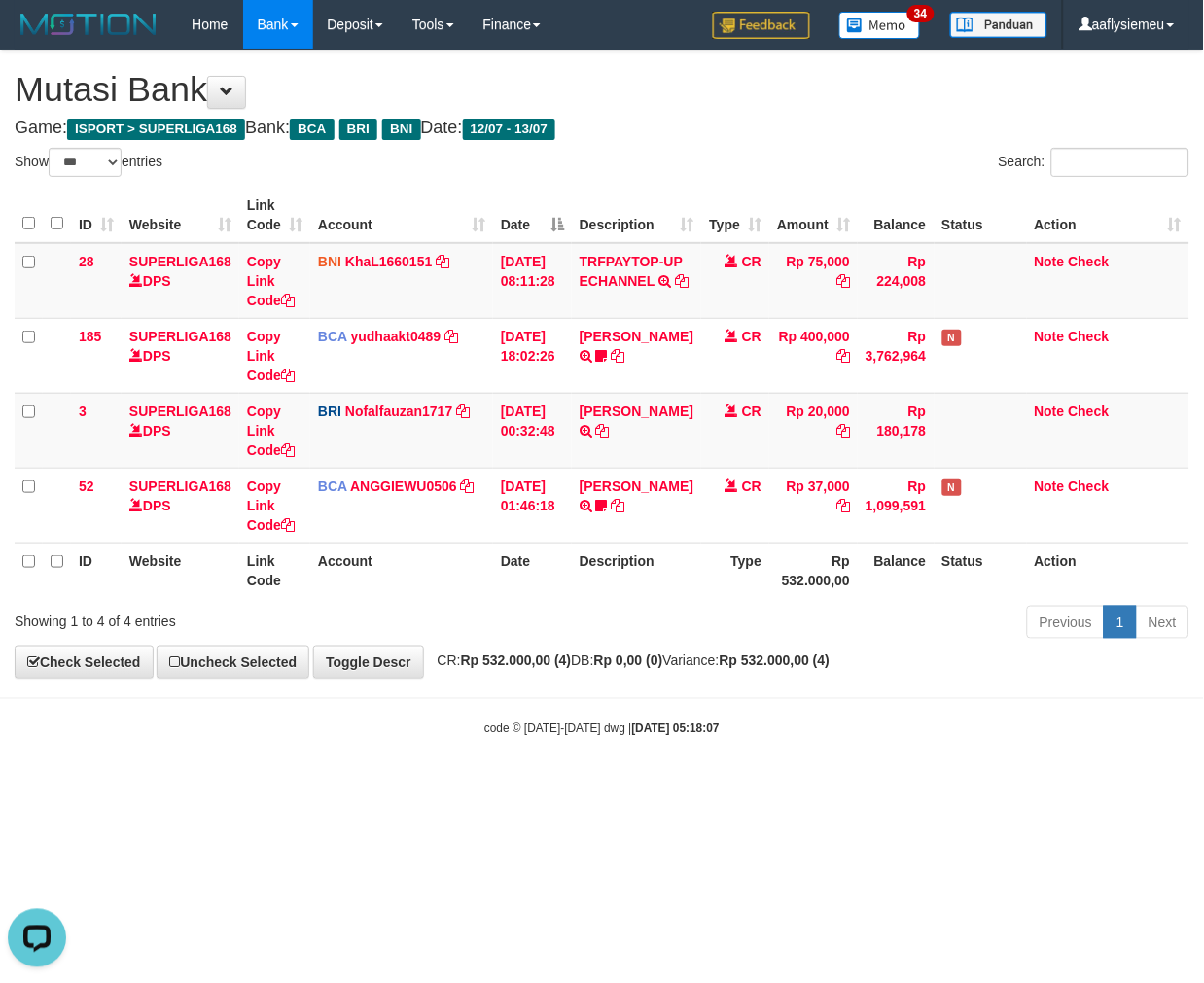 click on "Mutasi Bank" at bounding box center [602, 89] 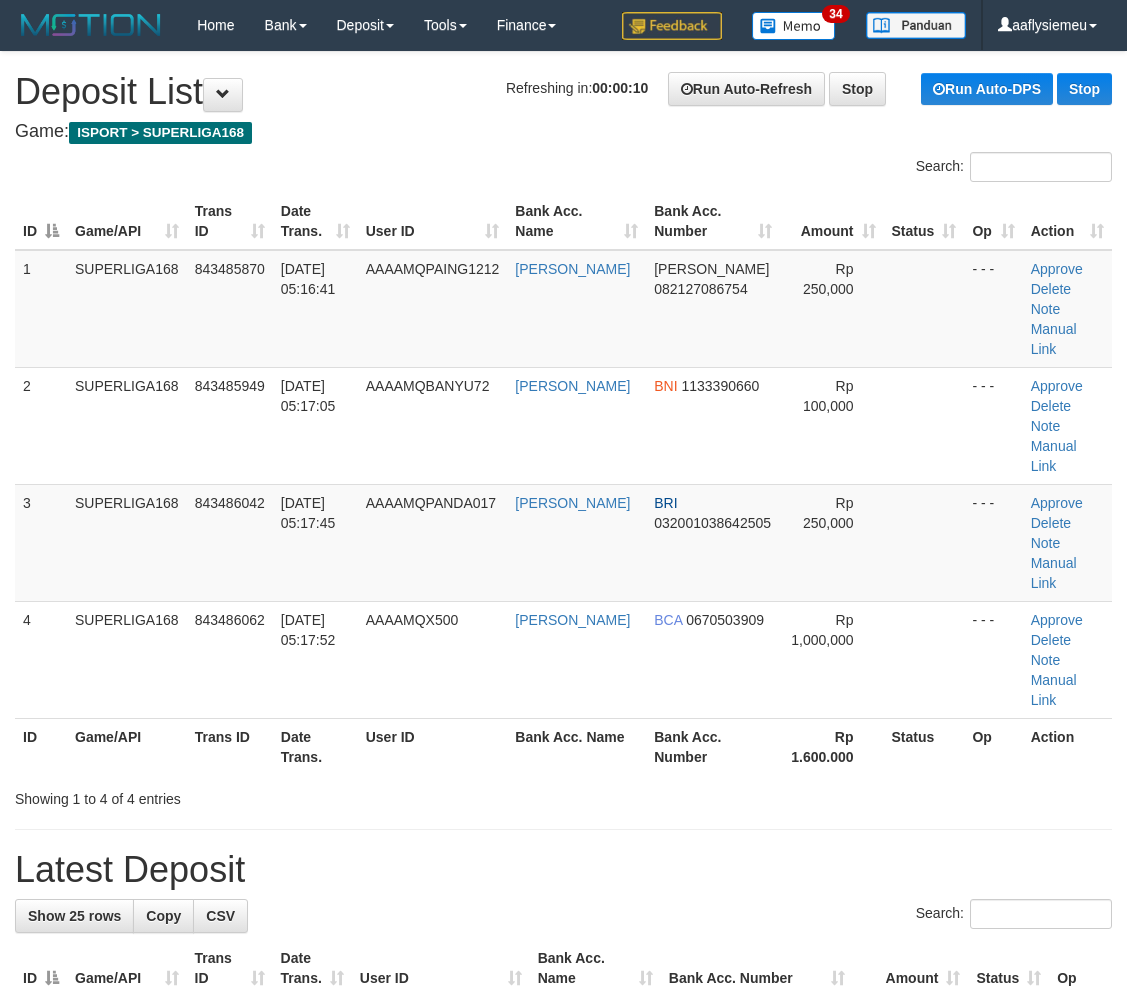 scroll, scrollTop: 0, scrollLeft: 0, axis: both 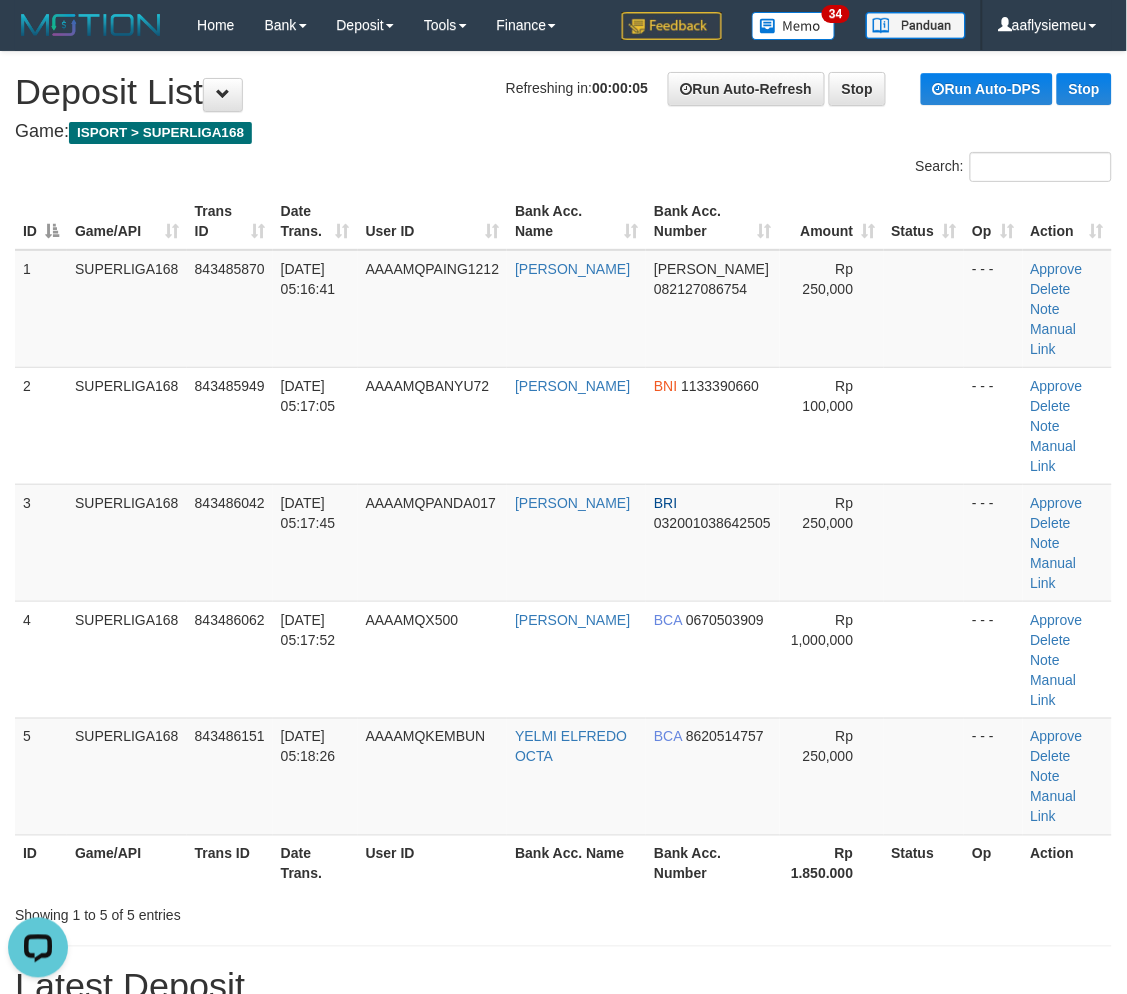 drag, startPoint x: 391, startPoint y: 430, endPoint x: 4, endPoint y: 627, distance: 434.25568 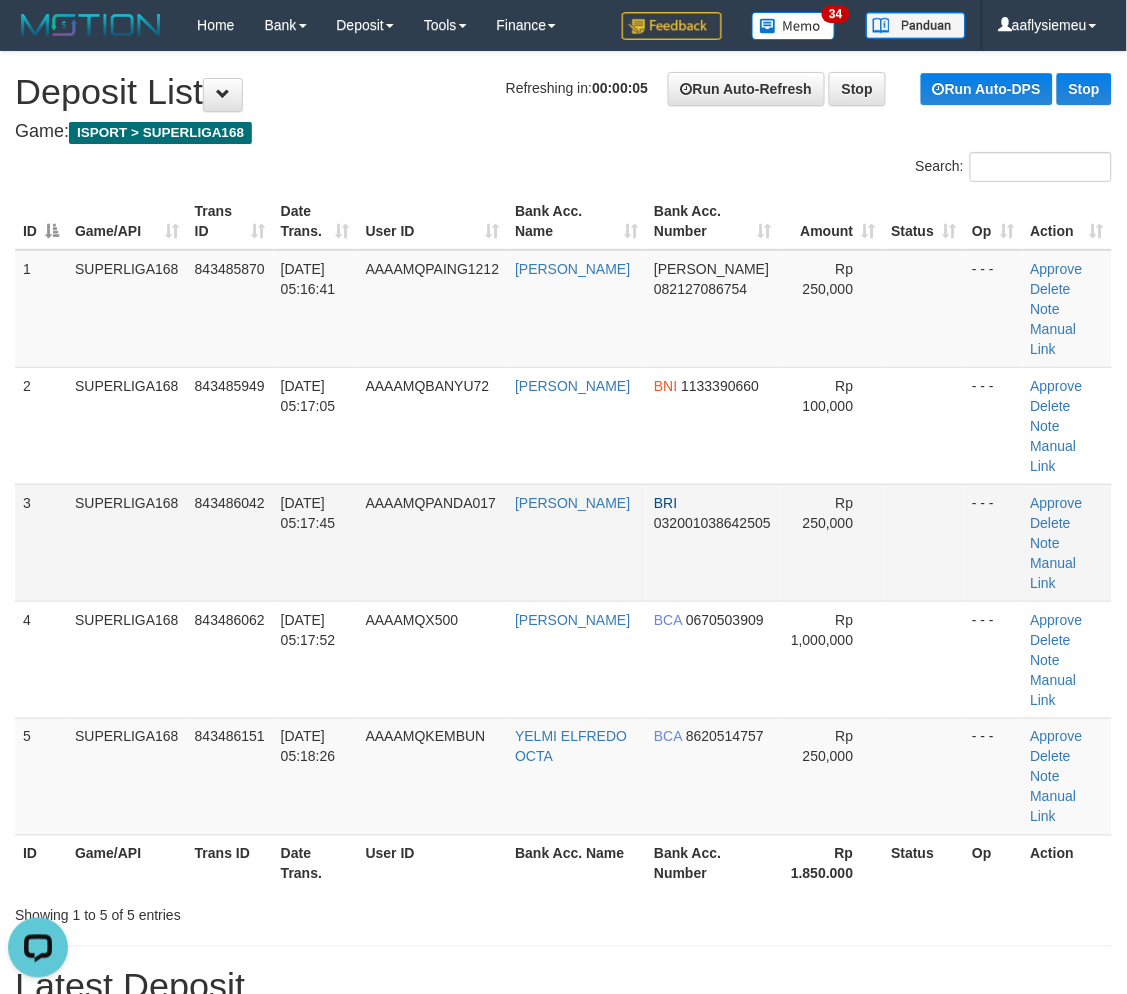 drag, startPoint x: 268, startPoint y: 496, endPoint x: 257, endPoint y: 505, distance: 14.21267 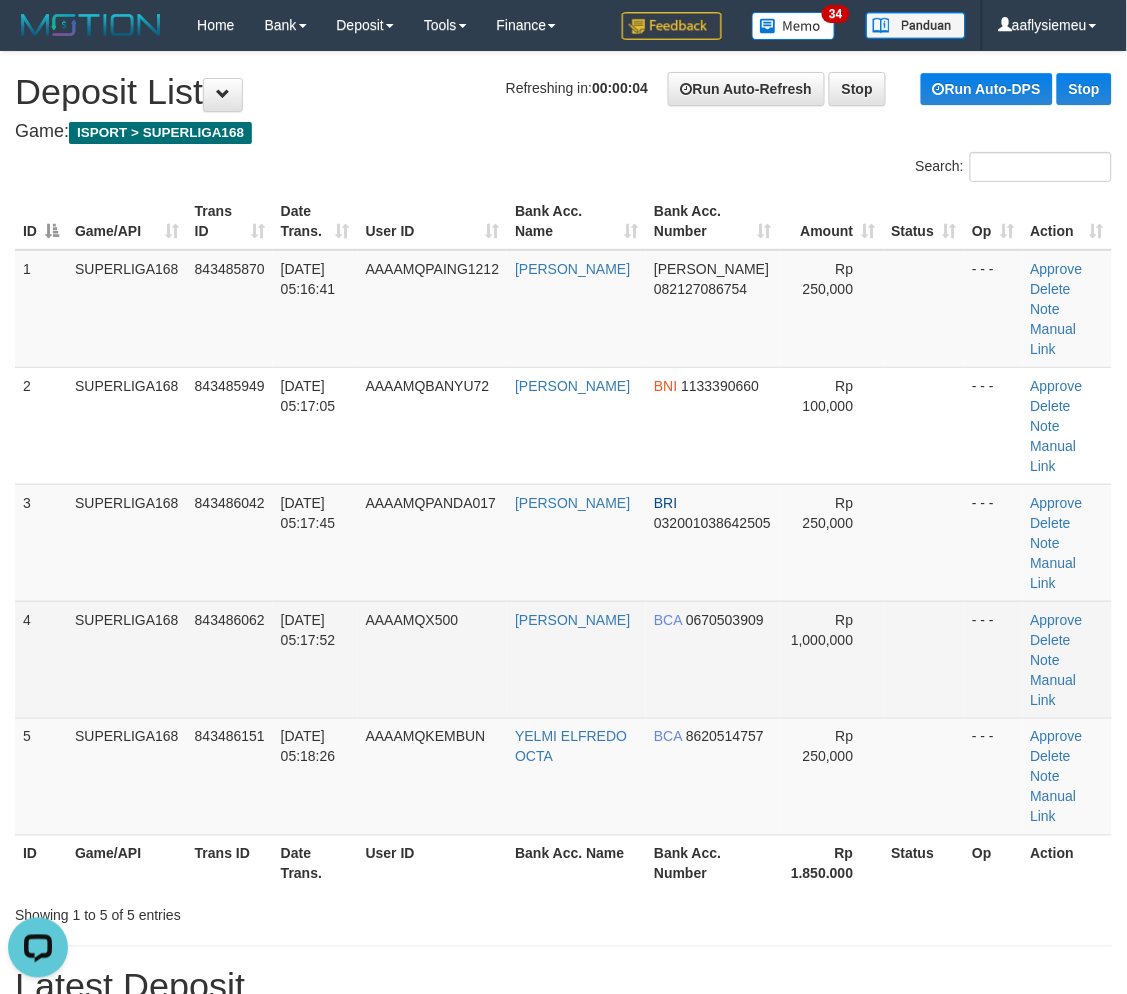 drag, startPoint x: 205, startPoint y: 546, endPoint x: 1, endPoint y: 591, distance: 208.90428 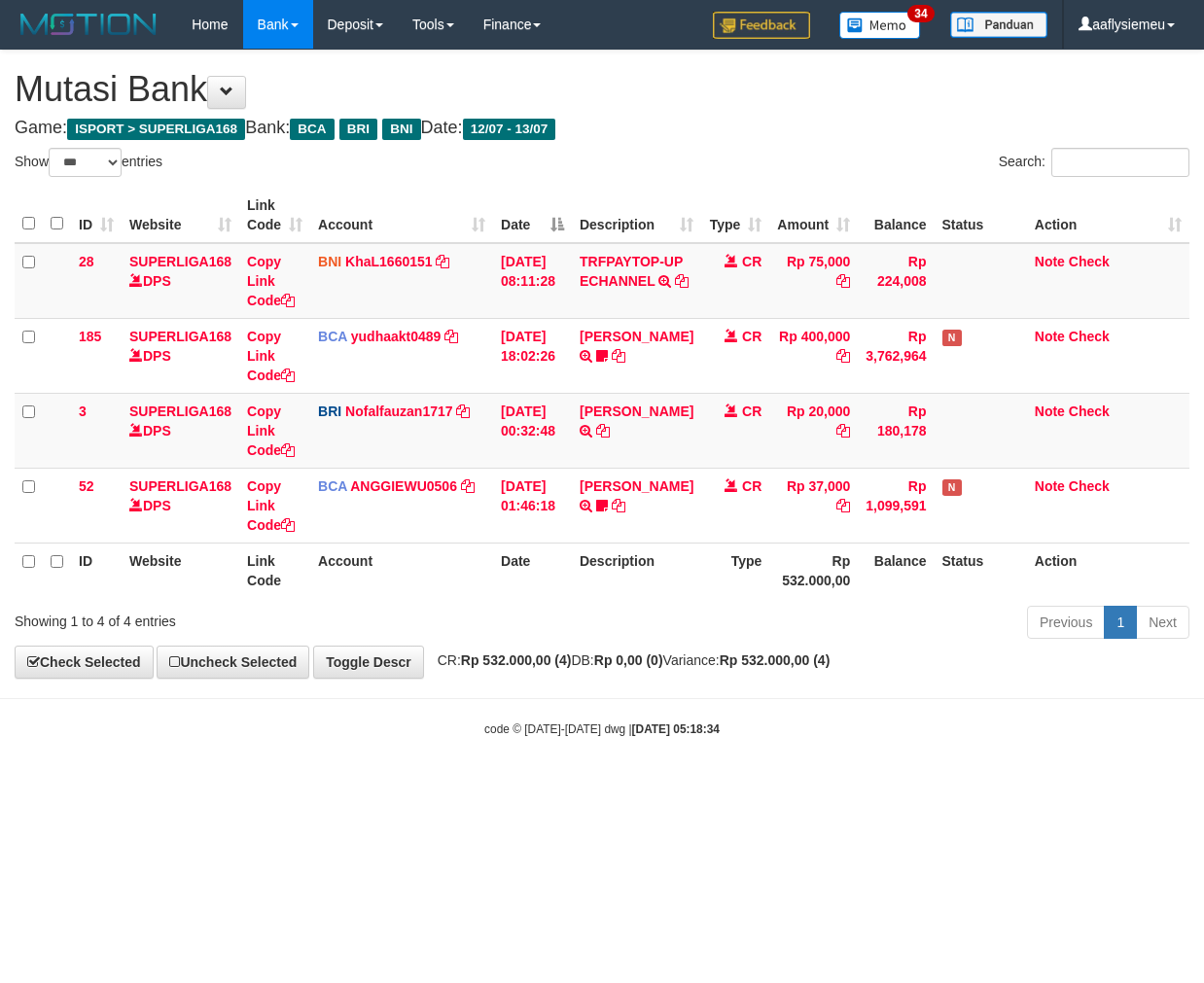 select on "***" 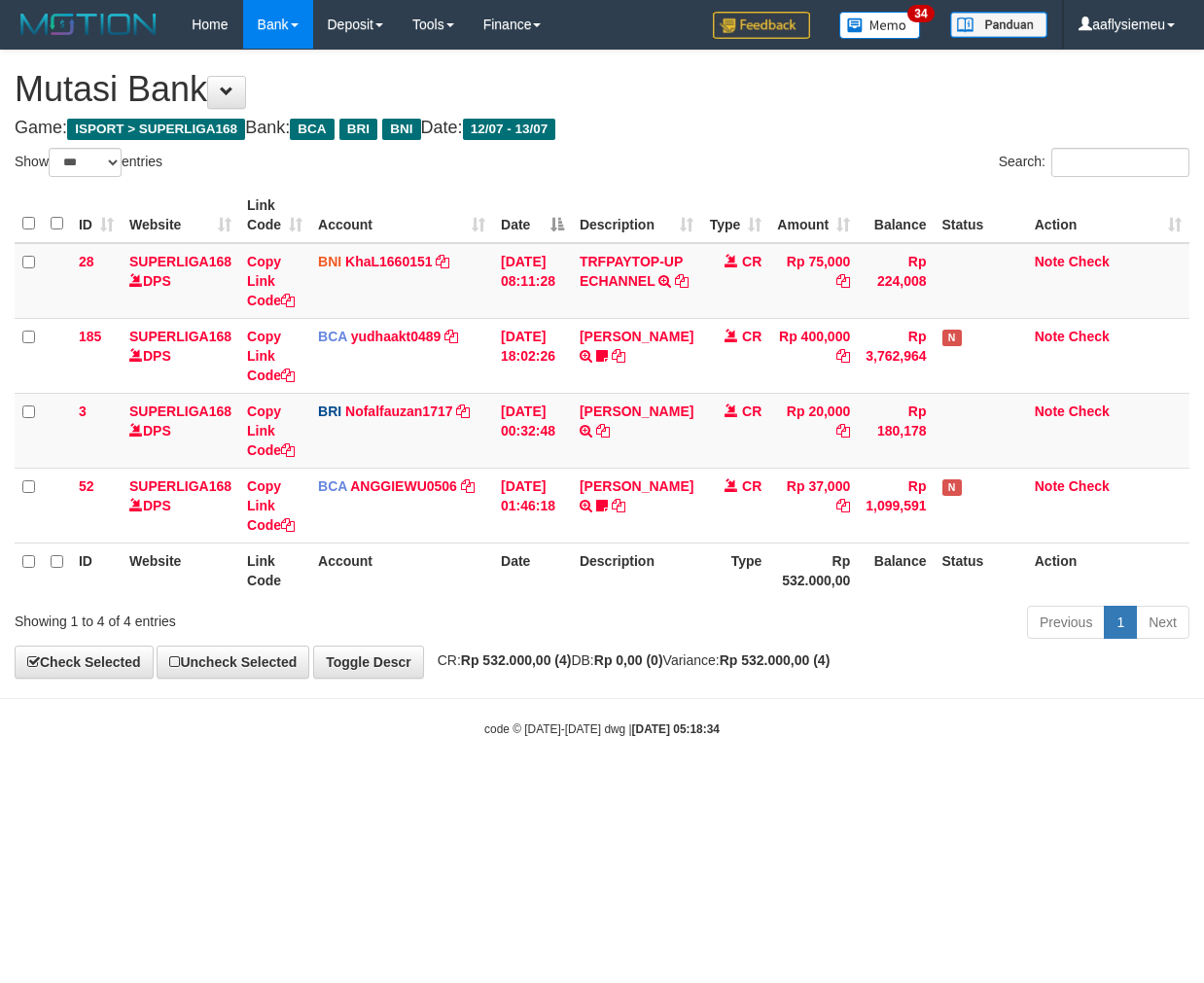 scroll, scrollTop: 0, scrollLeft: 0, axis: both 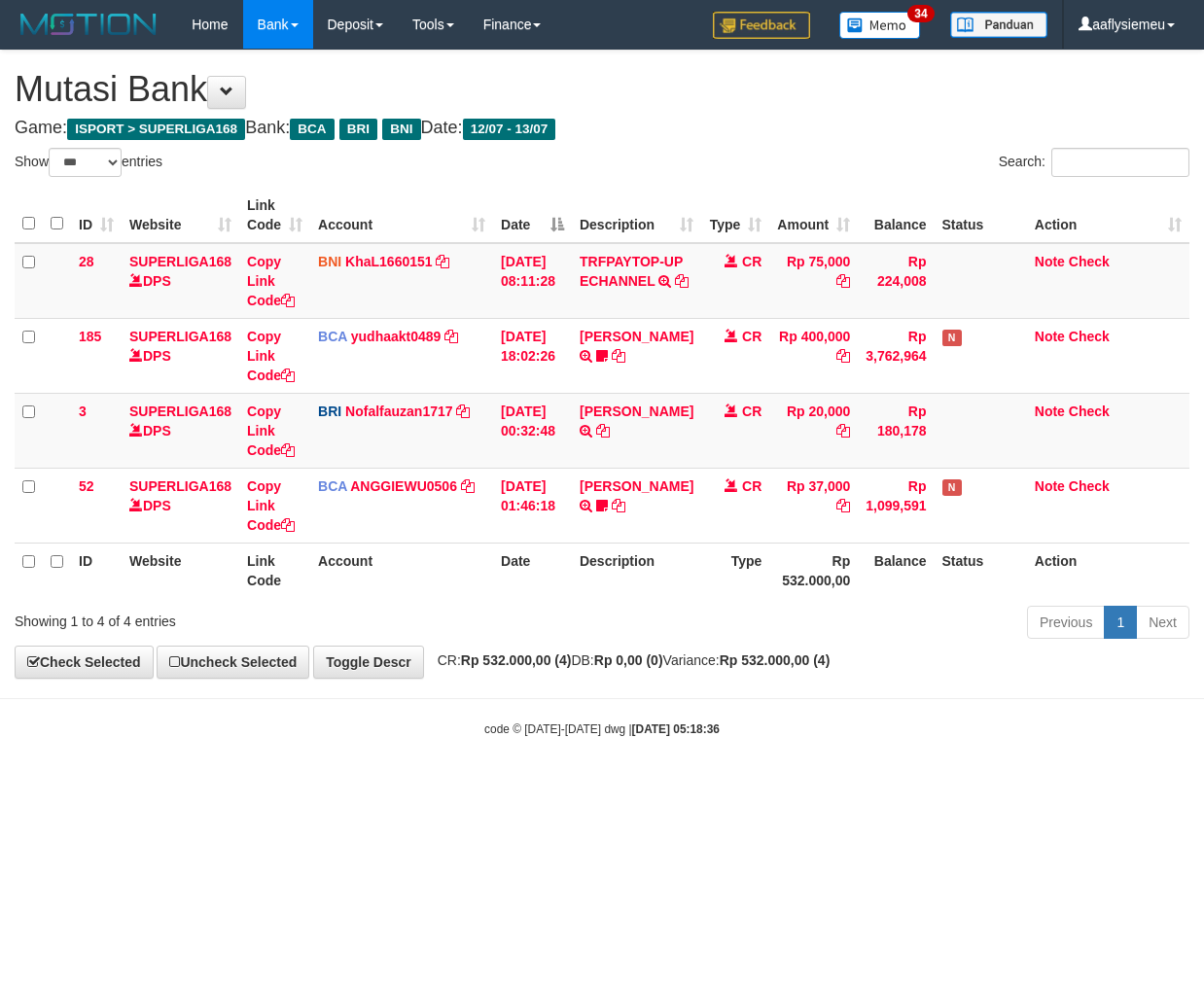 select on "***" 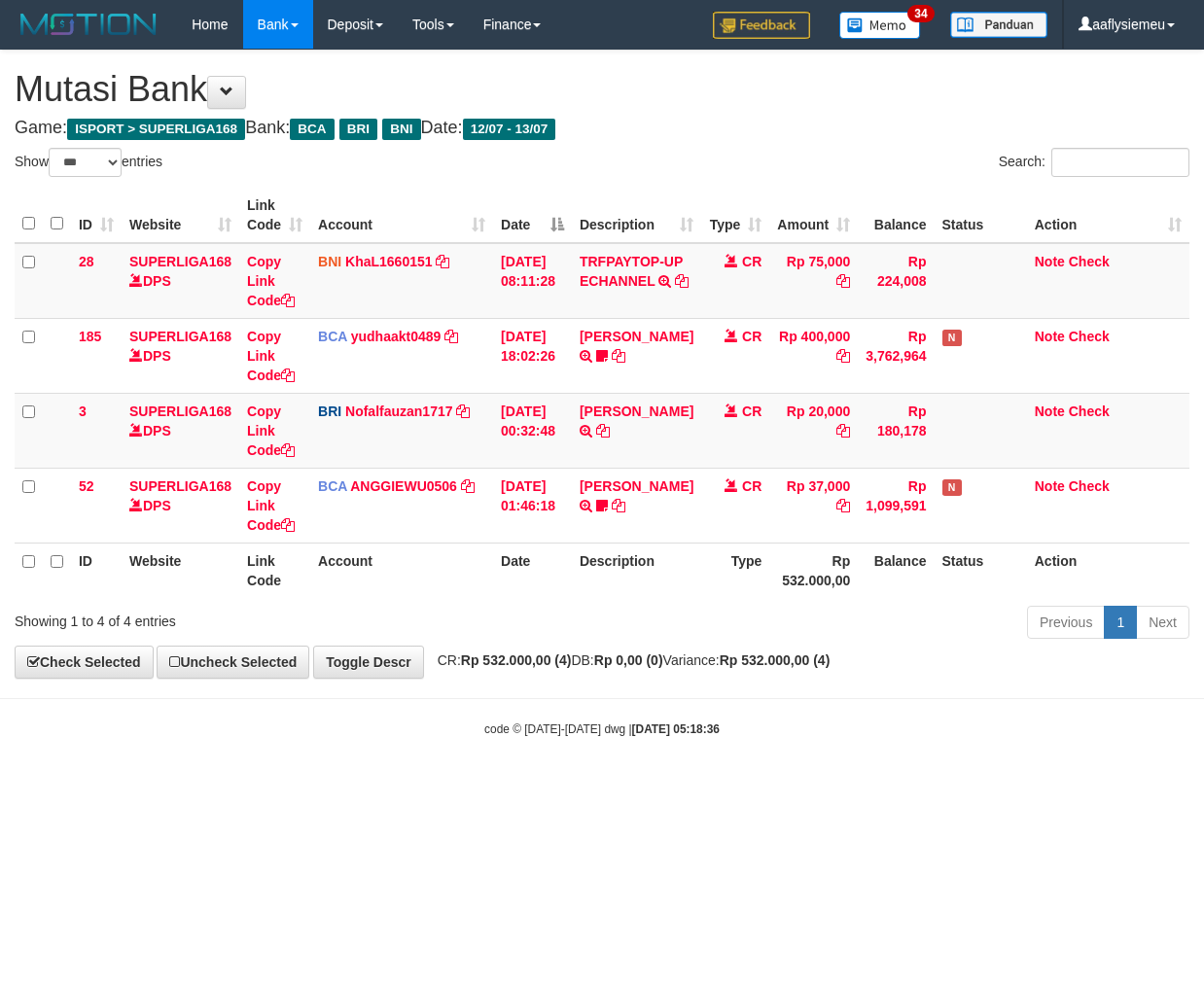scroll, scrollTop: 0, scrollLeft: 0, axis: both 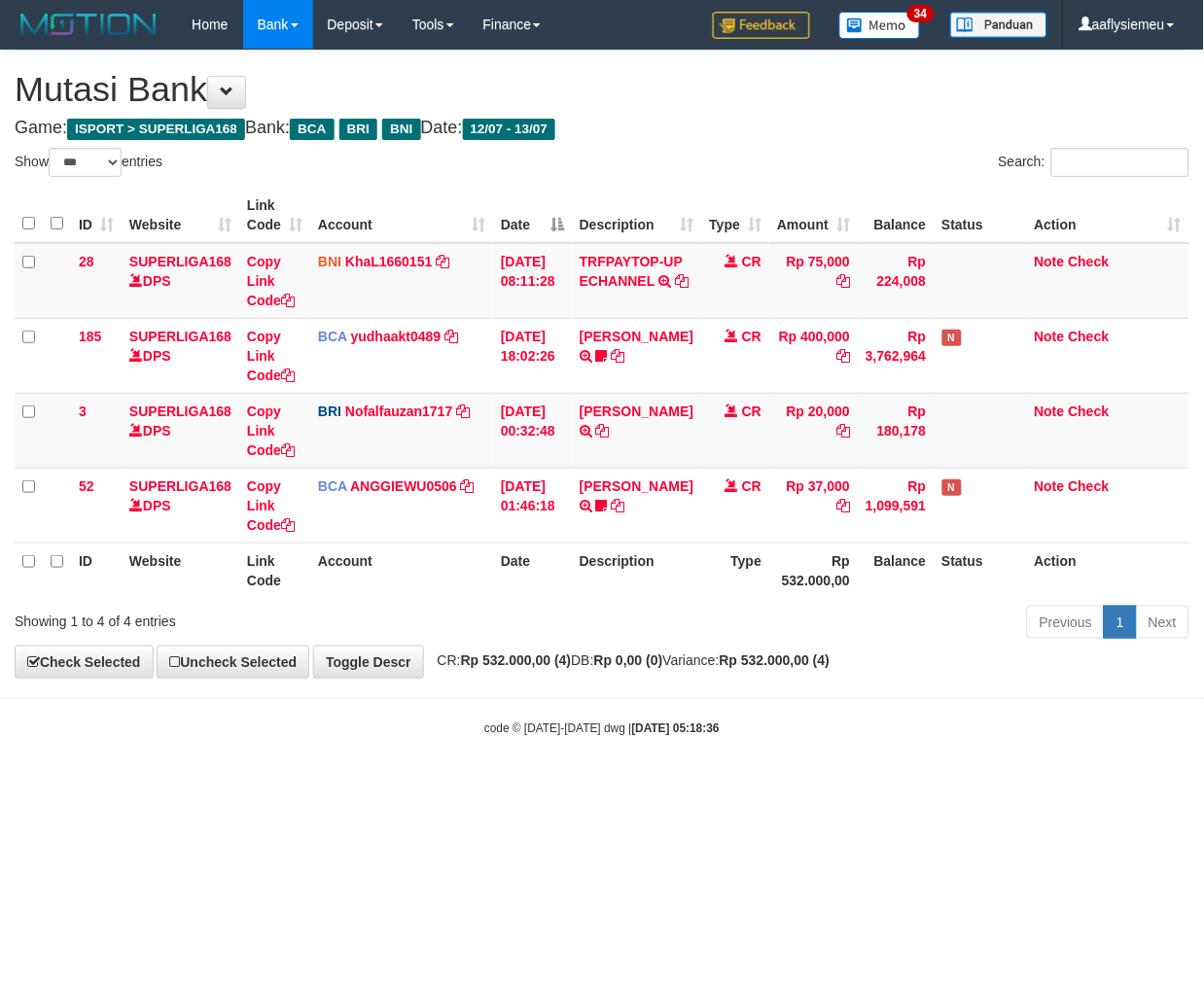click on "Toggle navigation
Home
Bank
Account List
Load
By Website
Group
[ISPORT]													SUPERLIGA168
By Load Group (DPS)
34" at bounding box center [602, 393] 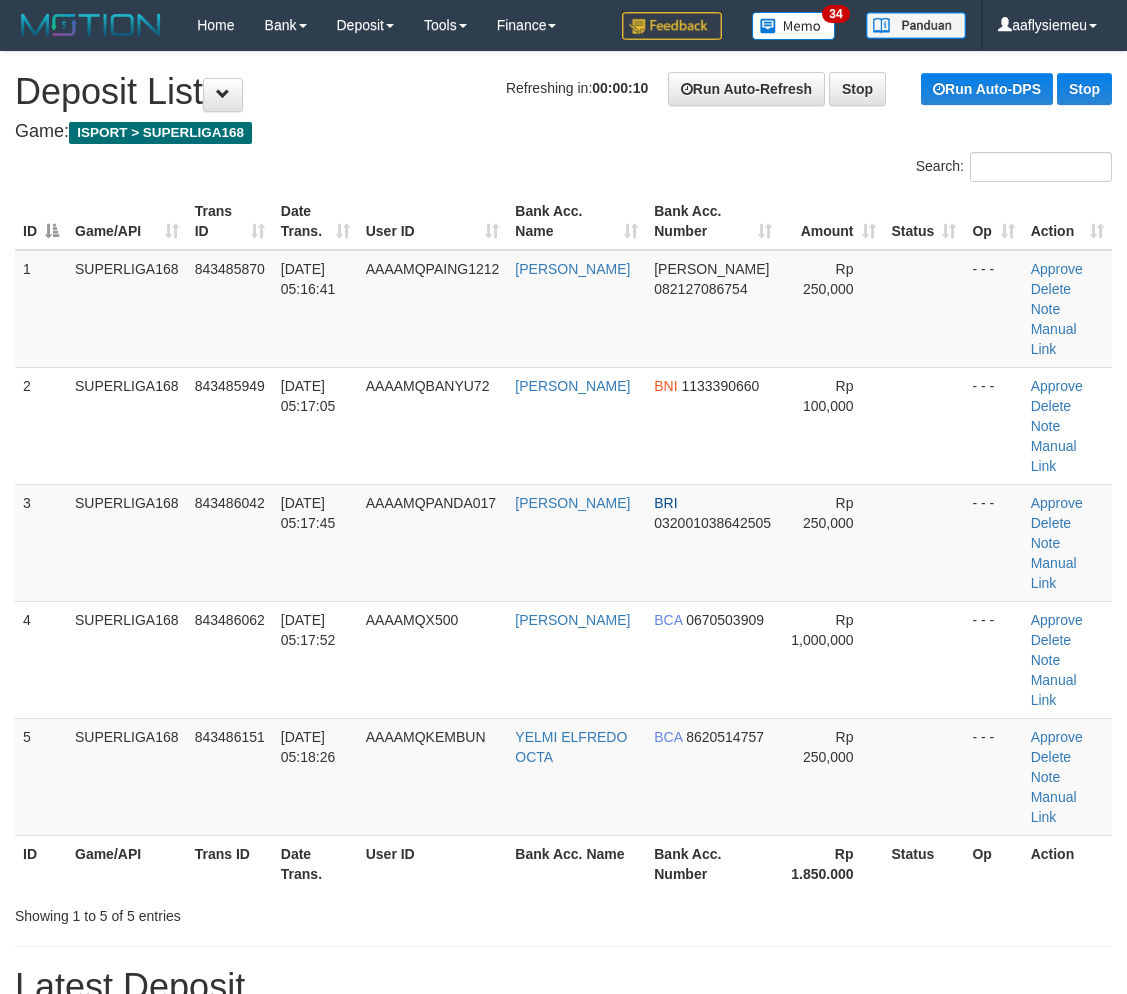 scroll, scrollTop: 0, scrollLeft: 0, axis: both 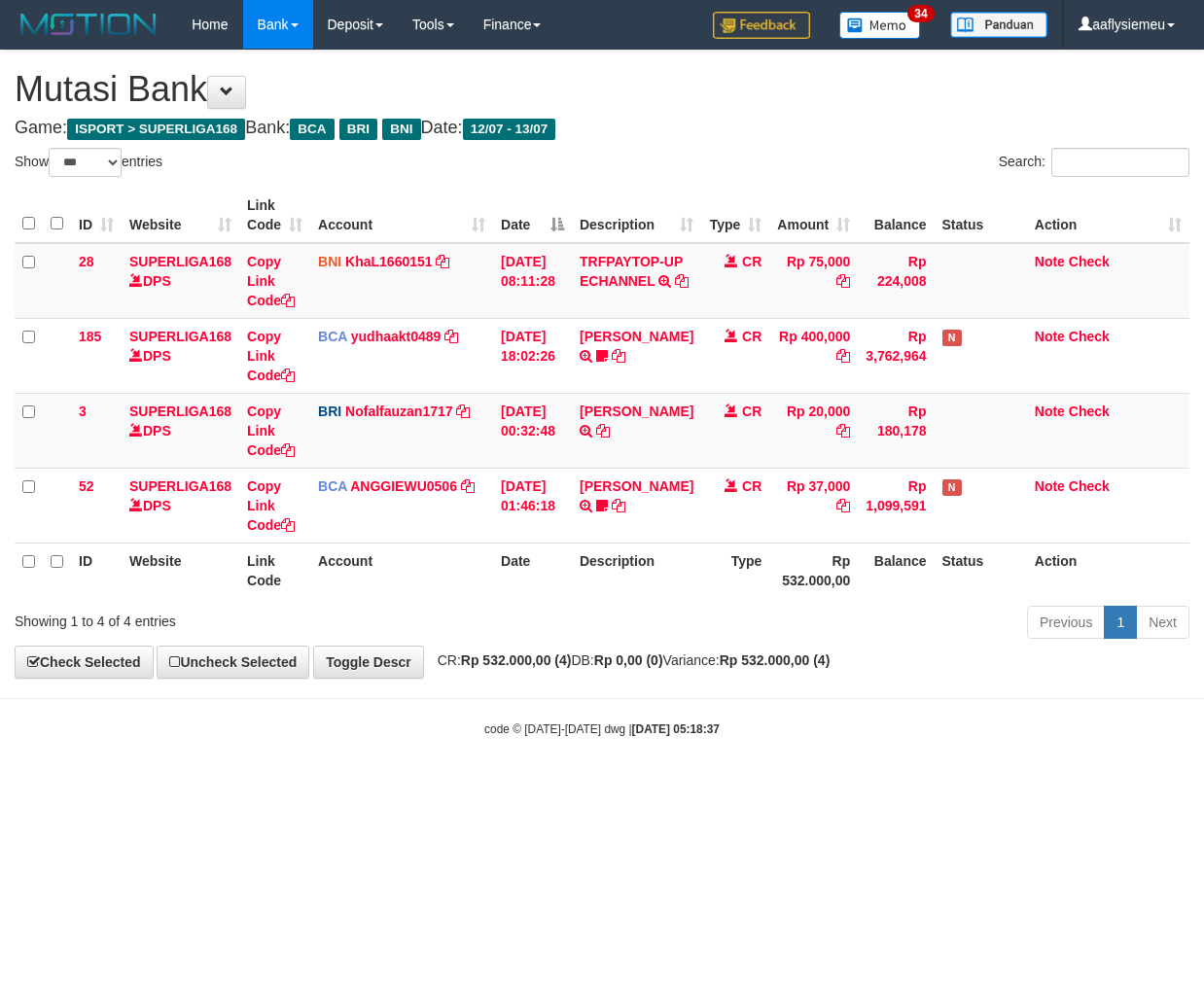 select on "***" 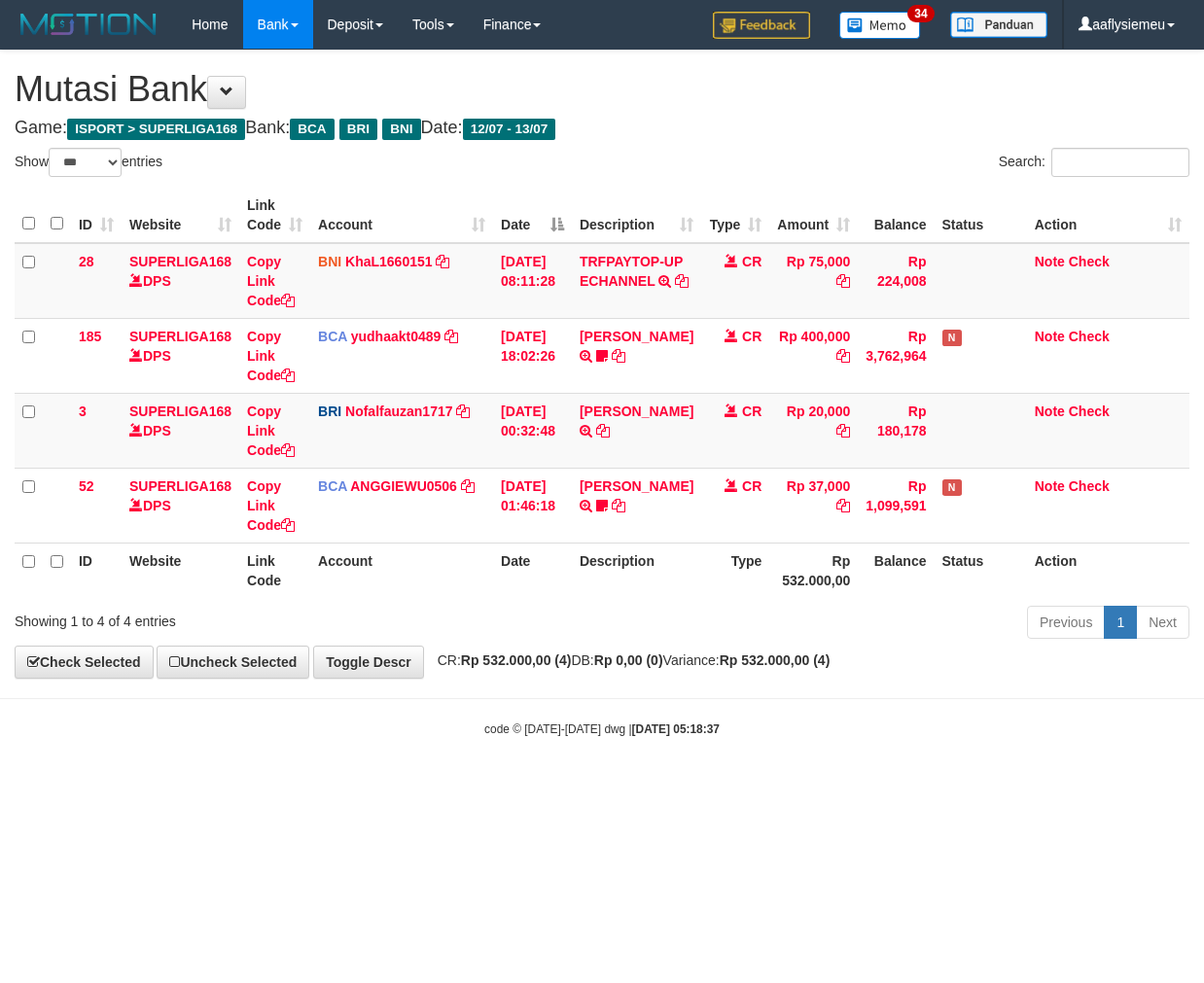 scroll, scrollTop: 0, scrollLeft: 0, axis: both 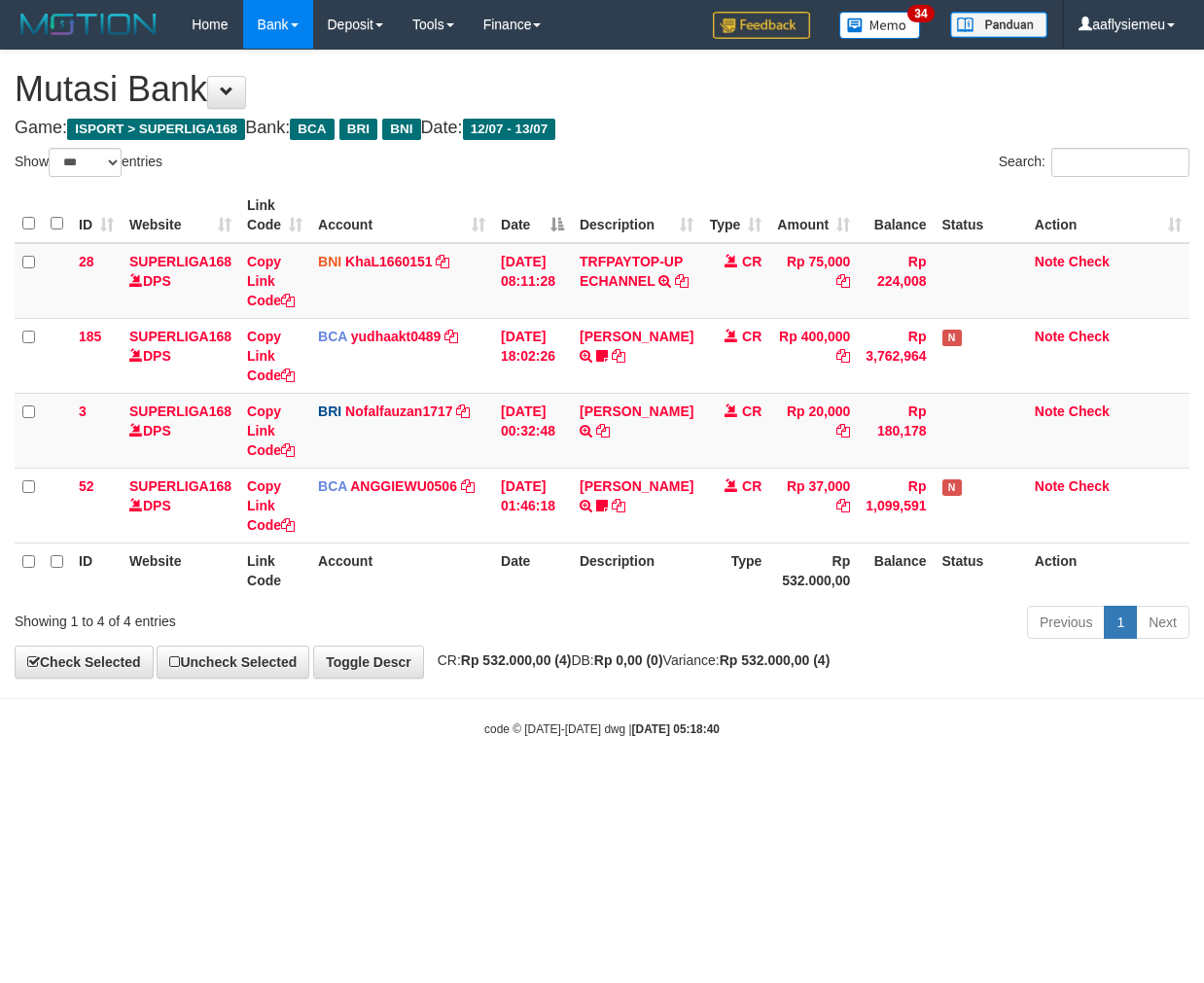 select on "***" 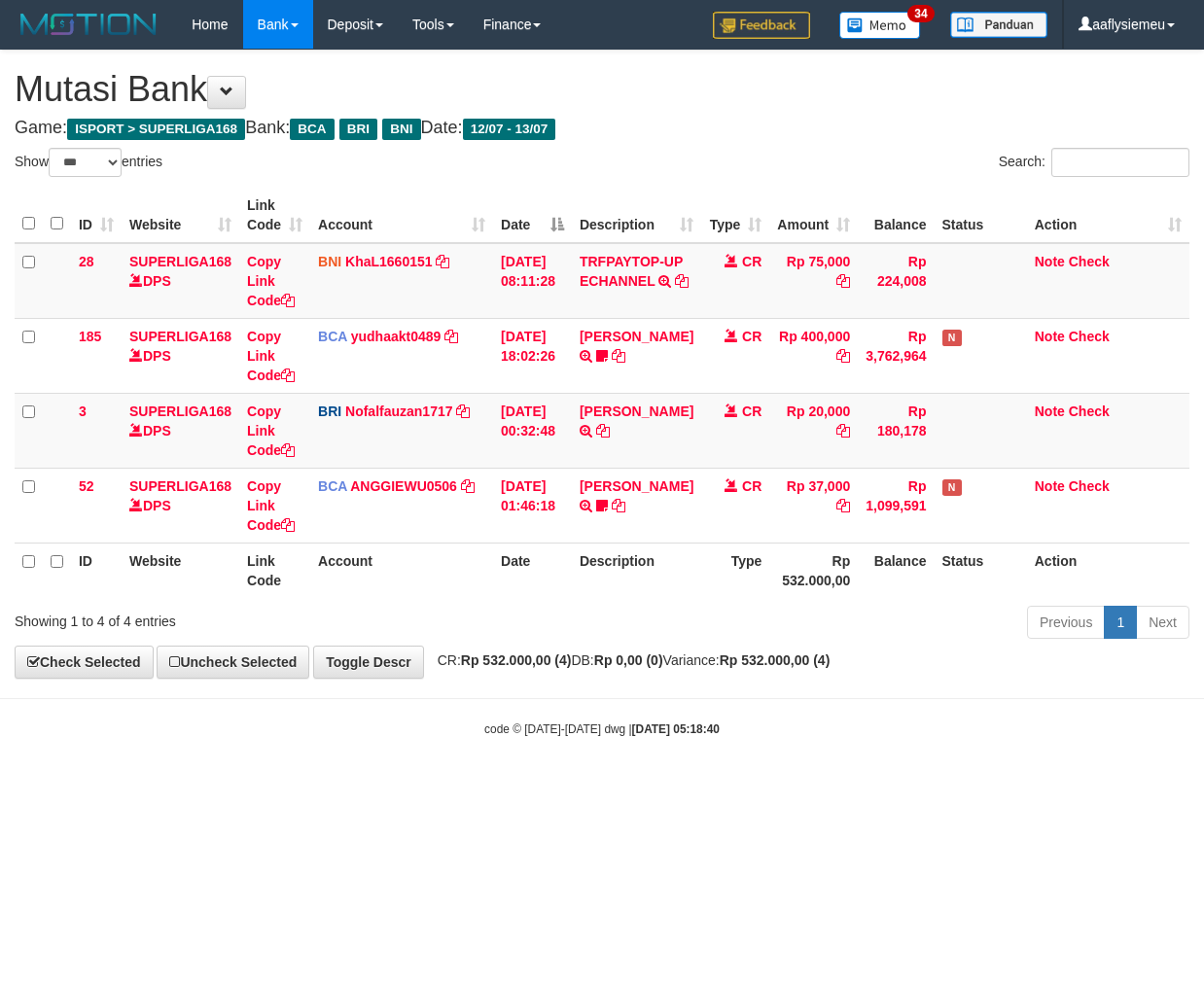 scroll, scrollTop: 0, scrollLeft: 0, axis: both 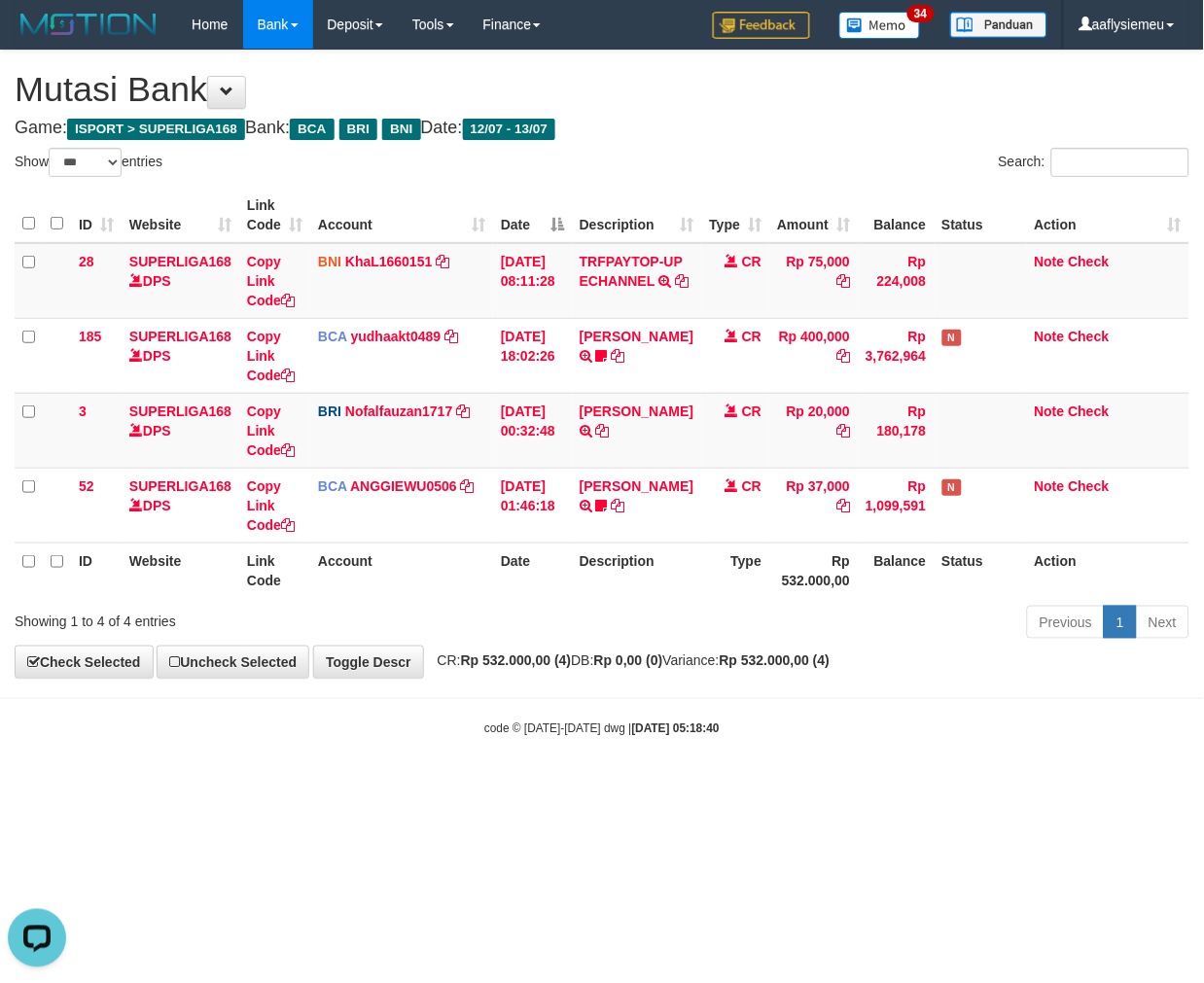 drag, startPoint x: 605, startPoint y: 697, endPoint x: 1202, endPoint y: 552, distance: 614.3566 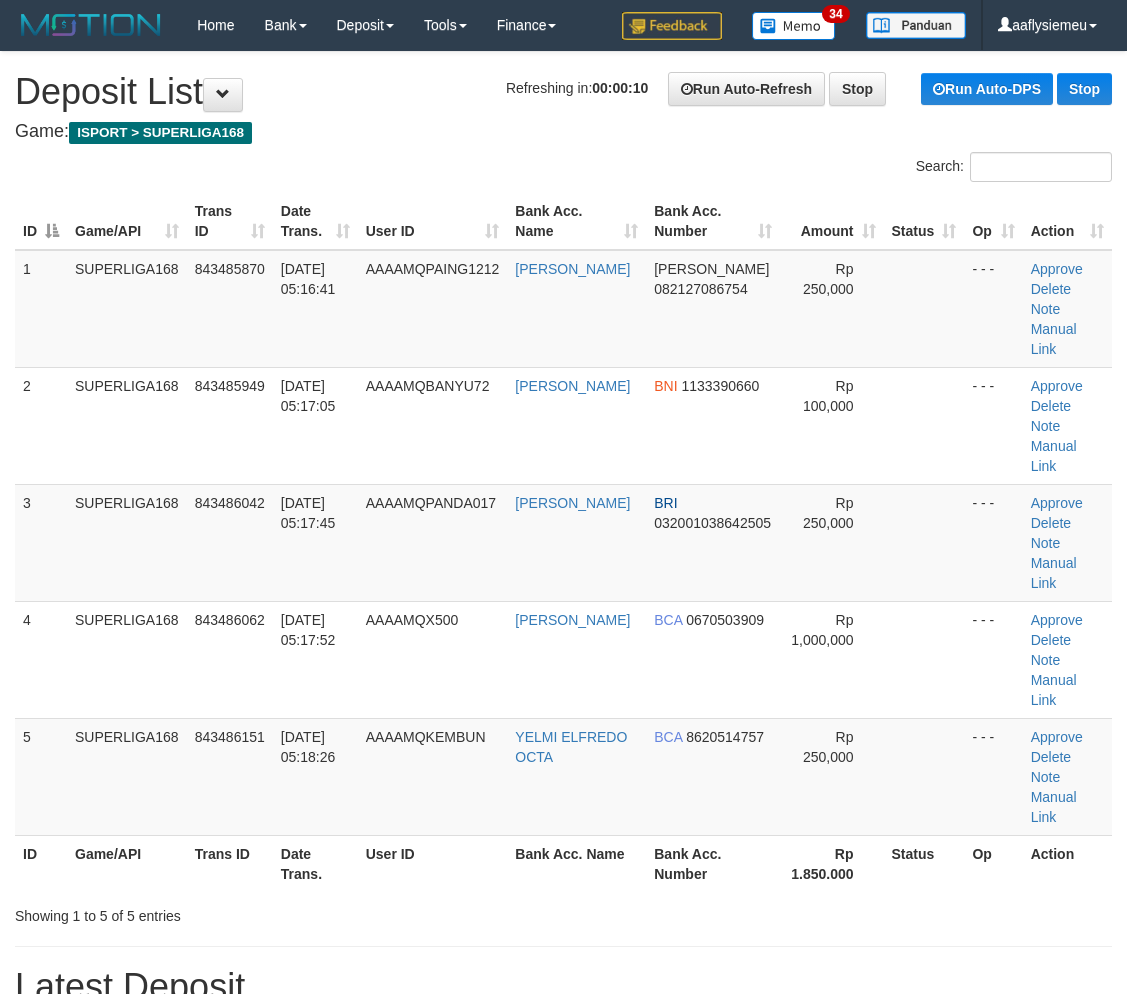 scroll, scrollTop: 0, scrollLeft: 0, axis: both 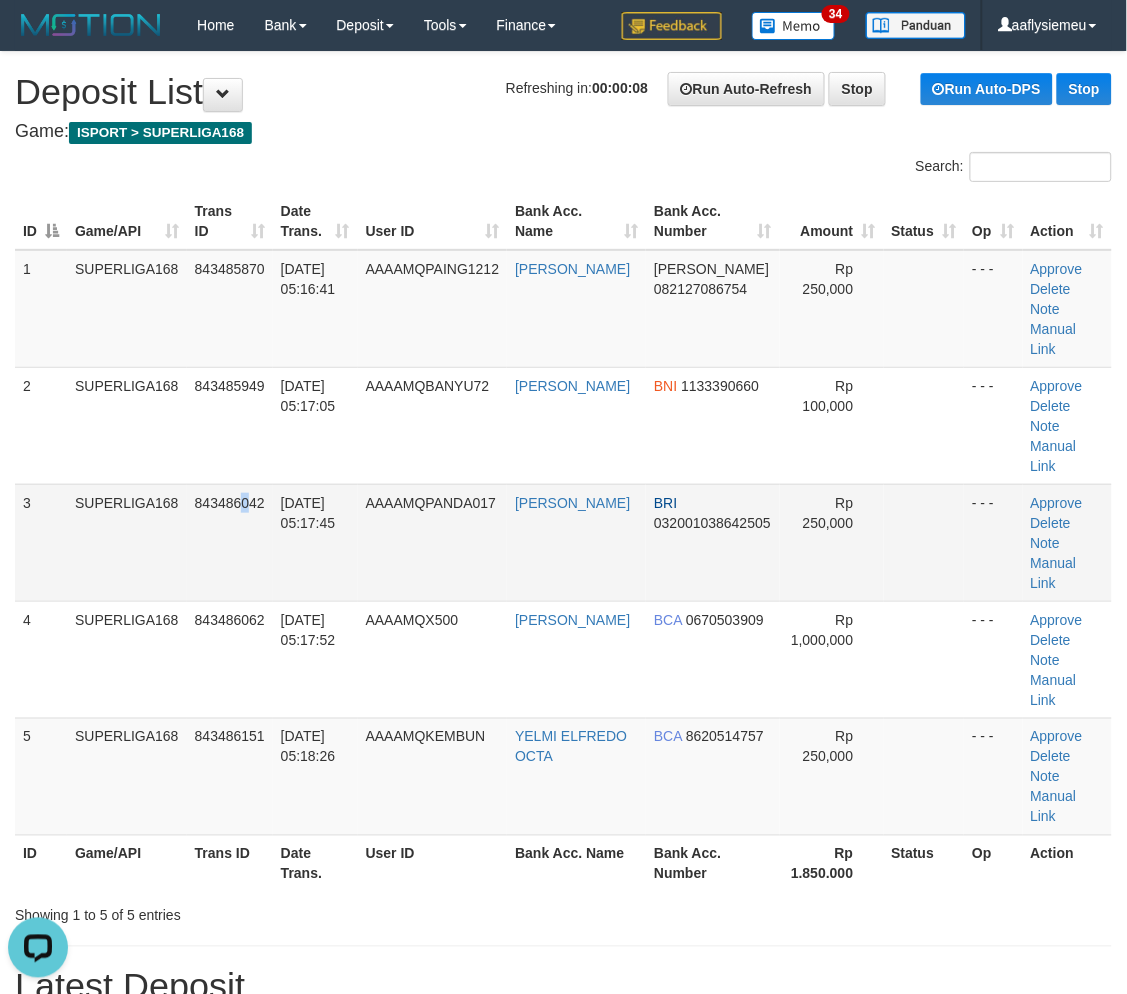 drag, startPoint x: 245, startPoint y: 450, endPoint x: 140, endPoint y: 498, distance: 115.45129 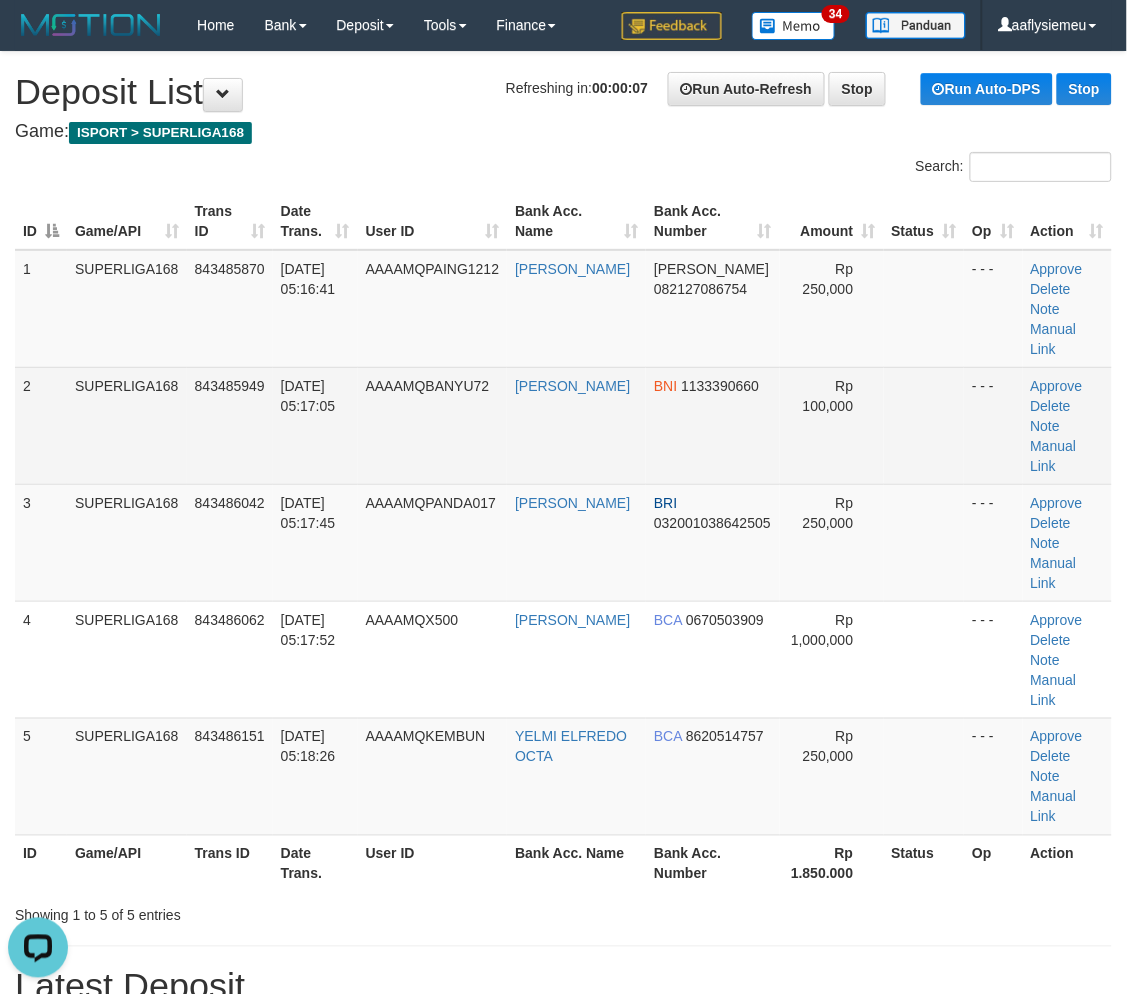 click on "843485949" at bounding box center [230, 425] 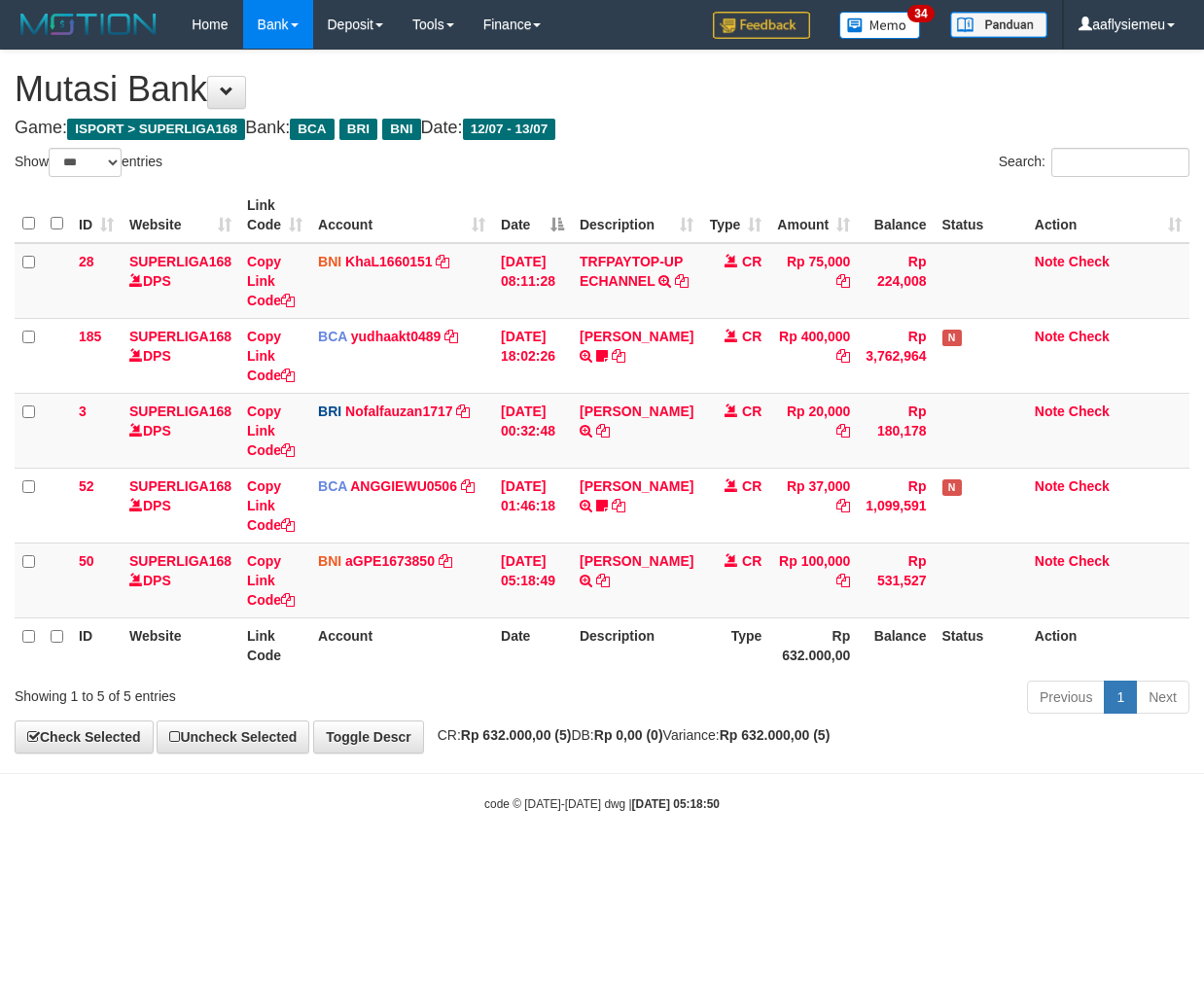select on "***" 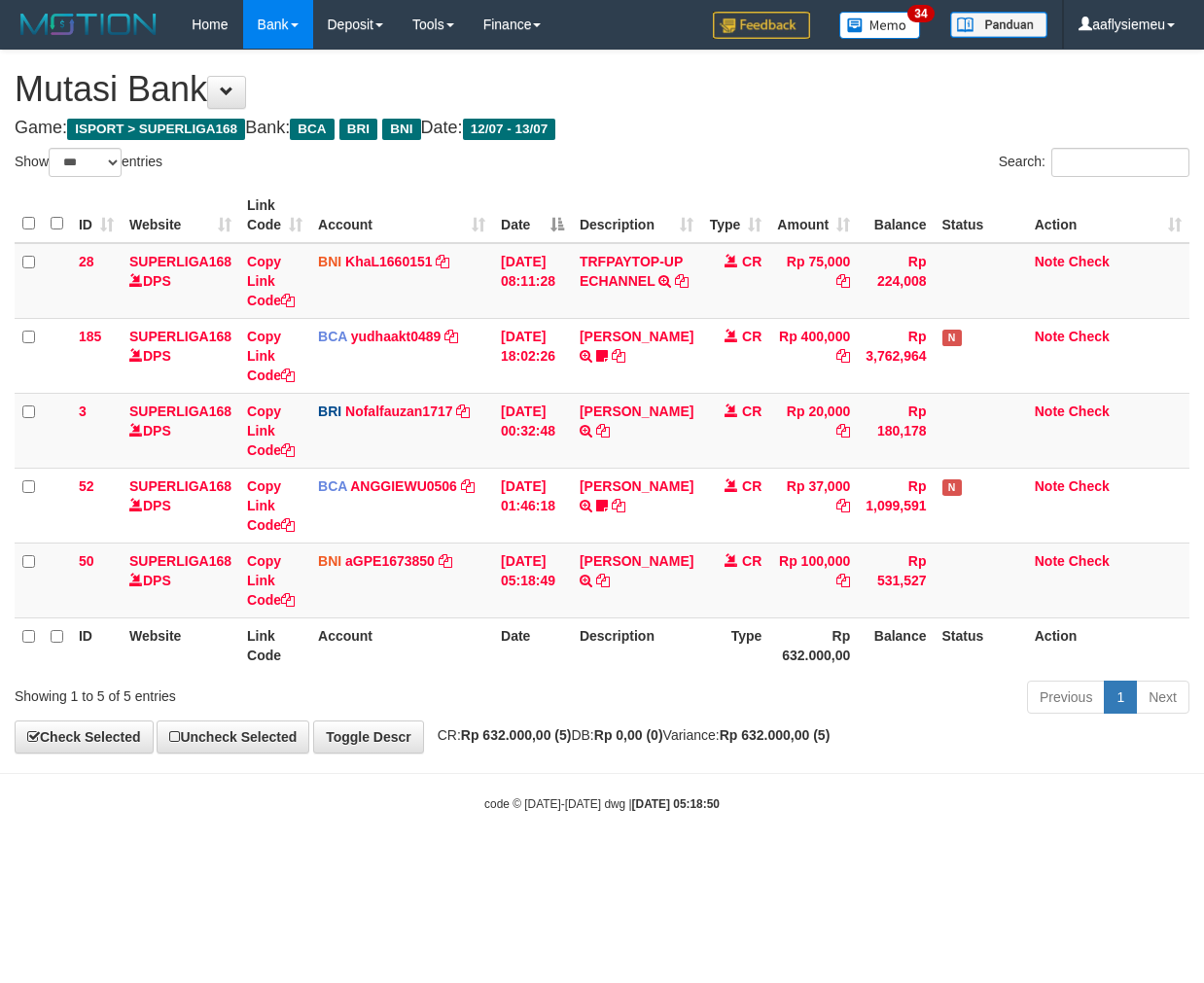 scroll, scrollTop: 0, scrollLeft: 0, axis: both 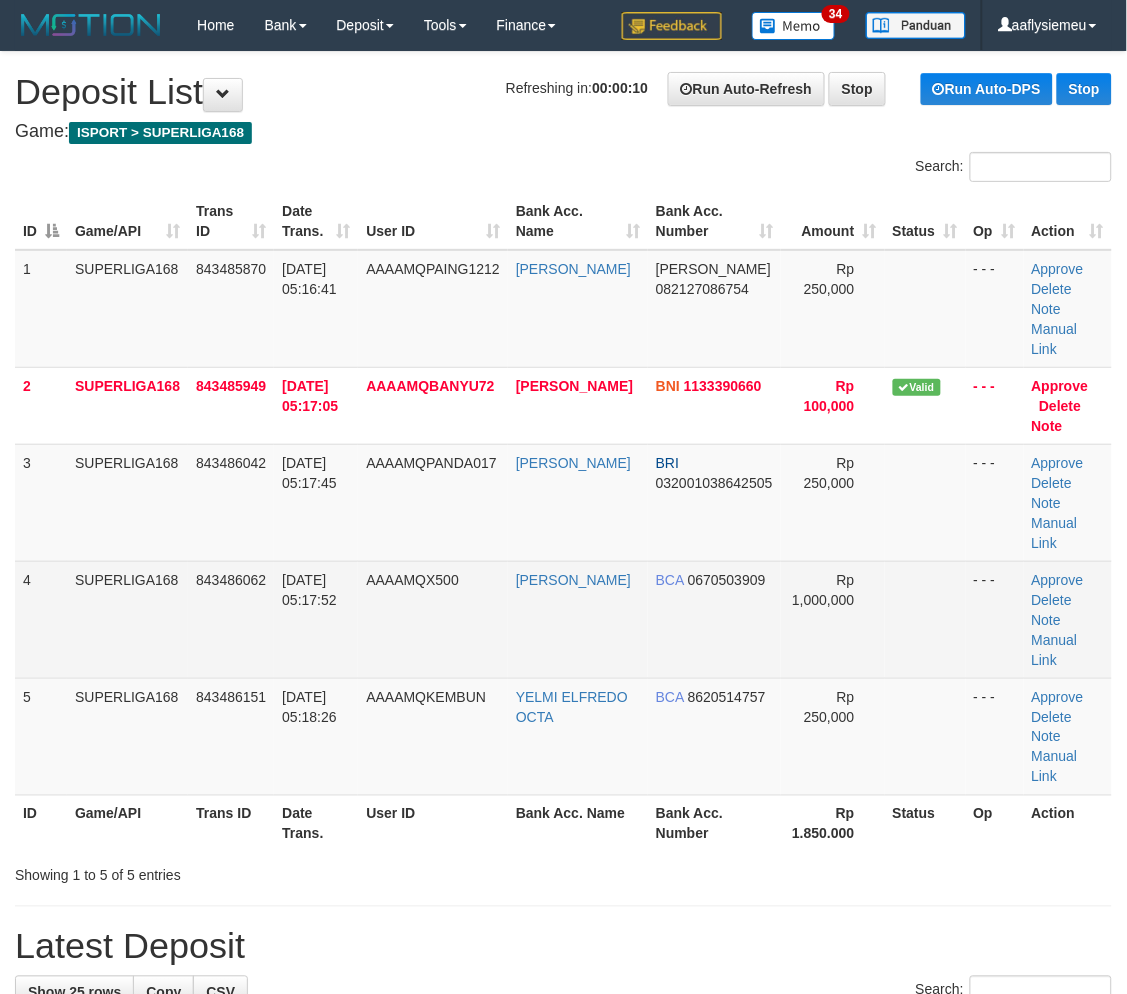 drag, startPoint x: 136, startPoint y: 573, endPoint x: 111, endPoint y: 585, distance: 27.730848 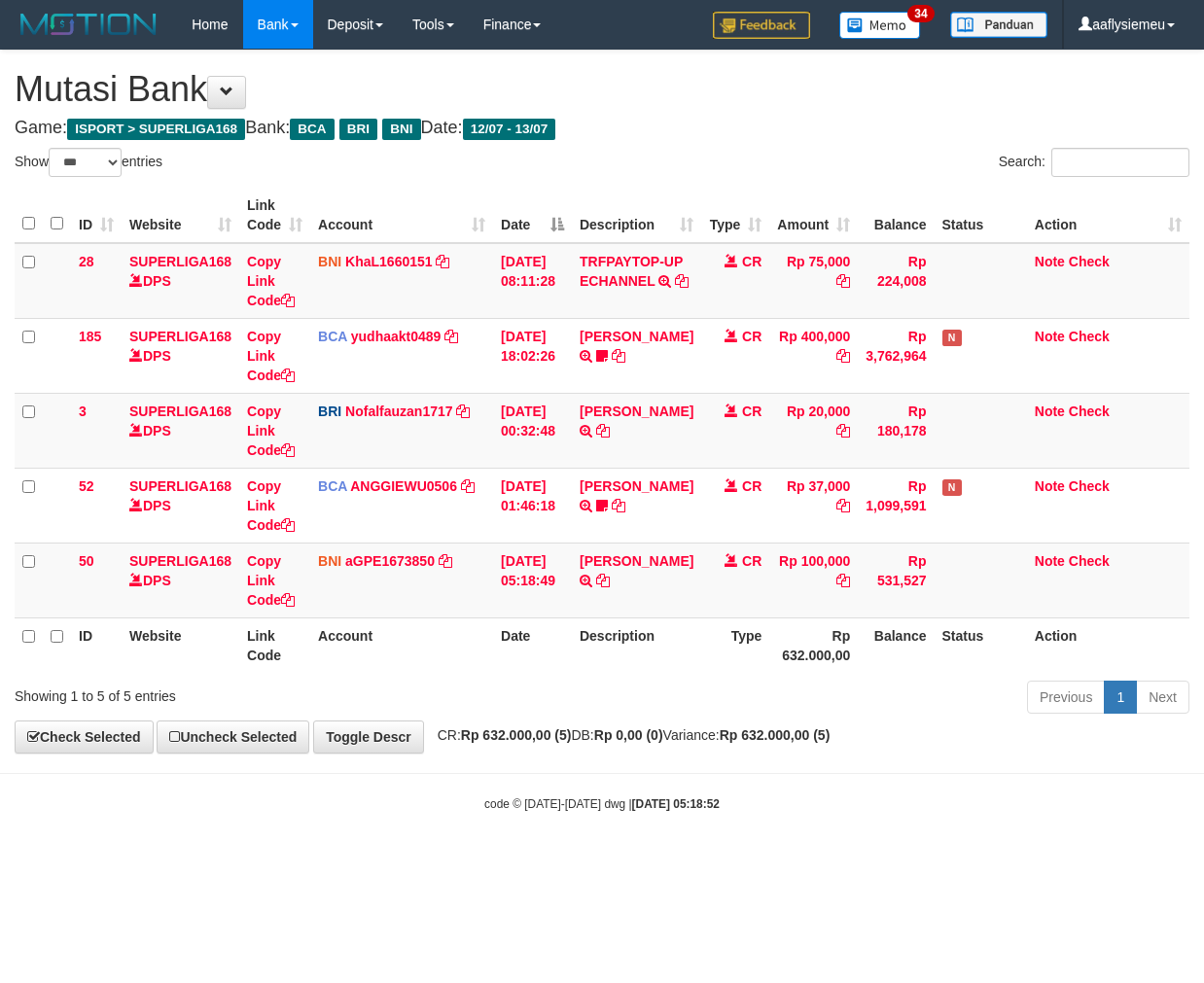 select on "***" 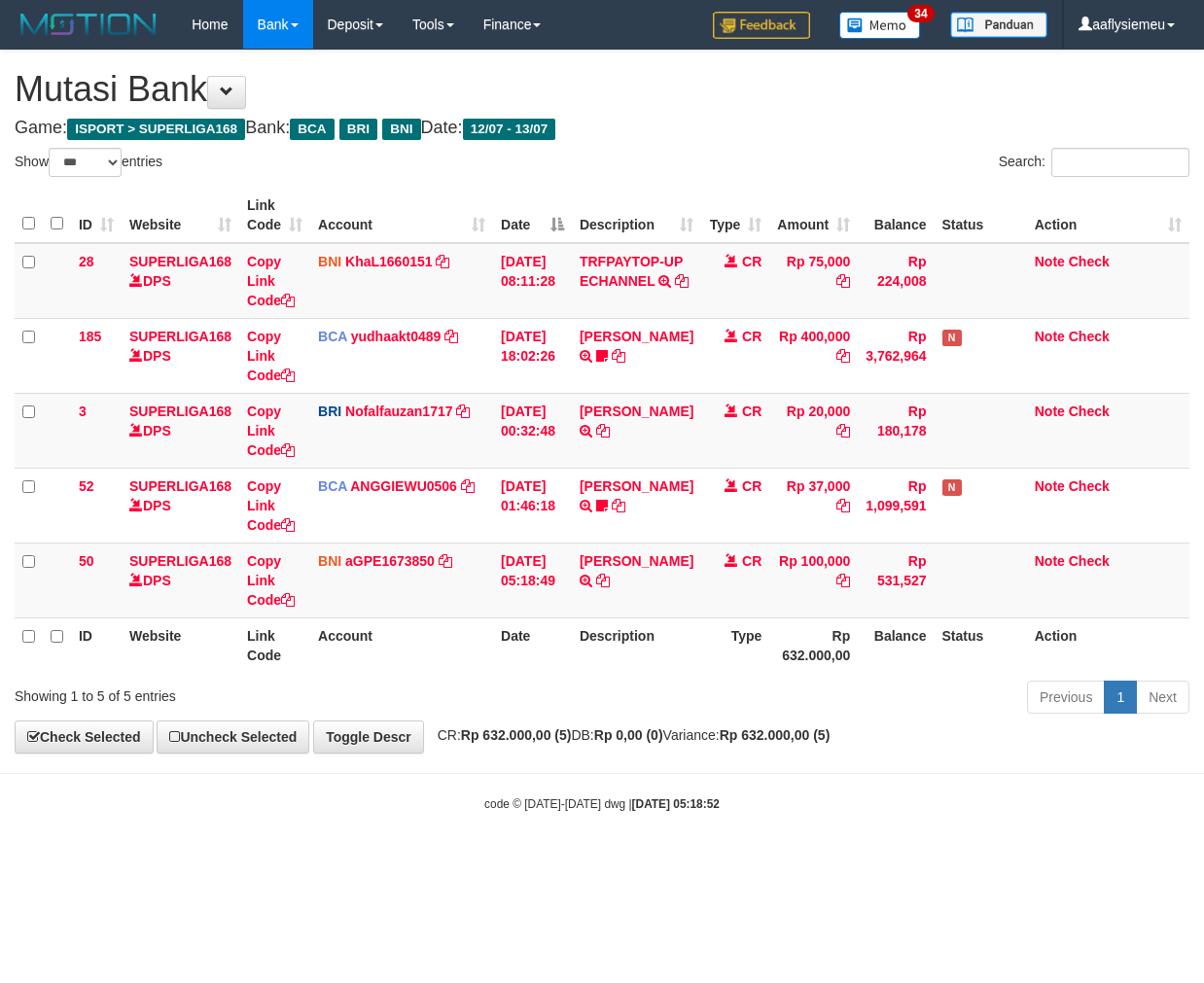 scroll, scrollTop: 0, scrollLeft: 0, axis: both 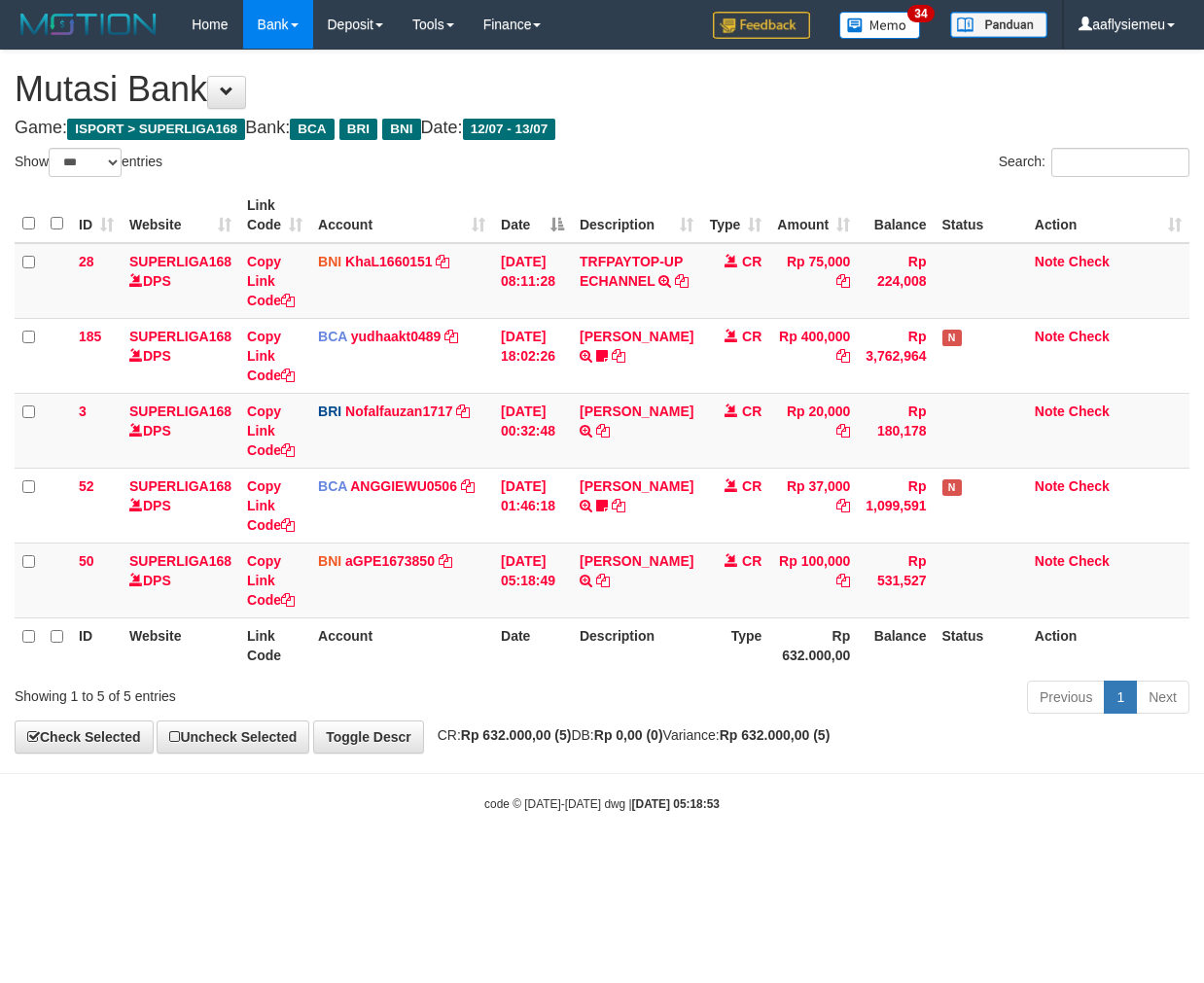 select on "***" 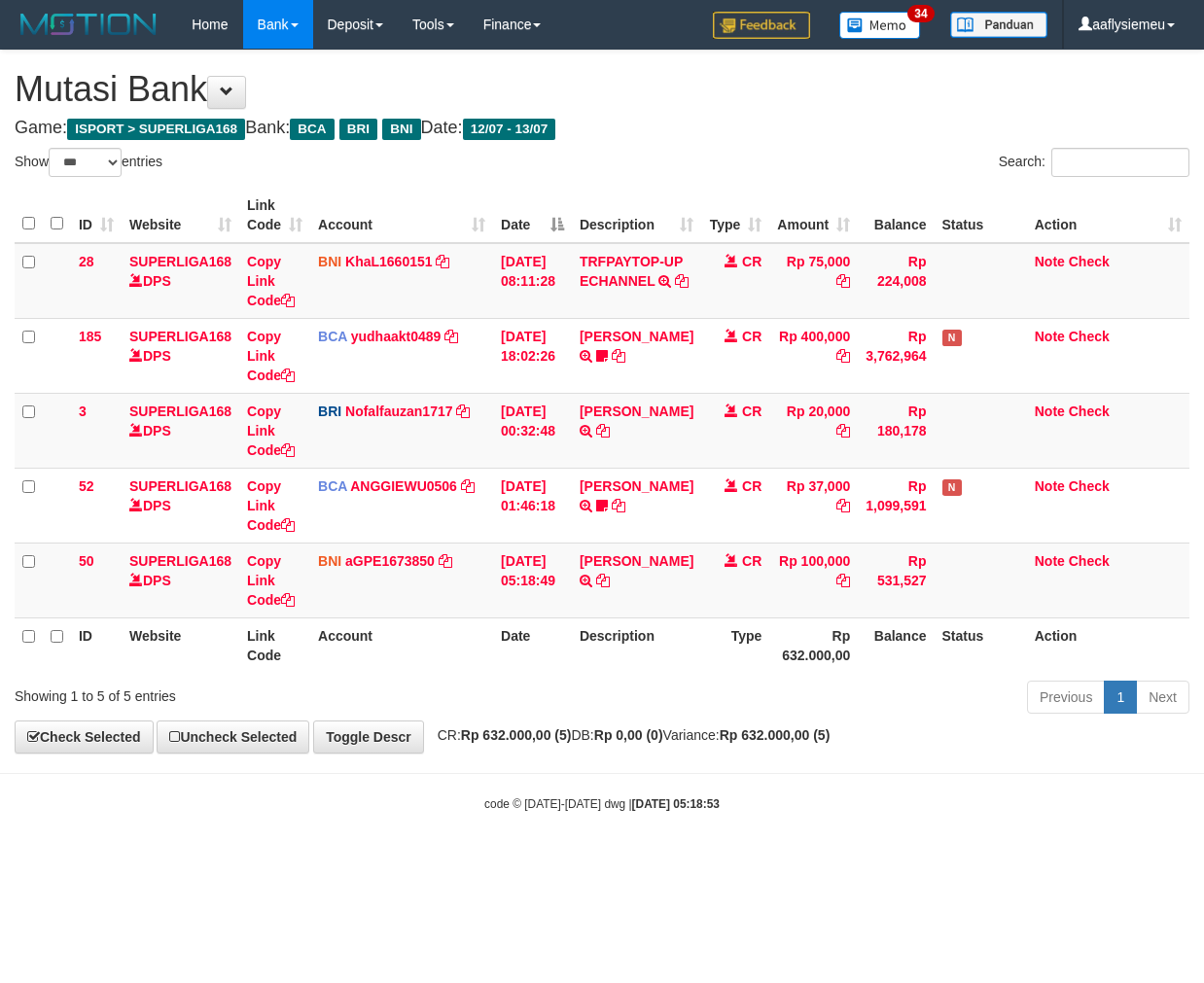 scroll, scrollTop: 0, scrollLeft: 0, axis: both 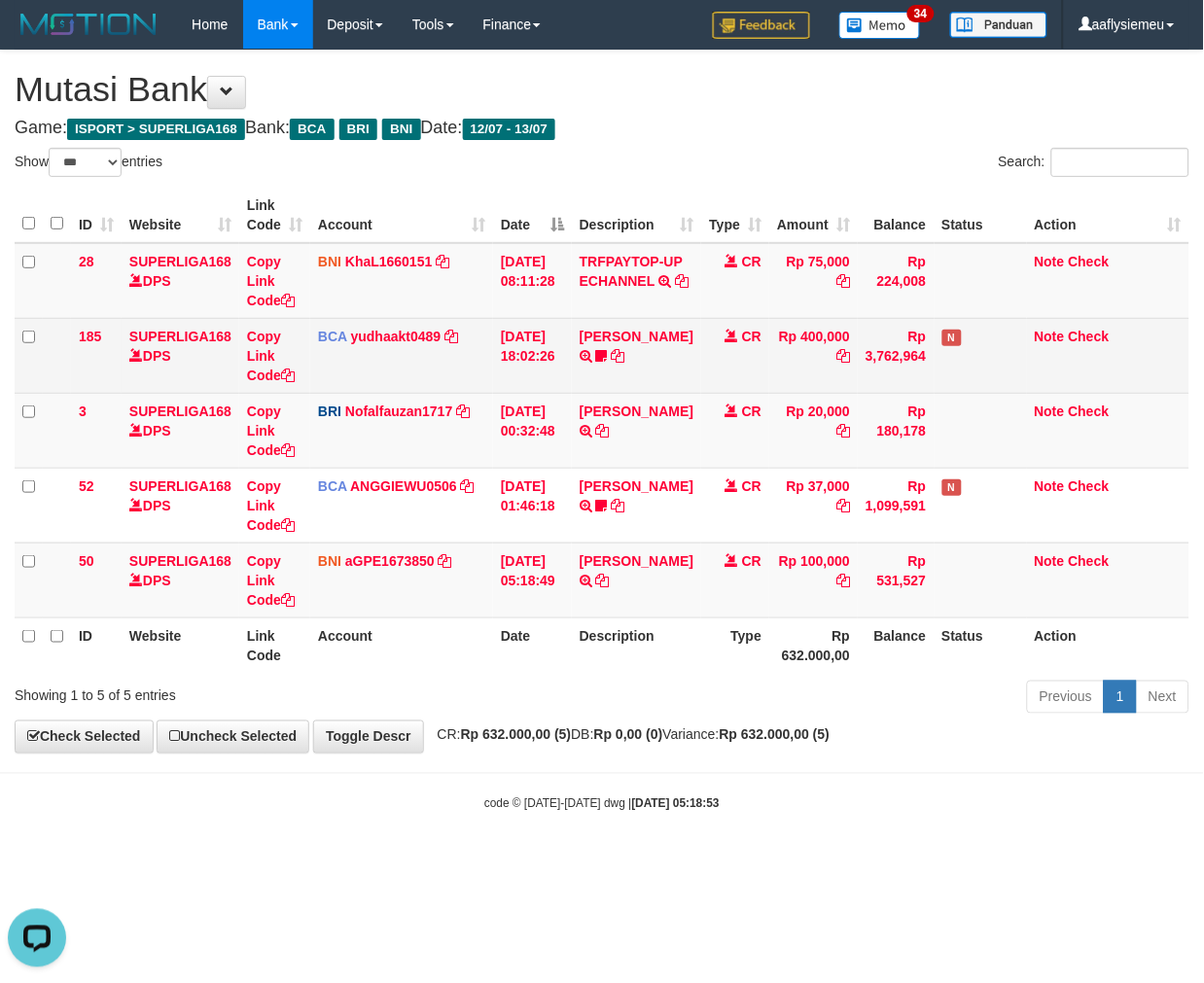 drag, startPoint x: 722, startPoint y: 142, endPoint x: 721, endPoint y: 404, distance: 262.00191 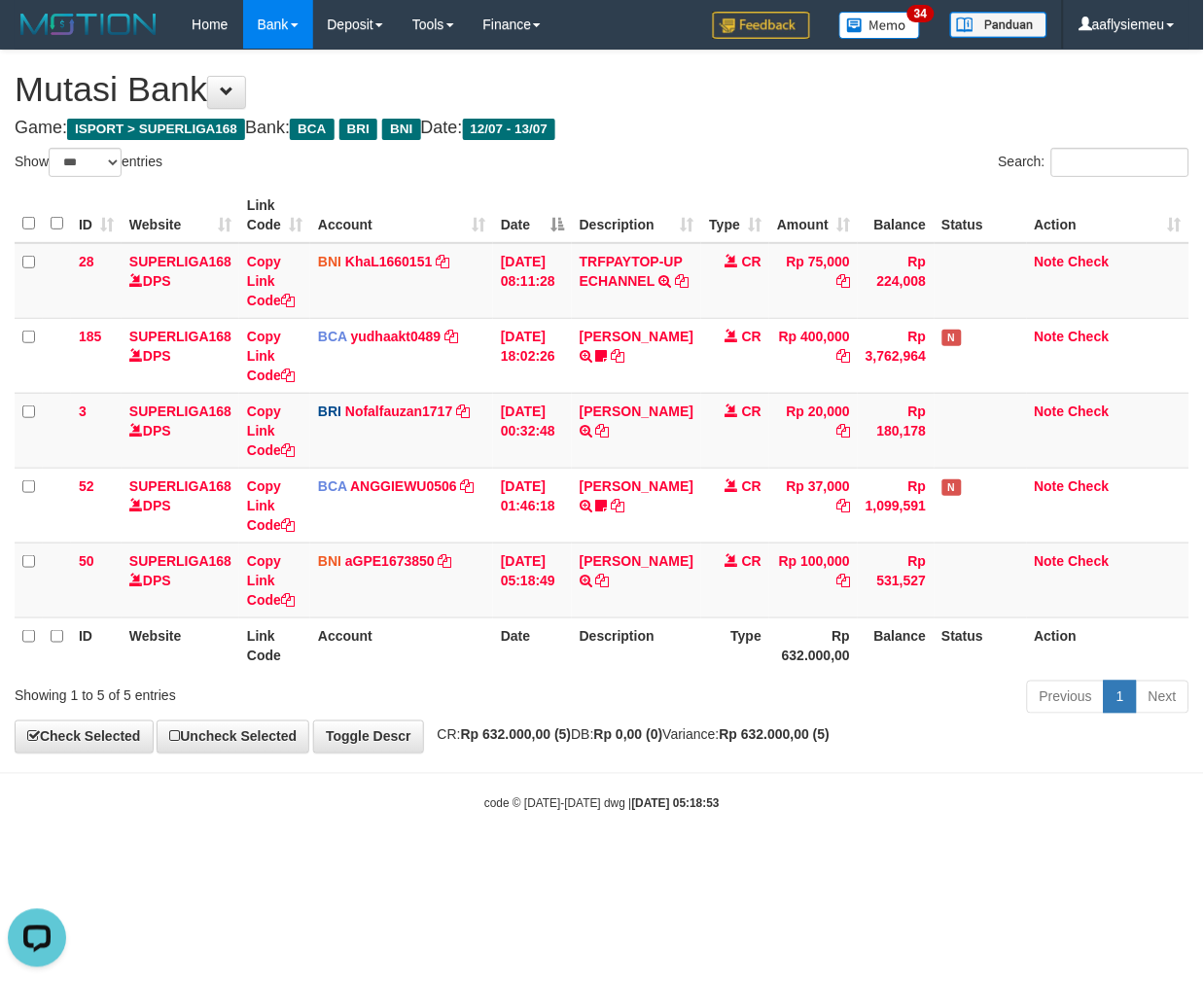 drag, startPoint x: 718, startPoint y: 696, endPoint x: 1196, endPoint y: 527, distance: 506.99606 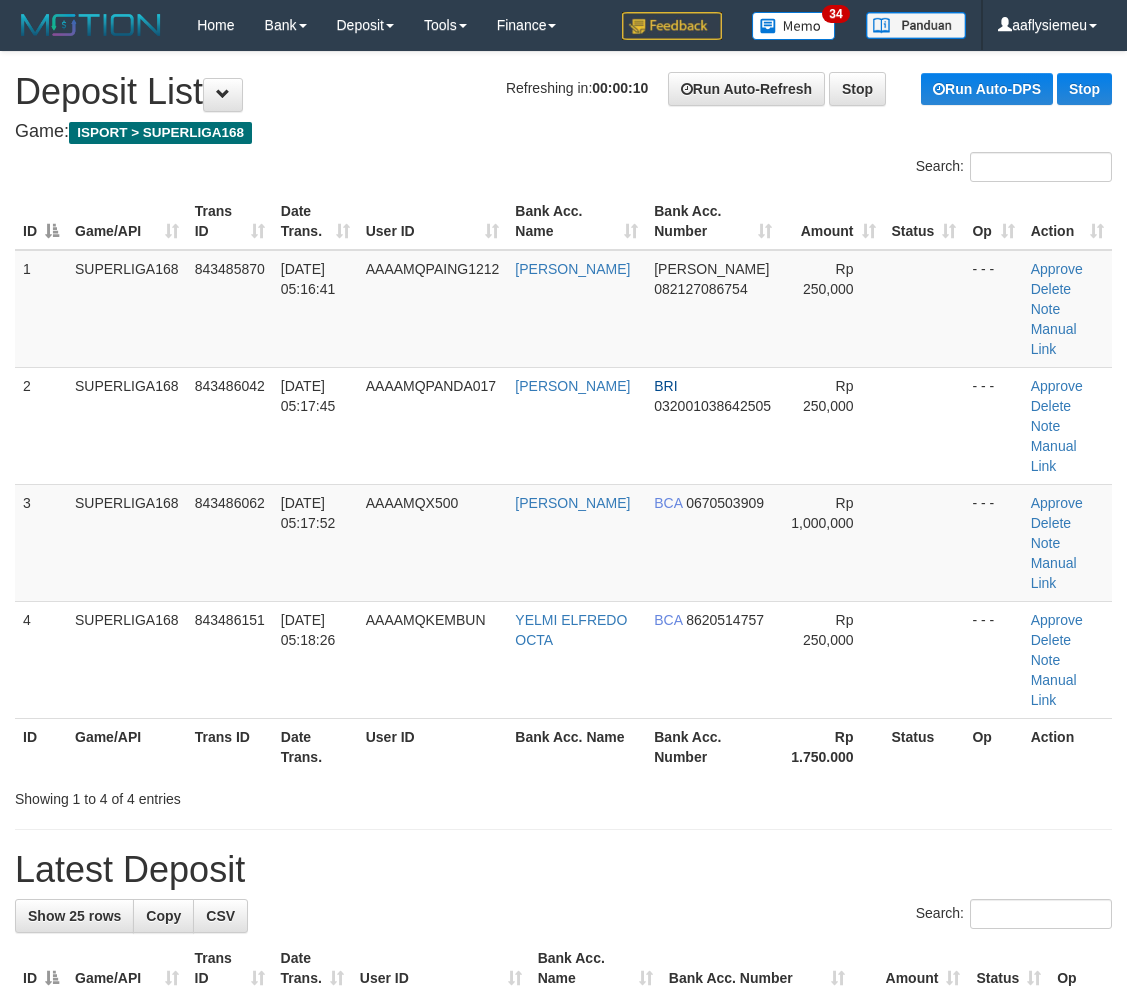 scroll, scrollTop: 0, scrollLeft: 0, axis: both 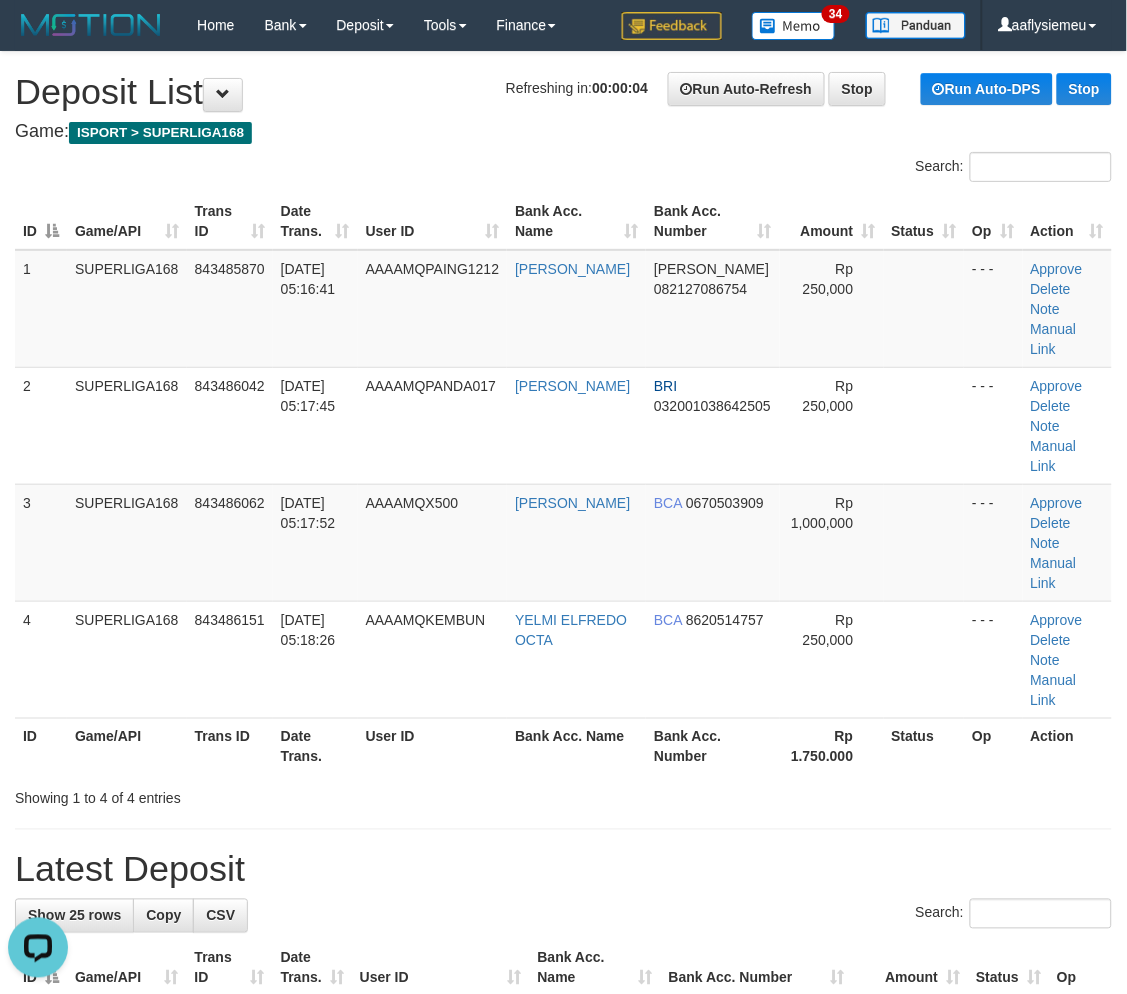 drag, startPoint x: 47, startPoint y: 384, endPoint x: 3, endPoint y: 421, distance: 57.48913 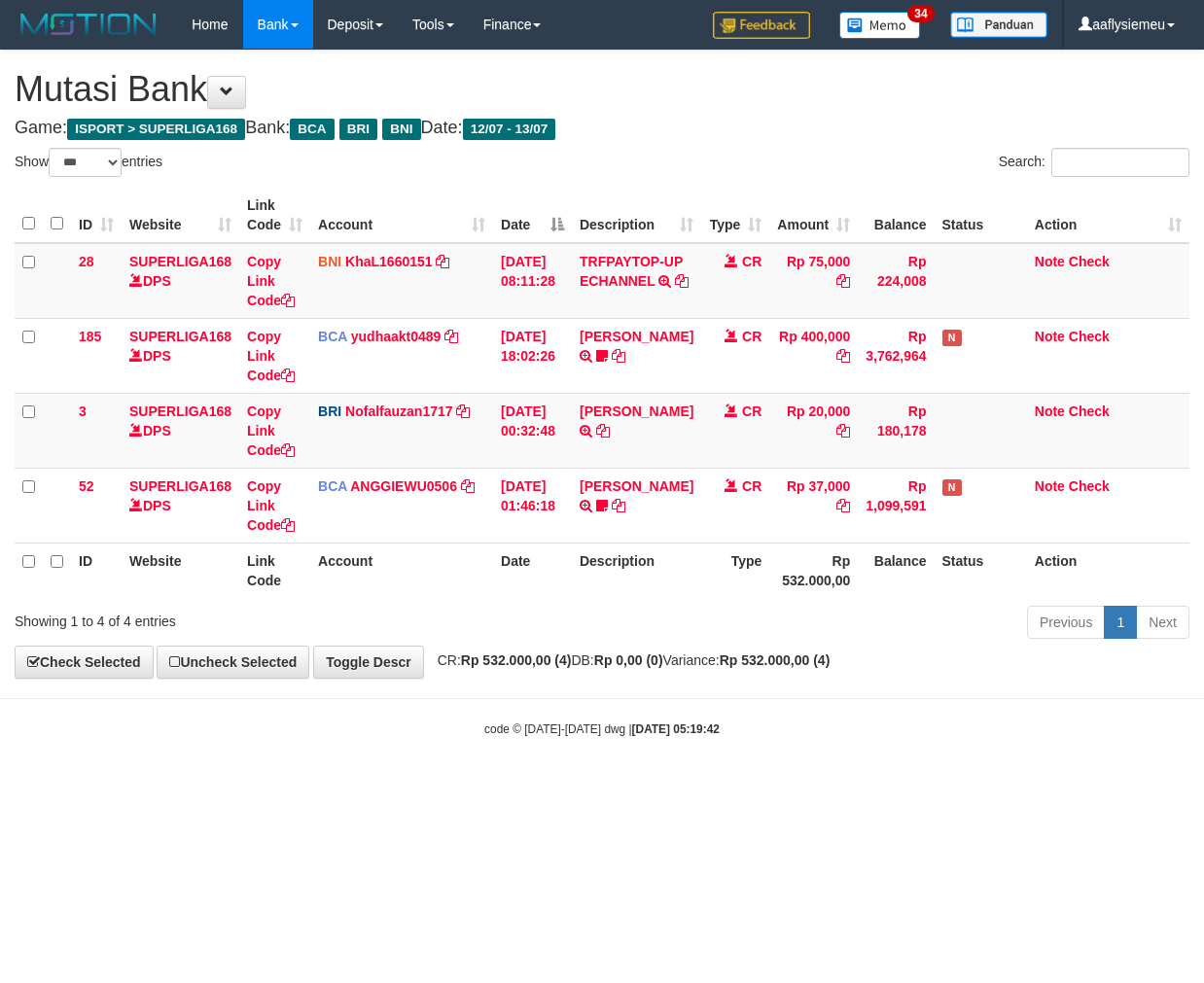 select on "***" 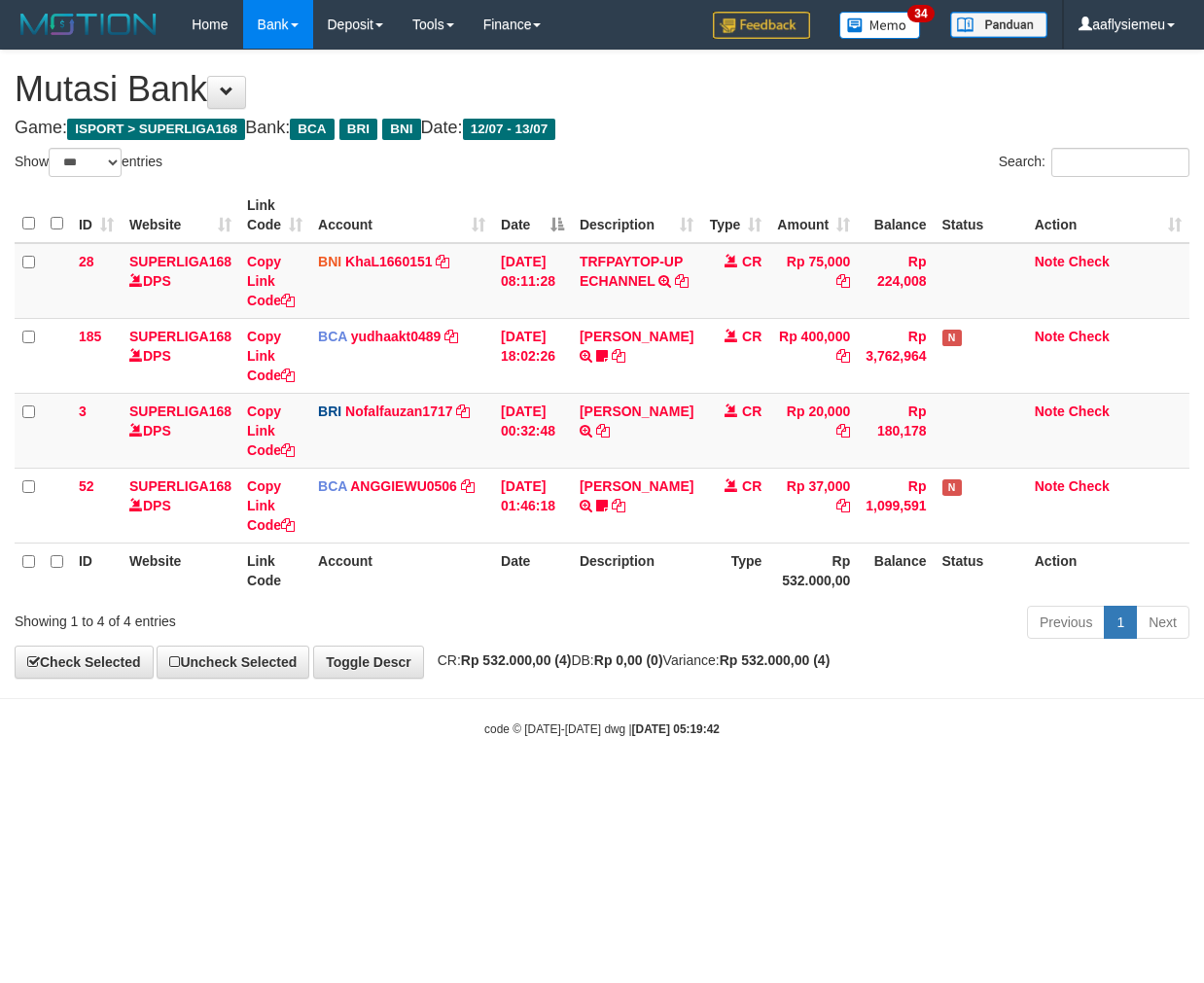 scroll, scrollTop: 0, scrollLeft: 0, axis: both 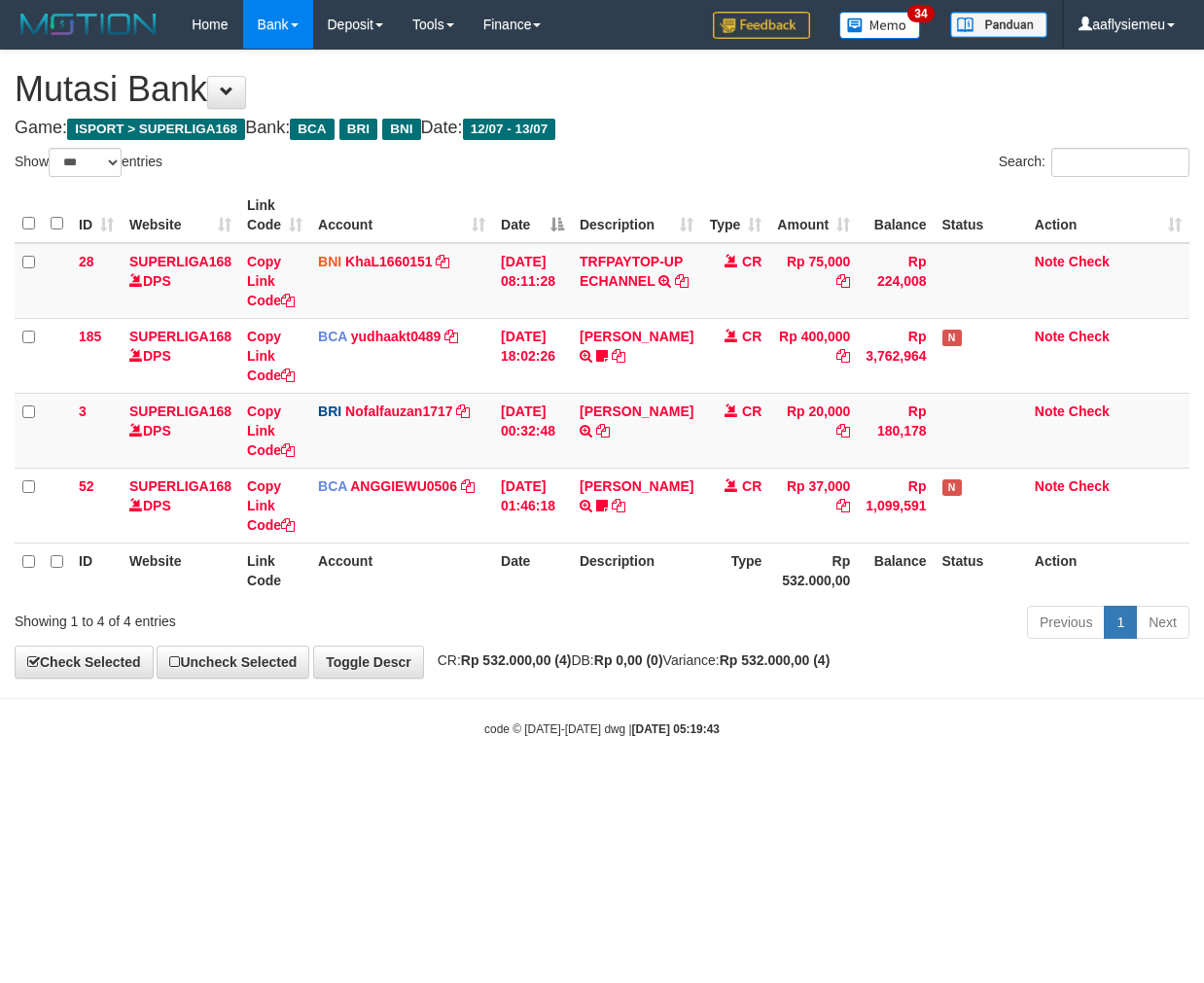 select on "***" 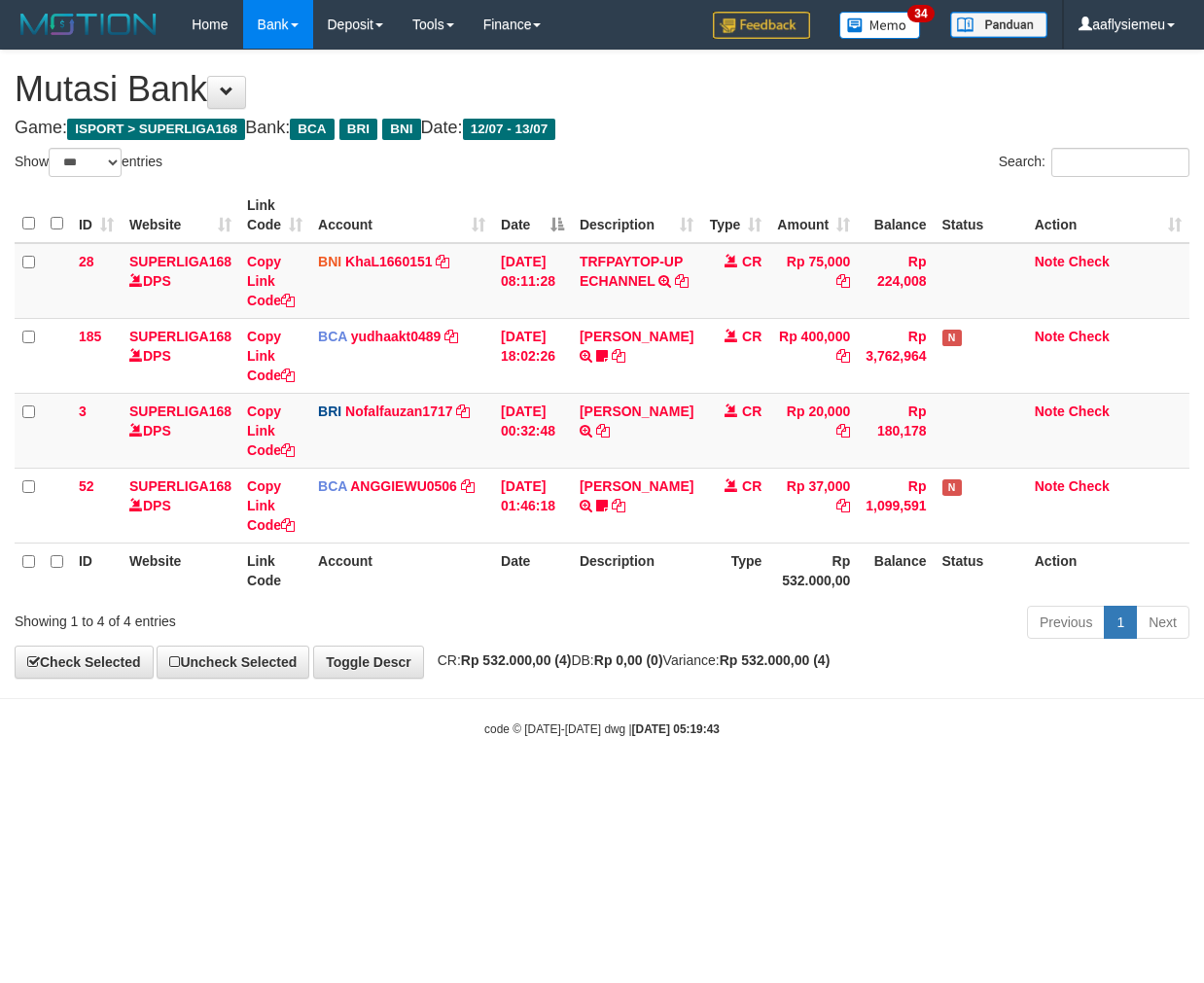 scroll, scrollTop: 0, scrollLeft: 0, axis: both 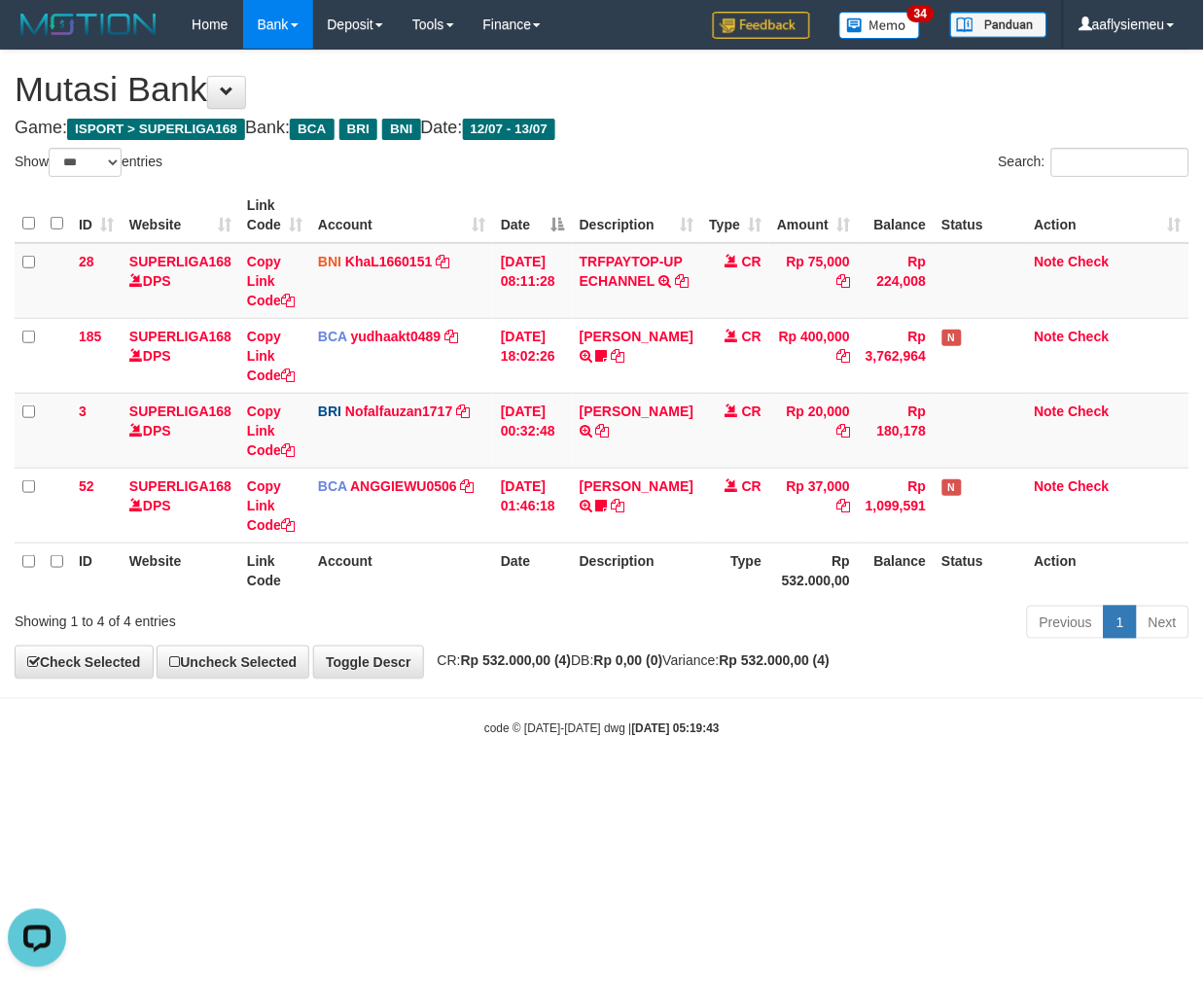 click on "Toggle navigation
Home
Bank
Account List
Load
By Website
Group
[ISPORT]													SUPERLIGA168
By Load Group (DPS)
34" at bounding box center [602, 393] 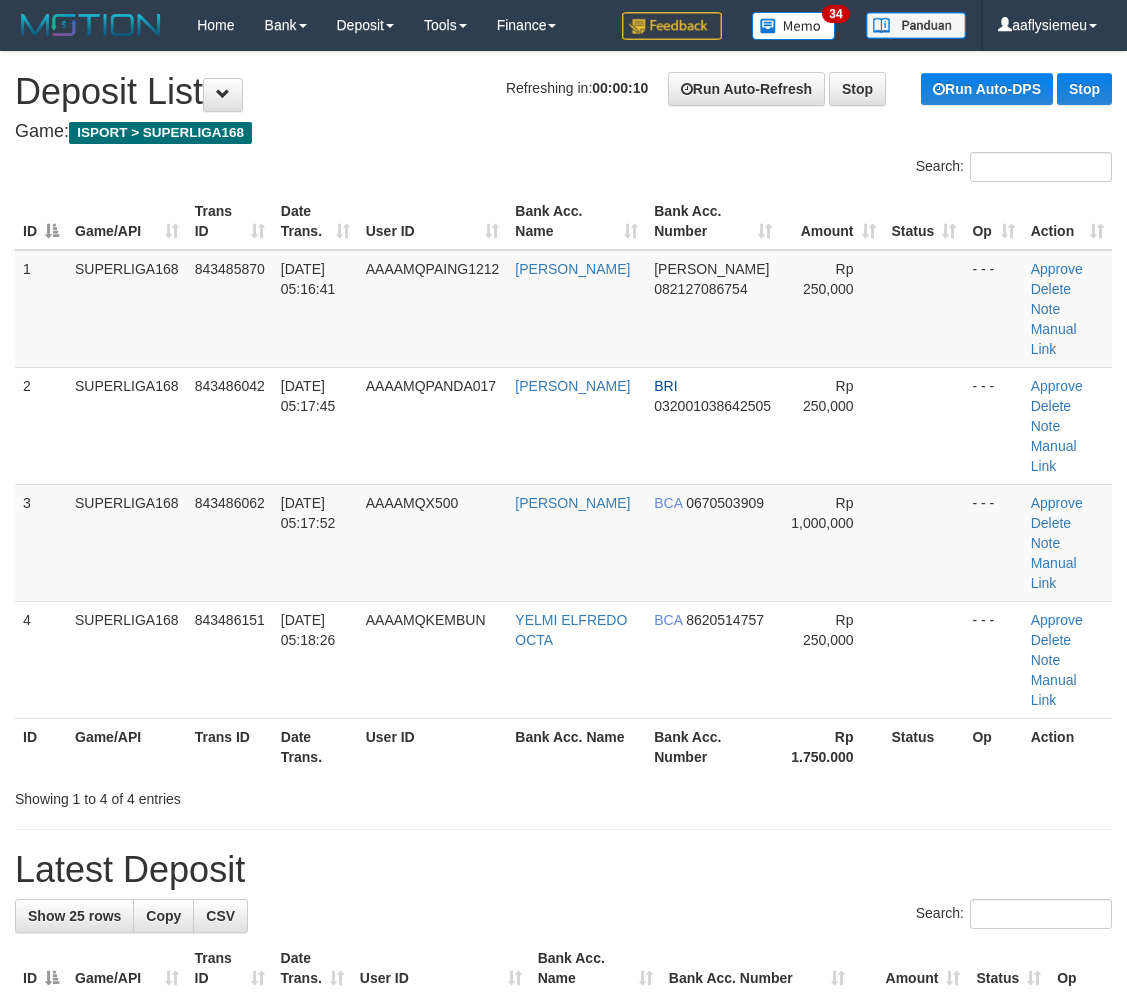 scroll, scrollTop: 0, scrollLeft: 0, axis: both 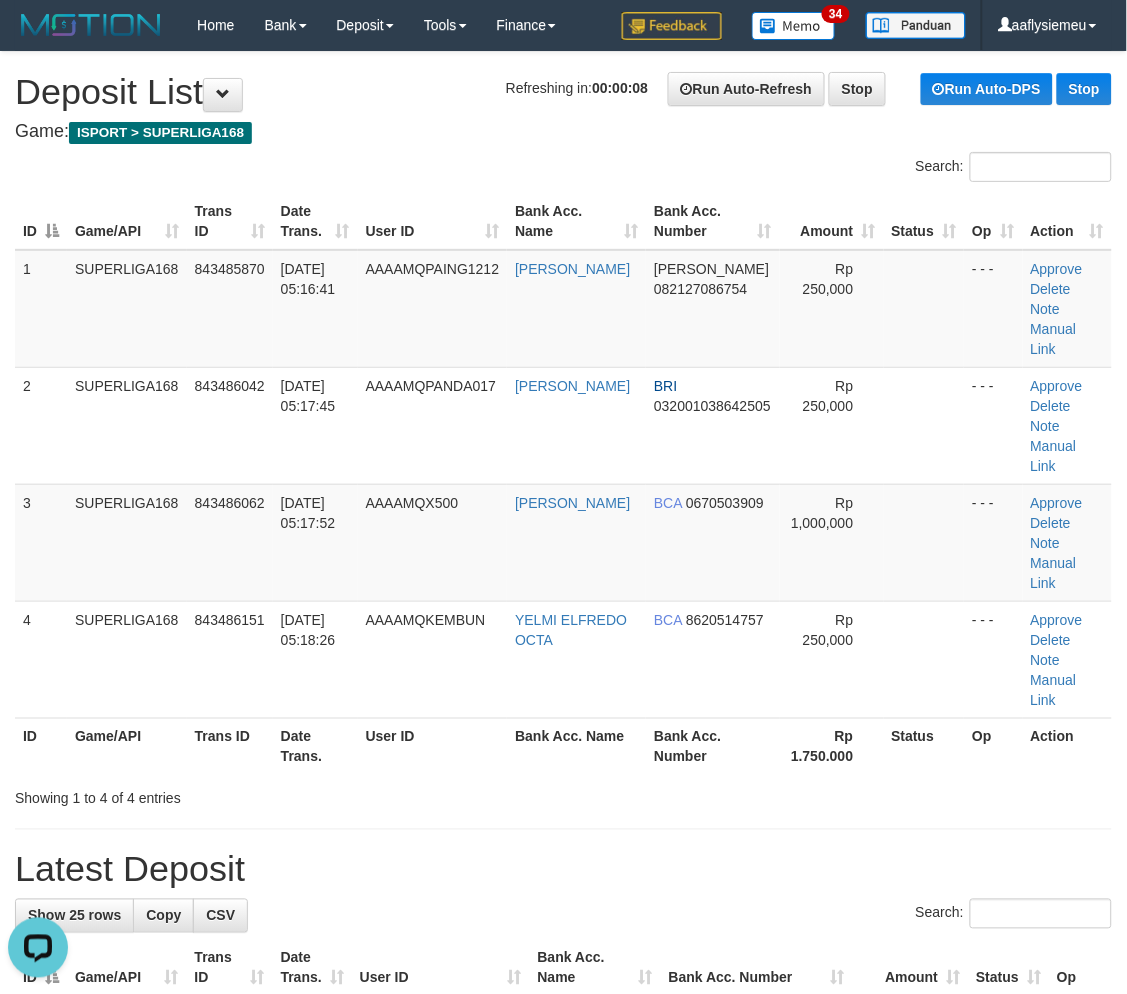 click on "Toggle navigation
Home
Bank
Account List
Load
By Website
Group
[ISPORT]													SUPERLIGA168
By Load Group (DPS)" at bounding box center (563, 1333) 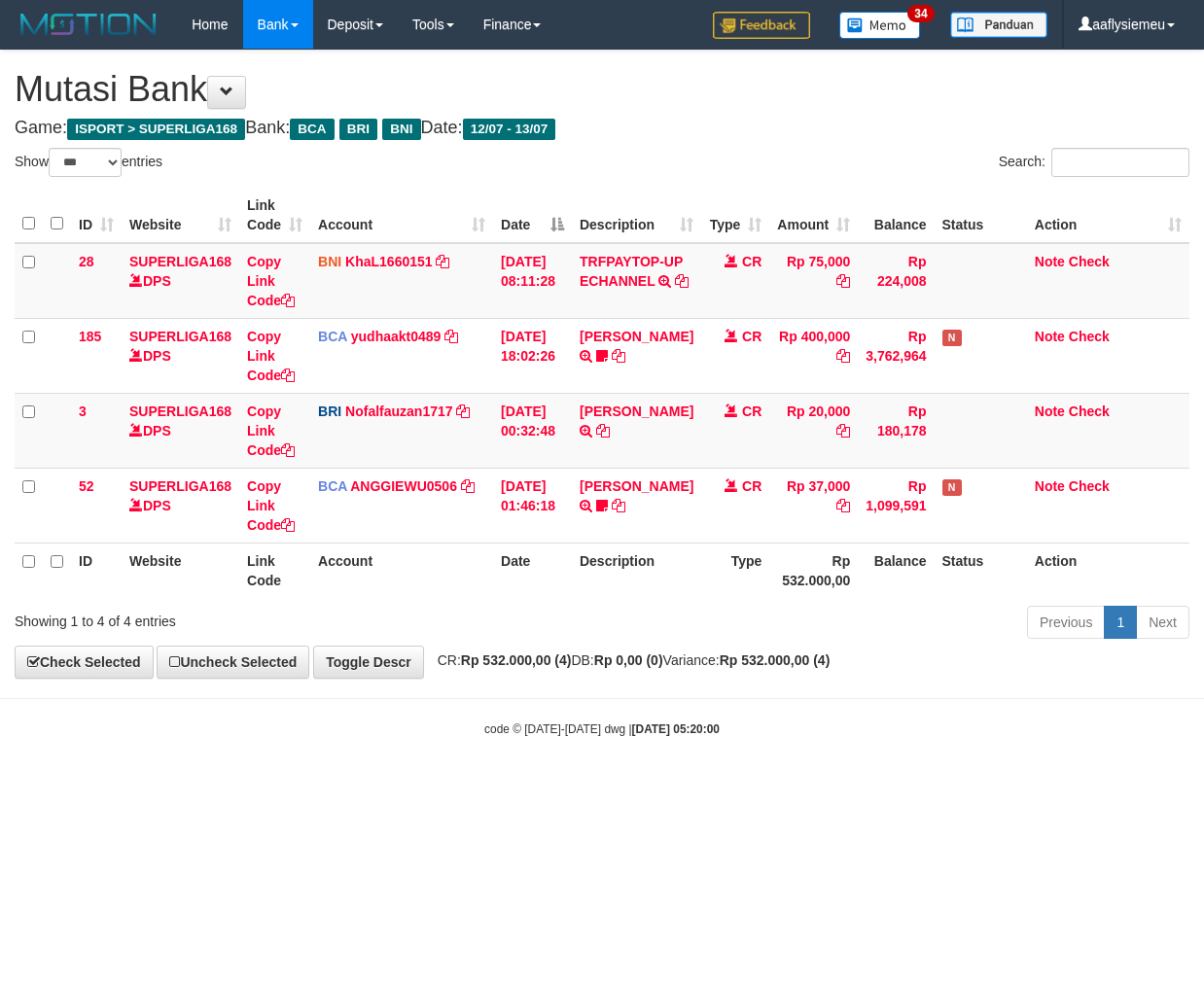 select on "***" 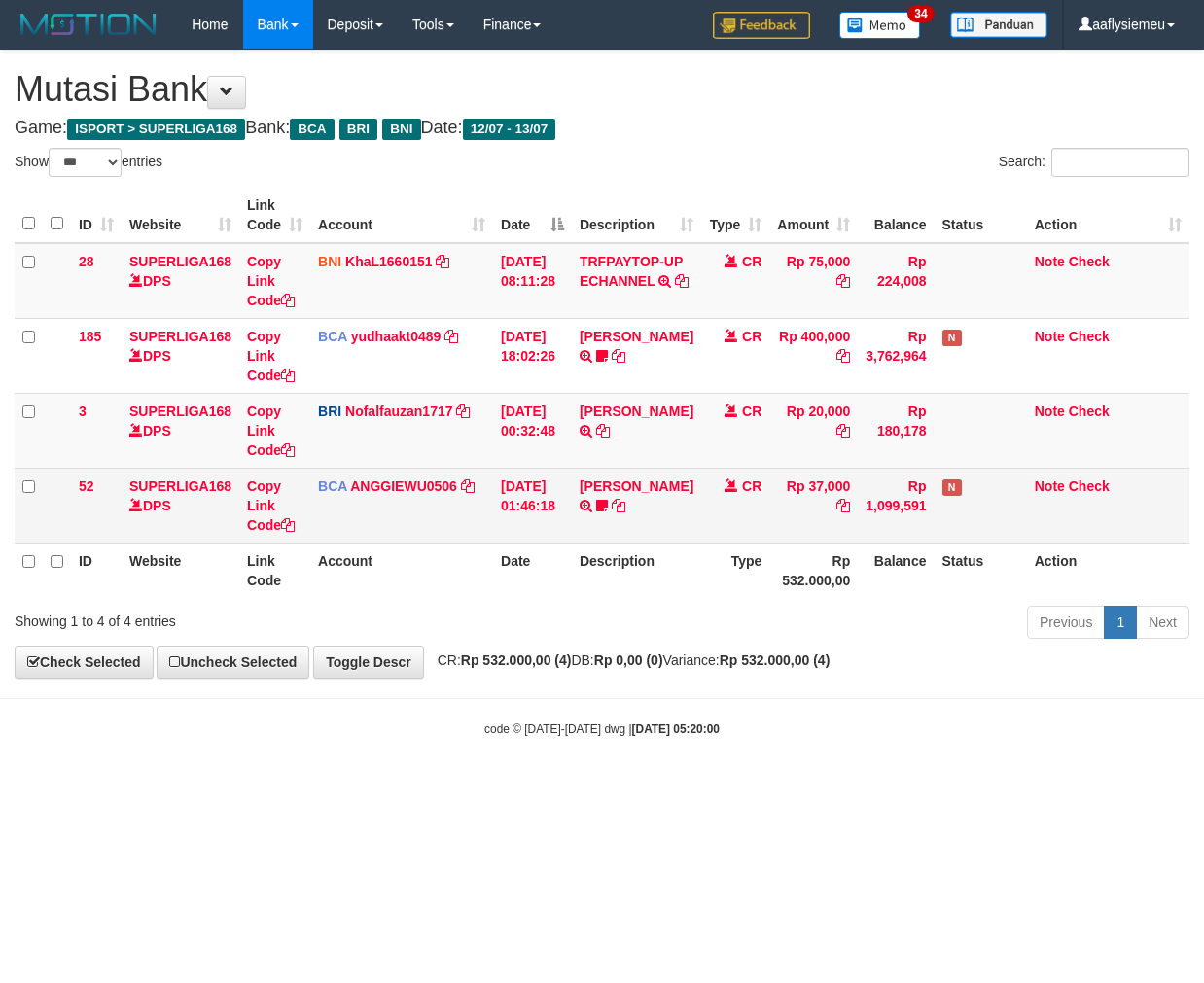 scroll, scrollTop: 0, scrollLeft: 0, axis: both 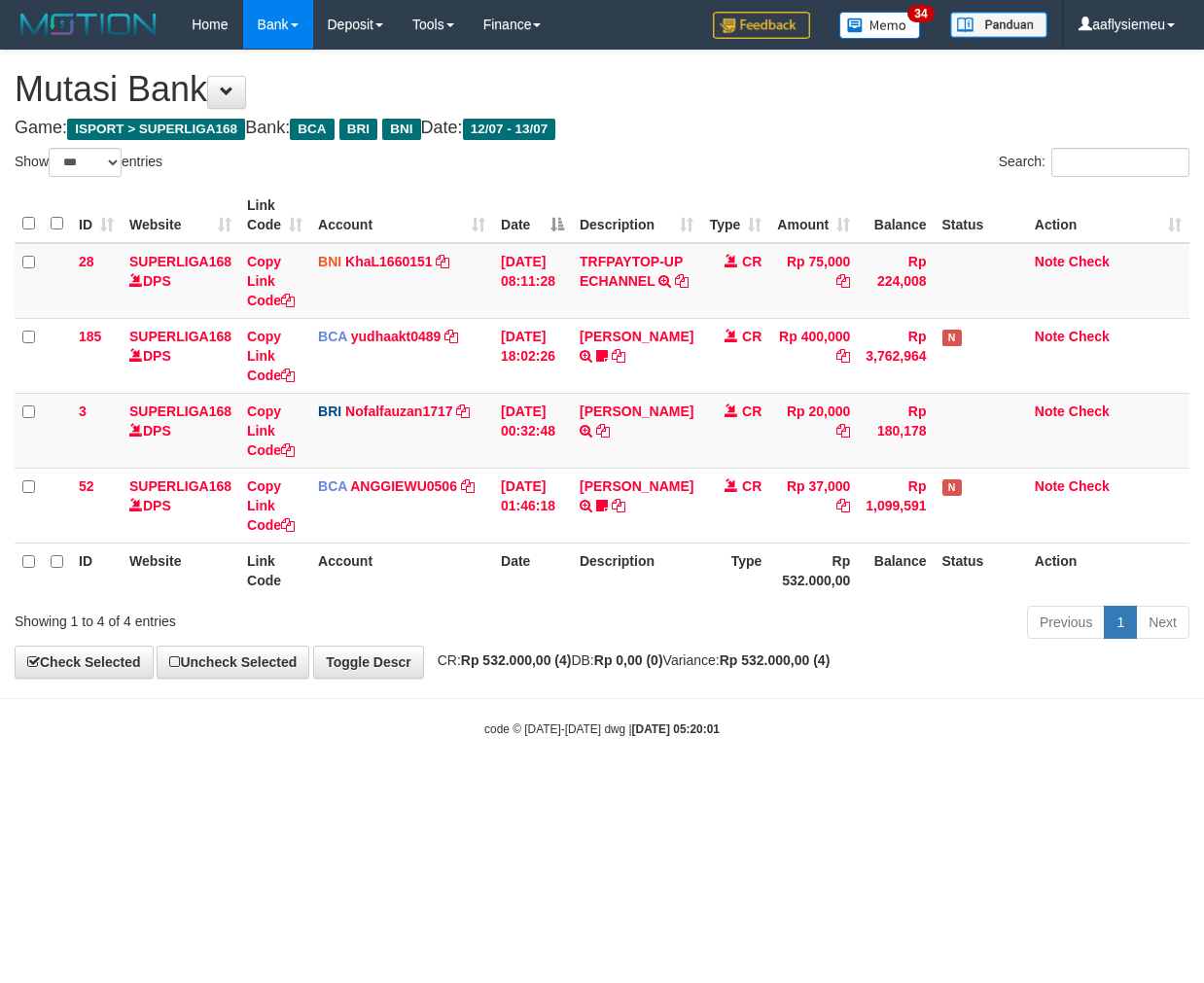select on "***" 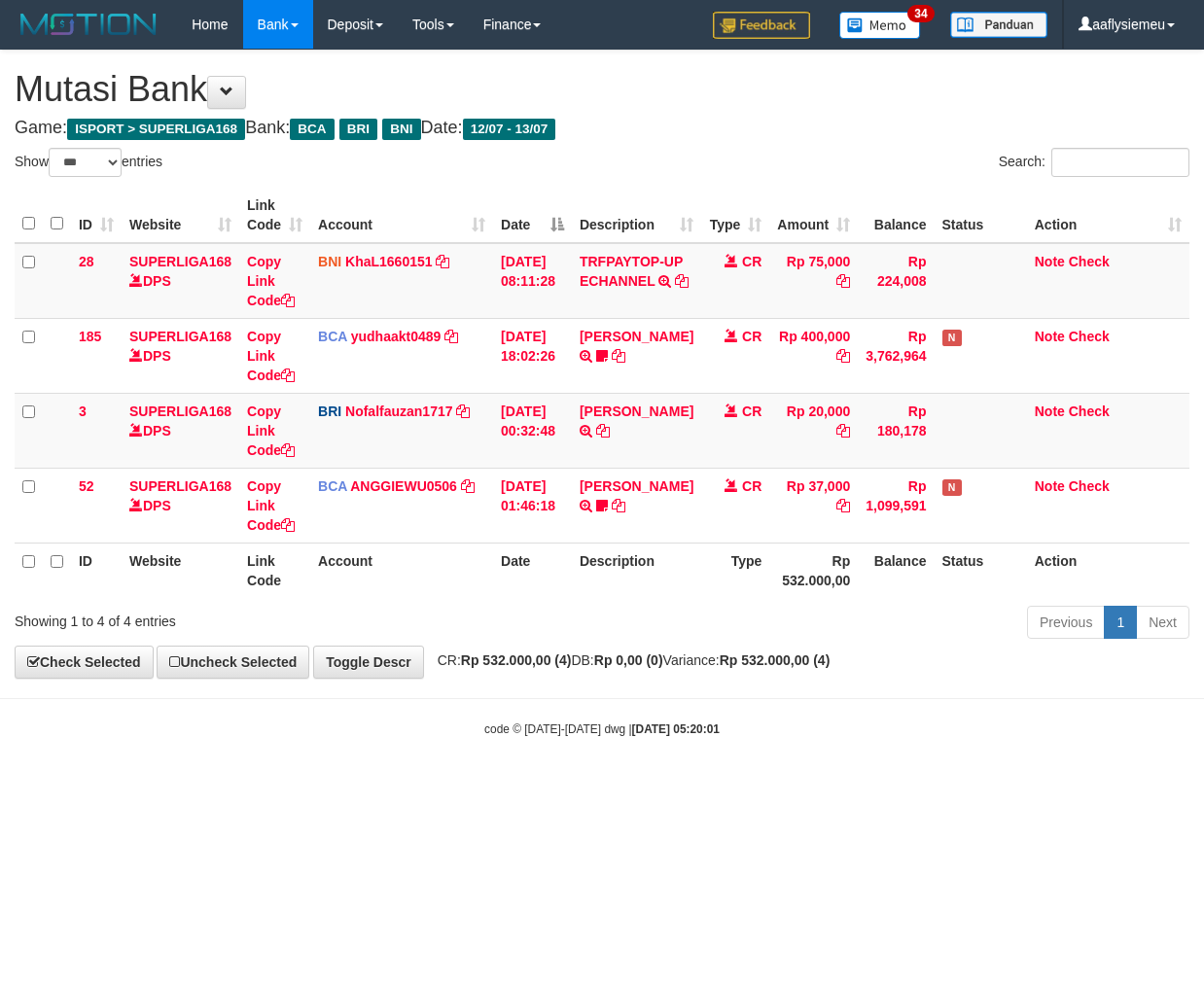 scroll, scrollTop: 0, scrollLeft: 0, axis: both 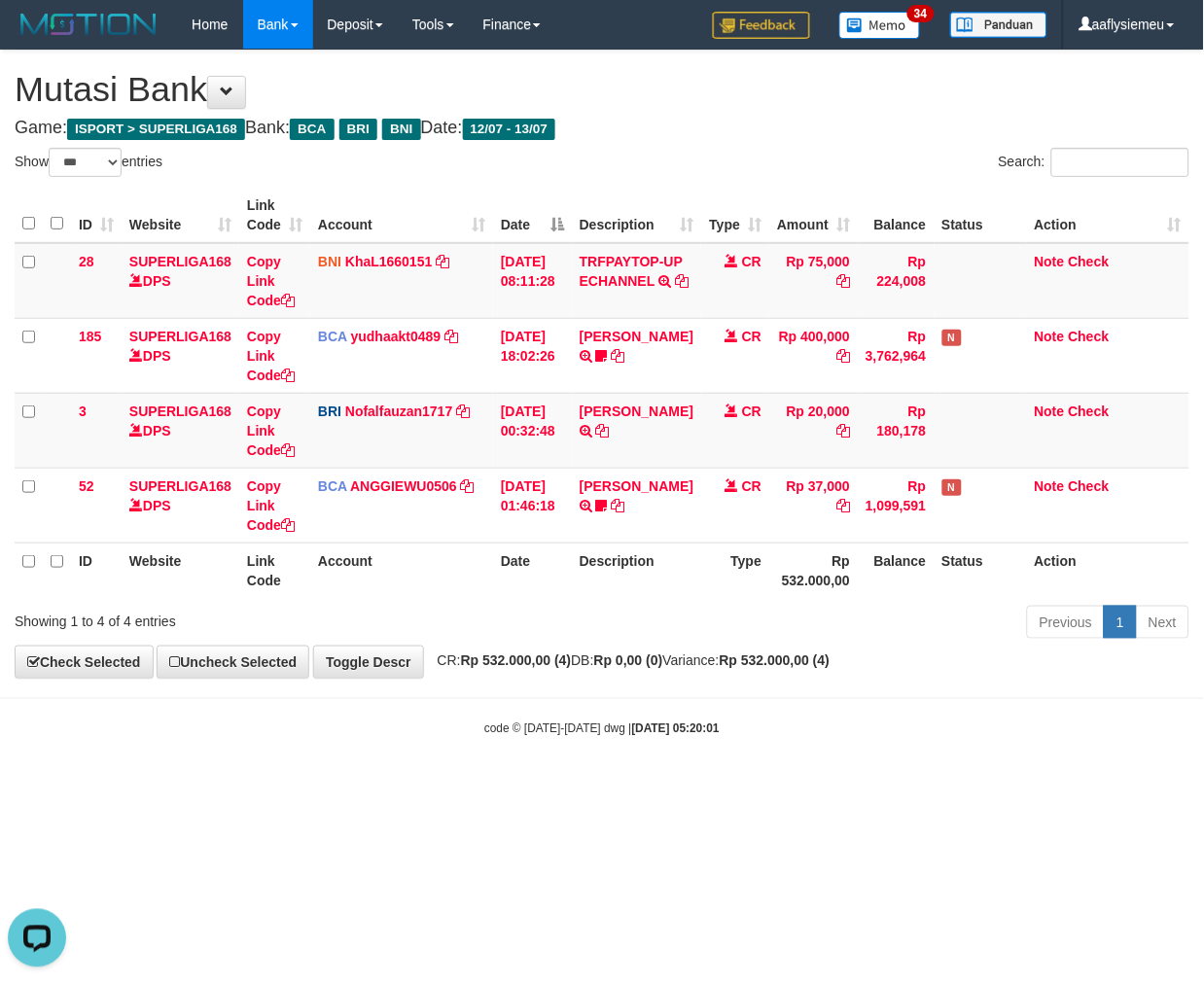 drag, startPoint x: 195, startPoint y: 186, endPoint x: 1120, endPoint y: 672, distance: 1044.9024 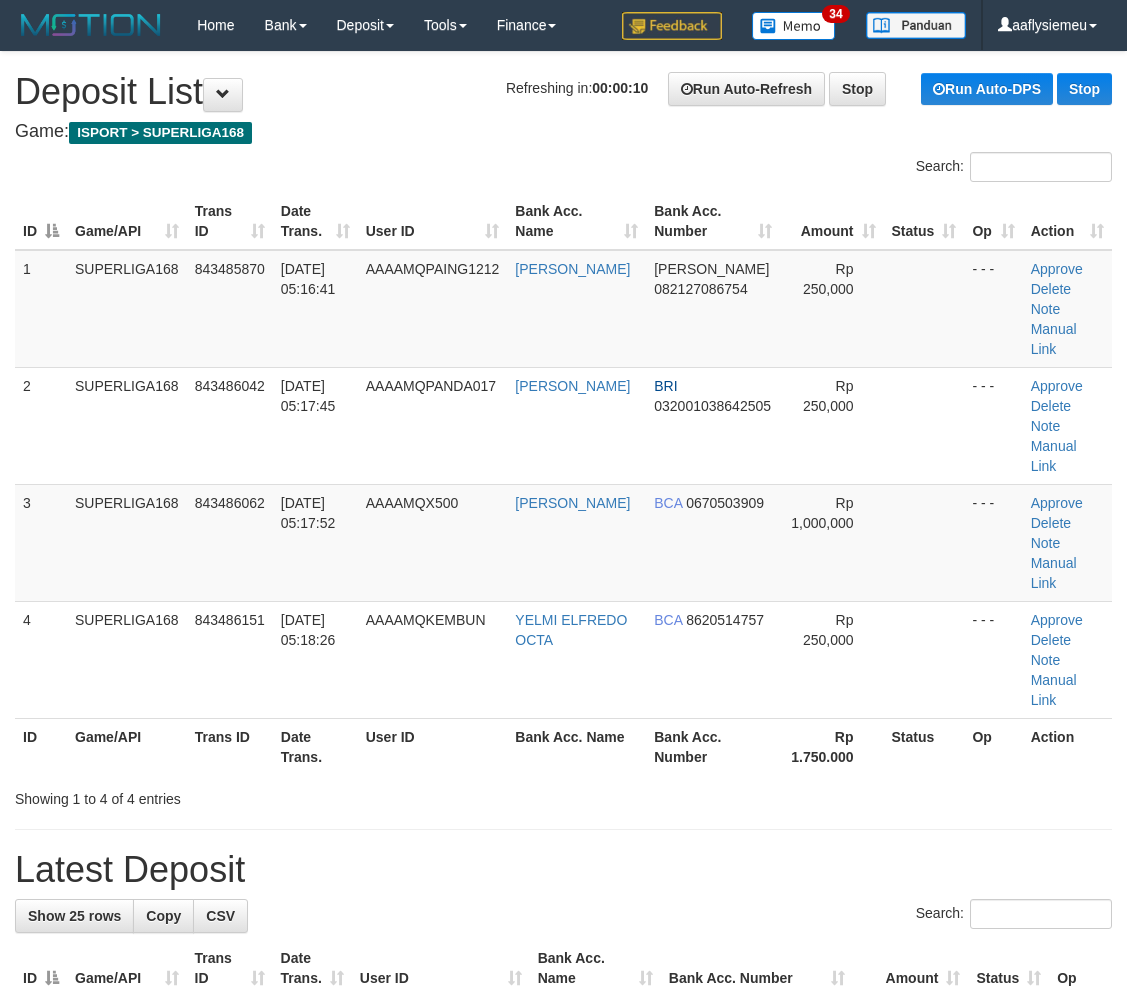 scroll, scrollTop: 0, scrollLeft: 0, axis: both 